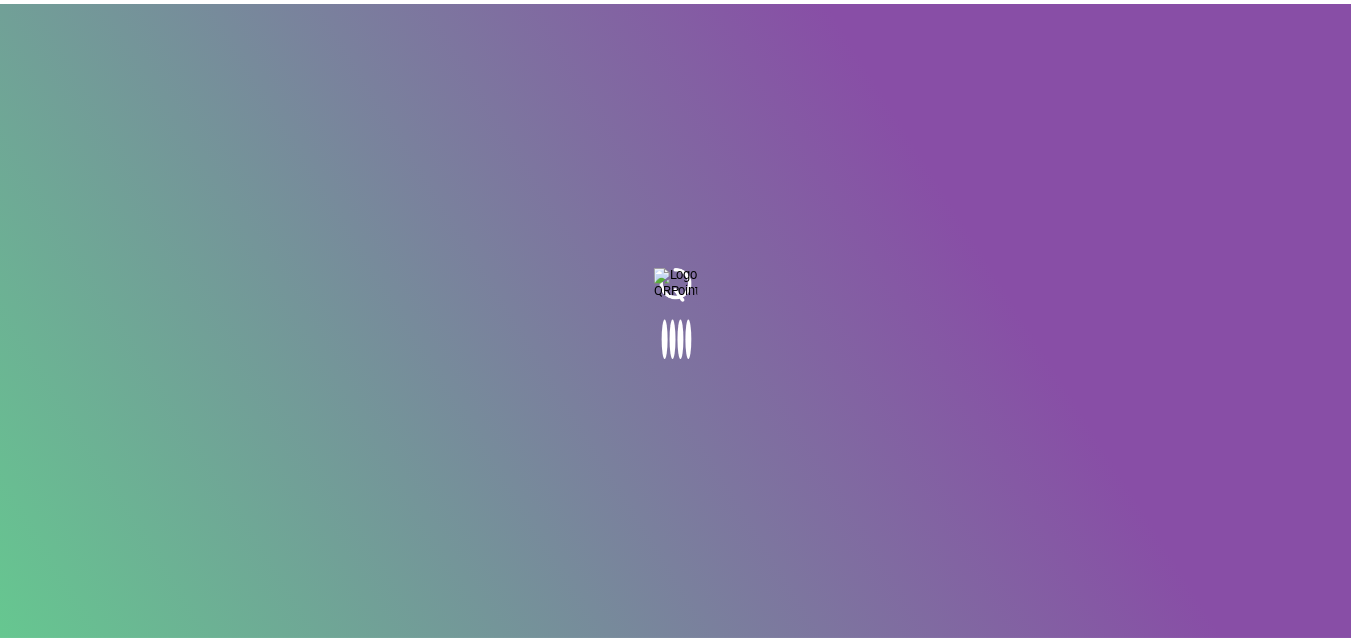 scroll, scrollTop: 0, scrollLeft: 0, axis: both 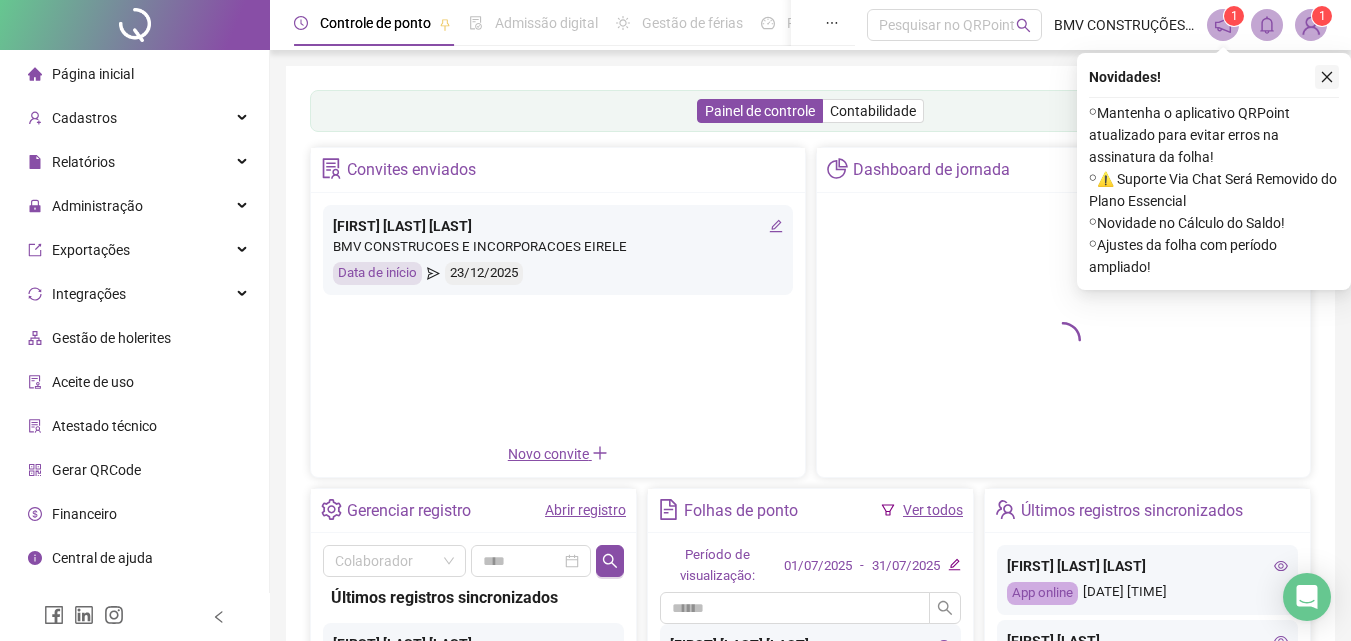 click at bounding box center (1327, 77) 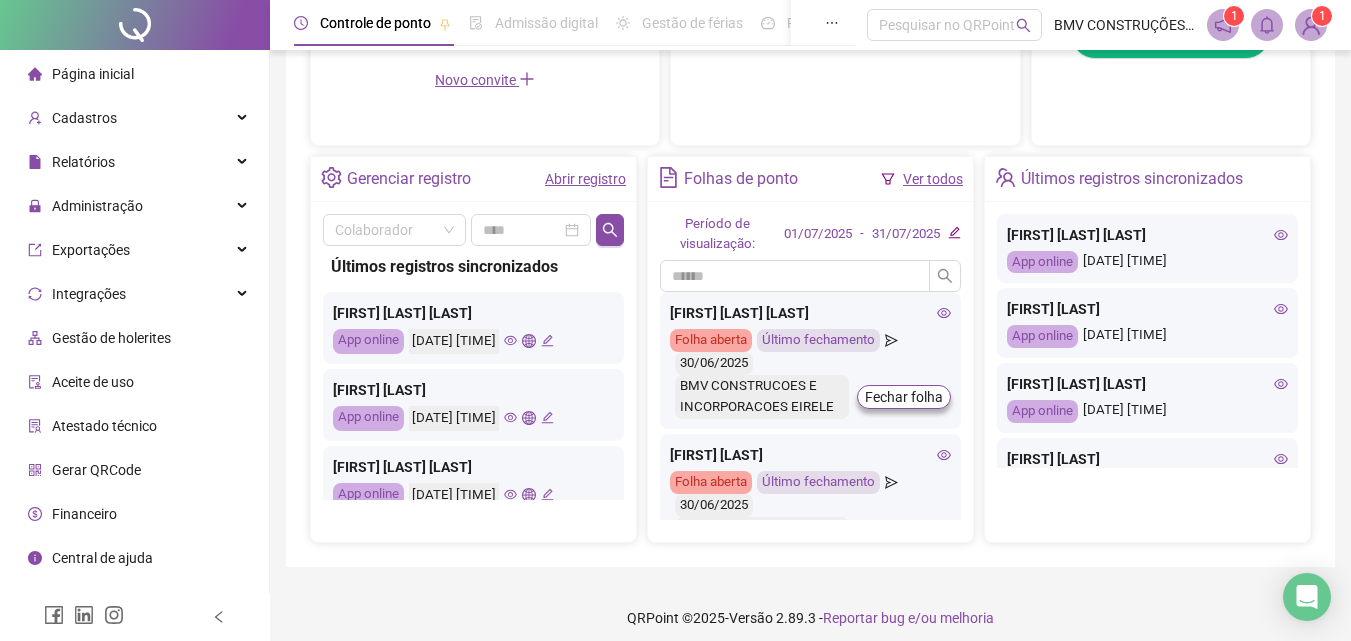 scroll, scrollTop: 681, scrollLeft: 0, axis: vertical 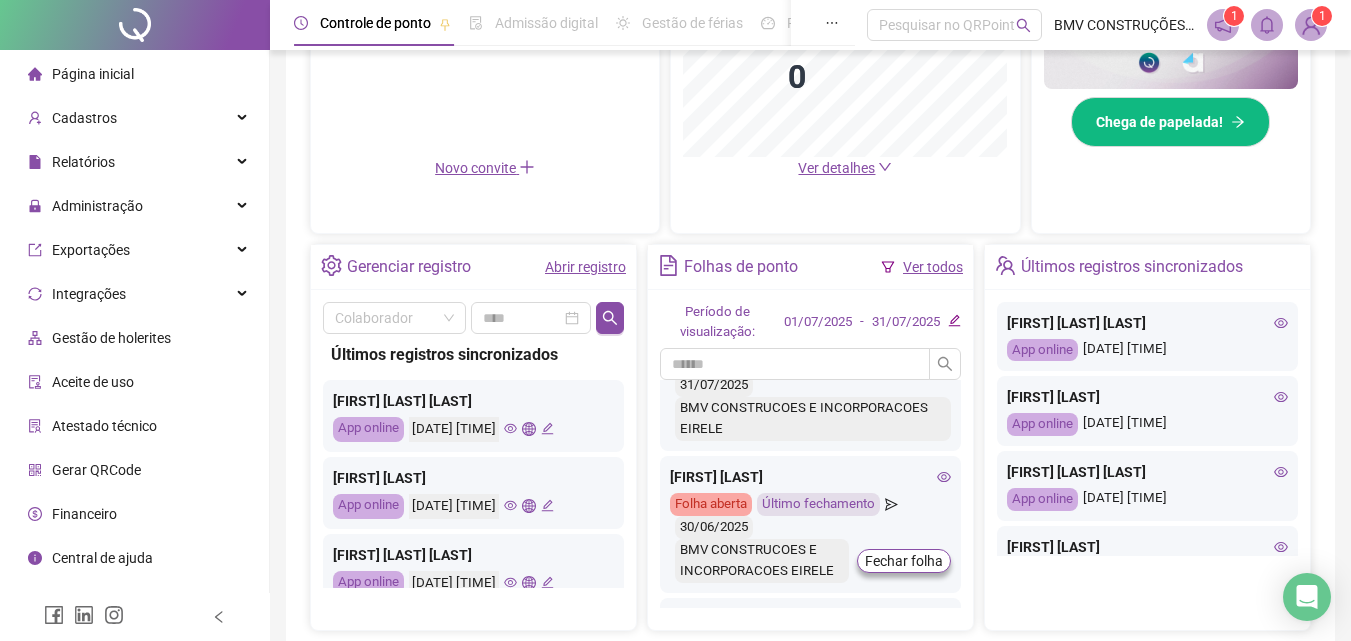 click 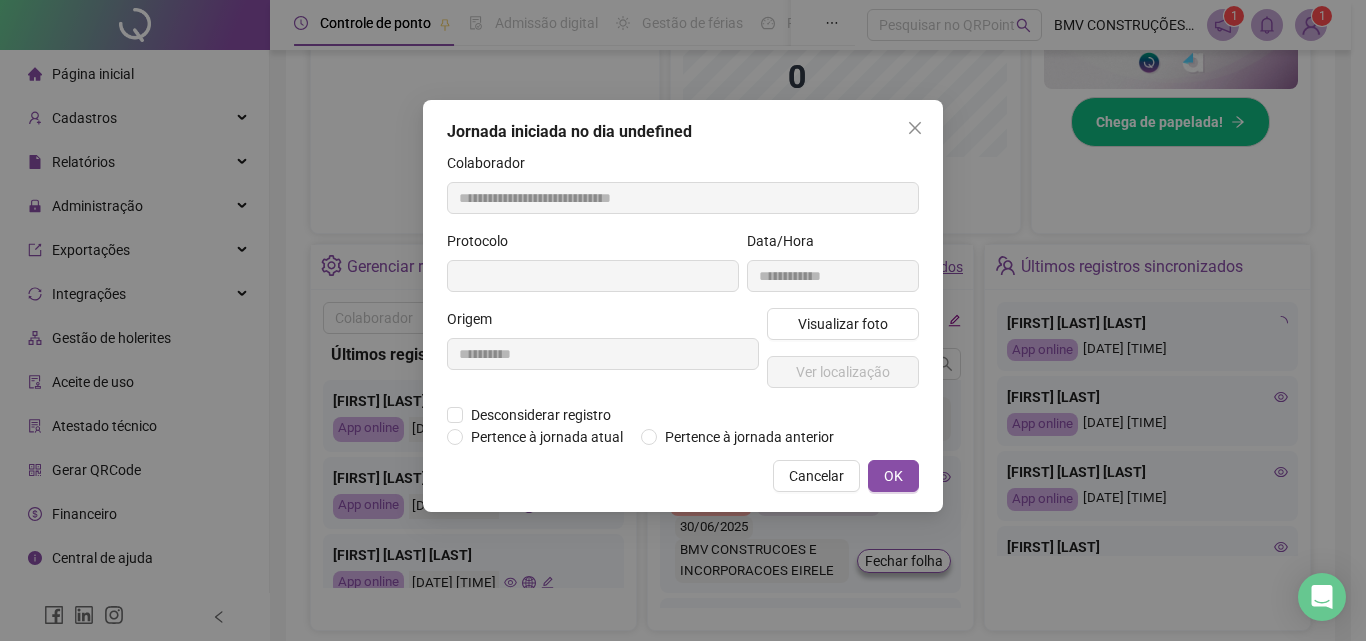 type on "**********" 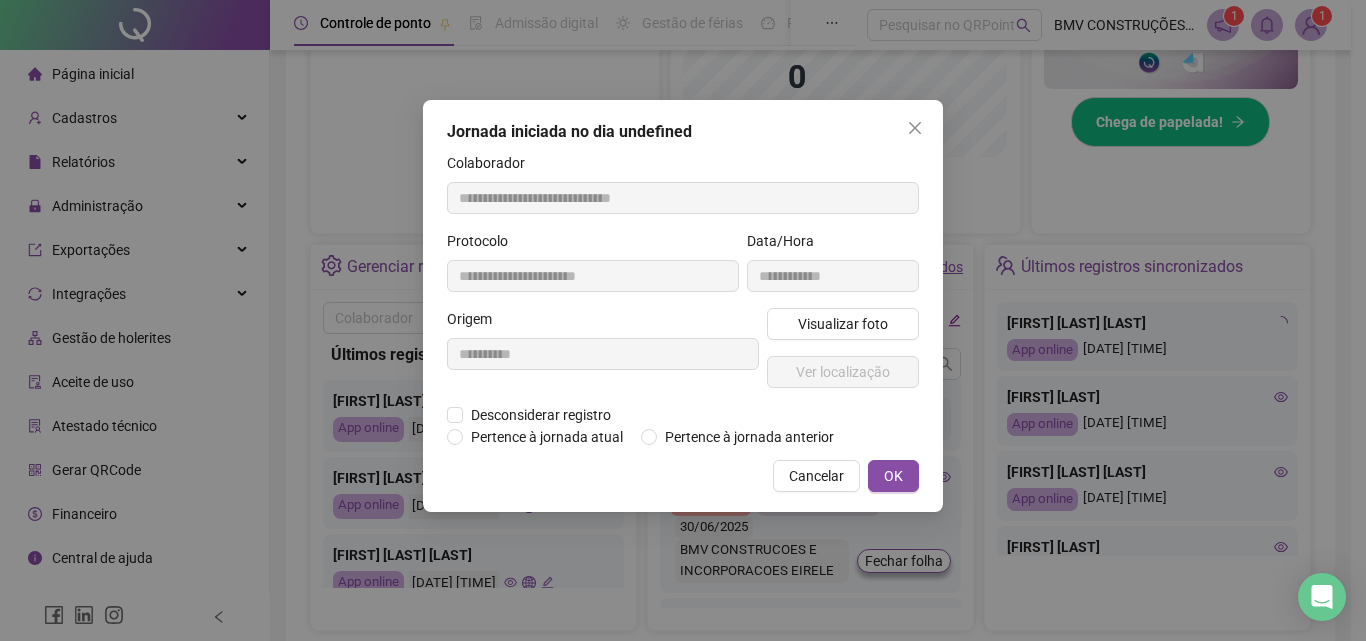 type on "**********" 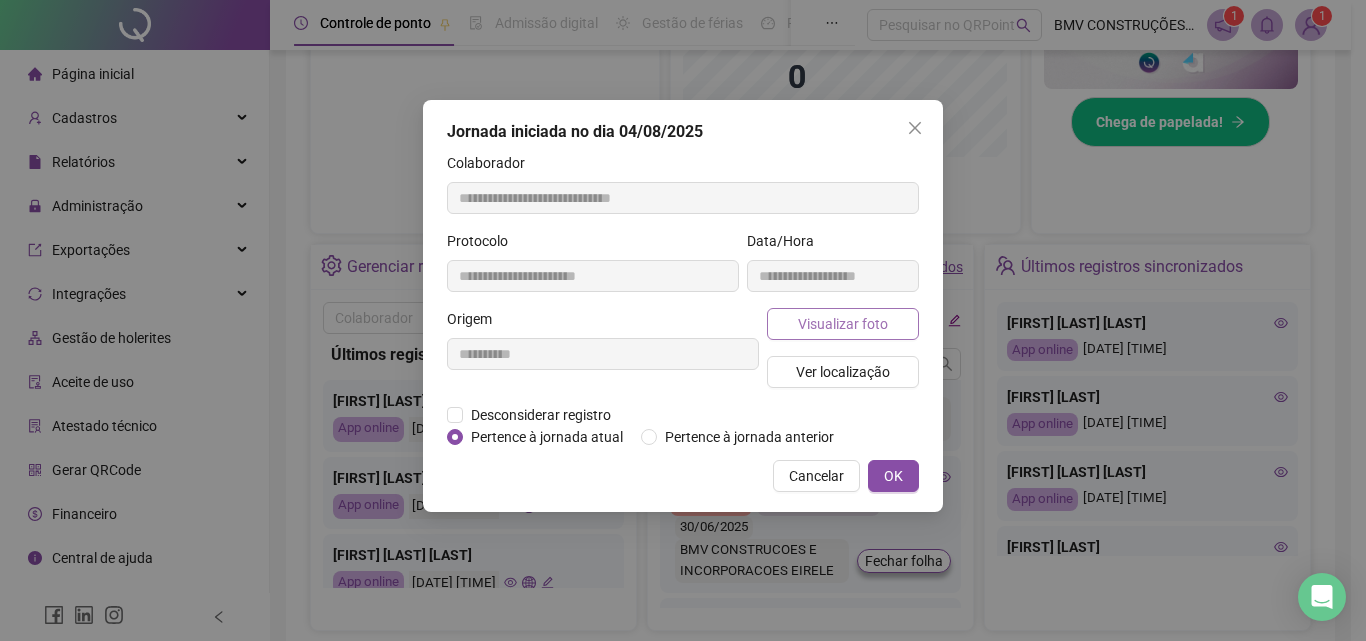 click on "Visualizar foto" at bounding box center [843, 324] 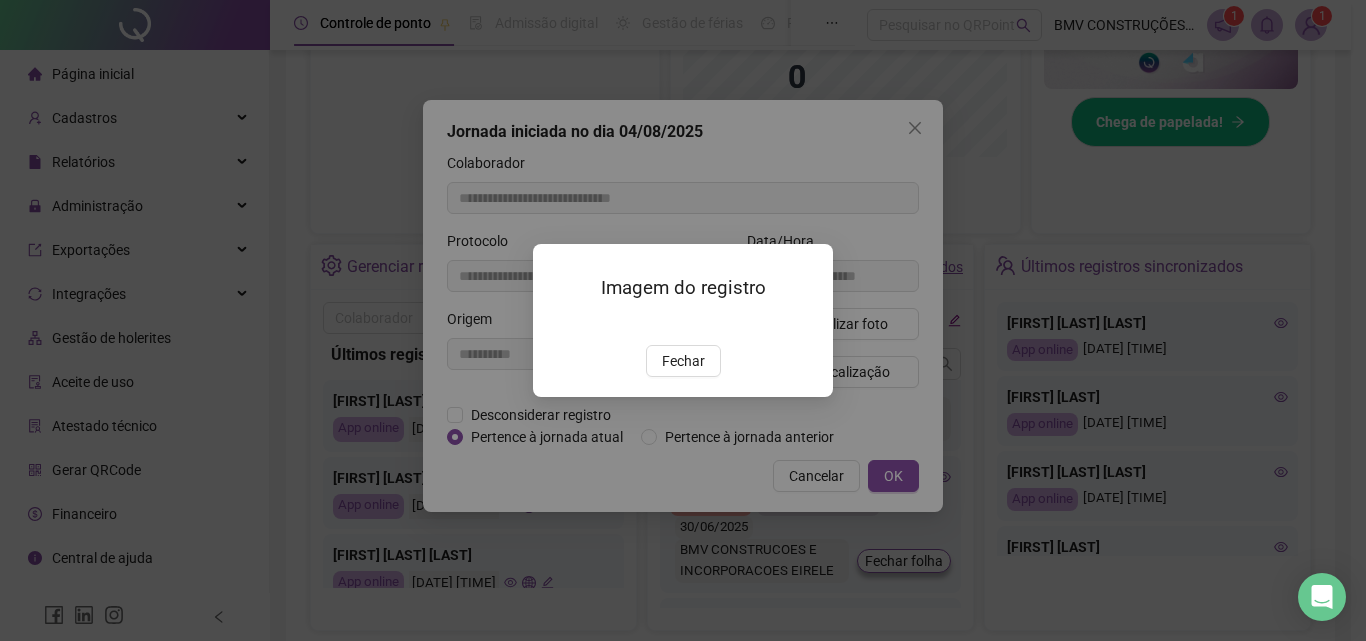 drag, startPoint x: 701, startPoint y: 475, endPoint x: 738, endPoint y: 415, distance: 70.491135 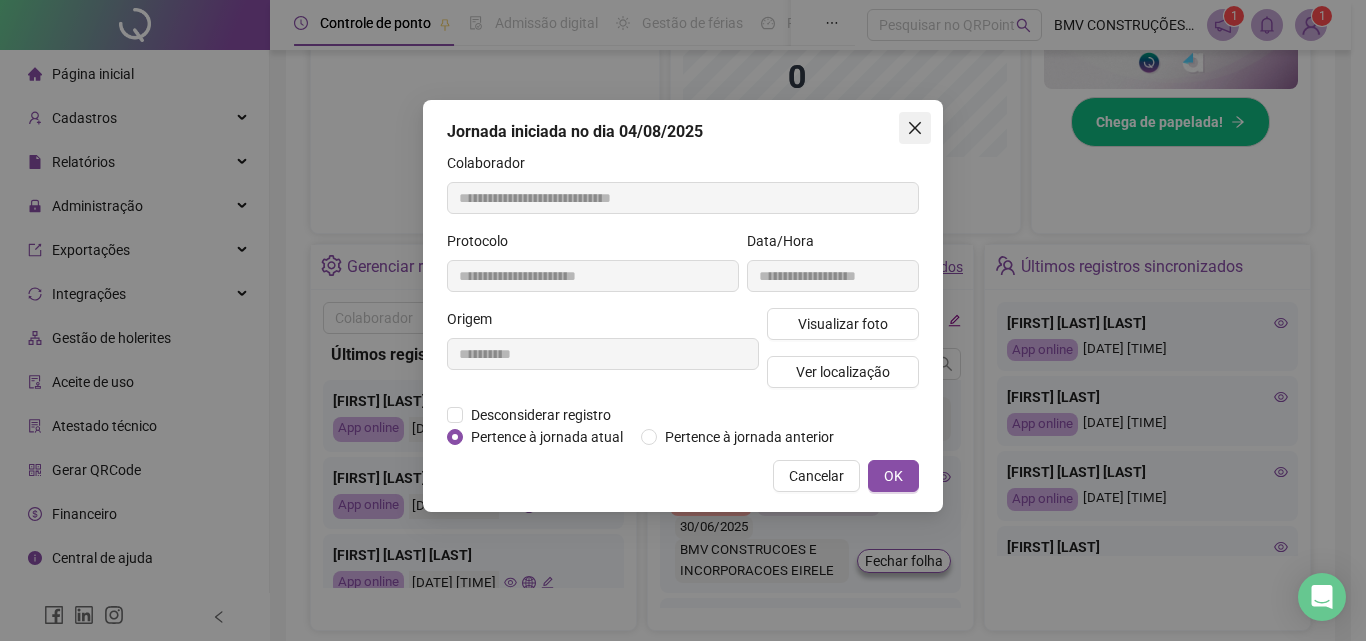 click at bounding box center (915, 128) 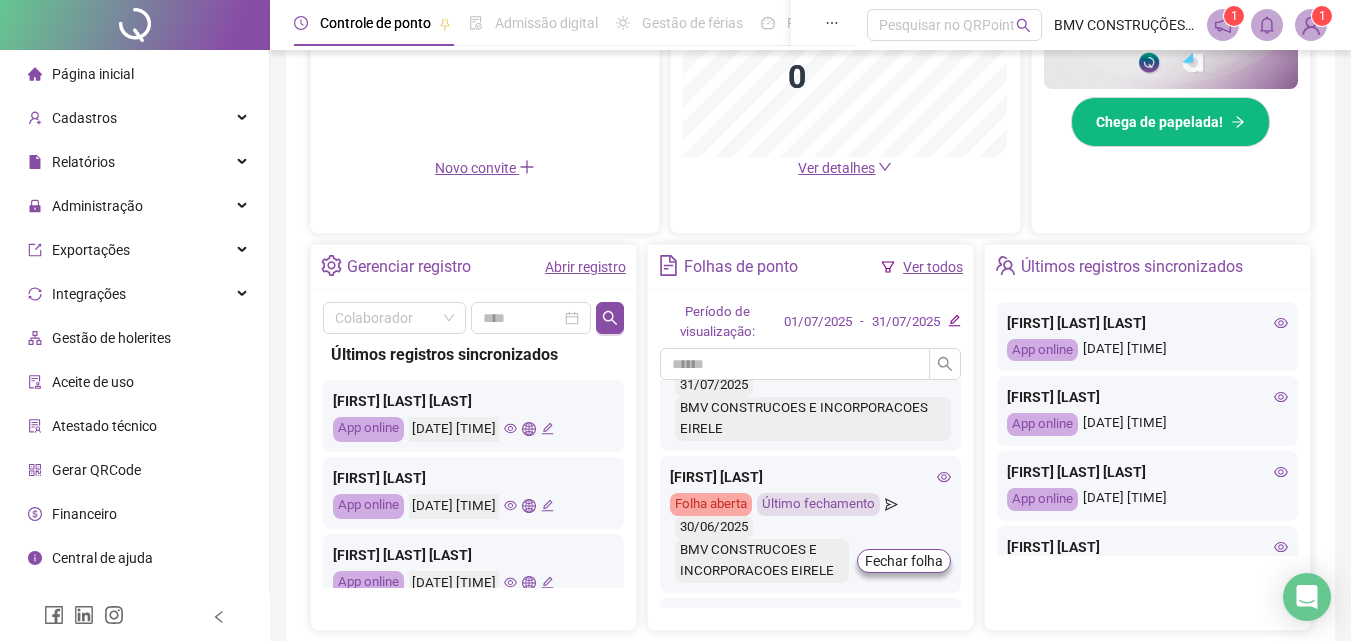 click 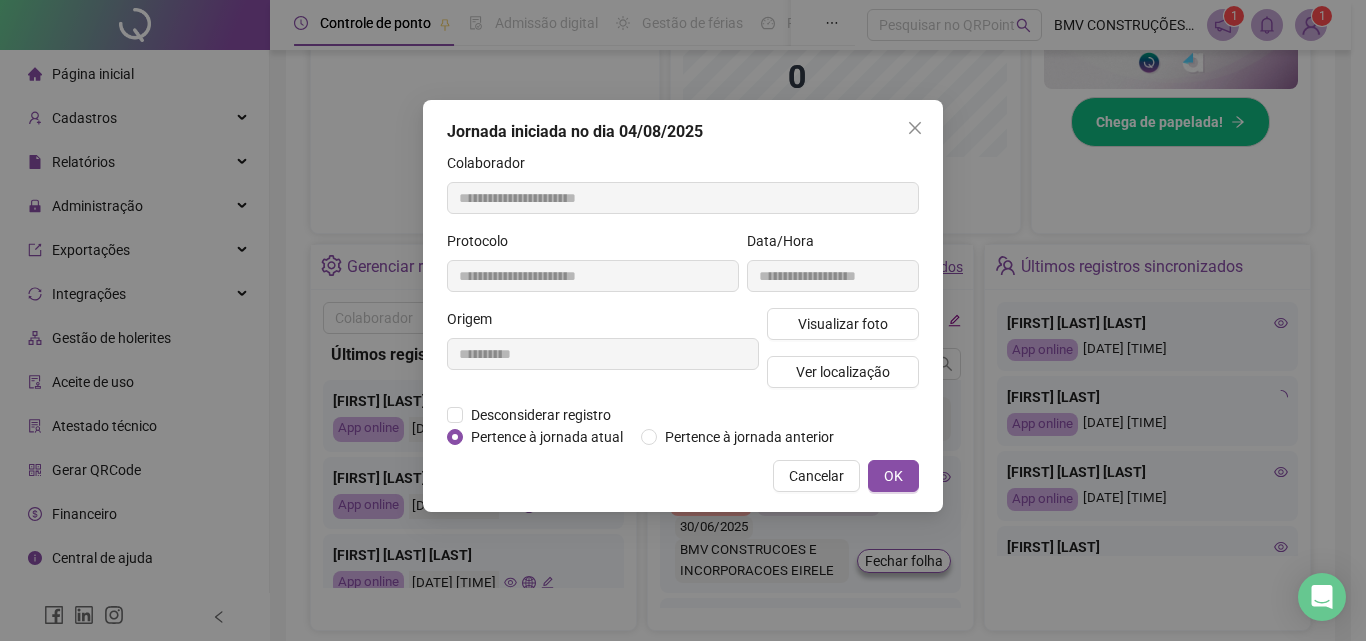type on "**********" 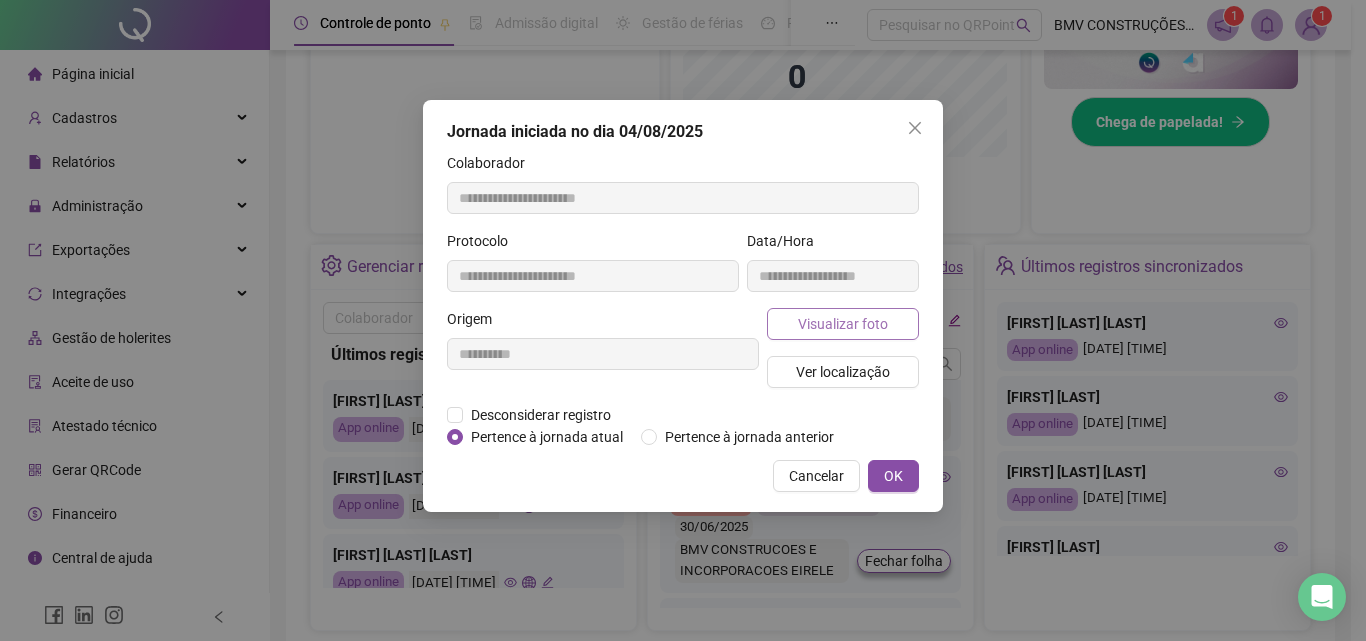 click on "Visualizar foto" at bounding box center [843, 324] 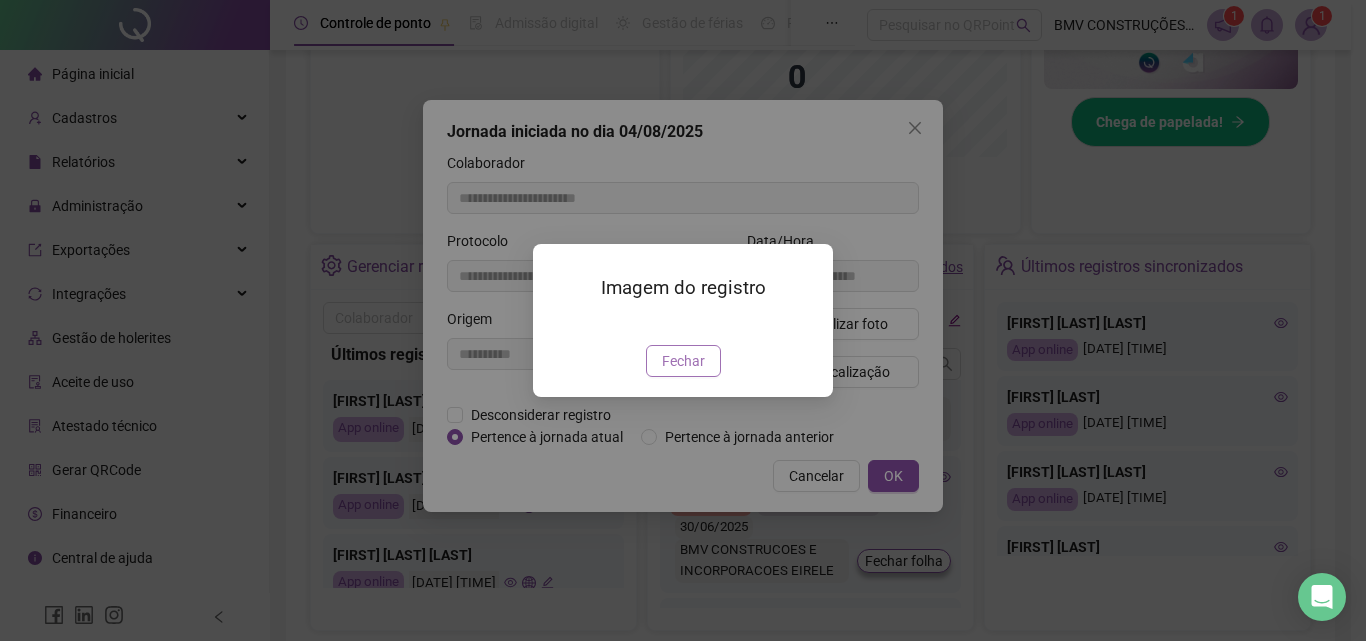 click on "Fechar" at bounding box center (683, 361) 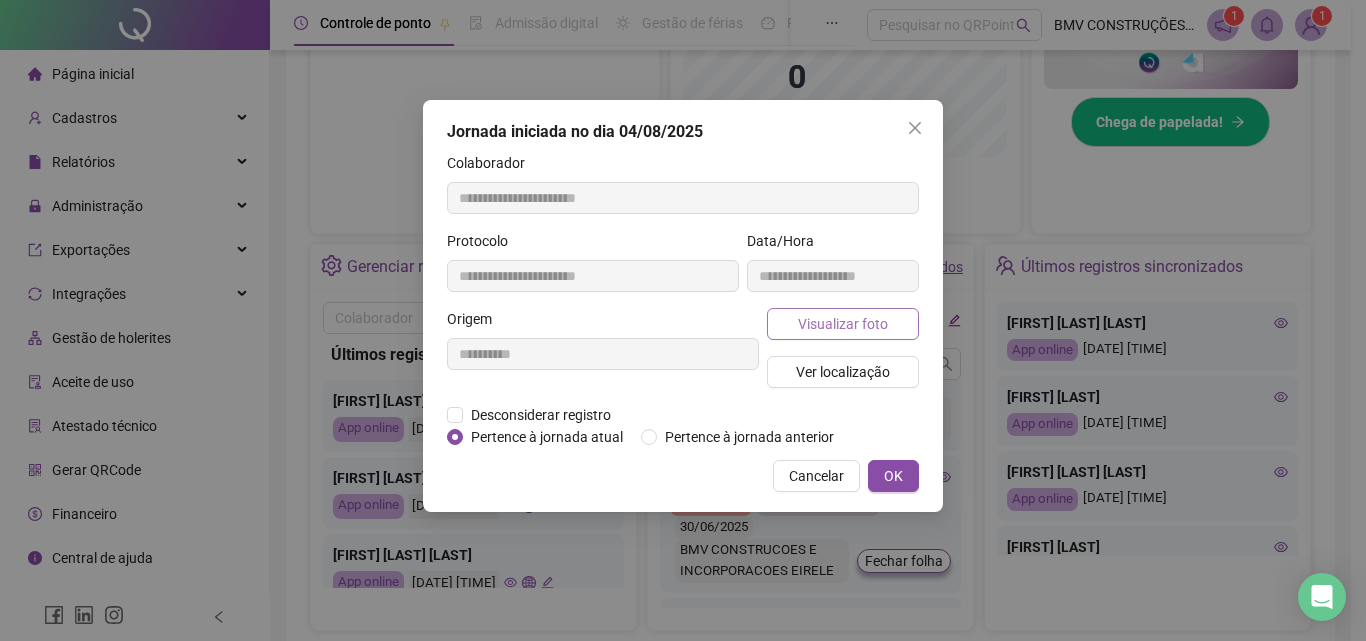 click on "Visualizar foto" at bounding box center [843, 324] 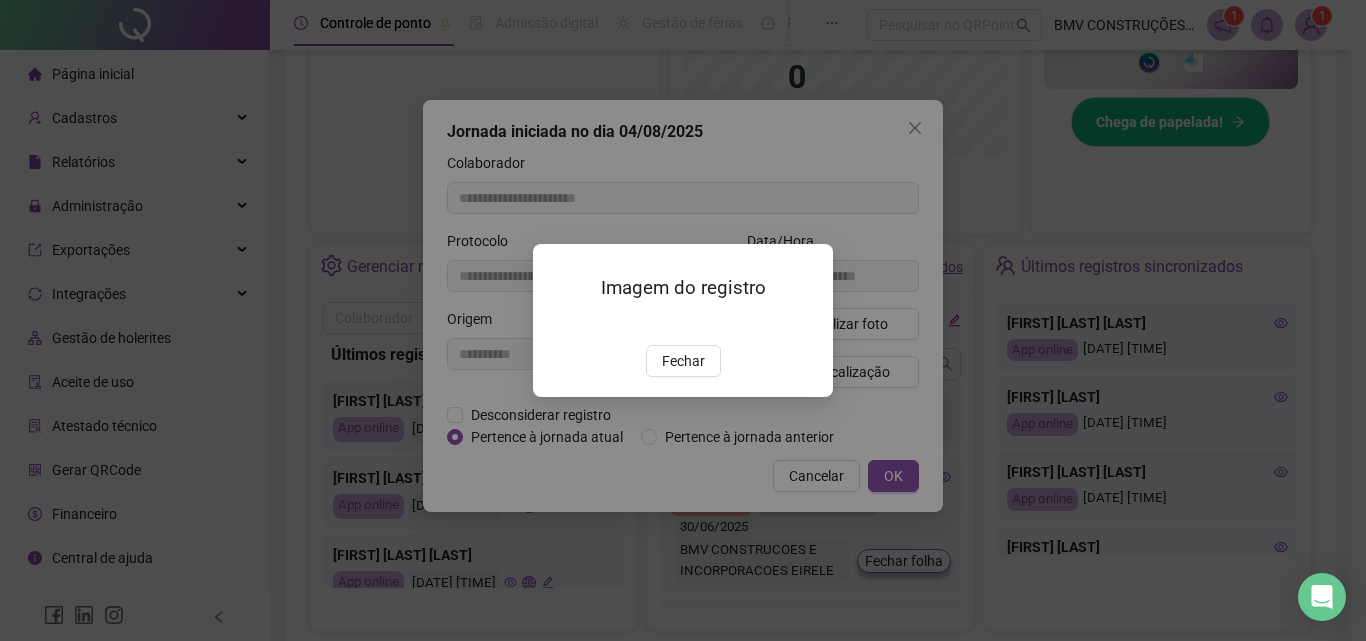 click at bounding box center (557, 324) 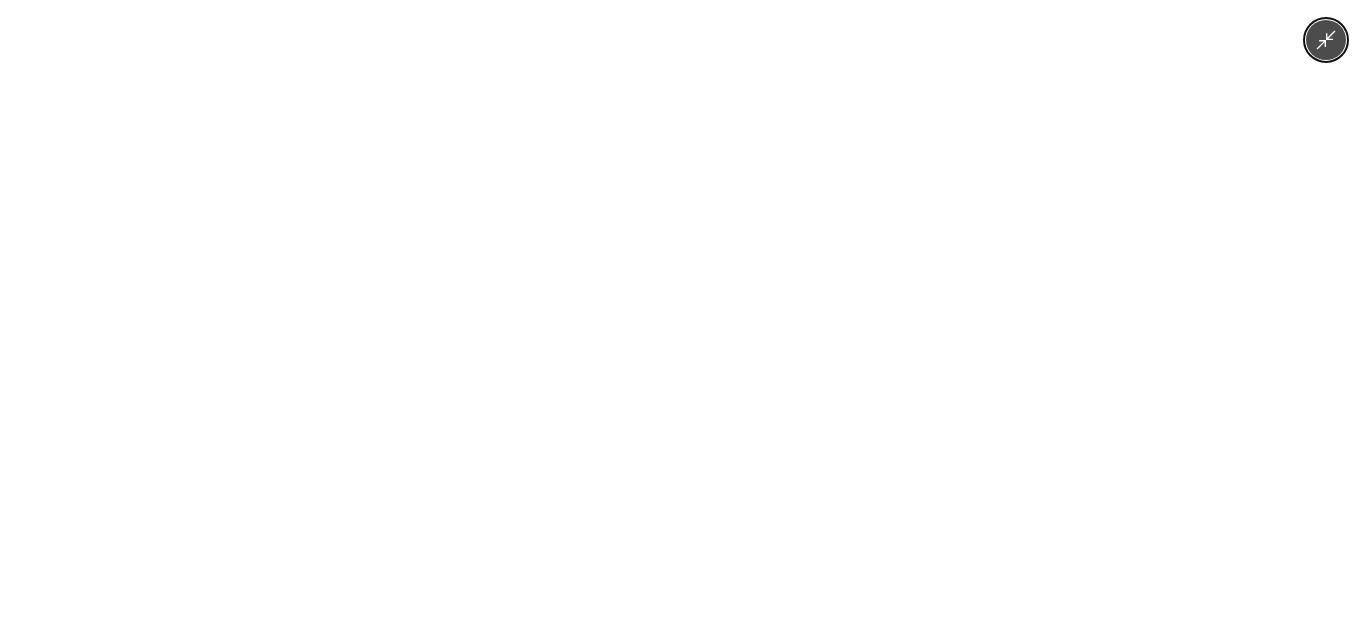 click at bounding box center [683, 320] 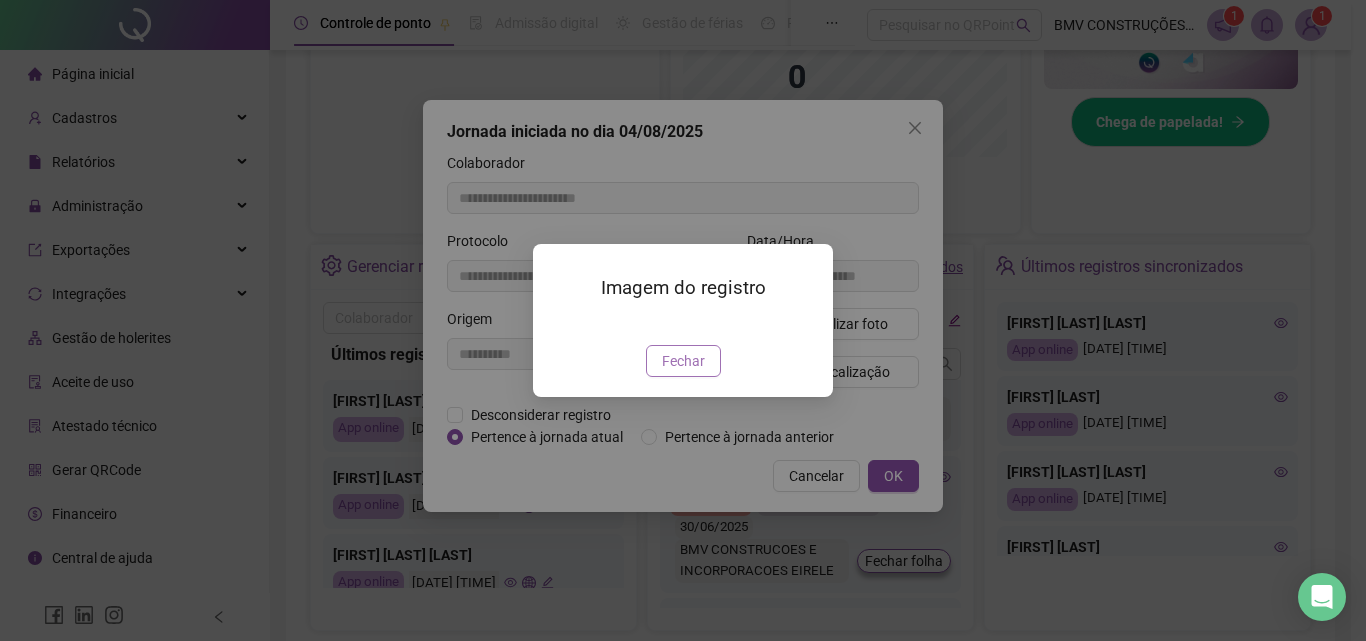 click on "Fechar" at bounding box center [683, 361] 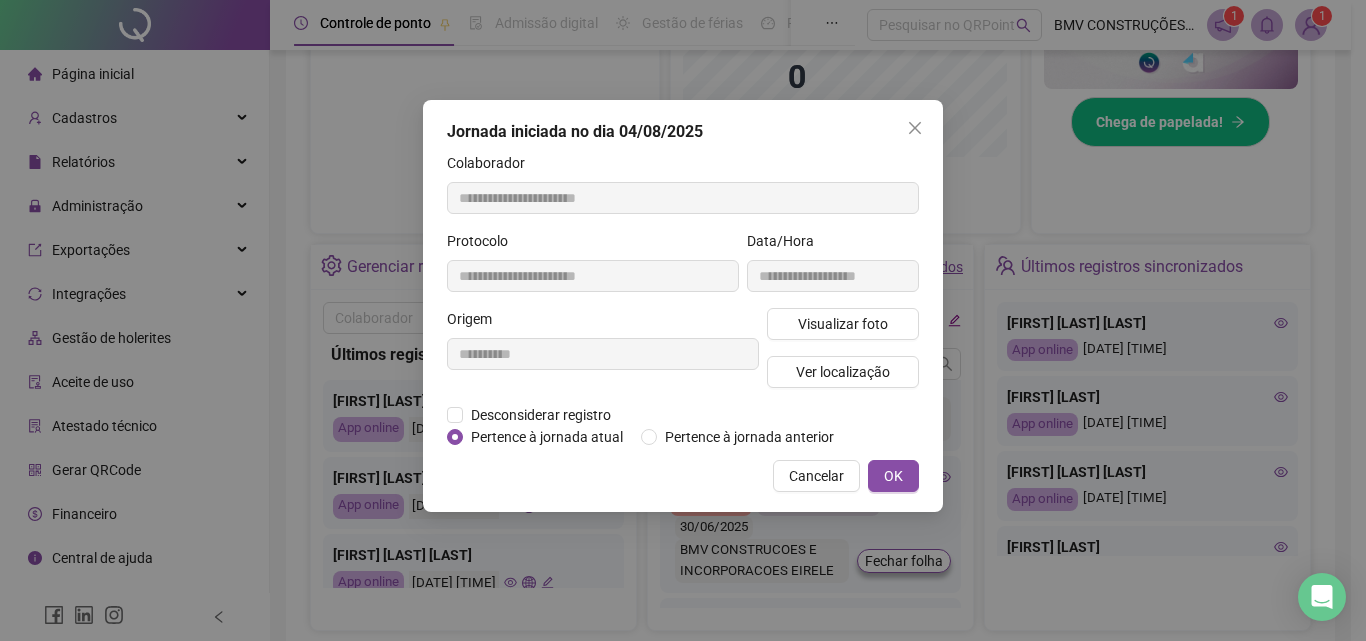 click at bounding box center [915, 128] 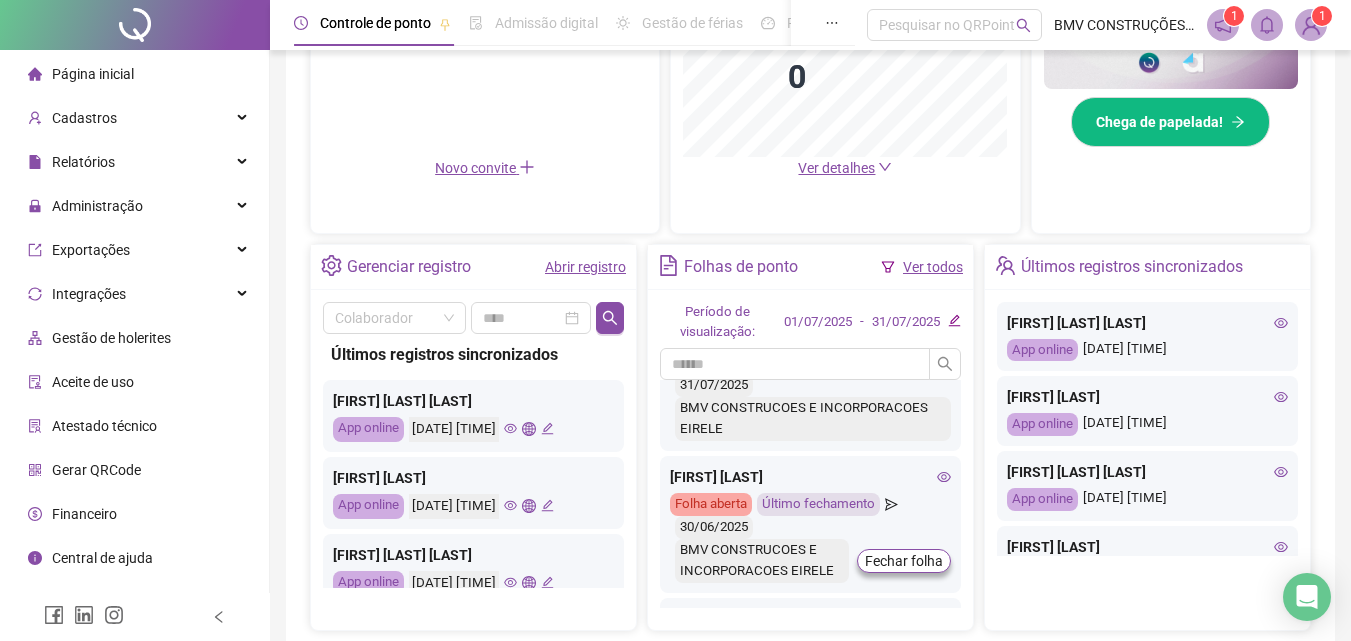 click on "[FIRST] [LAST] [LAST]" at bounding box center [1147, 472] 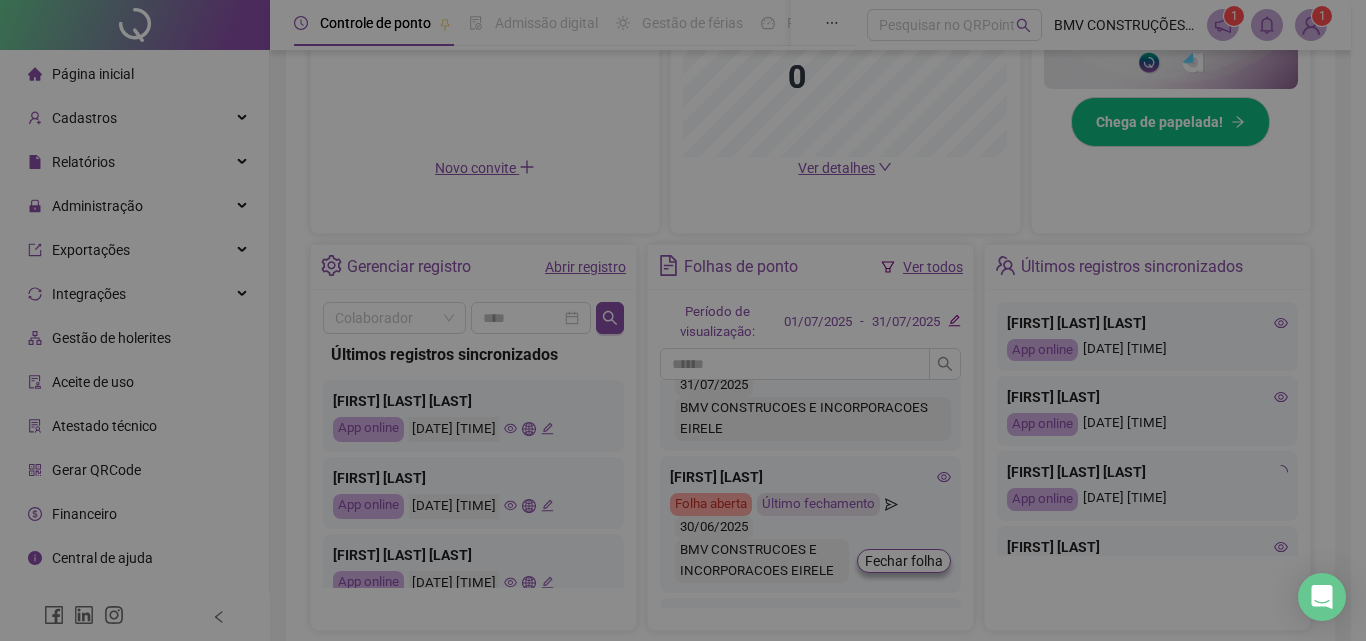 type on "**********" 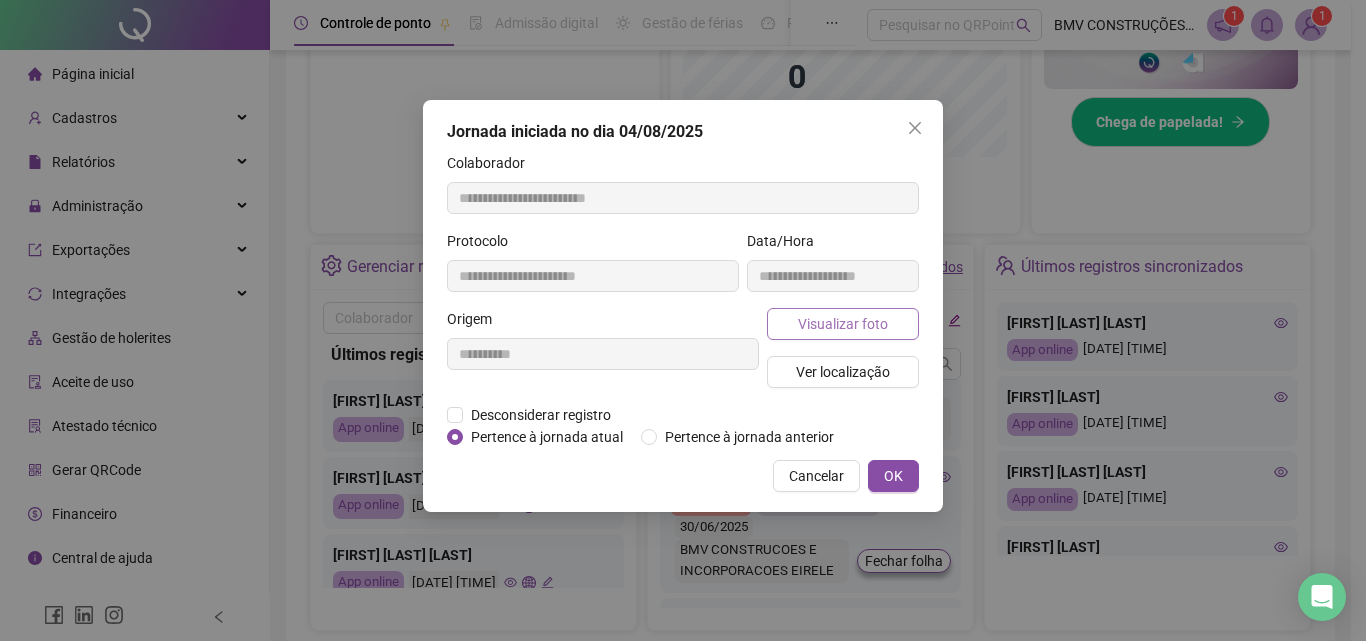 click on "Visualizar foto" at bounding box center [843, 324] 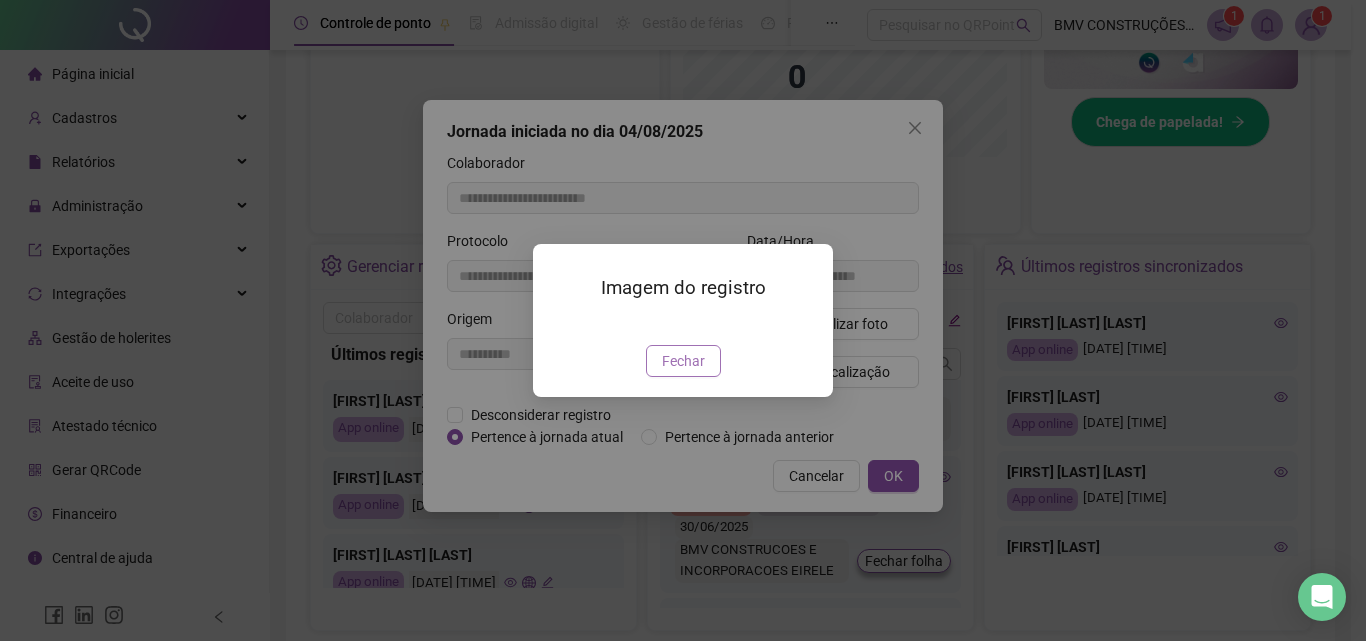 click on "Fechar" at bounding box center [683, 361] 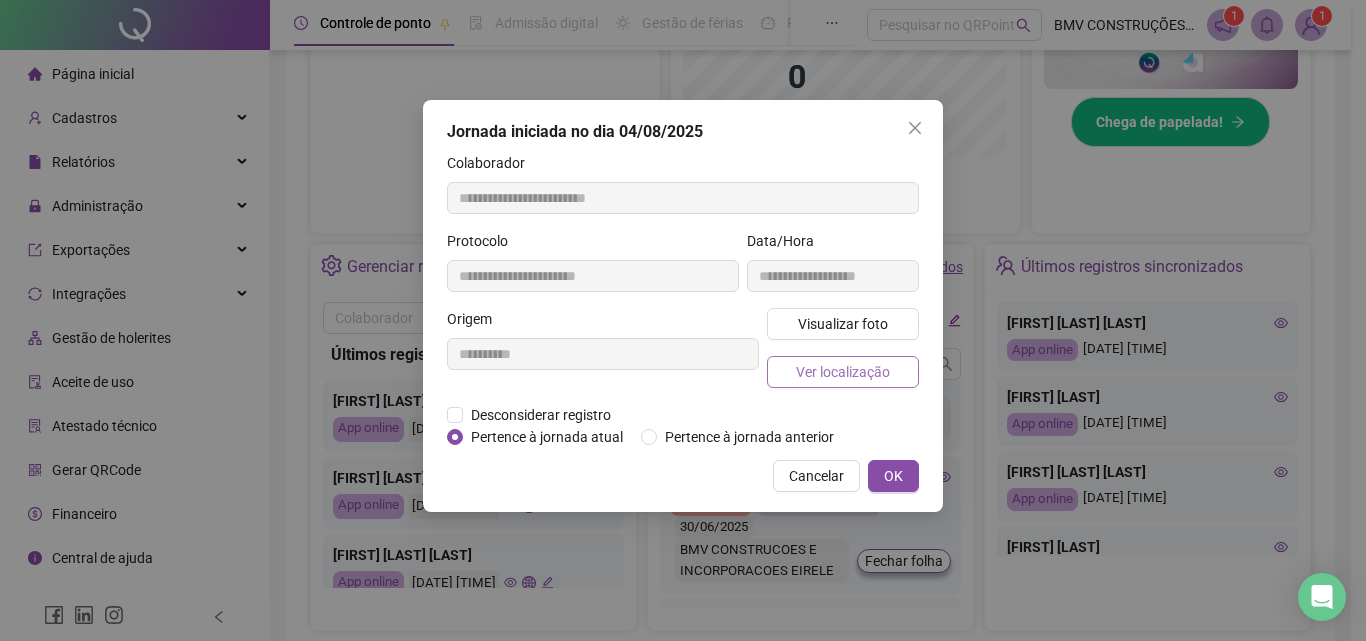 click on "Ver localização" at bounding box center [843, 372] 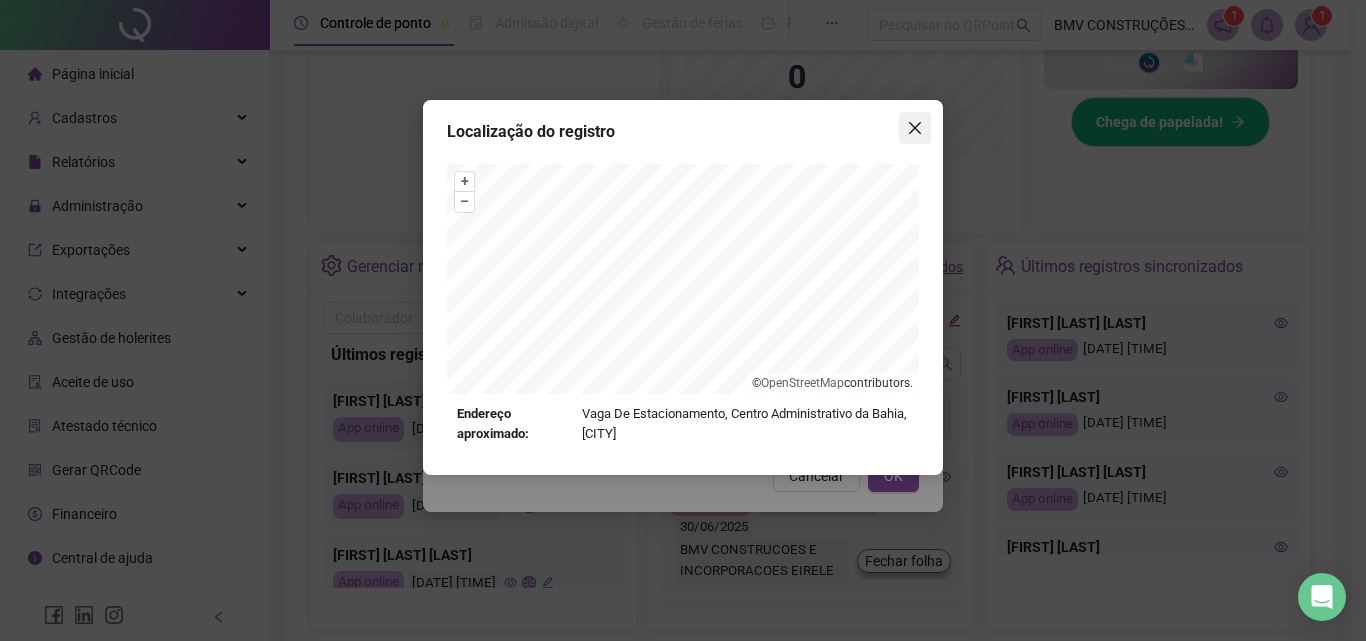 click at bounding box center (915, 128) 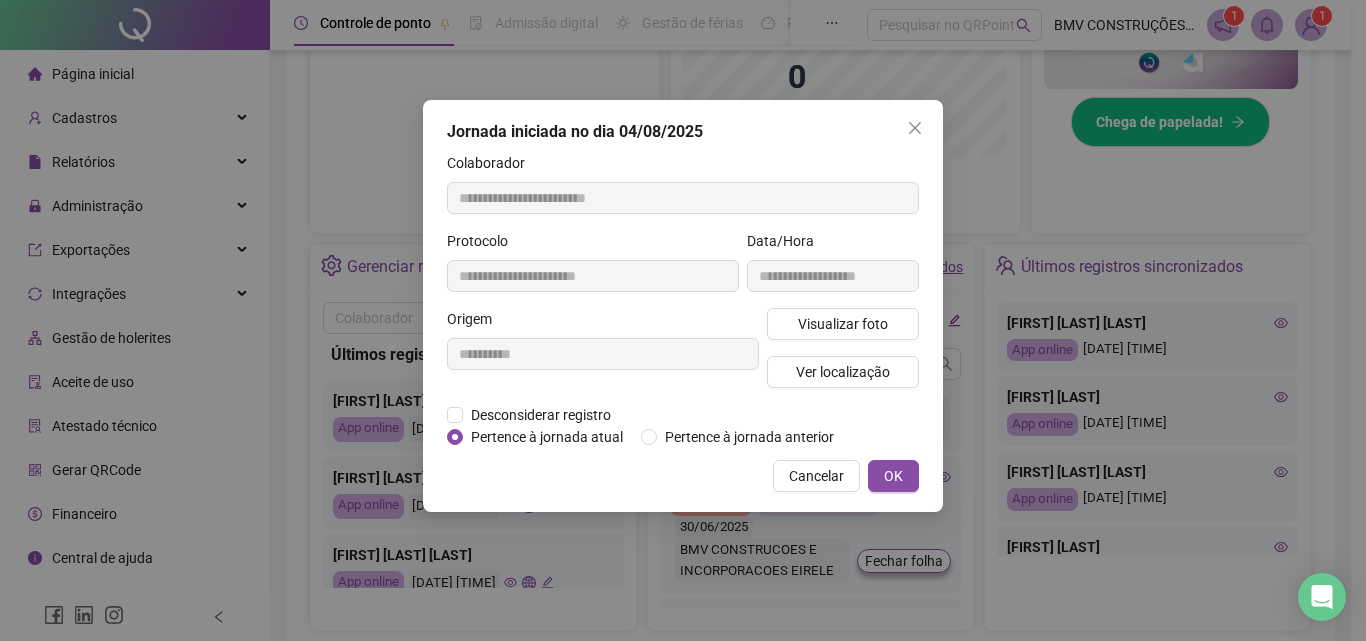 click at bounding box center (915, 128) 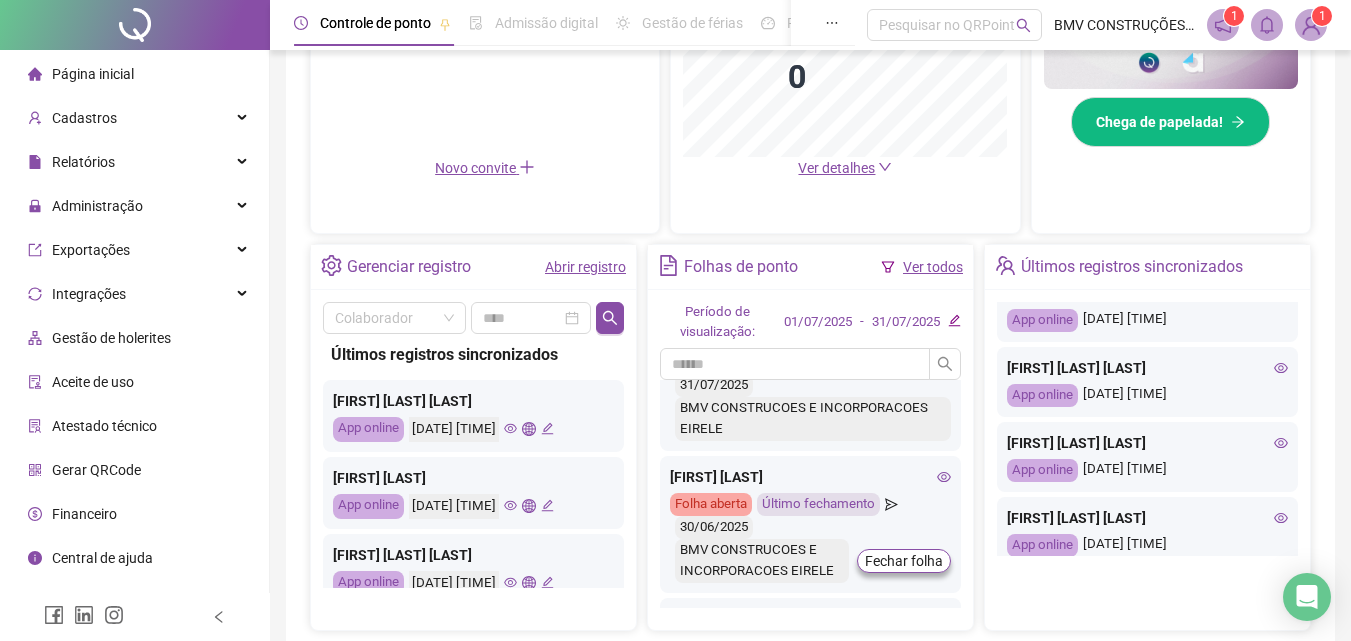 scroll, scrollTop: 300, scrollLeft: 0, axis: vertical 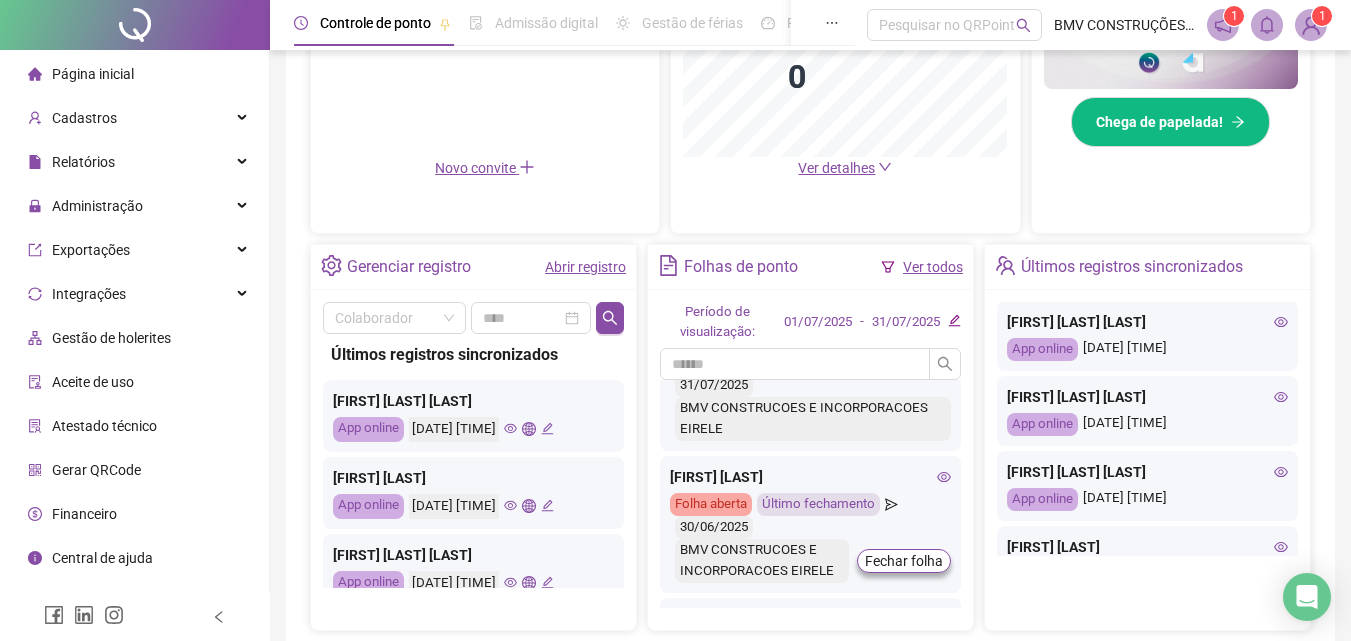 click 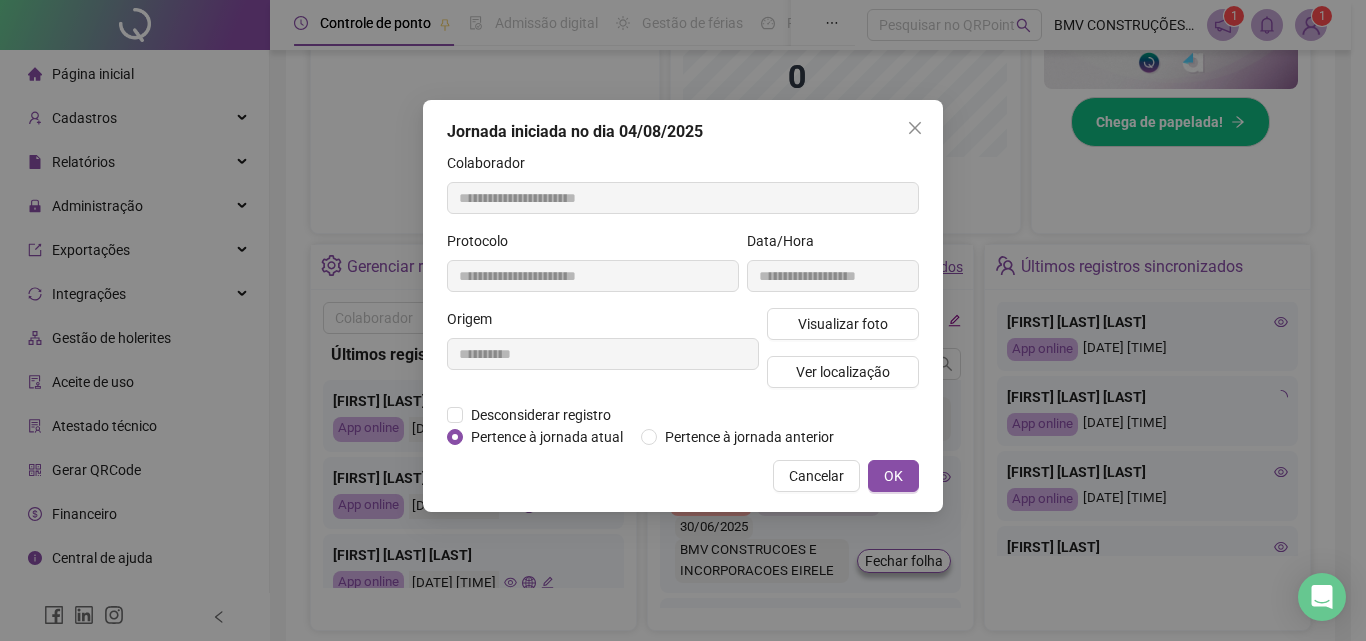 click on "Visualizar foto Ver localização" at bounding box center (843, 356) 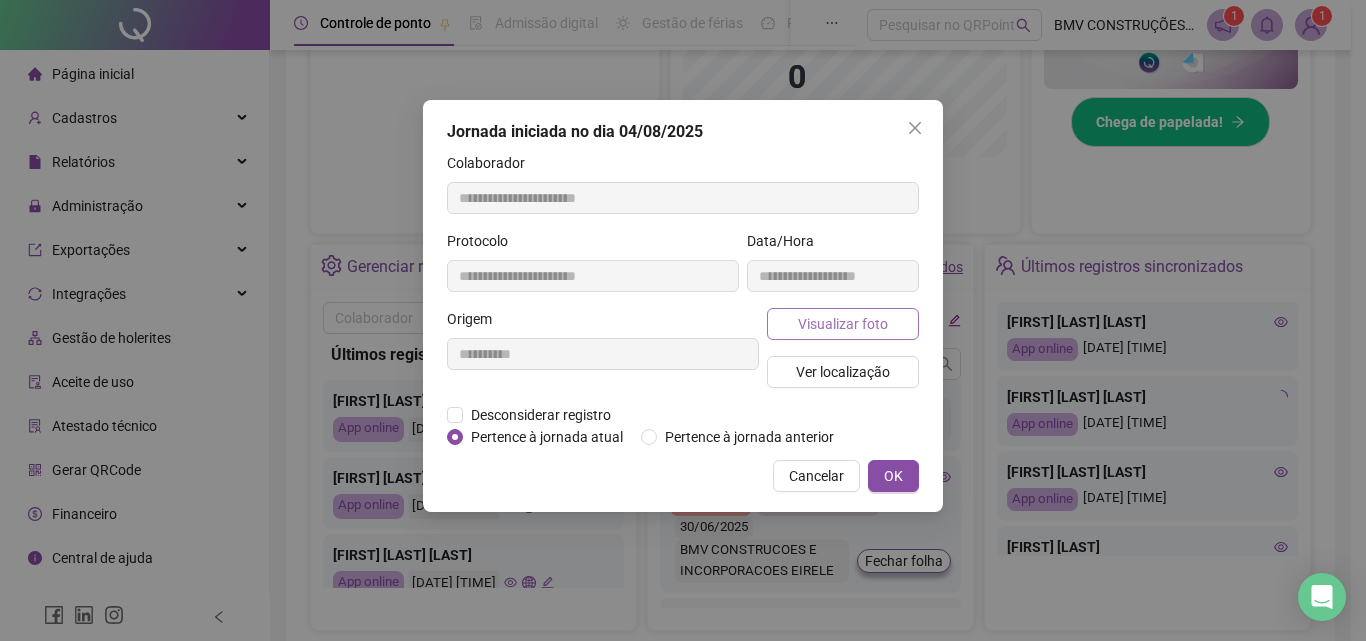 click on "Visualizar foto" at bounding box center (843, 324) 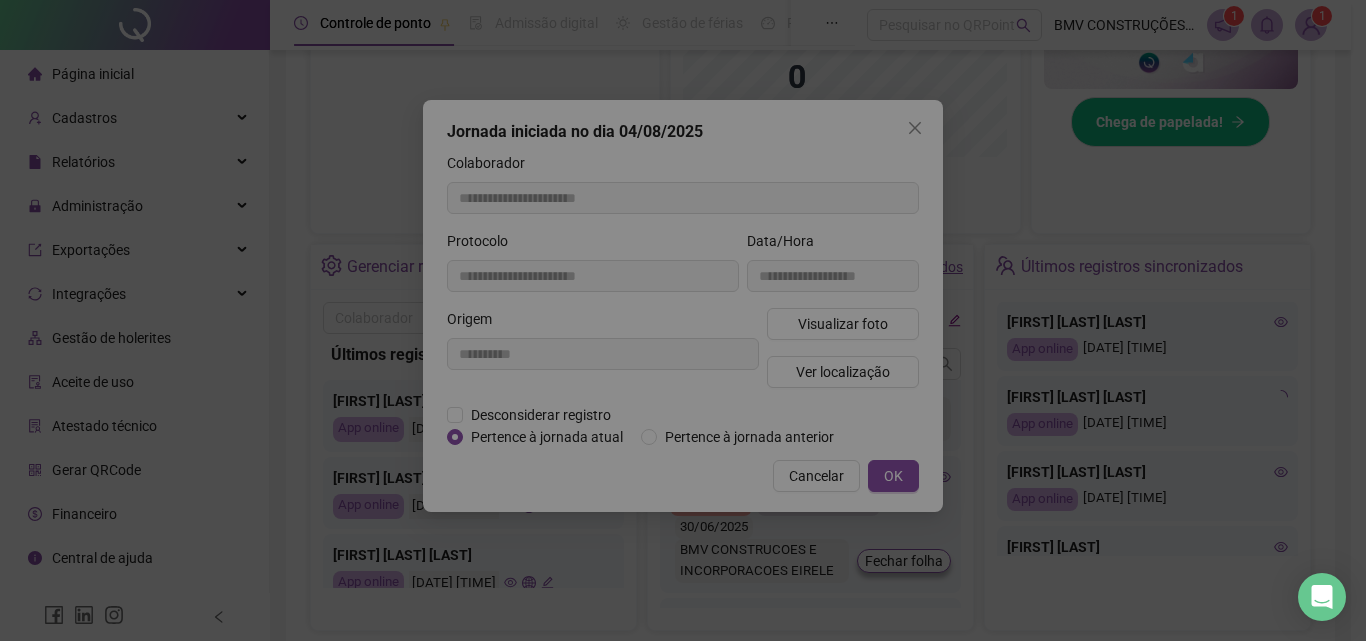 type on "**********" 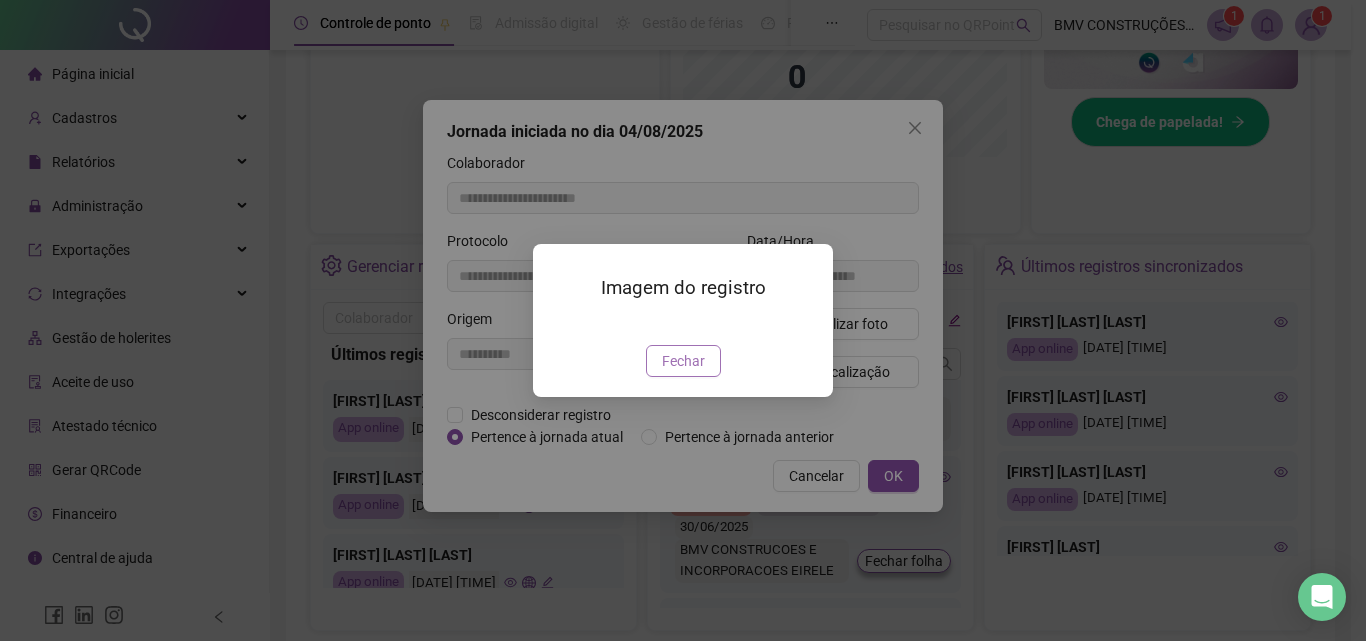 click on "Fechar" at bounding box center [683, 361] 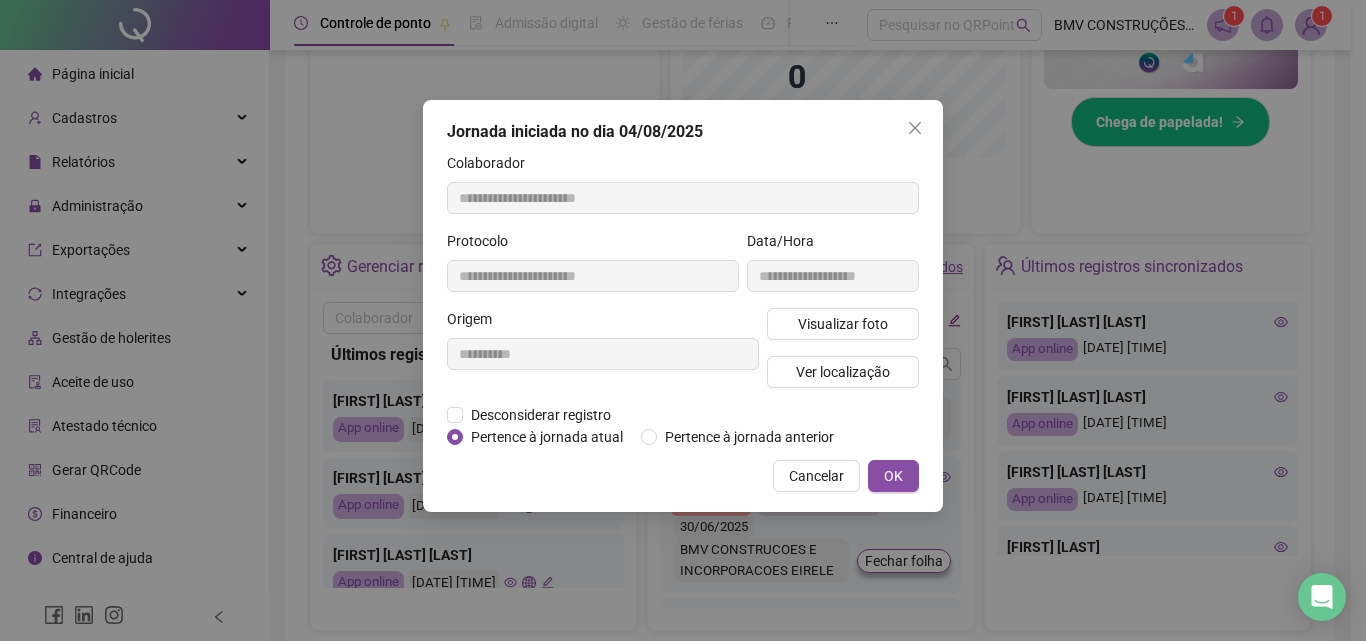 click 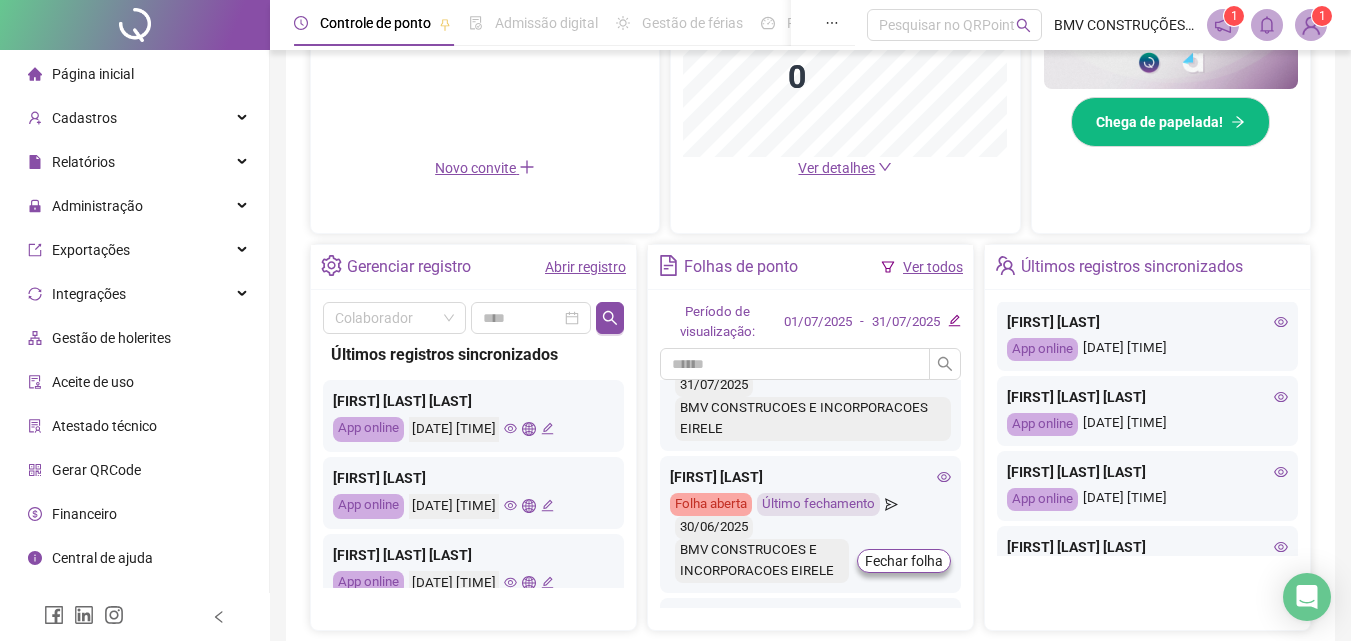 scroll, scrollTop: 500, scrollLeft: 0, axis: vertical 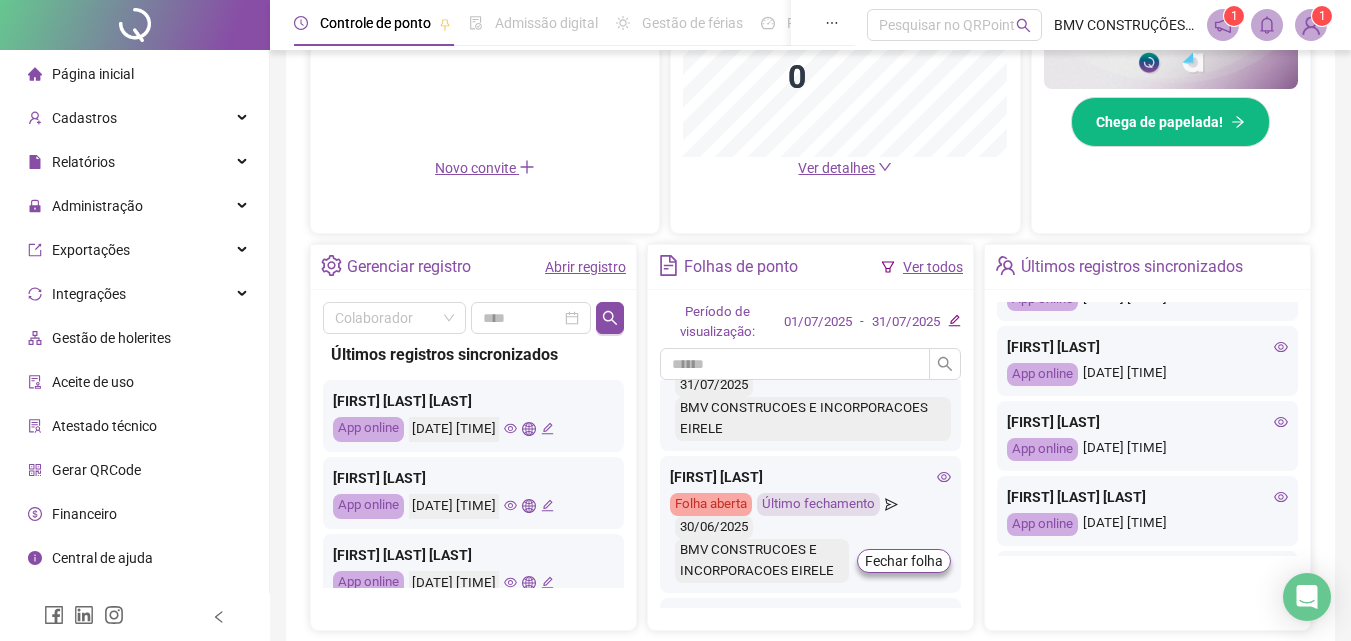 click on "[FIRST] [LAST]" at bounding box center (1147, 347) 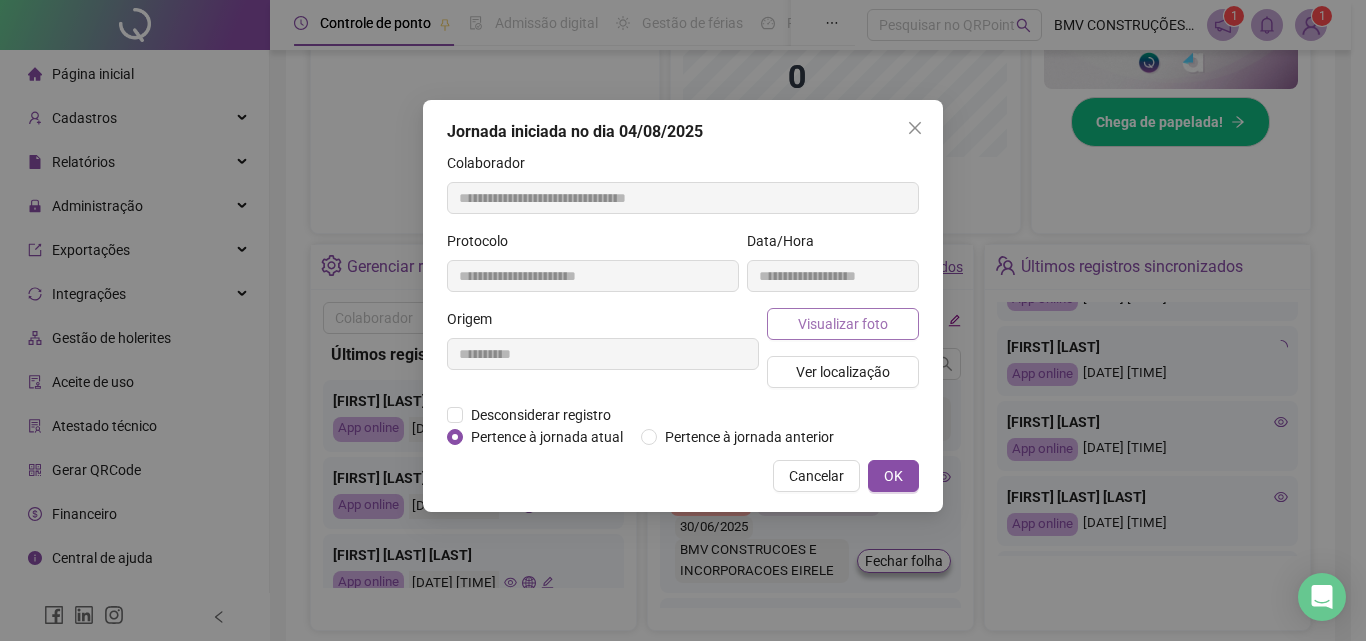 type on "**********" 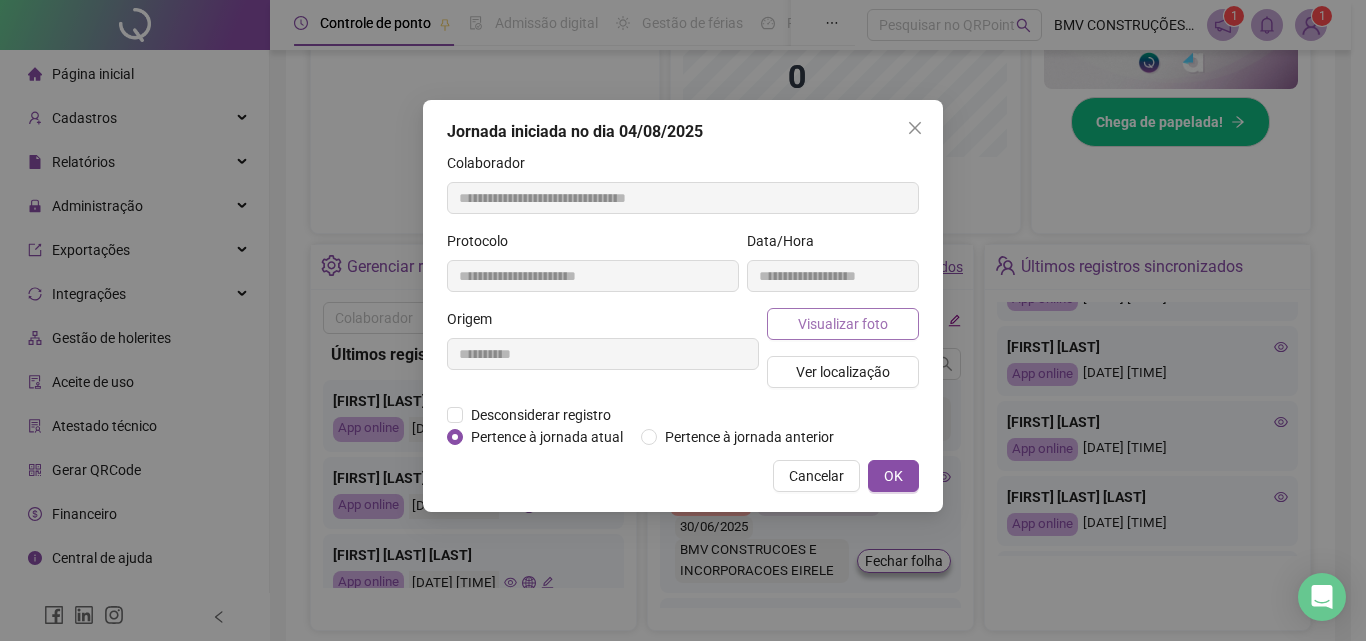 click on "Visualizar foto" at bounding box center [843, 324] 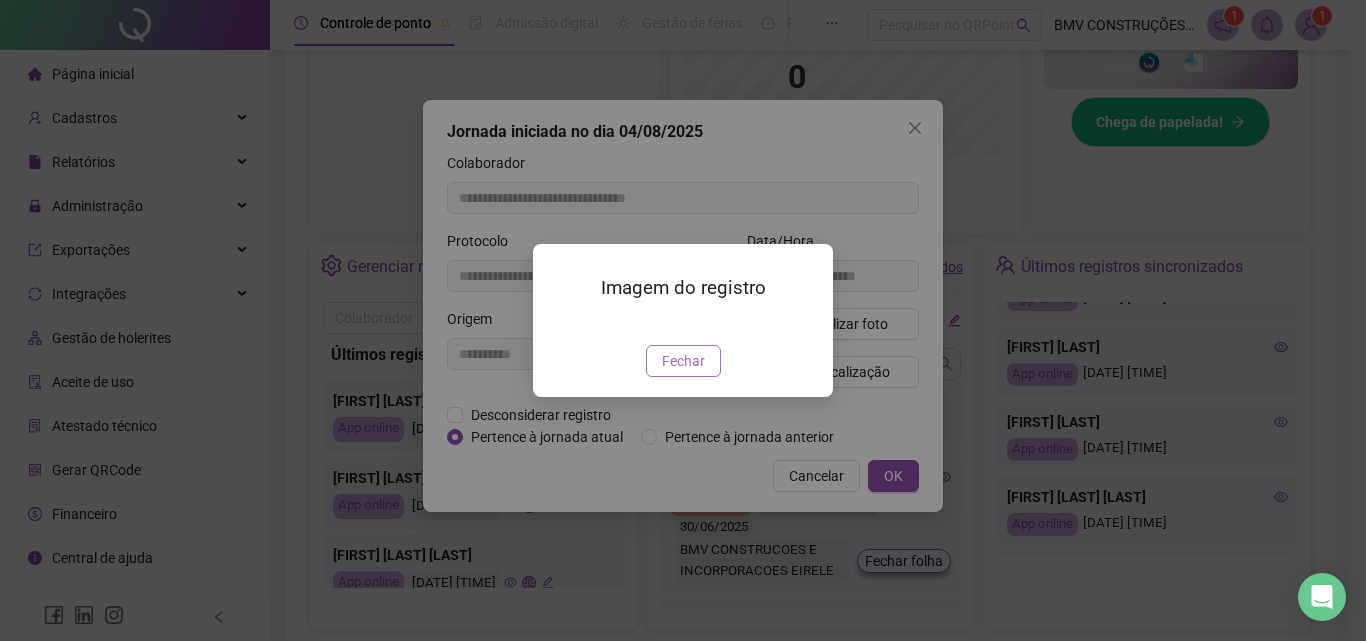 click on "Fechar" at bounding box center [683, 361] 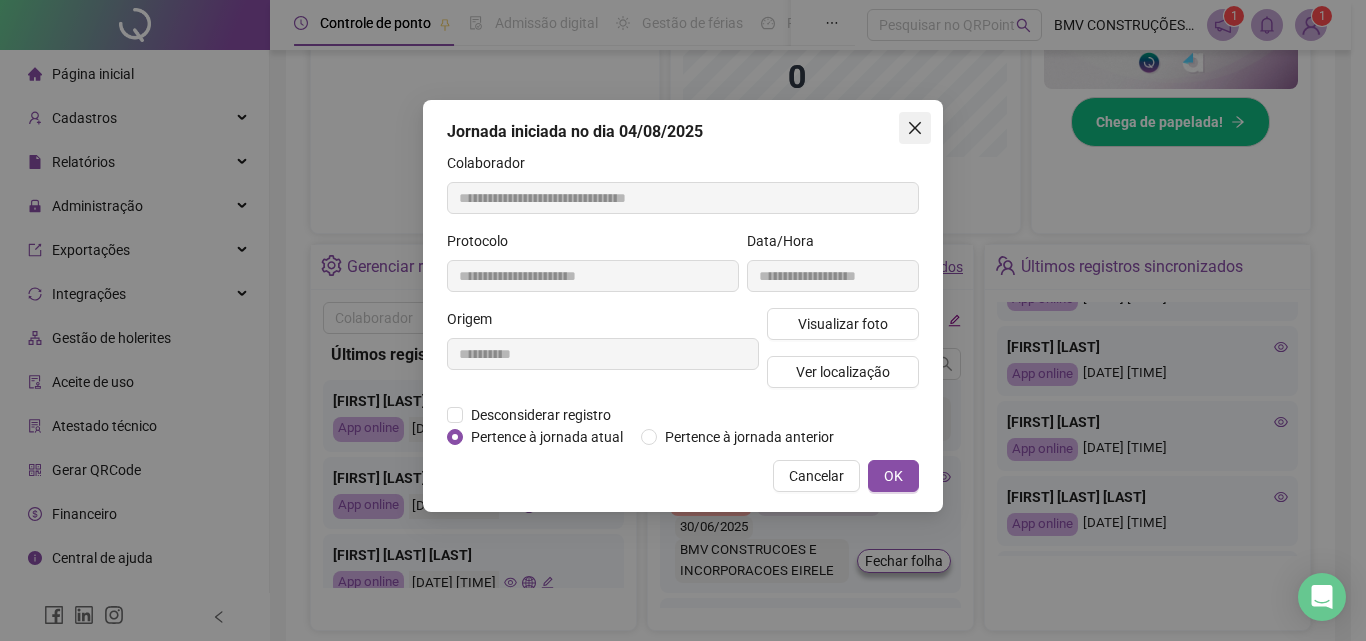 click at bounding box center [915, 128] 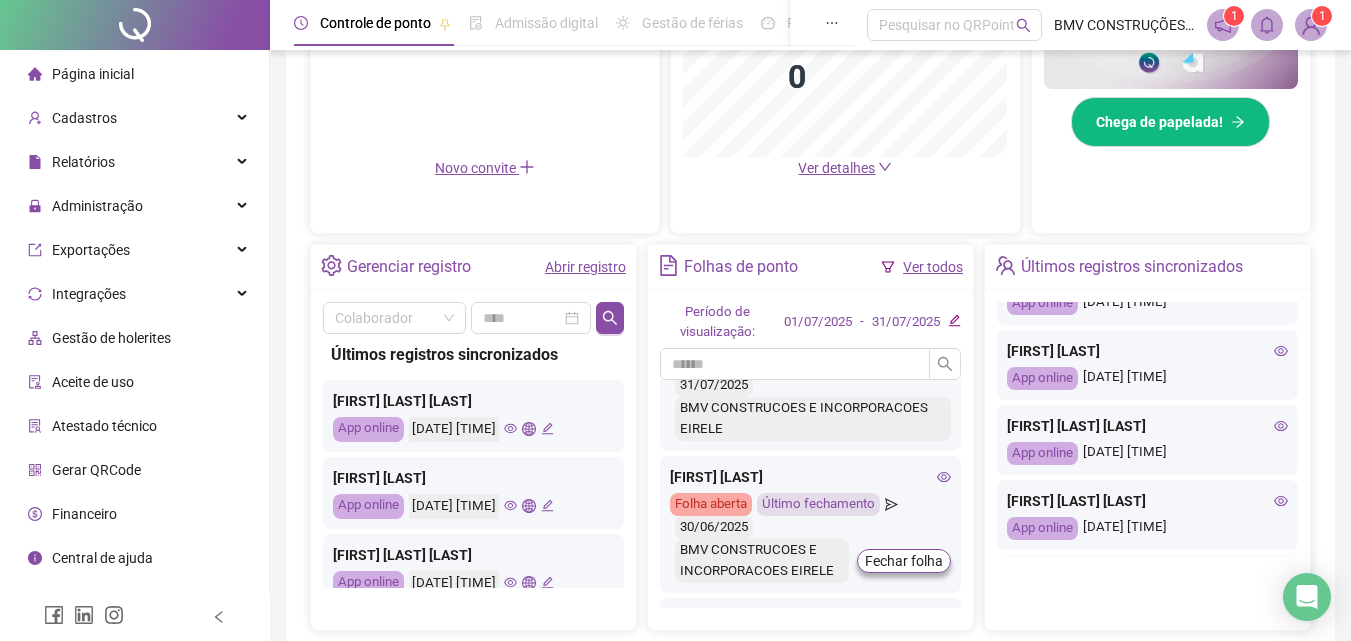 scroll, scrollTop: 600, scrollLeft: 0, axis: vertical 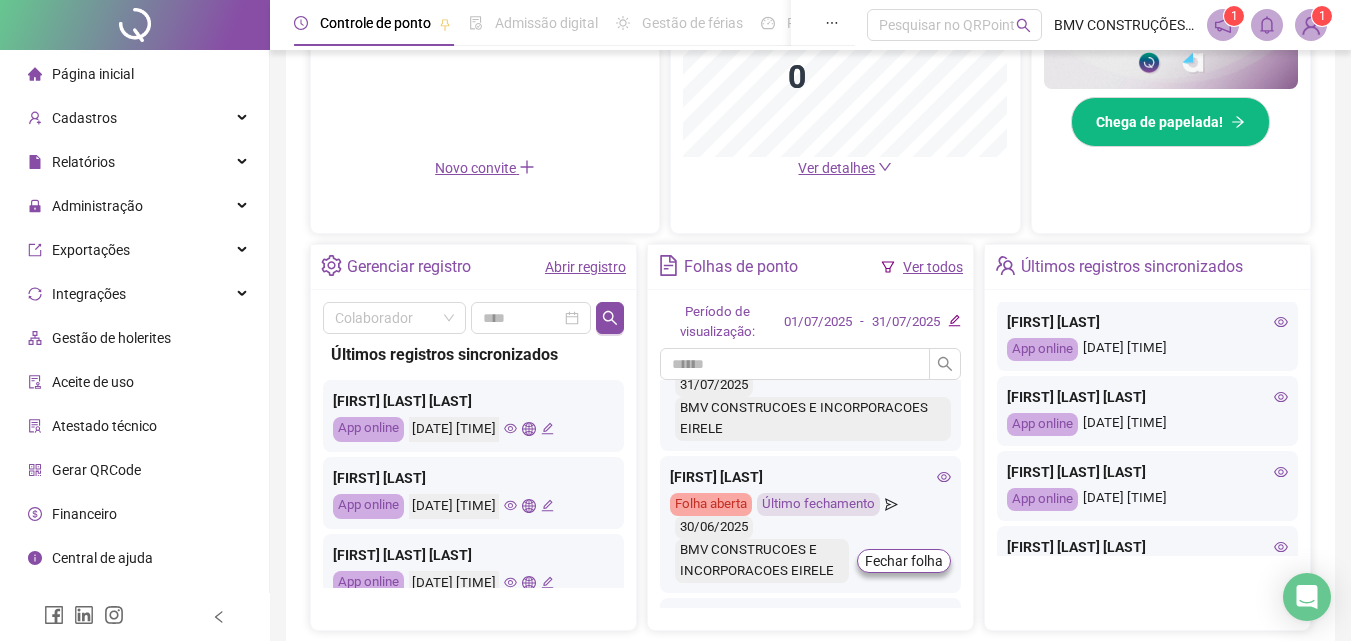 click 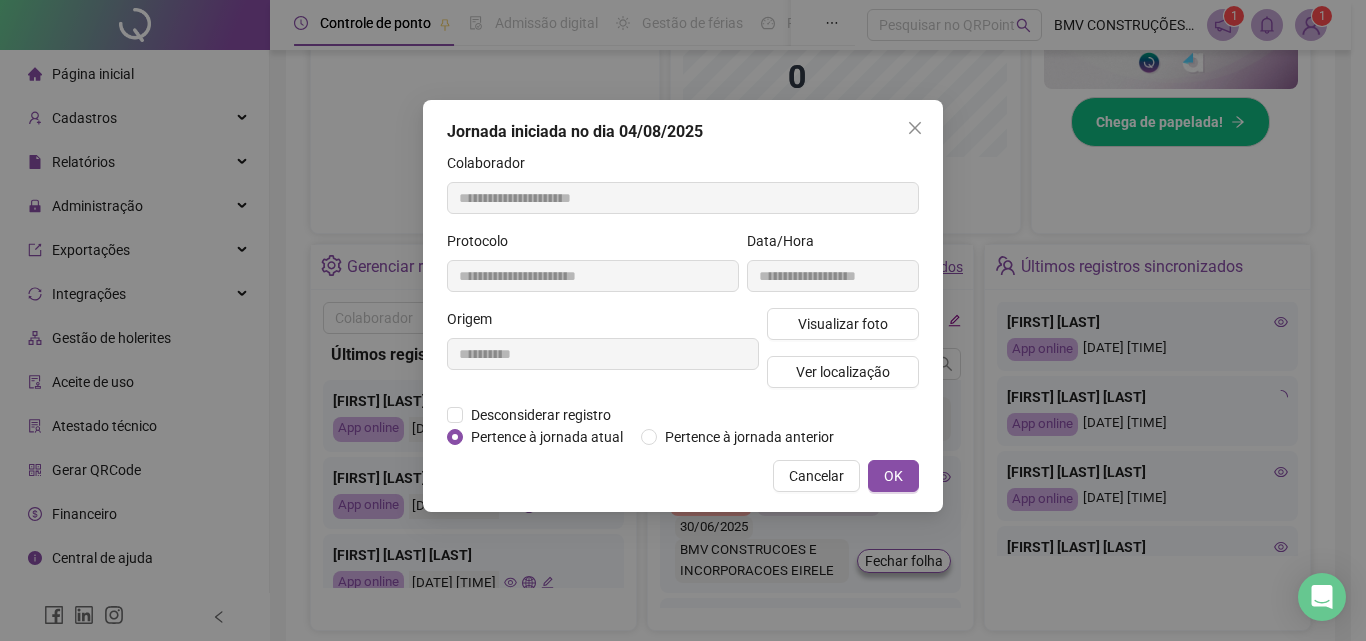 type on "**********" 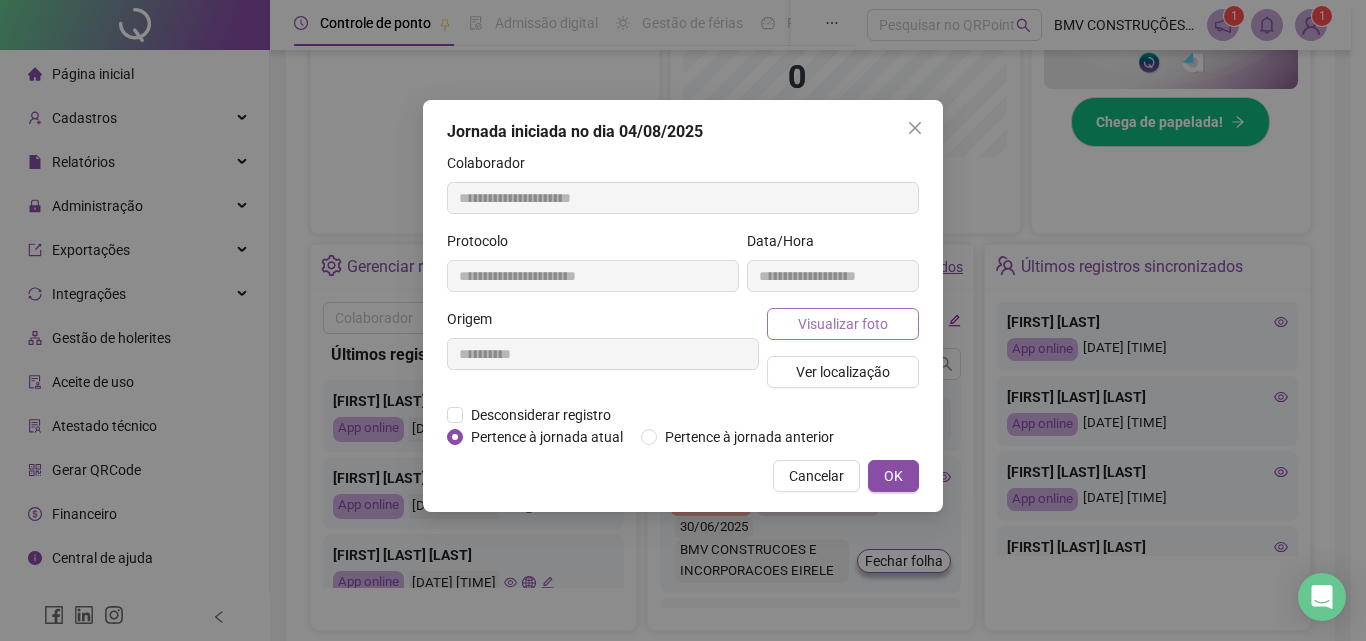 click on "Visualizar foto" at bounding box center [843, 324] 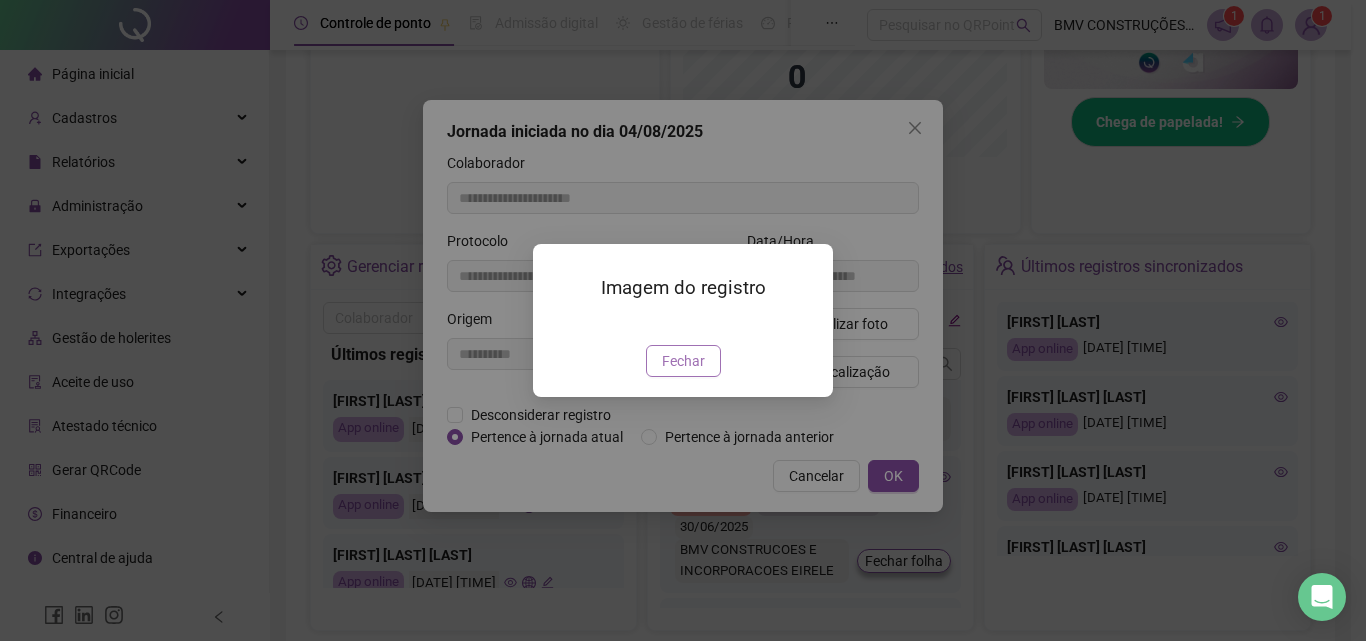 drag, startPoint x: 651, startPoint y: 469, endPoint x: 674, endPoint y: 420, distance: 54.129475 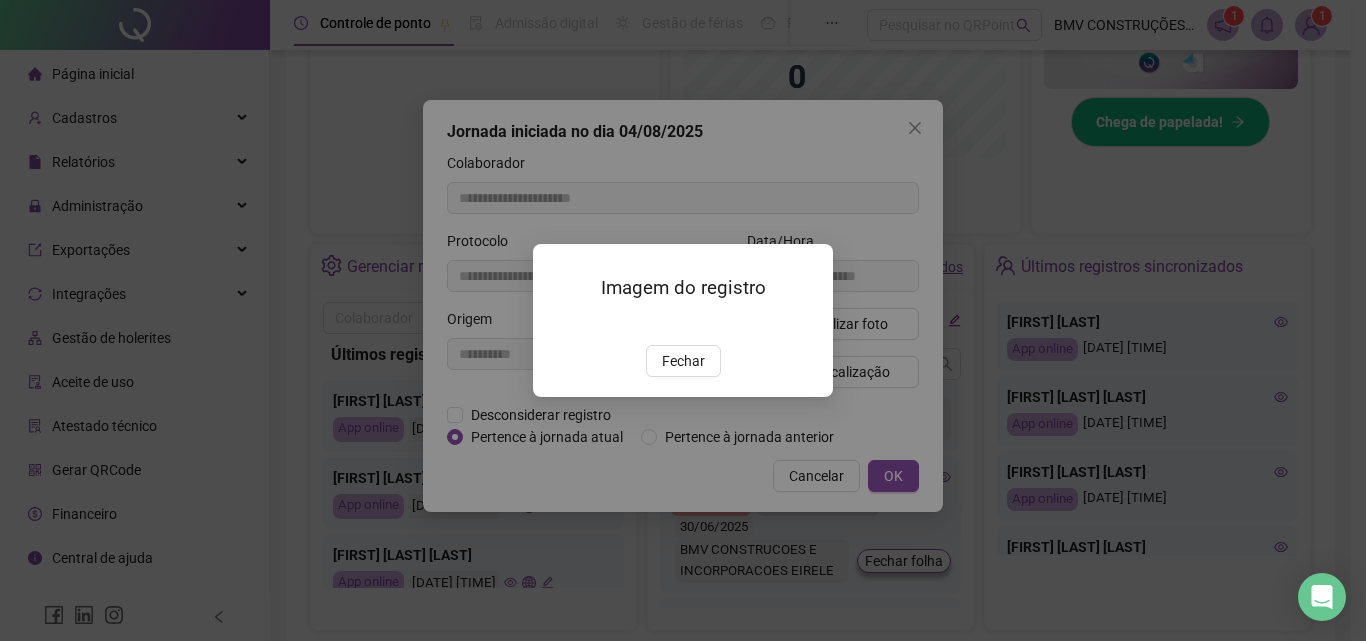 click on "Fechar" at bounding box center [683, 361] 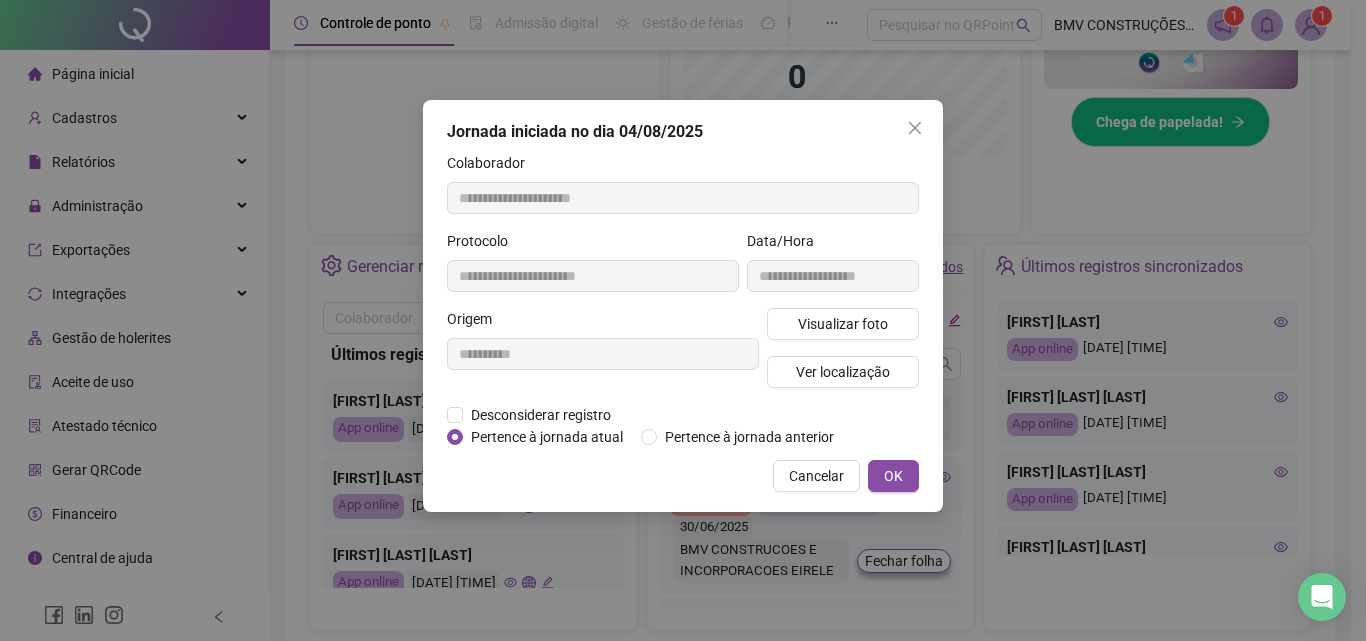 drag, startPoint x: 922, startPoint y: 133, endPoint x: 925, endPoint y: 143, distance: 10.440307 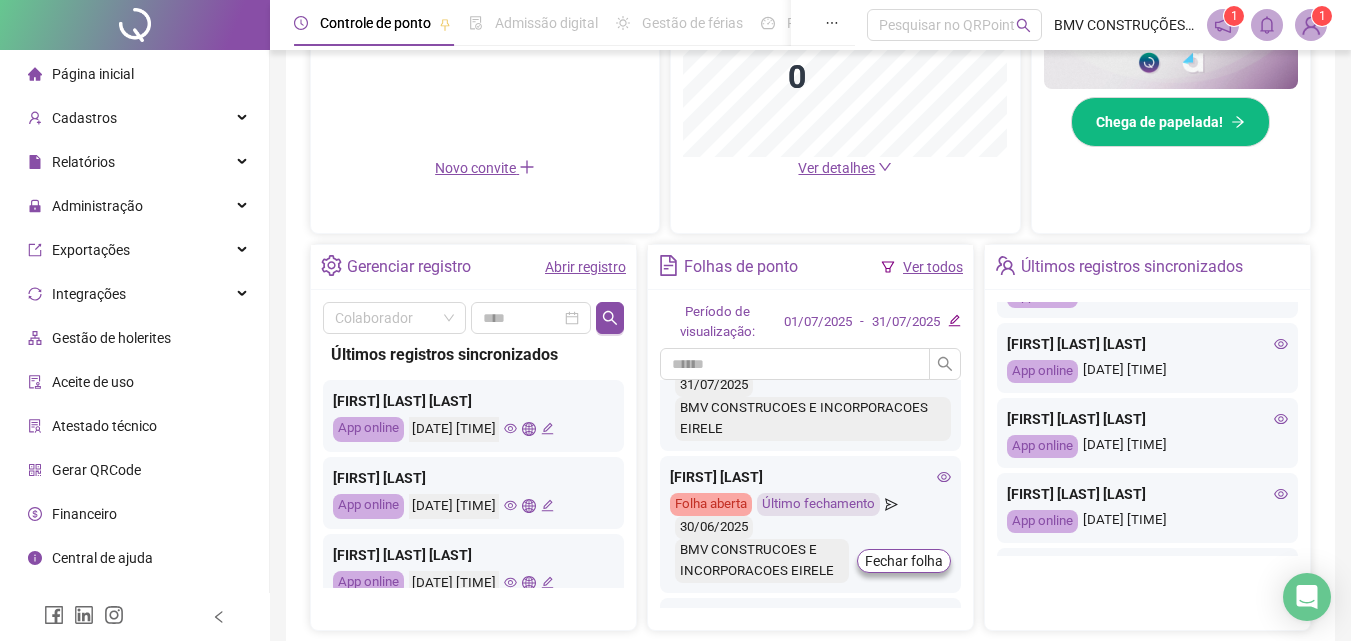 scroll, scrollTop: 700, scrollLeft: 0, axis: vertical 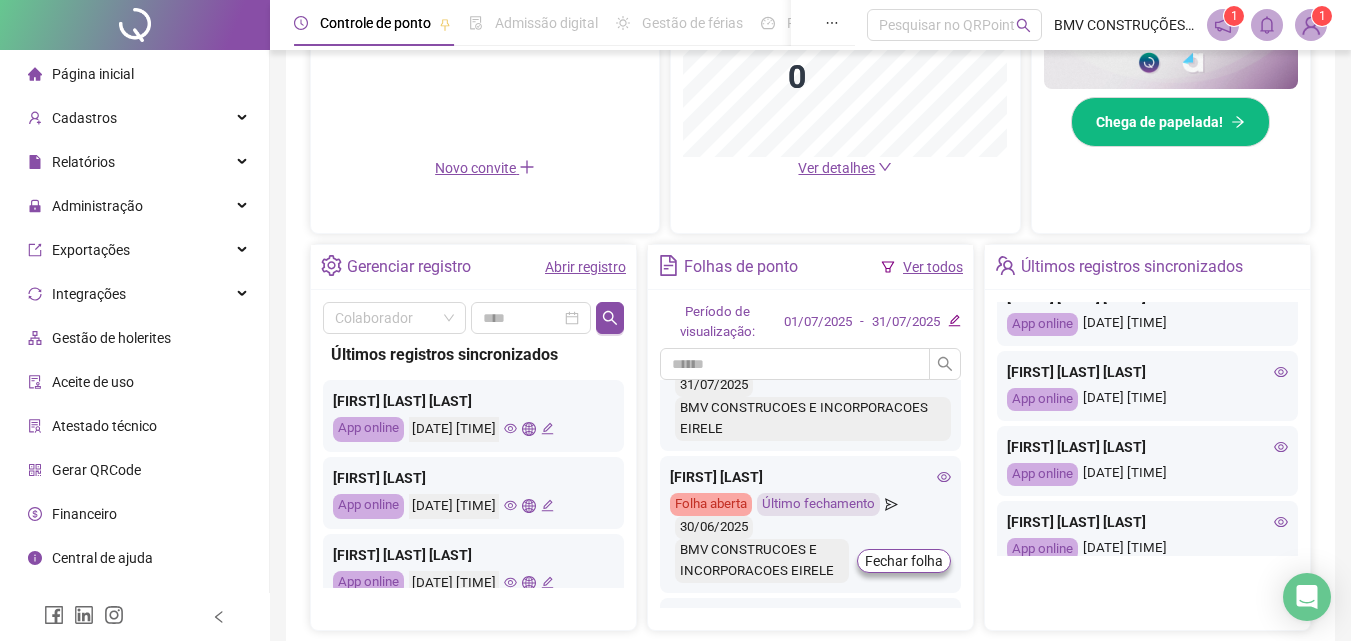 click 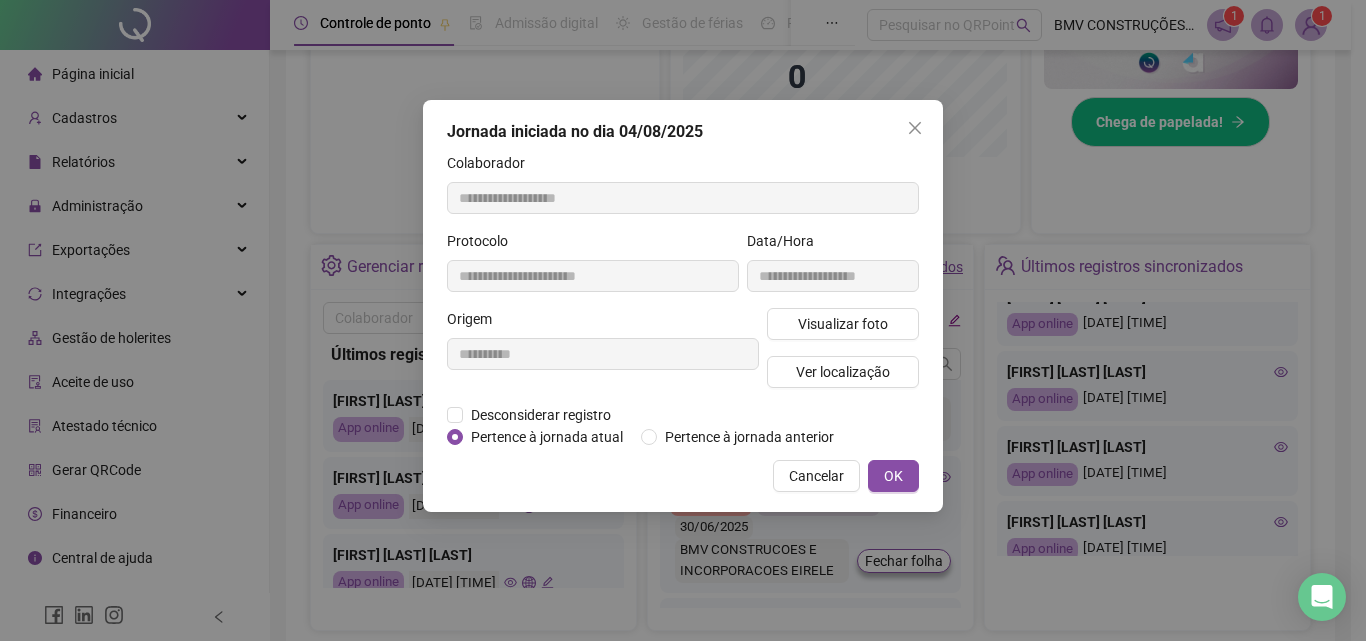 click on "Visualizar foto Ver localização" at bounding box center [843, 356] 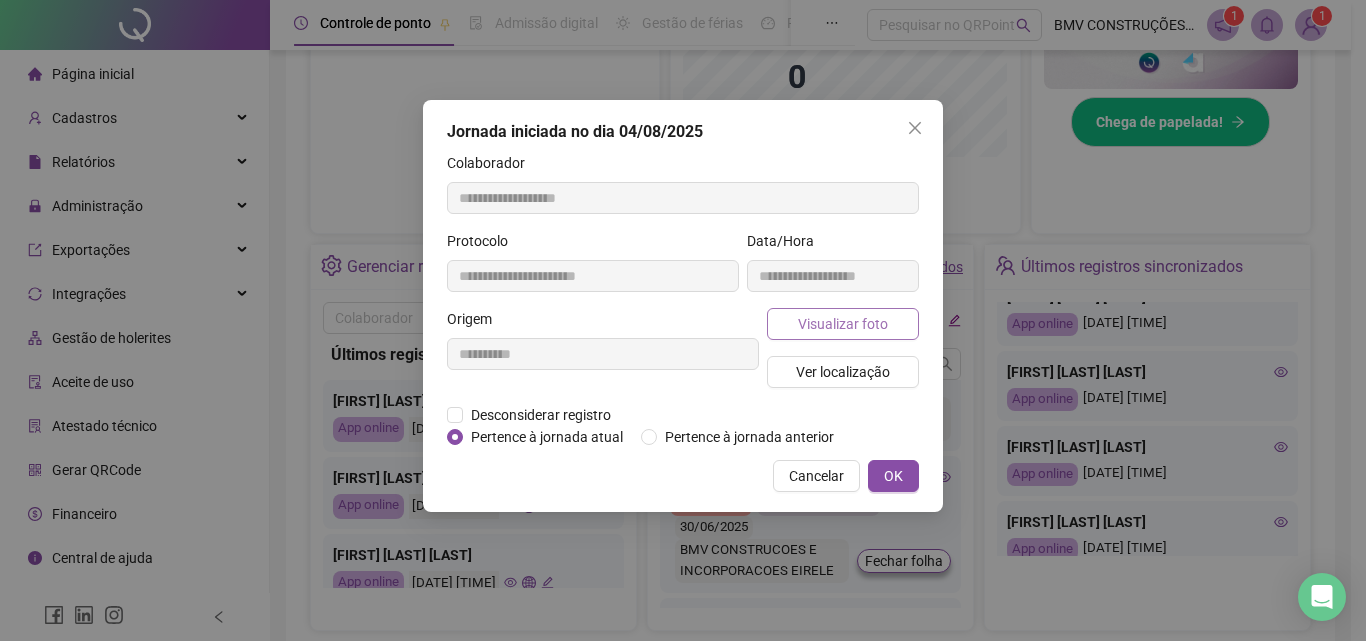 click on "Visualizar foto" at bounding box center [843, 324] 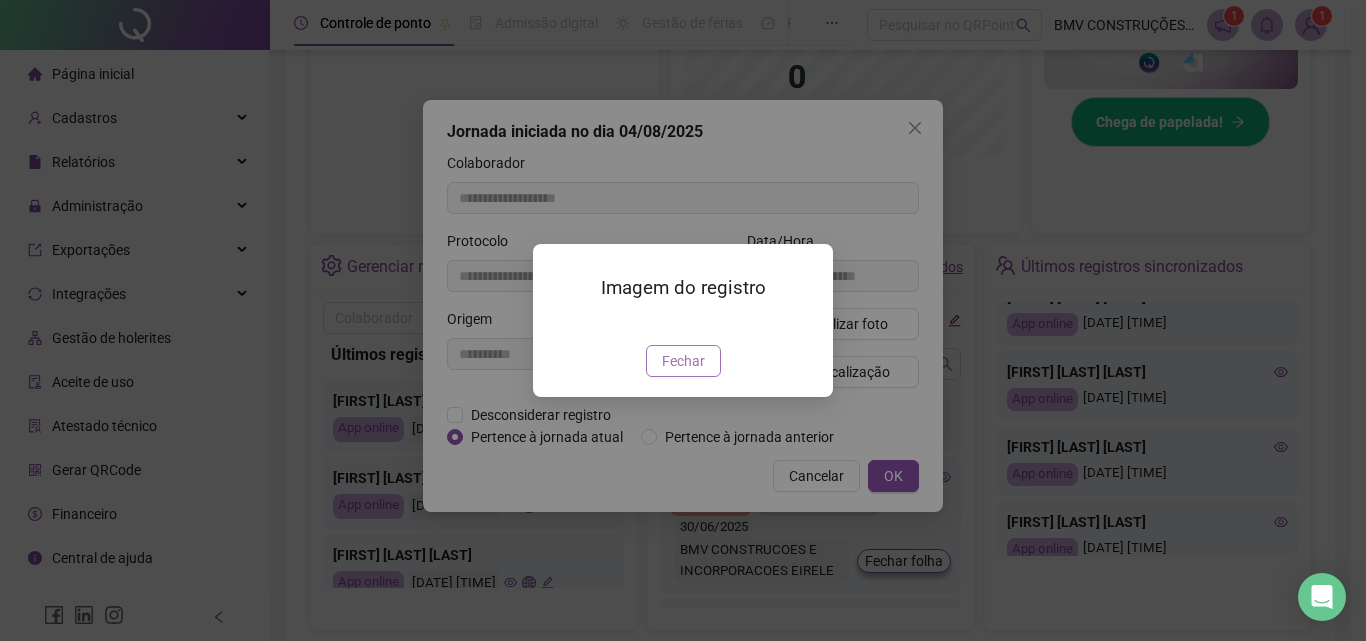 click on "Fechar" at bounding box center (683, 361) 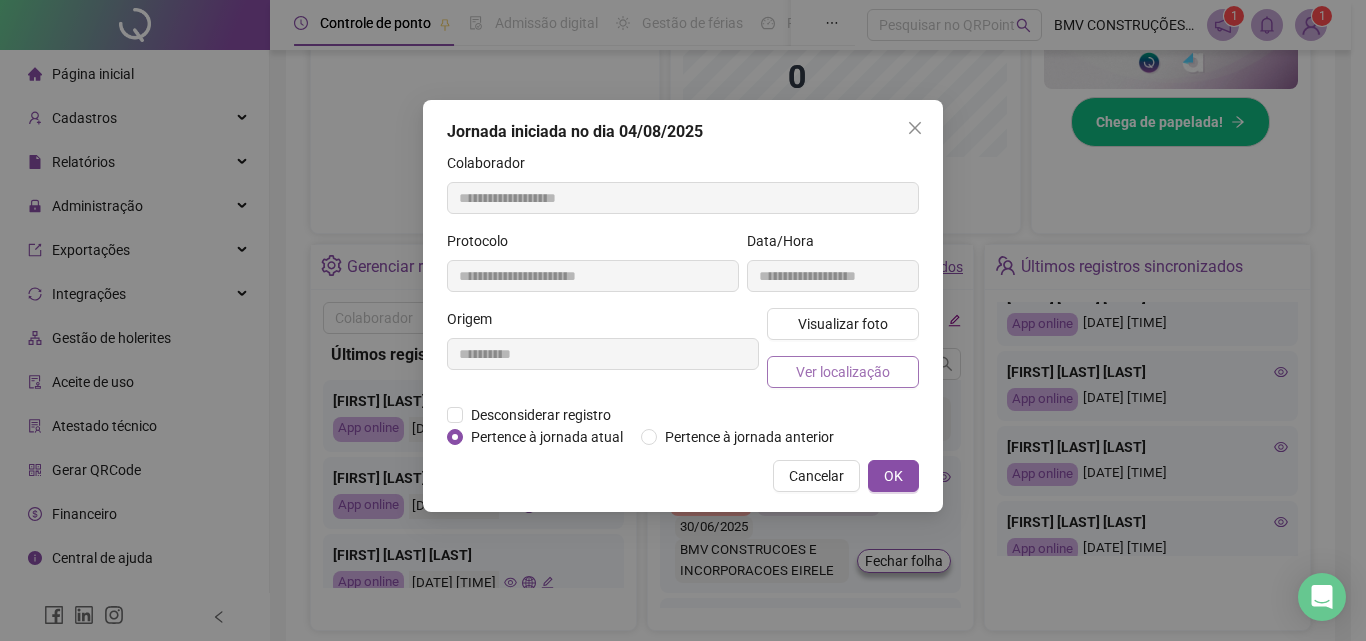 click on "Ver localização" at bounding box center [843, 372] 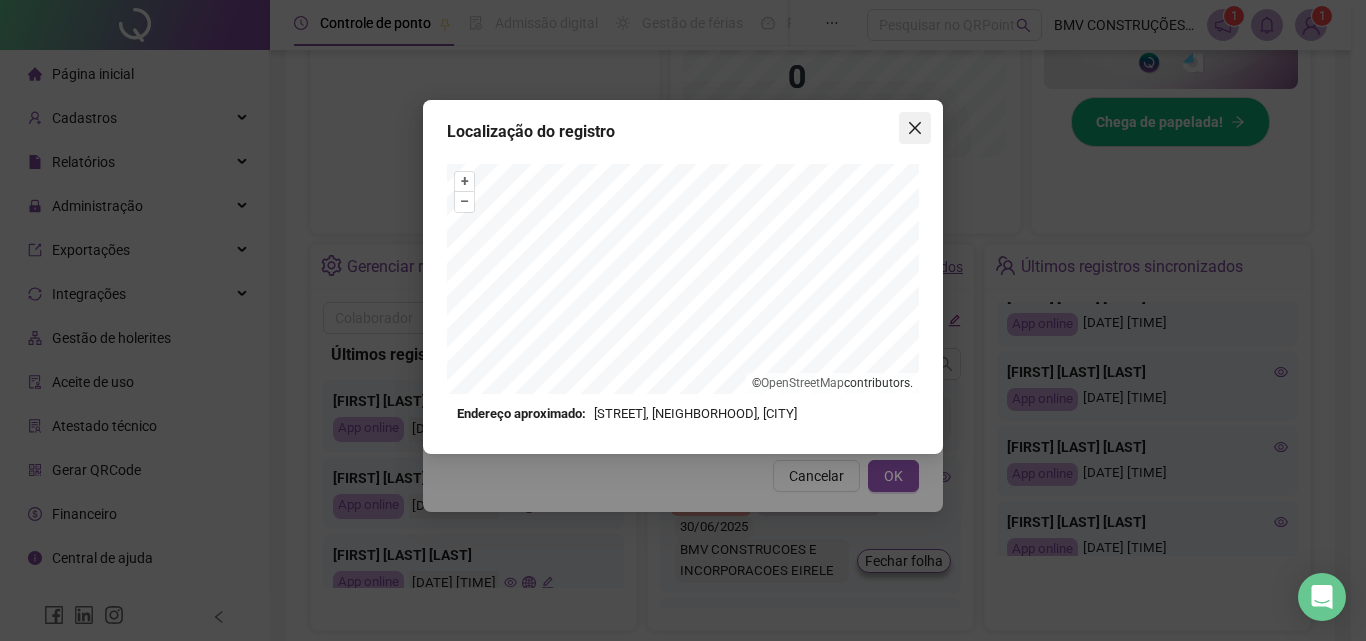 click on "Localização do registro + – ⇧ › ©  OpenStreetMap  contributors. Endereço aproximado:   Rua Conde de Porto Alegre, Vila IAPI, [CITY], [STATE] *OBS Os registros de ponto executados através da web utilizam uma tecnologia menos precisa para obter a geolocalização do colaborador, o que poderá resultar em localizações distintas." at bounding box center [683, 277] 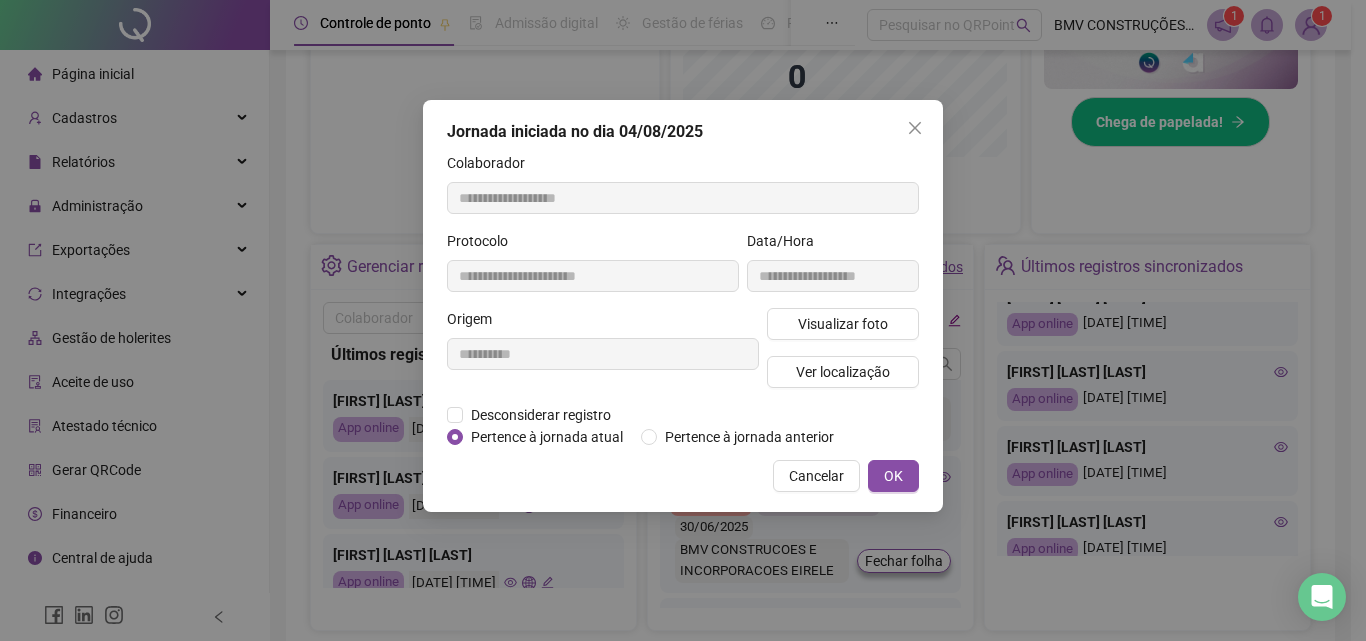 drag, startPoint x: 906, startPoint y: 120, endPoint x: 959, endPoint y: 186, distance: 84.646324 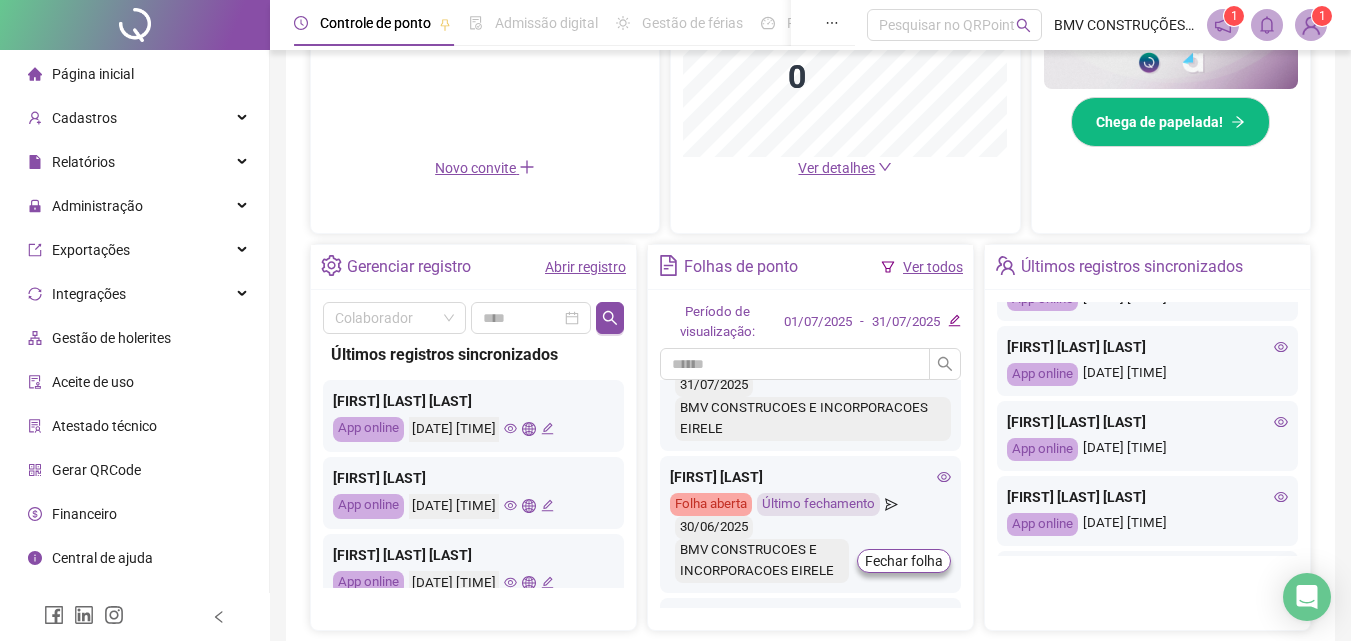 scroll, scrollTop: 800, scrollLeft: 0, axis: vertical 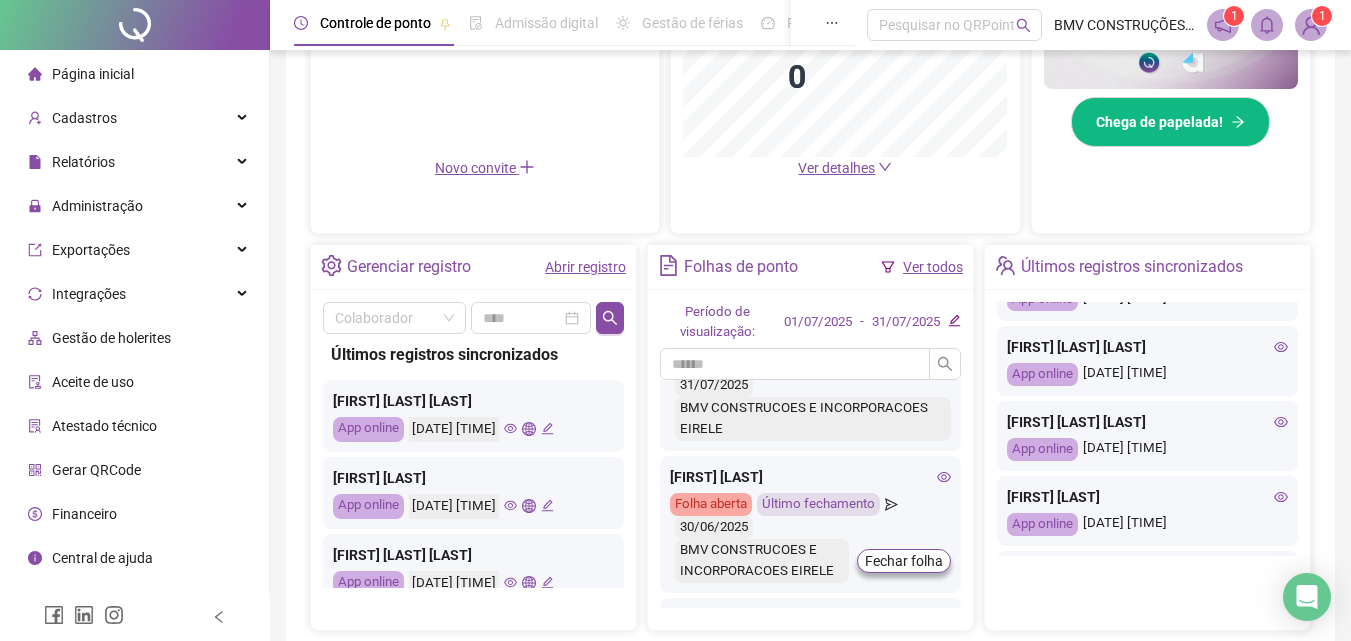 click 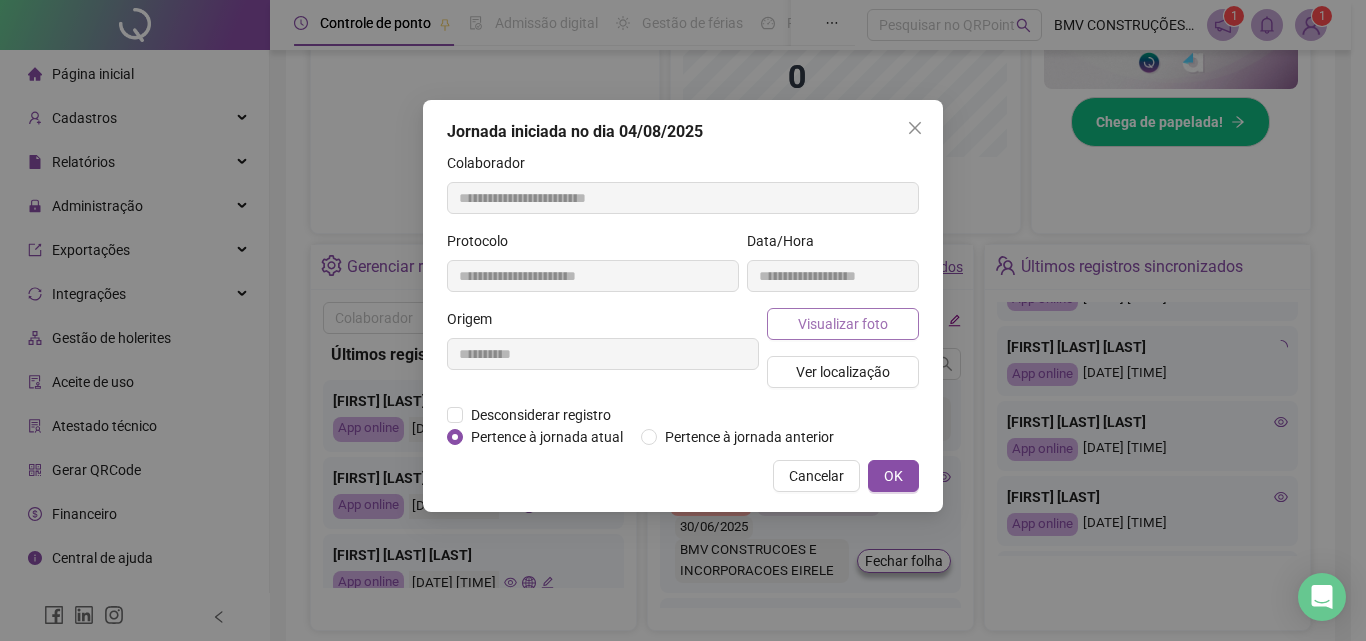 click on "Visualizar foto" at bounding box center [843, 324] 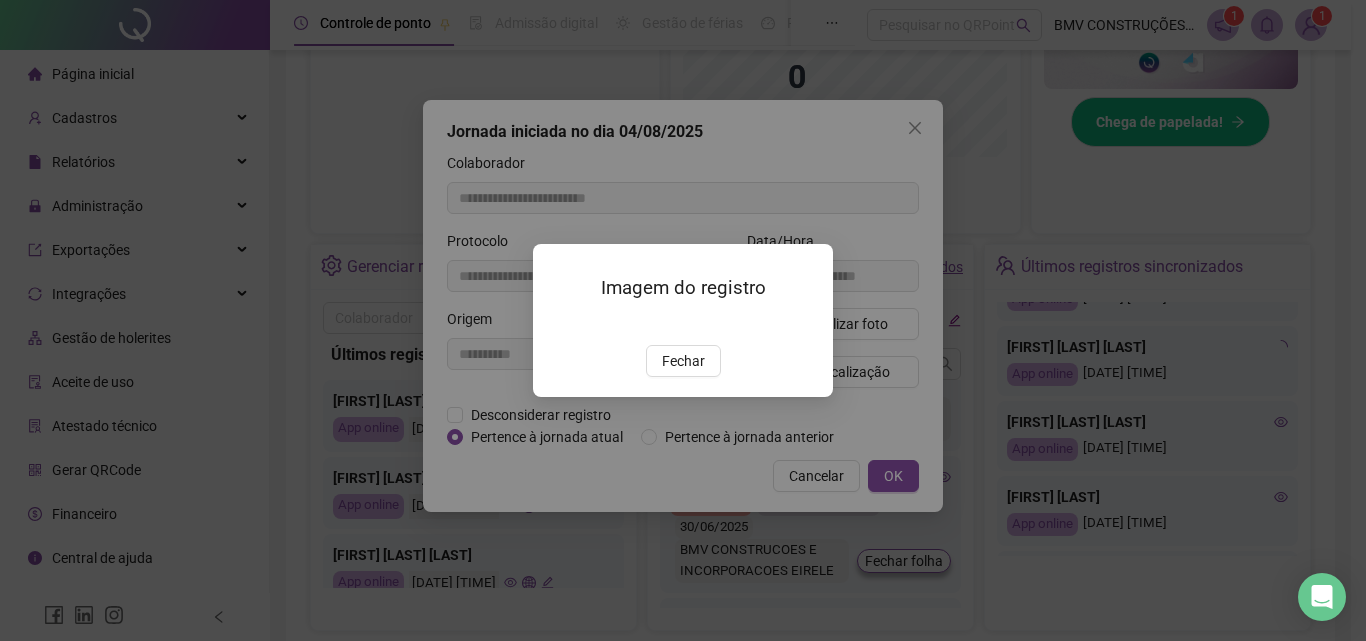 type on "**********" 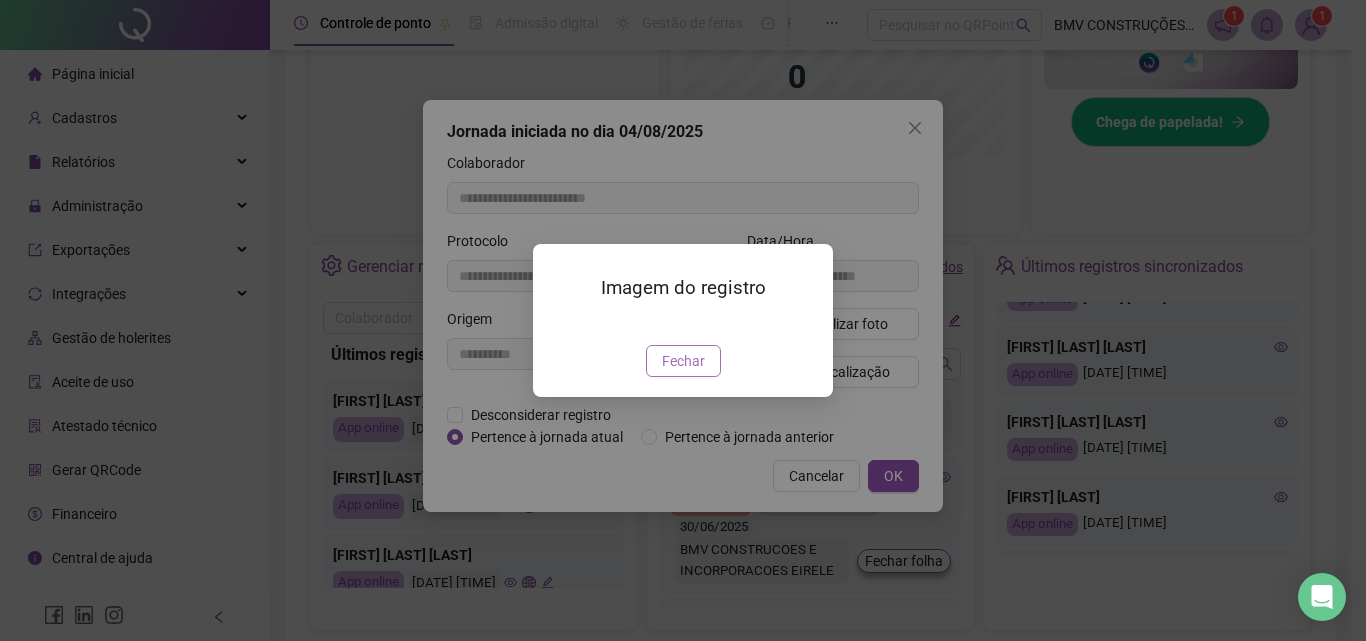 click on "Fechar" at bounding box center [683, 361] 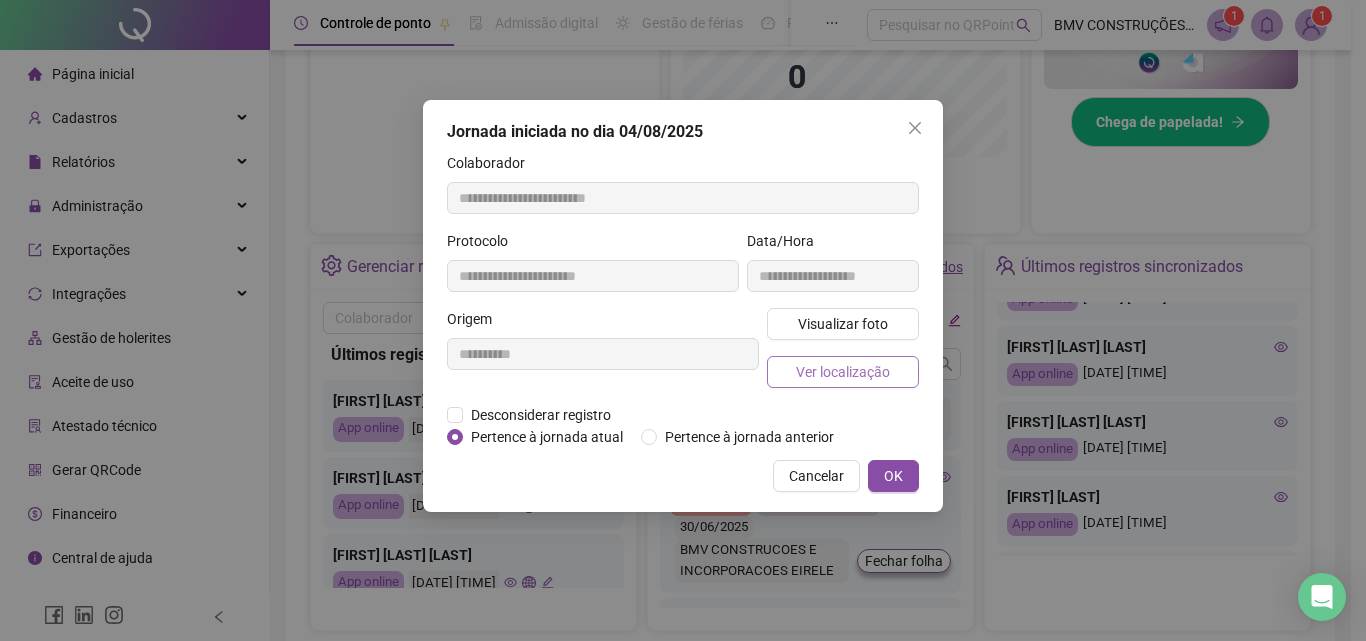 click on "Ver localização" at bounding box center (843, 372) 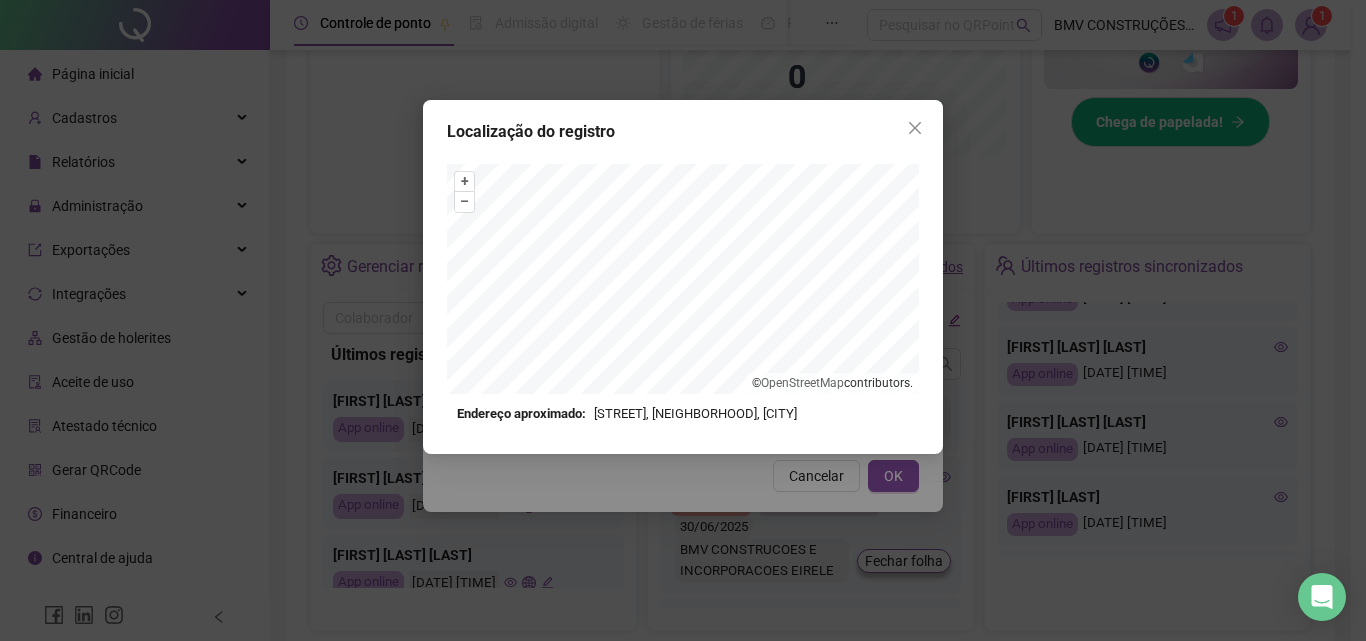 click on "Localização do registro + – ⇧ › ©  OpenStreetMap  contributors. Endereço aproximado:   [STREET], [NEIGHBORHOOD], [CITY] *OBS Os registros de ponto executados através da web utilizam uma tecnologia menos precisa para obter a geolocalização do colaborador, o que poderá resultar em localizações distintas." at bounding box center [683, 277] 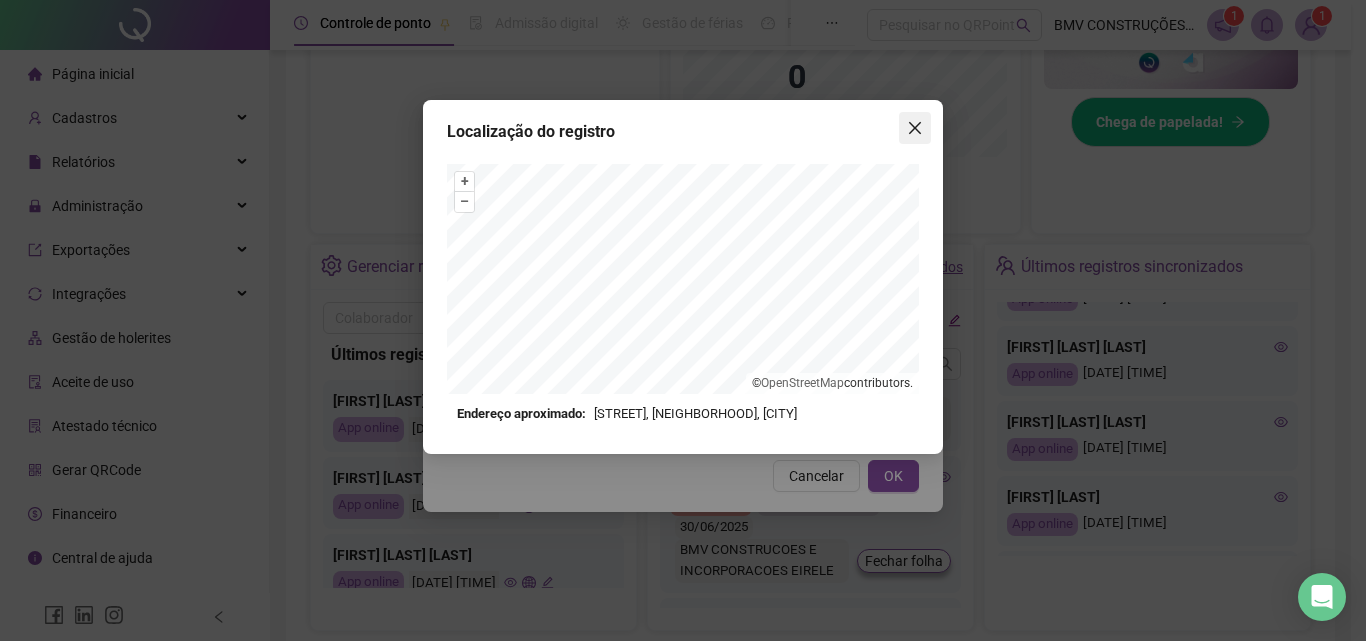 click at bounding box center (915, 128) 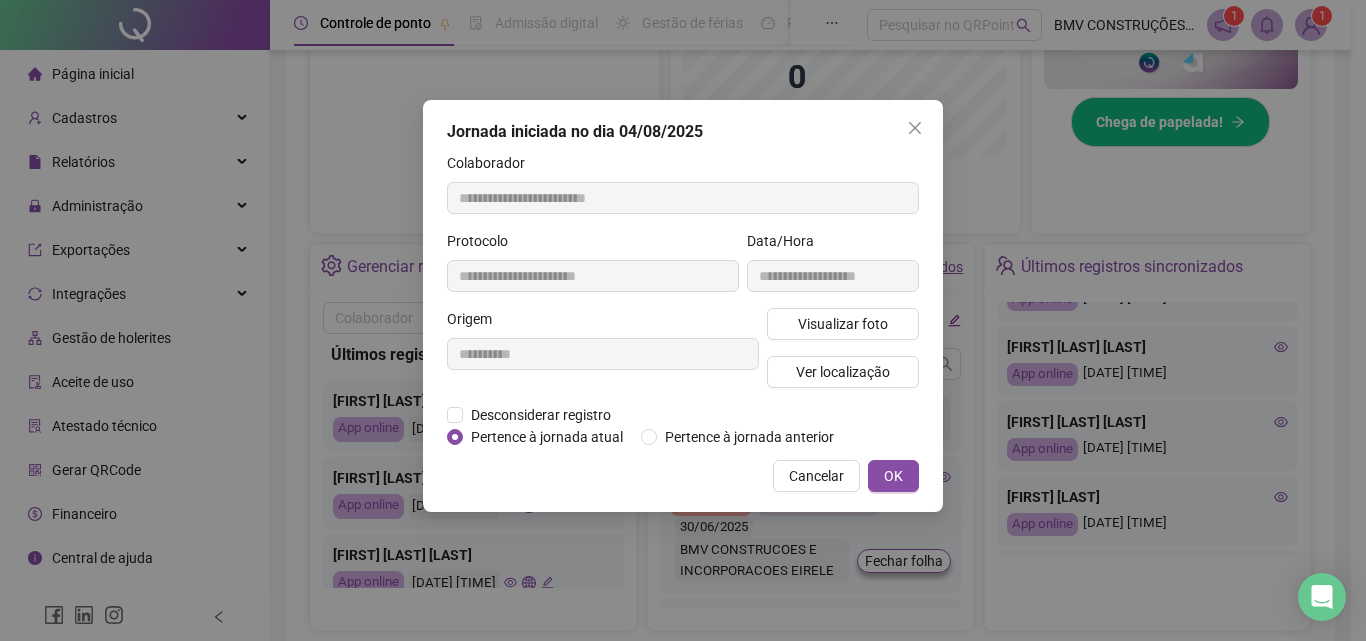 click at bounding box center (915, 128) 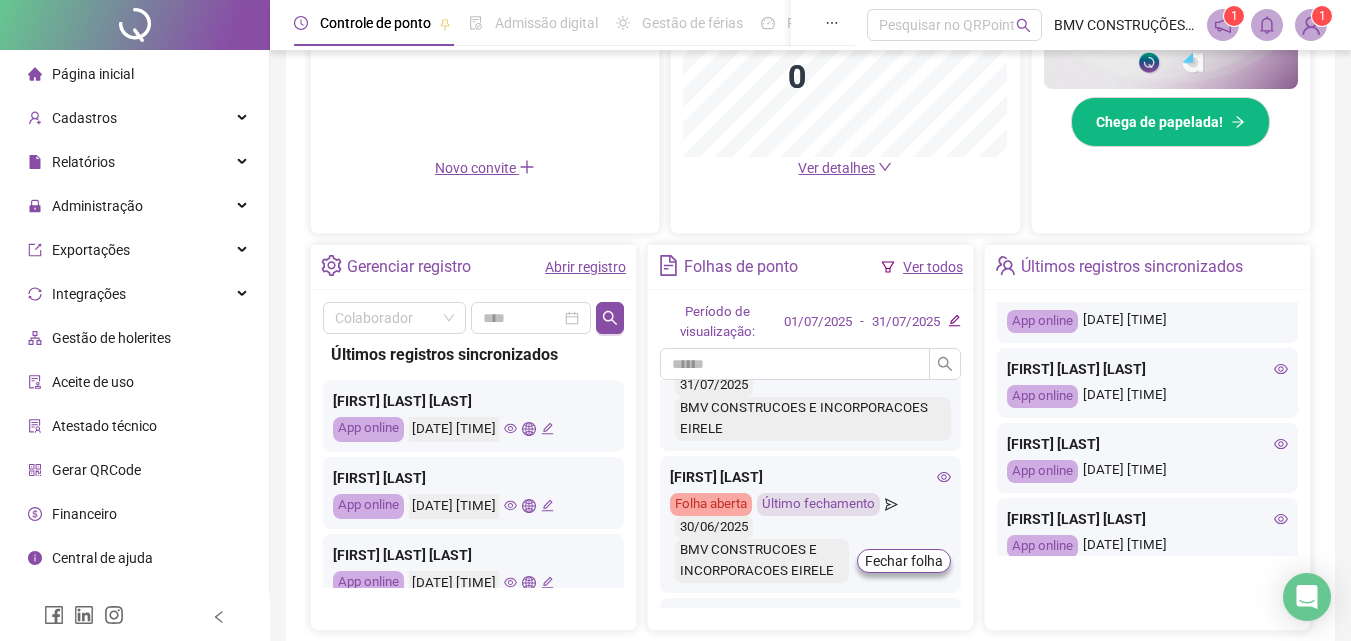 scroll, scrollTop: 900, scrollLeft: 0, axis: vertical 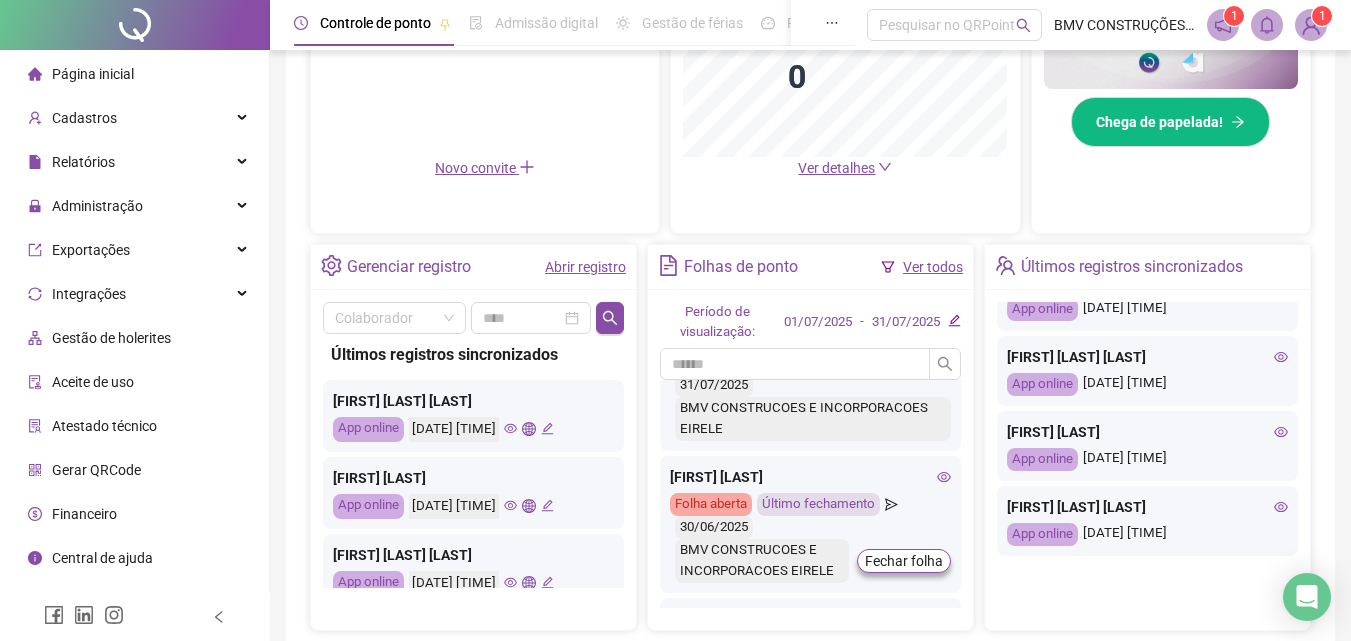 click 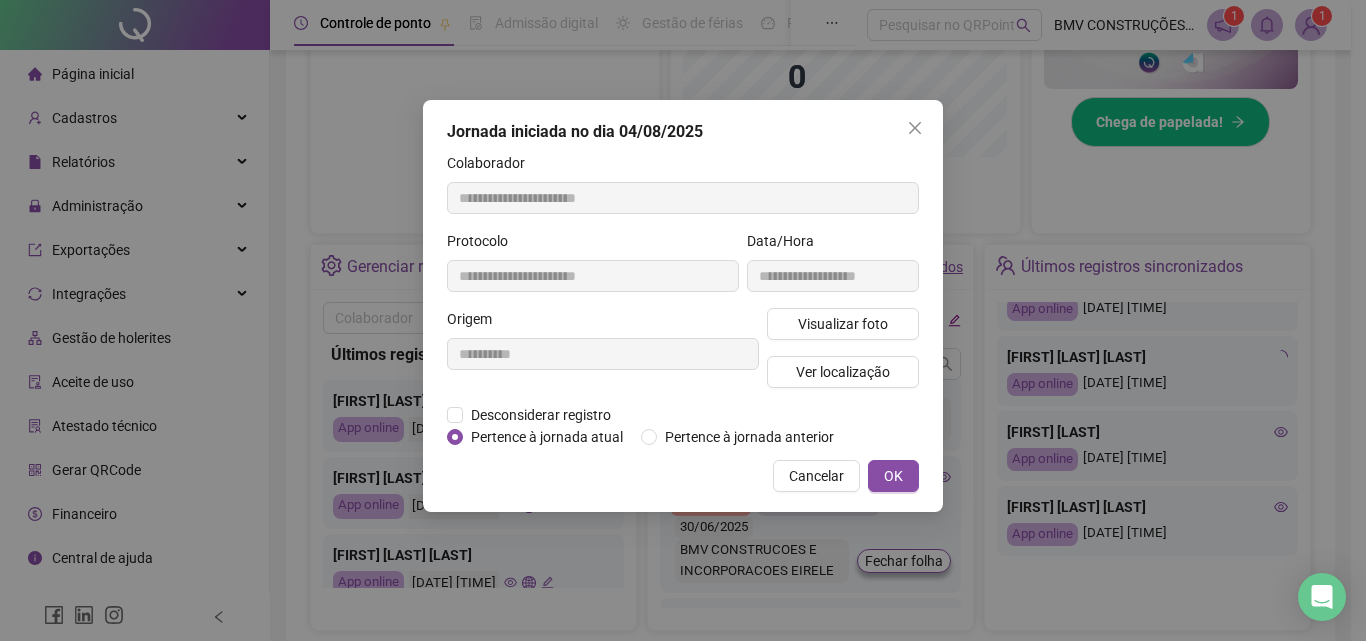 type on "**********" 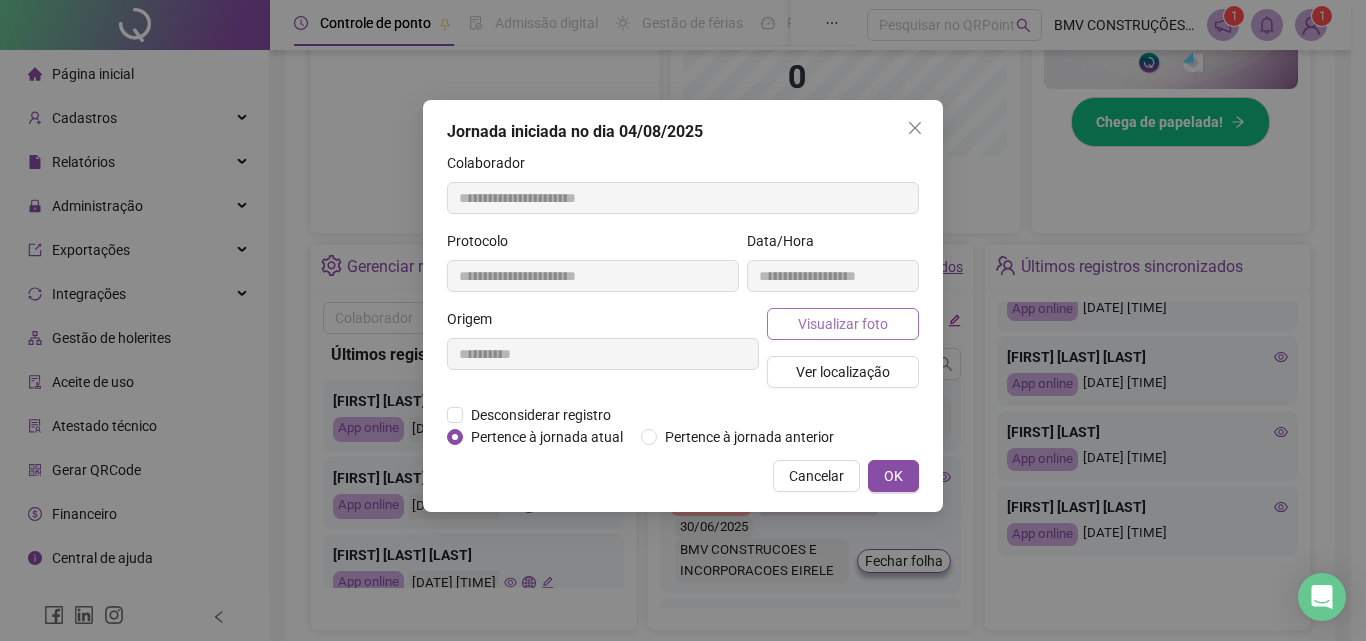 click on "Visualizar foto" at bounding box center [843, 324] 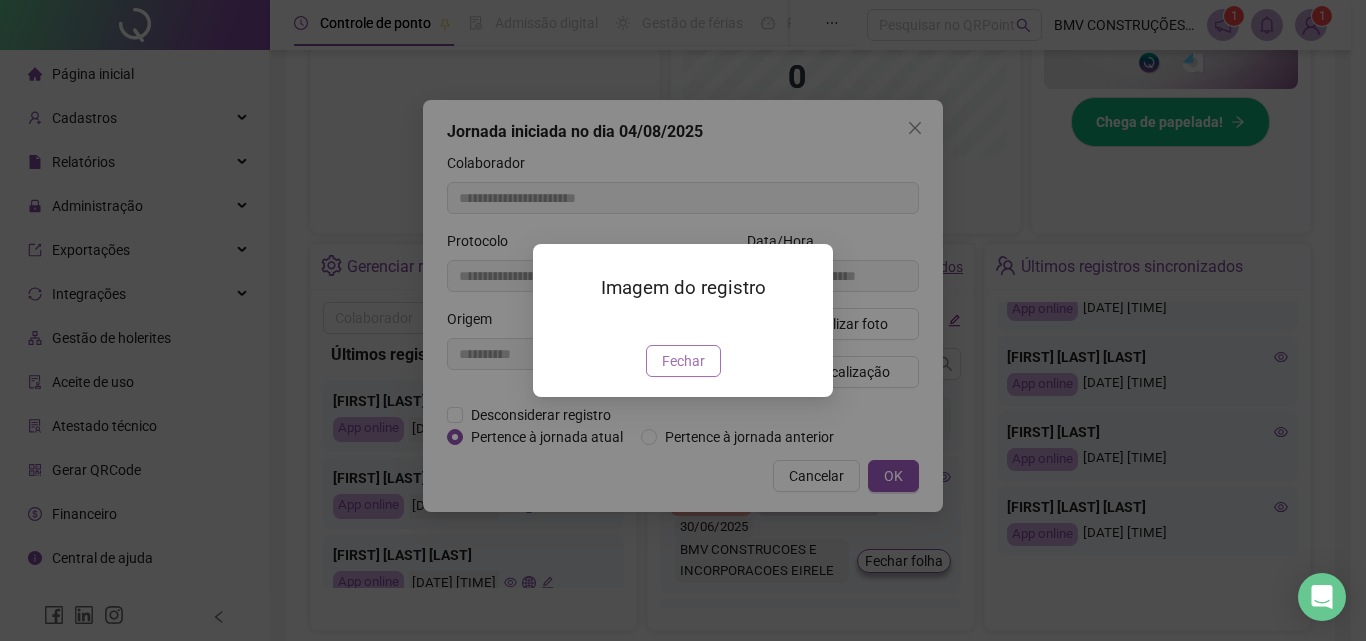 drag, startPoint x: 687, startPoint y: 468, endPoint x: 721, endPoint y: 436, distance: 46.69047 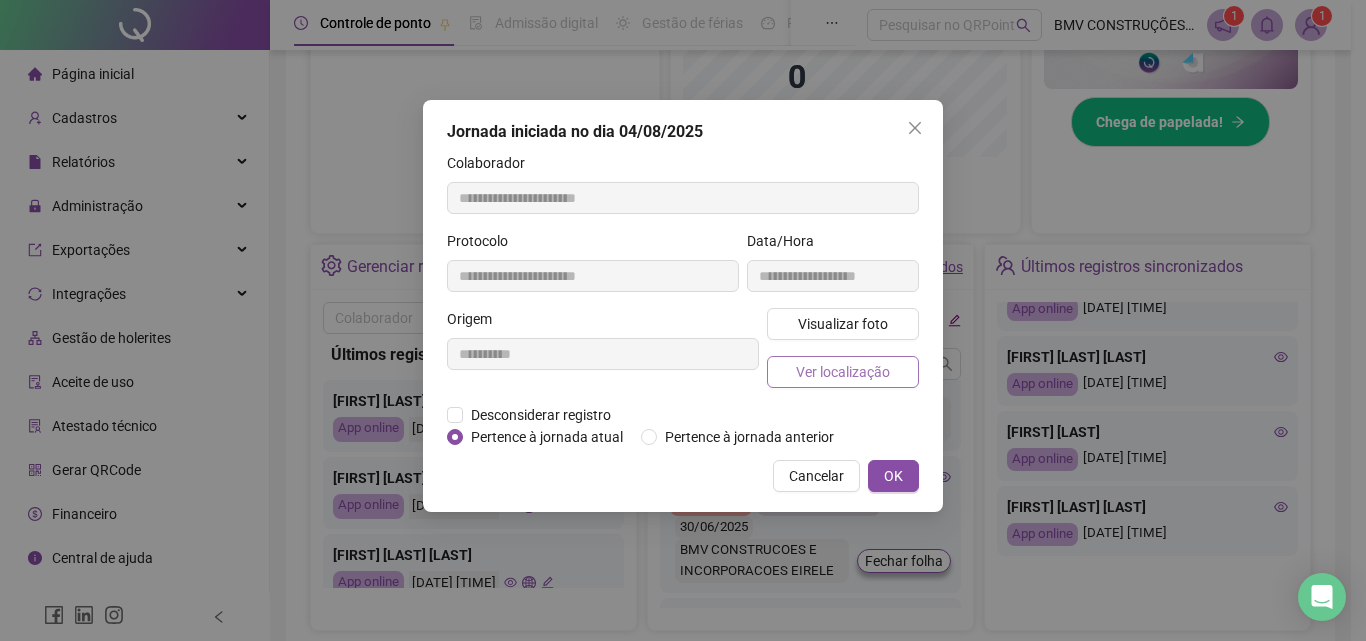 click on "Ver localização" at bounding box center (843, 372) 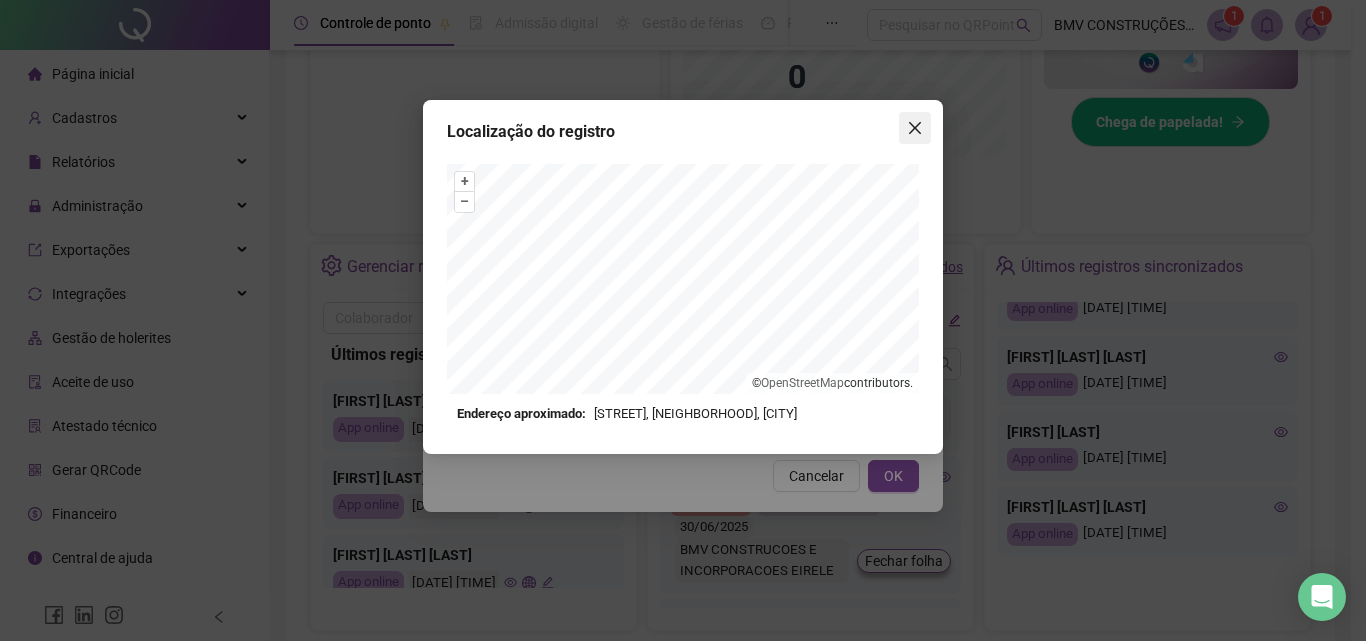 click at bounding box center (915, 128) 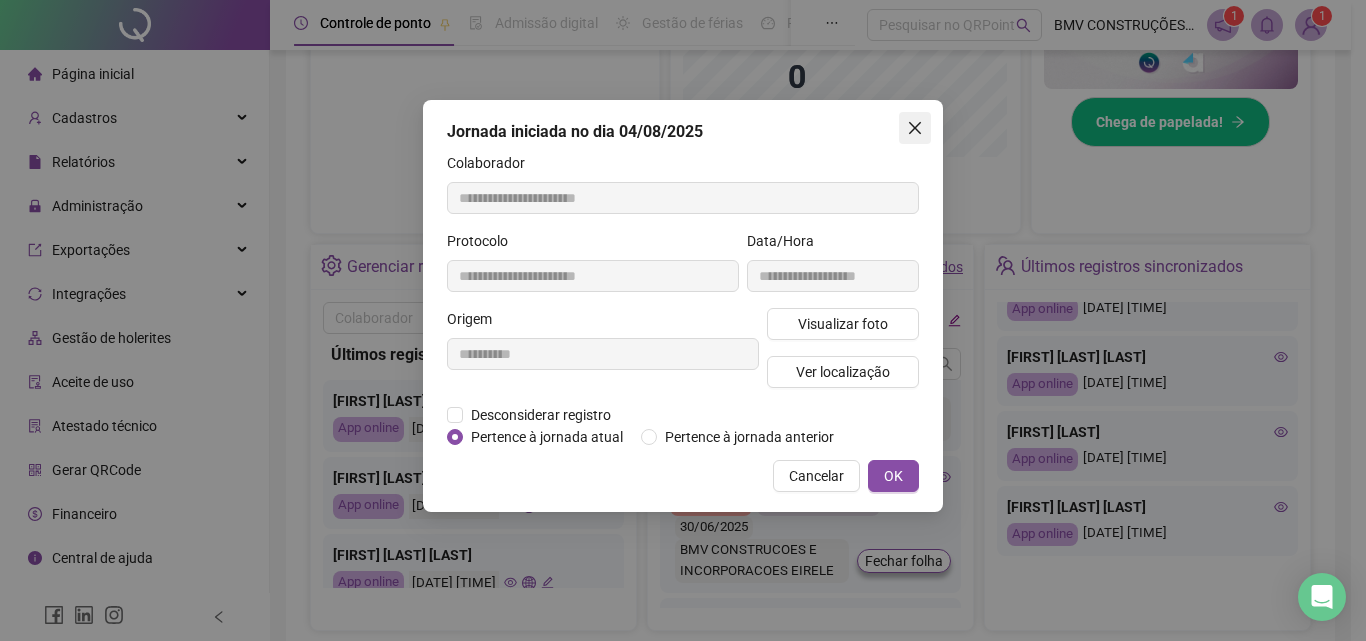 click 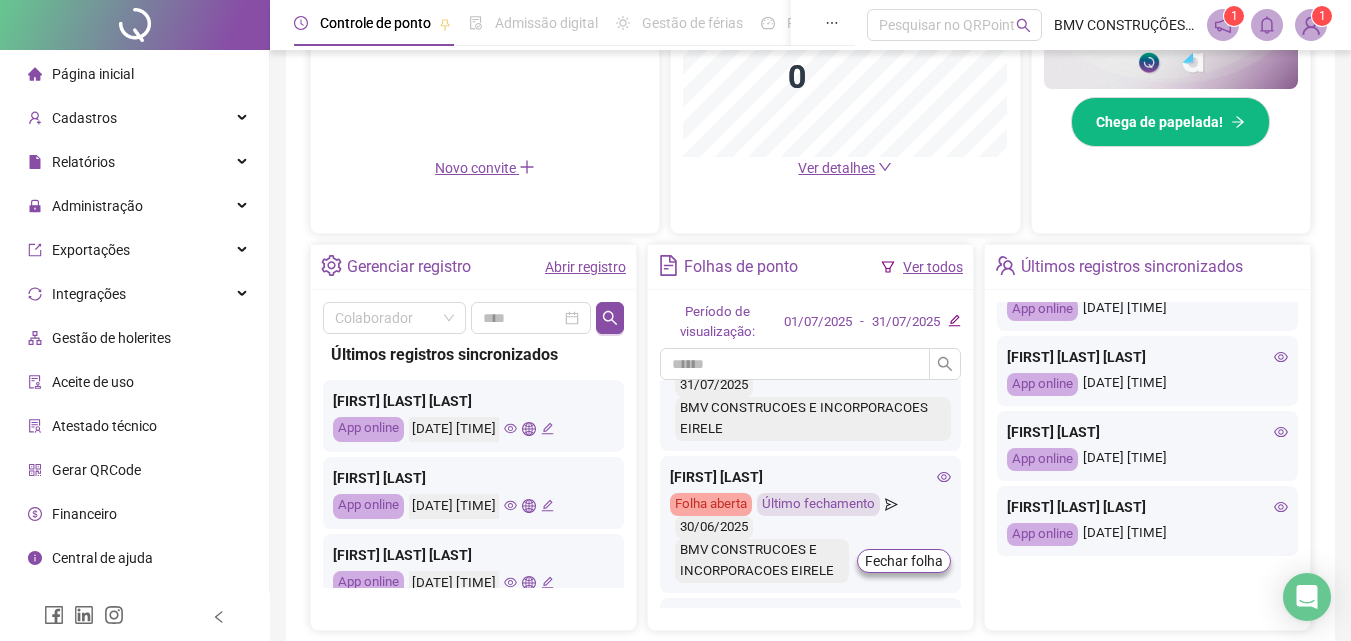 click 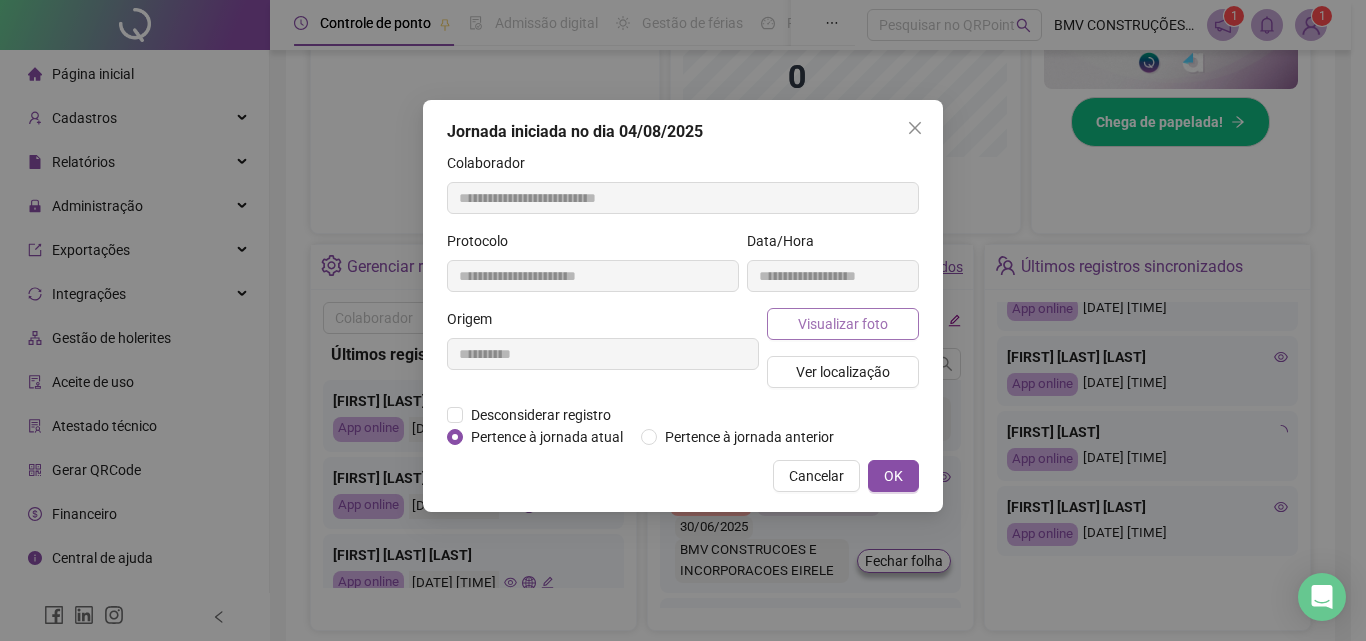 type on "**********" 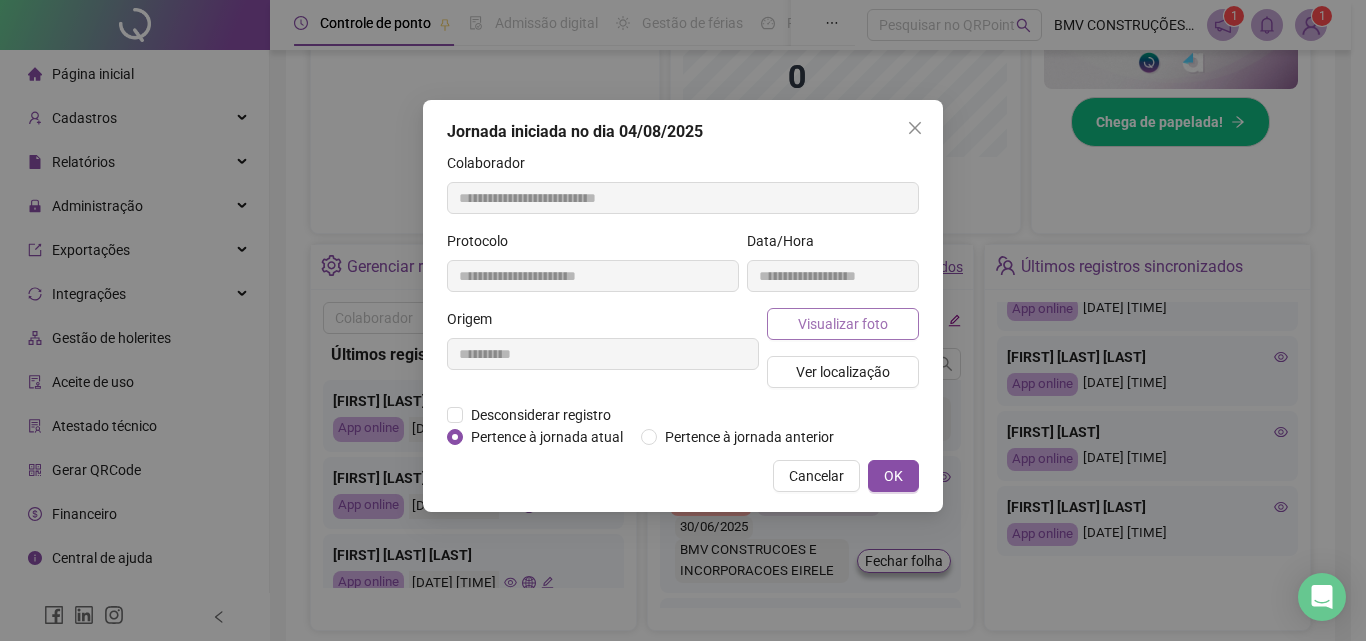 click on "Visualizar foto" at bounding box center [843, 324] 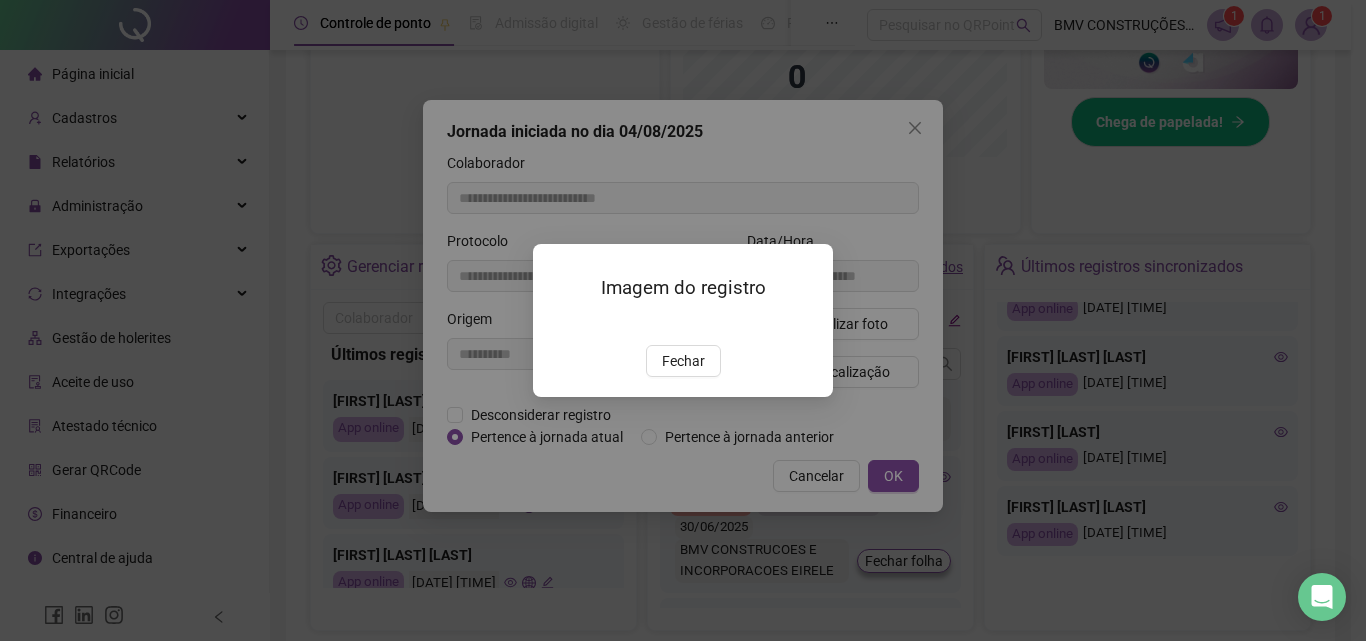 click at bounding box center [557, 324] 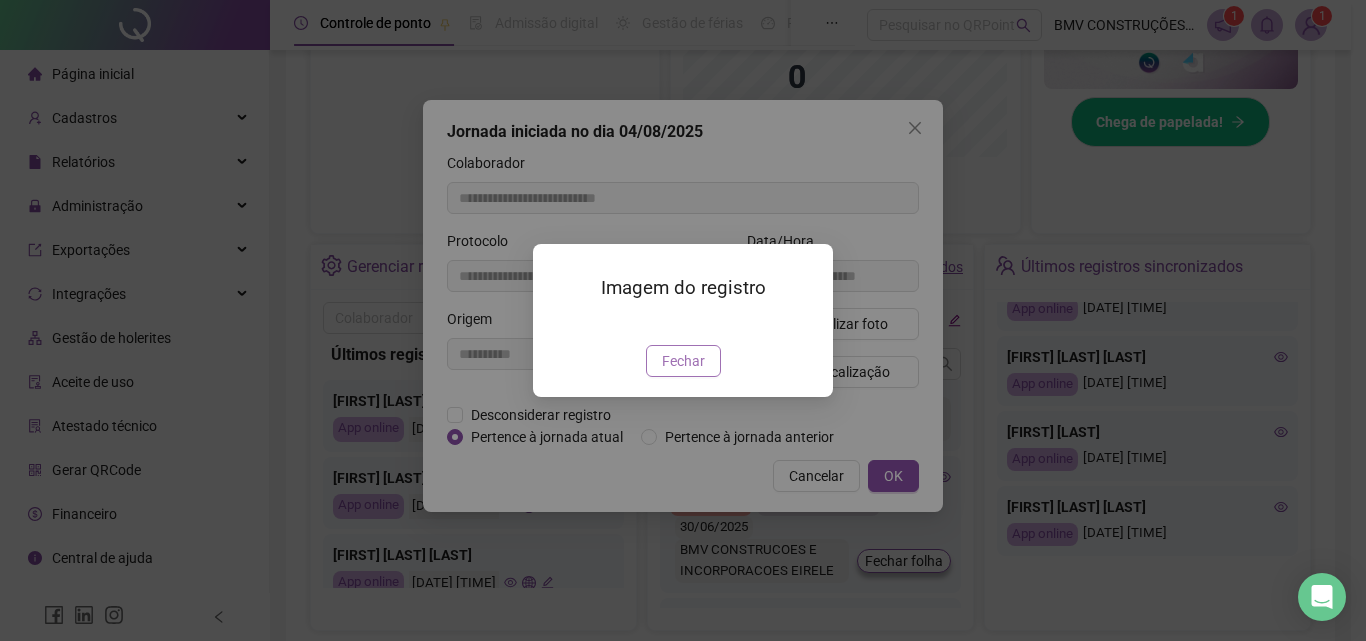 click on "Fechar" at bounding box center (683, 361) 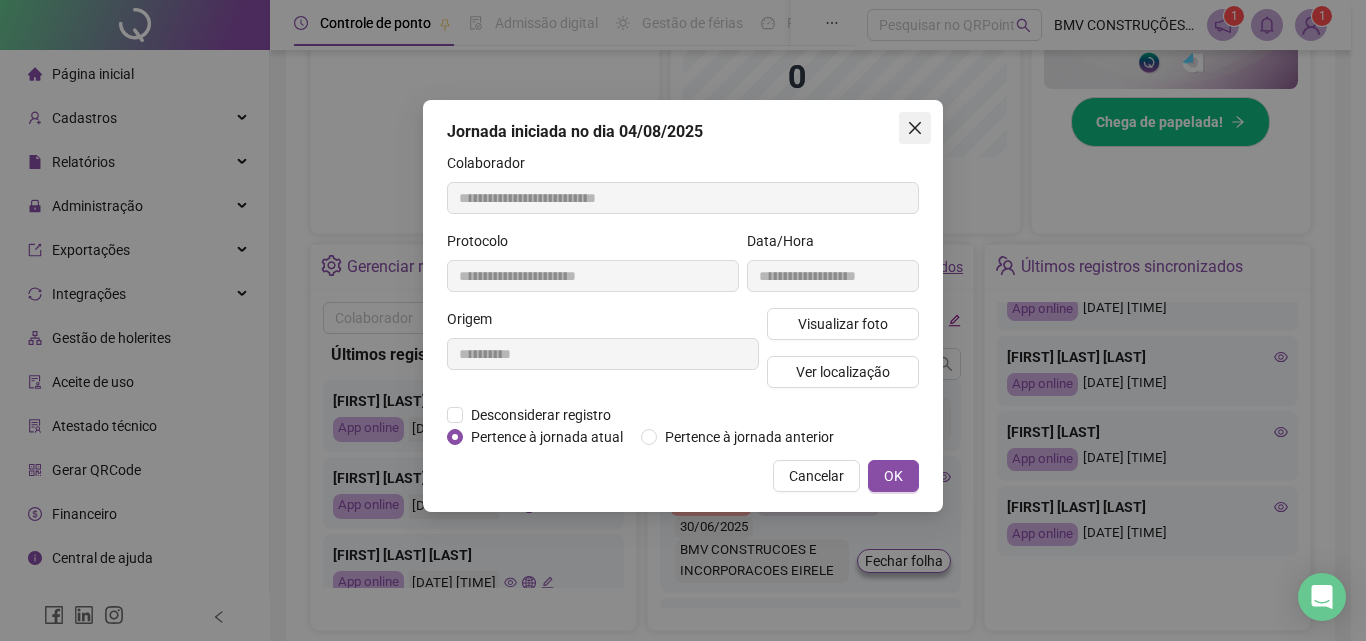 click 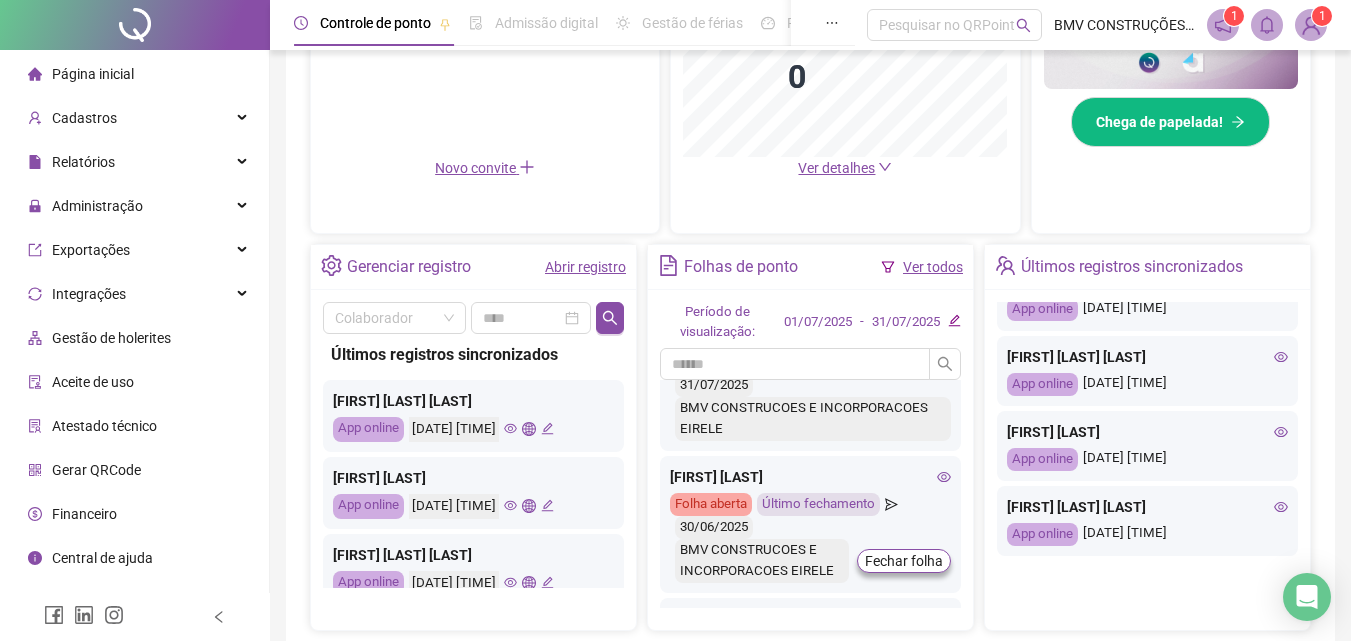 scroll, scrollTop: 909, scrollLeft: 0, axis: vertical 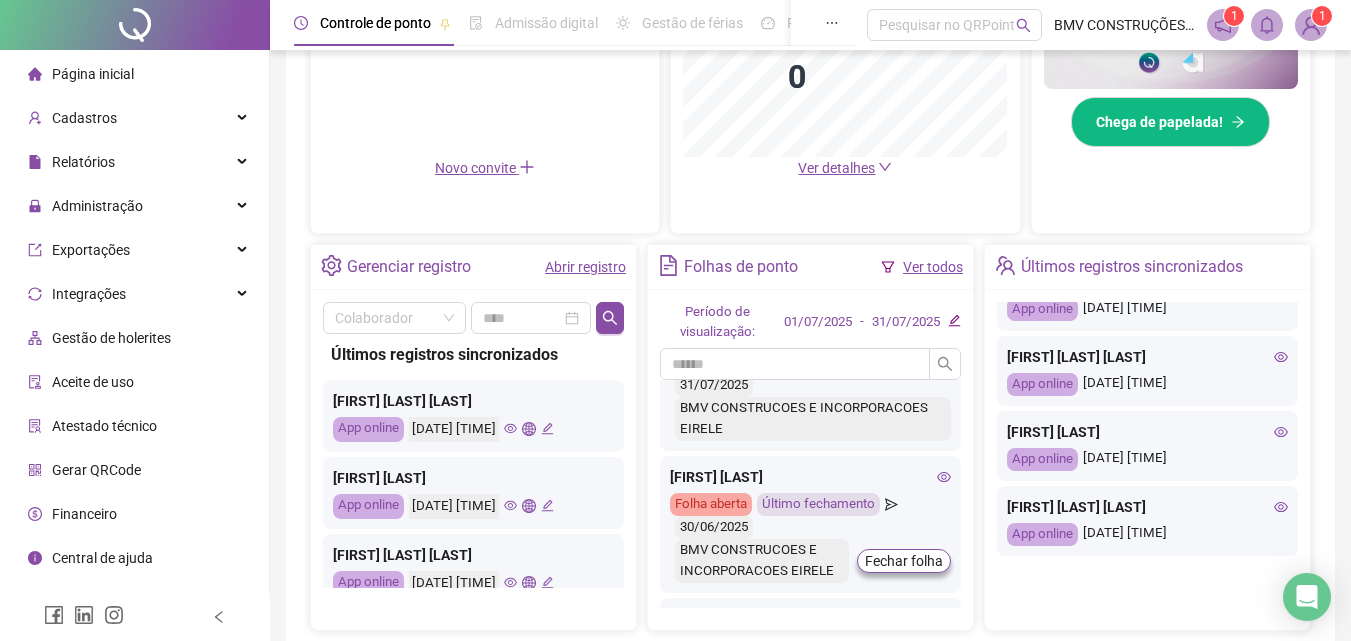 click 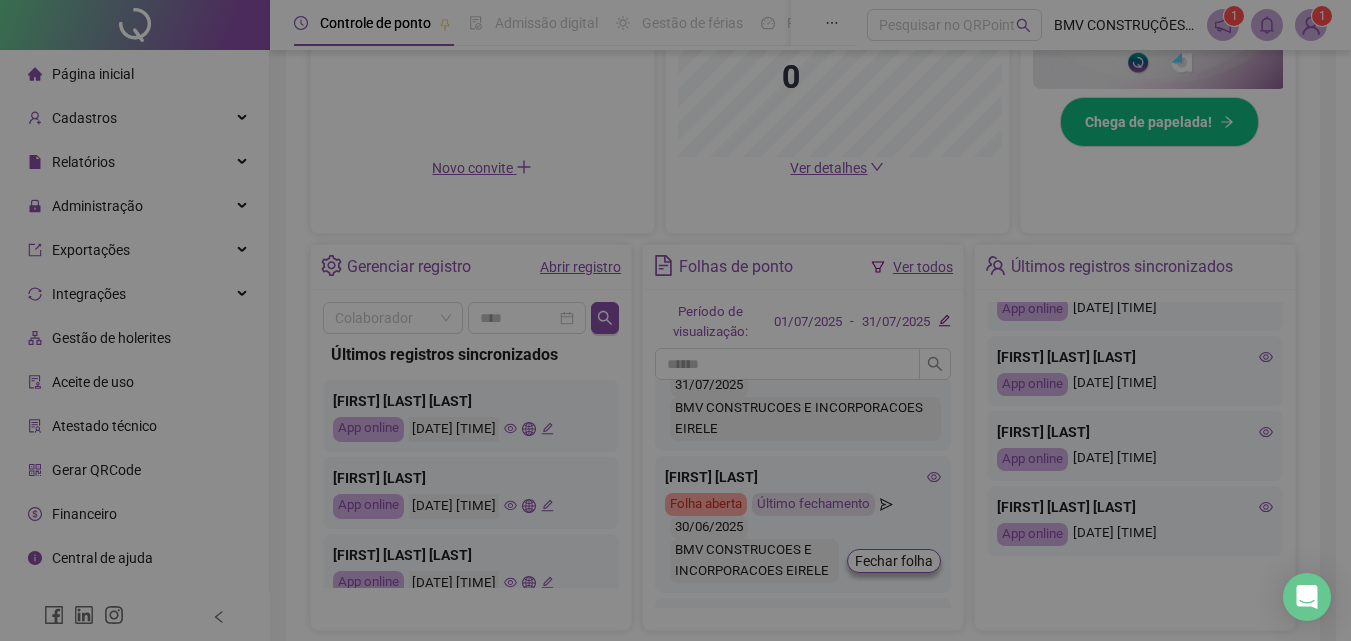 type on "**********" 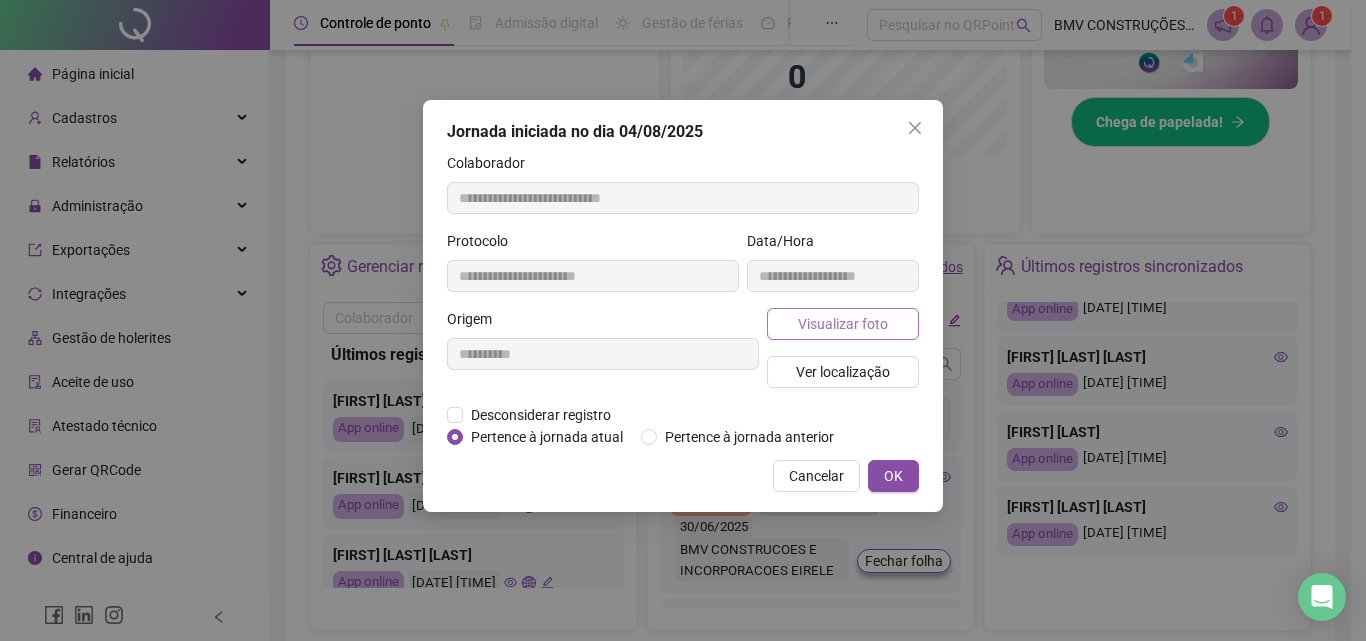 click on "Visualizar foto" at bounding box center (843, 324) 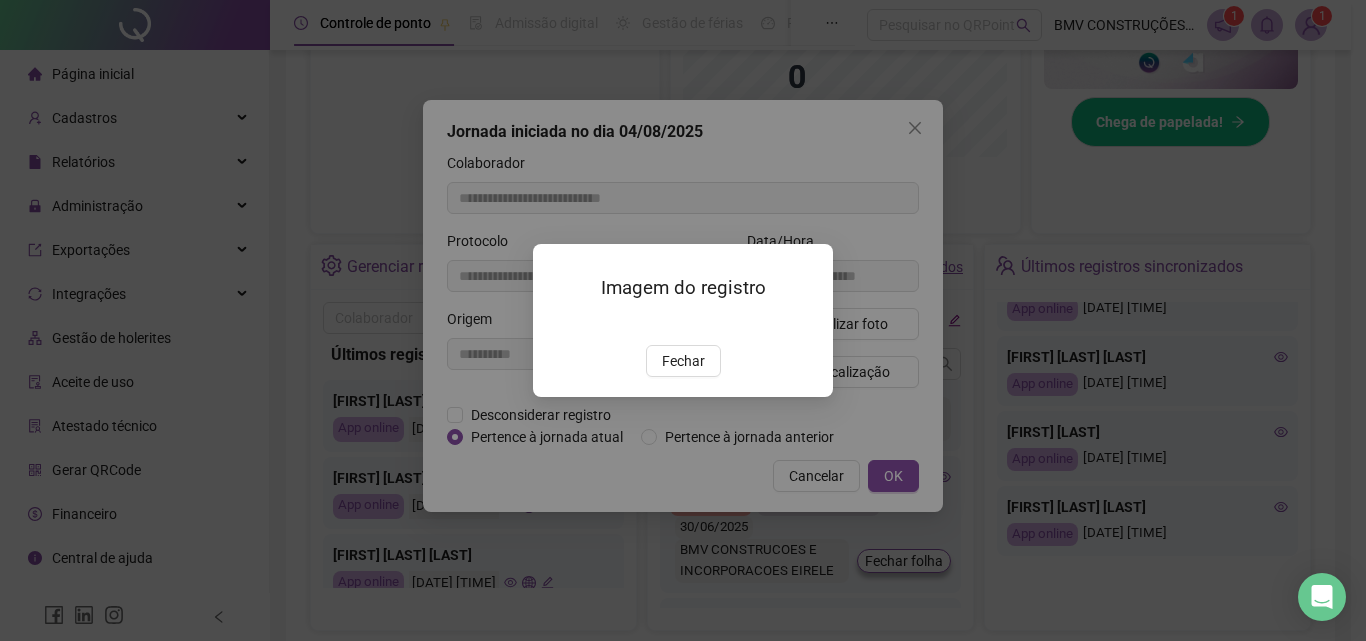 click at bounding box center (557, 324) 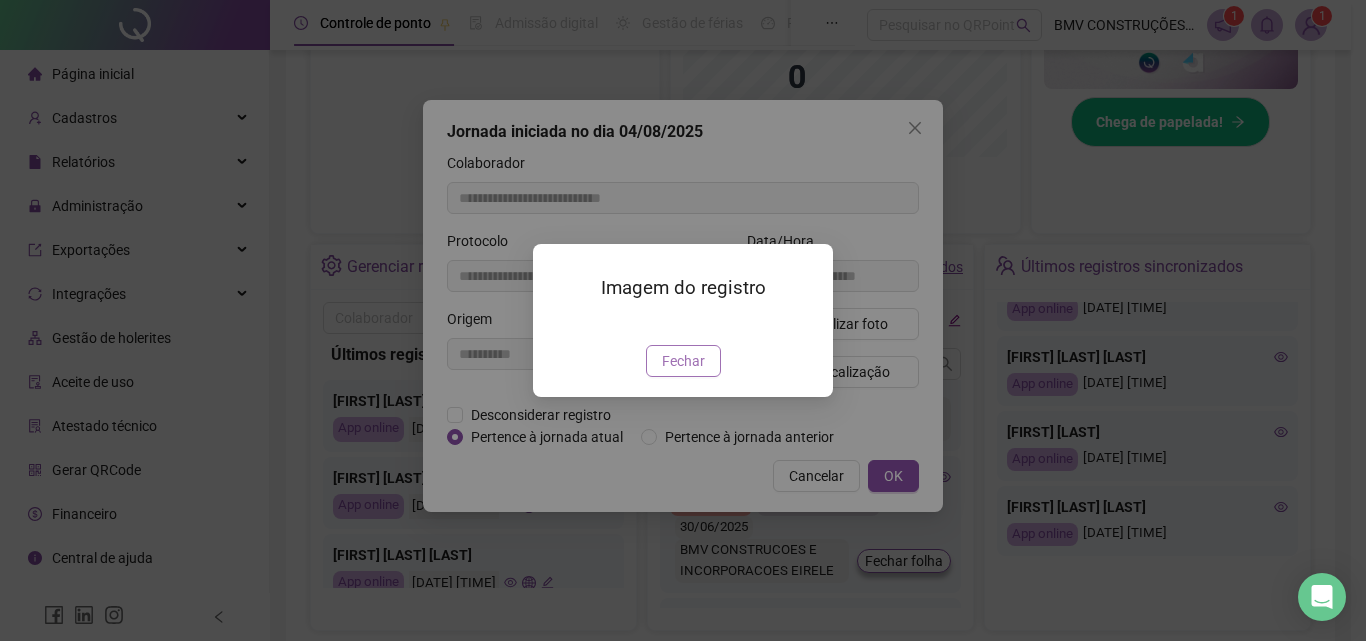 click on "Fechar" at bounding box center [683, 361] 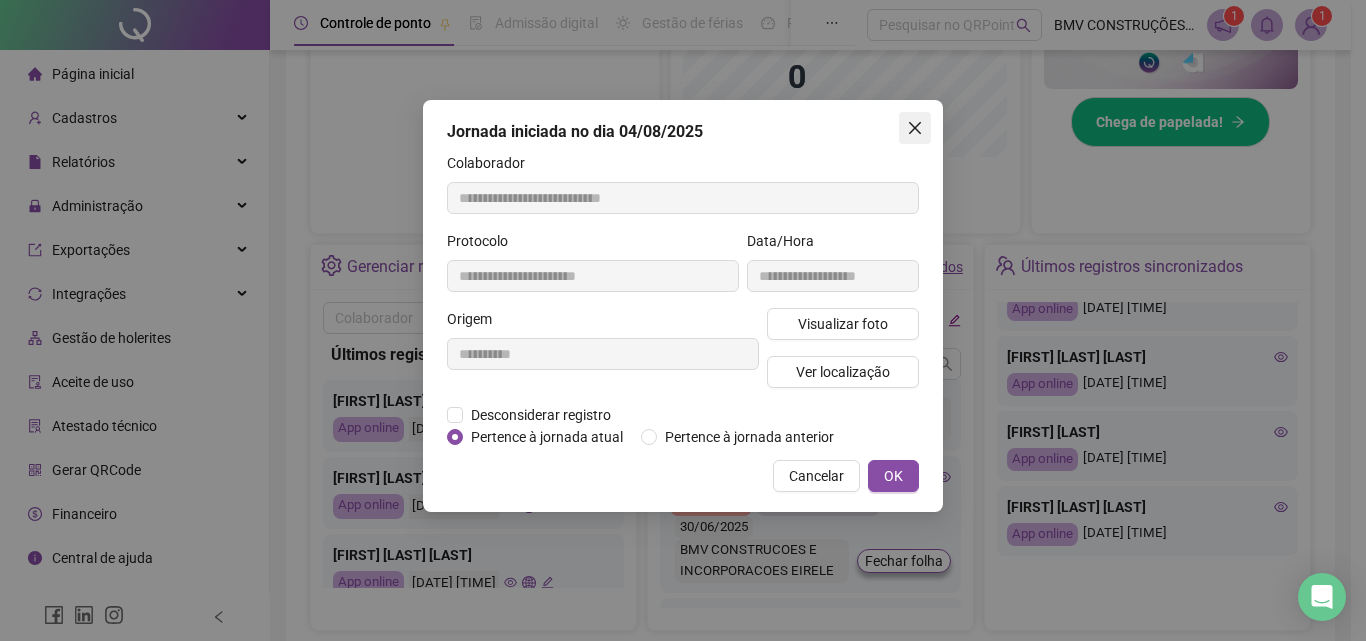 click 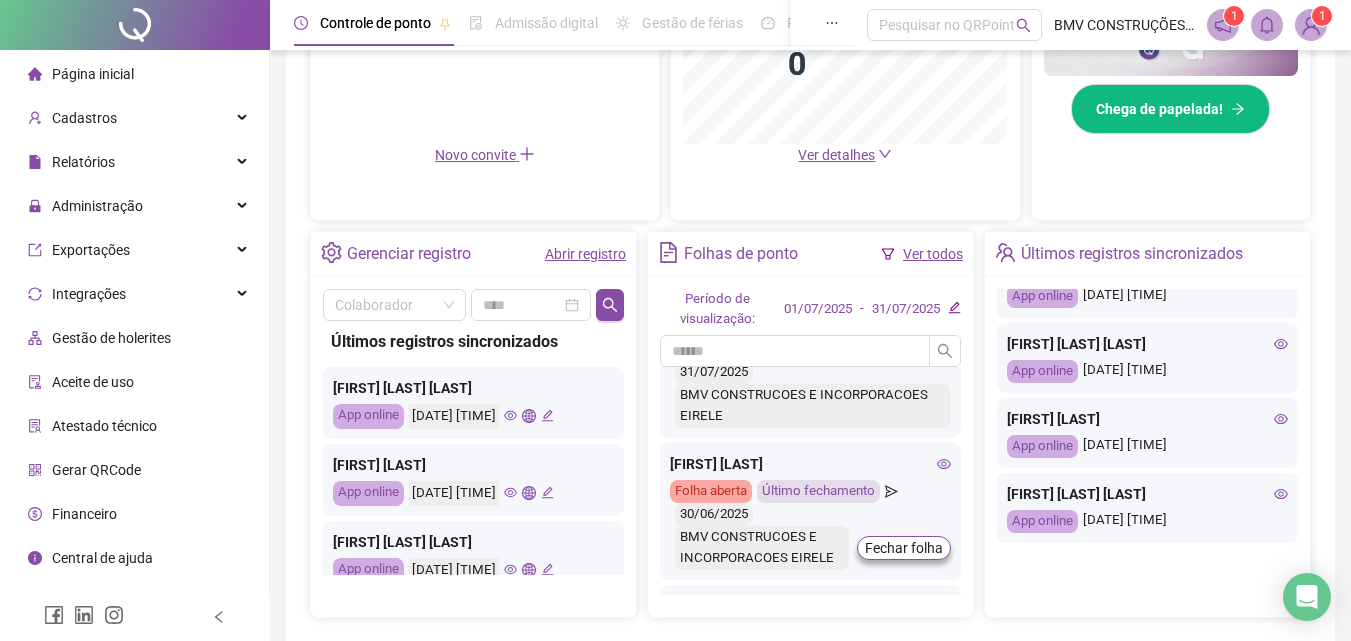 scroll, scrollTop: 681, scrollLeft: 0, axis: vertical 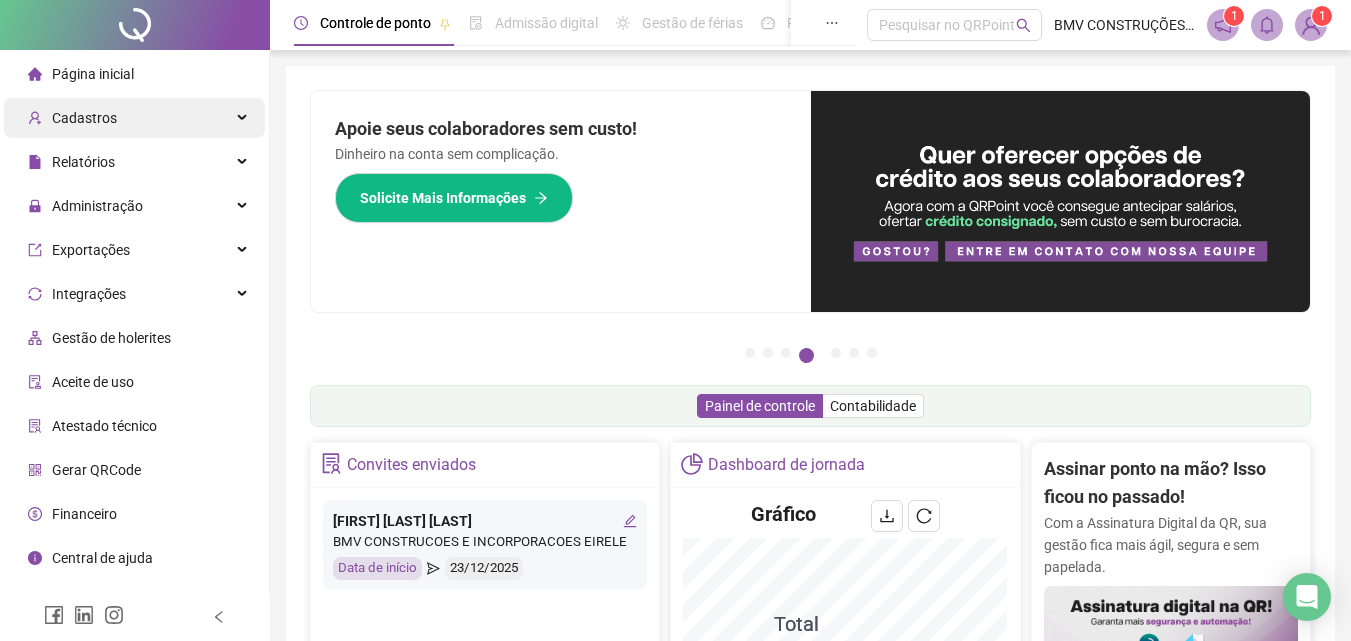 click on "Cadastros" at bounding box center (134, 118) 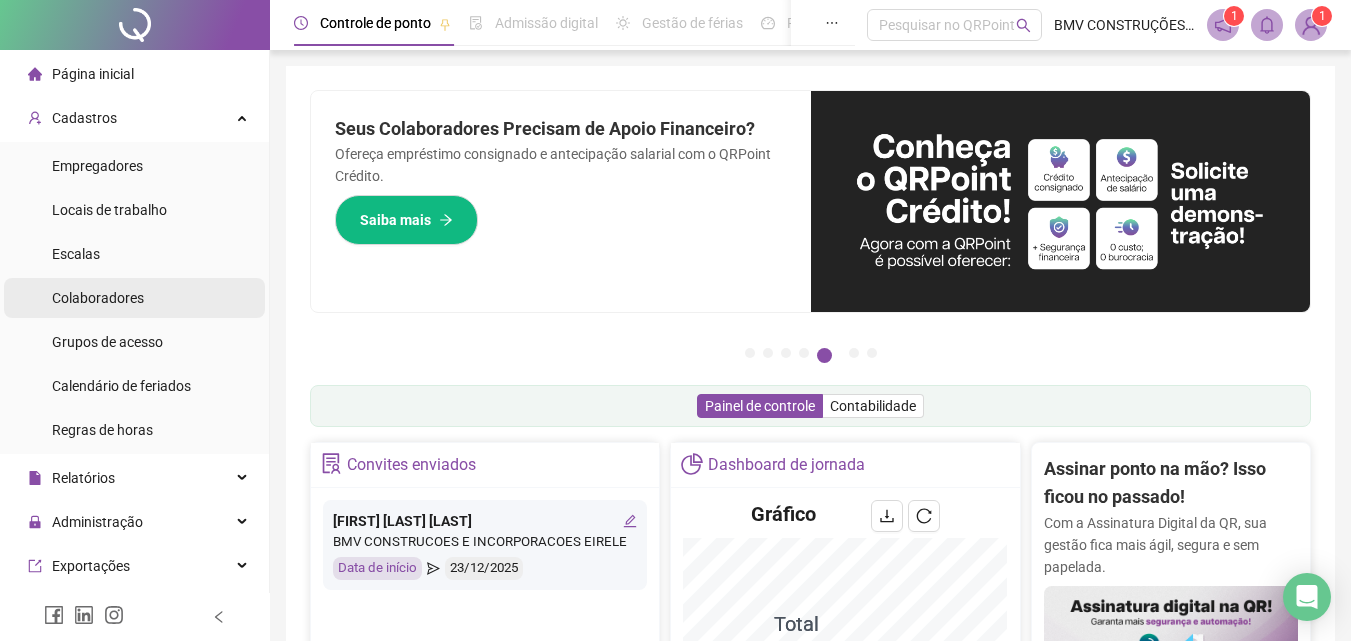 drag, startPoint x: 99, startPoint y: 297, endPoint x: 174, endPoint y: 307, distance: 75.66373 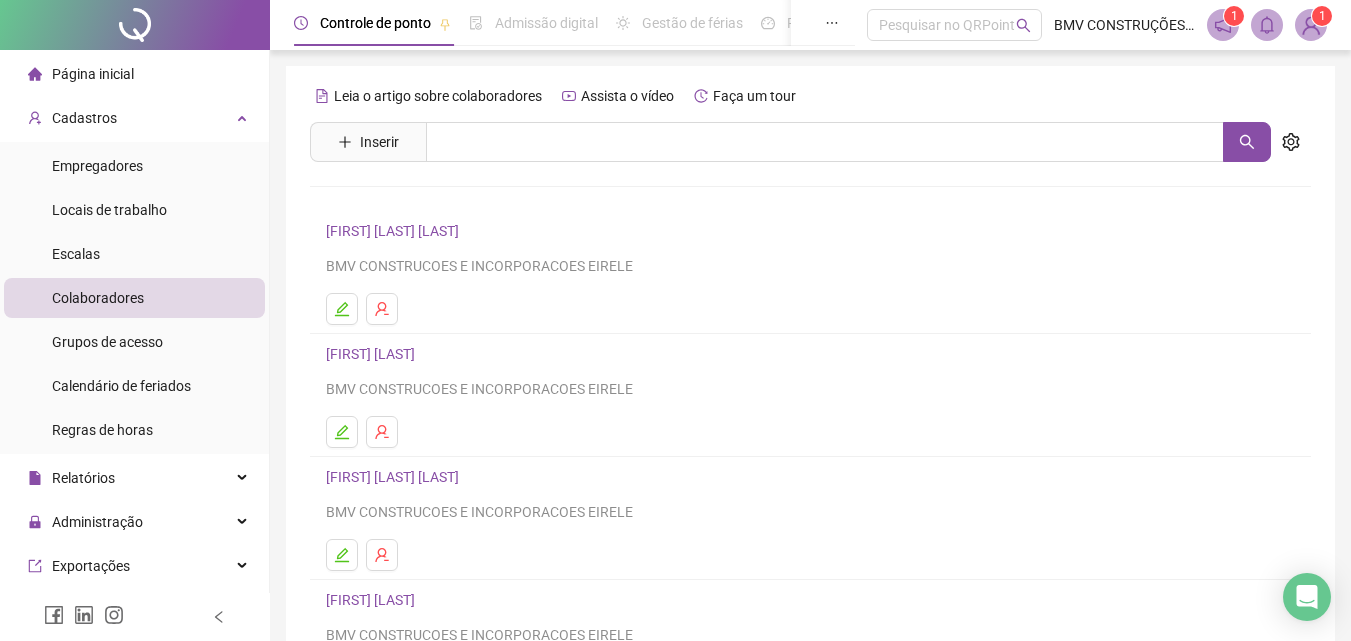 drag, startPoint x: 382, startPoint y: 142, endPoint x: 549, endPoint y: 89, distance: 175.20845 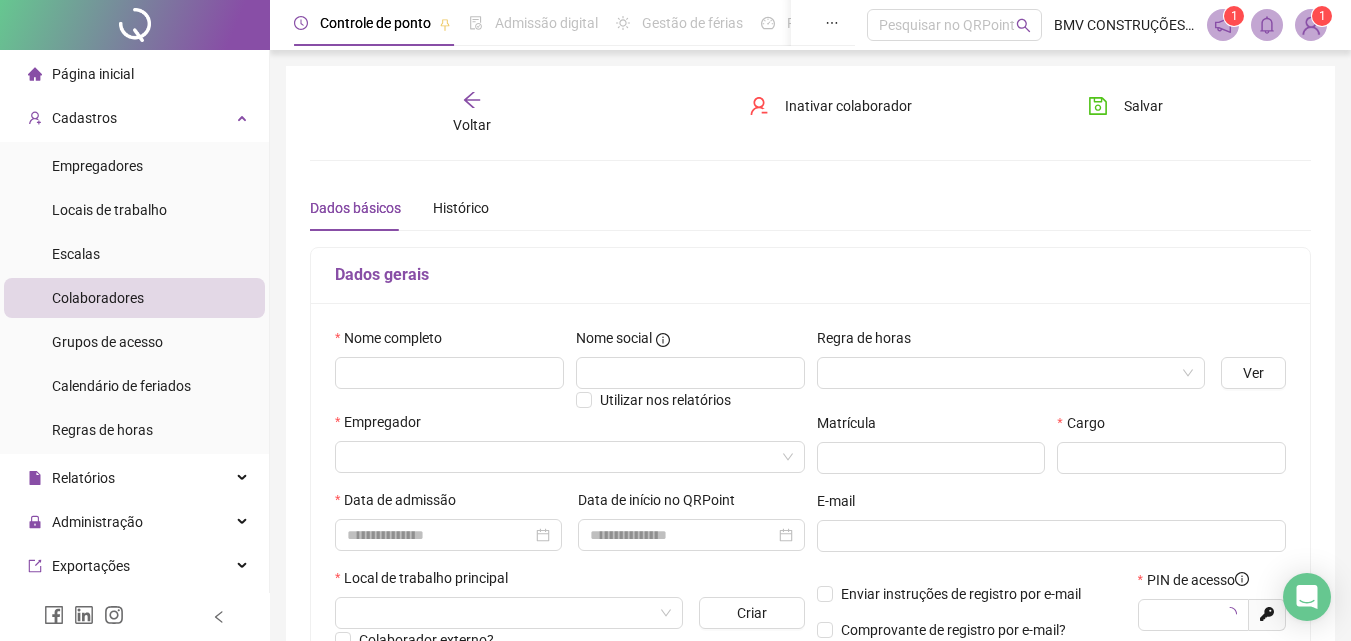 type on "*****" 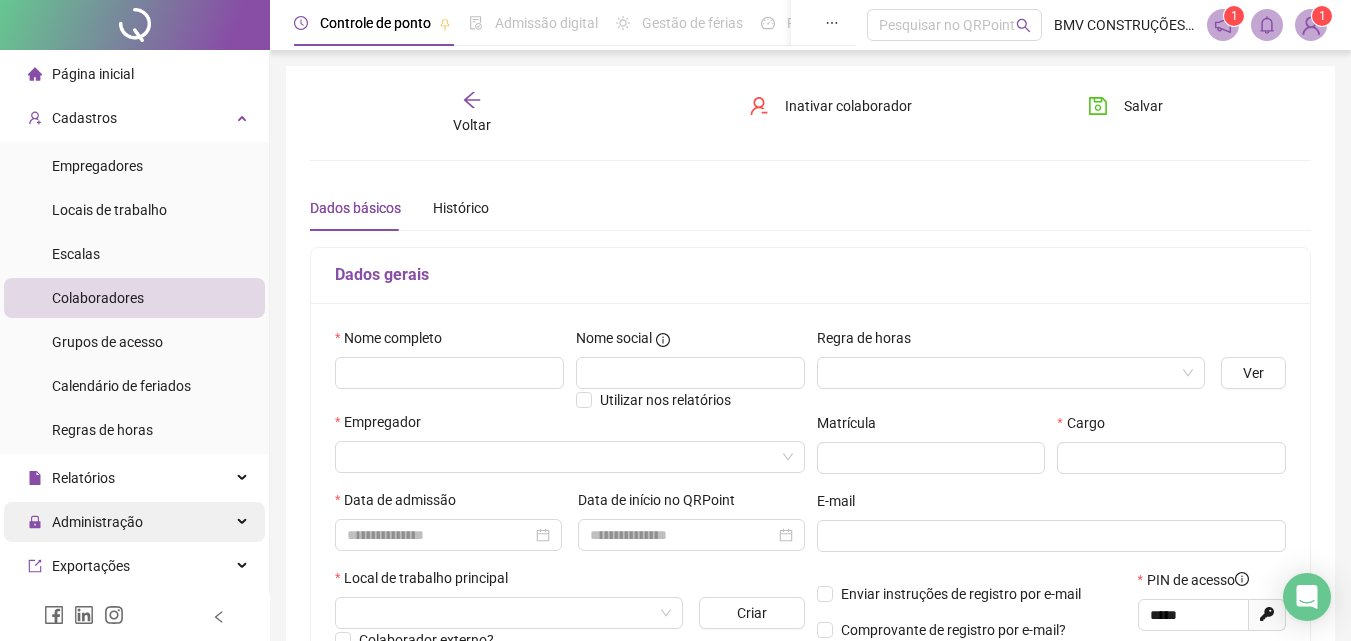 click on "Administração" at bounding box center (97, 522) 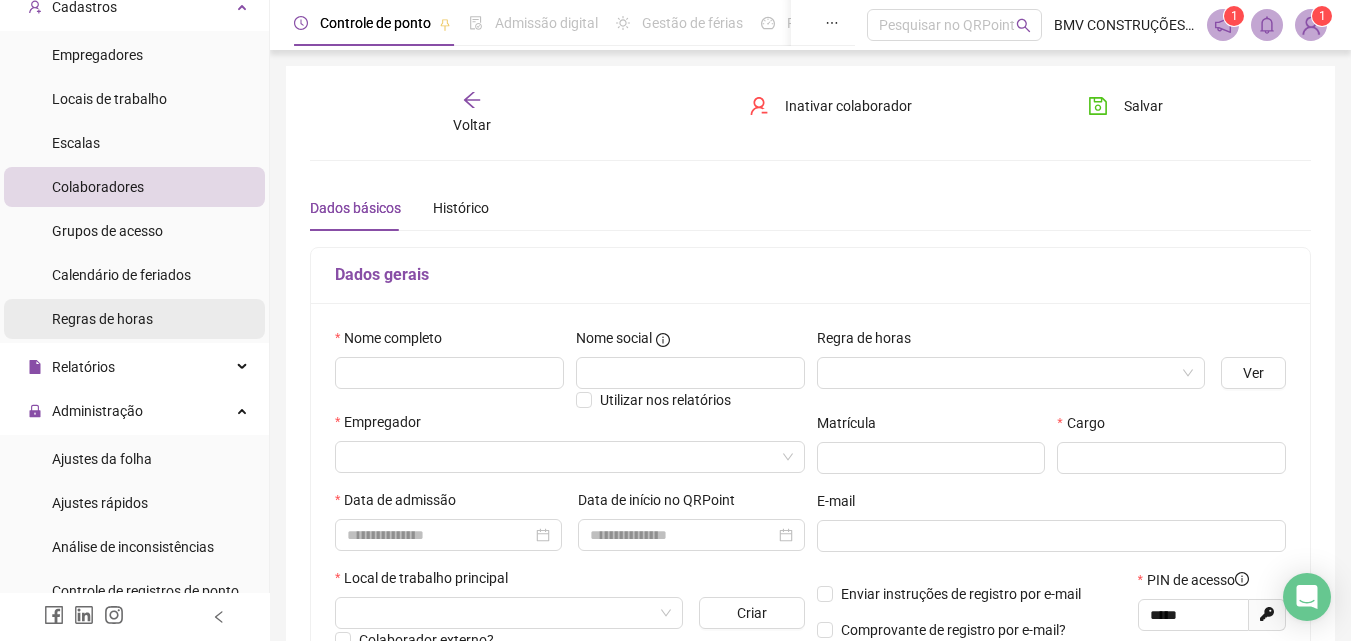 scroll, scrollTop: 0, scrollLeft: 0, axis: both 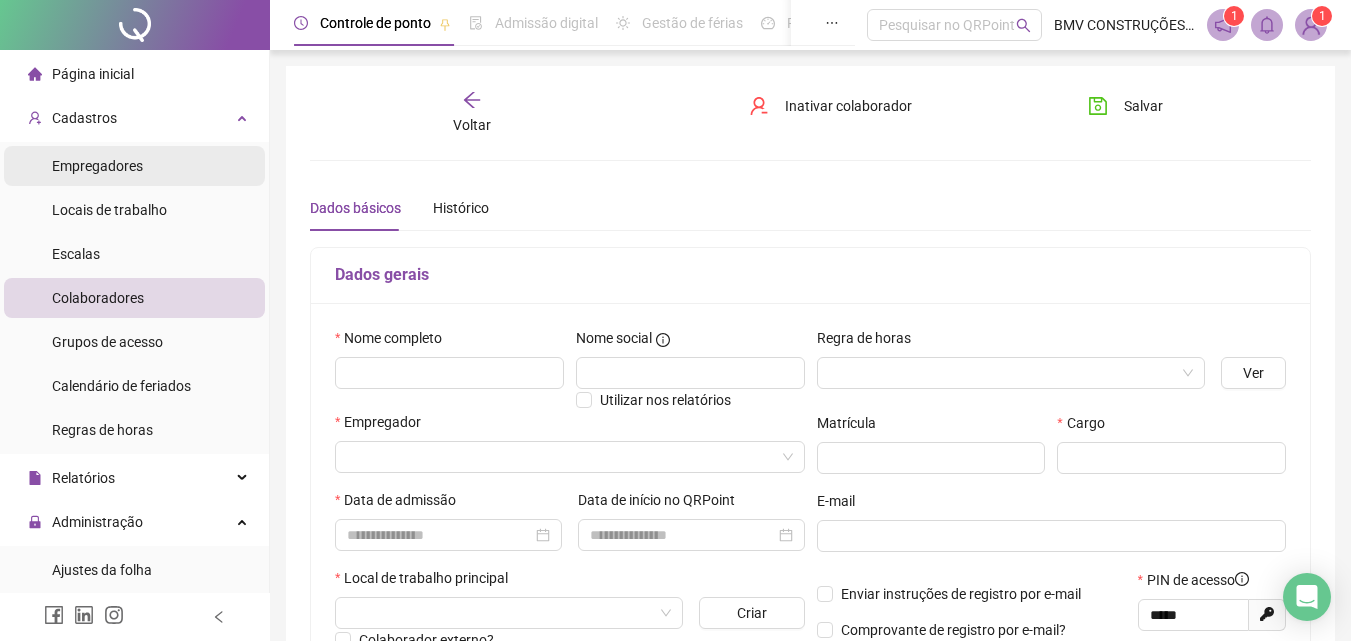 click on "Cadastros" at bounding box center [134, 118] 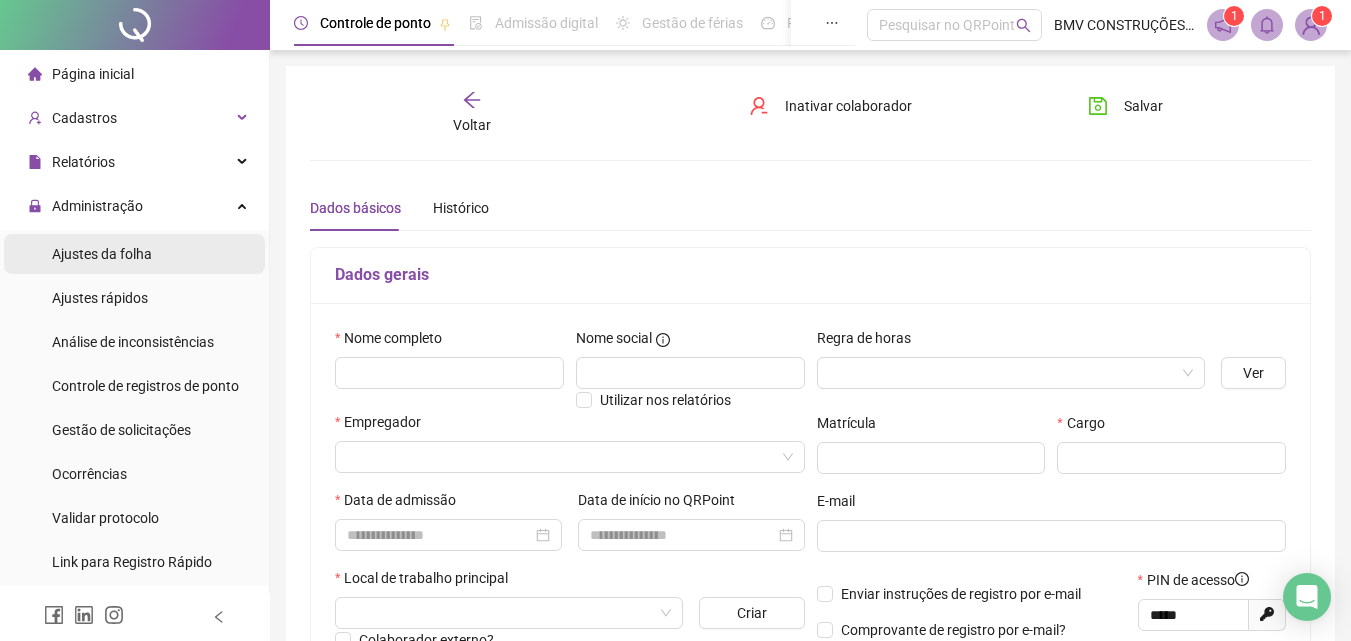 click on "Ajustes da folha" at bounding box center [134, 254] 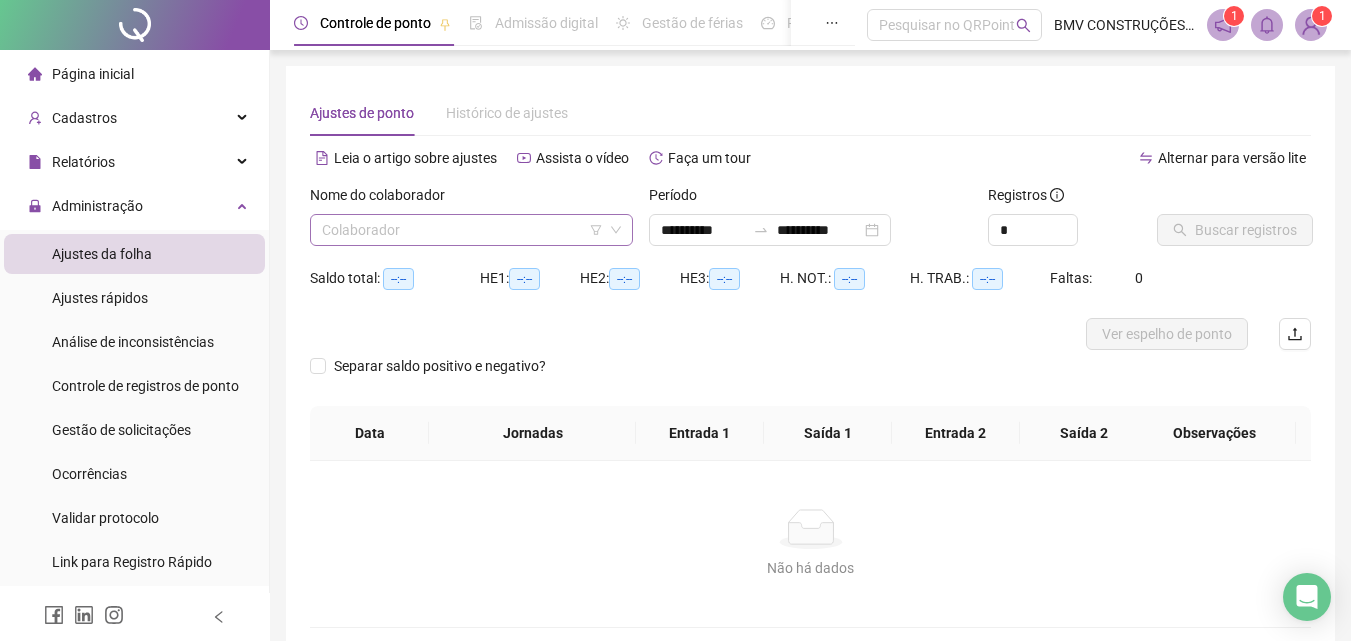 click at bounding box center [462, 230] 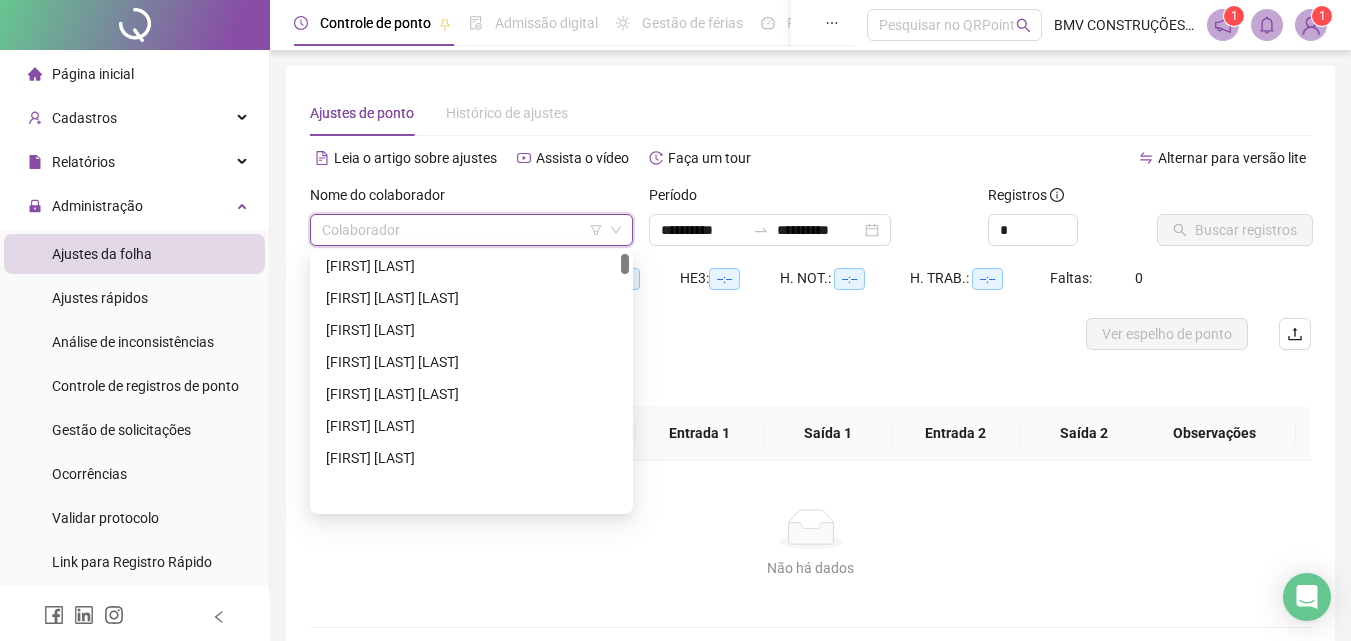 scroll, scrollTop: 0, scrollLeft: 0, axis: both 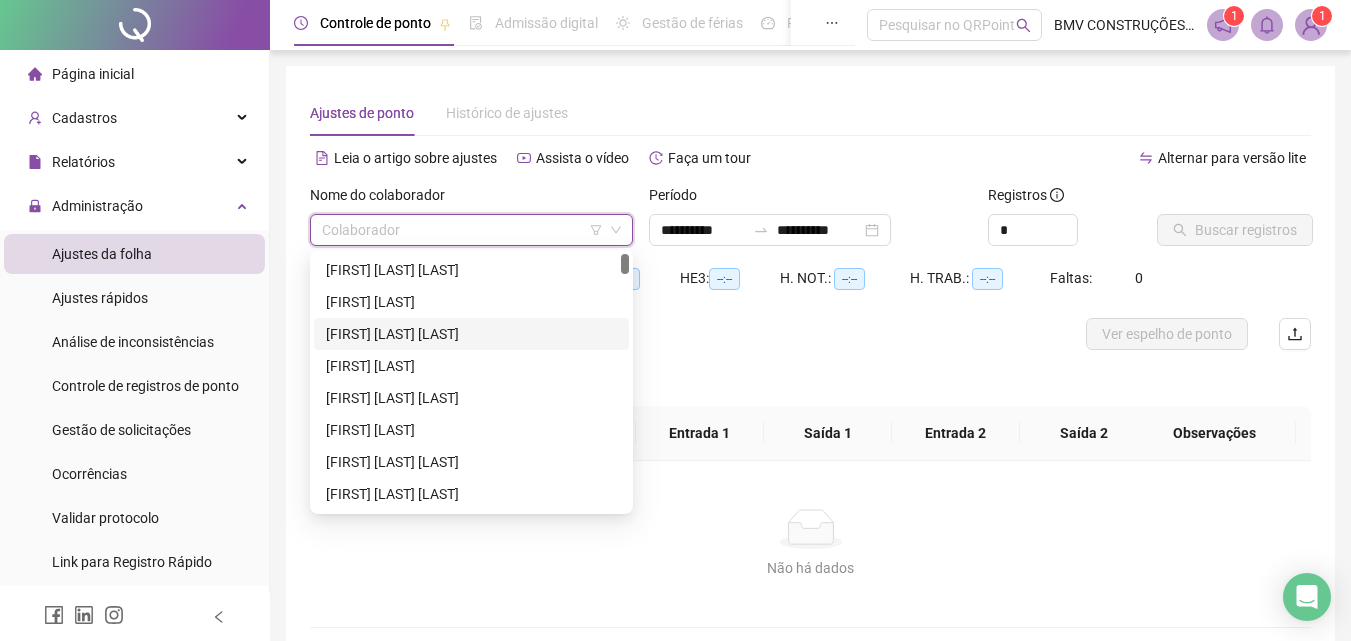 click at bounding box center (685, 334) 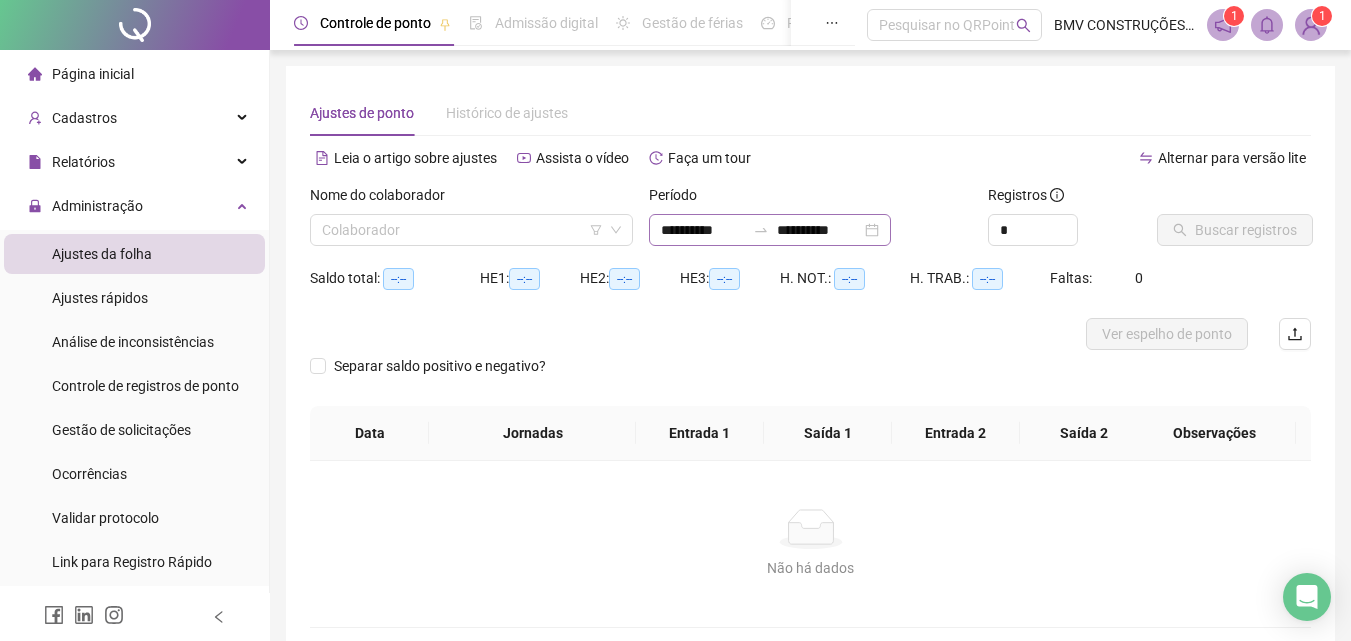 click on "**********" at bounding box center (770, 230) 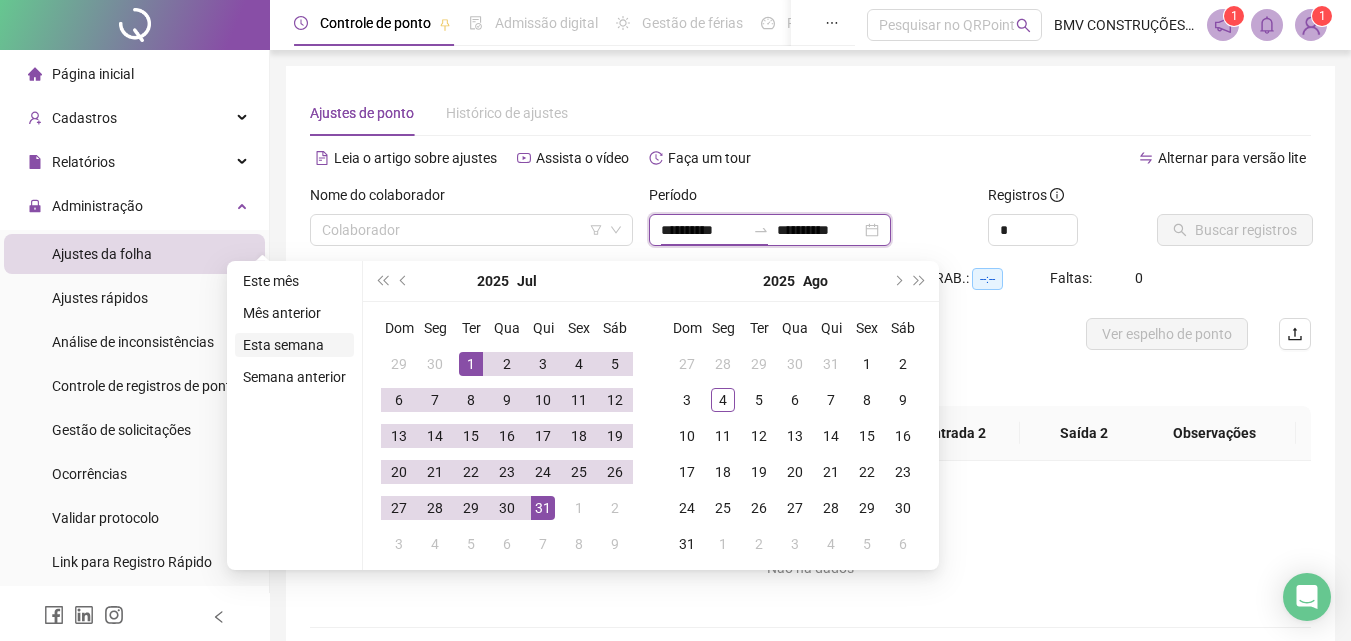 type on "**********" 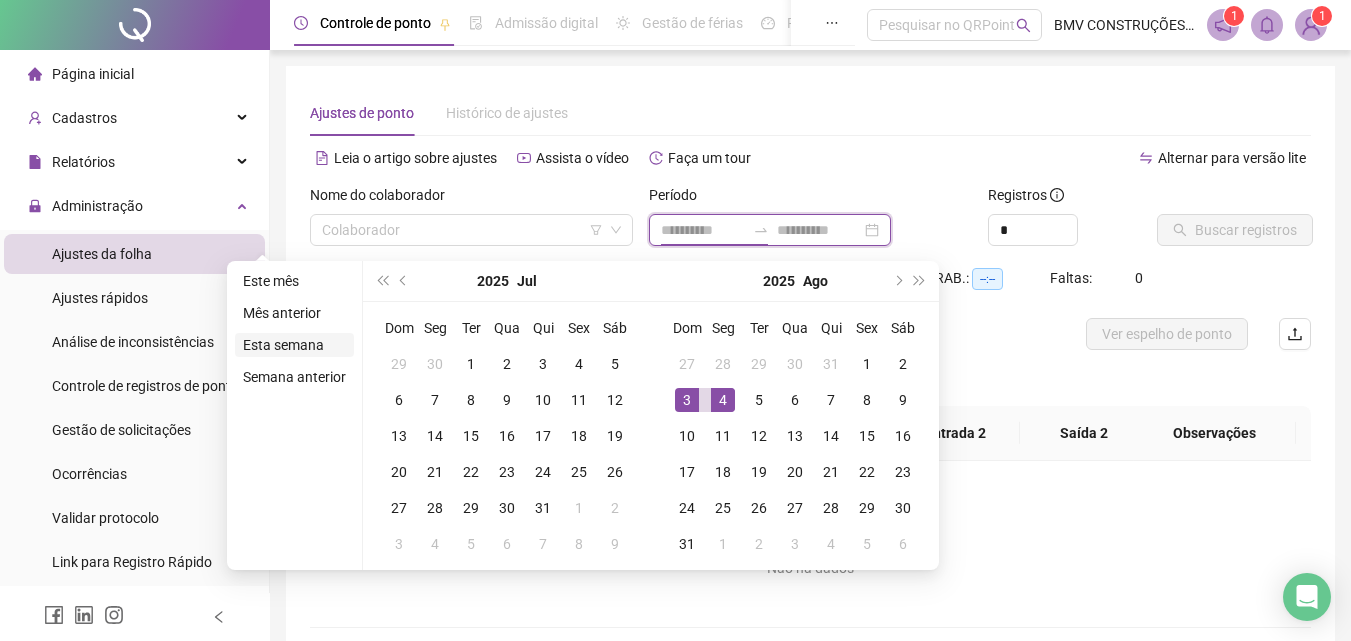 type on "**********" 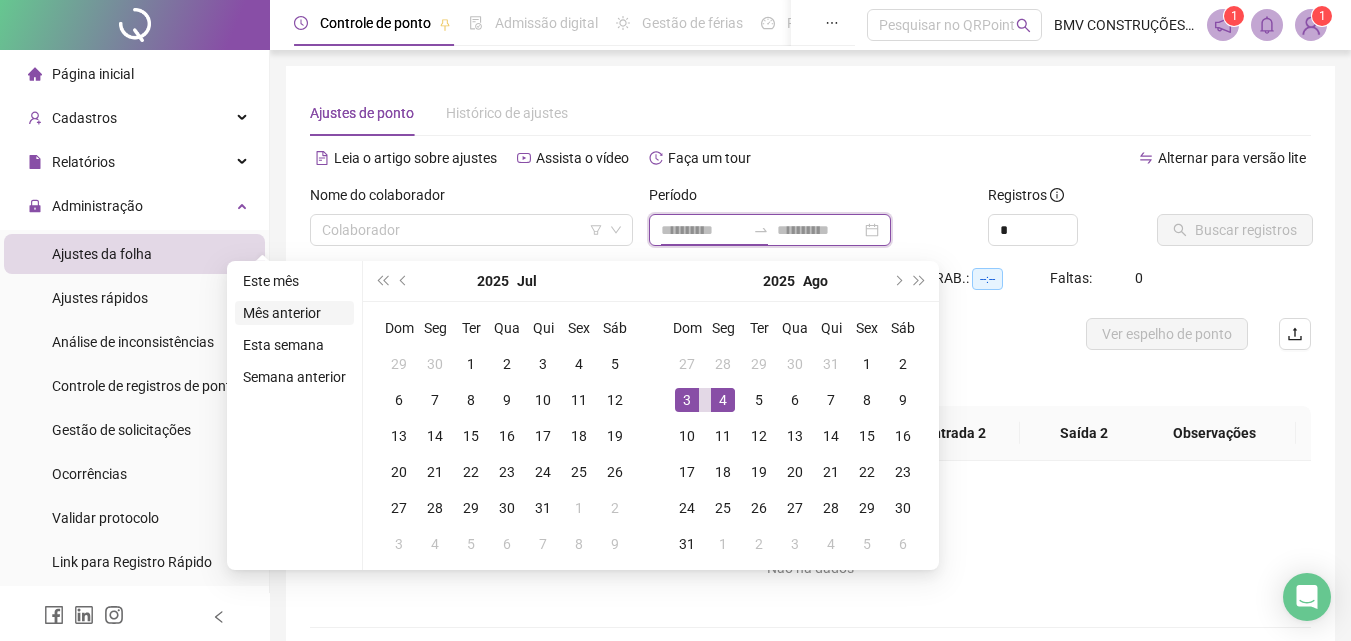 type on "**********" 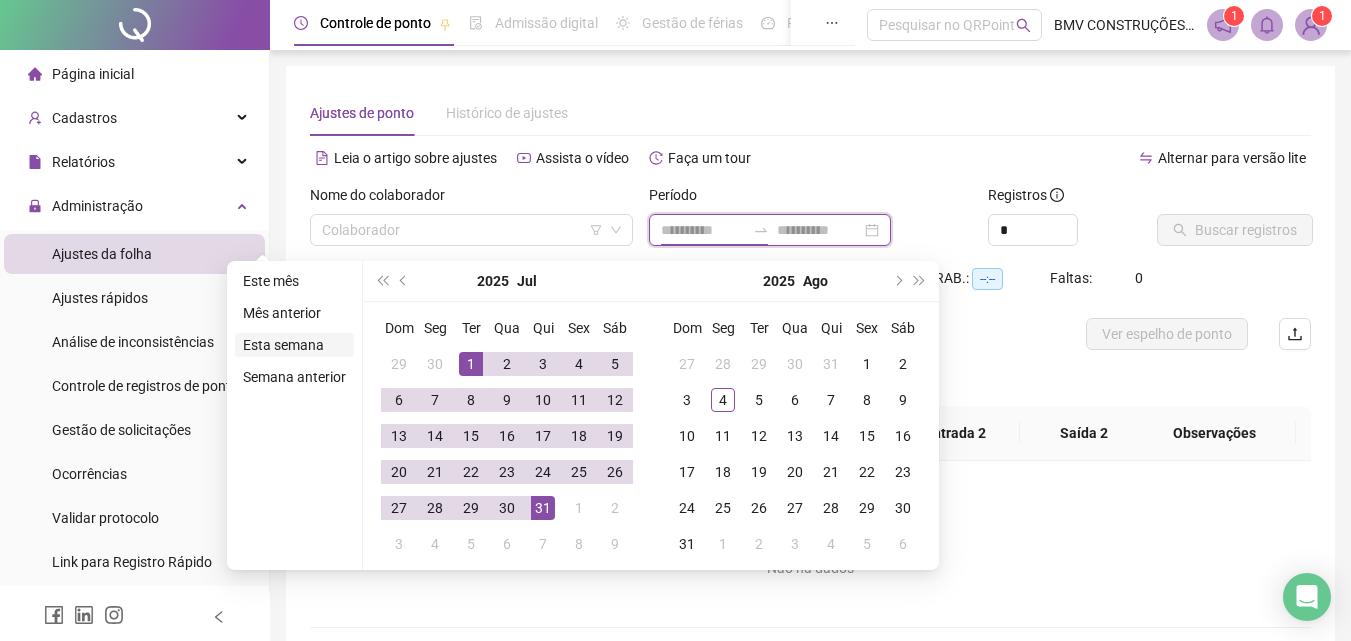 type on "**********" 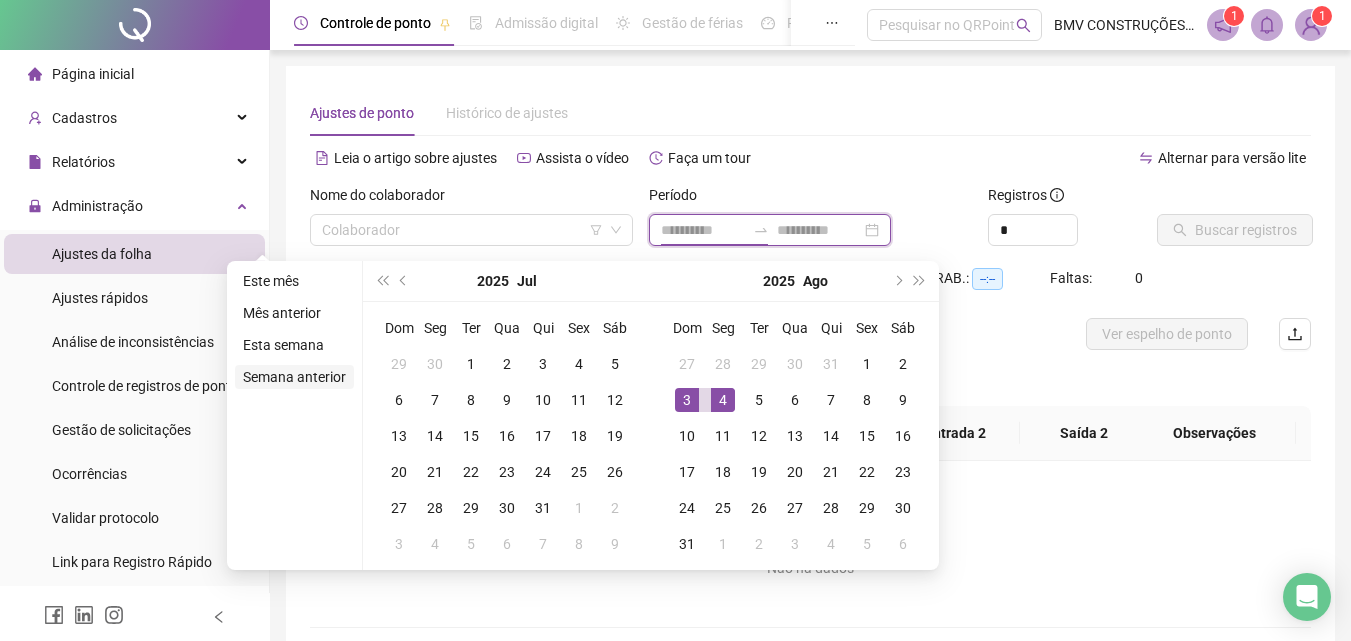 type on "**********" 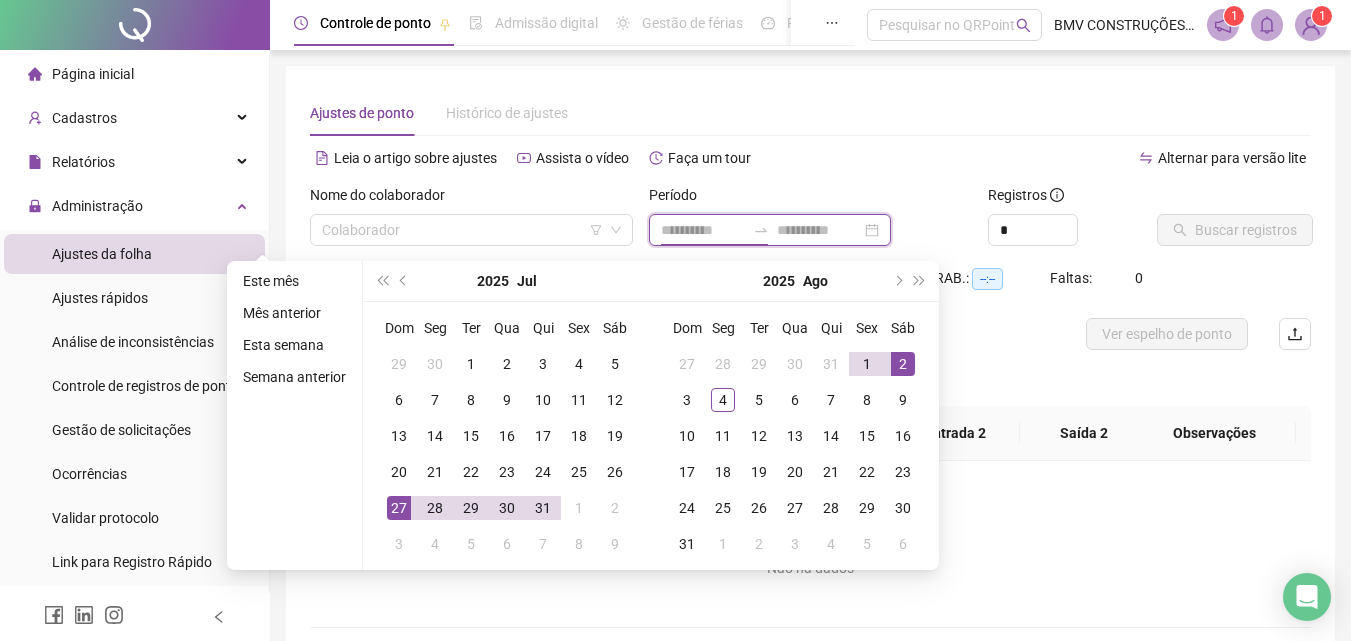 type on "**********" 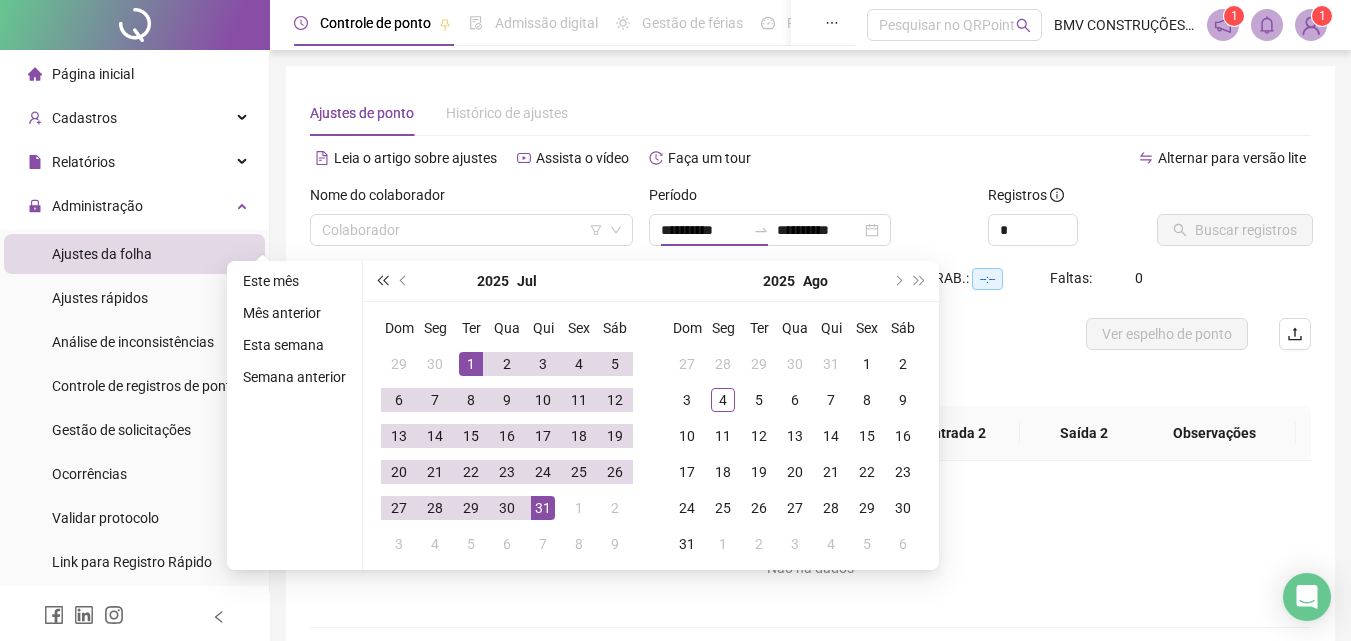 click at bounding box center [382, 281] 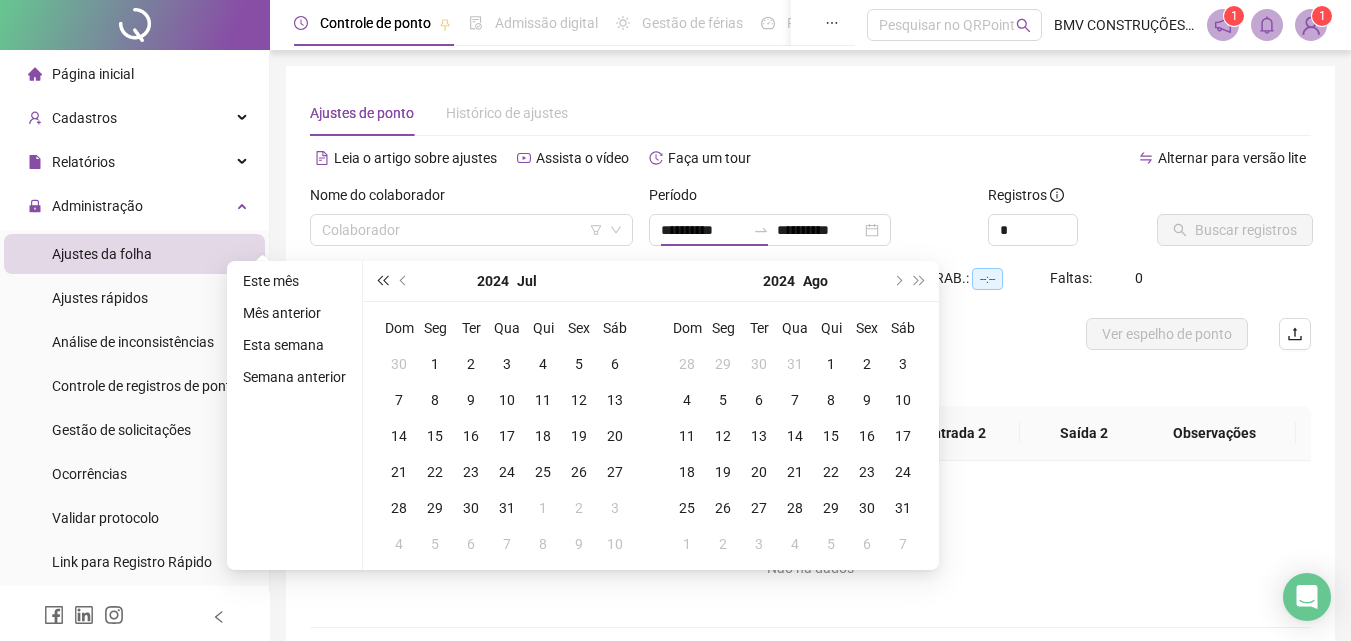 click at bounding box center [382, 281] 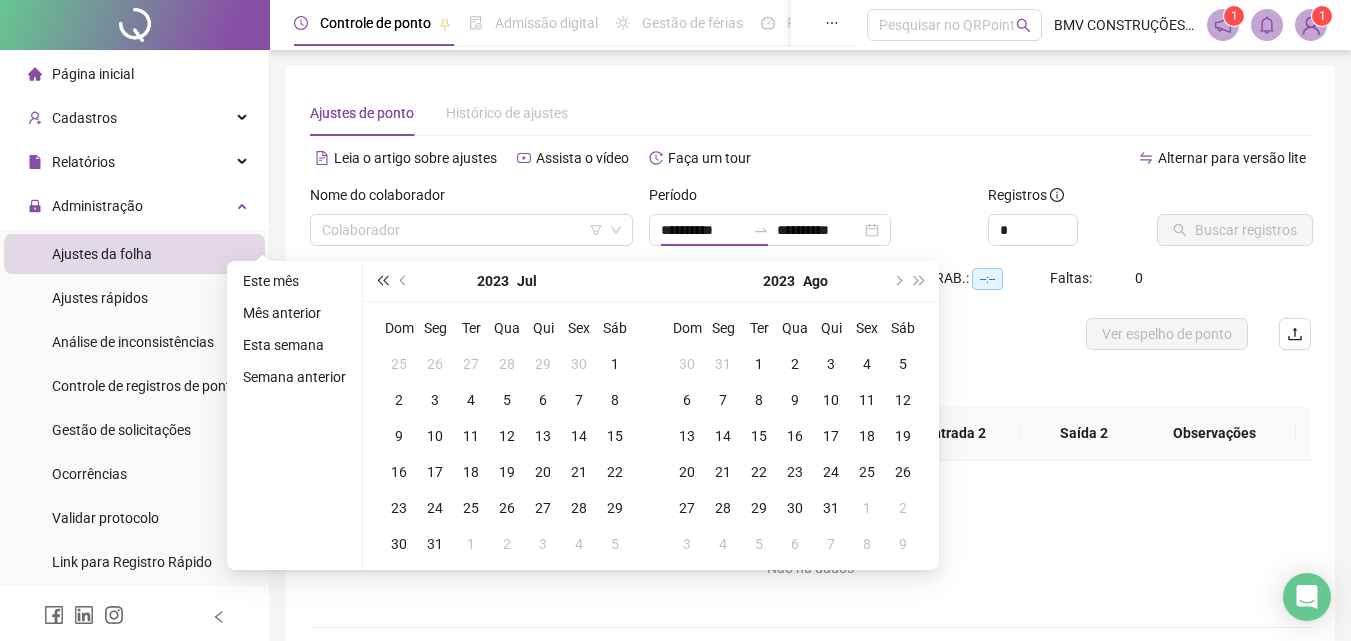 click at bounding box center [382, 281] 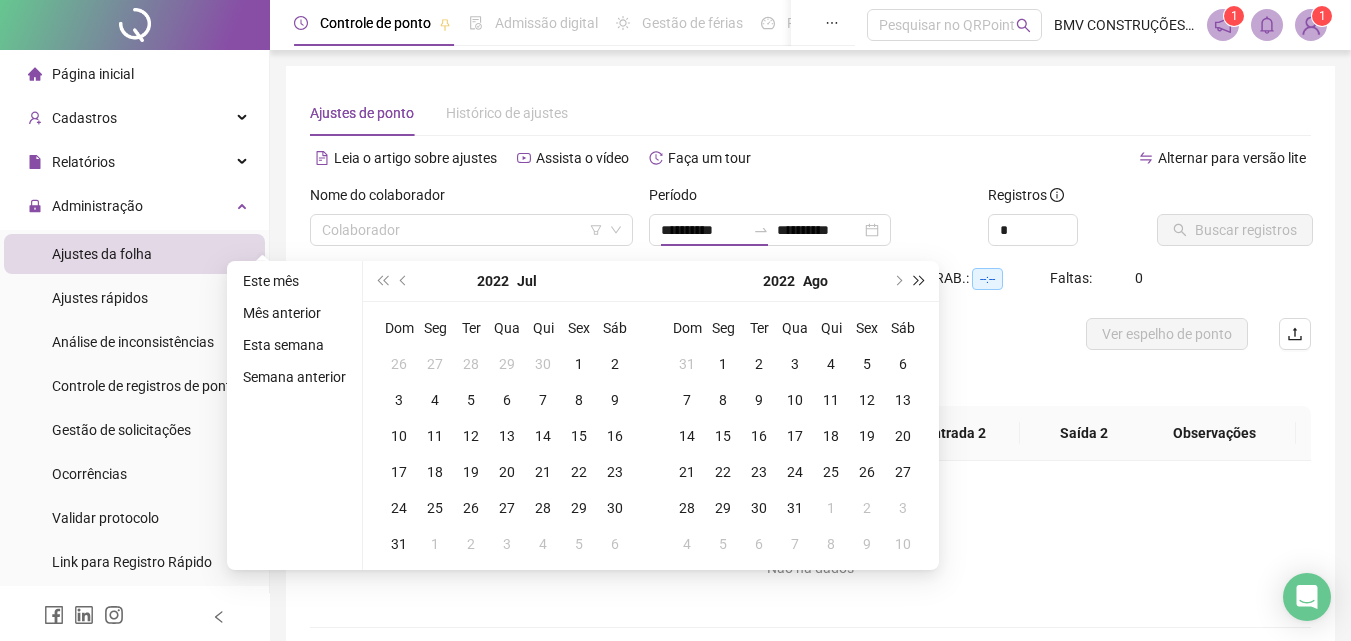 click at bounding box center [920, 281] 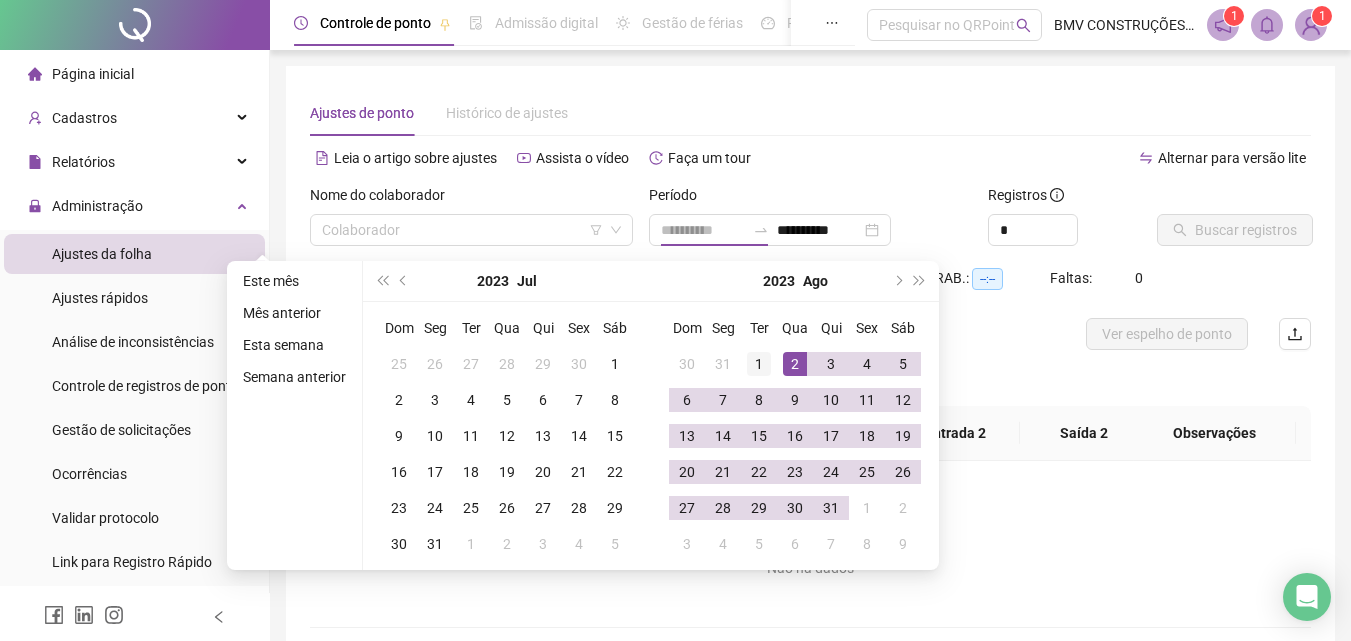 type on "**********" 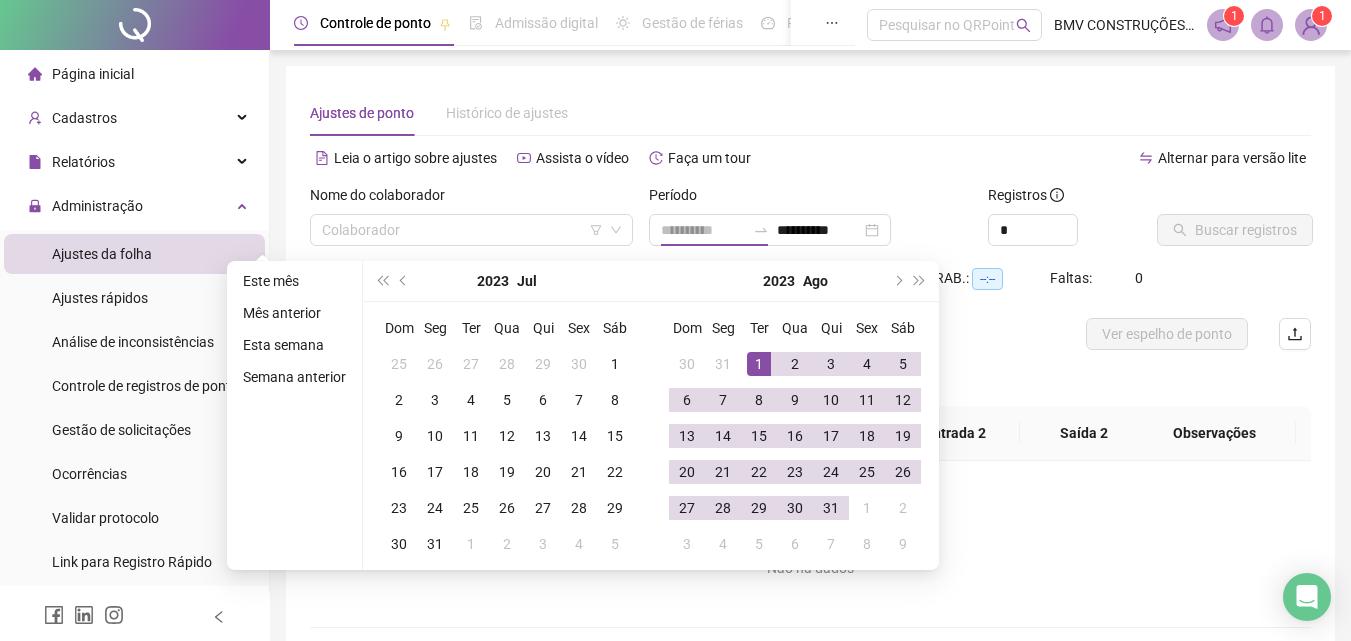 click on "1" at bounding box center (759, 364) 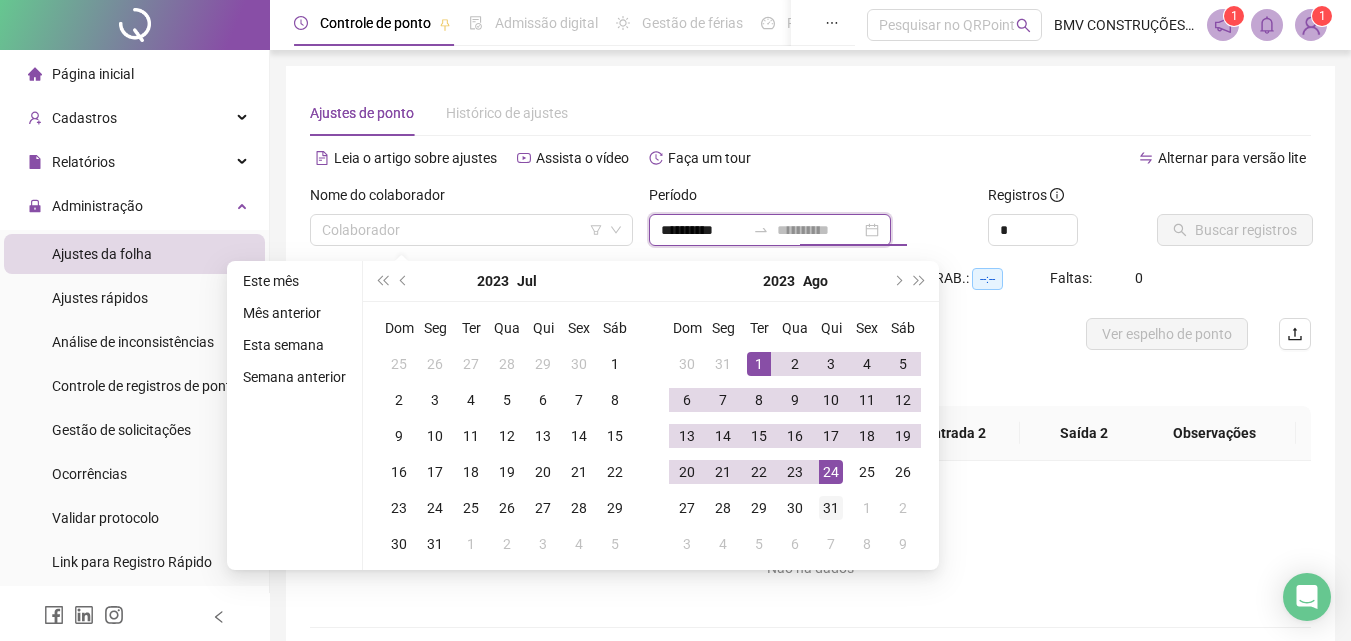 type on "**********" 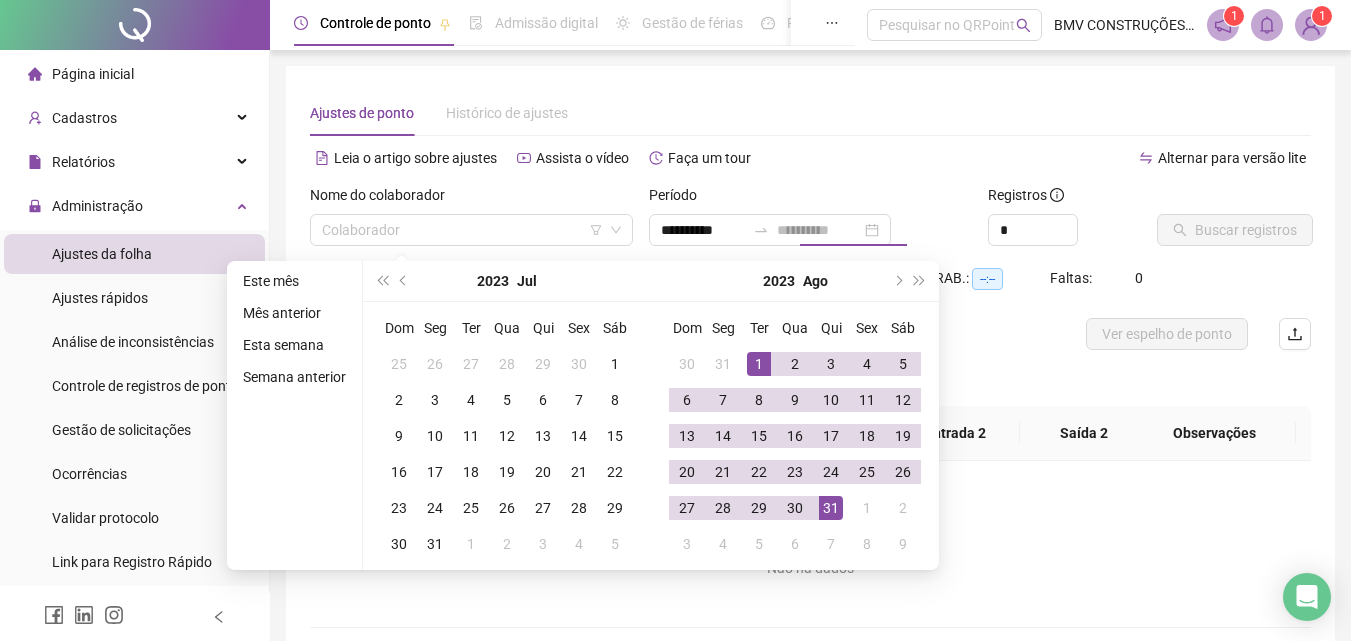 click on "31" at bounding box center (831, 508) 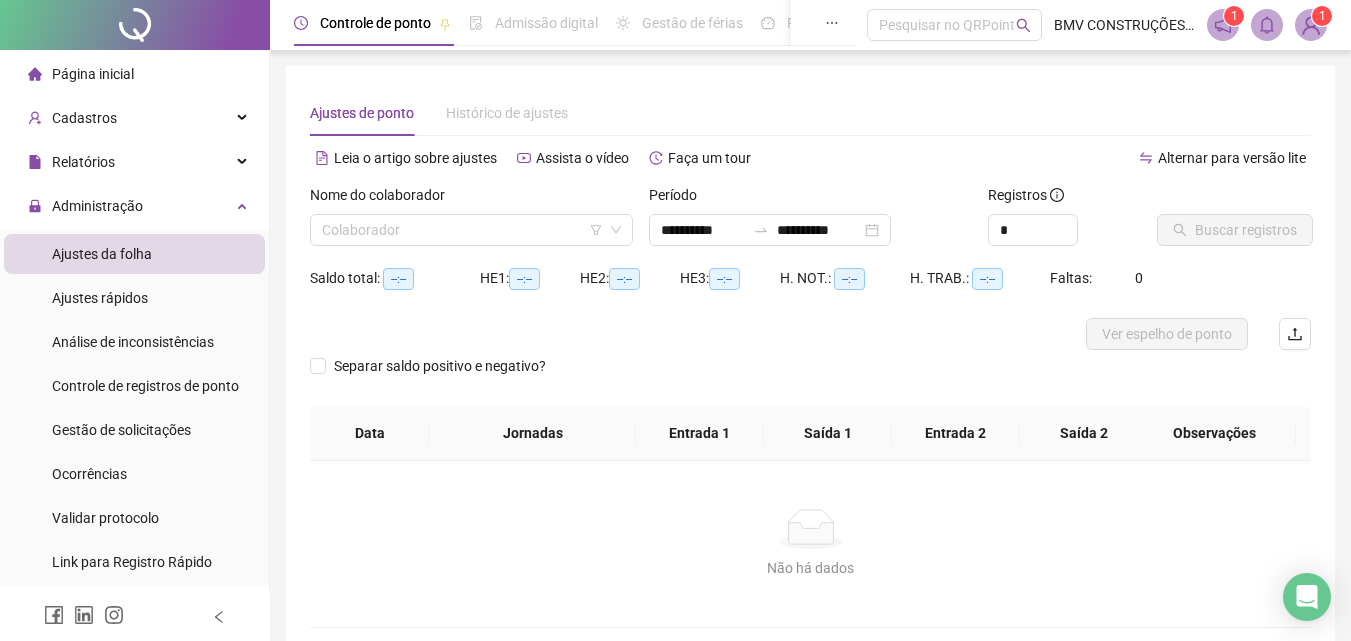 drag, startPoint x: 529, startPoint y: 236, endPoint x: 534, endPoint y: 250, distance: 14.866069 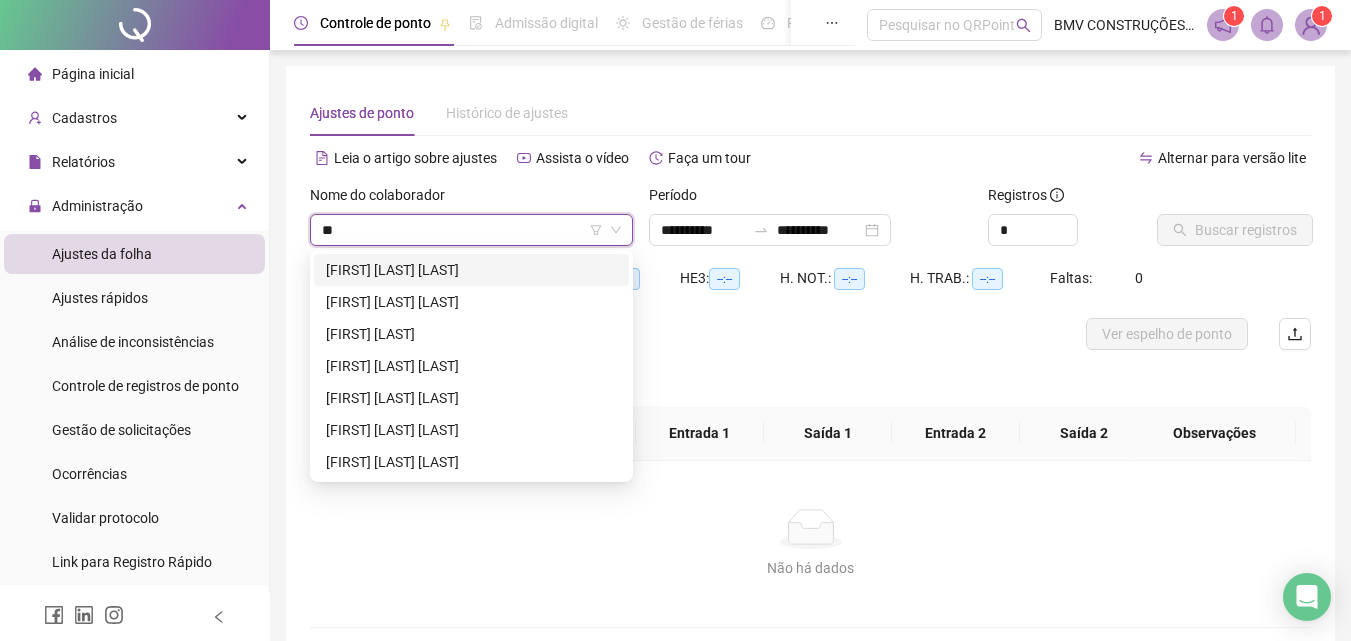 type on "***" 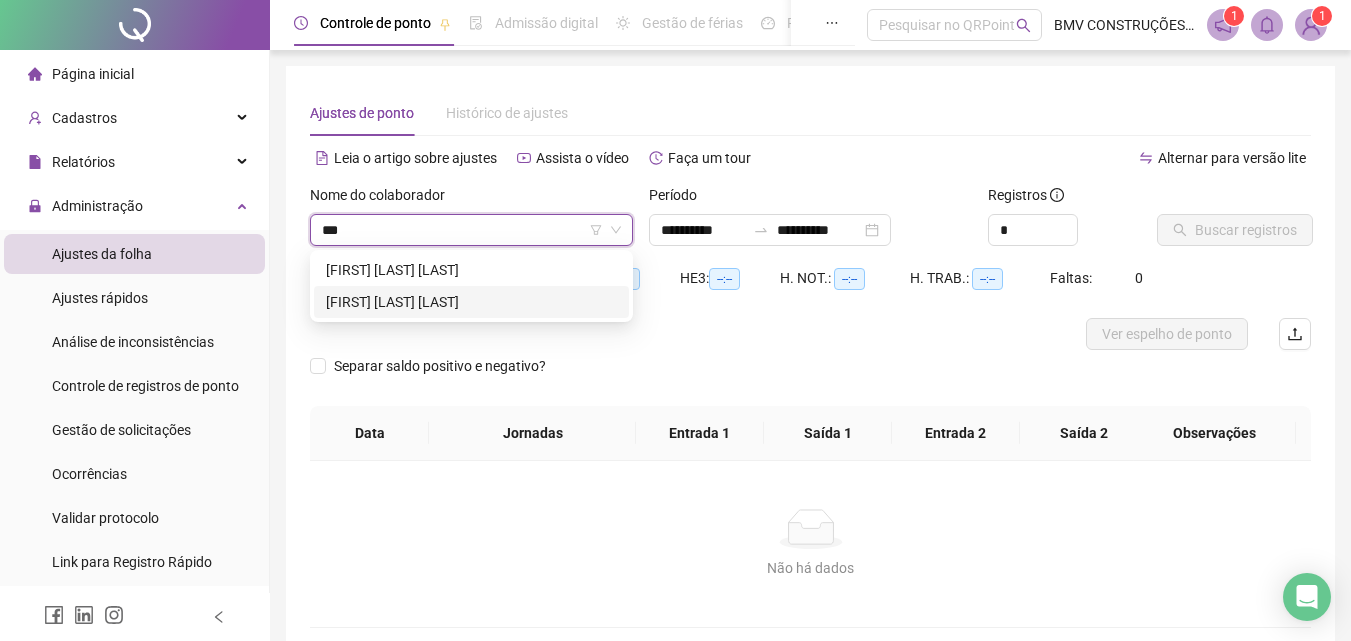 click on "[FIRST] [LAST] [LAST]" at bounding box center (471, 302) 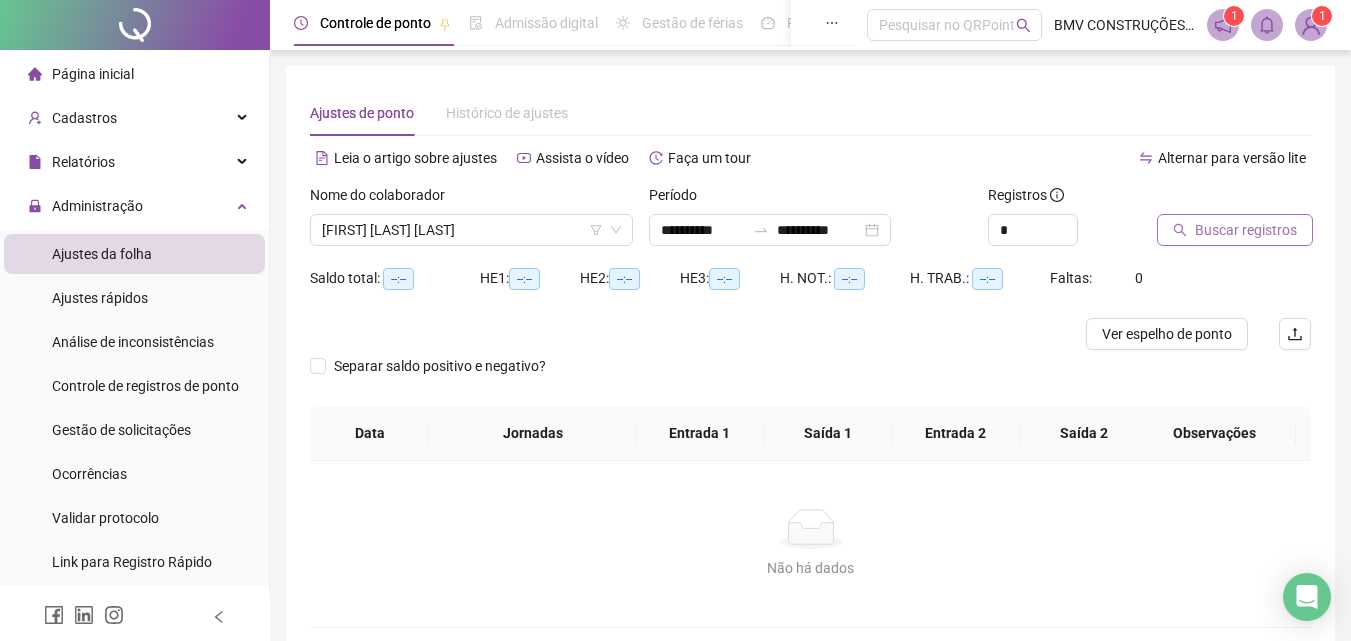 click on "Buscar registros" at bounding box center [1246, 230] 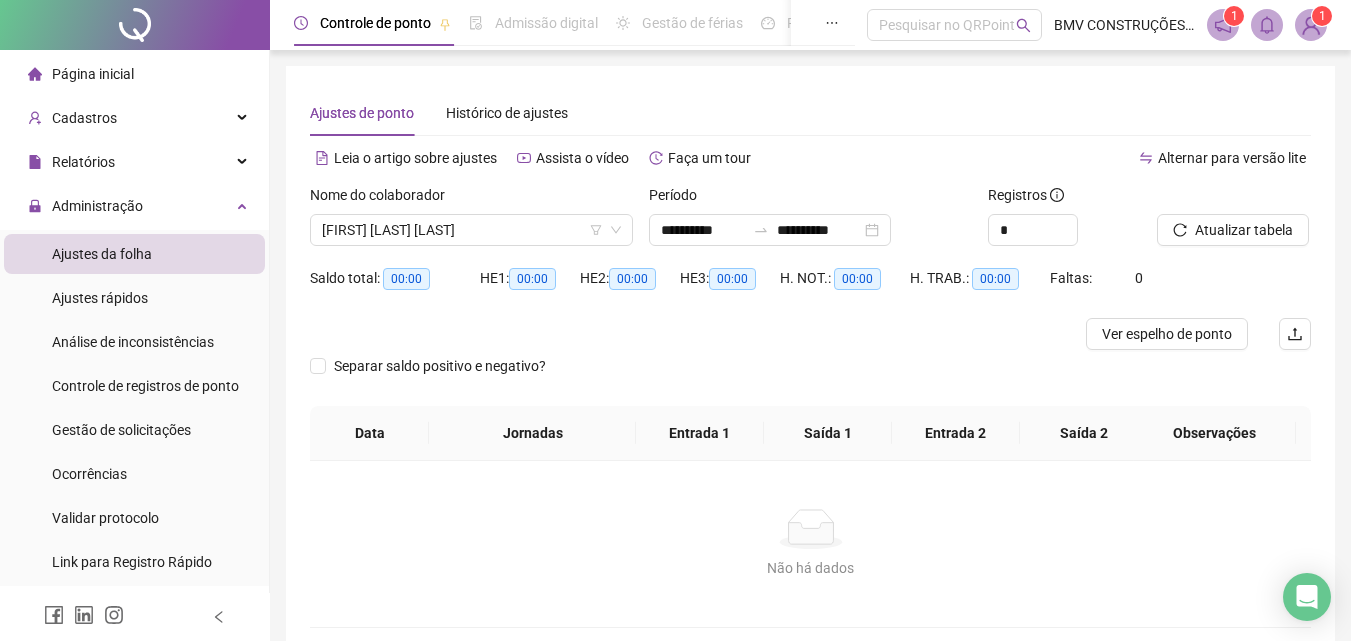 click on "00:00" at bounding box center (532, 279) 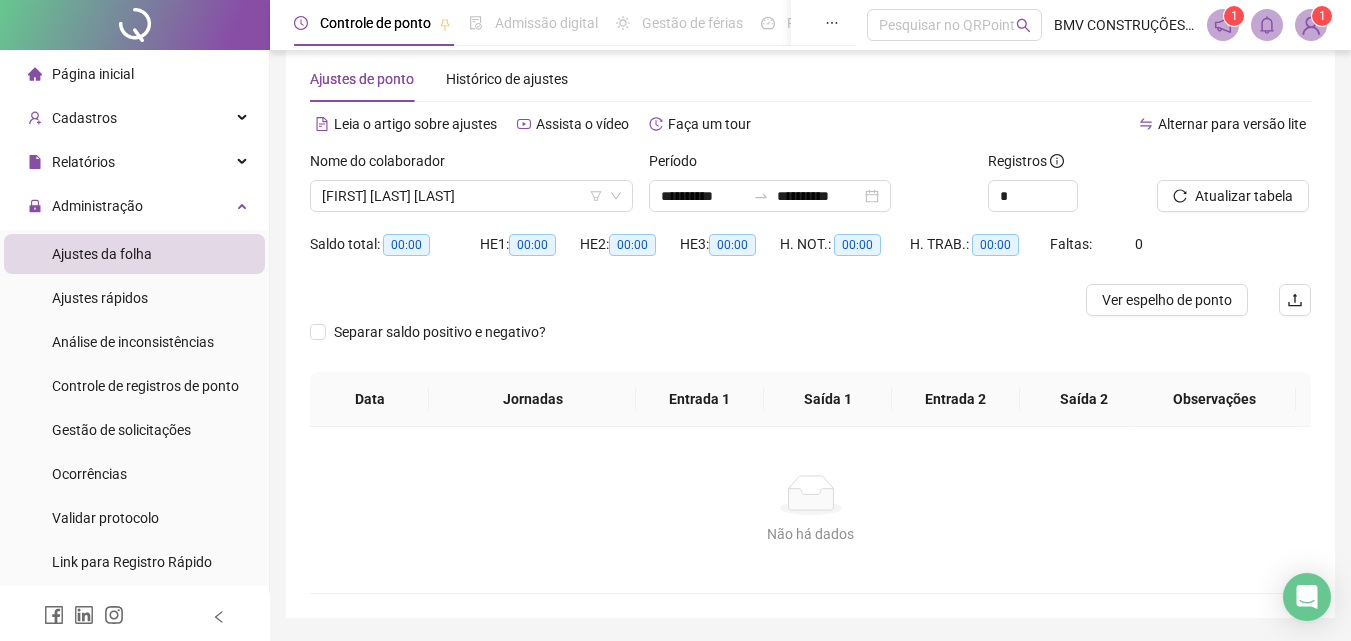 scroll, scrollTop: 0, scrollLeft: 0, axis: both 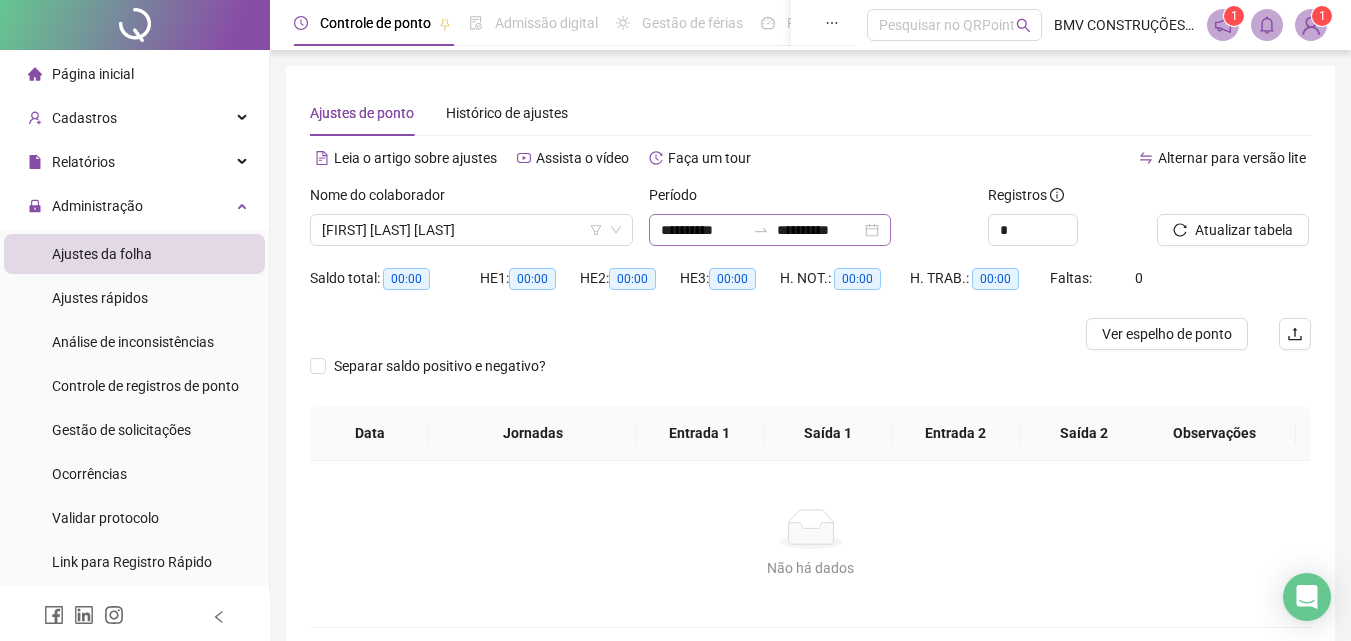 drag, startPoint x: 751, startPoint y: 218, endPoint x: 755, endPoint y: 230, distance: 12.649111 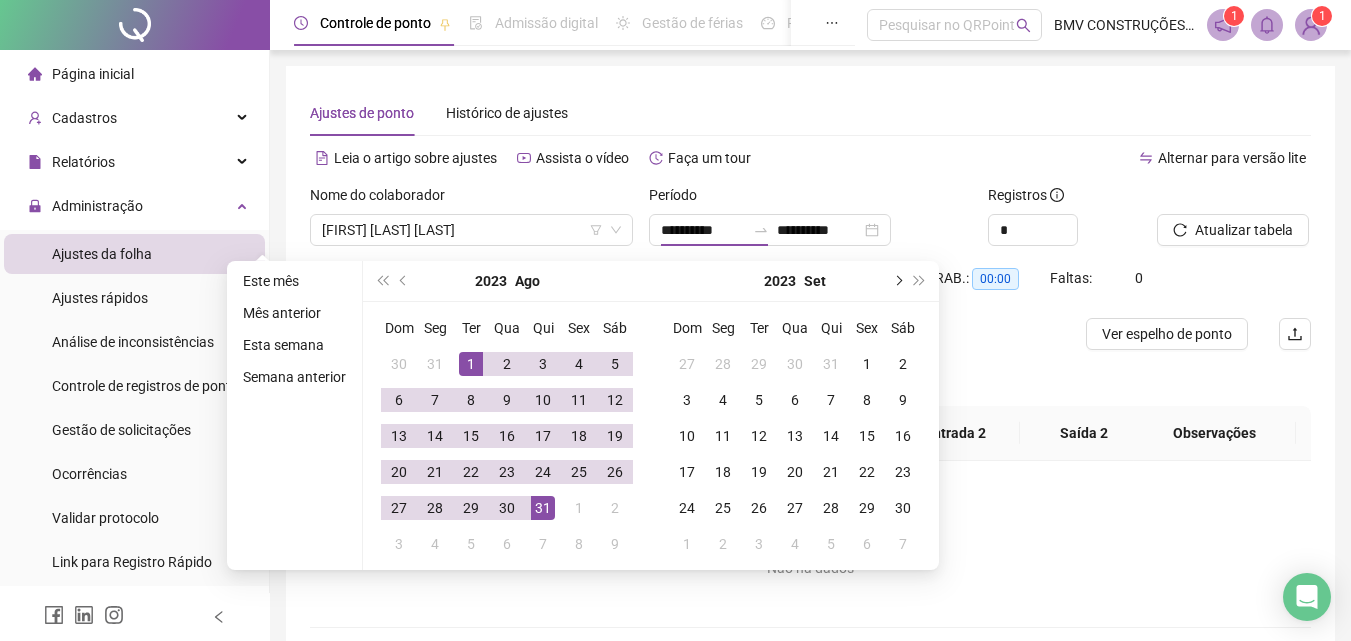 click at bounding box center (897, 281) 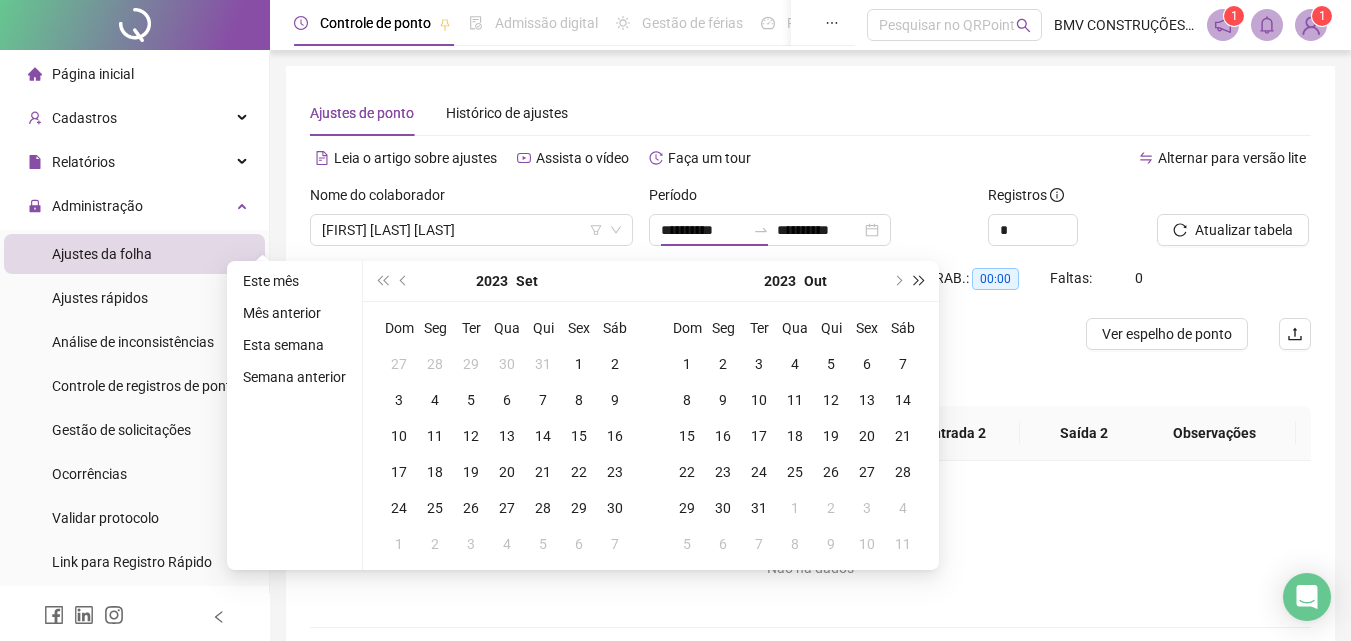 click at bounding box center [920, 281] 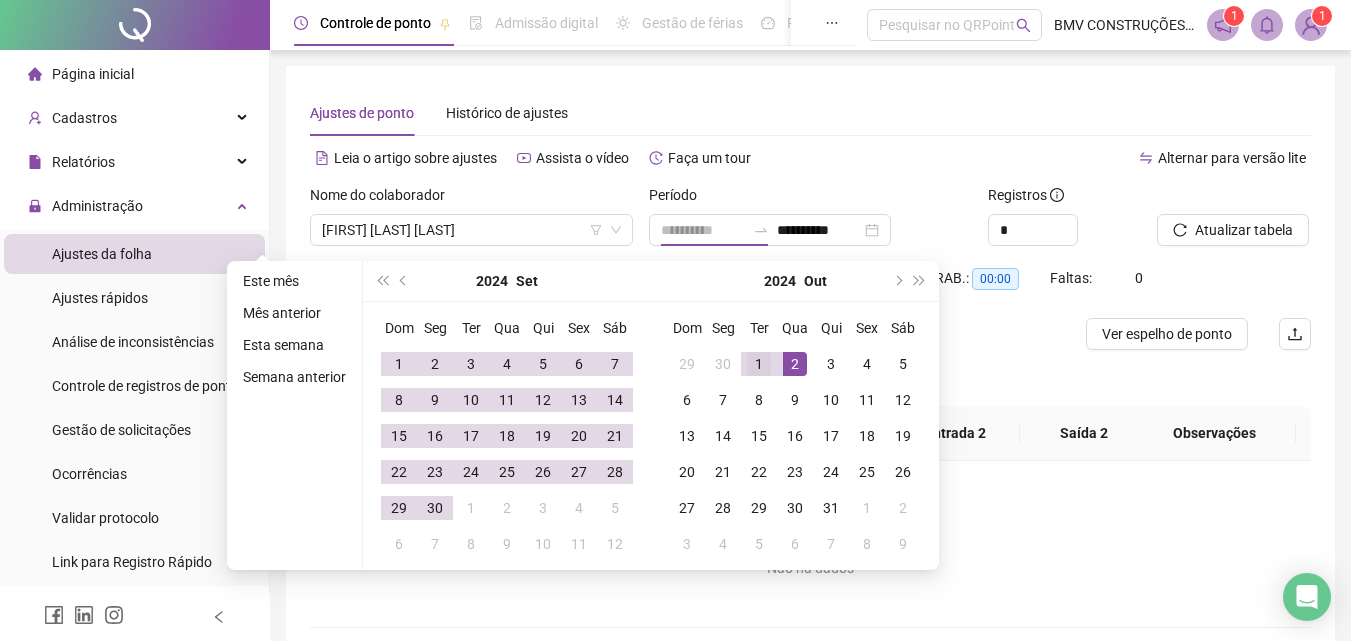 type on "**********" 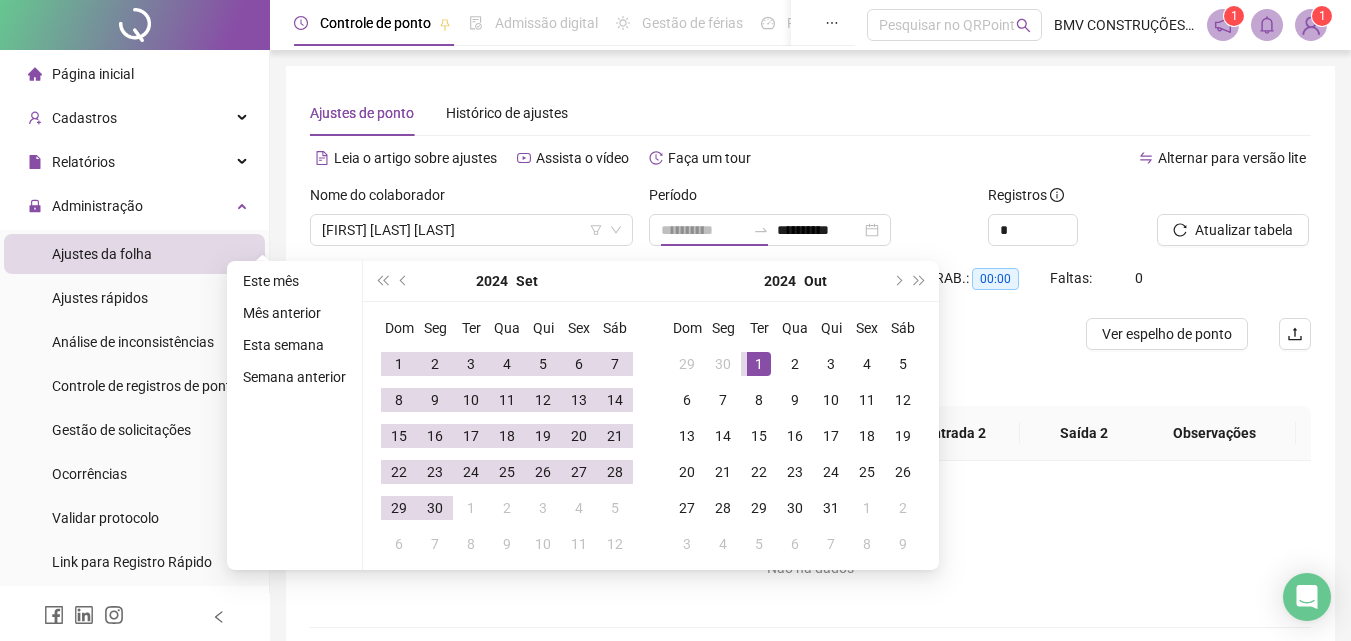 click on "1" at bounding box center (759, 364) 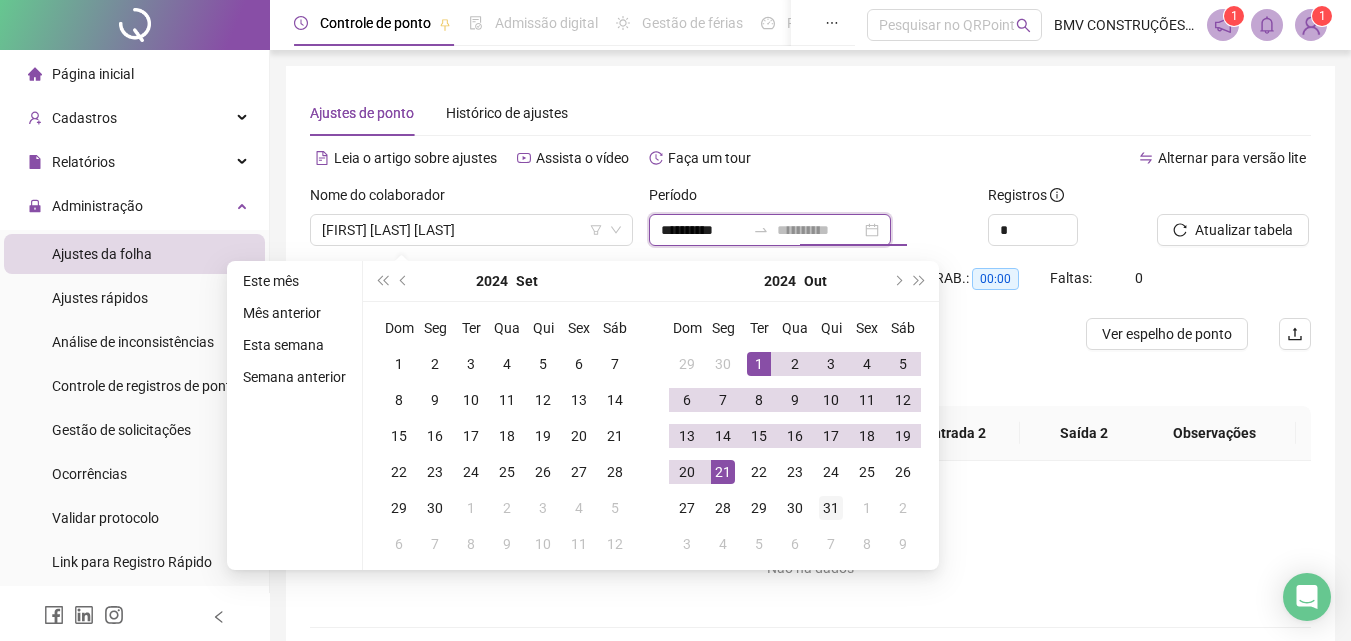 type on "**********" 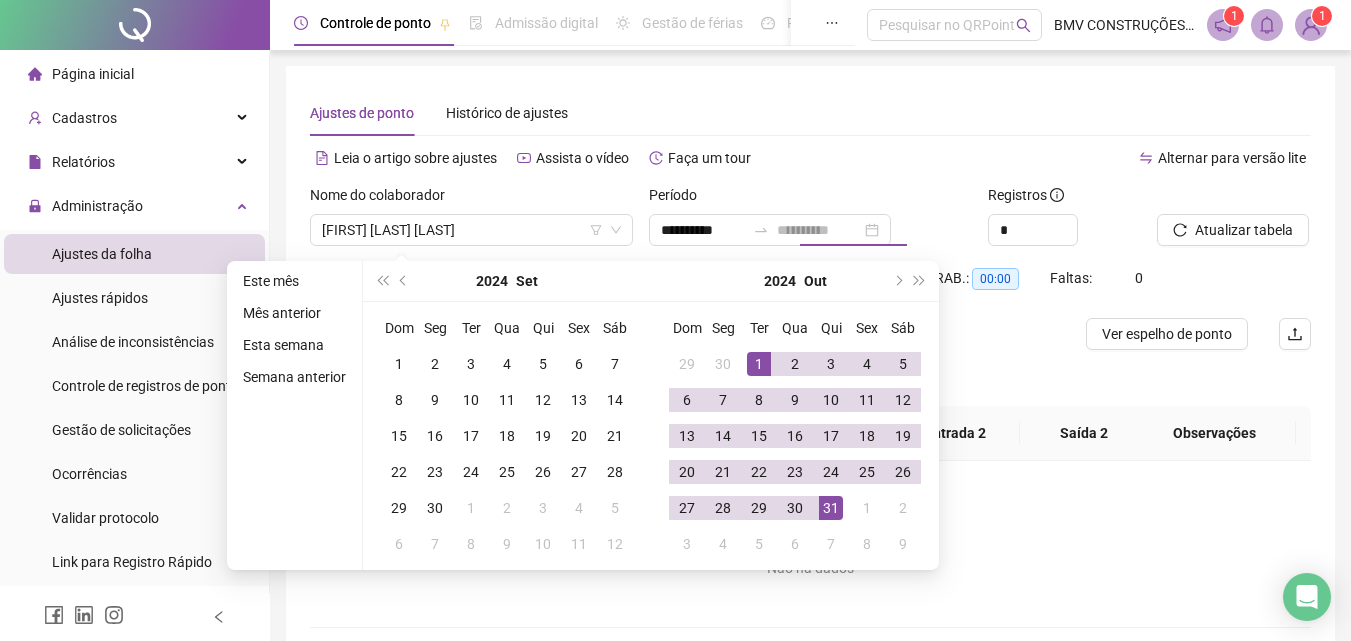 click on "31" at bounding box center [831, 508] 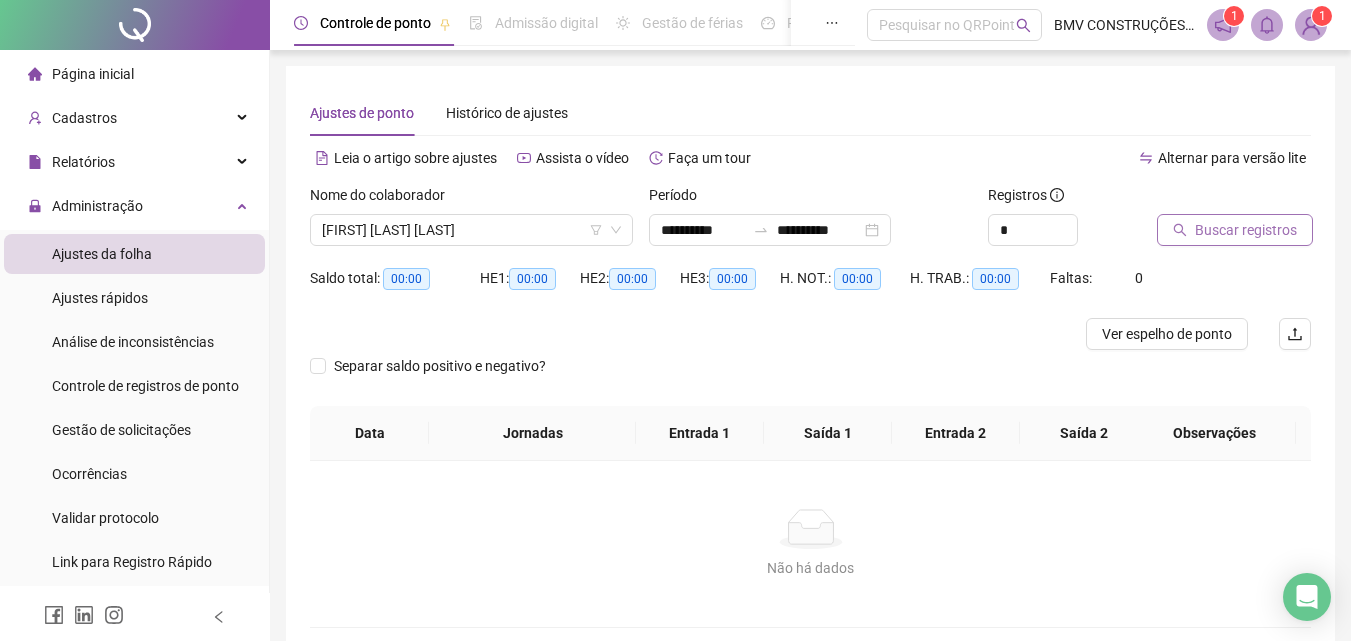 click on "Buscar registros" at bounding box center [1246, 230] 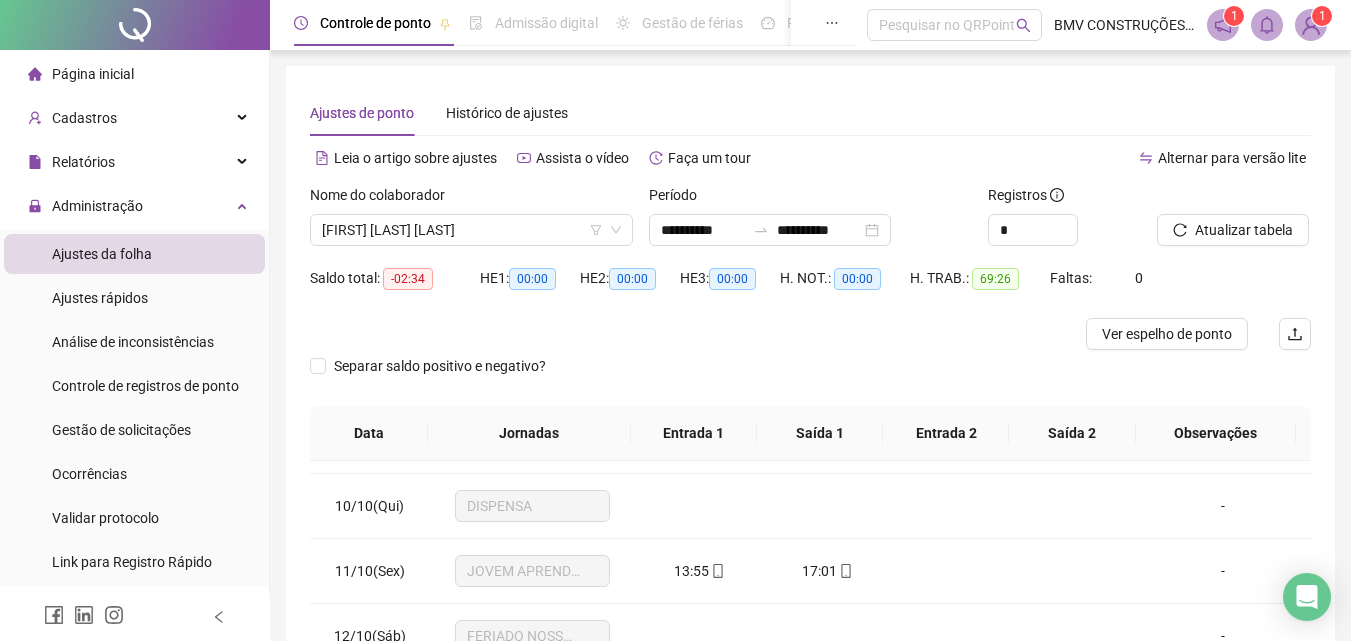 scroll, scrollTop: 600, scrollLeft: 0, axis: vertical 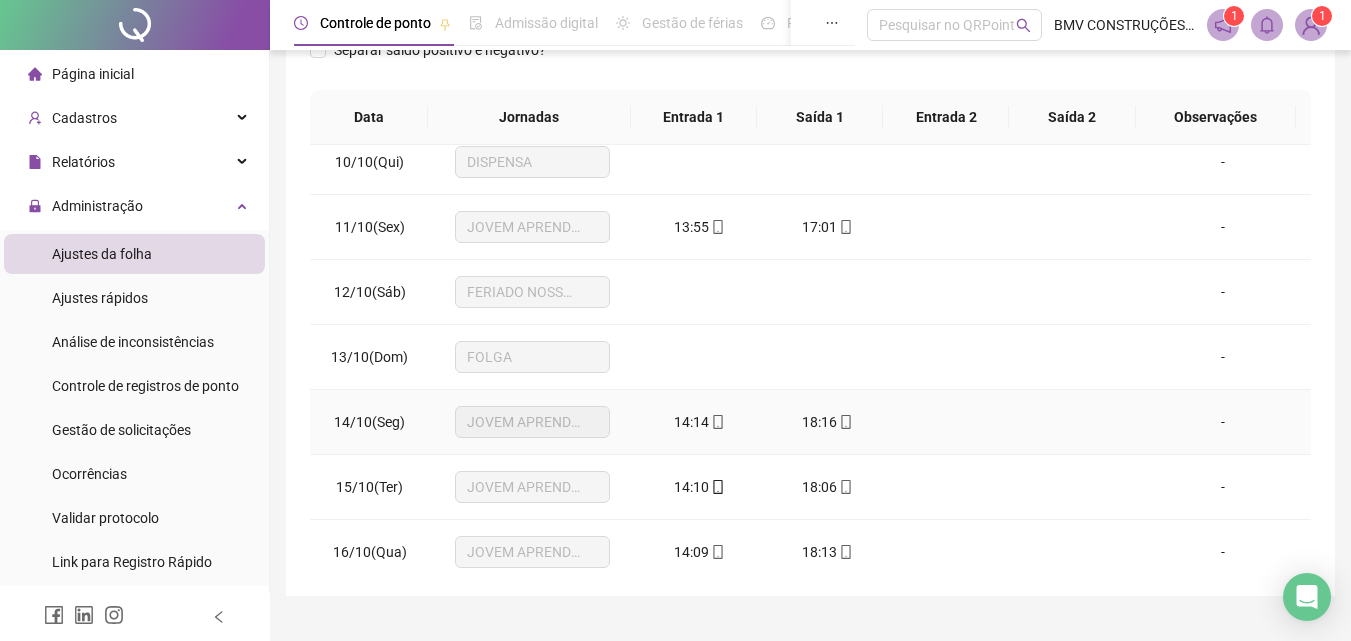 click on "18:16" at bounding box center [819, 422] 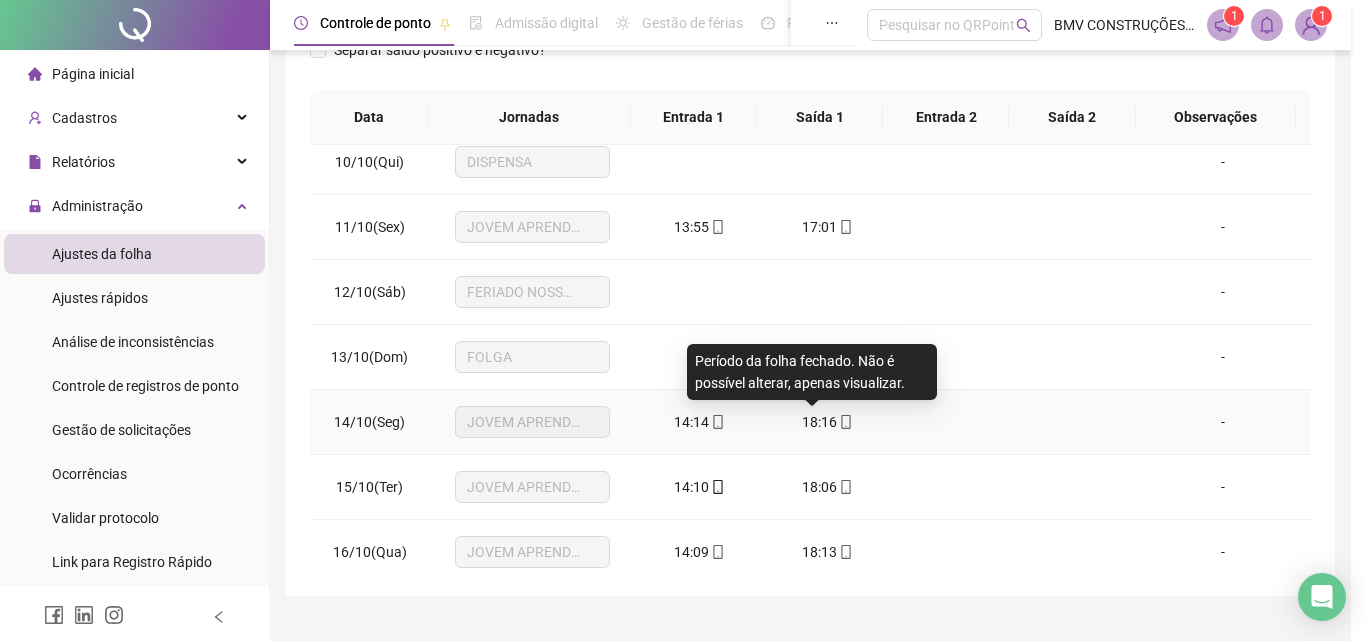 type on "**********" 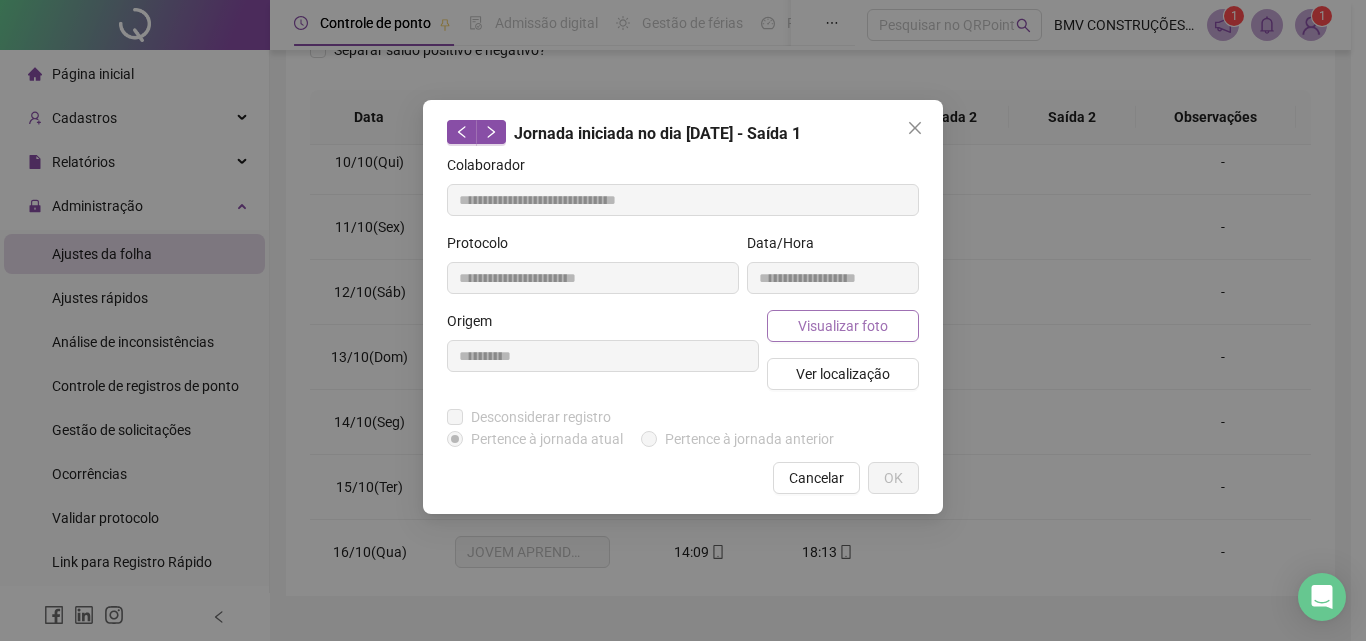 click on "Visualizar foto" at bounding box center (843, 326) 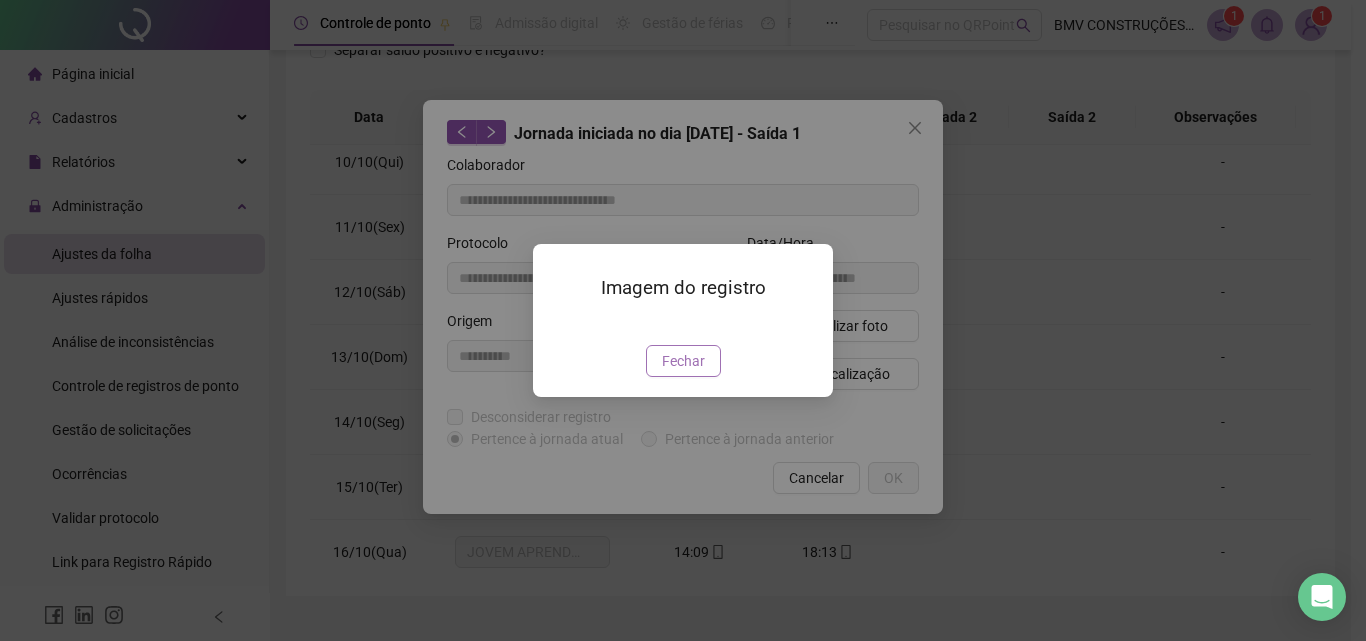 click on "Fechar" at bounding box center [683, 361] 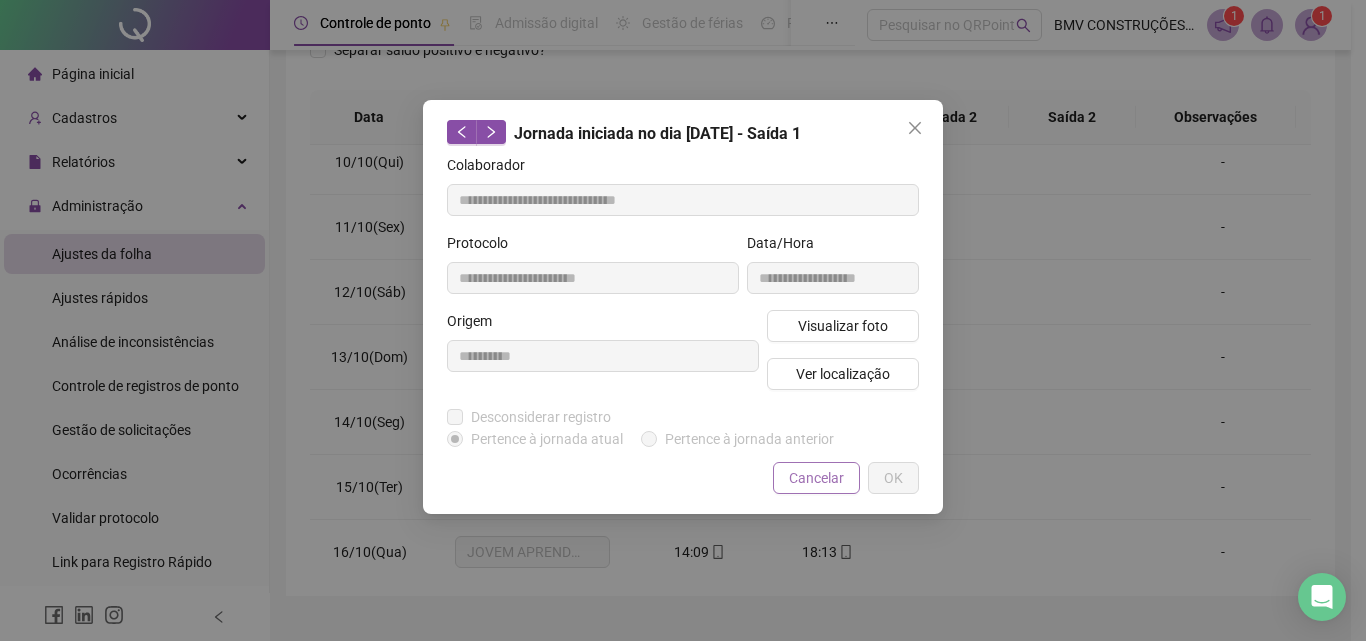 click on "Cancelar" at bounding box center [816, 478] 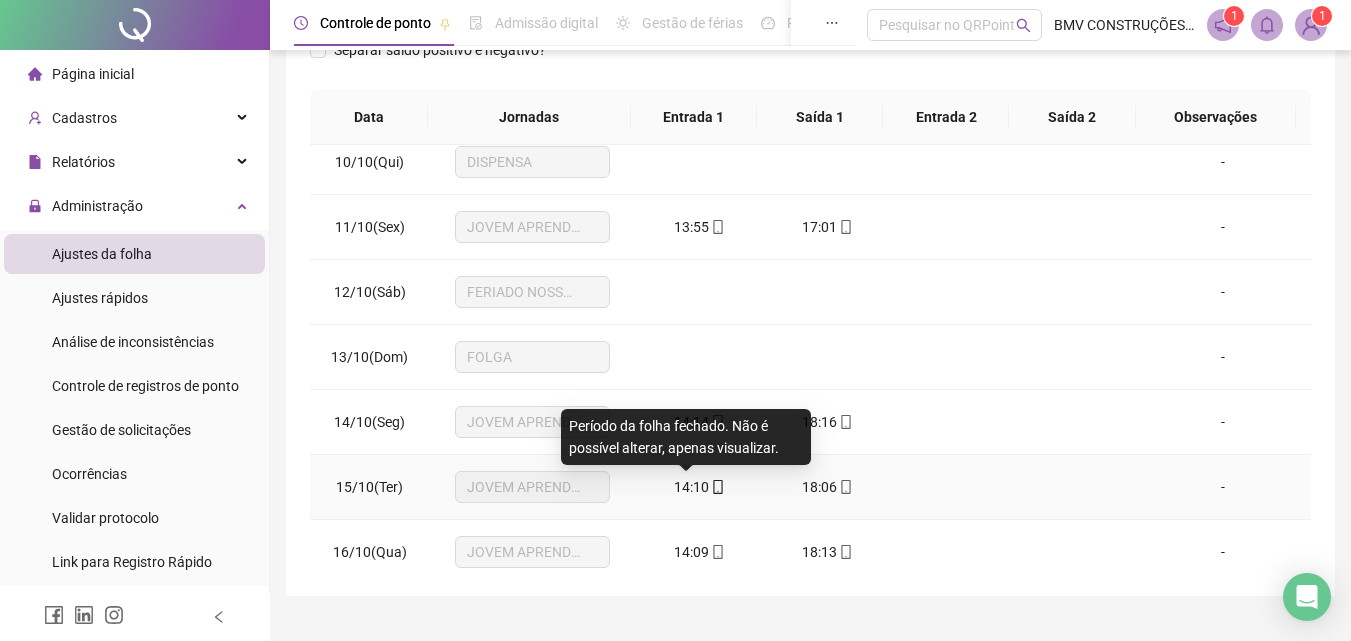 click on "14:10" at bounding box center (691, 487) 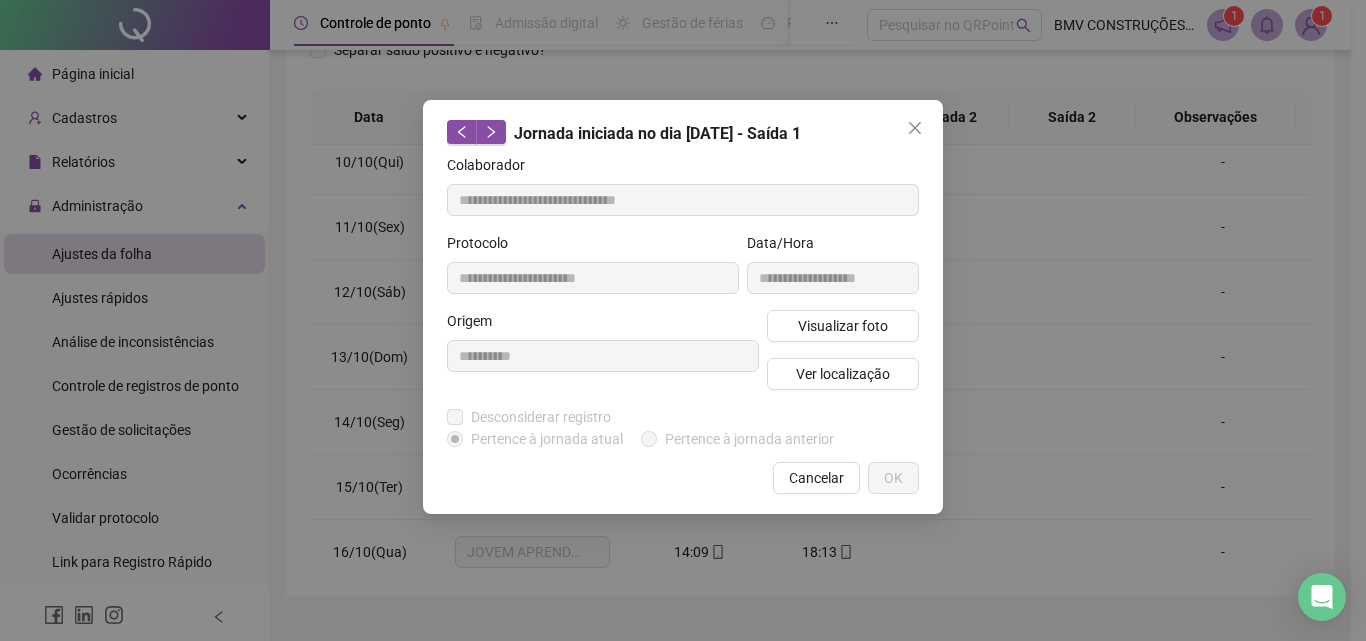 type on "**********" 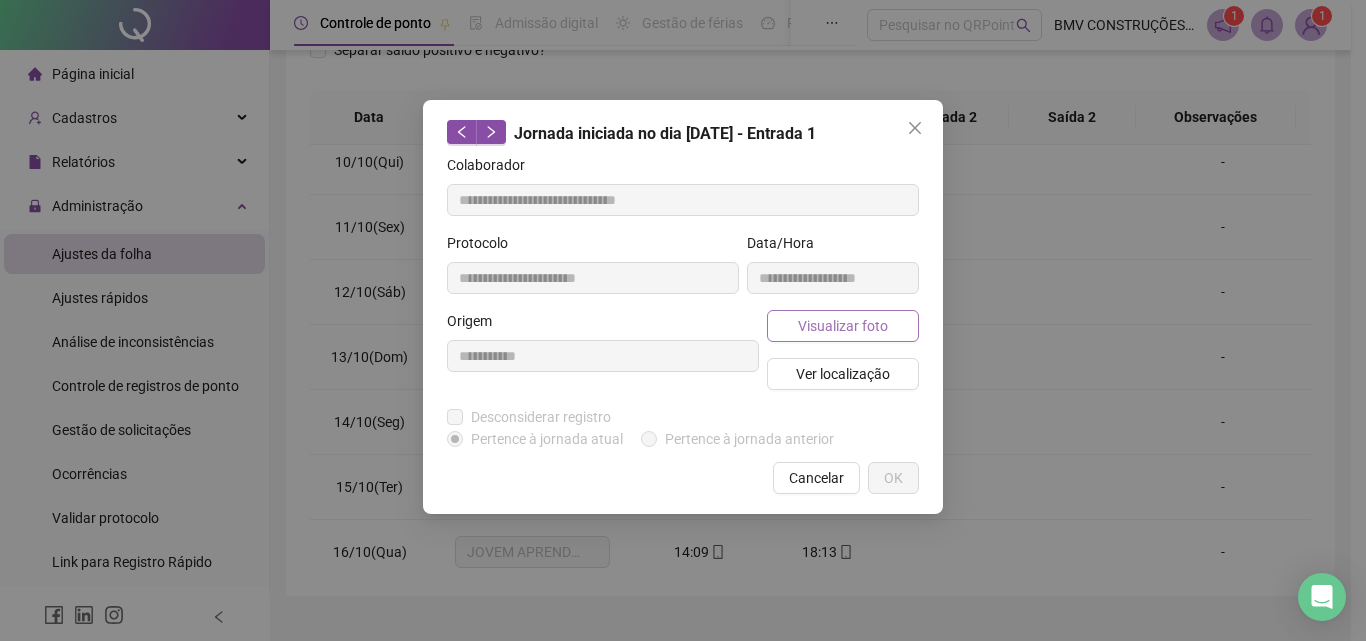 click on "Visualizar foto" at bounding box center [843, 326] 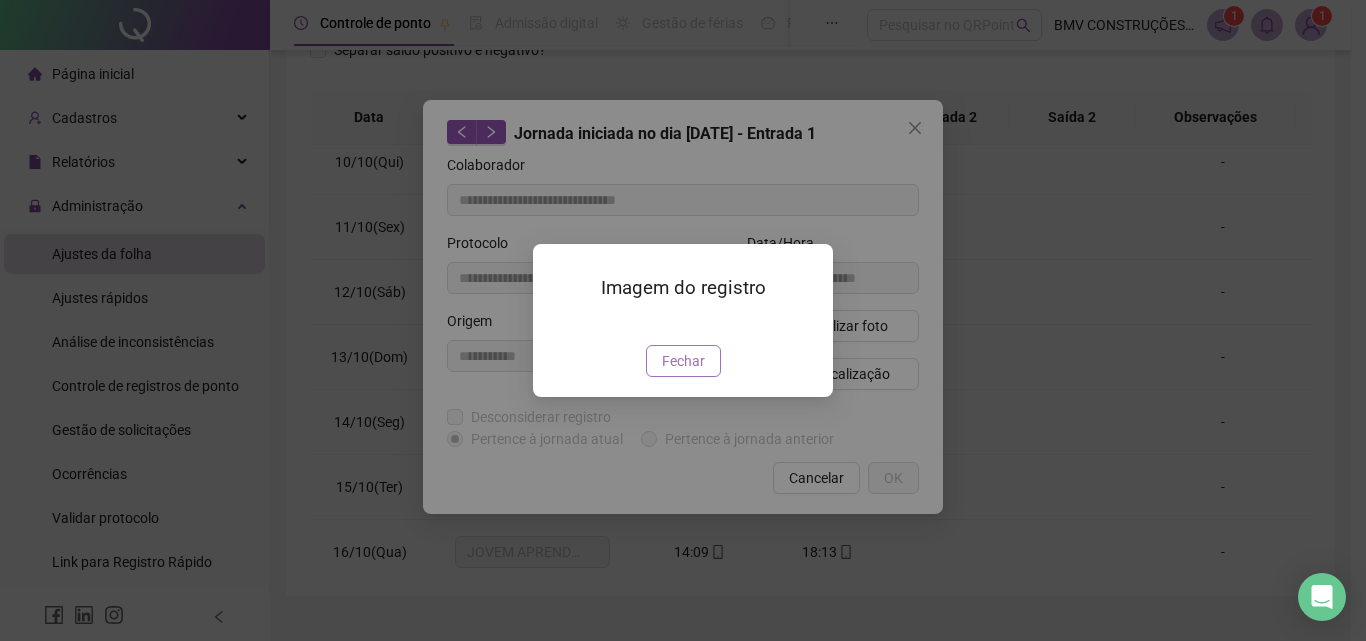 click on "Fechar" at bounding box center (683, 361) 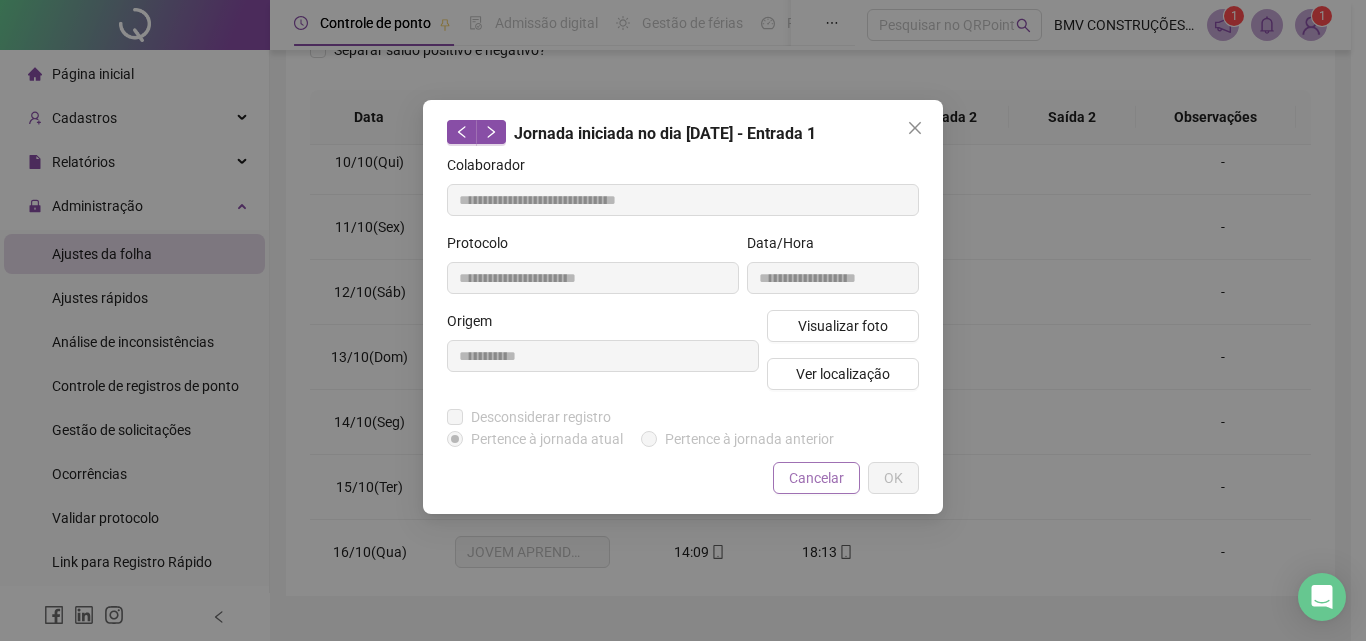 click on "Cancelar" at bounding box center (816, 478) 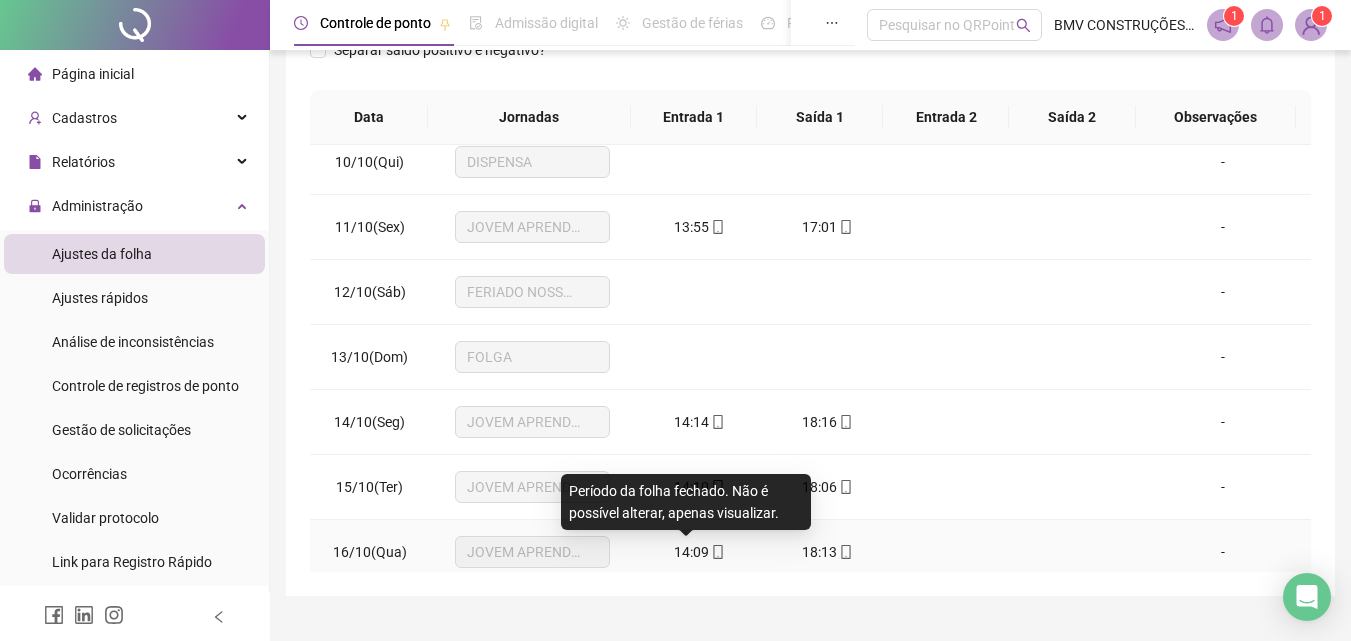 click on "14:09" at bounding box center (700, 552) 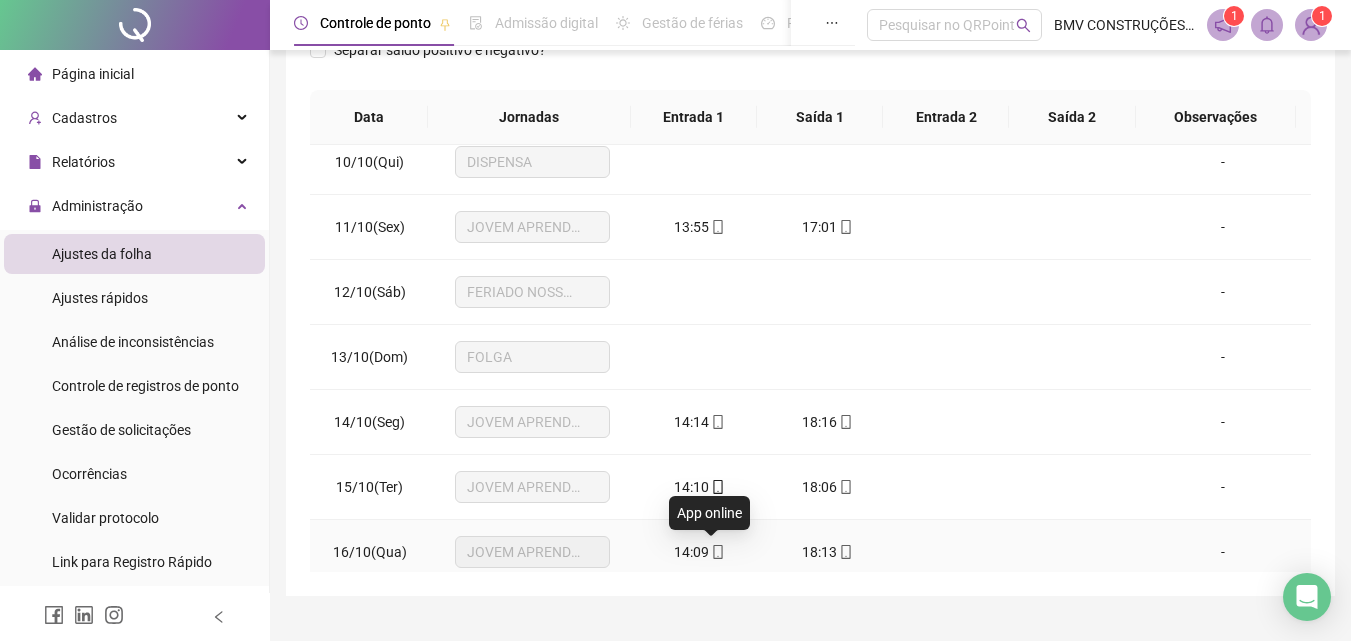 click 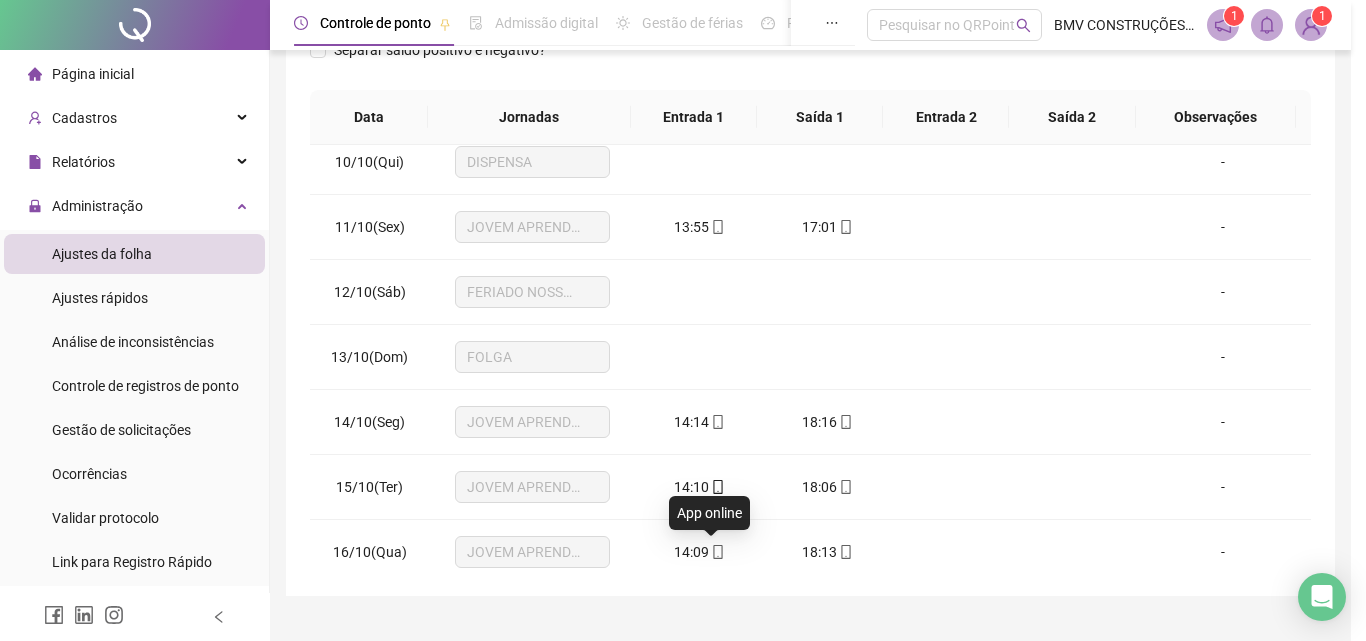 type on "**********" 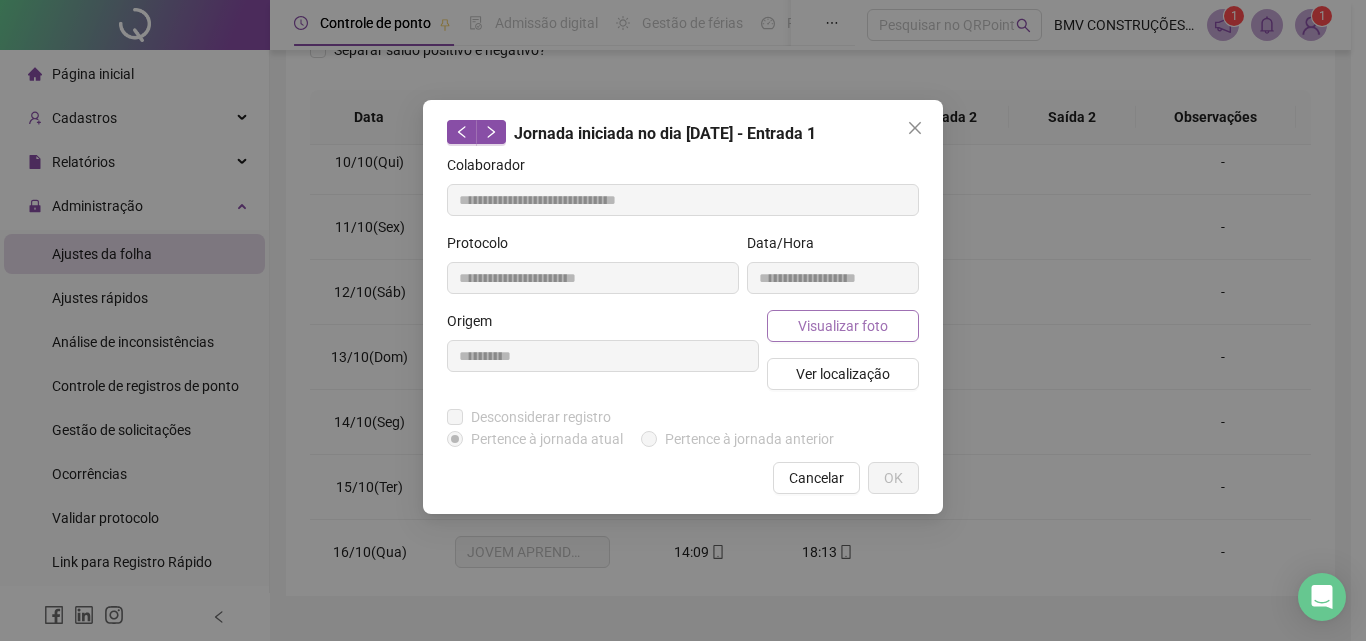 click on "Visualizar foto" at bounding box center [843, 326] 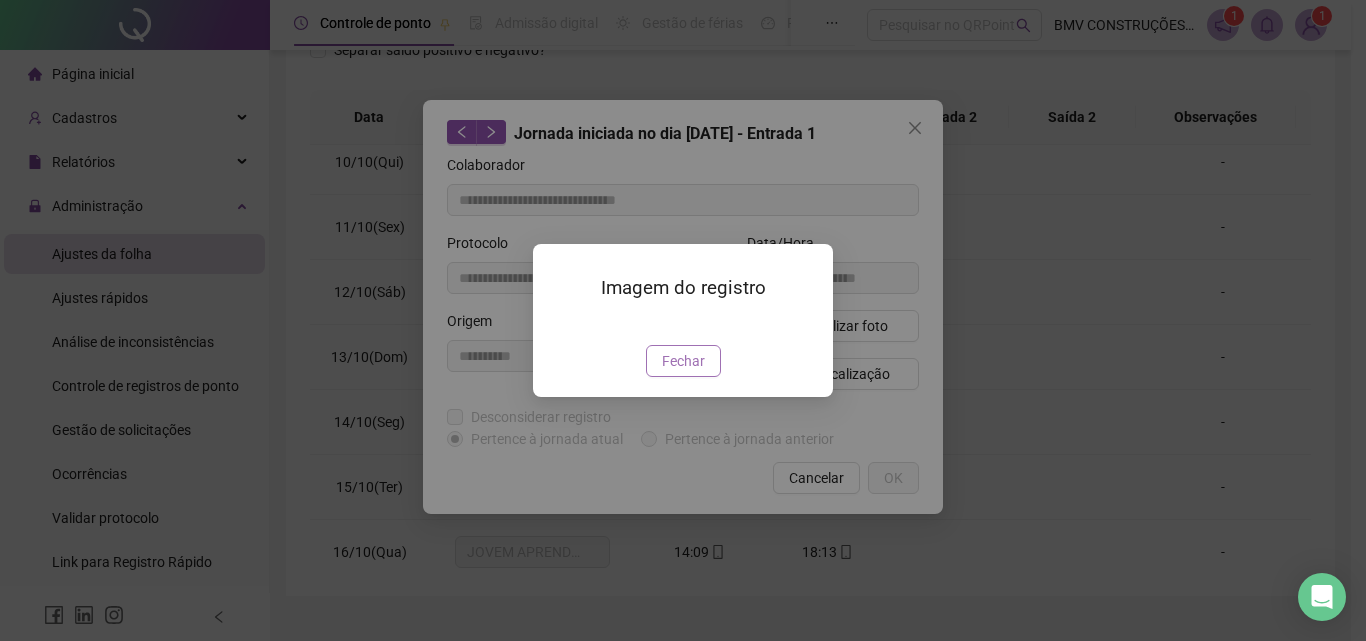 click on "Fechar" at bounding box center [683, 361] 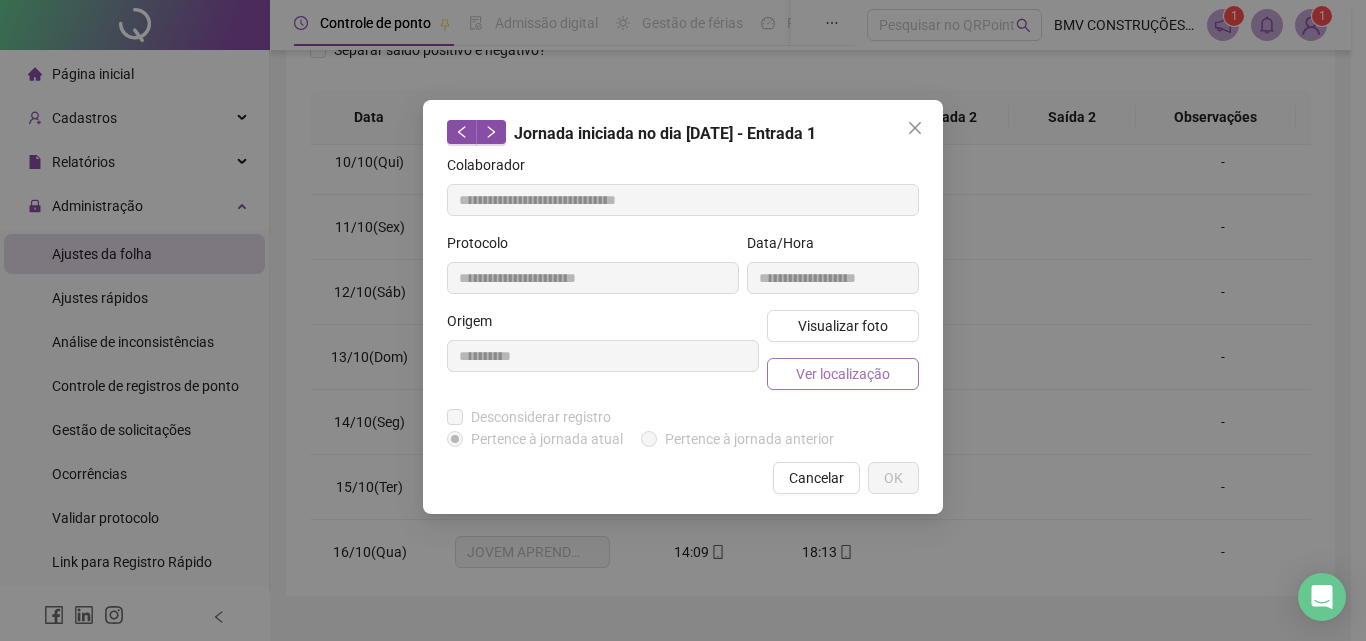 click on "Ver localização" at bounding box center [843, 374] 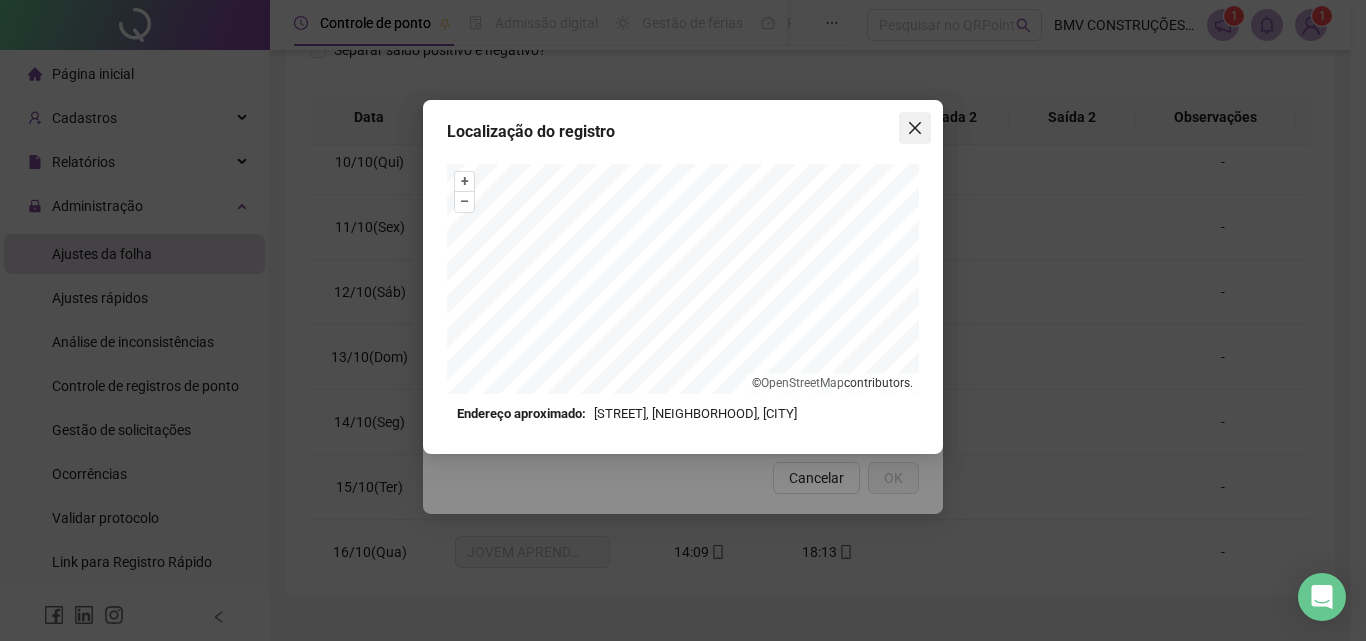 click 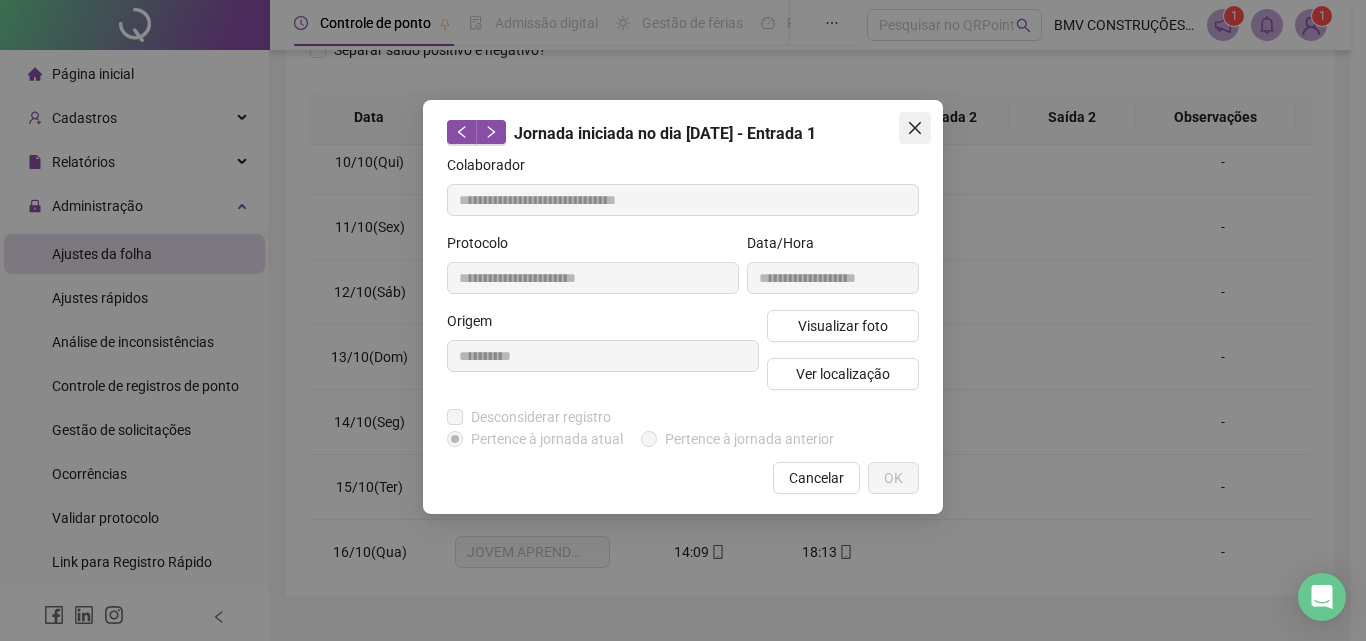 click at bounding box center (915, 128) 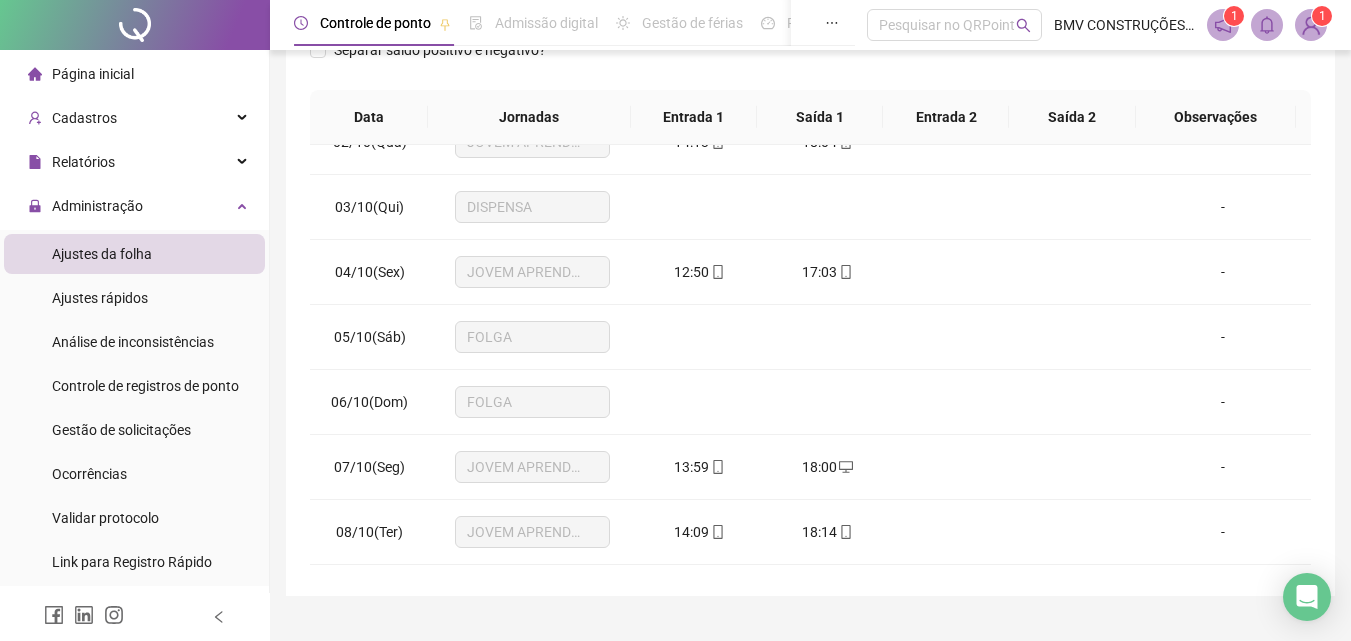 scroll, scrollTop: 0, scrollLeft: 0, axis: both 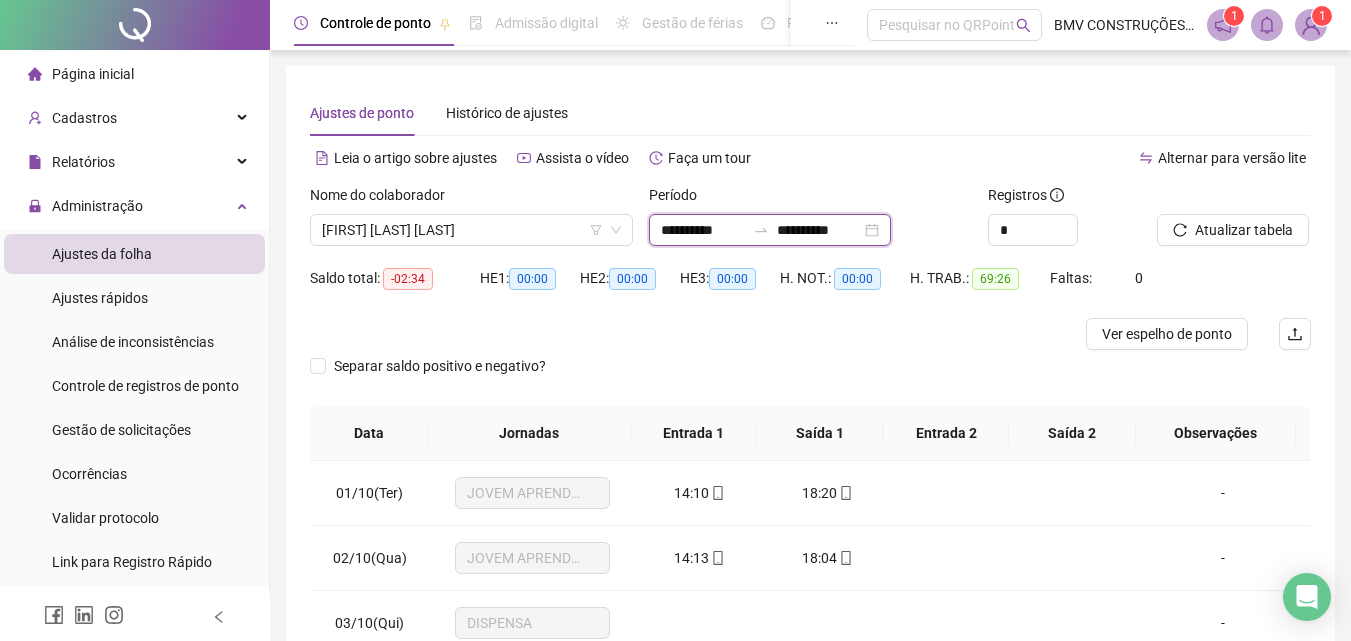 click on "**********" at bounding box center (819, 230) 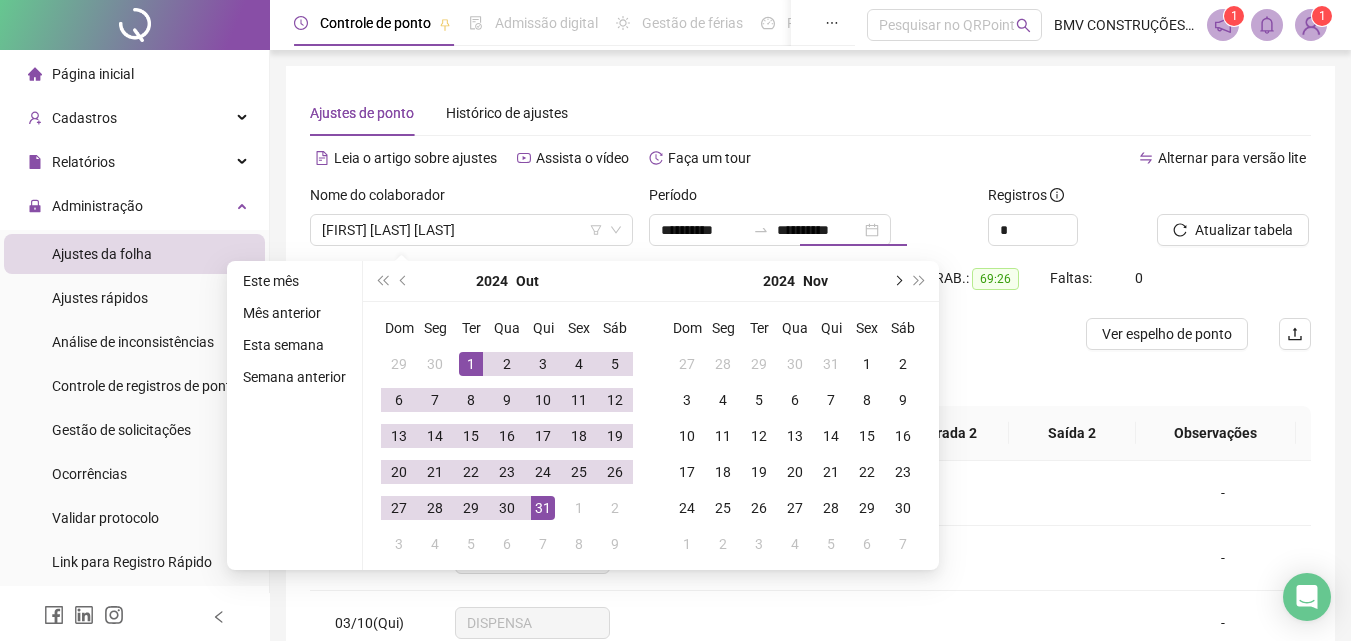 click at bounding box center [897, 281] 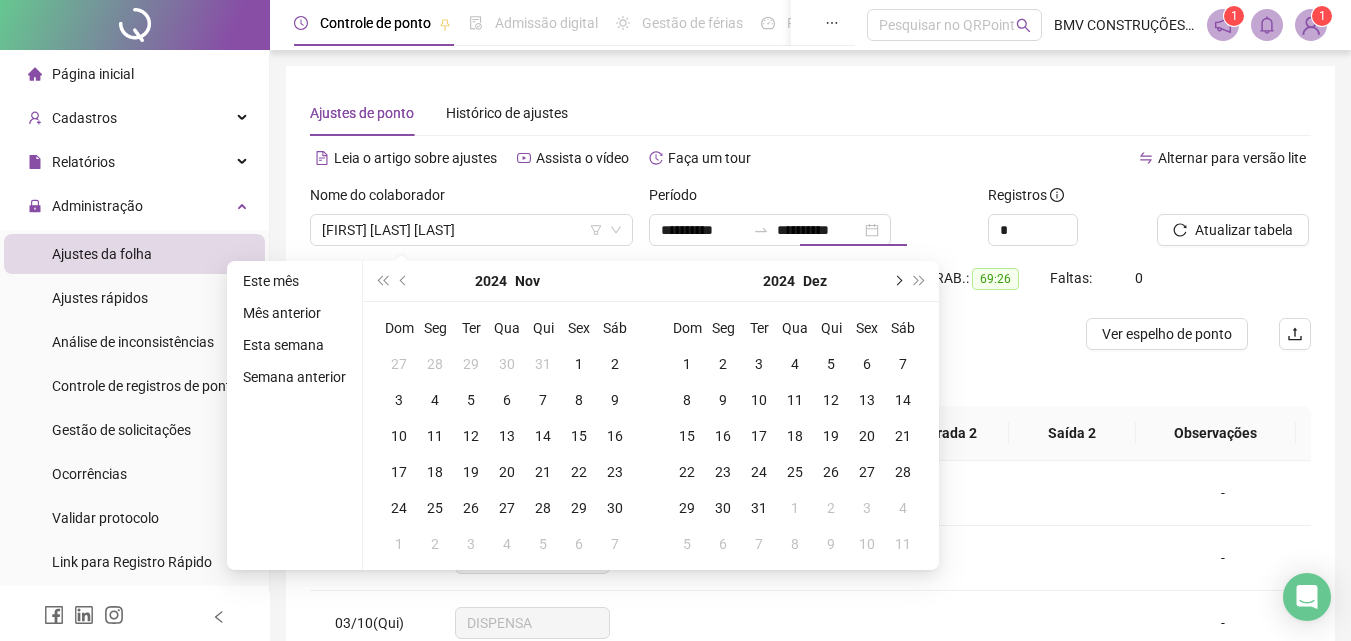 click at bounding box center [897, 281] 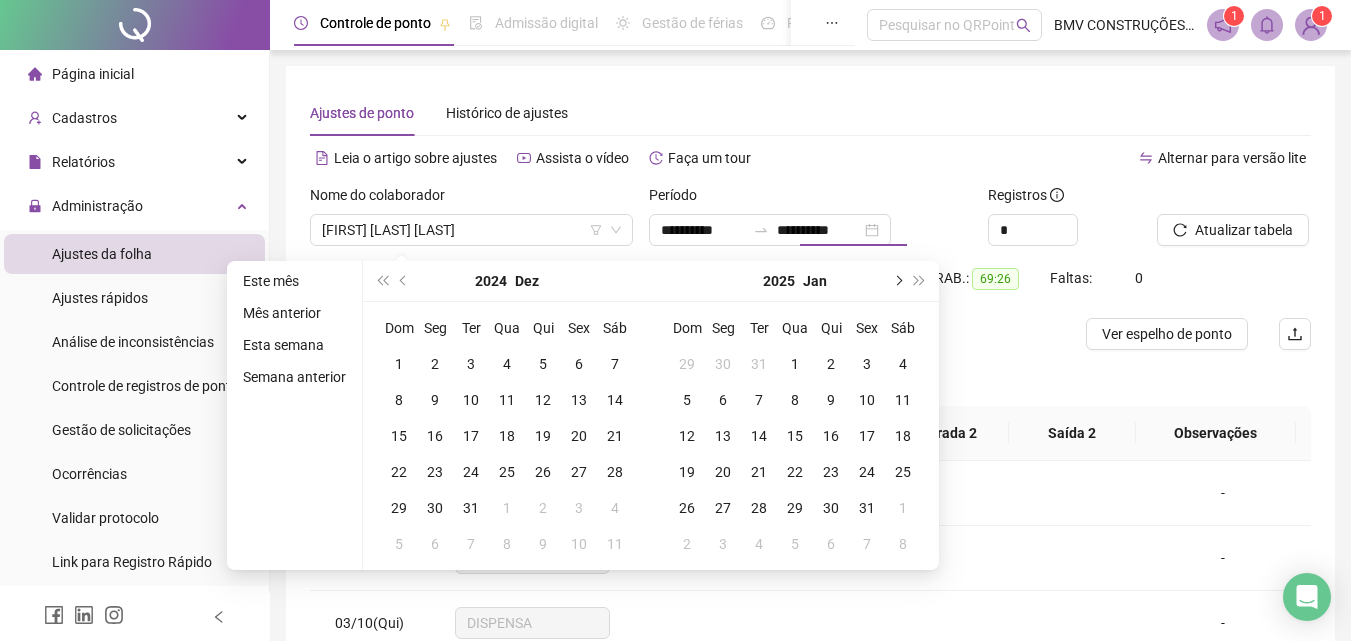 click at bounding box center (897, 281) 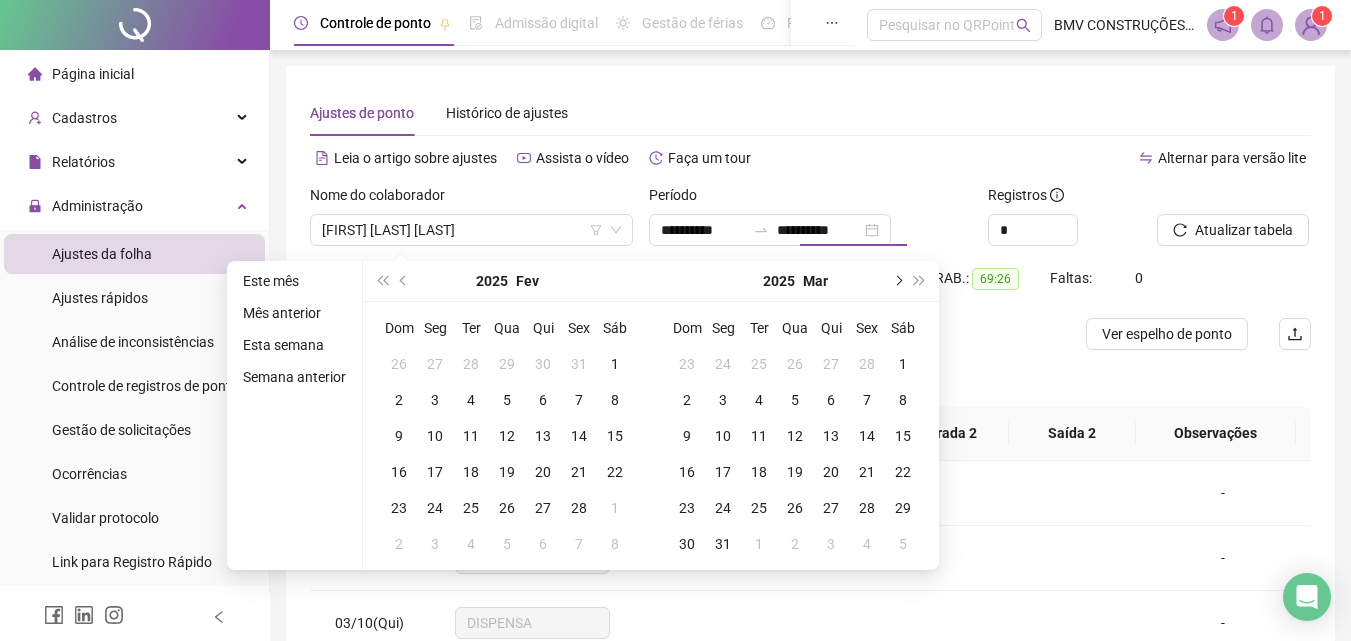 click at bounding box center [897, 281] 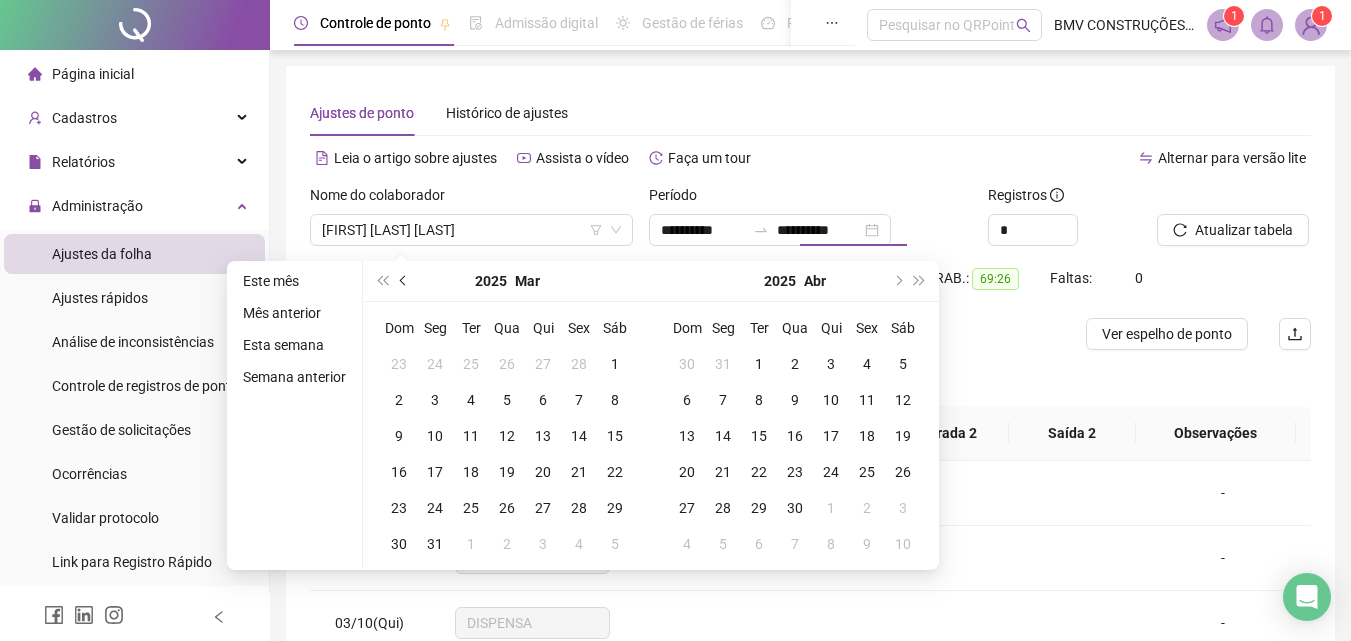 click at bounding box center (404, 281) 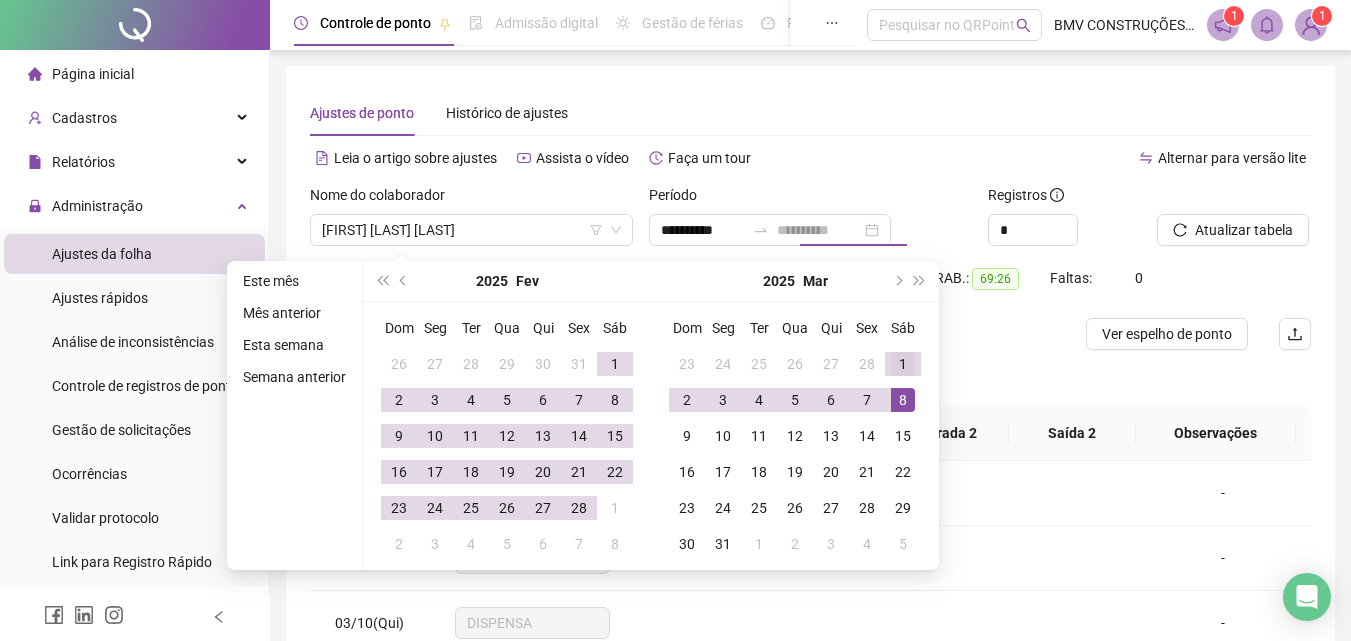 type on "**********" 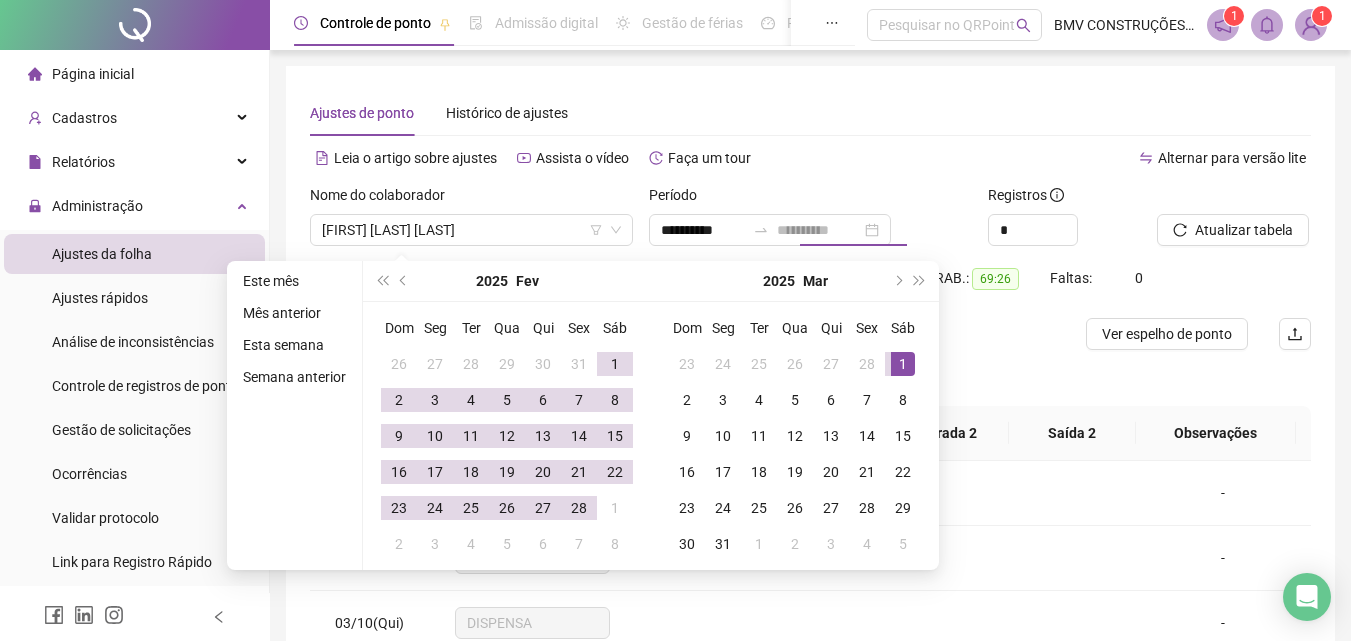 click on "1" at bounding box center (903, 364) 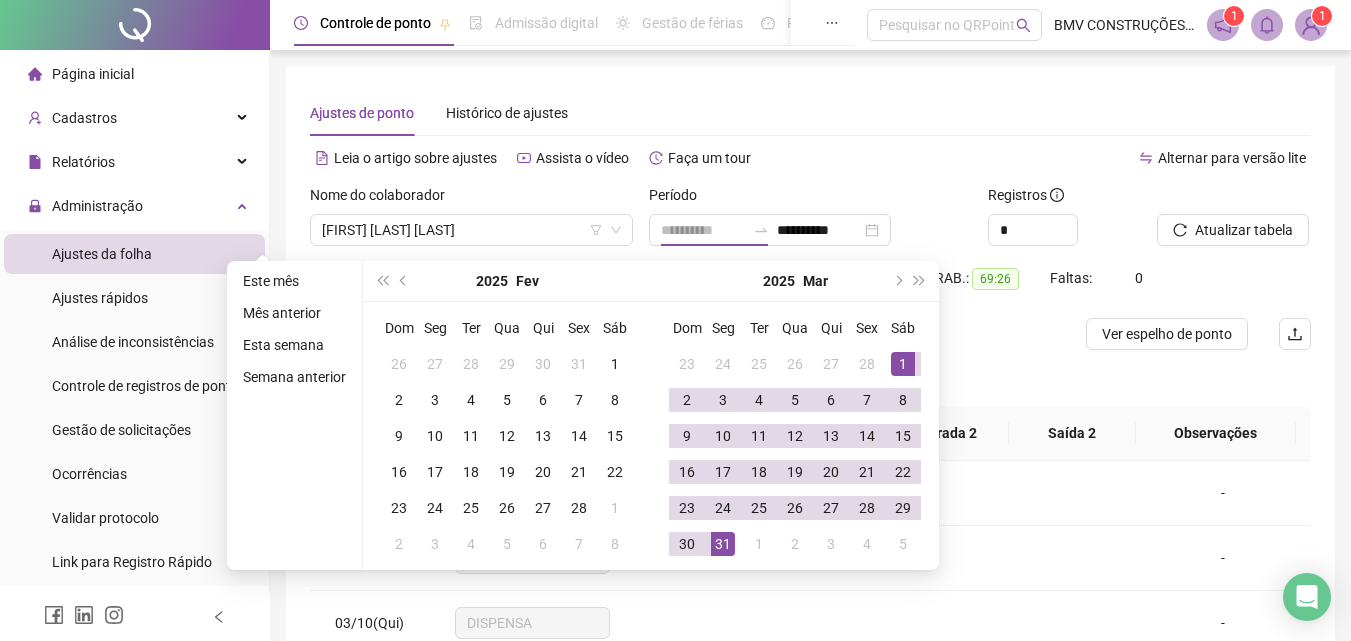 click on "31" at bounding box center (723, 544) 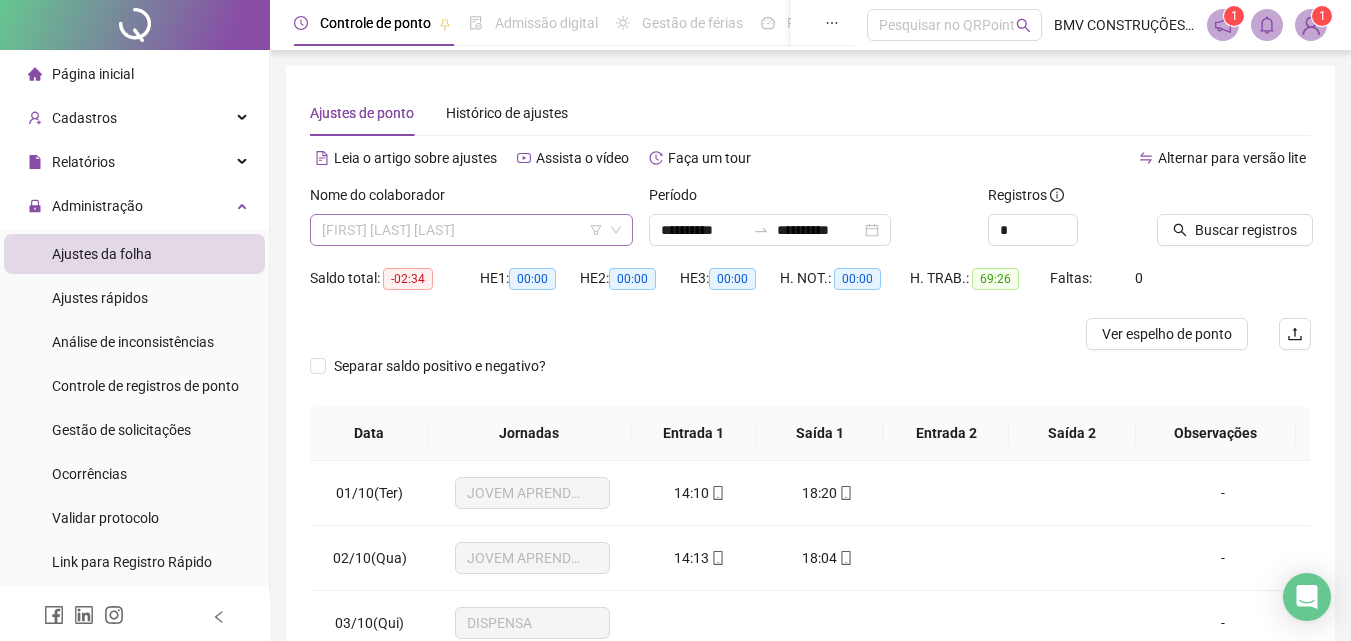 click on "[FIRST] [LAST] [LAST]" at bounding box center (471, 230) 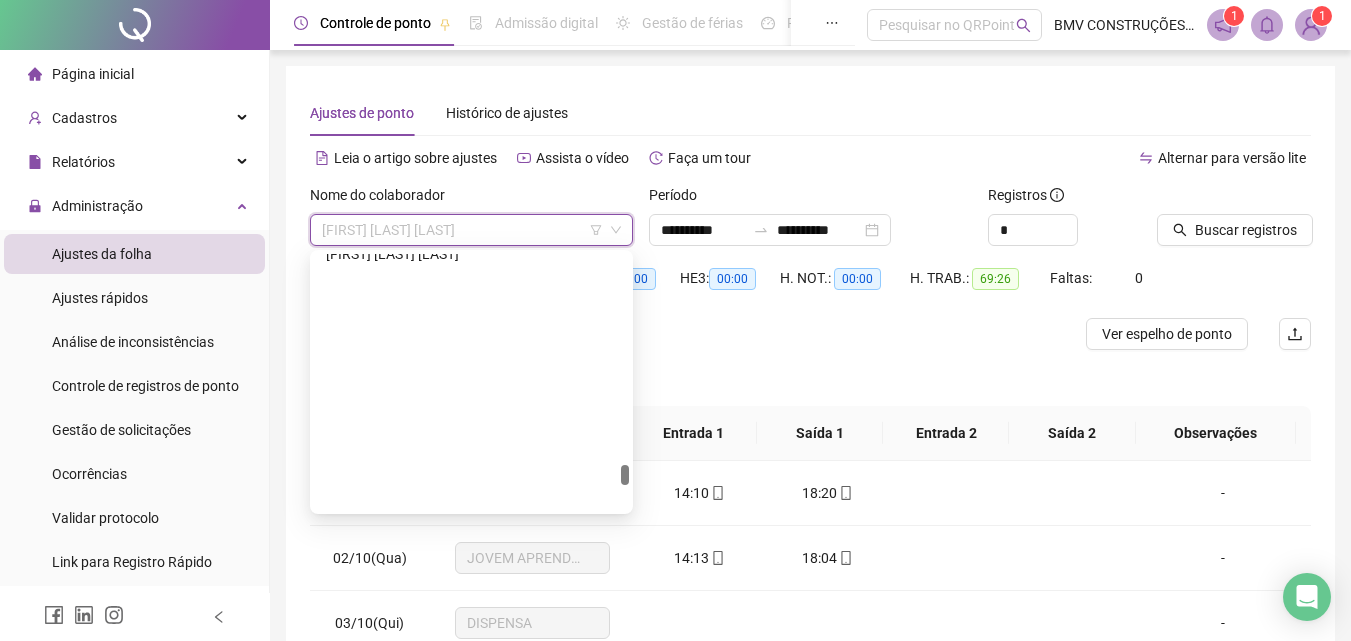 scroll, scrollTop: 16216, scrollLeft: 0, axis: vertical 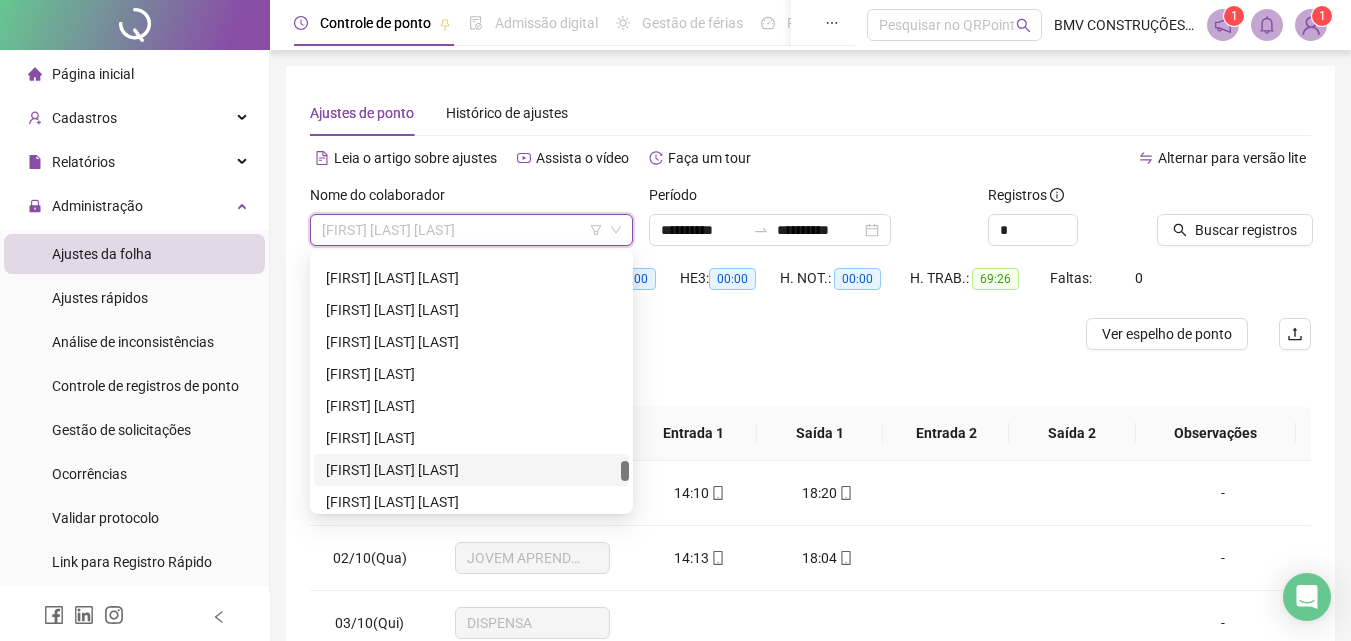 click on "[FIRST] [LAST] [FIRST] [LAST] [FIRST] [LAST] [FIRST] [LAST] [FIRST] [LAST] [FIRST] [LAST] JUNIOR [FIRST] [LAST] [FIRST] [LAST]" at bounding box center (471, 382) 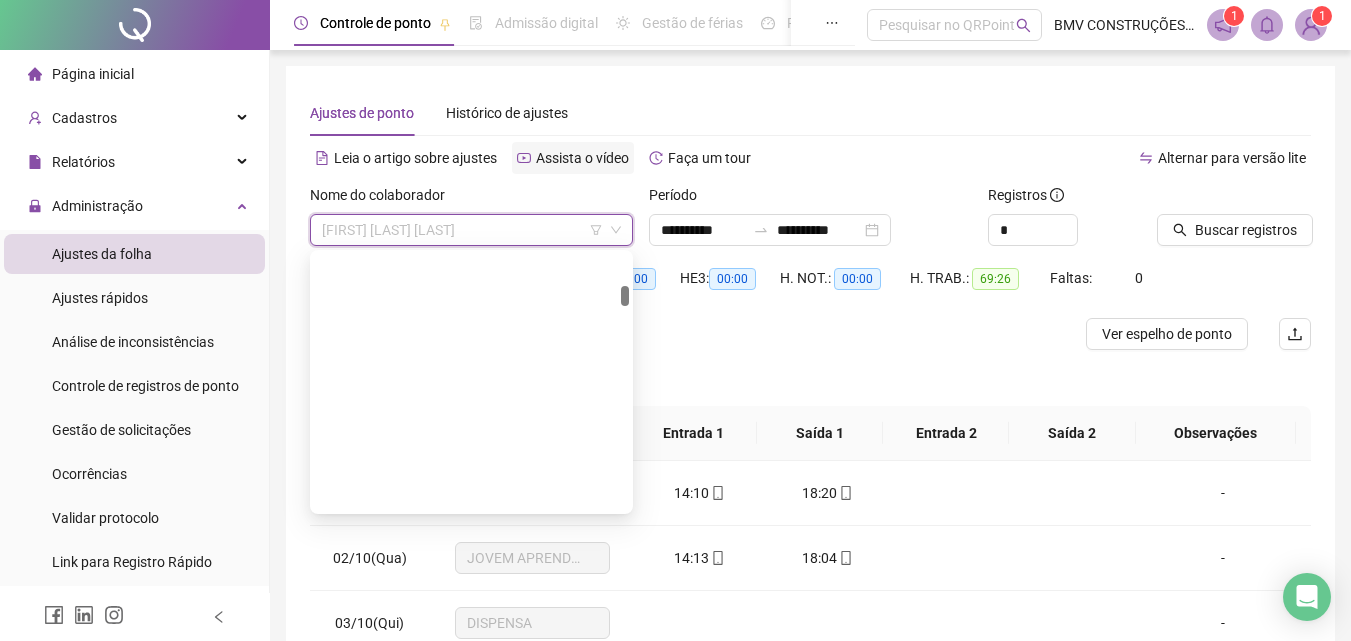scroll, scrollTop: 0, scrollLeft: 0, axis: both 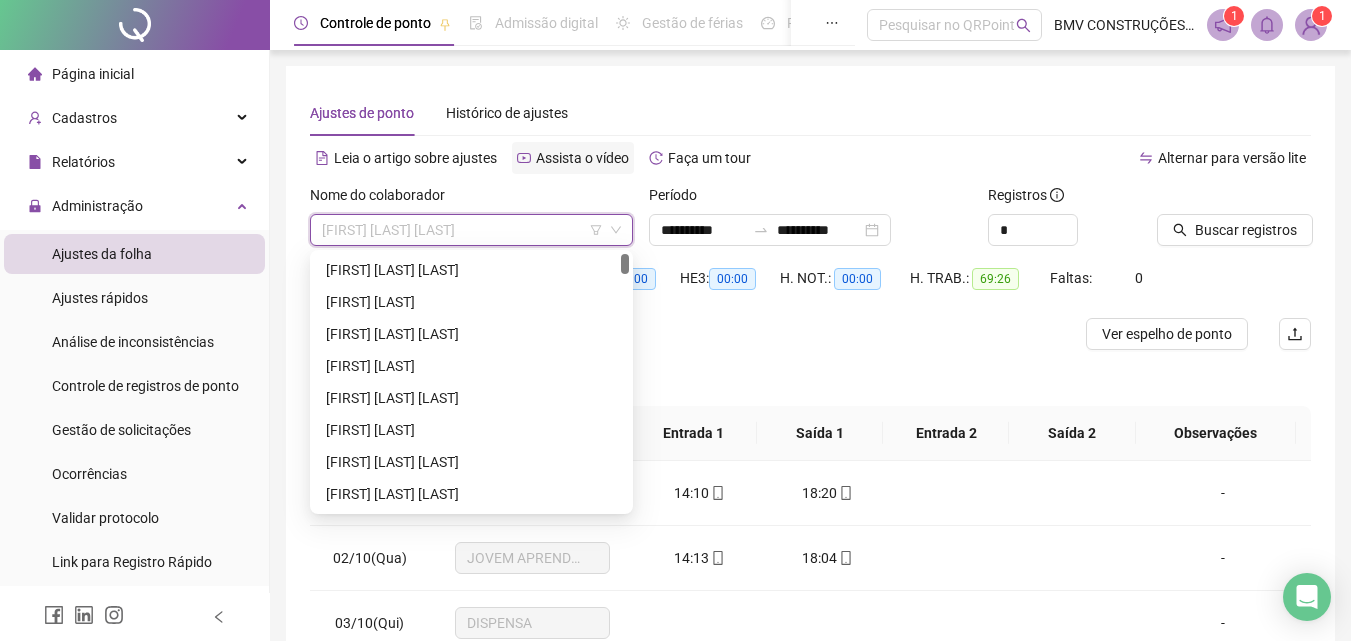 drag, startPoint x: 626, startPoint y: 470, endPoint x: 626, endPoint y: 163, distance: 307 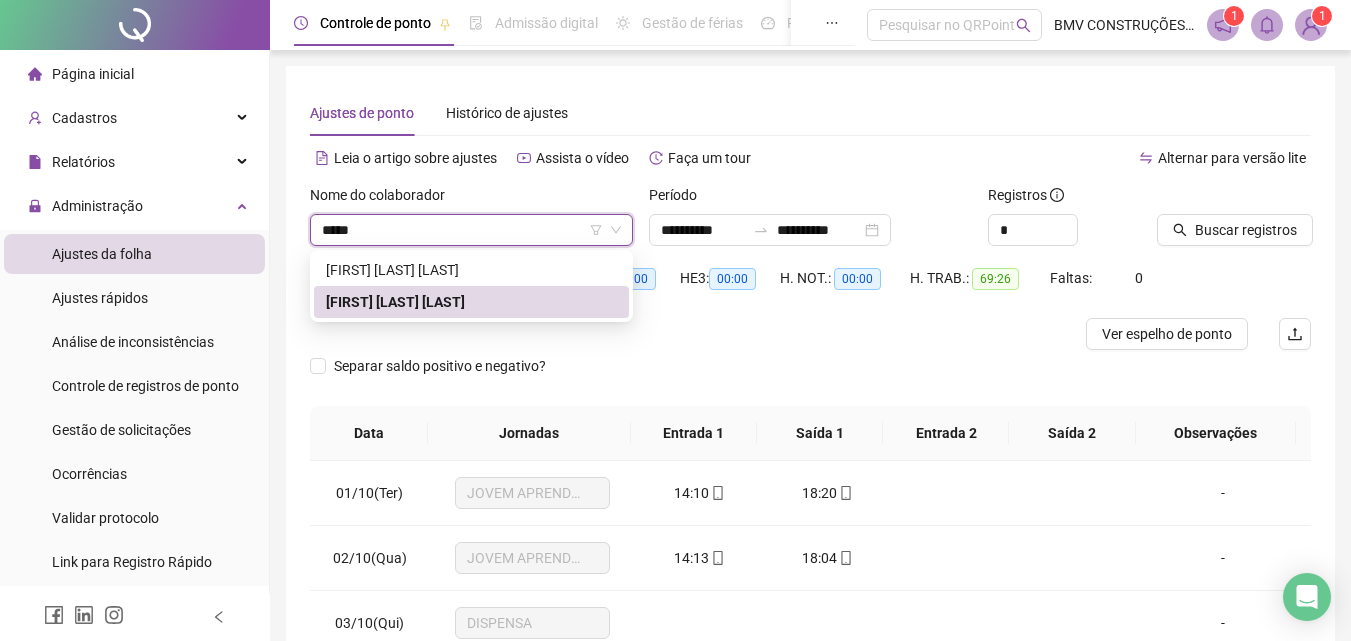 type on "******" 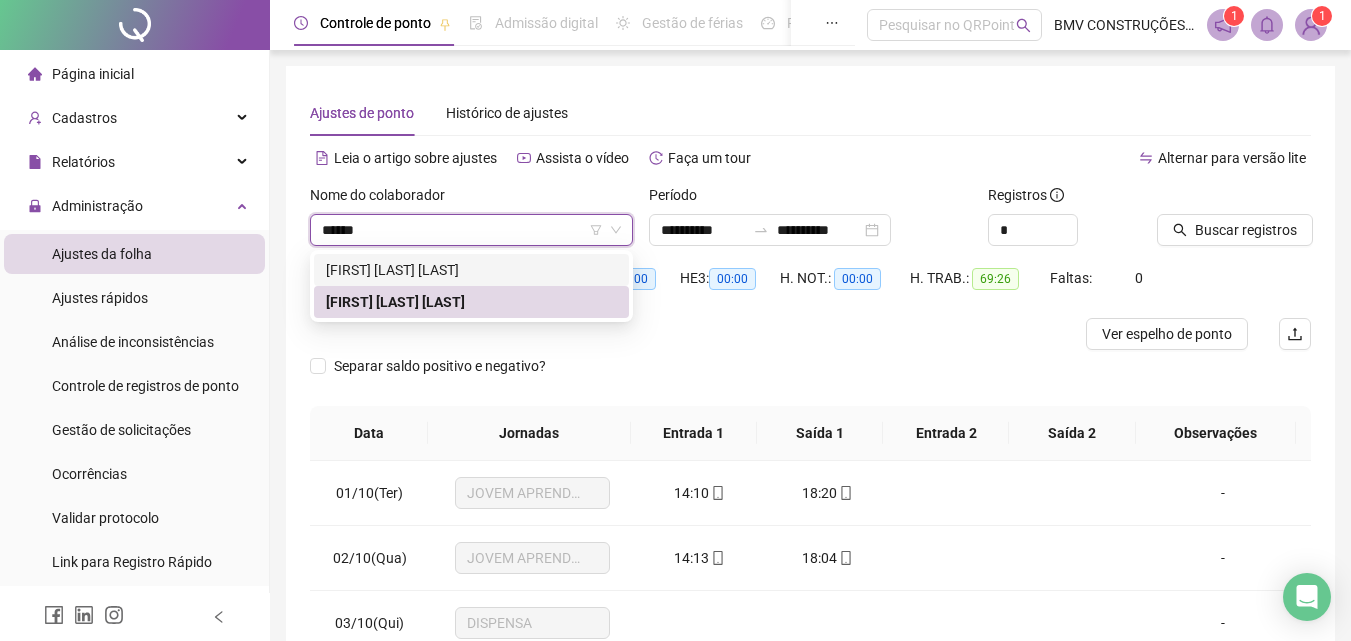 drag, startPoint x: 547, startPoint y: 263, endPoint x: 546, endPoint y: 274, distance: 11.045361 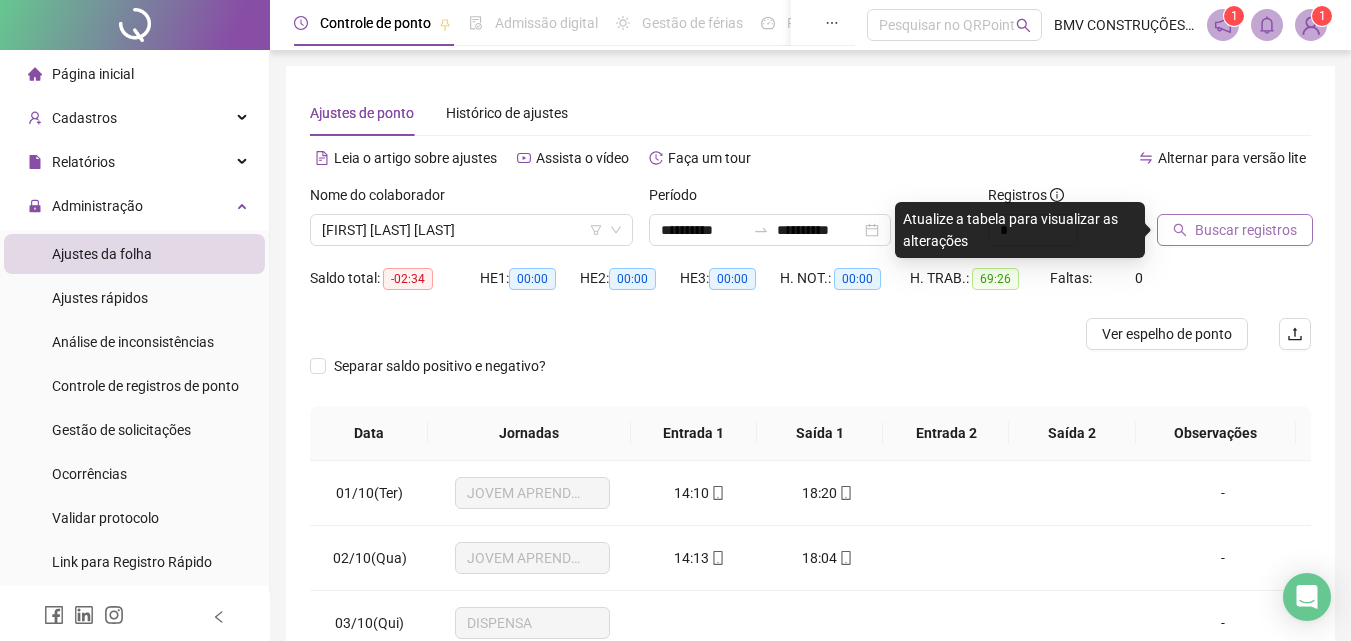 click on "Buscar registros" at bounding box center [1235, 230] 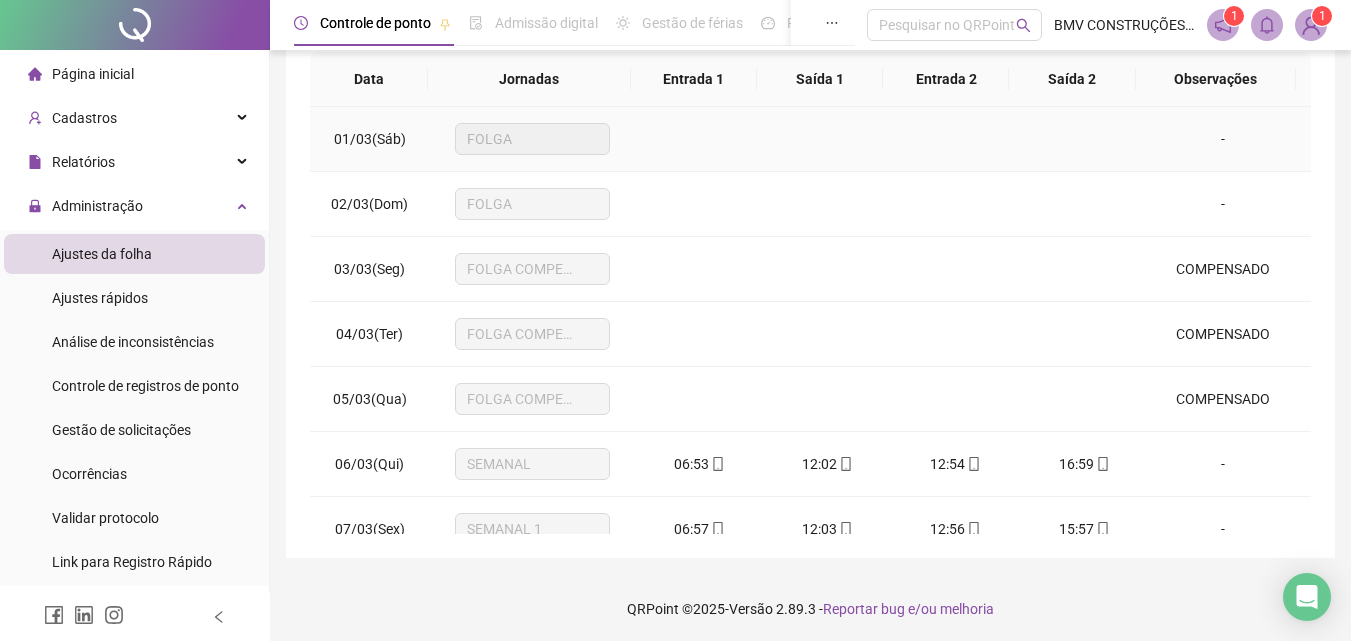 scroll, scrollTop: 357, scrollLeft: 0, axis: vertical 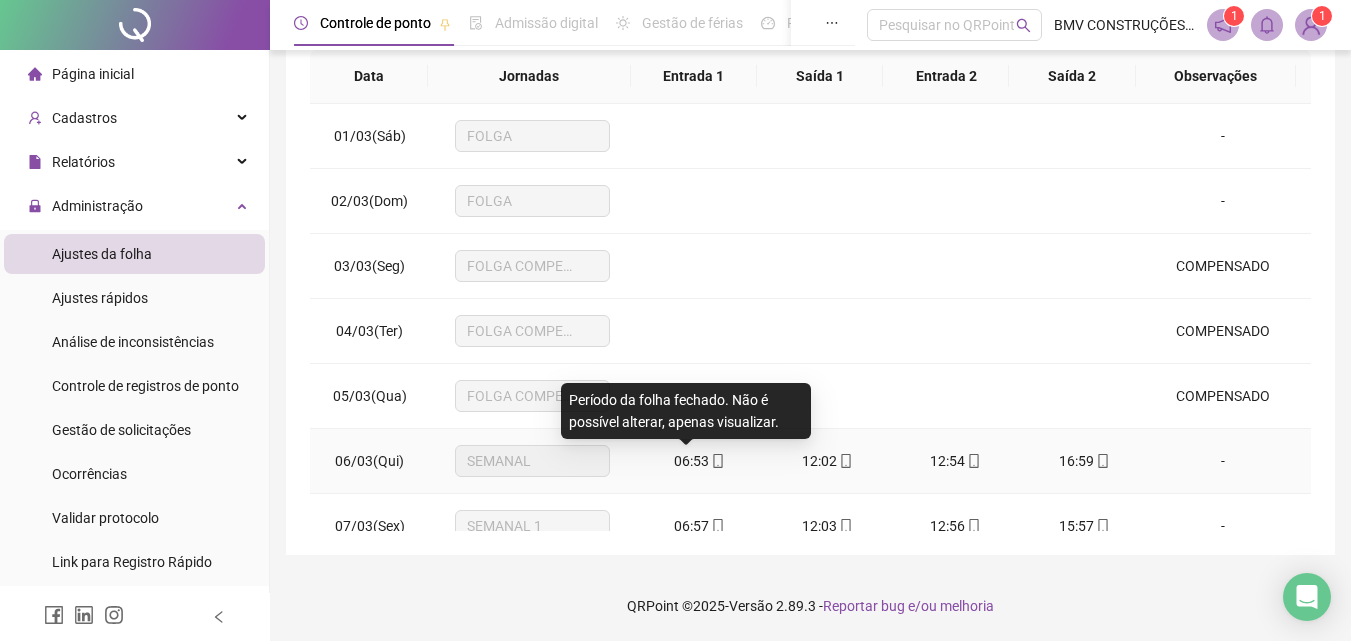 click on "06:53" at bounding box center (691, 461) 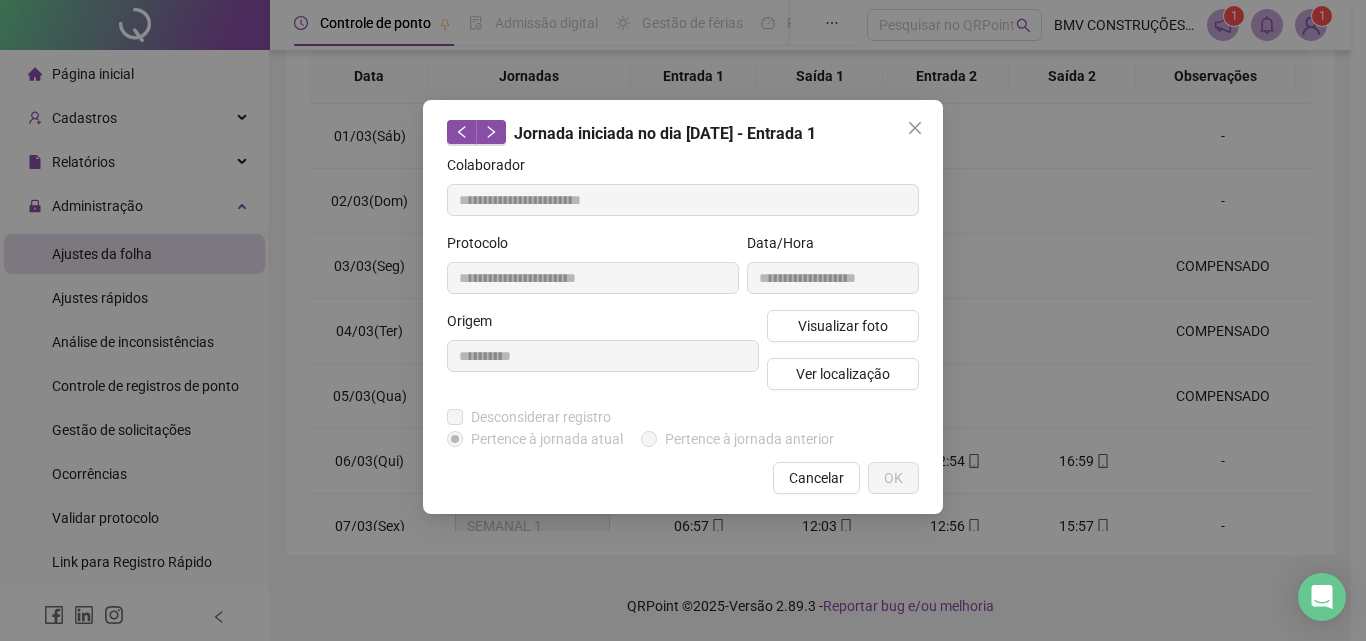 type on "**********" 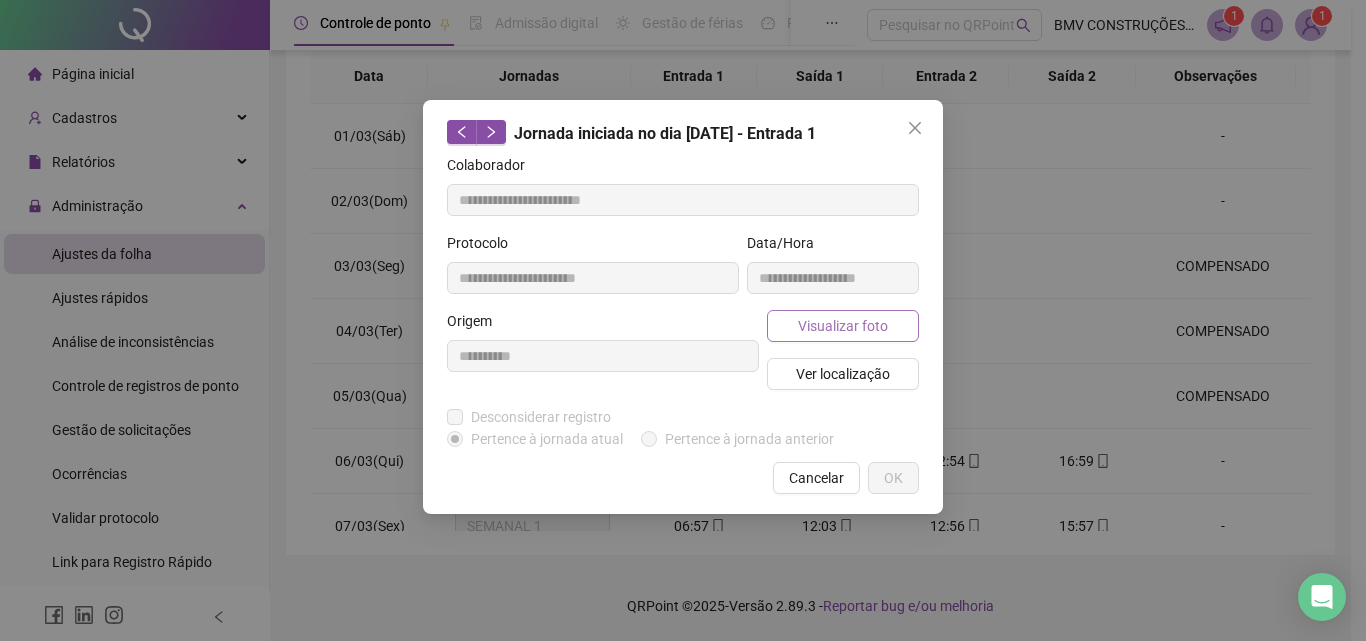 click on "Visualizar foto" at bounding box center [843, 326] 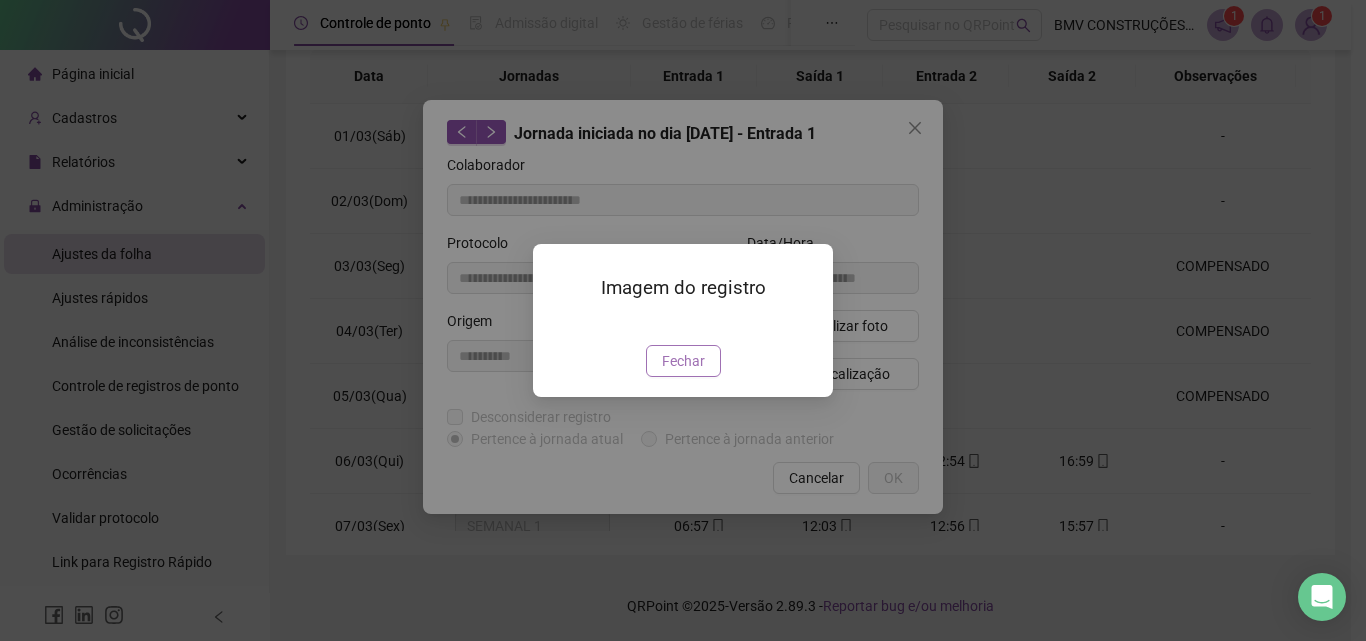 click on "Fechar" at bounding box center (683, 361) 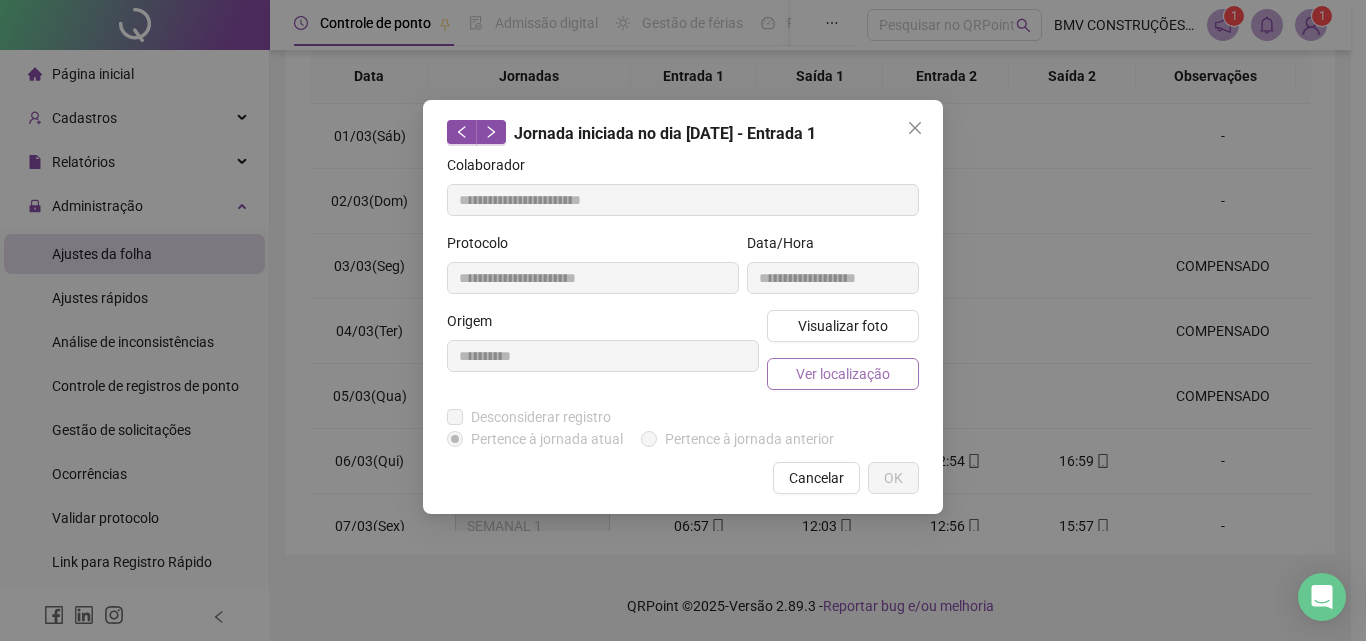 click on "Ver localização" at bounding box center [843, 374] 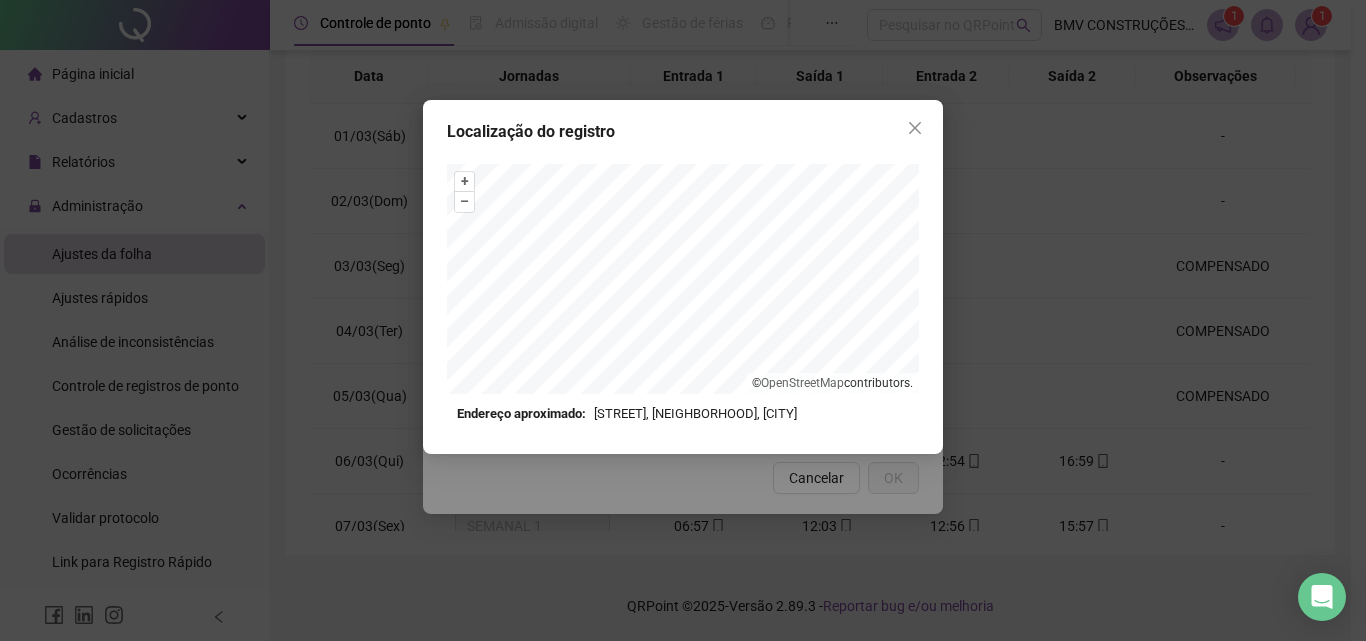 drag, startPoint x: 916, startPoint y: 120, endPoint x: 819, endPoint y: 457, distance: 350.6822 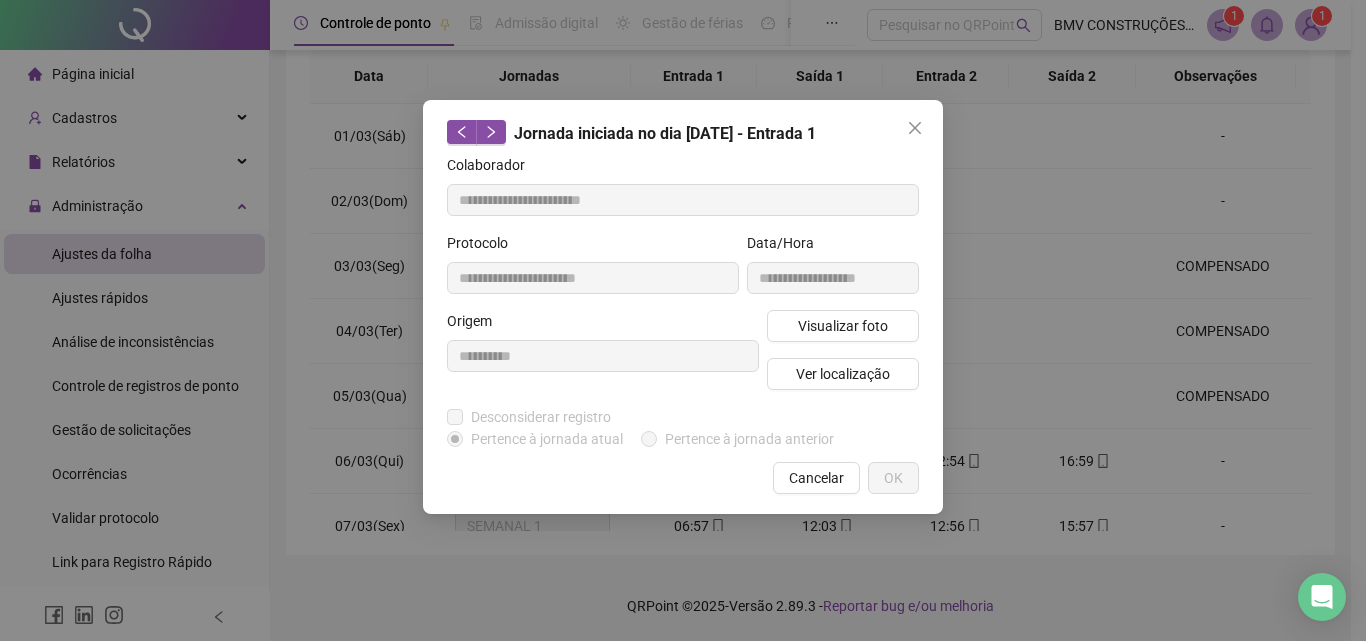 drag, startPoint x: 908, startPoint y: 143, endPoint x: 921, endPoint y: 137, distance: 14.3178215 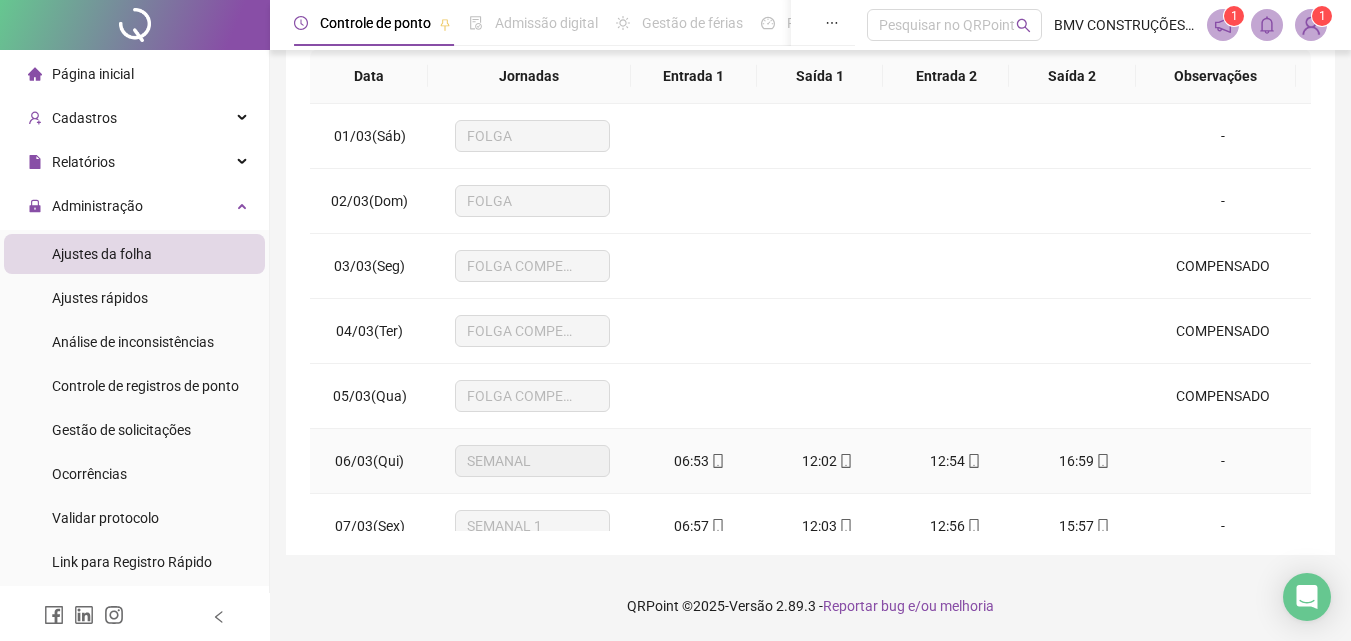 click 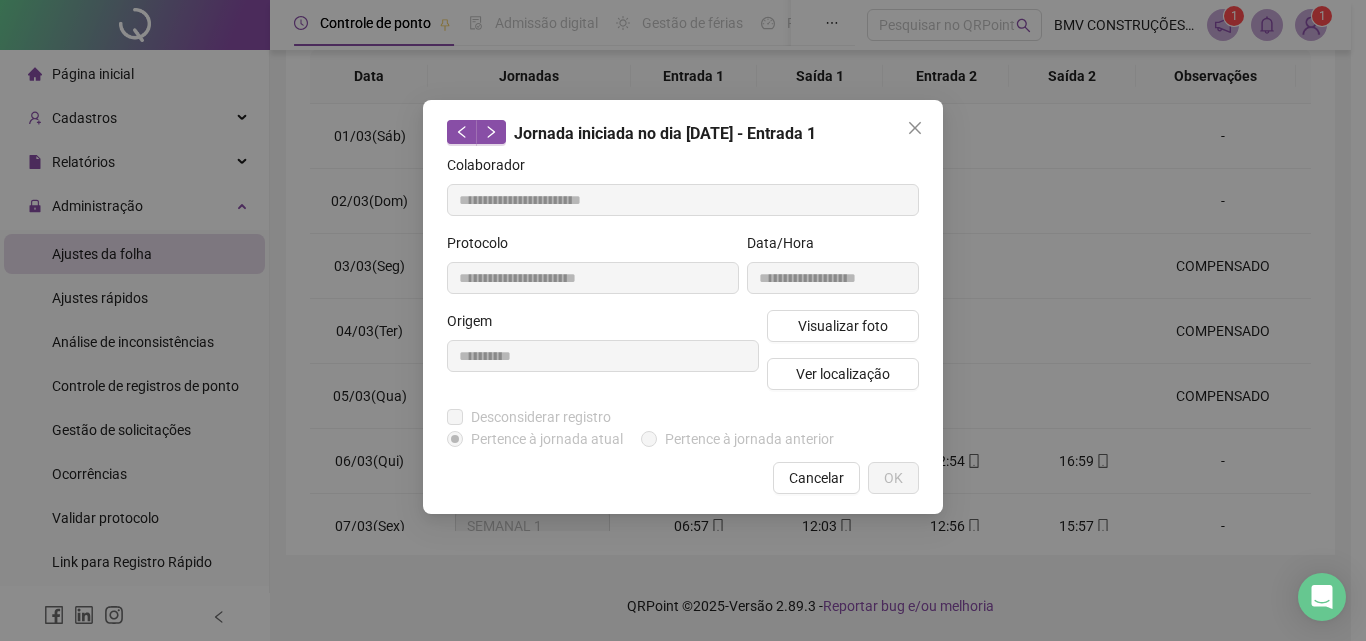 type on "**********" 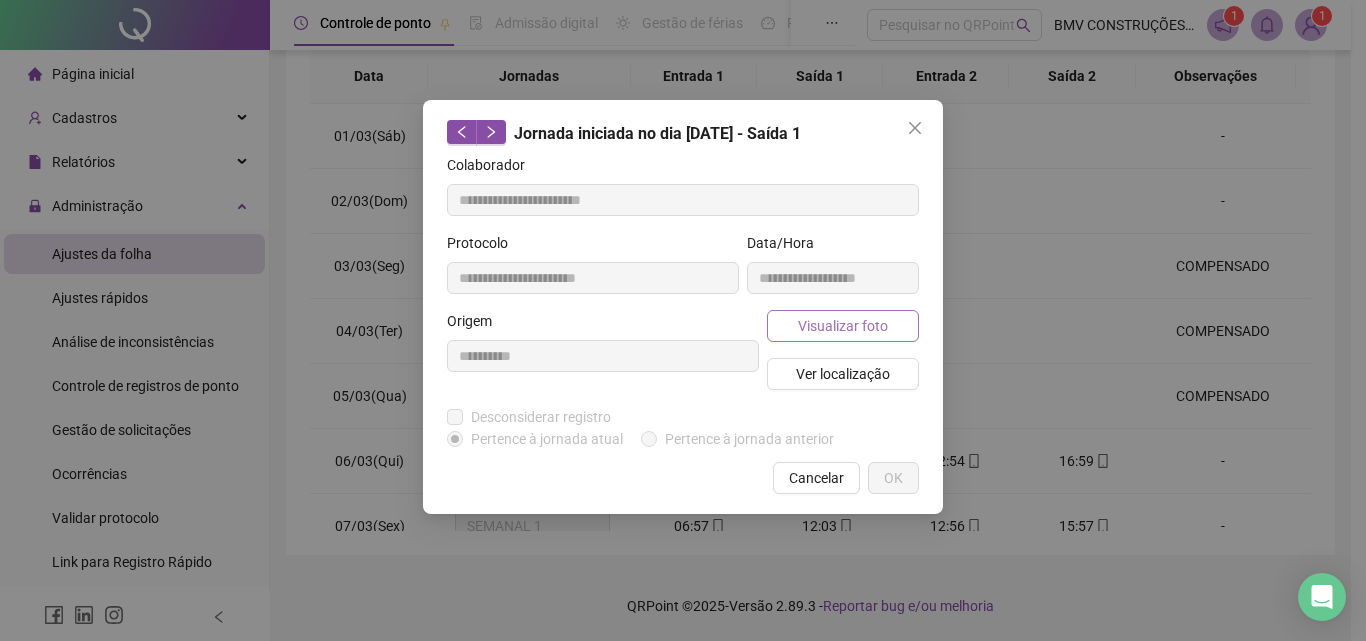 click on "Visualizar foto" at bounding box center [843, 326] 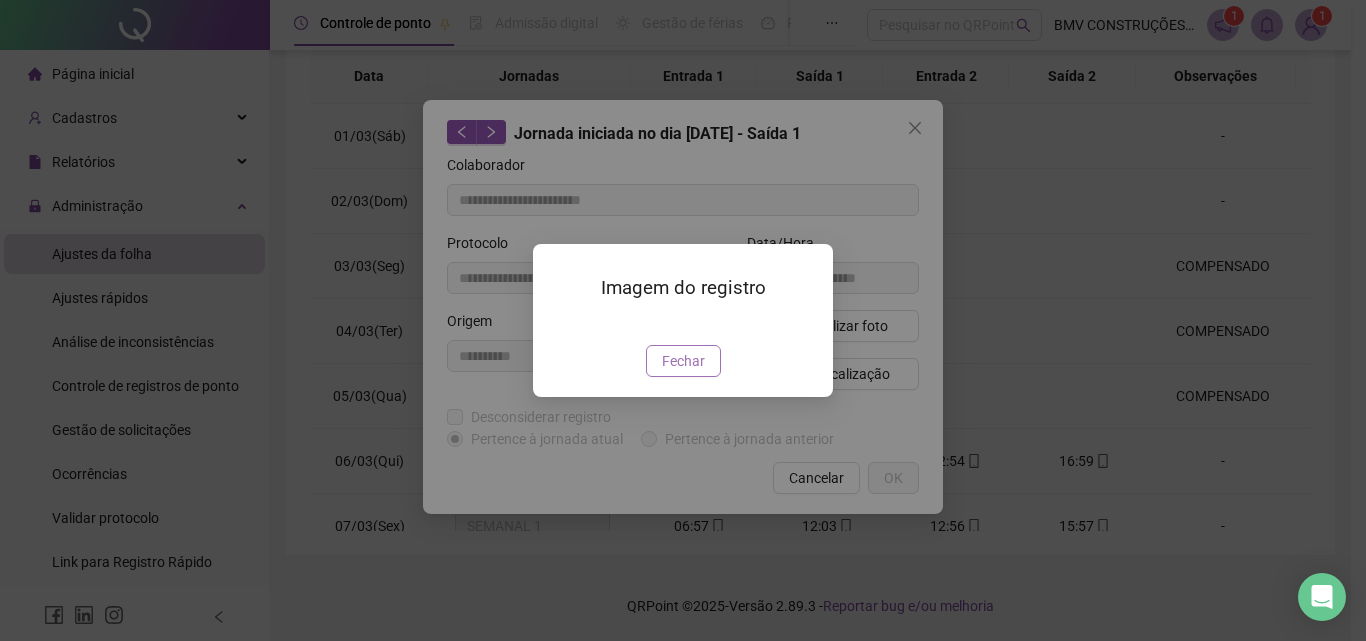 click on "Fechar" at bounding box center (683, 361) 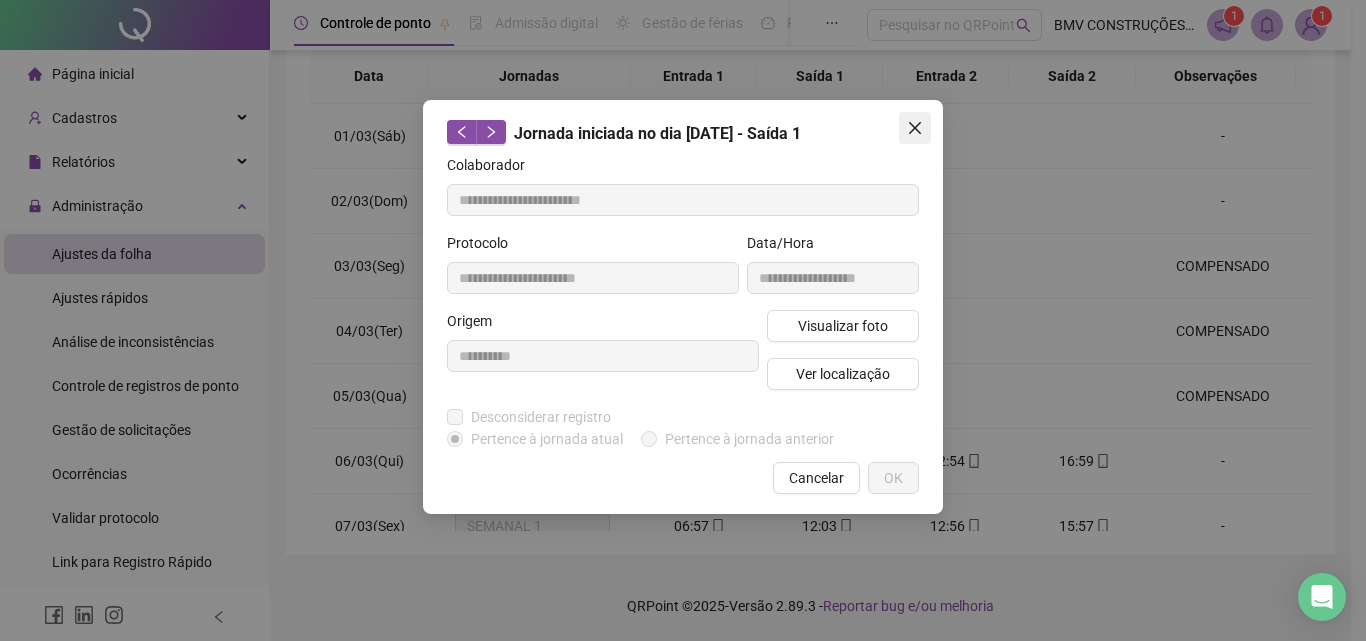 click 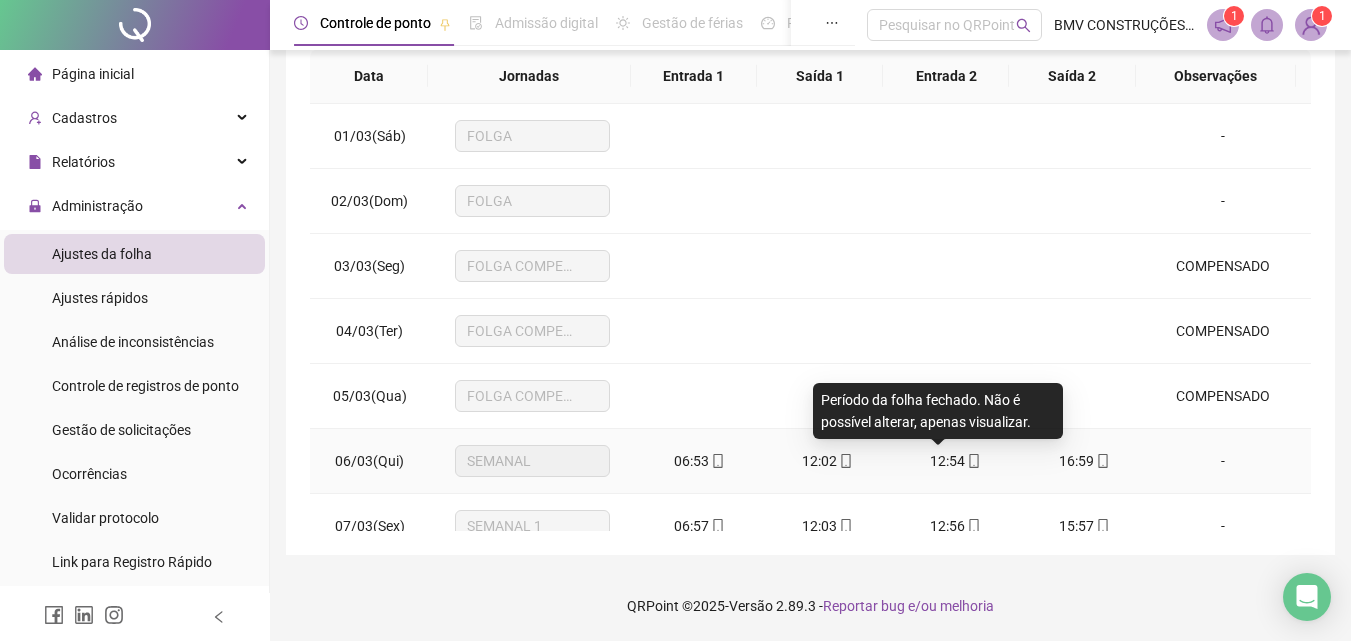 click on "12:54" at bounding box center [947, 461] 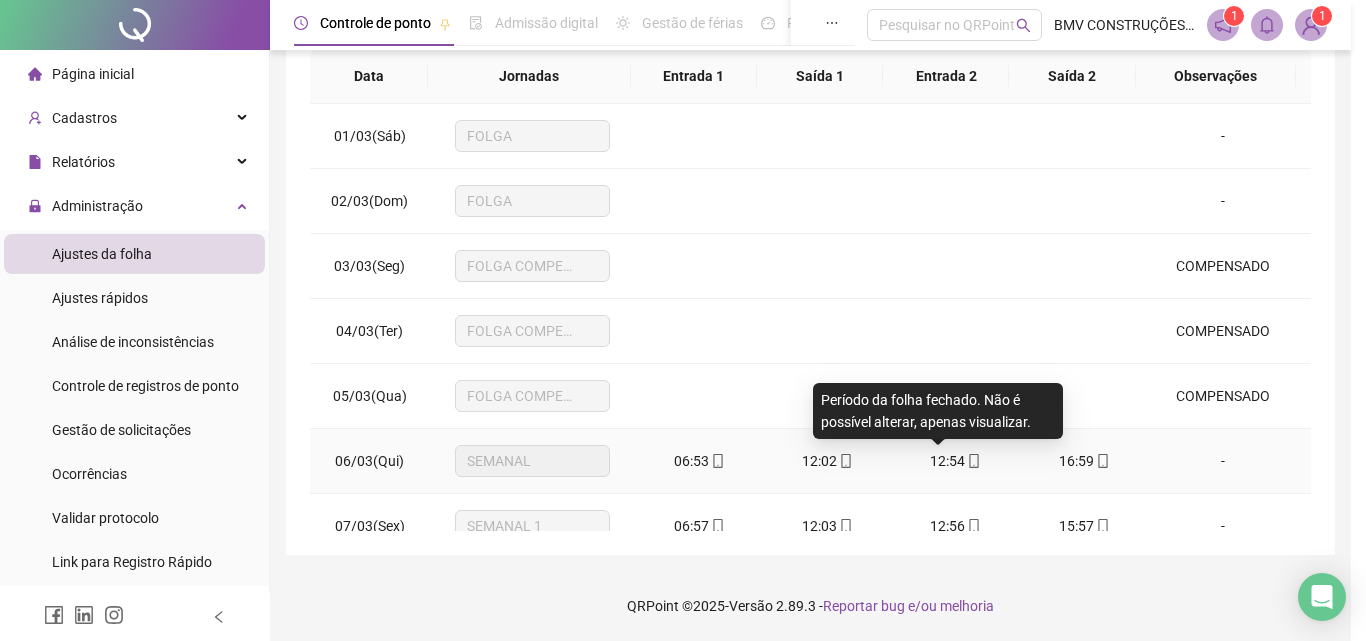 type on "**********" 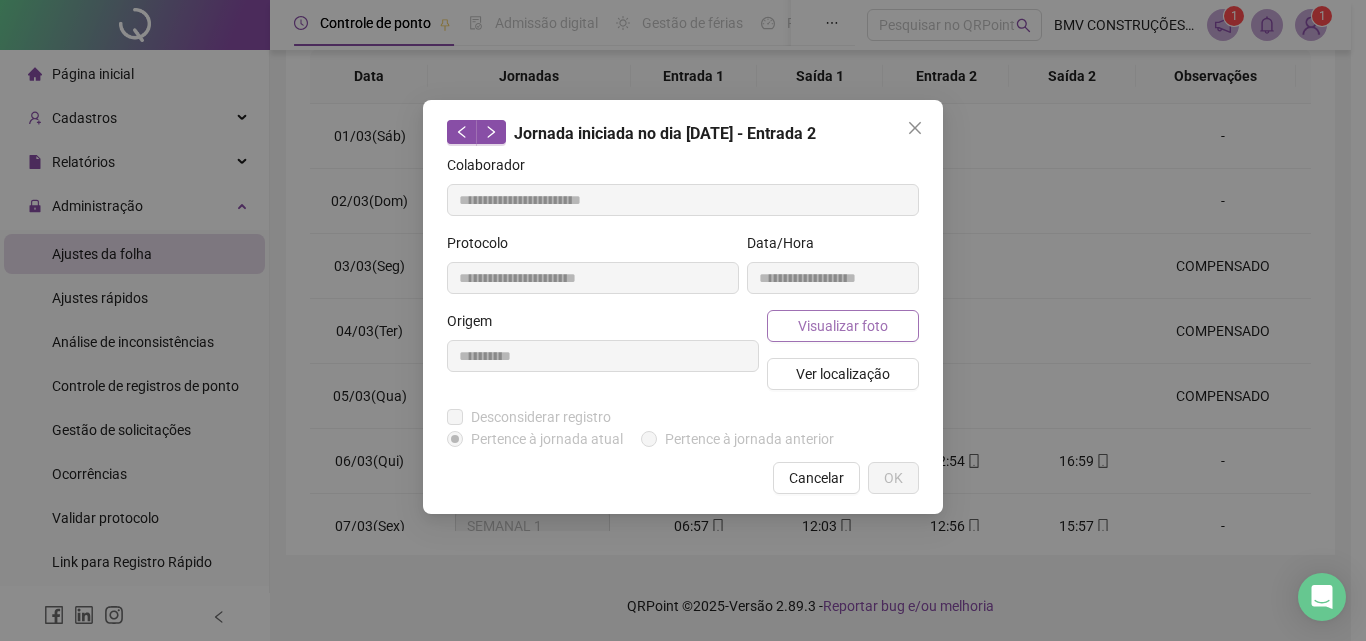 click on "Visualizar foto" at bounding box center [843, 326] 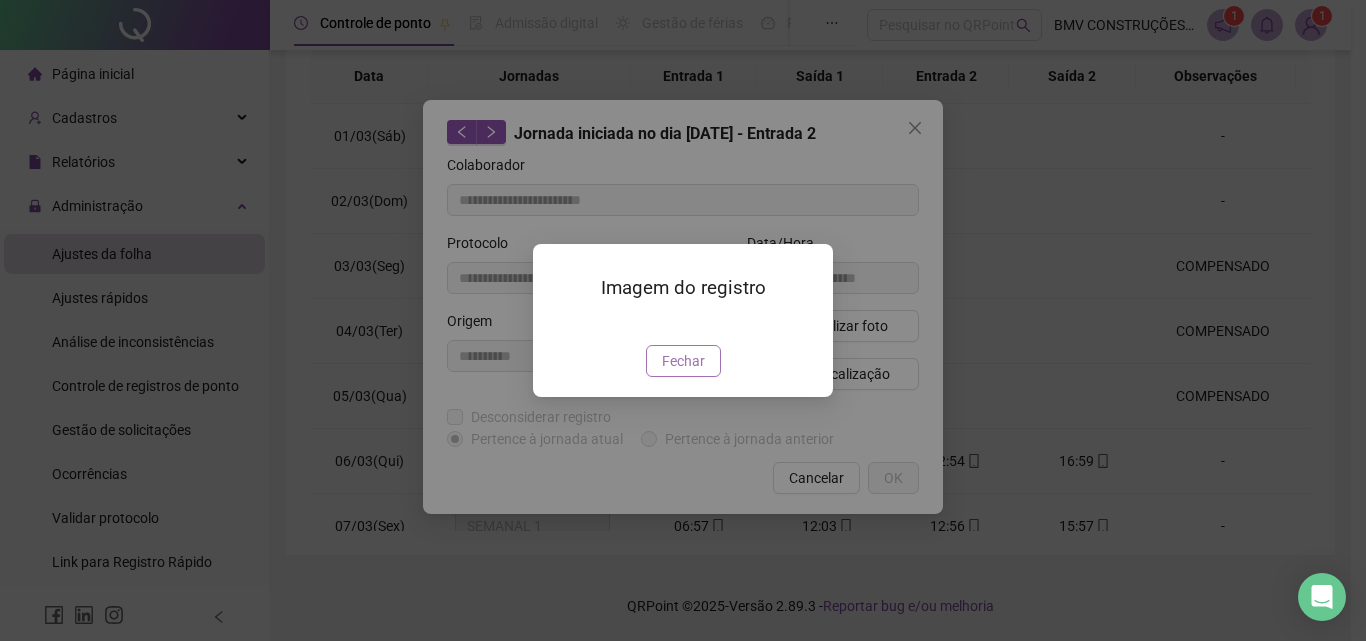 click on "Fechar" at bounding box center (683, 361) 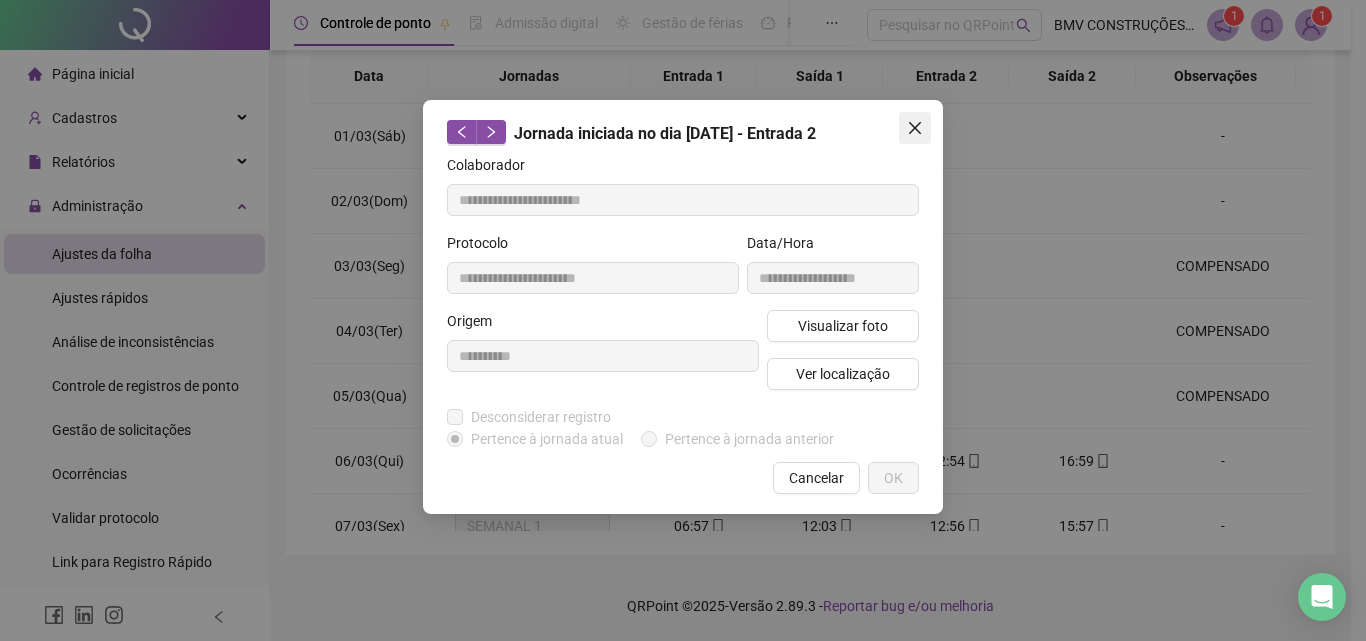 click 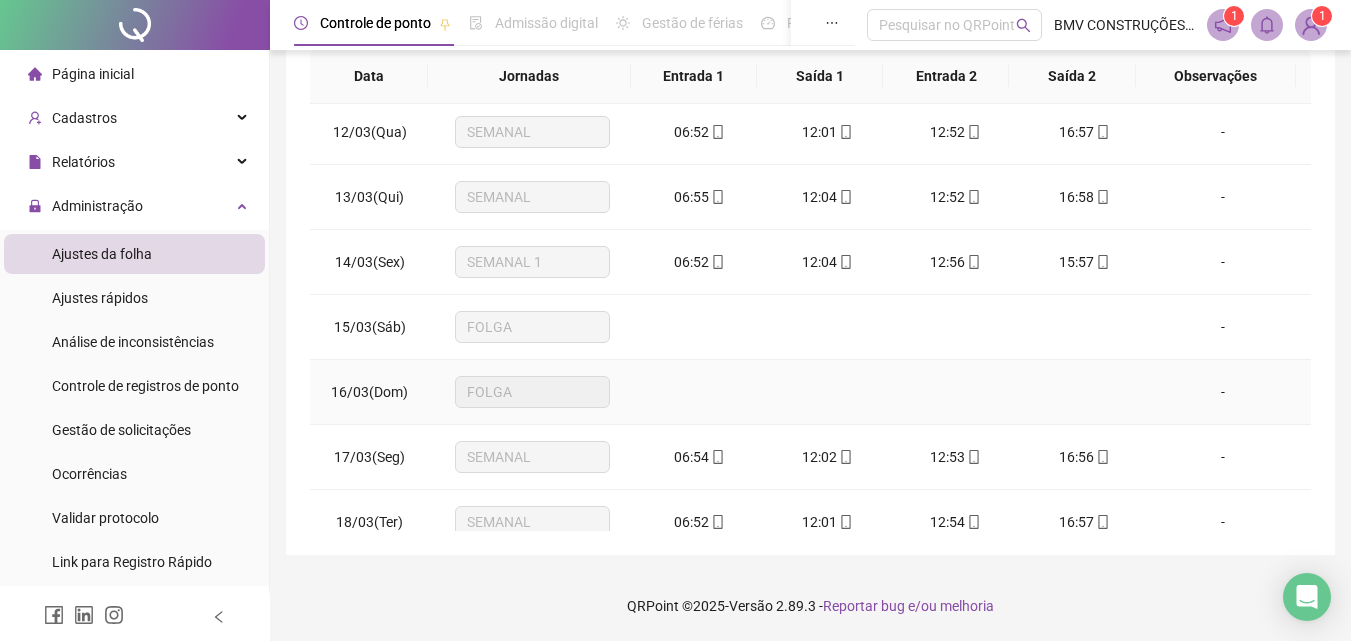 scroll, scrollTop: 600, scrollLeft: 0, axis: vertical 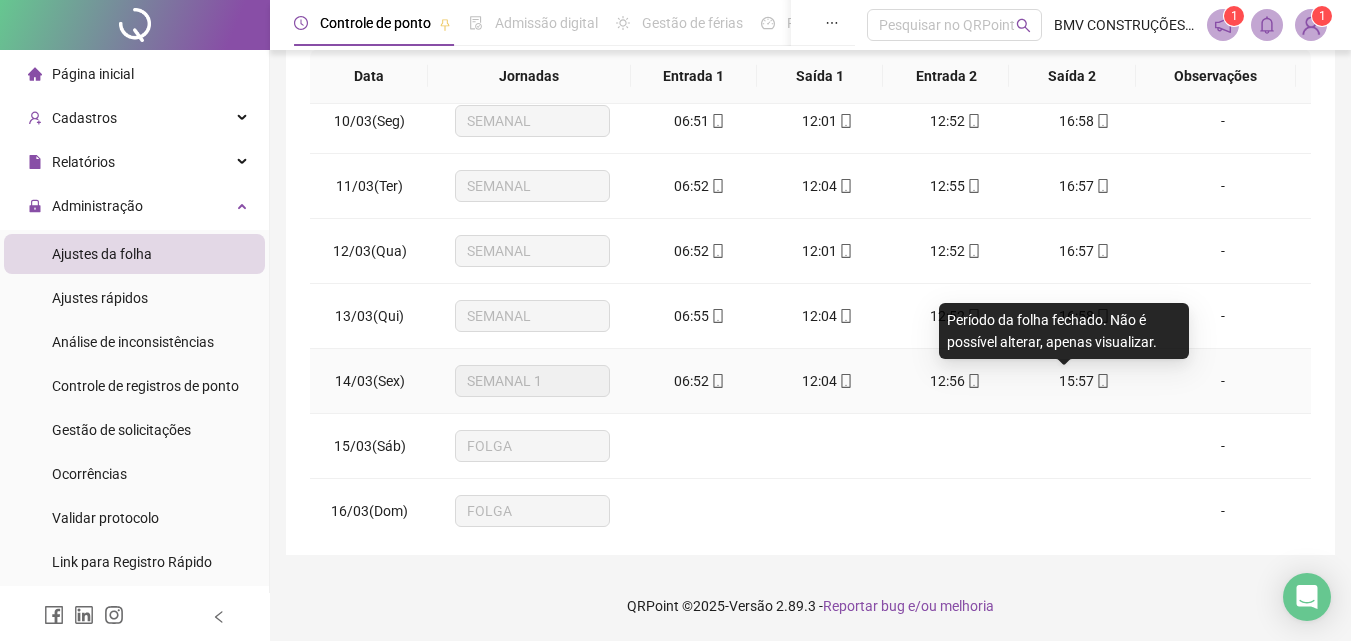 click on "15:57" at bounding box center [1076, 381] 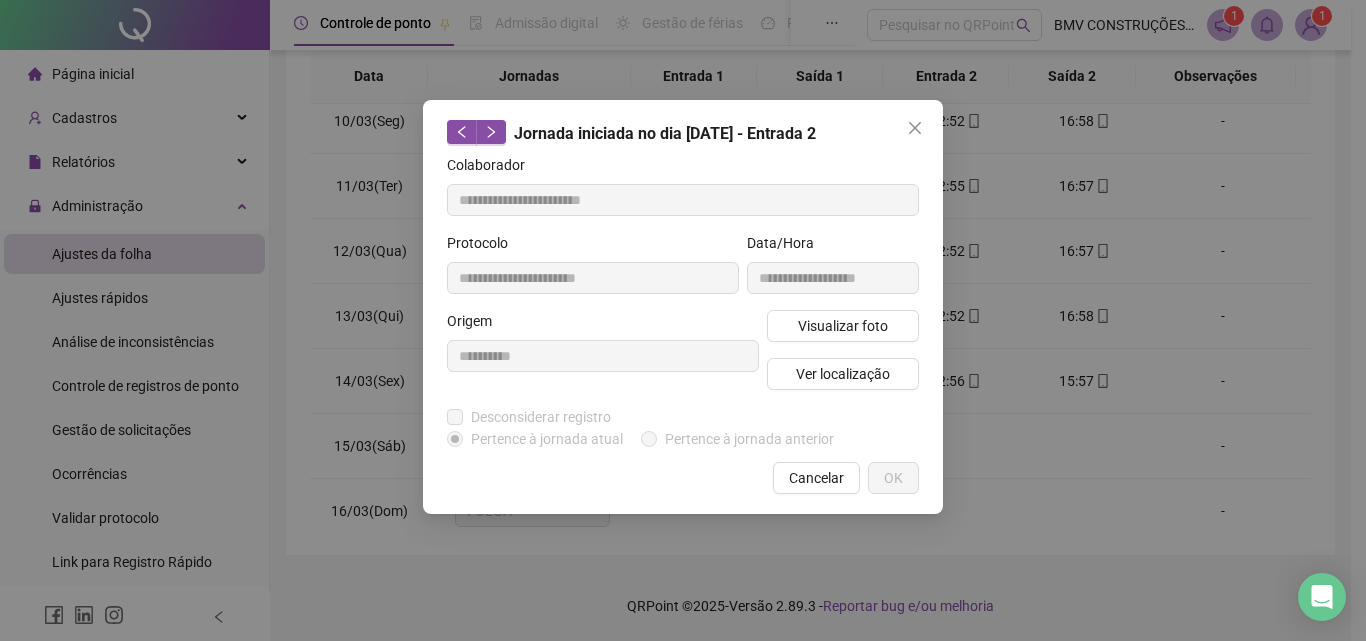 type on "**********" 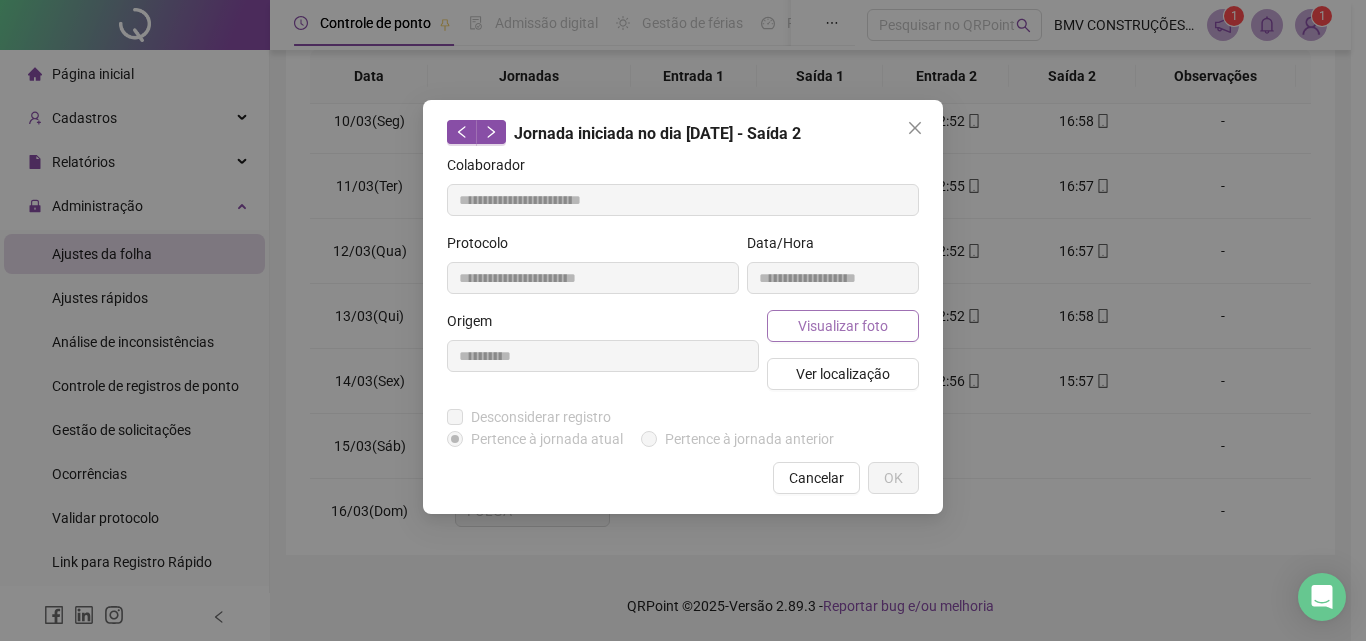 click on "Visualizar foto" at bounding box center [843, 326] 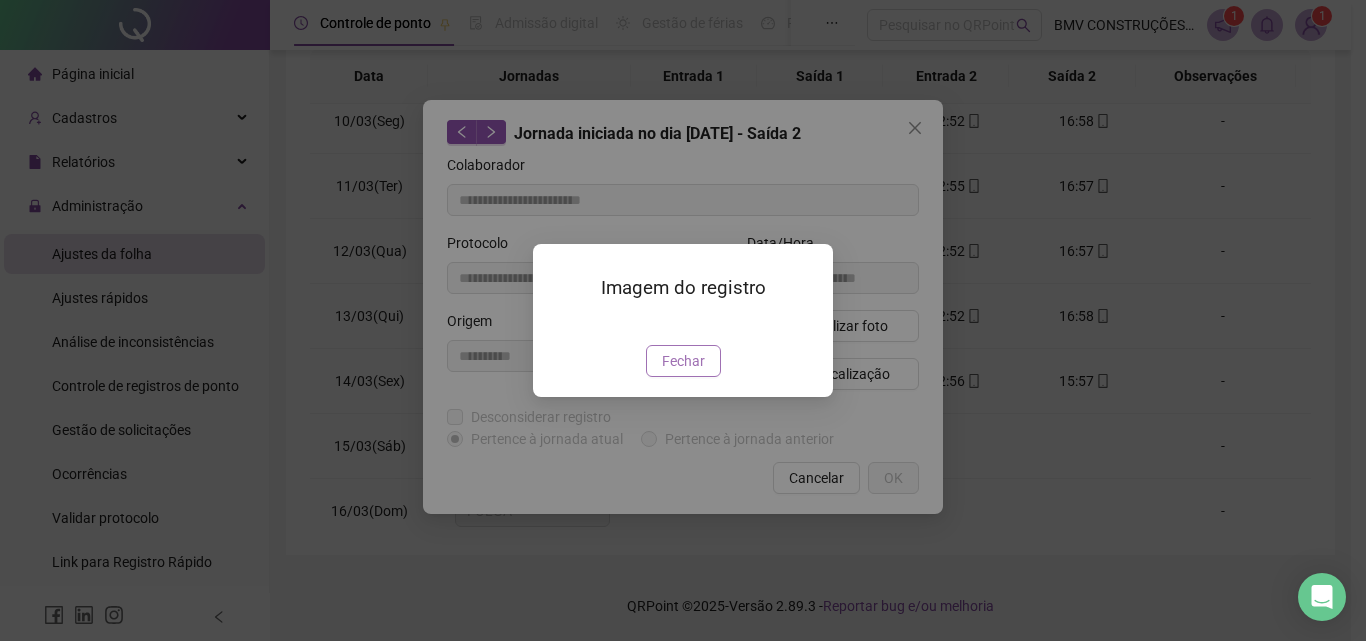 click on "Fechar" at bounding box center [683, 361] 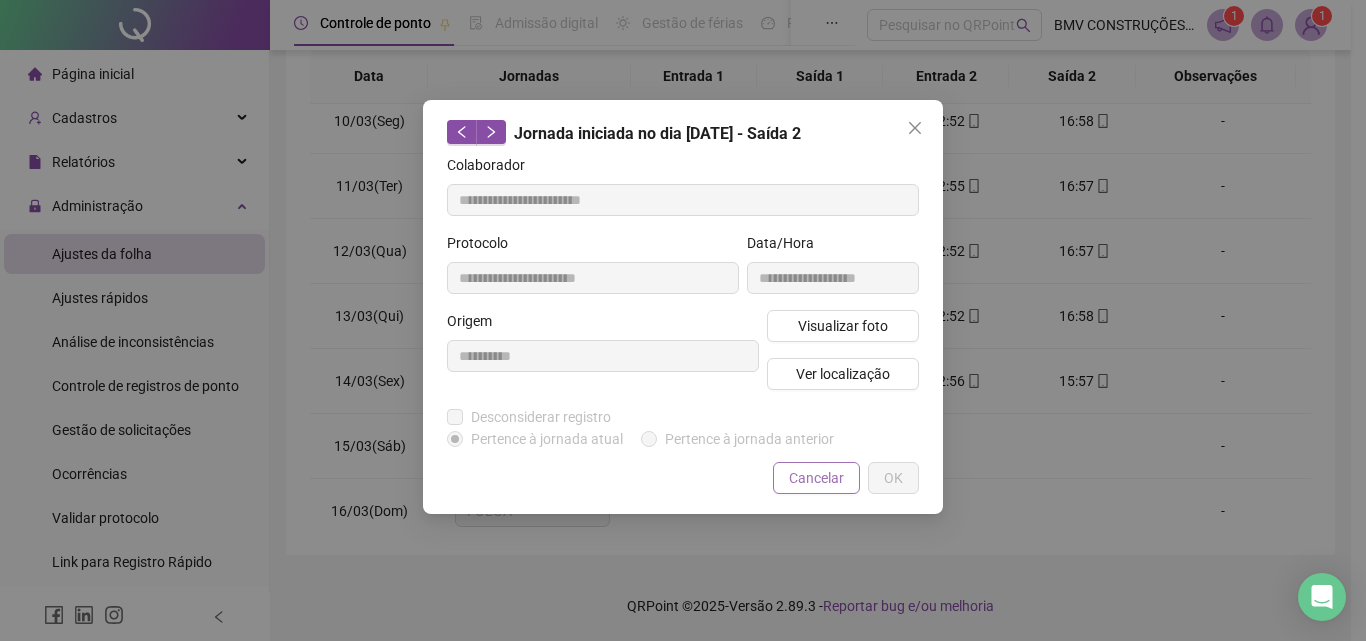 click on "Cancelar OK" at bounding box center (683, 478) 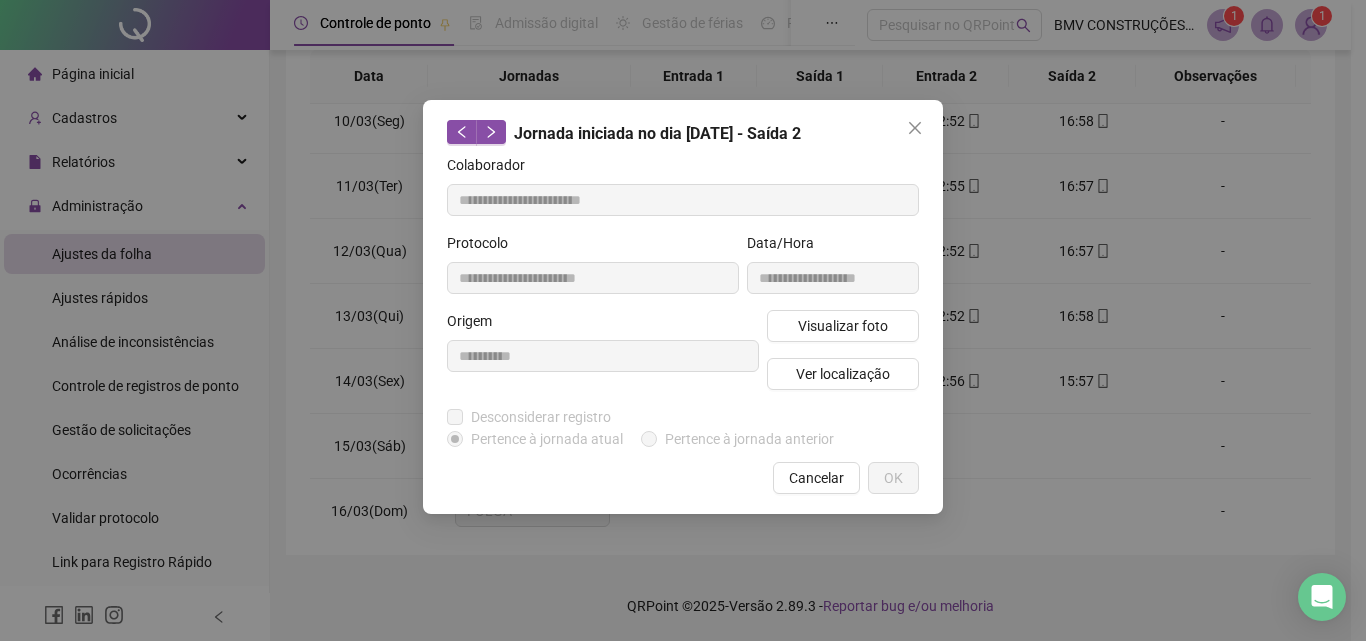 click on "Cancelar" at bounding box center (816, 478) 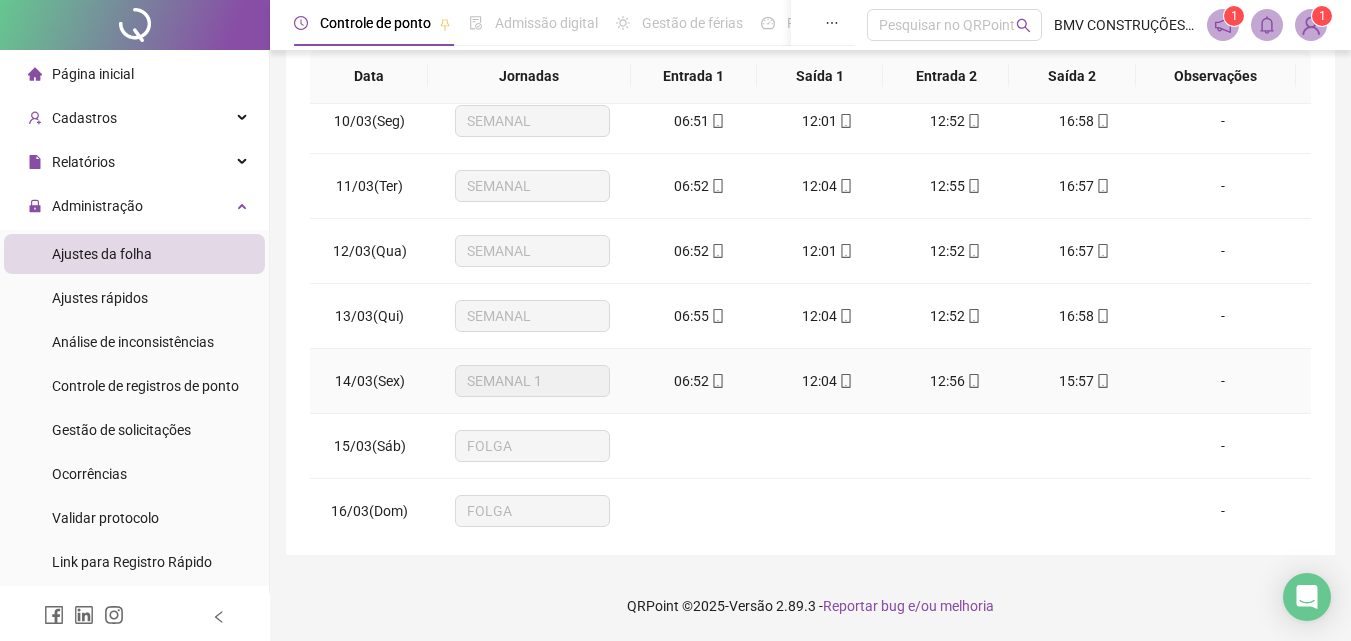 drag, startPoint x: 943, startPoint y: 381, endPoint x: 907, endPoint y: 399, distance: 40.24922 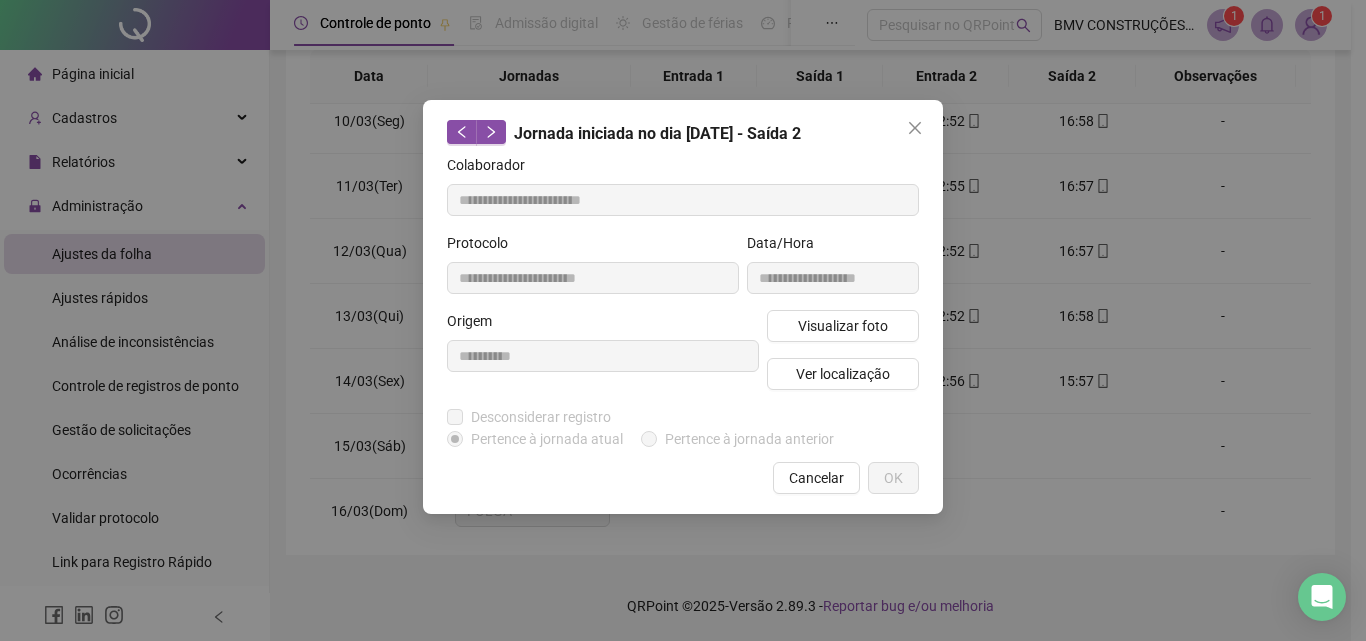 type on "**********" 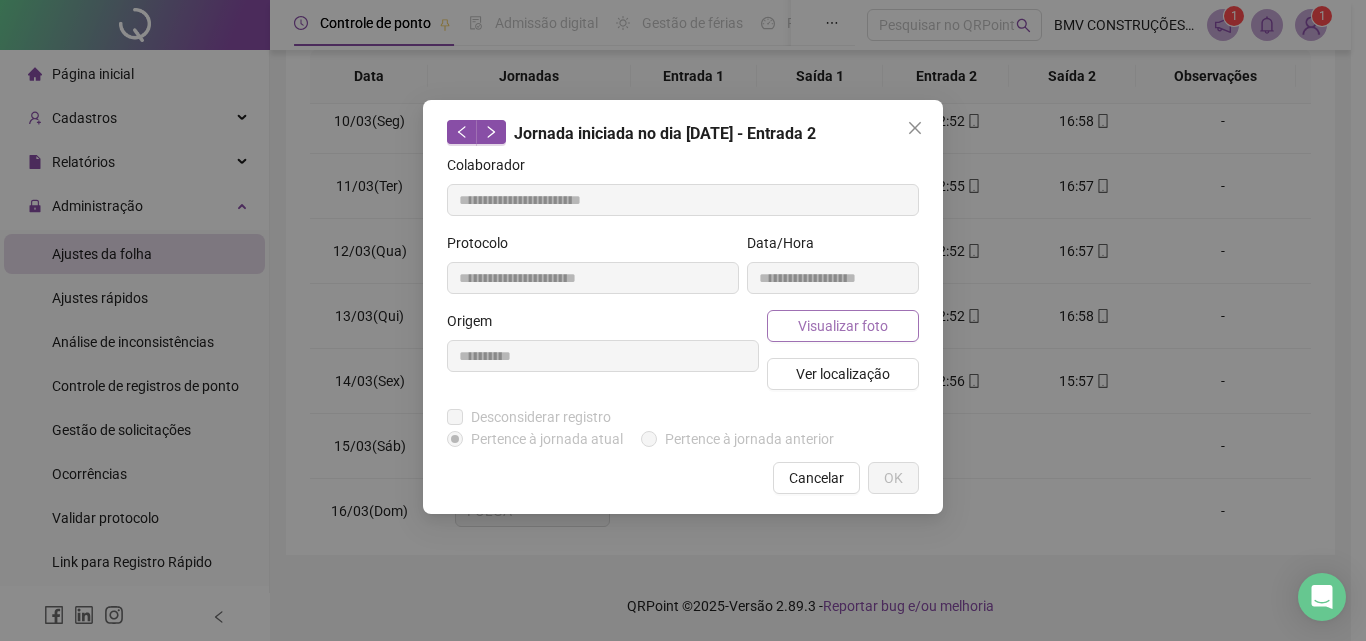 click on "Visualizar foto" at bounding box center [843, 326] 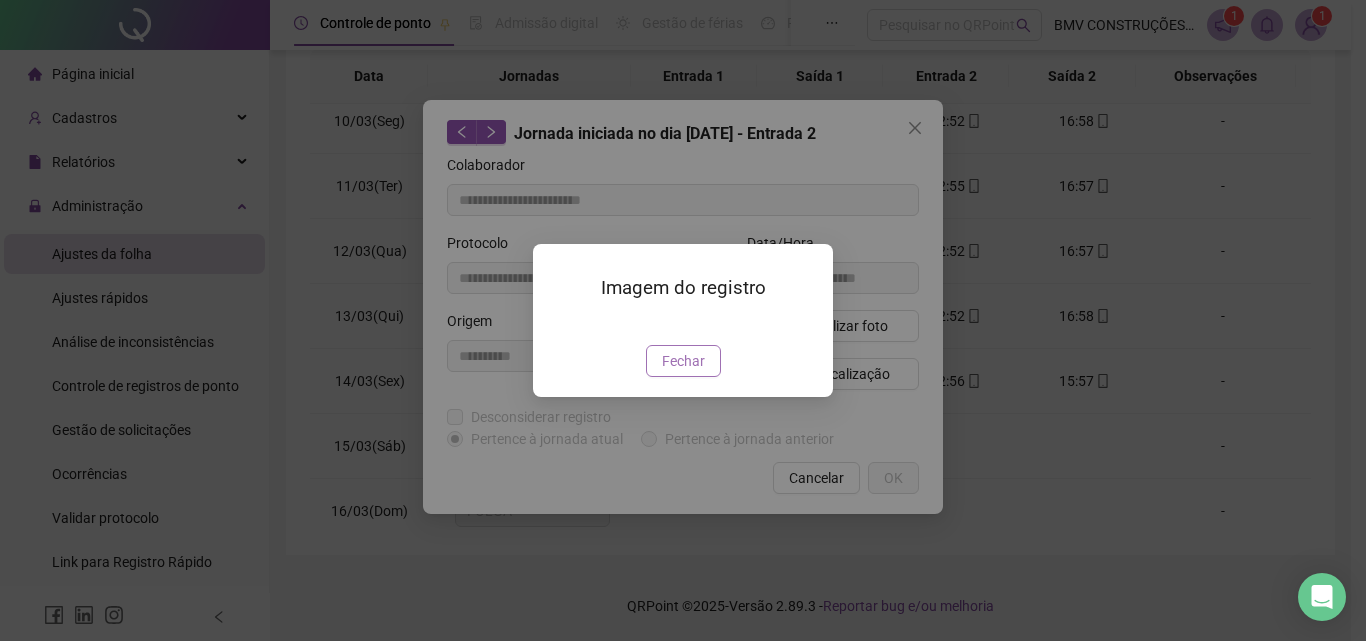 click on "Fechar" at bounding box center (683, 361) 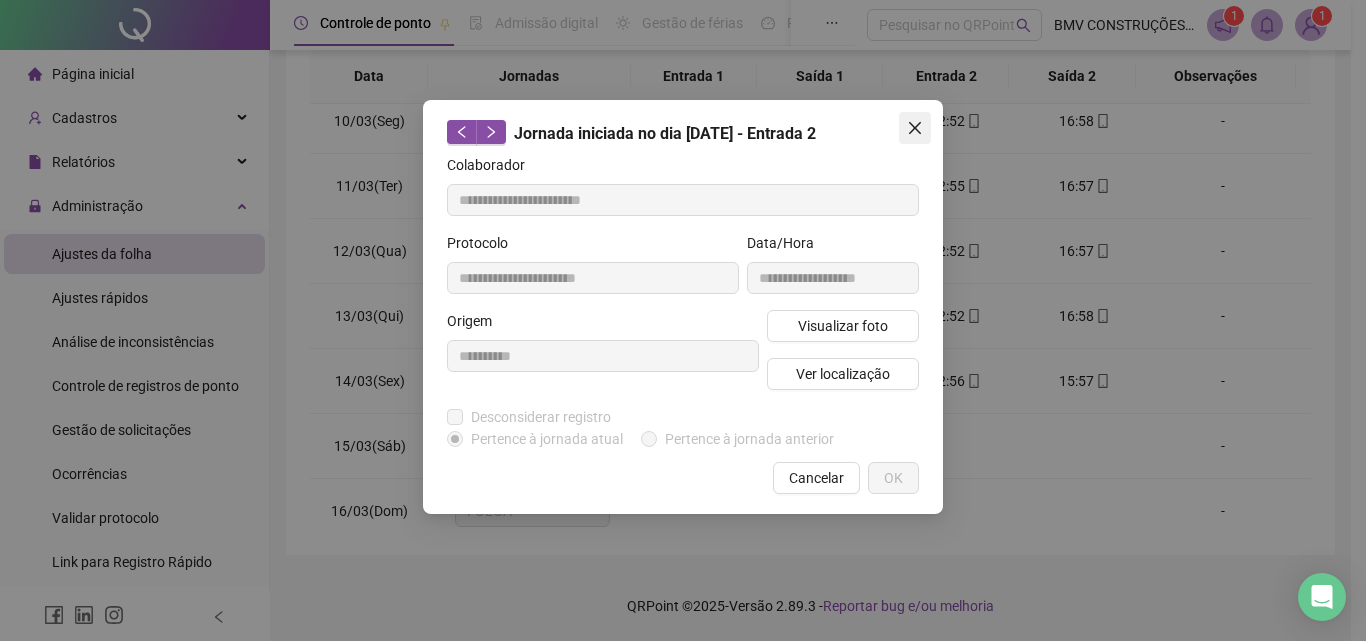 drag, startPoint x: 913, startPoint y: 127, endPoint x: 844, endPoint y: 251, distance: 141.90489 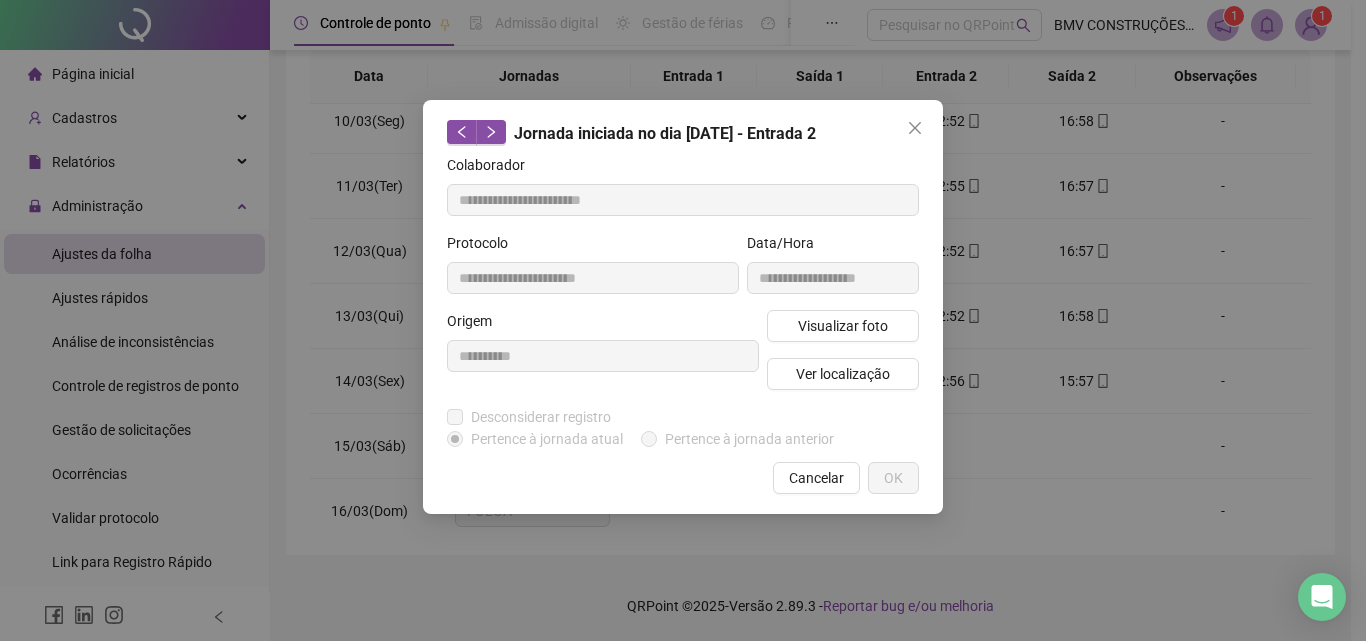 click 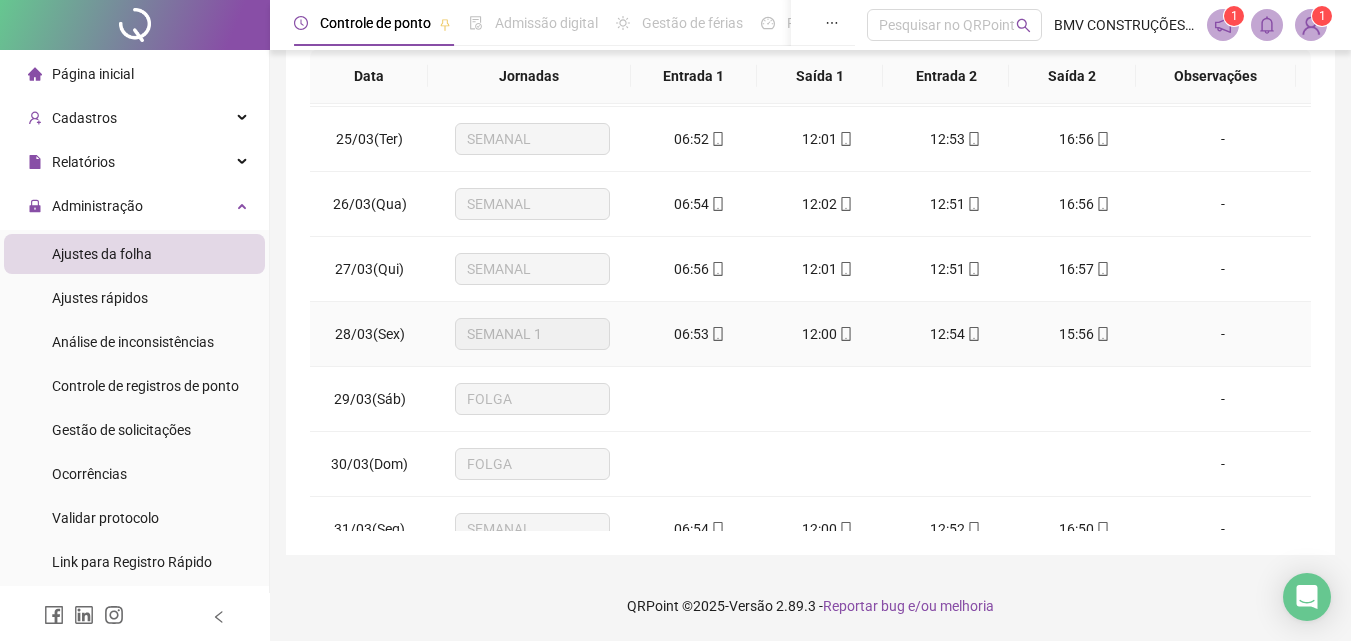scroll, scrollTop: 1588, scrollLeft: 0, axis: vertical 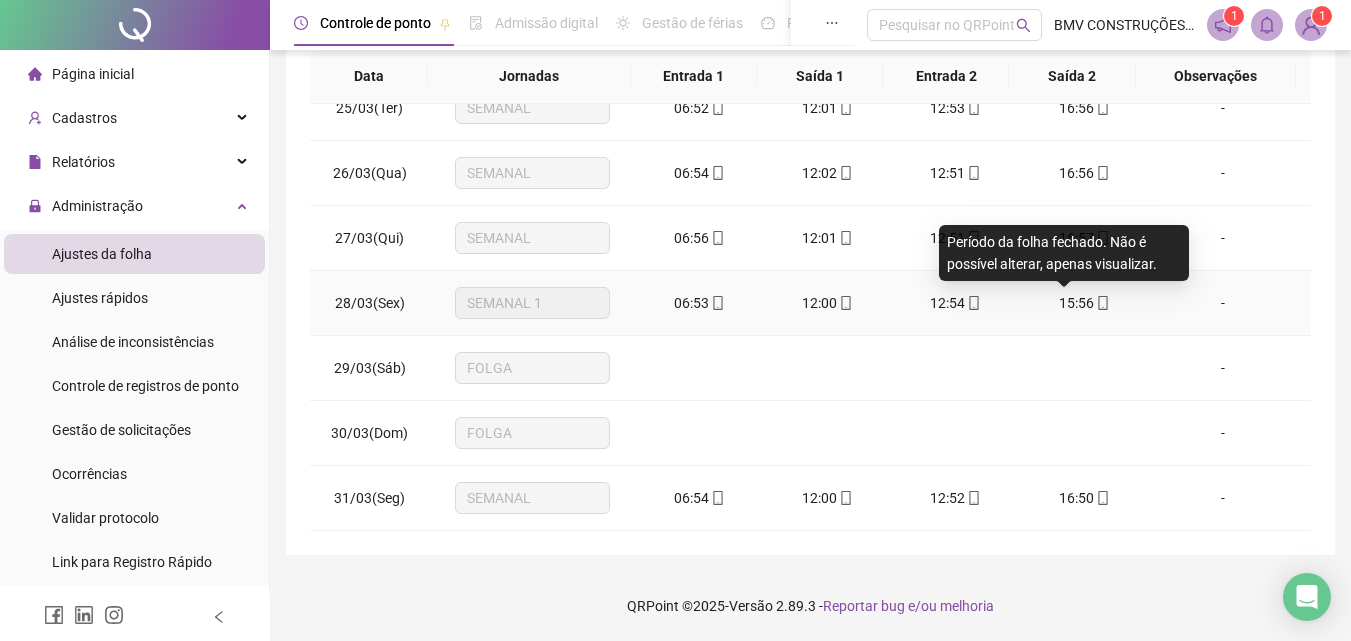 click on "15:56" at bounding box center [1076, 303] 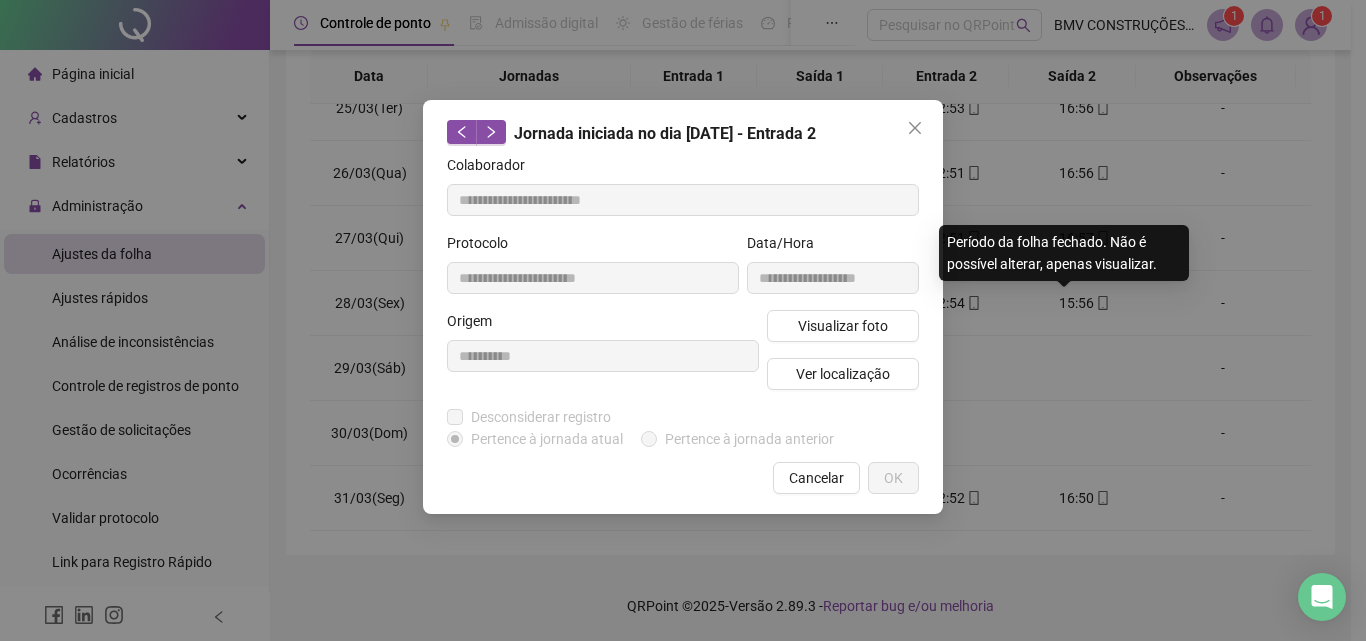 type on "**********" 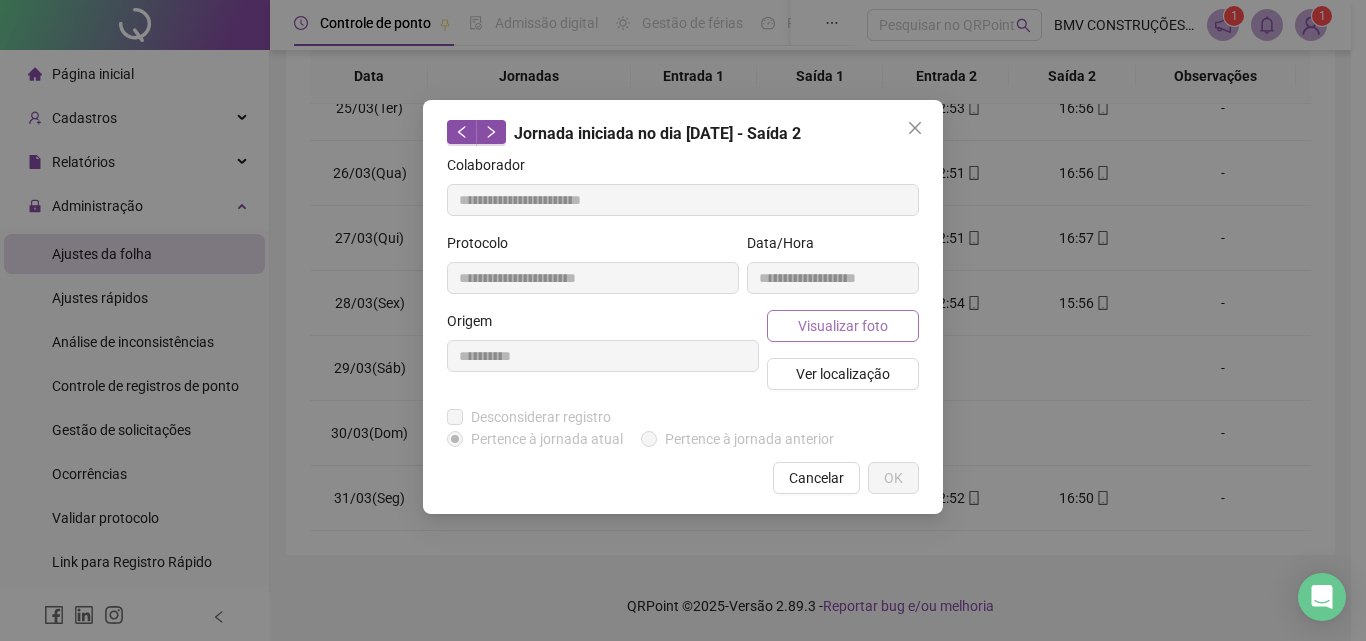click on "Visualizar foto" at bounding box center [843, 326] 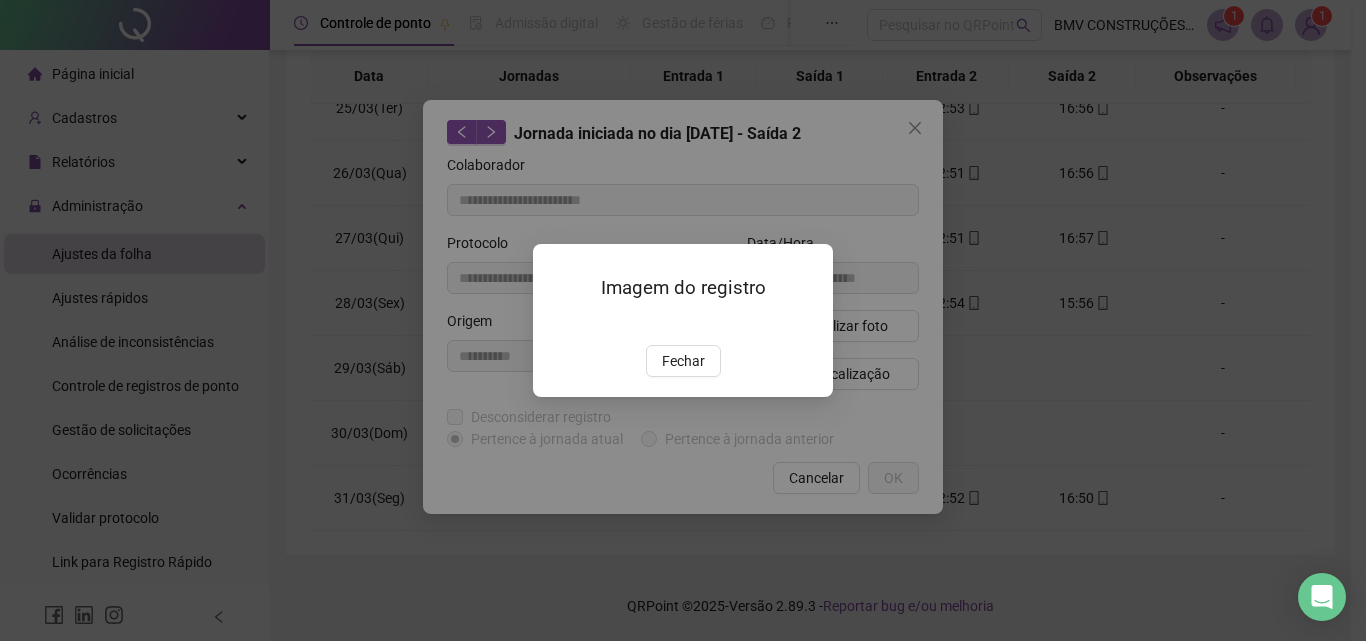 drag, startPoint x: 668, startPoint y: 472, endPoint x: 711, endPoint y: 474, distance: 43.046486 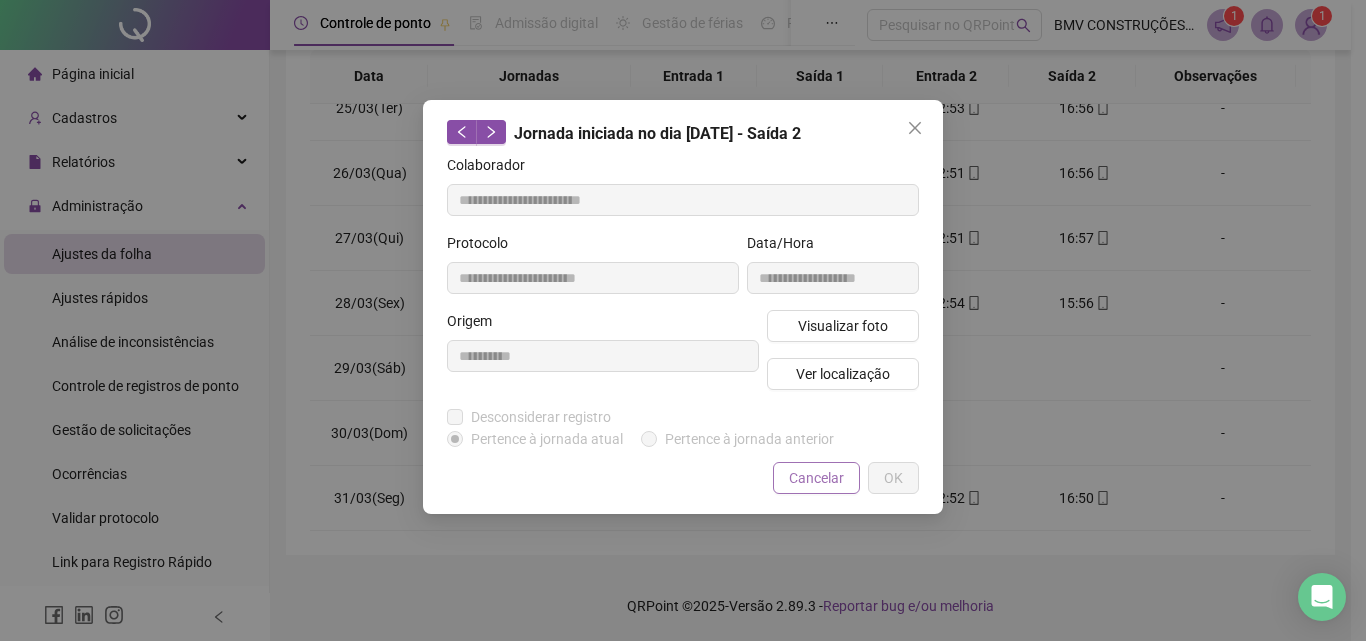 click on "Cancelar" at bounding box center (816, 478) 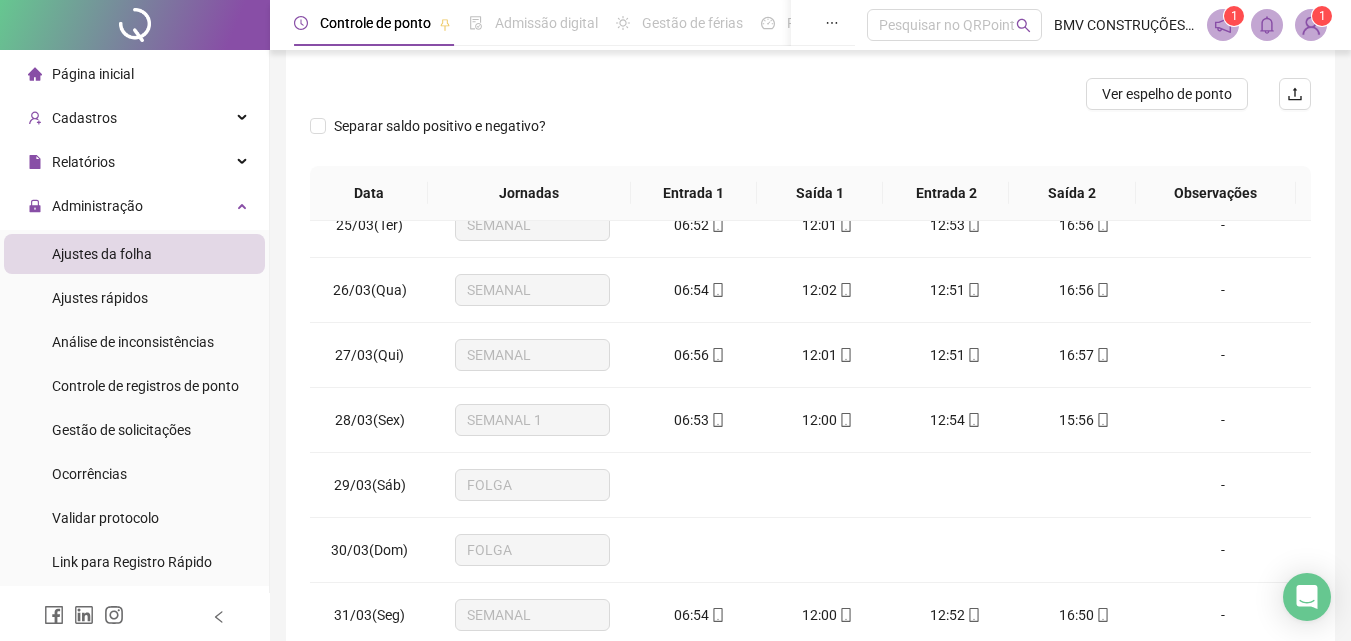 scroll, scrollTop: 0, scrollLeft: 0, axis: both 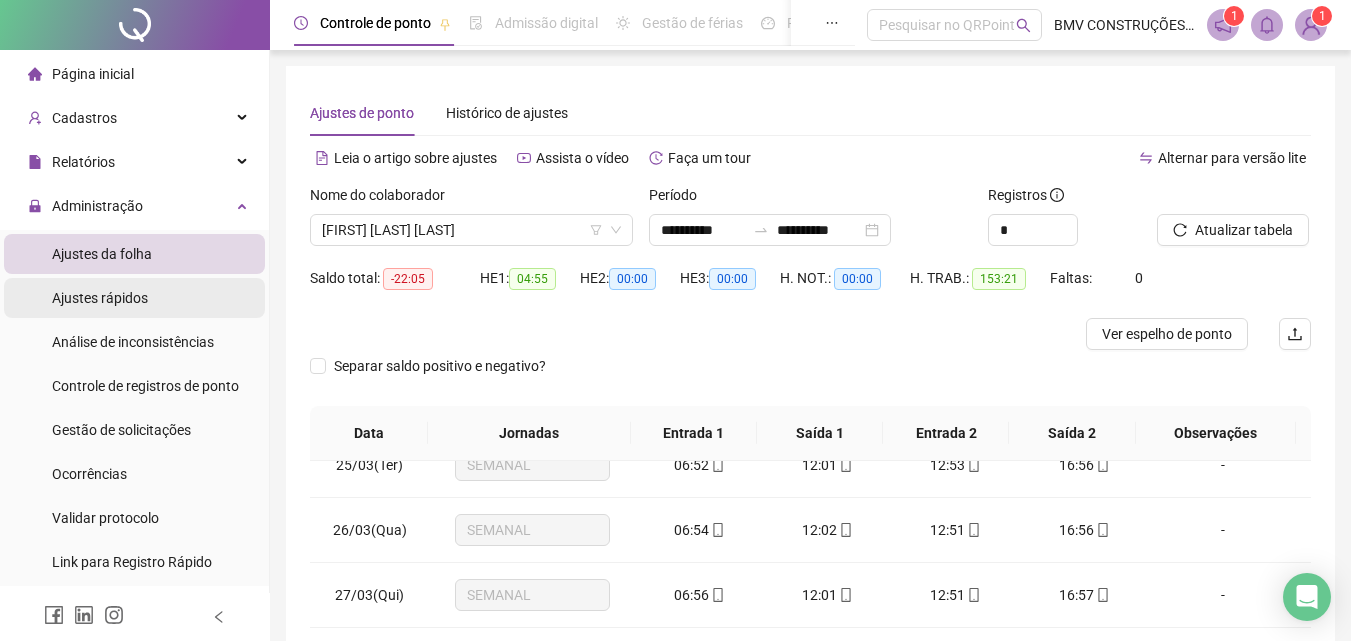 click on "Ajustes rápidos" at bounding box center [100, 298] 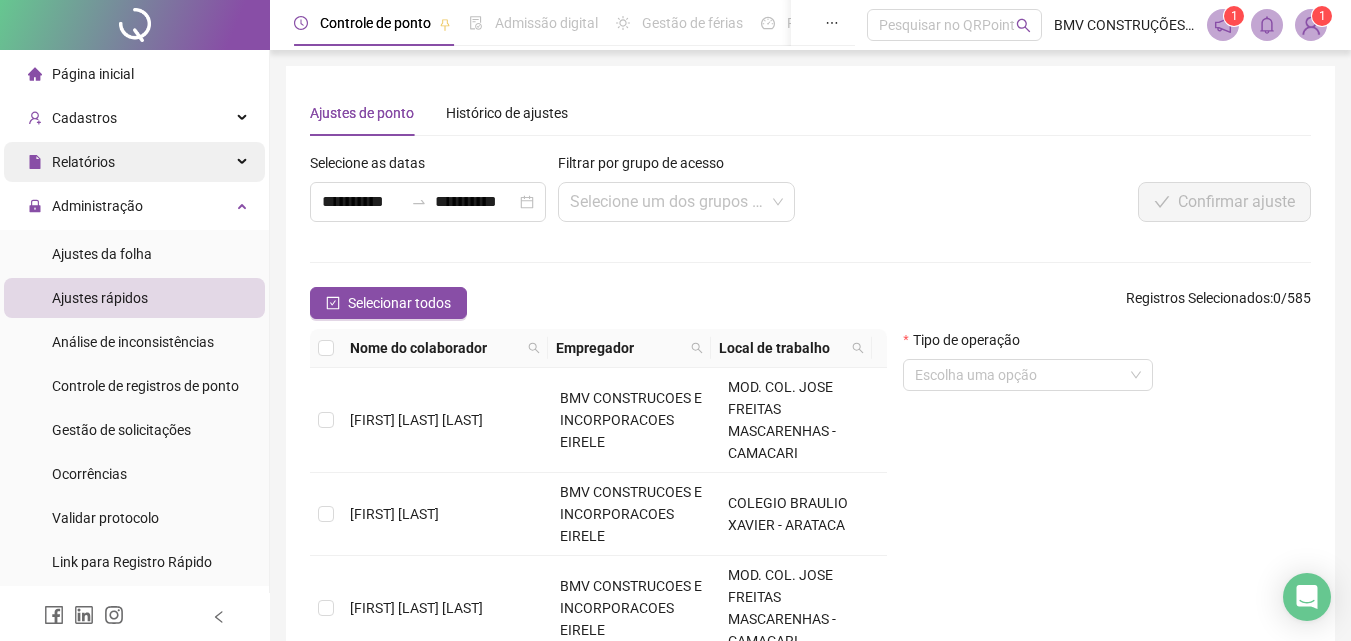 click on "Relatórios" at bounding box center (134, 162) 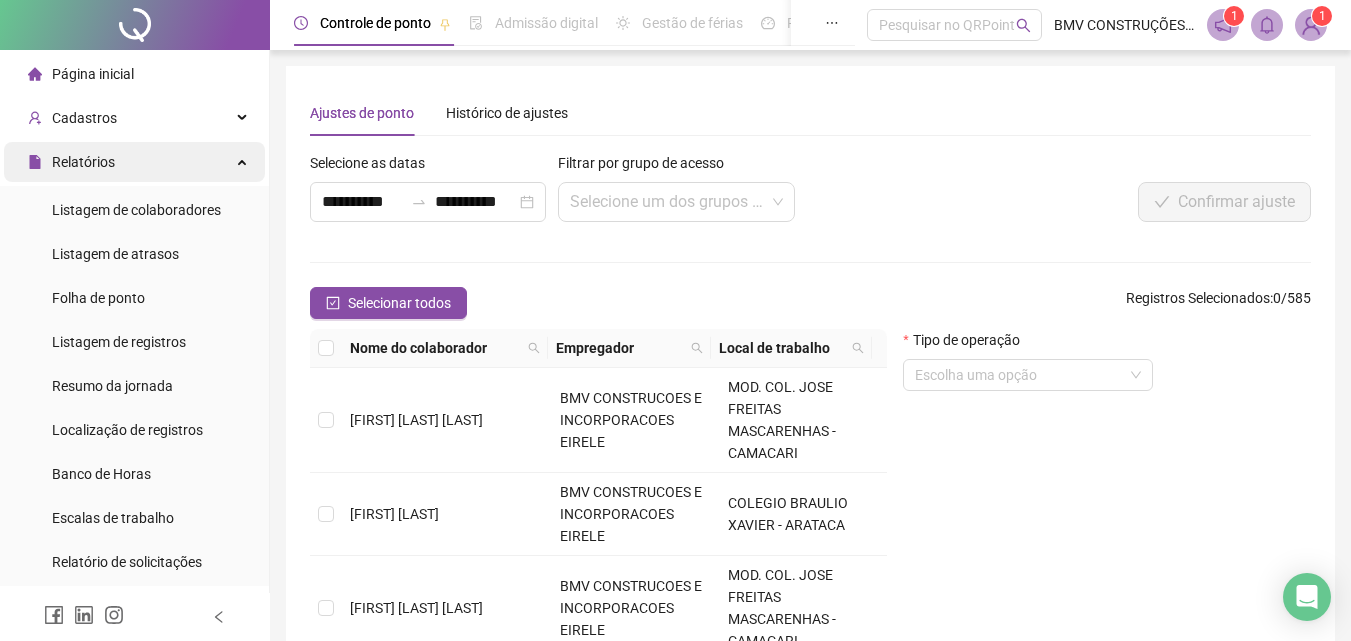 click on "Relatórios" at bounding box center (134, 162) 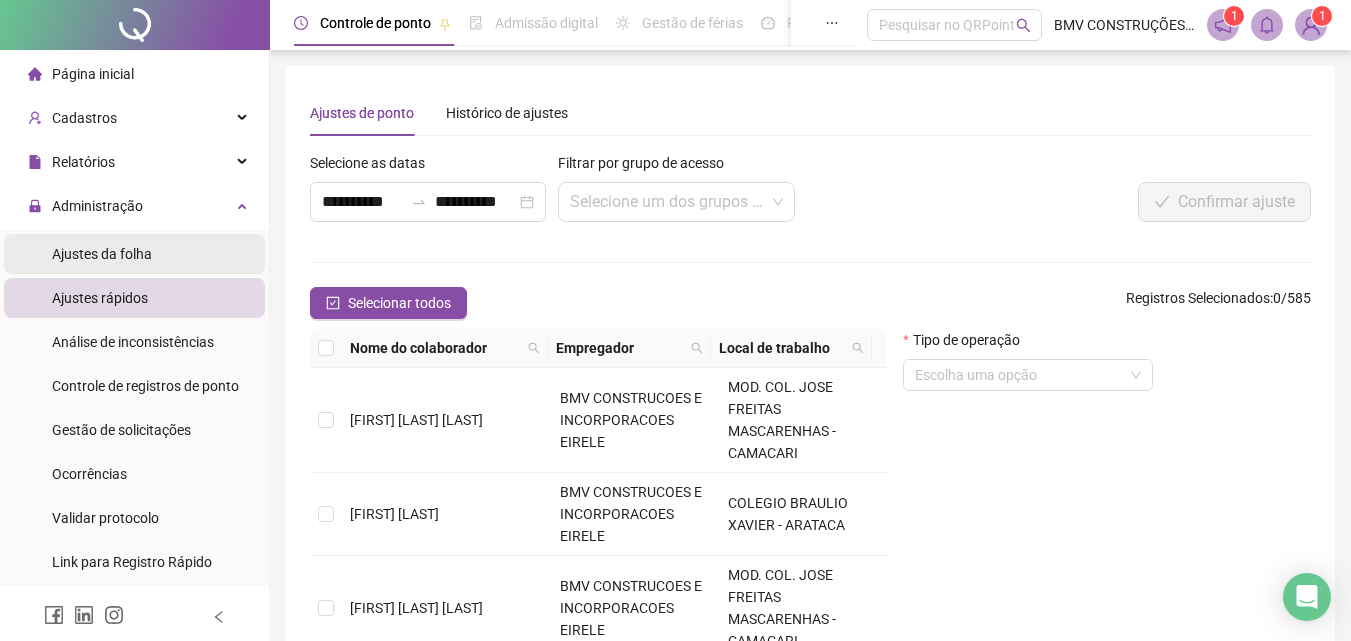 click on "Ajustes da folha" at bounding box center (134, 254) 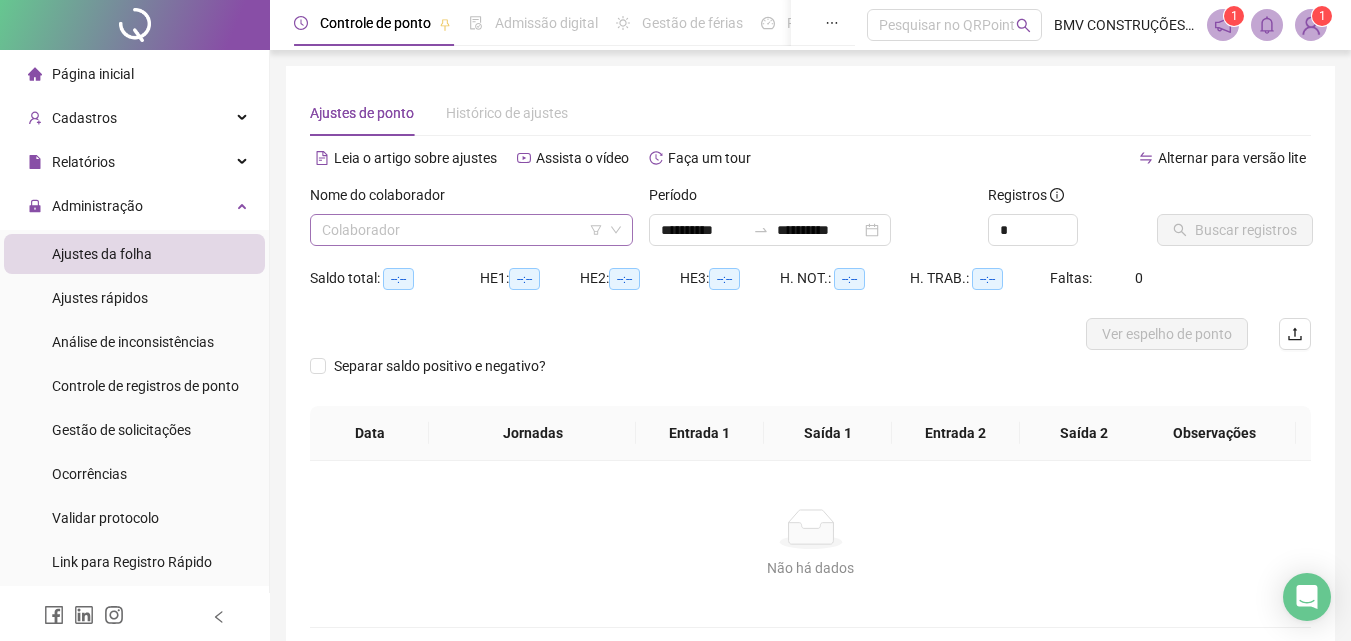 click at bounding box center (462, 230) 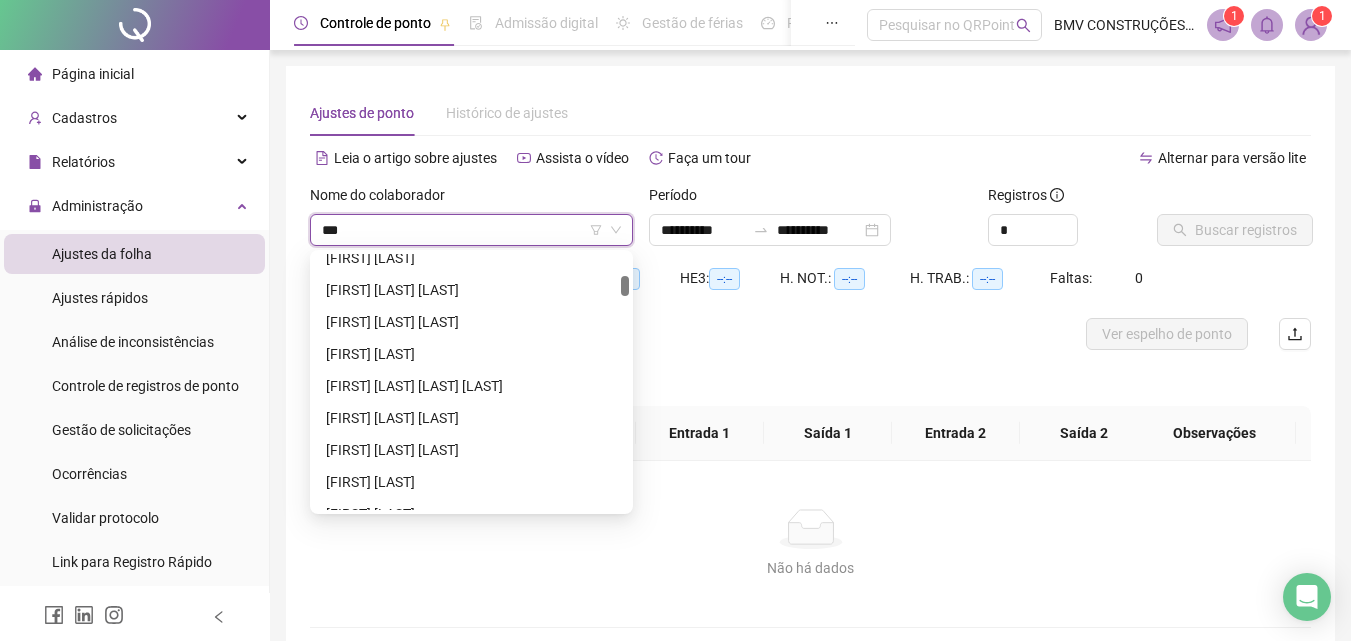 scroll, scrollTop: 224, scrollLeft: 0, axis: vertical 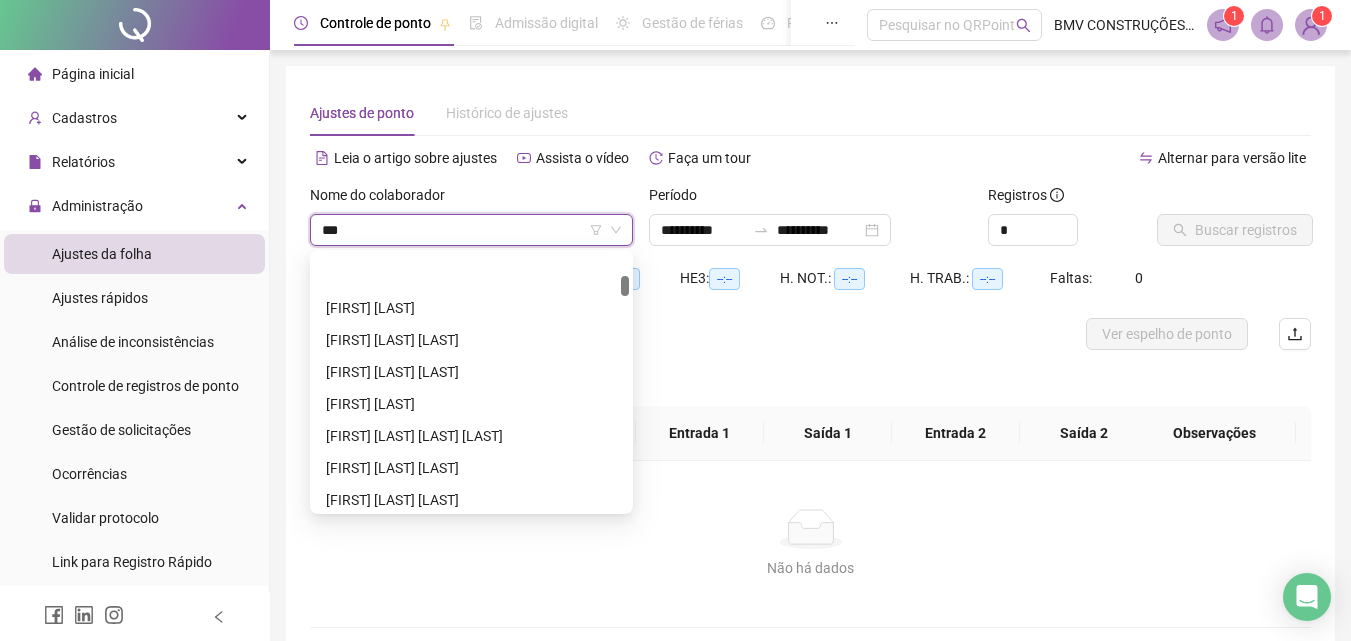 type on "****" 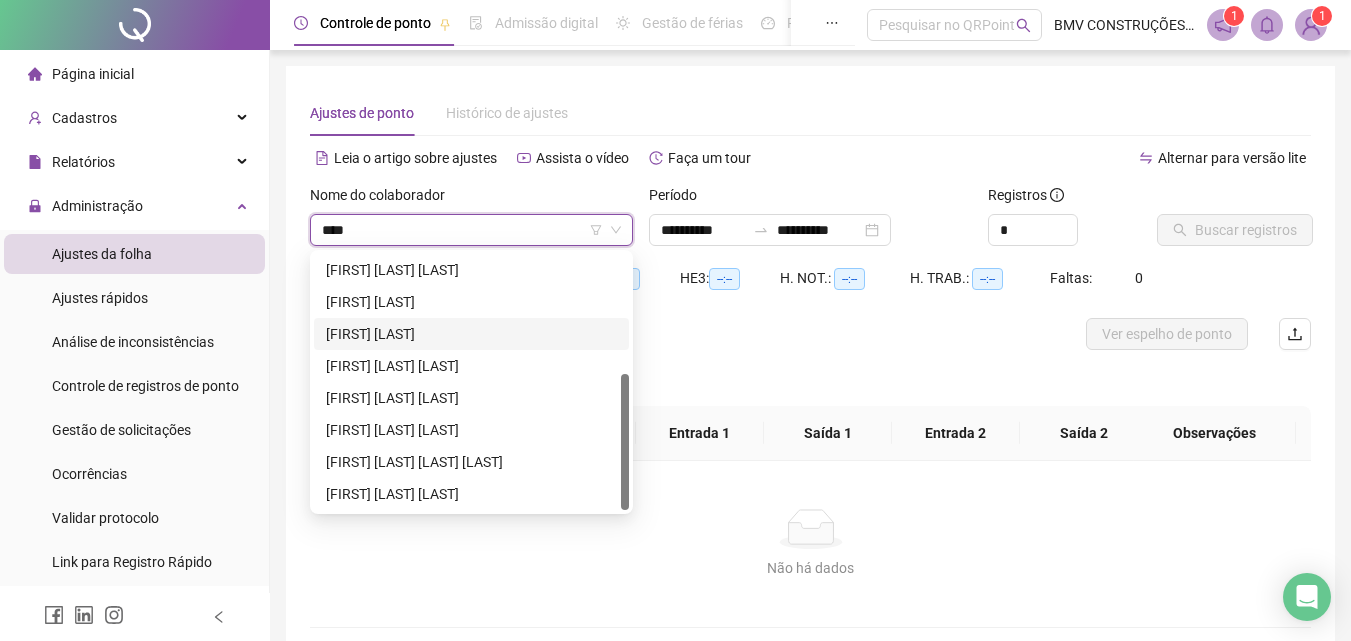 click on "[FIRST] [LAST]" at bounding box center (471, 334) 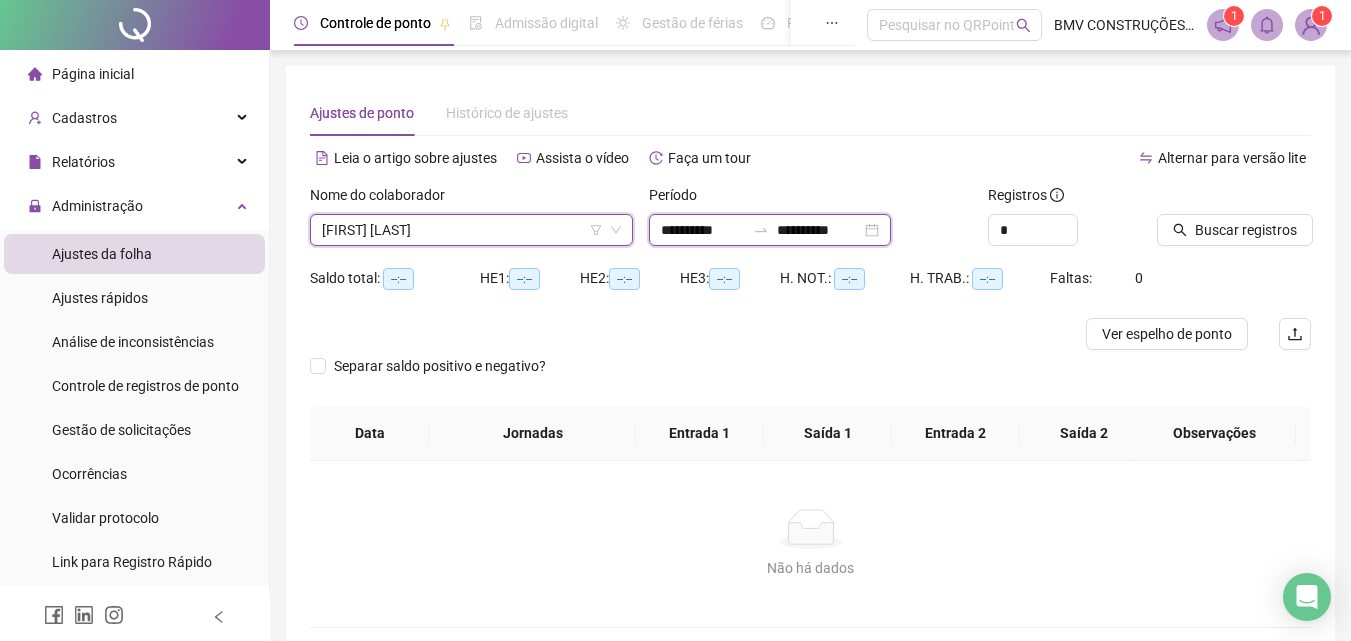 drag, startPoint x: 764, startPoint y: 233, endPoint x: 753, endPoint y: 241, distance: 13.601471 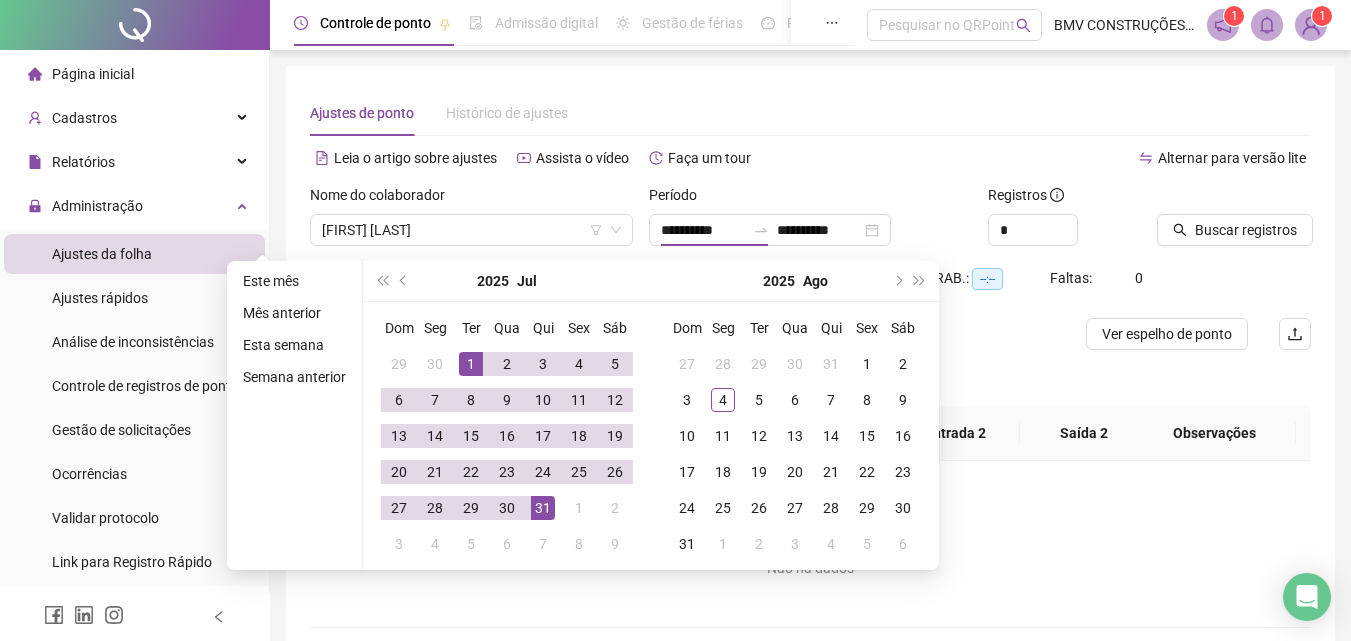 click on "Alternar para versão lite" at bounding box center (1061, 168) 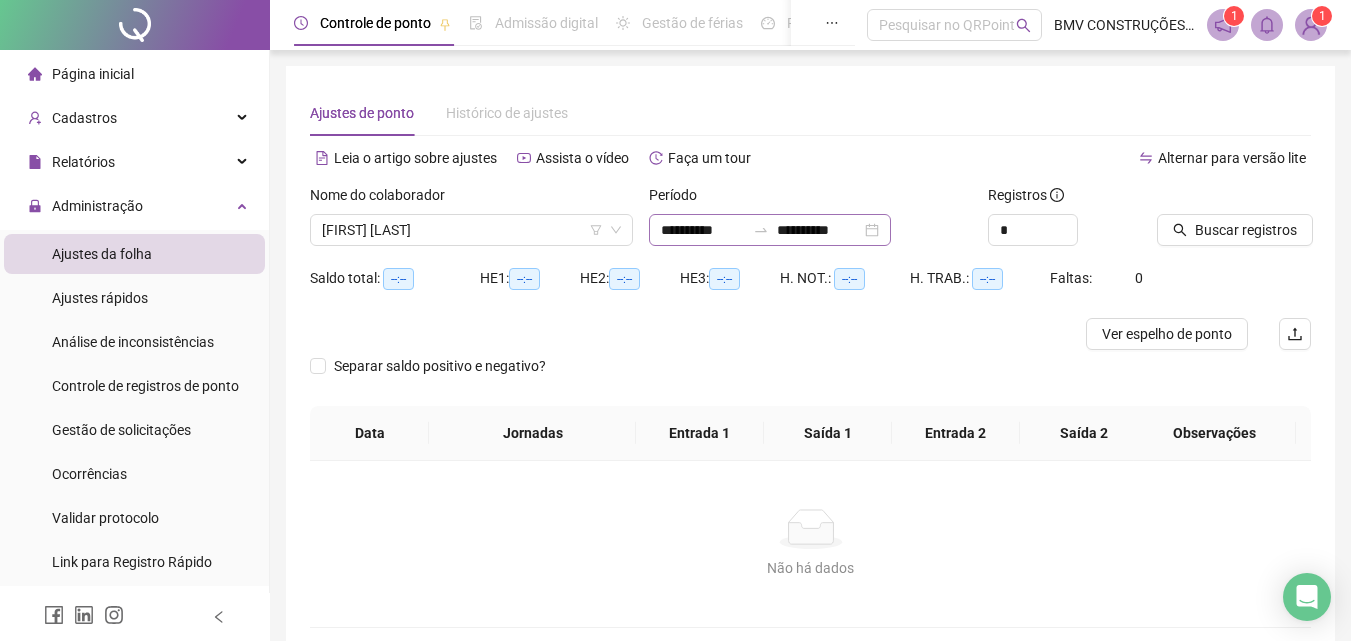click on "**********" at bounding box center (770, 230) 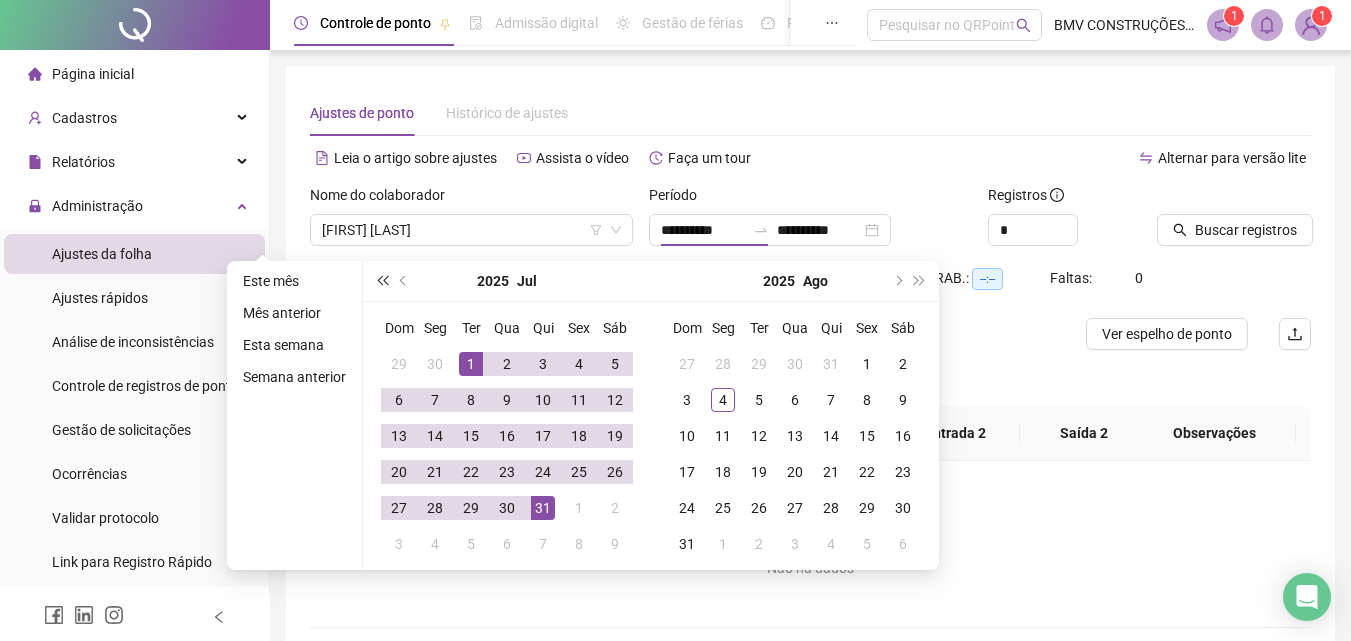 click at bounding box center [382, 281] 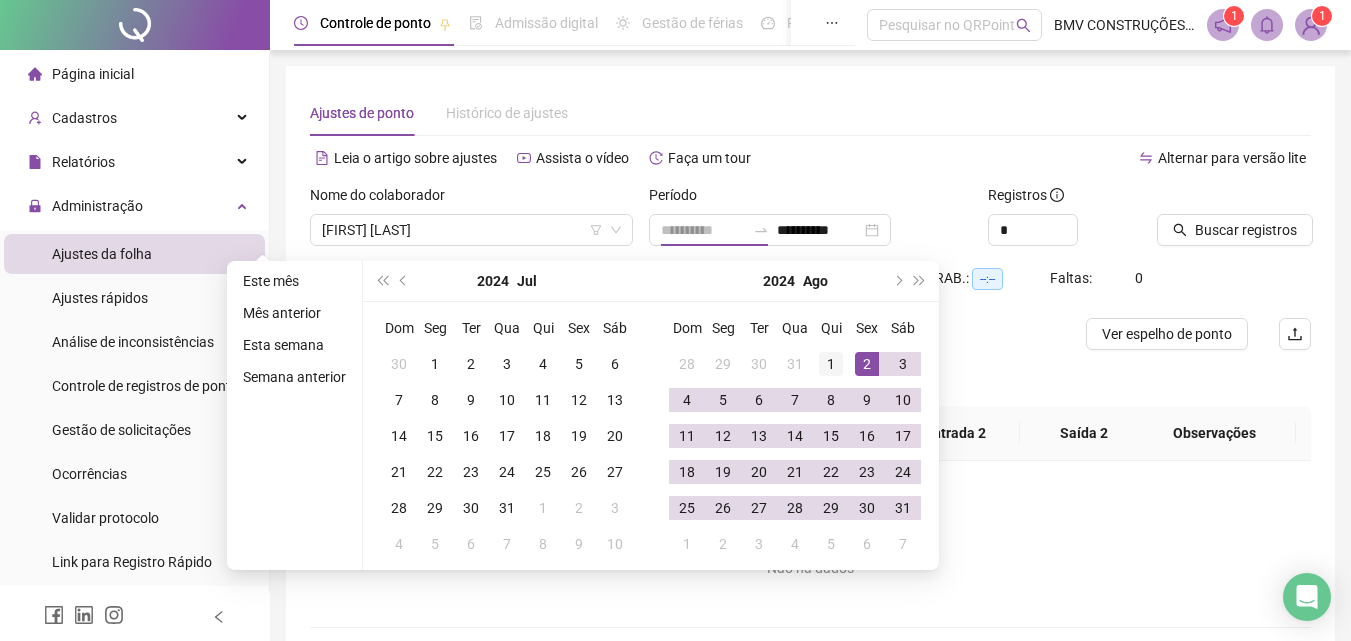 type on "**********" 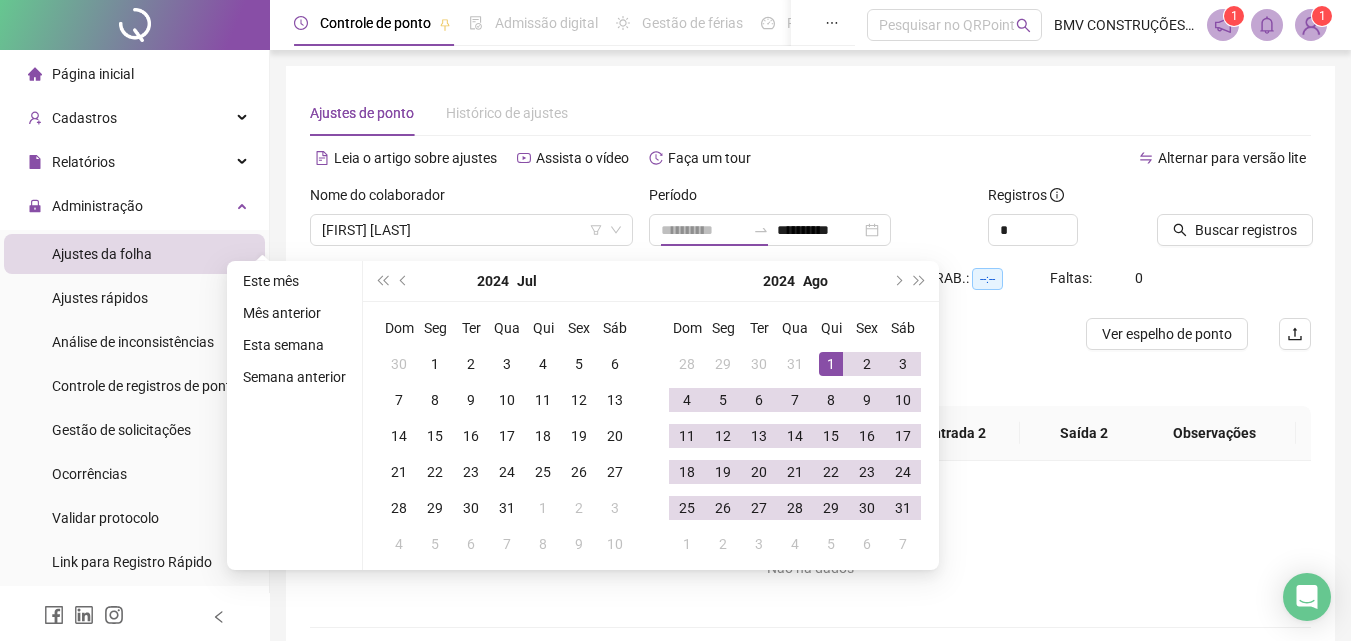 click on "1" at bounding box center [831, 364] 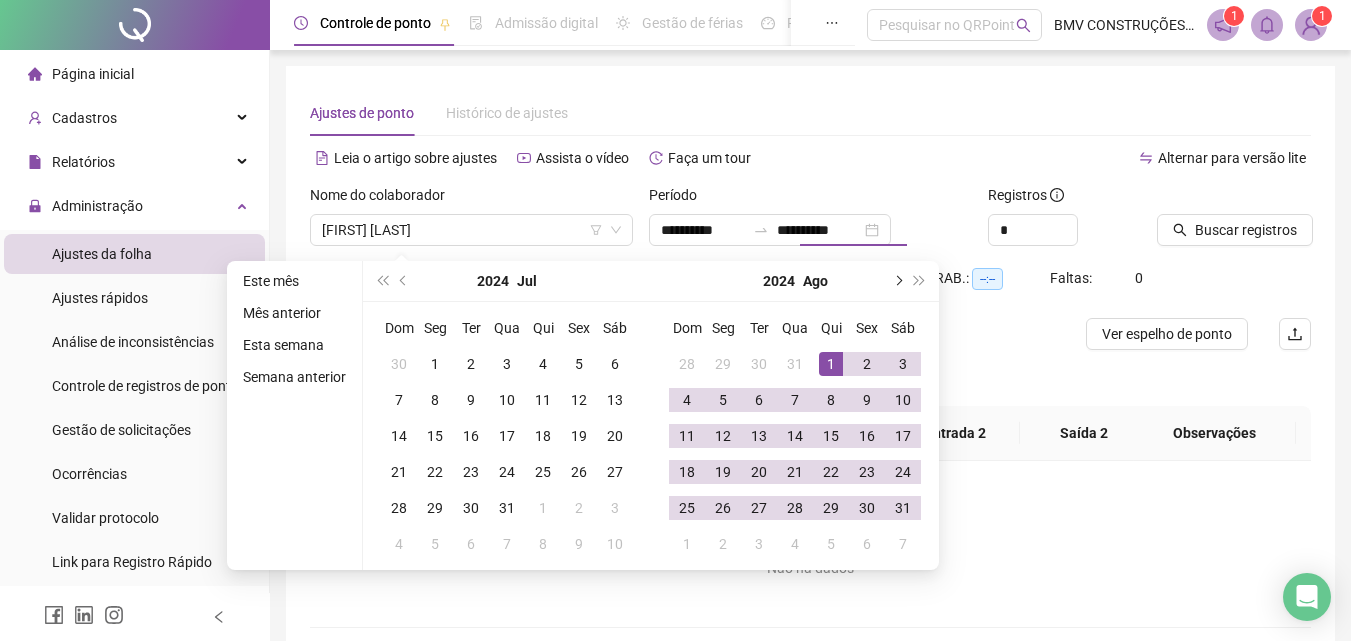 click at bounding box center (897, 281) 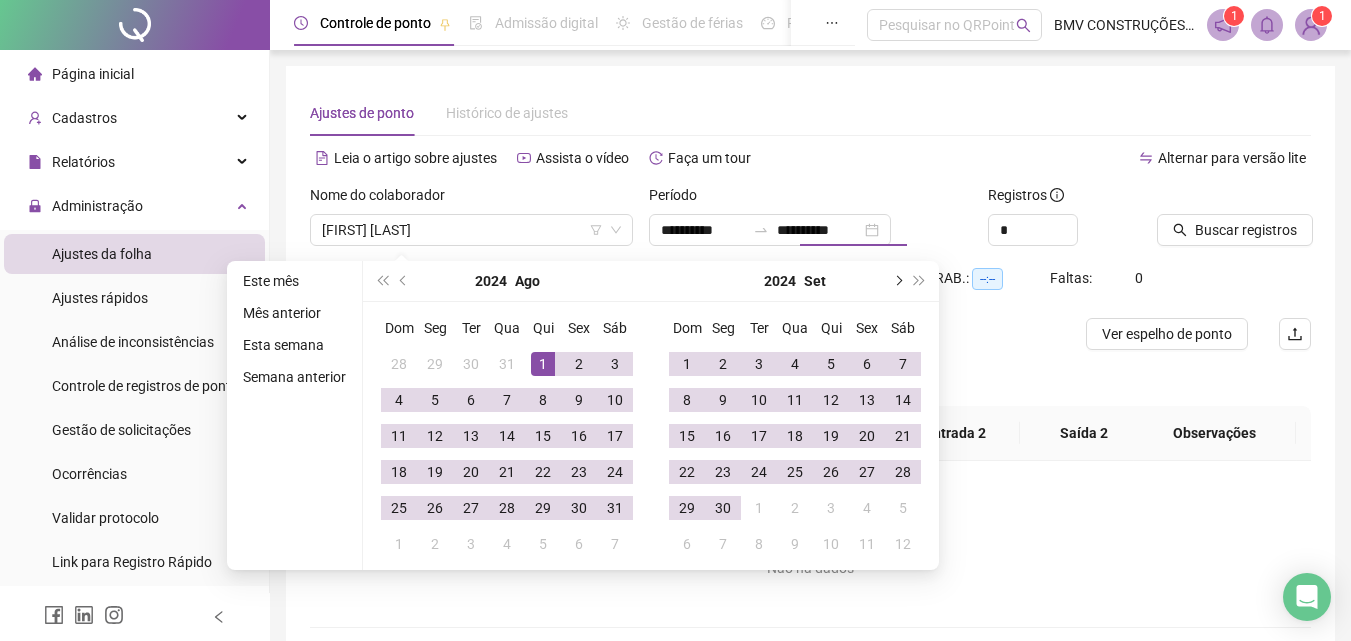 click at bounding box center [897, 281] 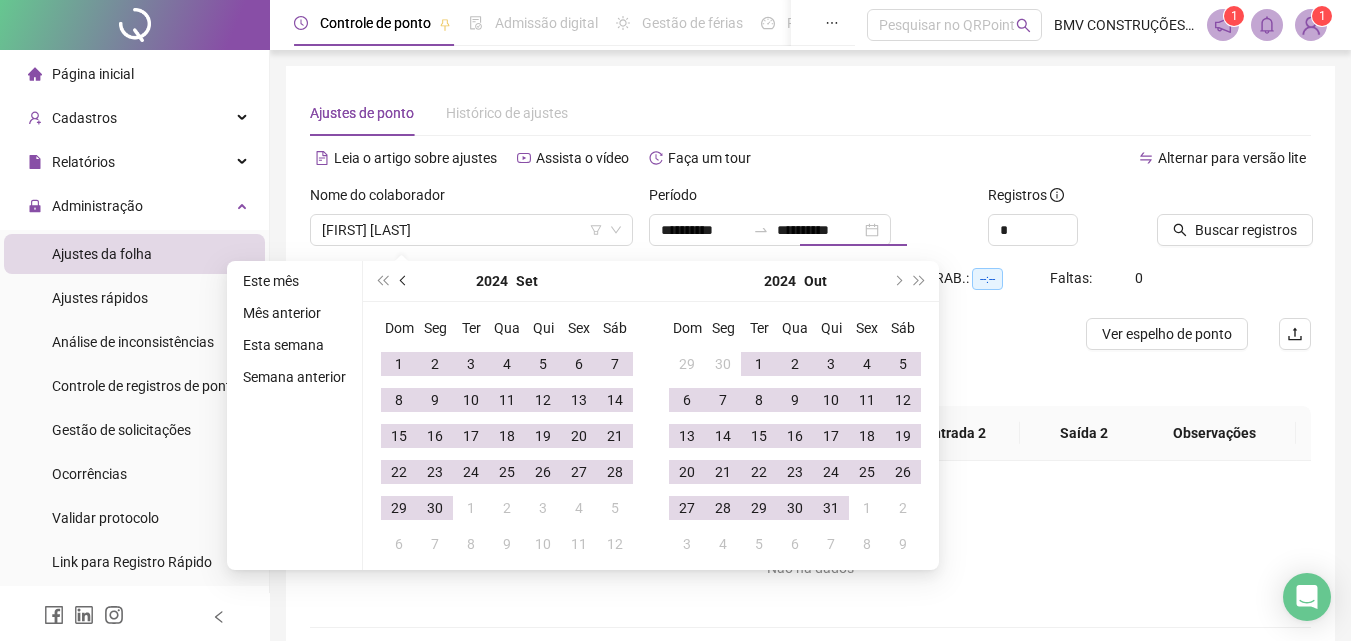 click at bounding box center (404, 281) 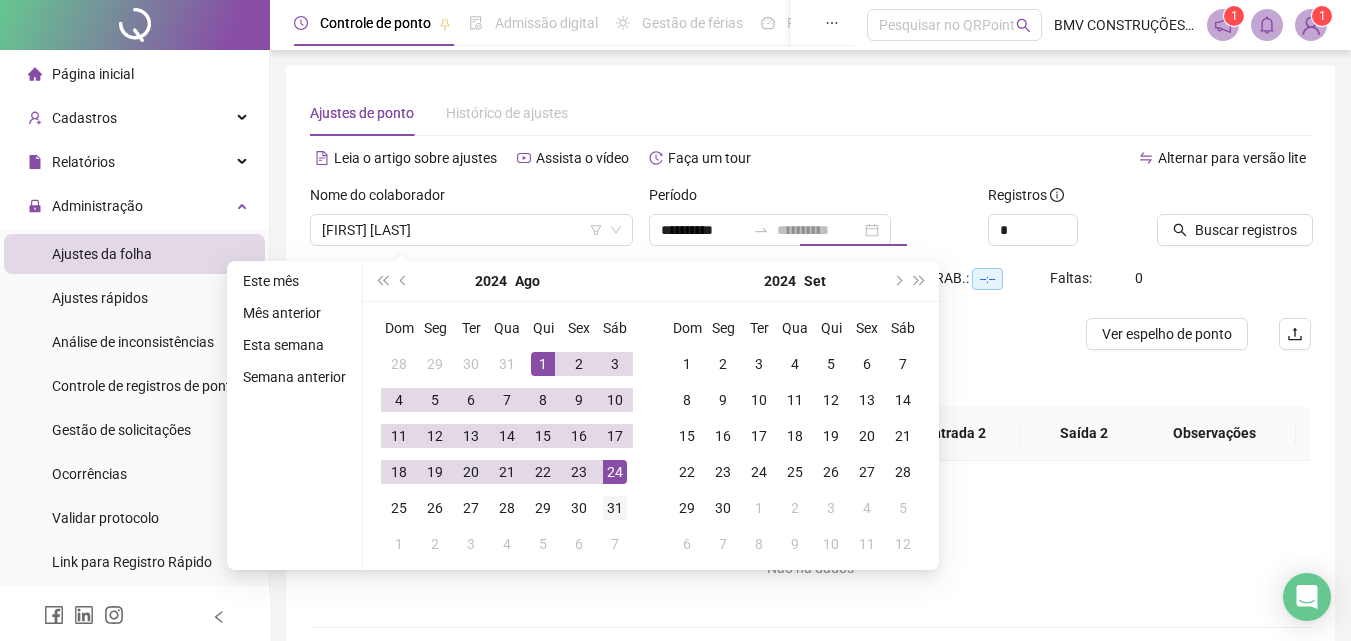 type on "**********" 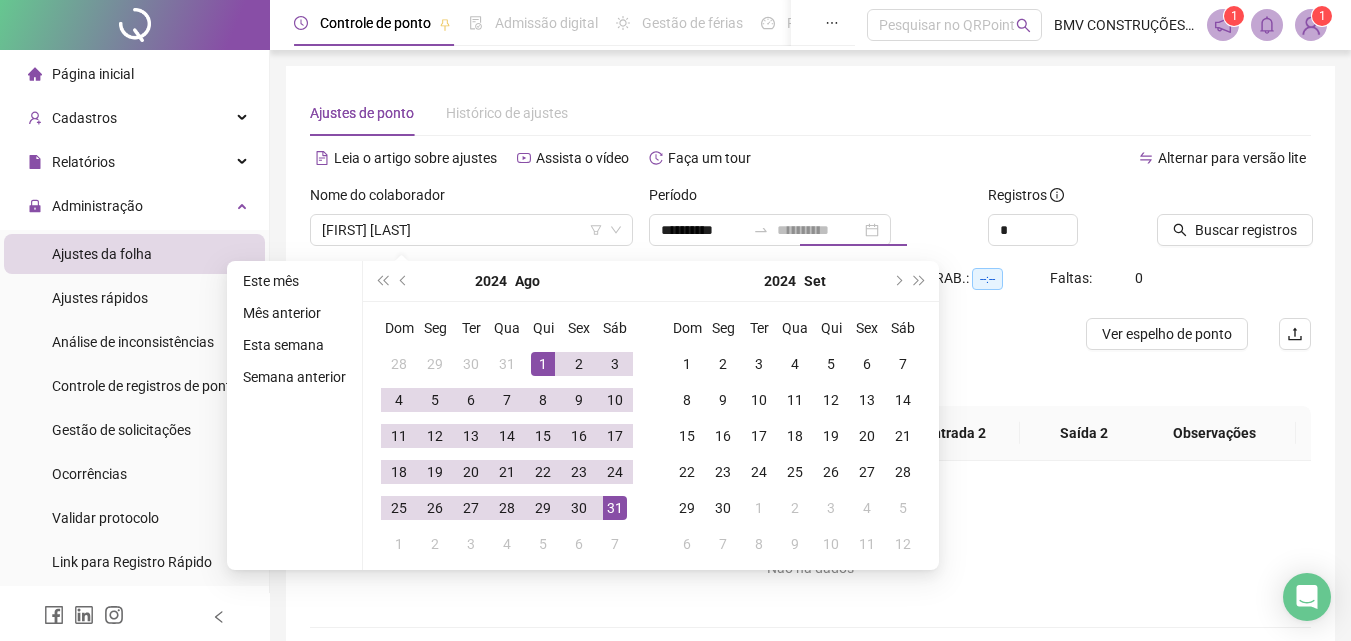 click on "31" at bounding box center (615, 508) 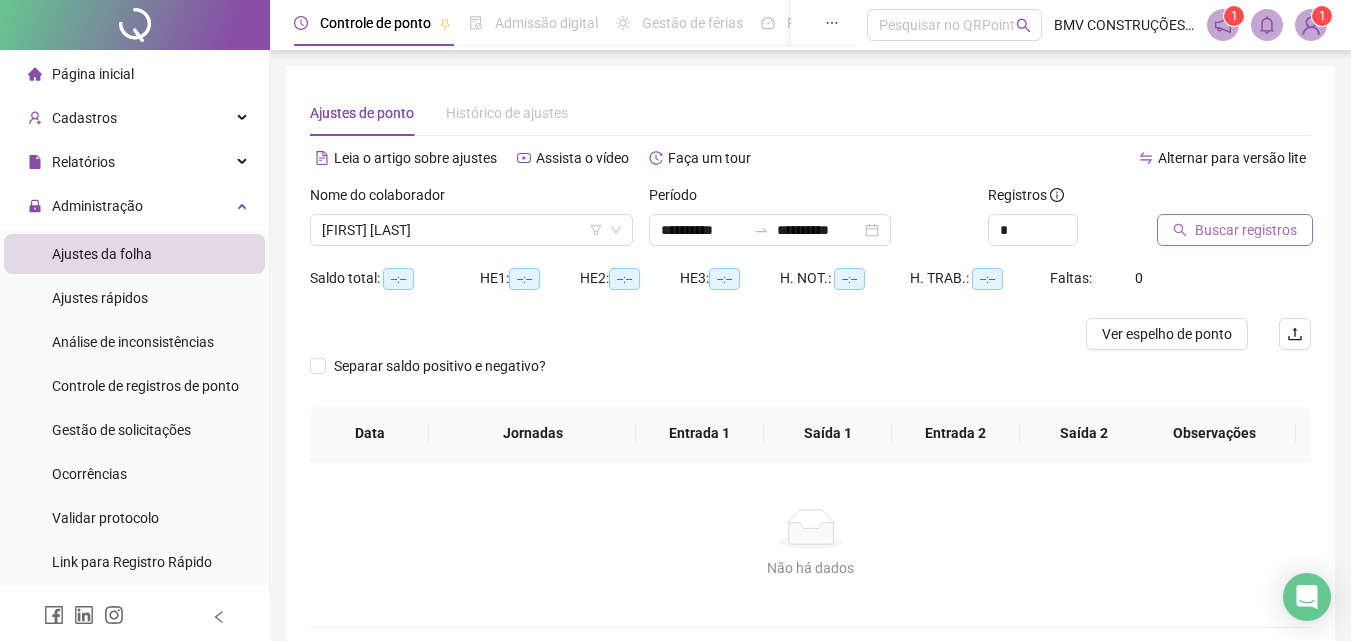 click on "Buscar registros" at bounding box center (1235, 230) 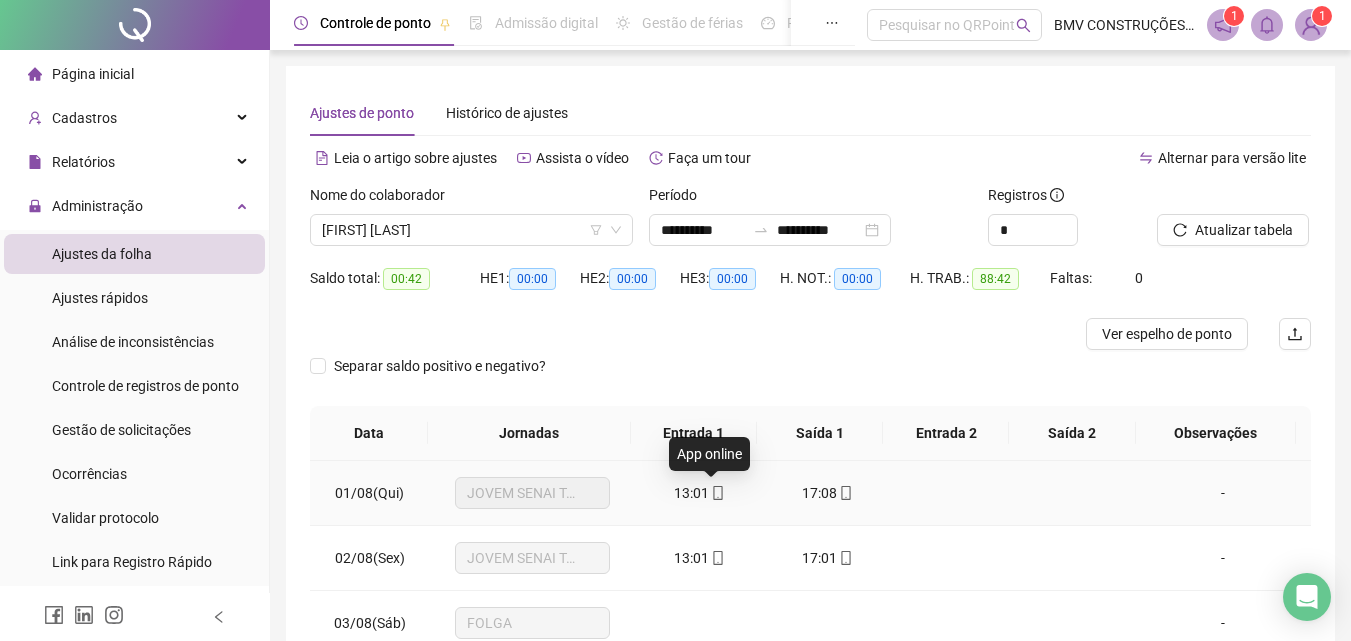 click at bounding box center (717, 493) 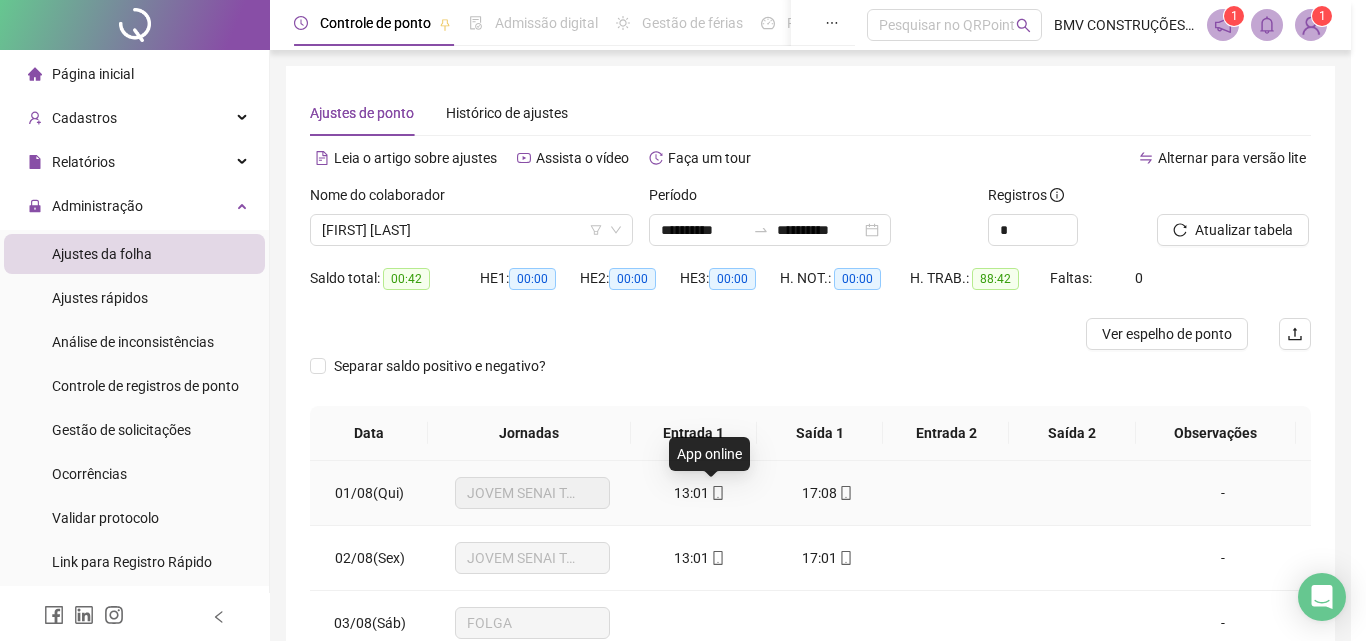 type on "**********" 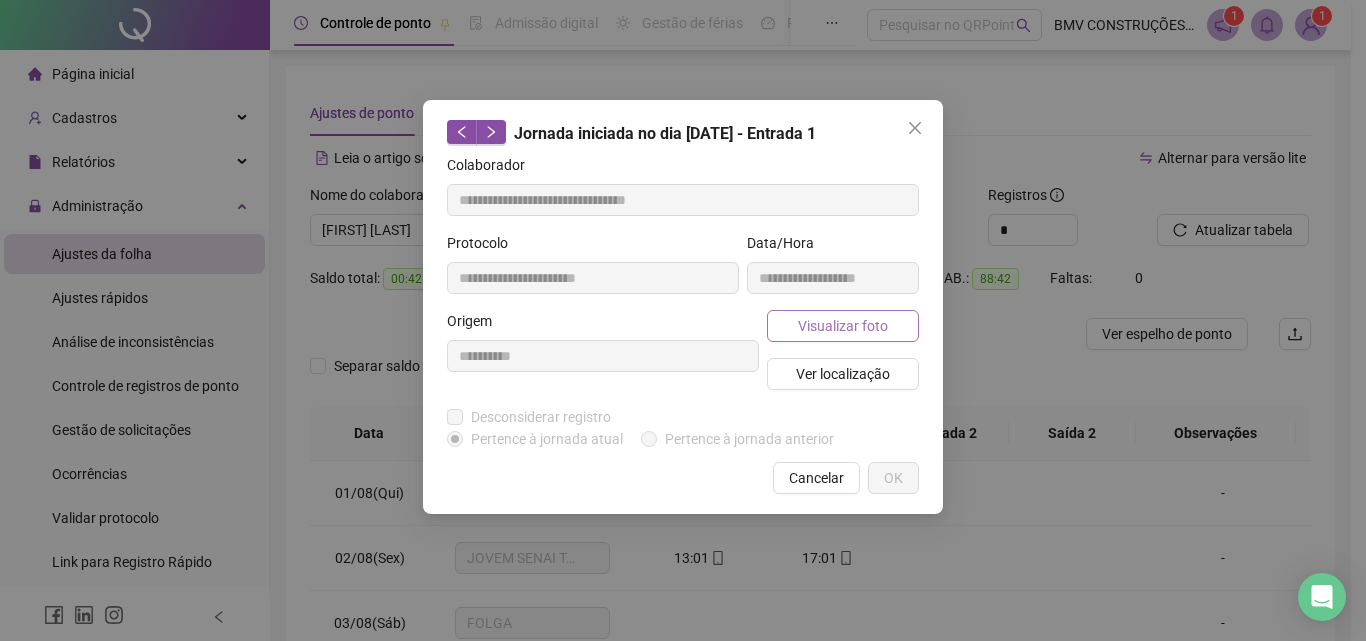 click on "Visualizar foto" at bounding box center (843, 326) 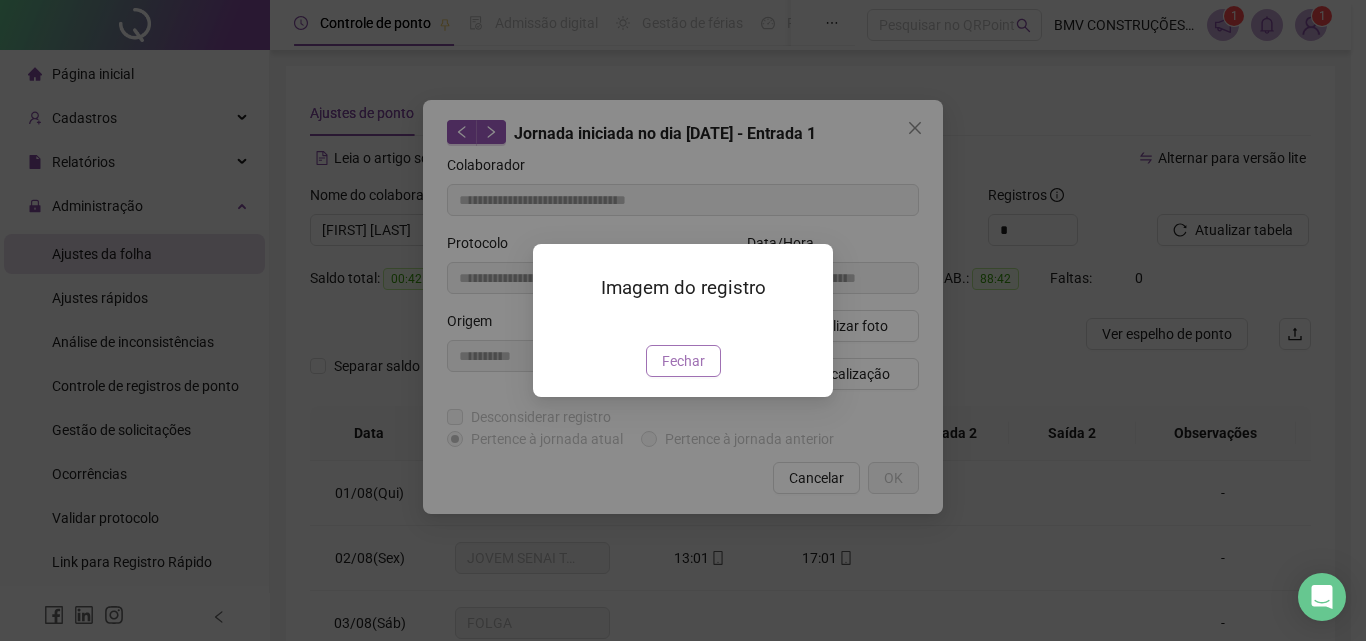 click on "Fechar" at bounding box center [683, 361] 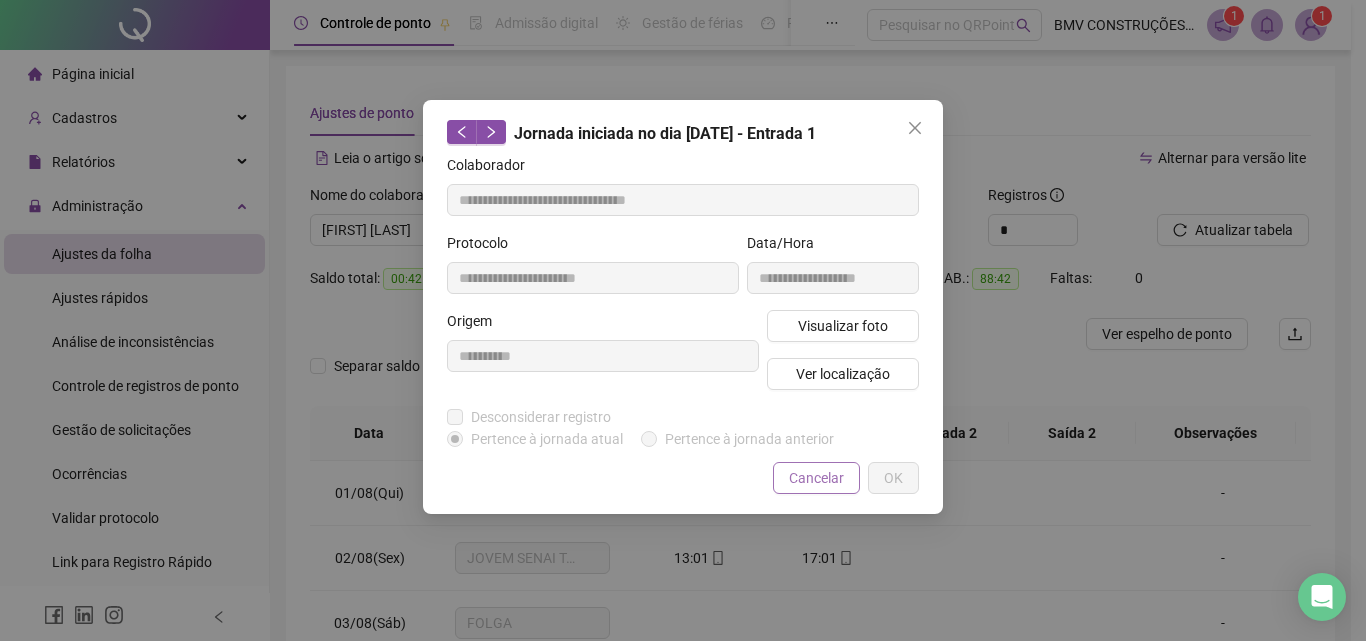 click on "Cancelar" at bounding box center [816, 478] 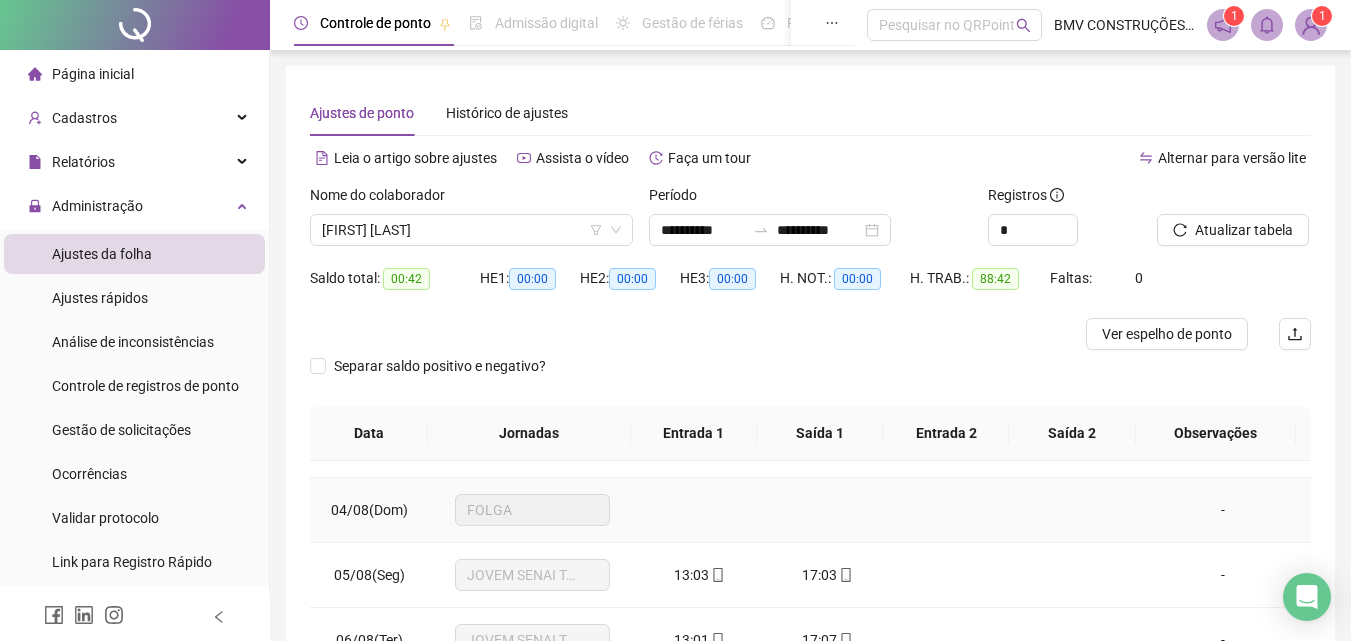 scroll, scrollTop: 200, scrollLeft: 0, axis: vertical 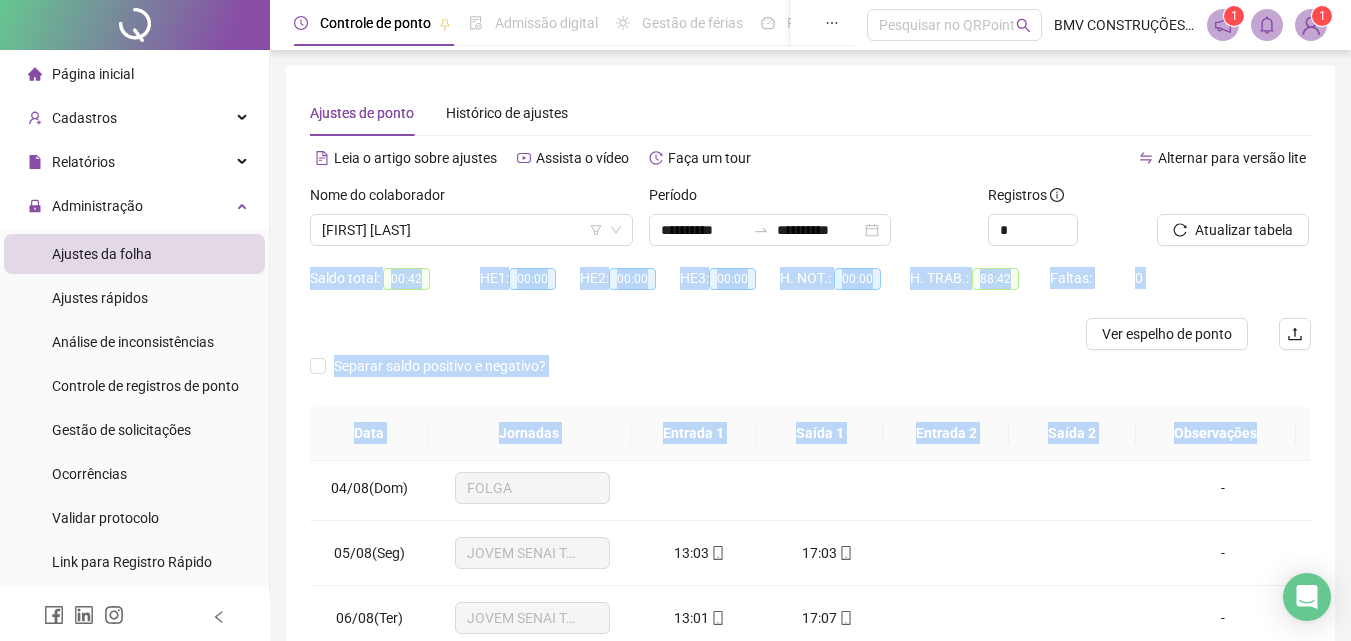 drag, startPoint x: 1344, startPoint y: 244, endPoint x: 1303, endPoint y: 461, distance: 220.83931 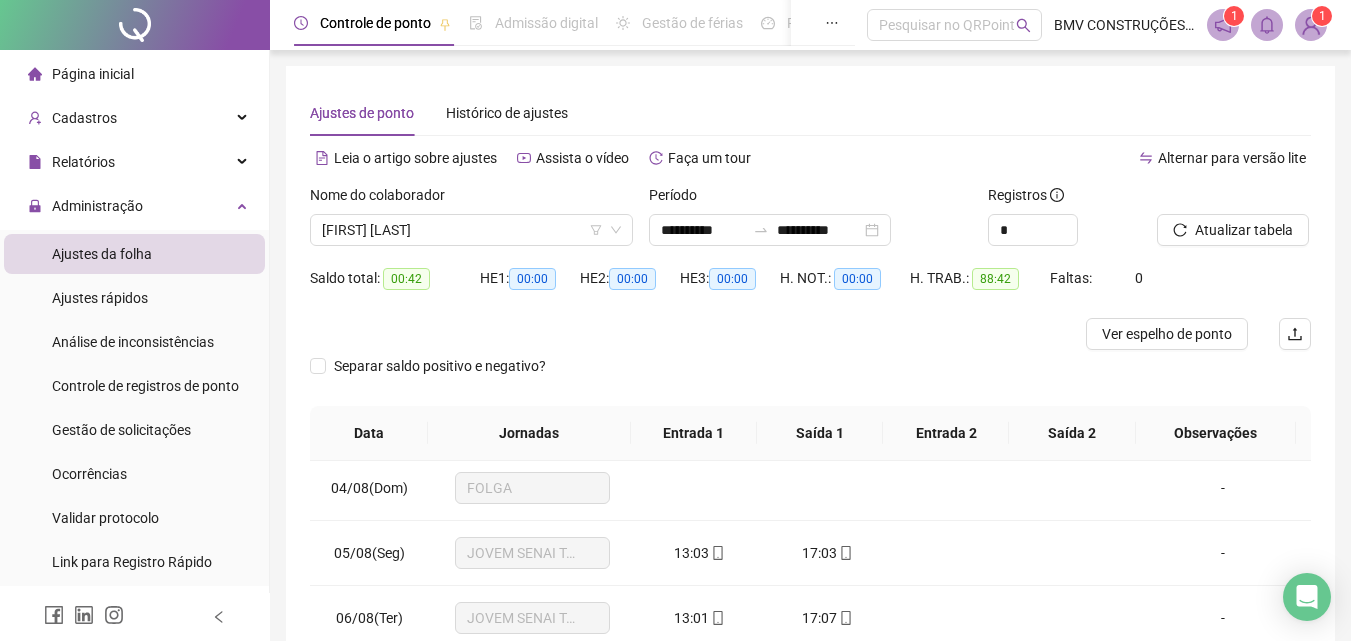 click on "Separar saldo positivo e negativo?" at bounding box center [810, 378] 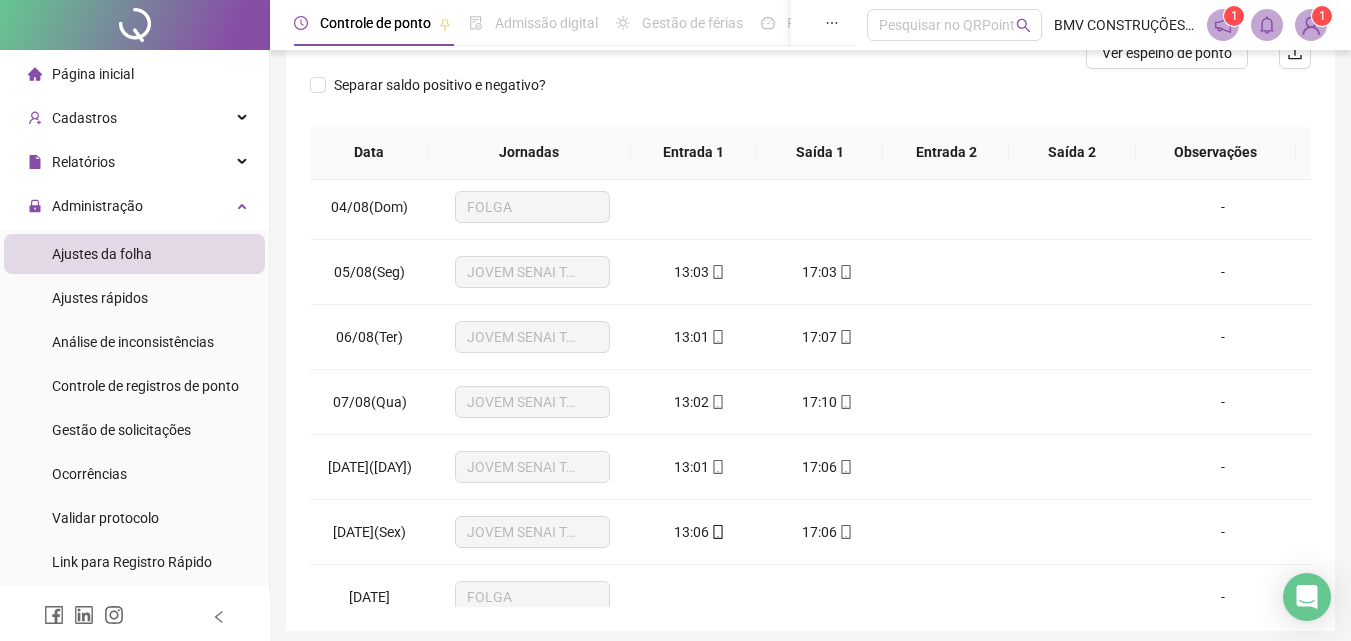 scroll, scrollTop: 283, scrollLeft: 0, axis: vertical 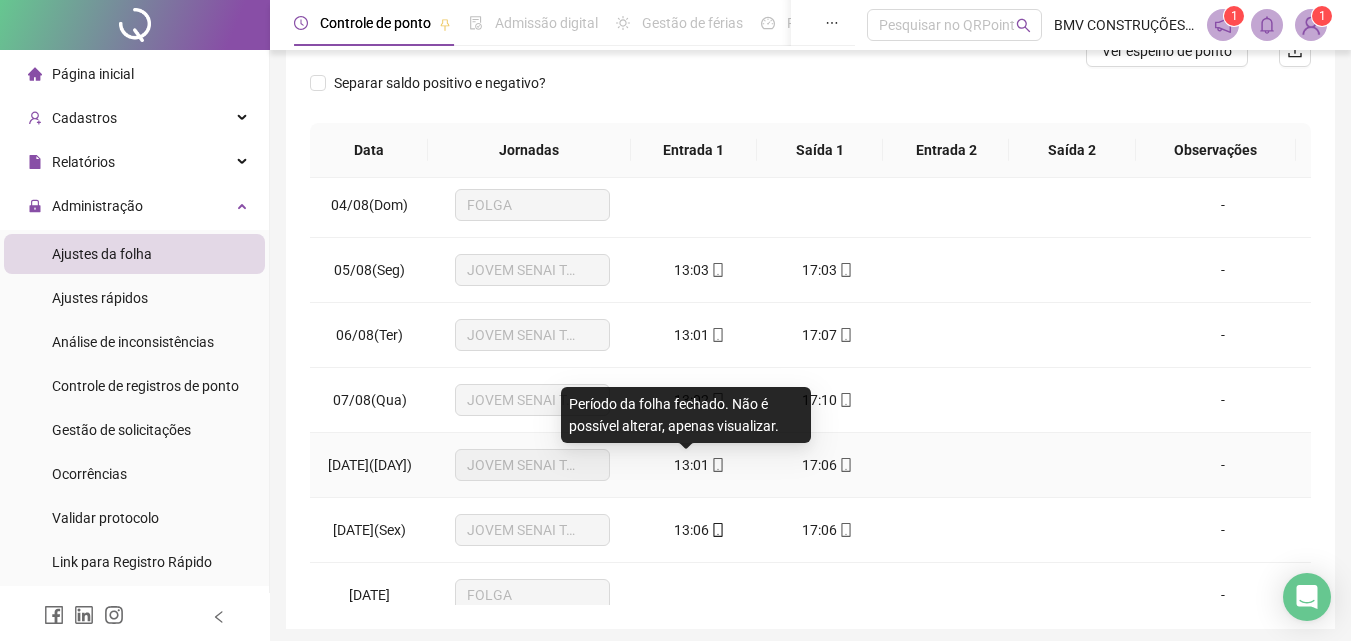 click on "13:01" at bounding box center [691, 465] 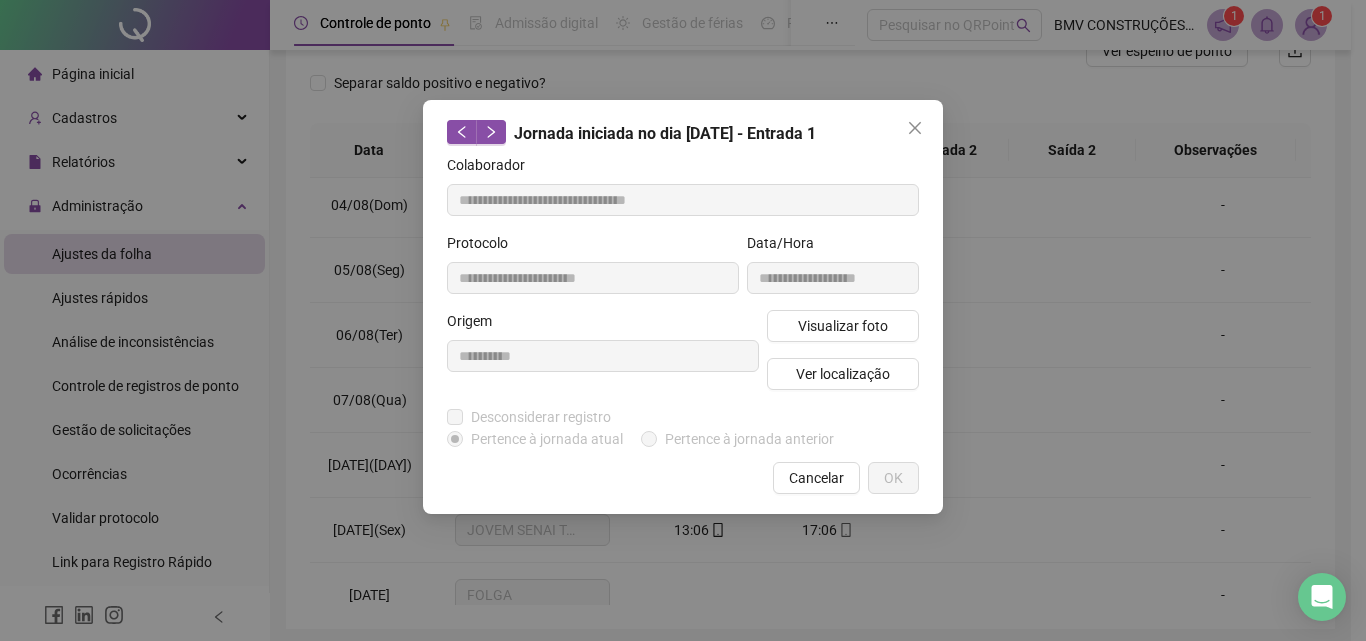 type on "**********" 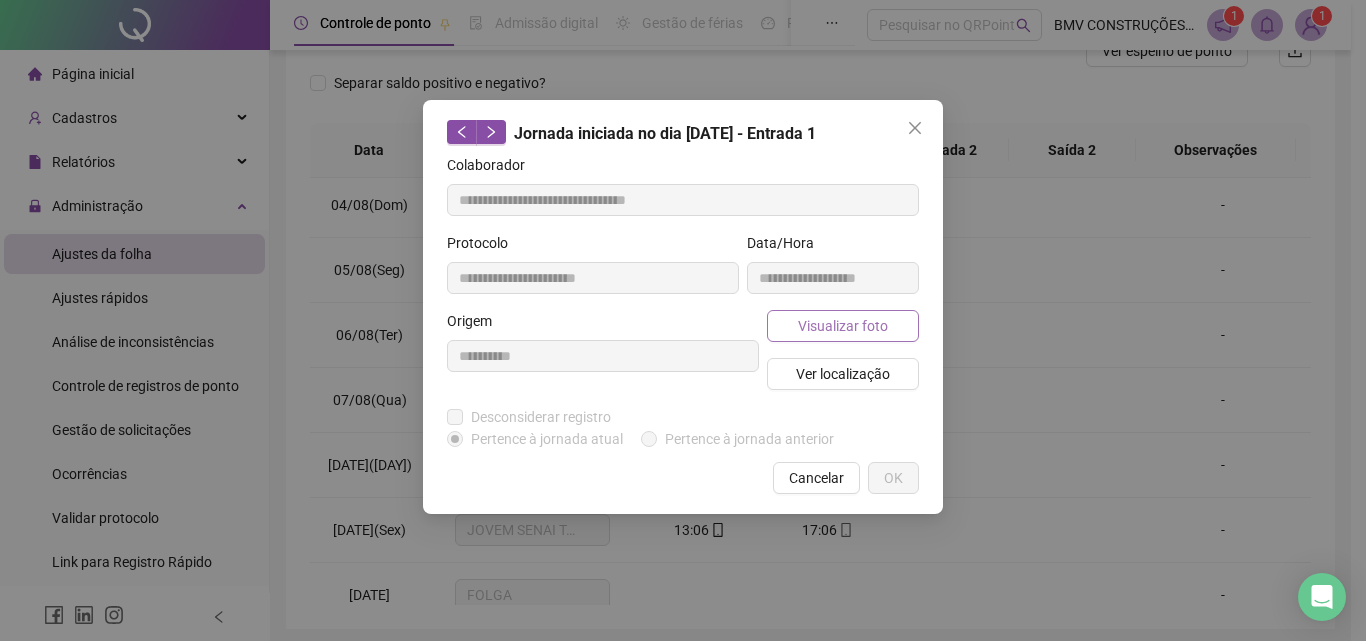 drag, startPoint x: 873, startPoint y: 326, endPoint x: 864, endPoint y: 332, distance: 10.816654 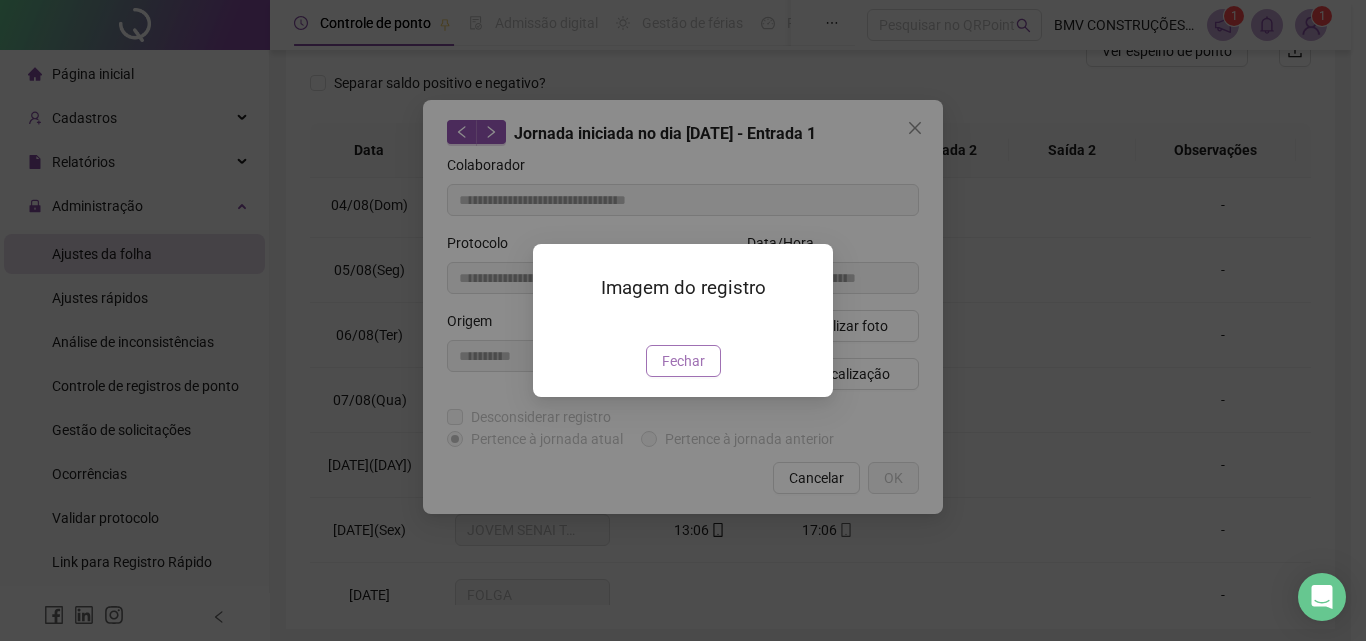 click on "Fechar" at bounding box center (683, 361) 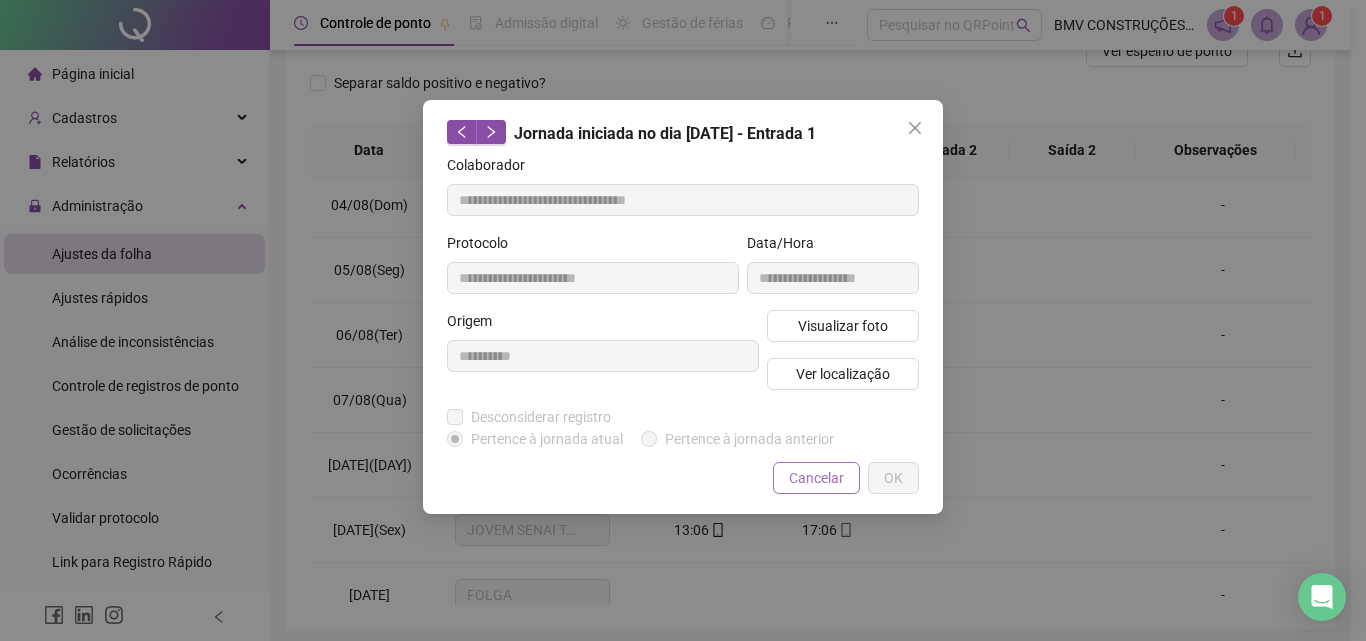 click on "Cancelar" at bounding box center (816, 478) 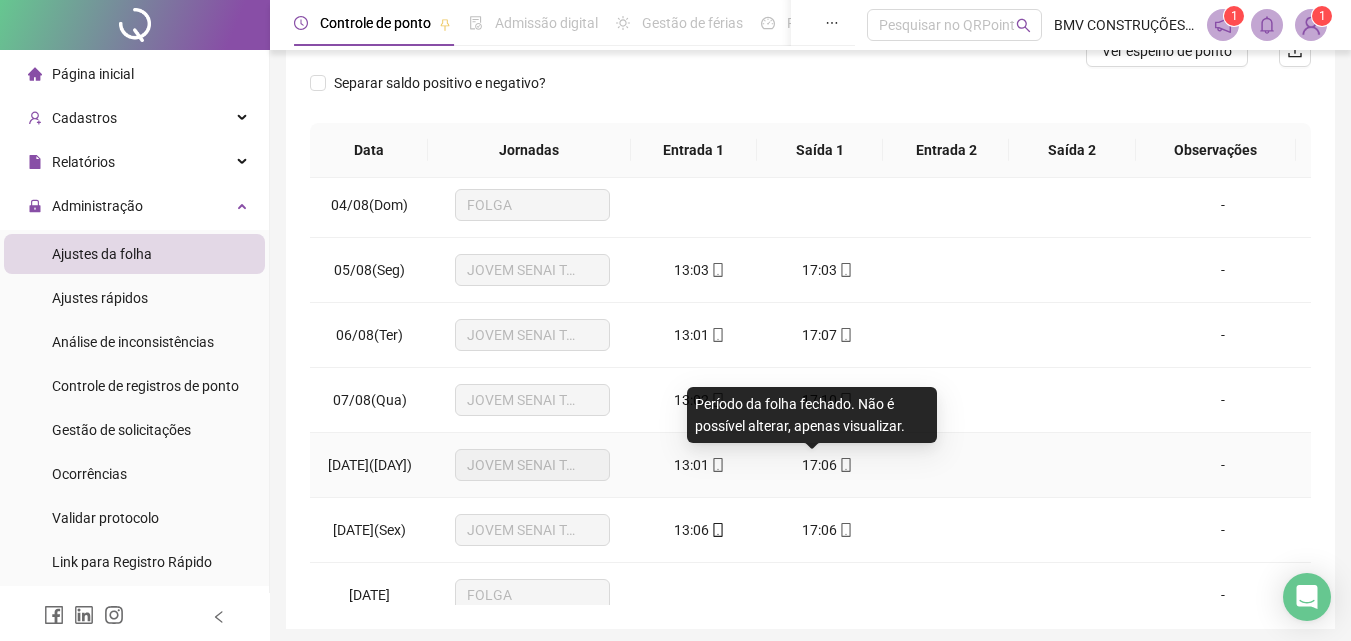 click on "17:06" at bounding box center (819, 465) 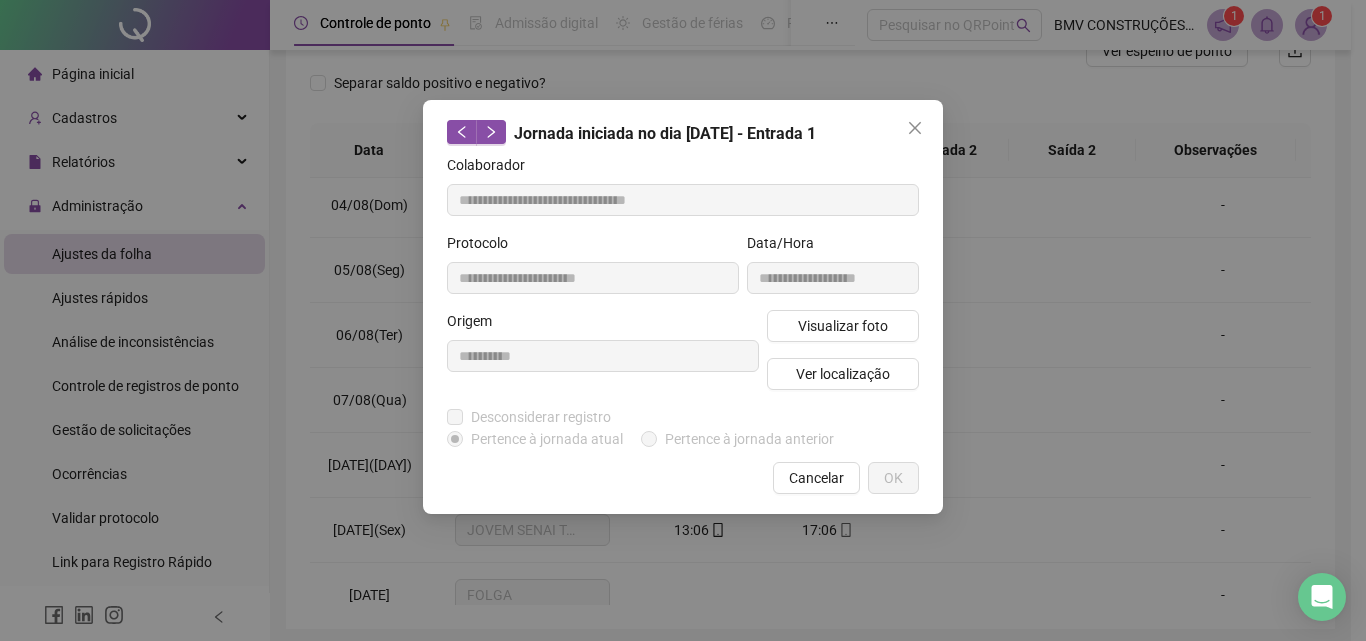 type on "**********" 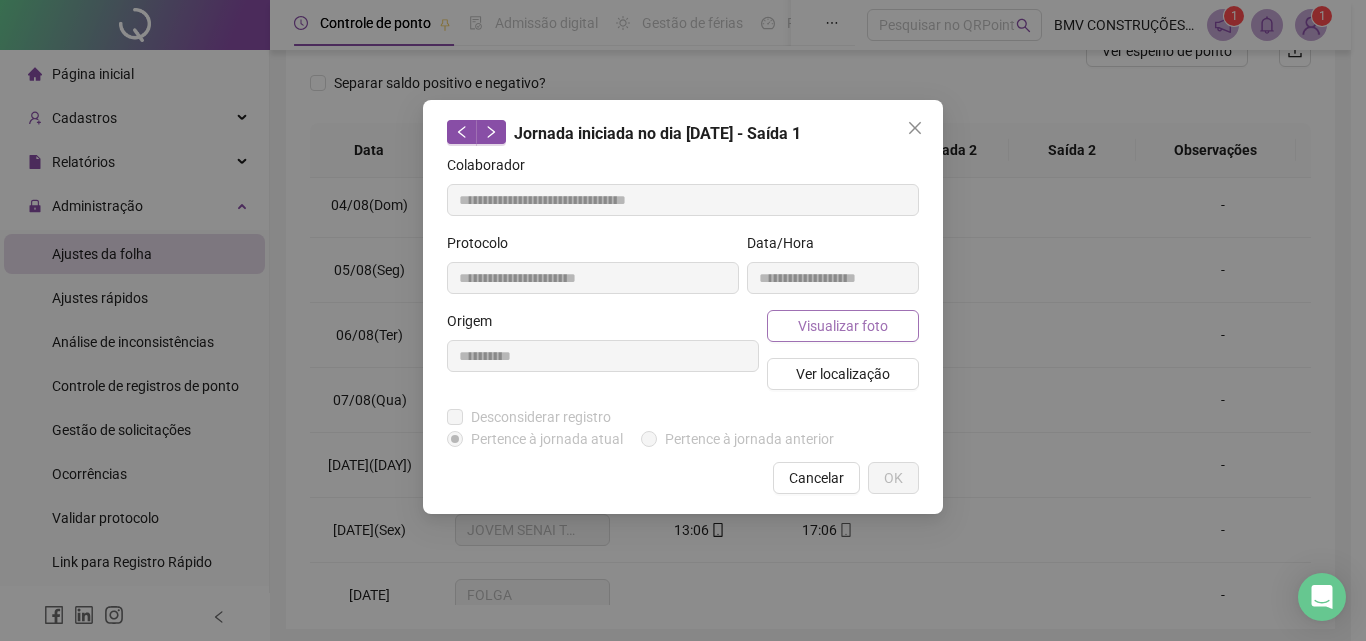 click on "Visualizar foto" at bounding box center [843, 326] 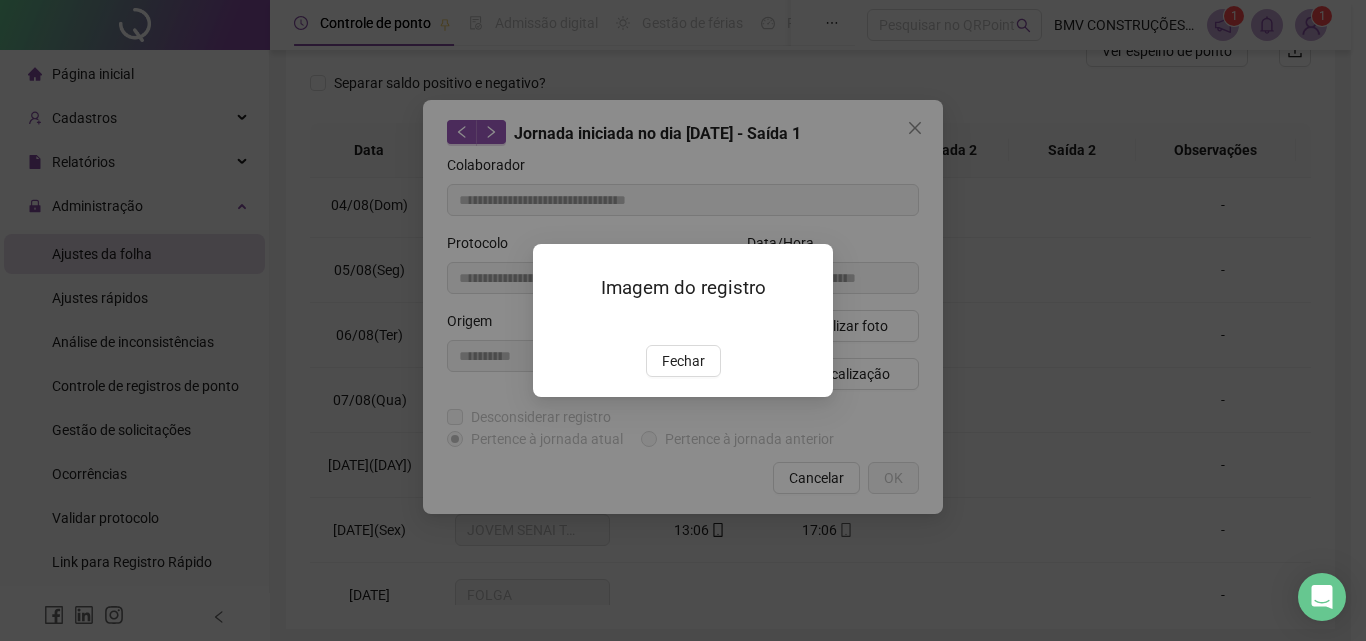 click on "Fechar" at bounding box center [683, 361] 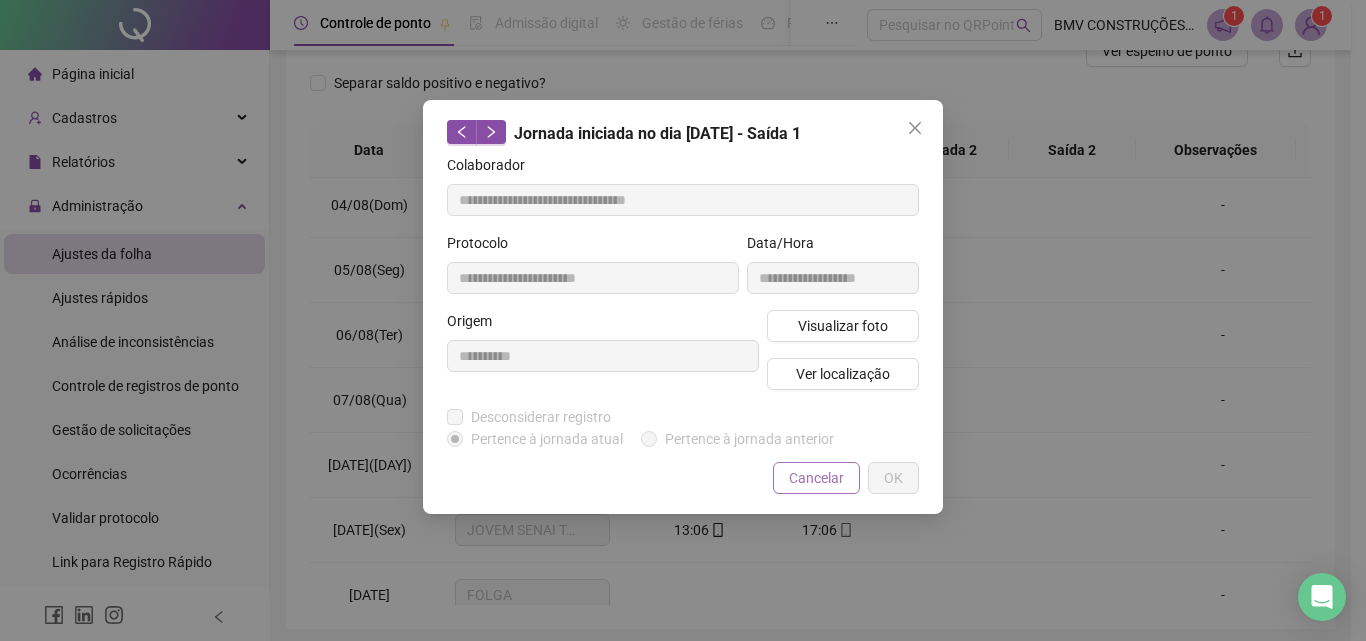 click on "Cancelar" at bounding box center (816, 478) 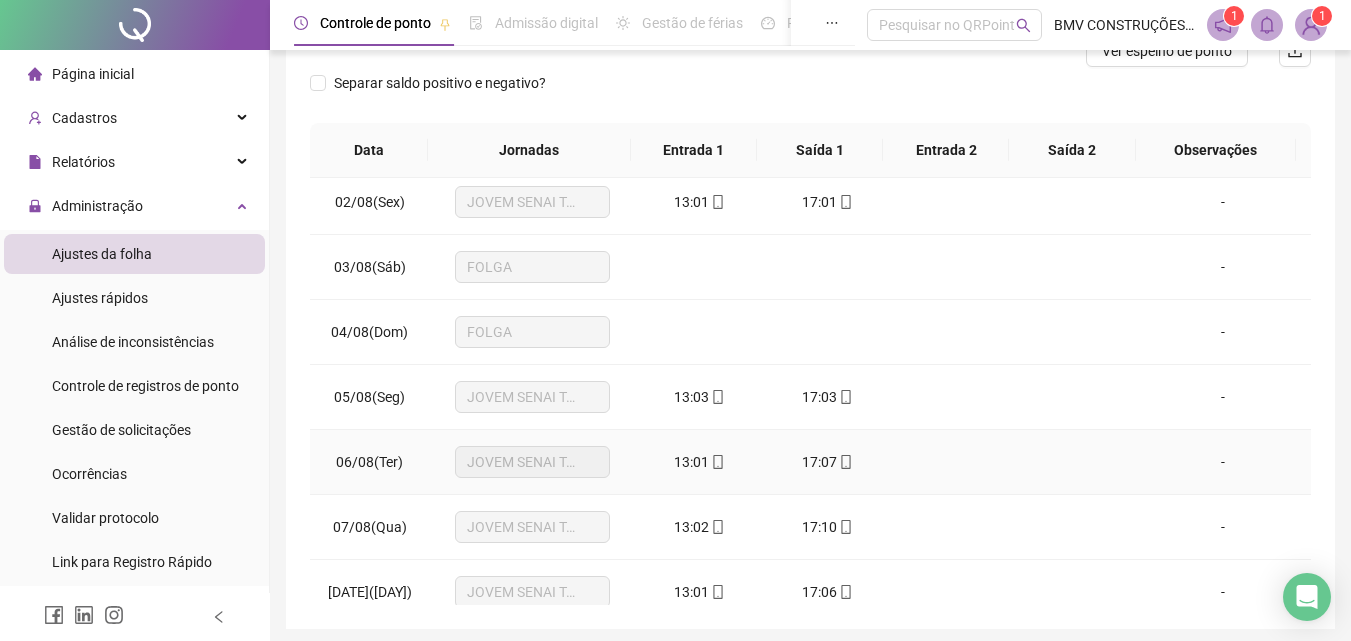 scroll, scrollTop: 0, scrollLeft: 0, axis: both 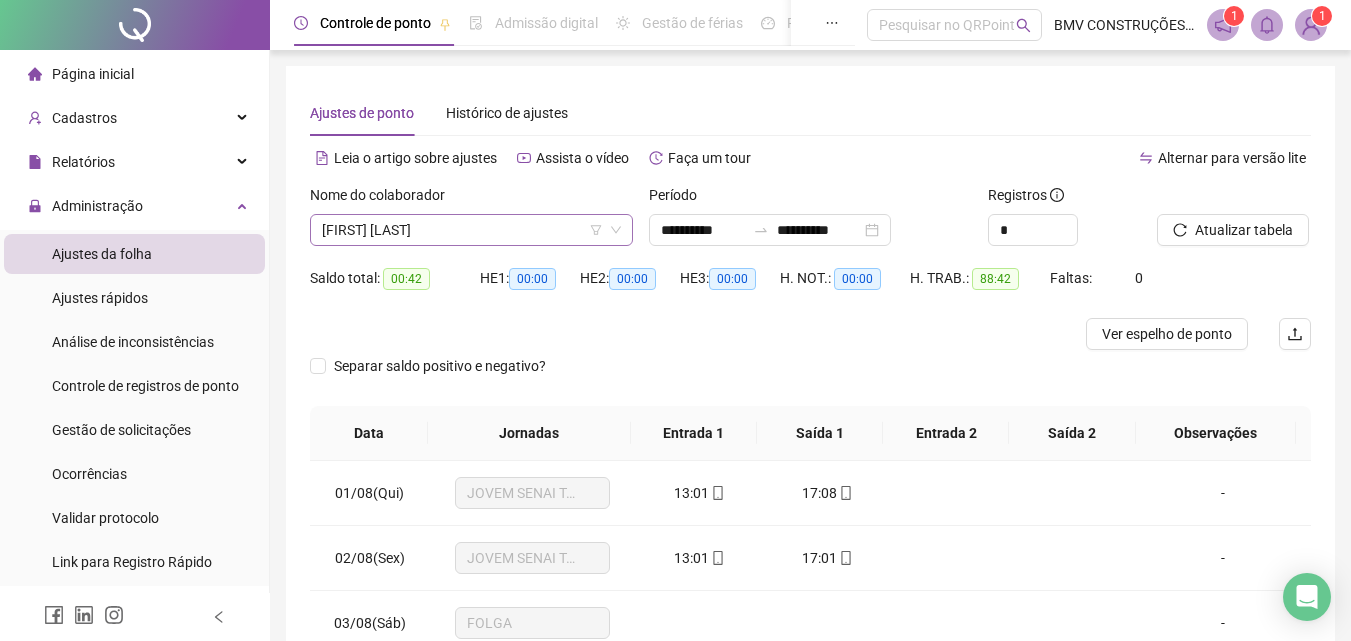 click on "[FIRST] [LAST]" at bounding box center [471, 230] 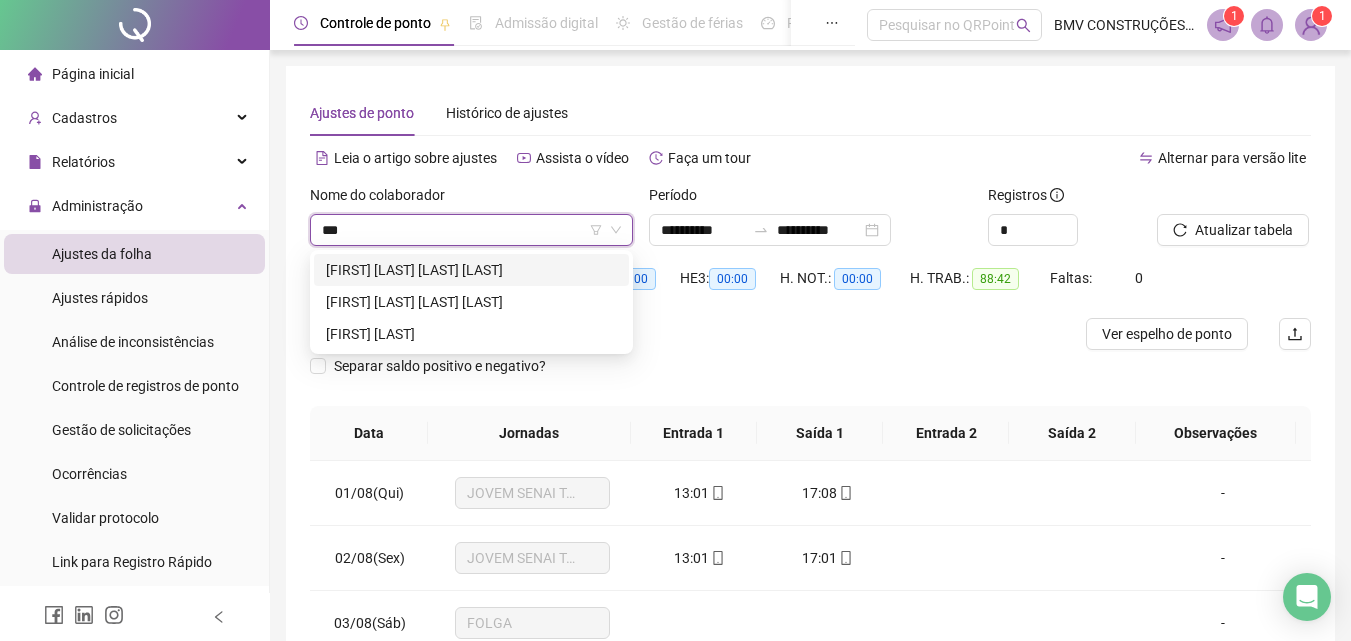 scroll, scrollTop: 0, scrollLeft: 0, axis: both 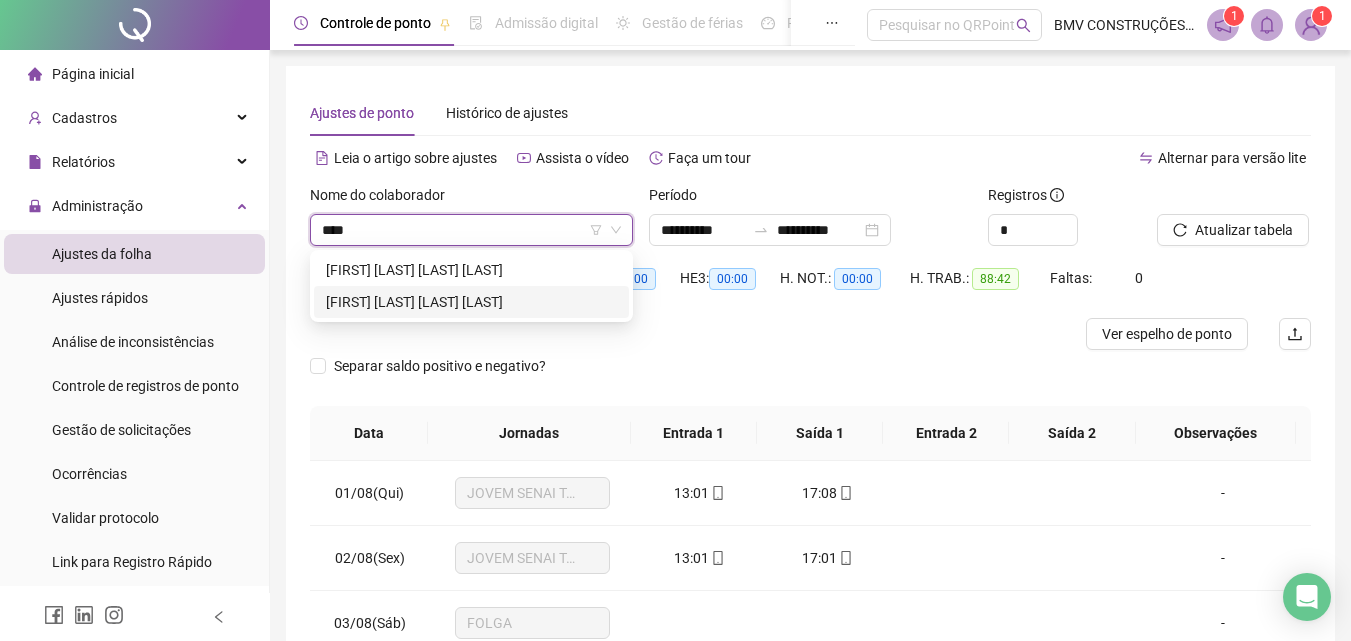 click on "[FIRST] [LAST] [LAST] [LAST]" at bounding box center (471, 302) 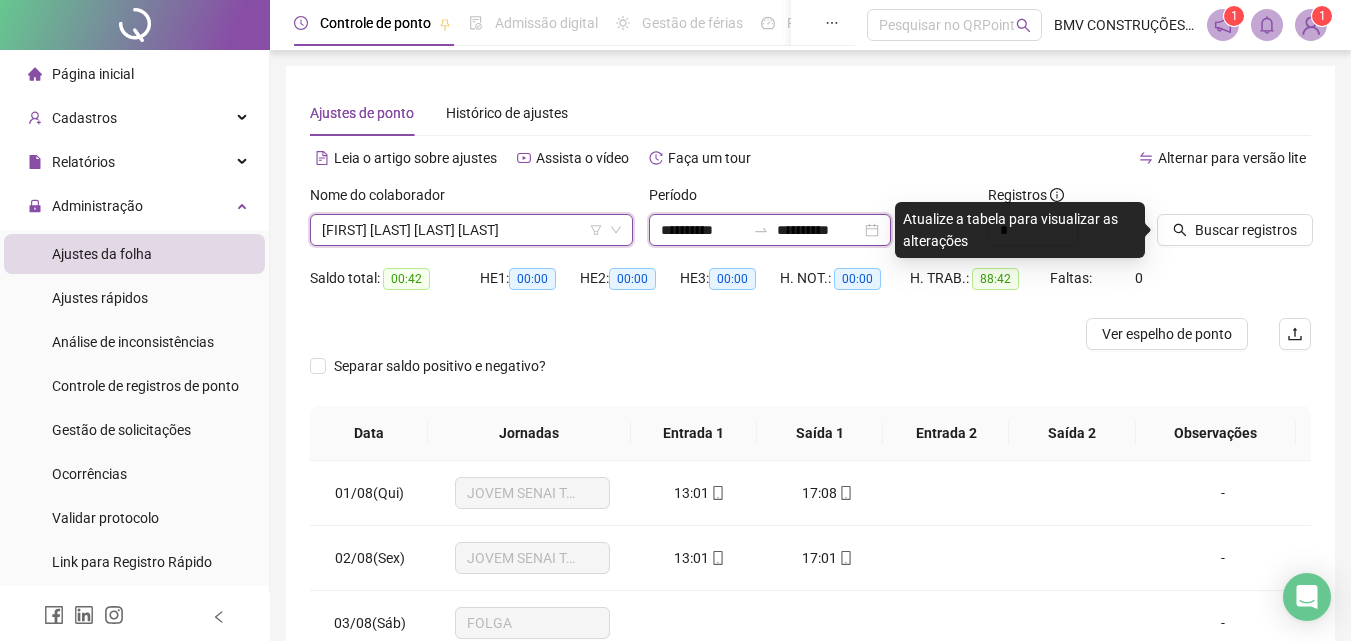 click on "**********" at bounding box center [703, 230] 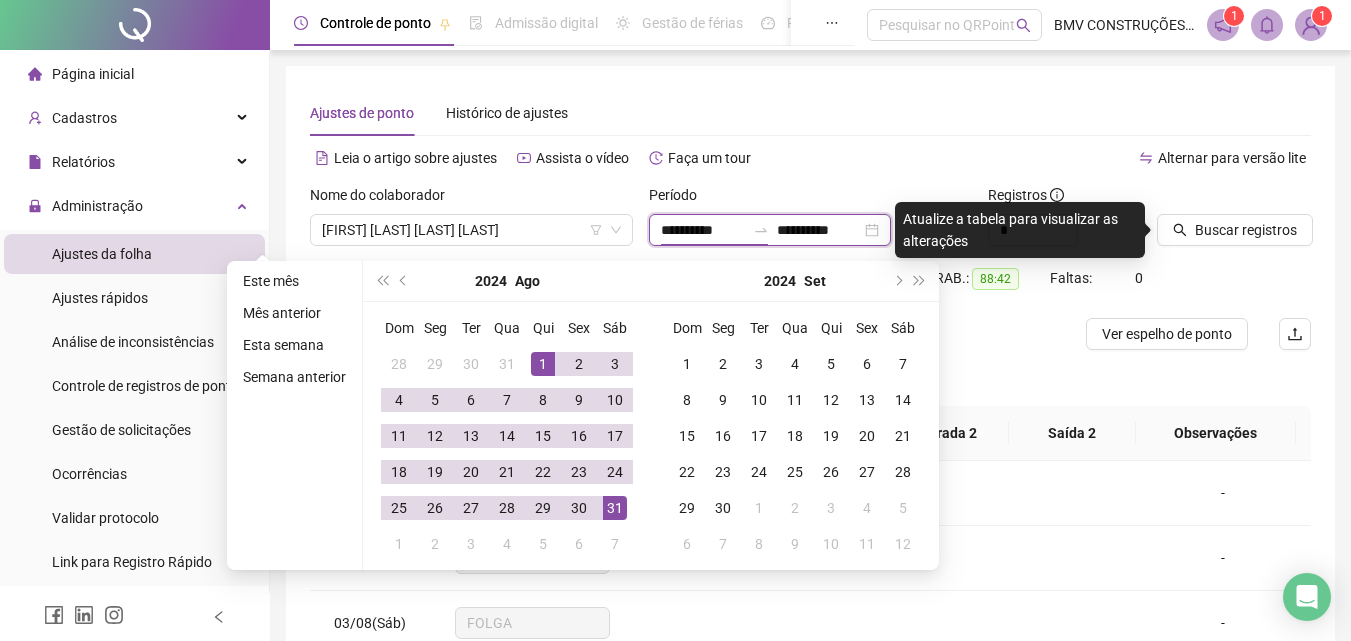 type on "**********" 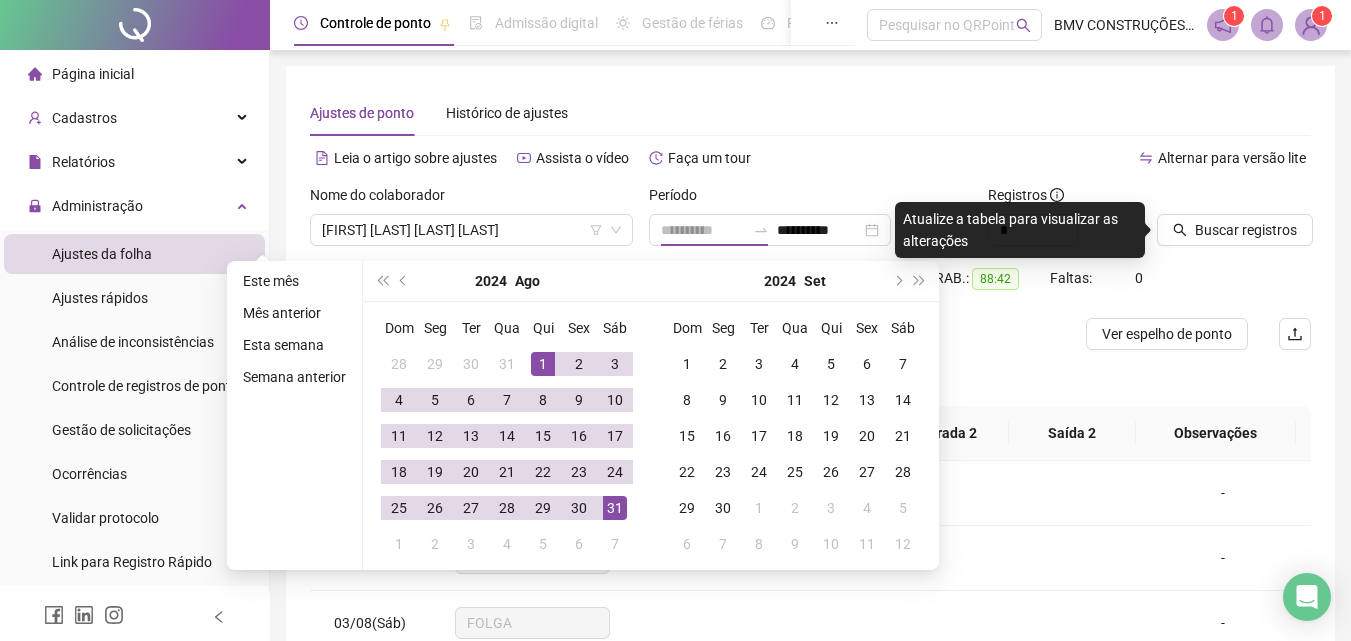 click on "1" at bounding box center (543, 364) 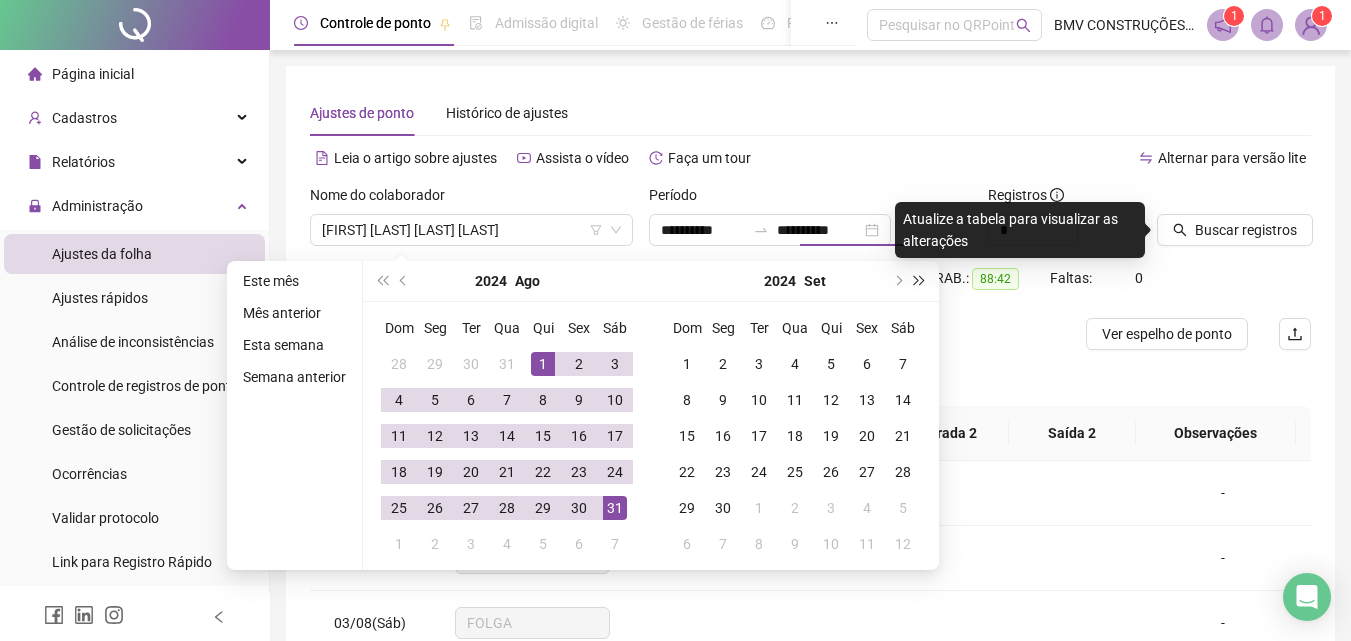 click at bounding box center (920, 281) 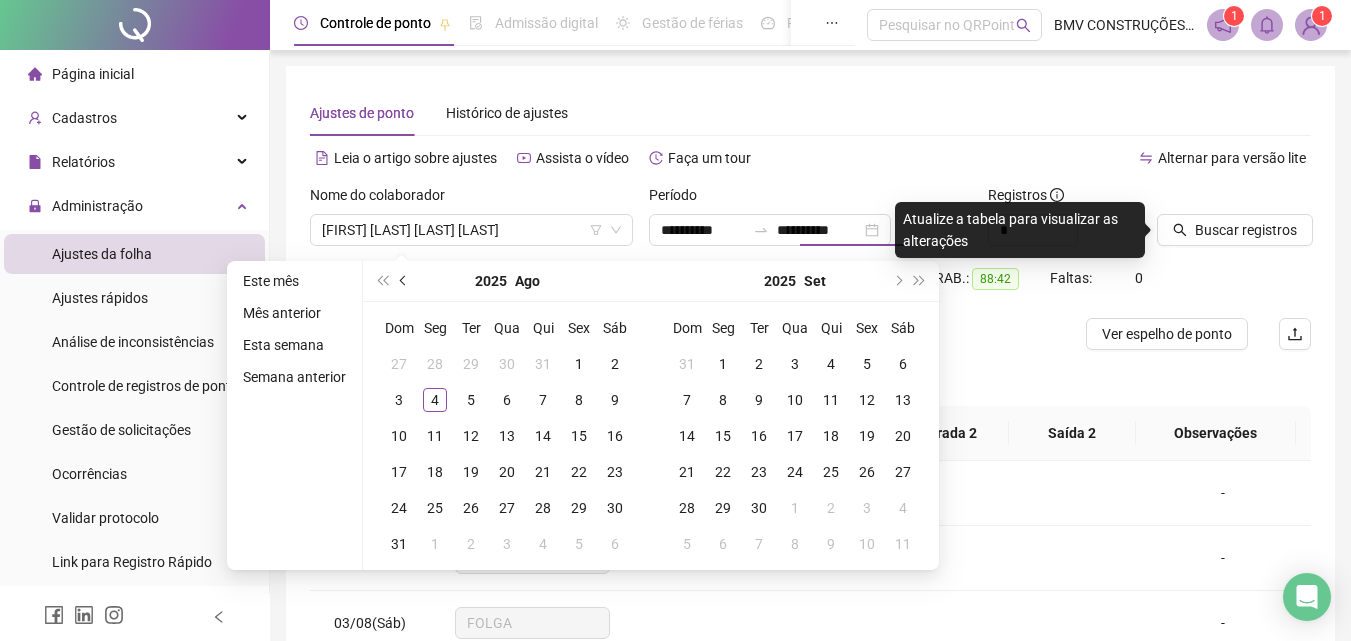 click at bounding box center [405, 281] 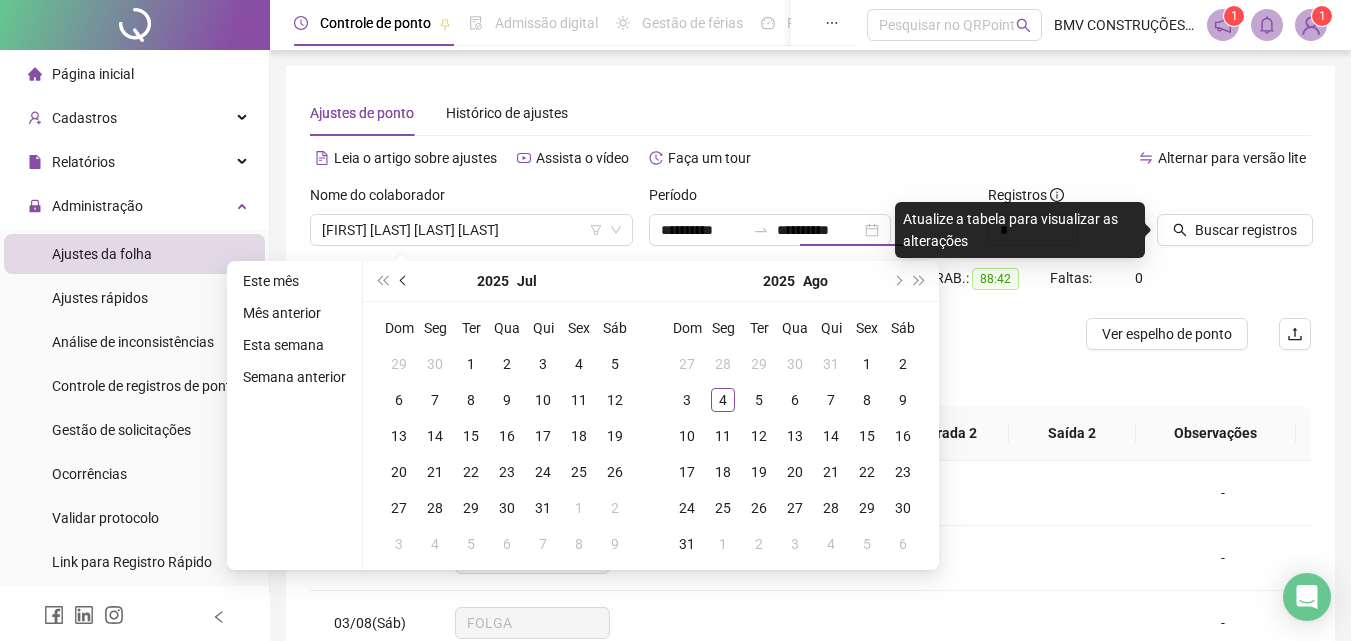 click at bounding box center [405, 281] 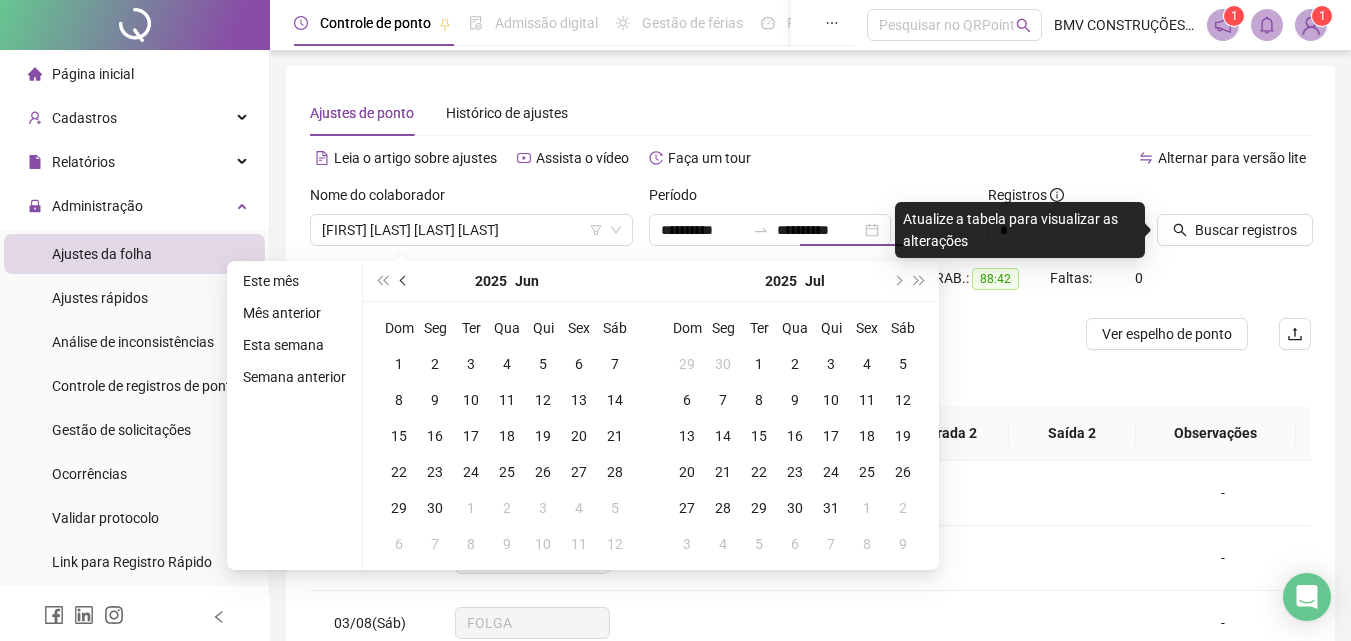 click at bounding box center [405, 281] 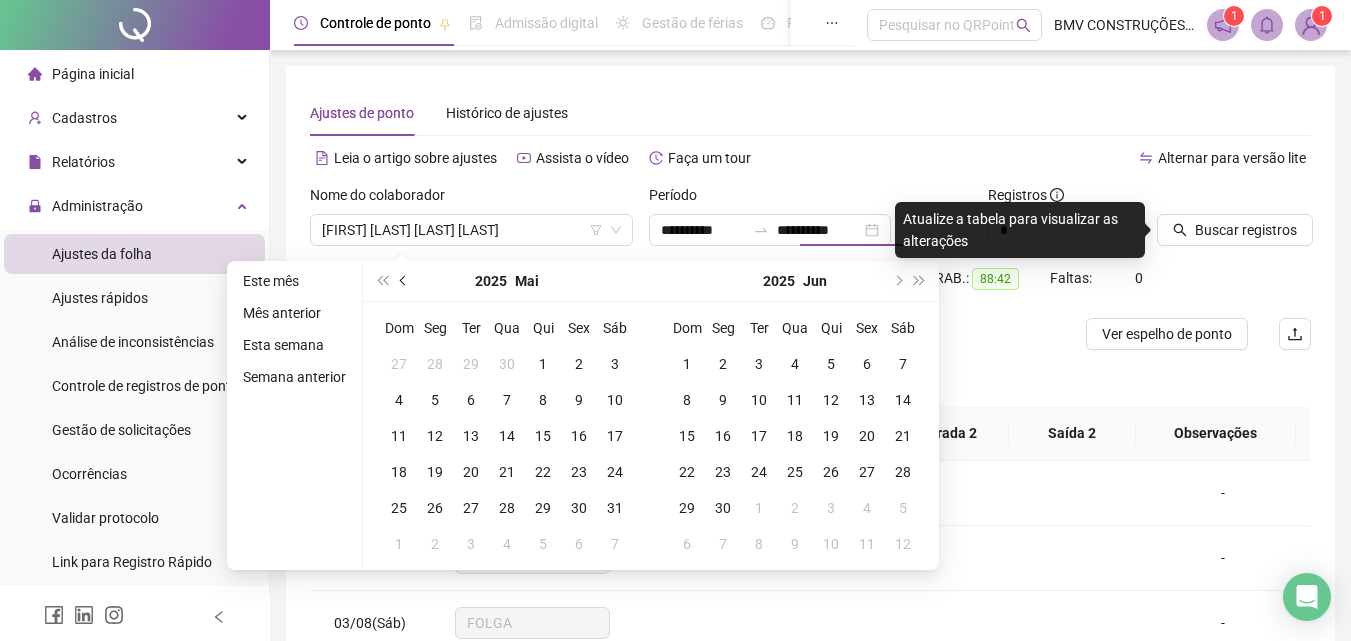 click at bounding box center [405, 281] 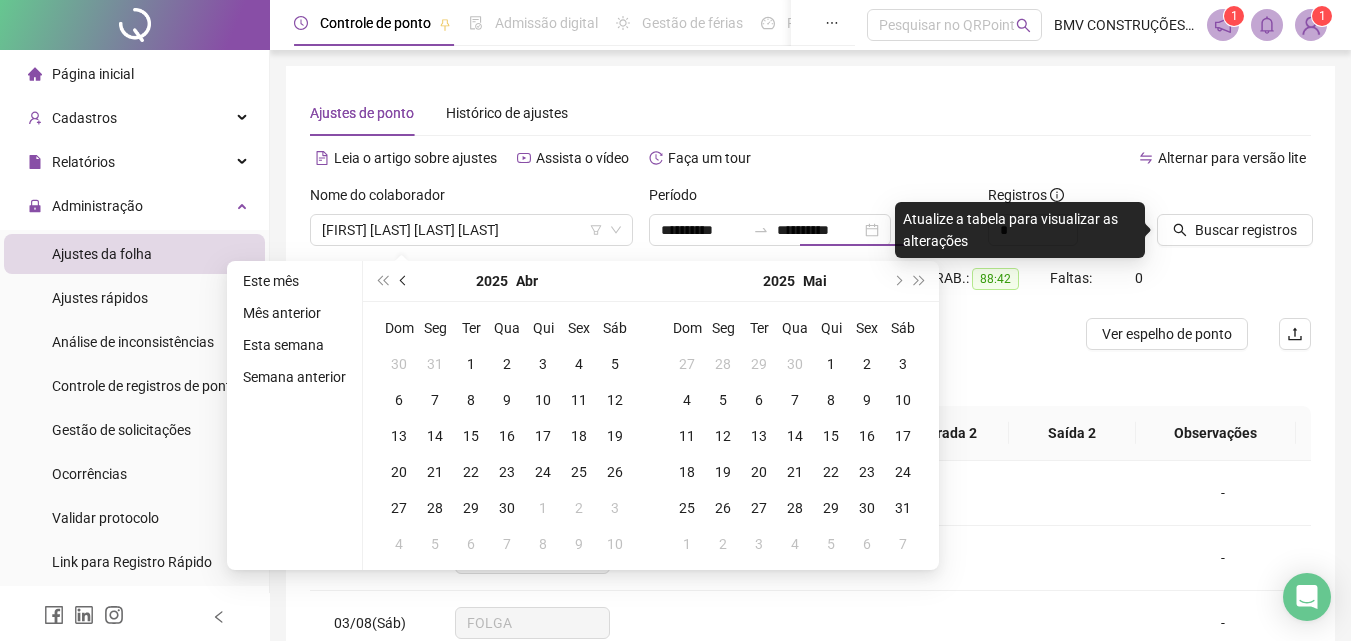 click at bounding box center [405, 281] 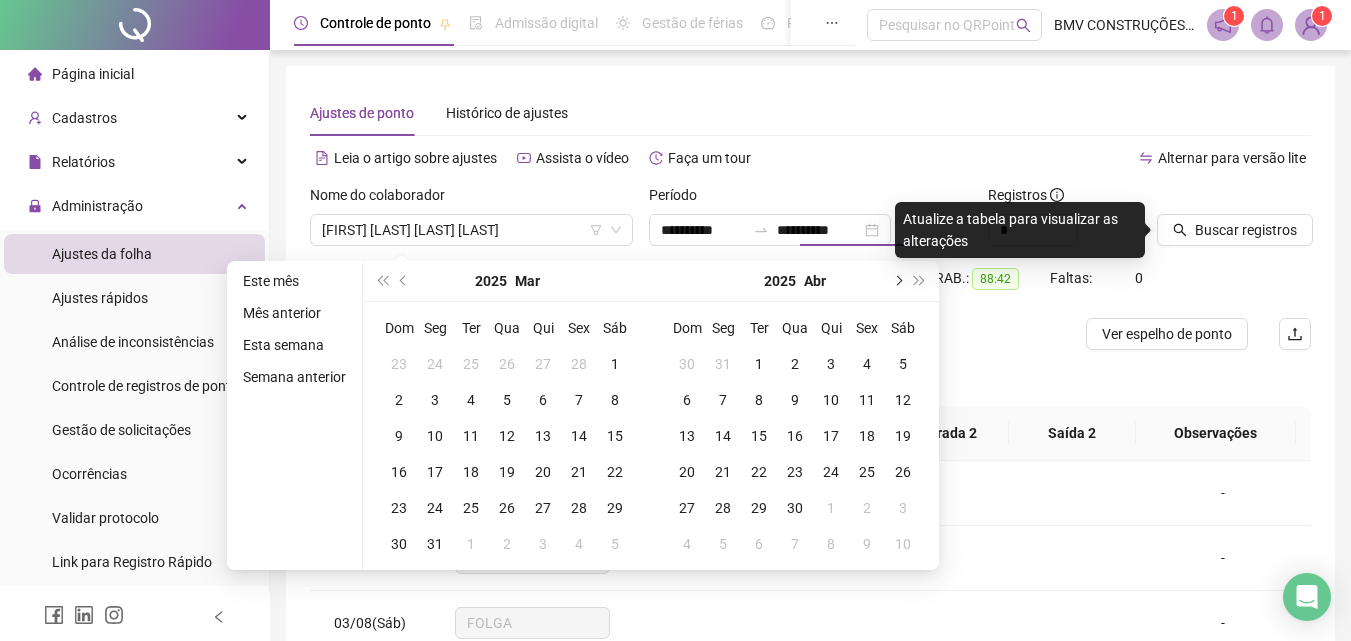 click at bounding box center (897, 281) 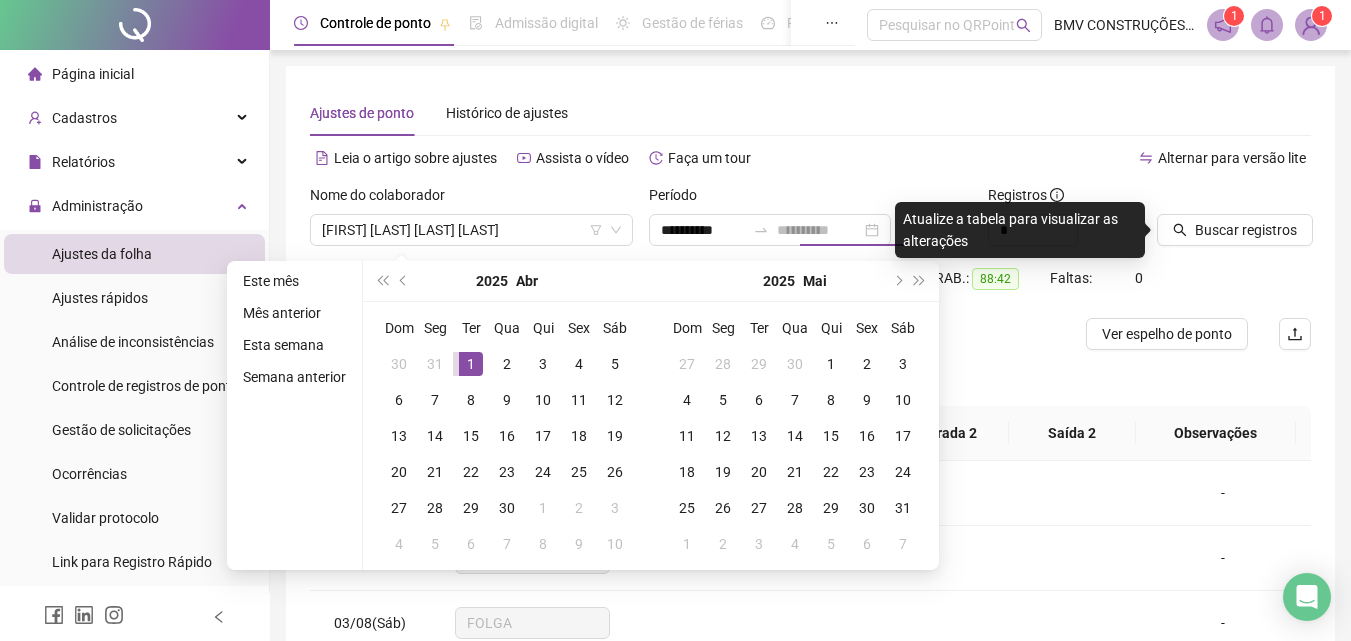 click on "1" at bounding box center (471, 364) 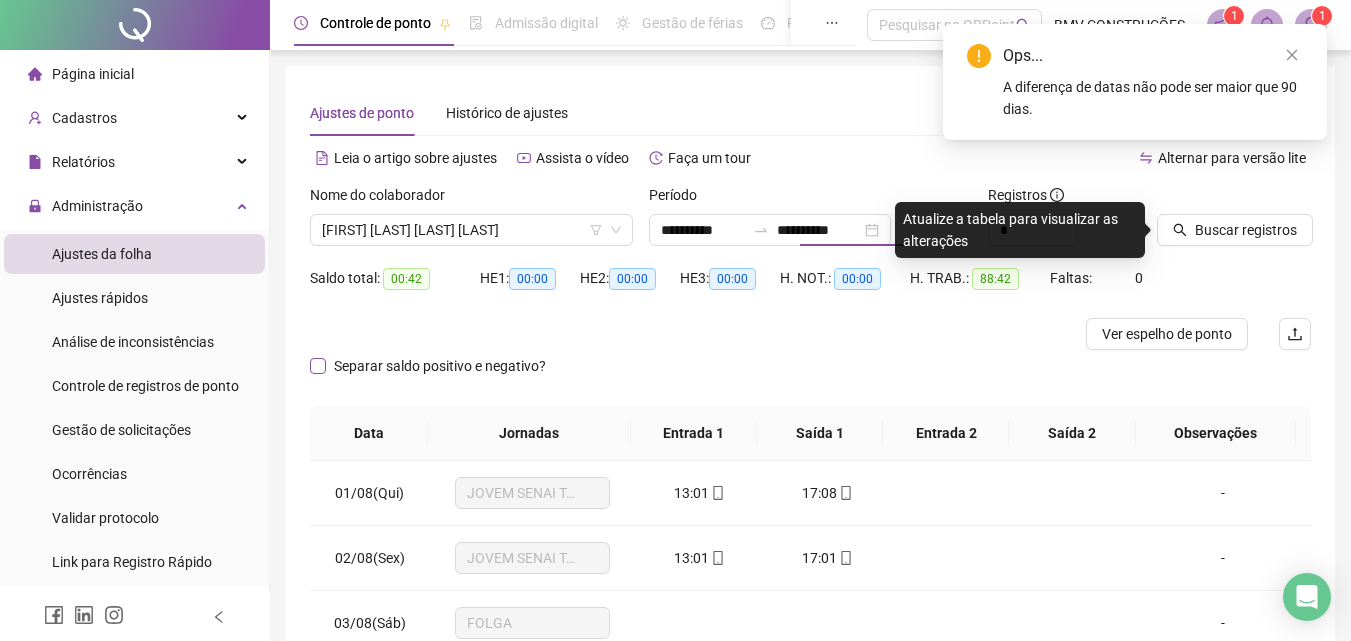 type on "**********" 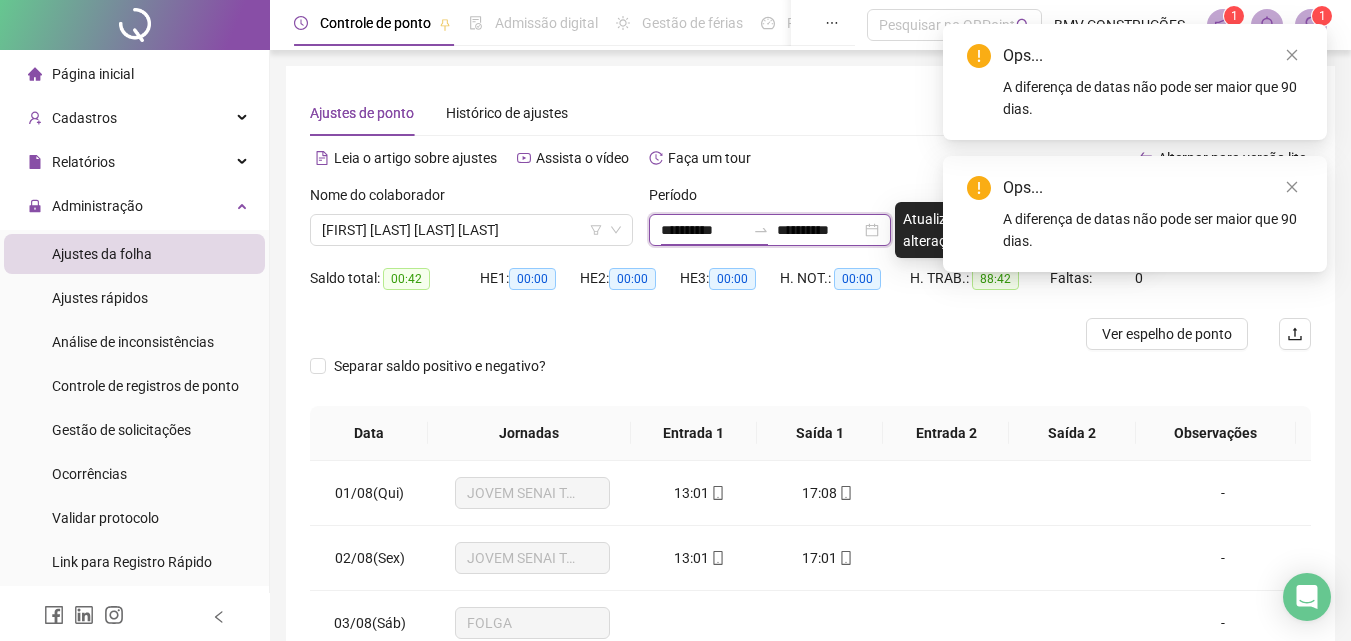 click on "**********" at bounding box center (703, 230) 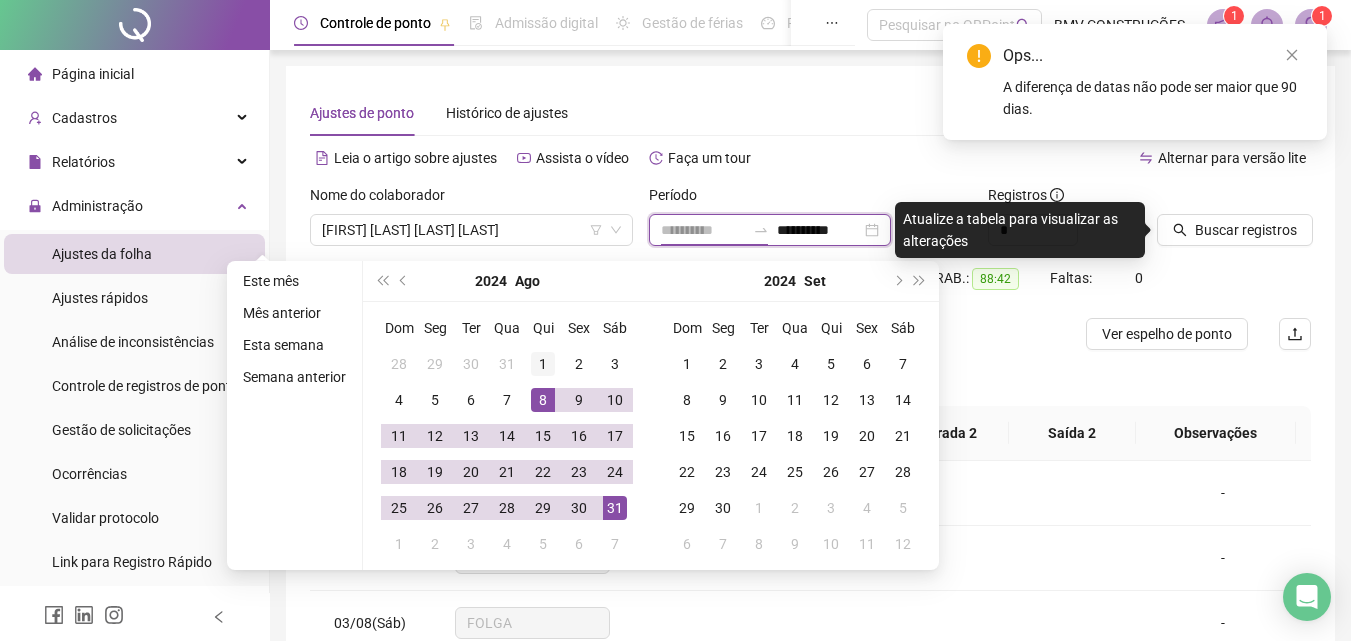 type on "**********" 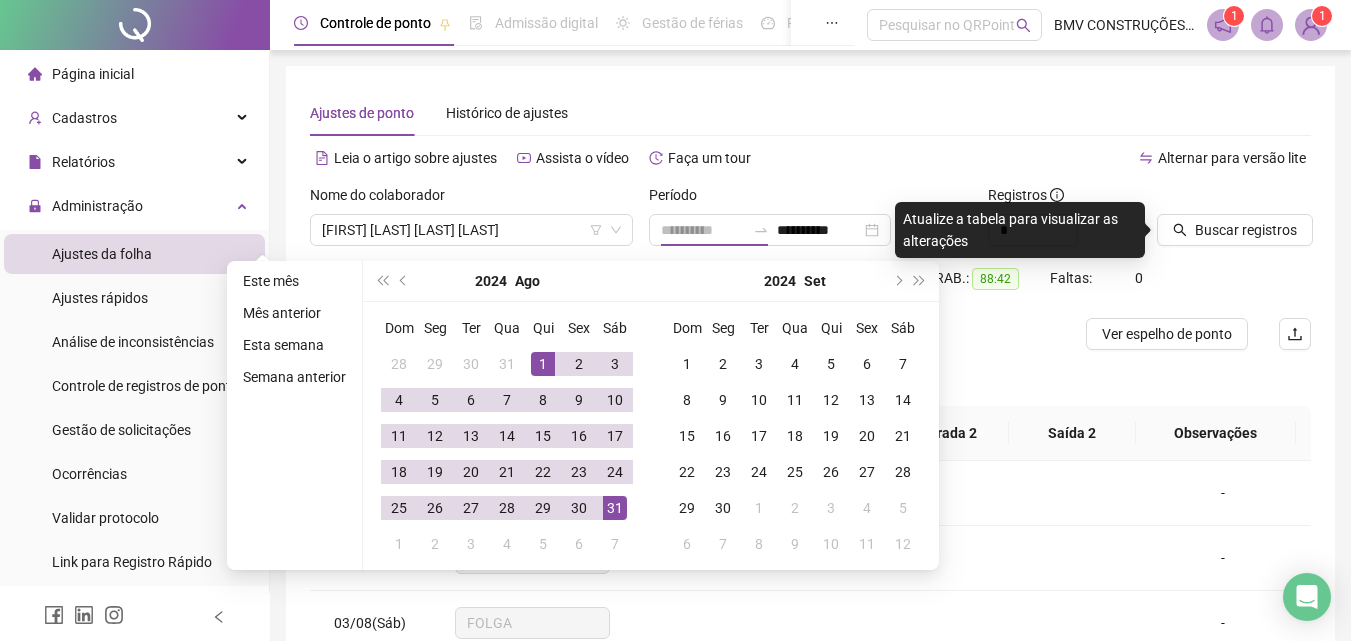 click on "1" at bounding box center [543, 364] 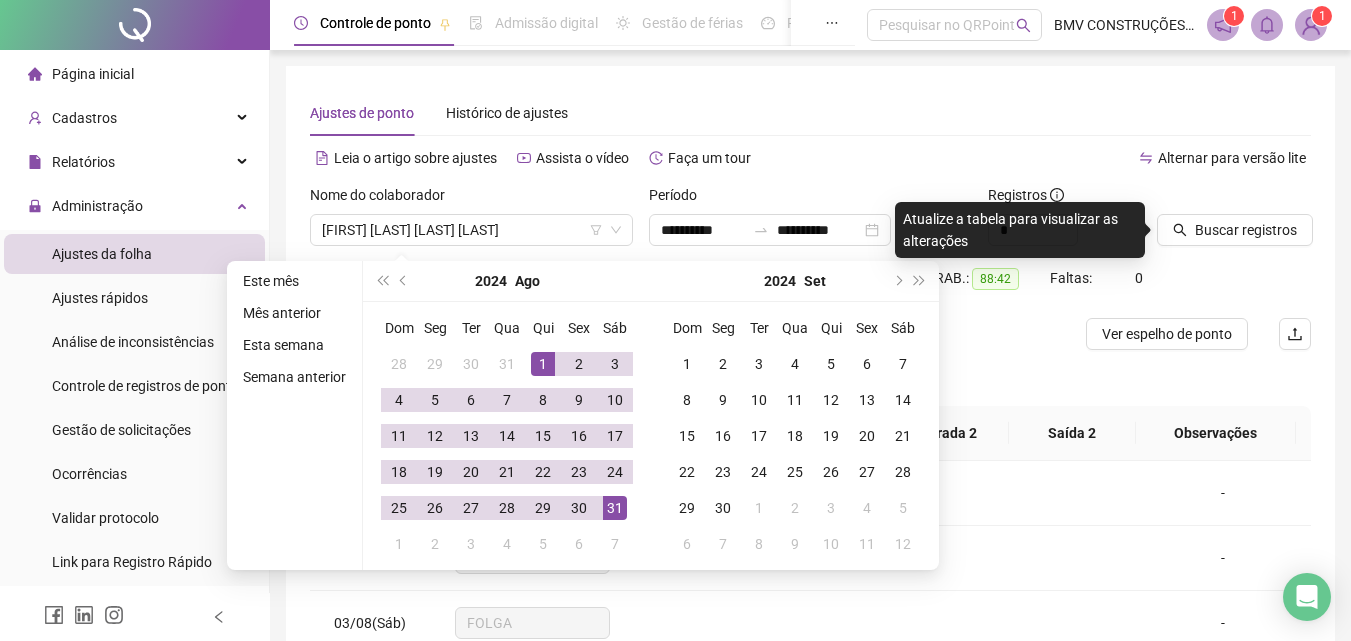 drag, startPoint x: 867, startPoint y: 184, endPoint x: 874, endPoint y: 203, distance: 20.248457 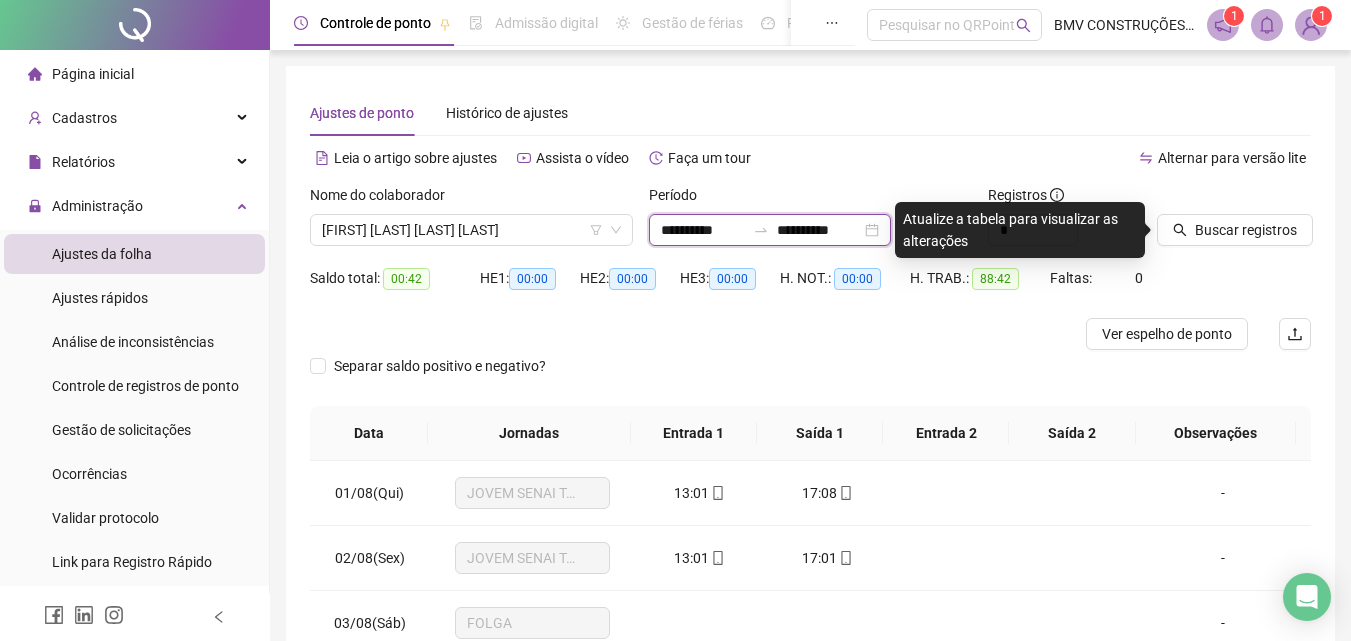 drag, startPoint x: 834, startPoint y: 237, endPoint x: 816, endPoint y: 245, distance: 19.697716 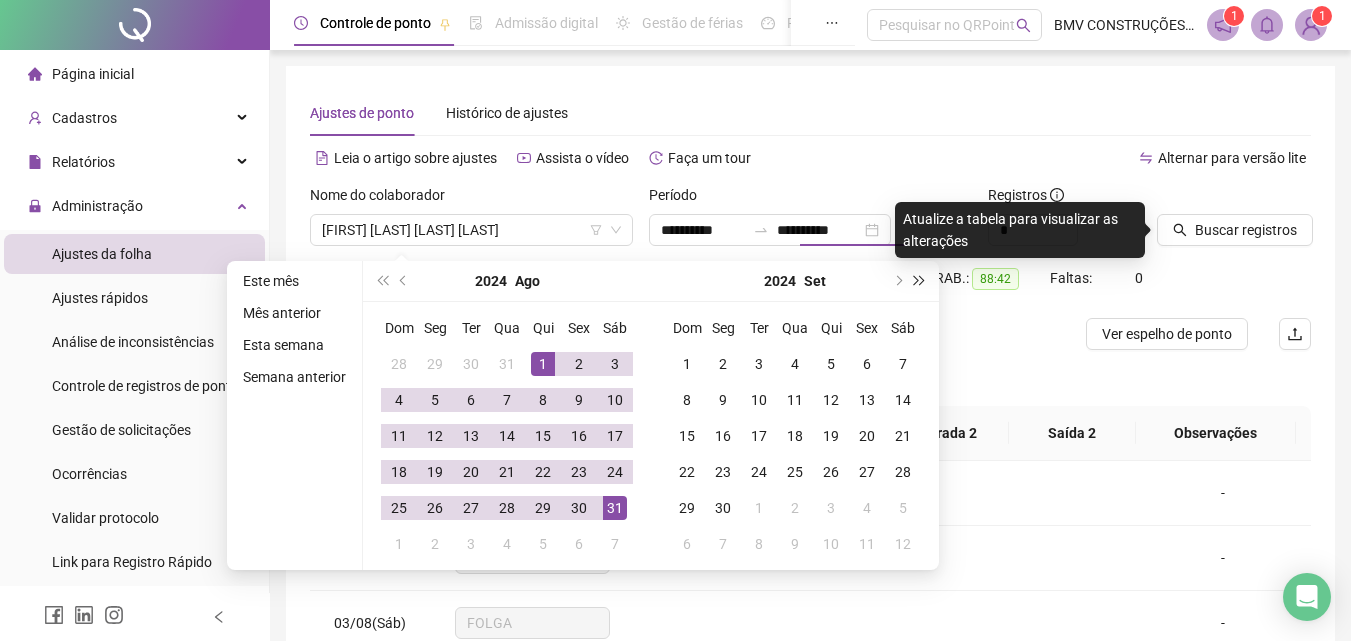 click at bounding box center [920, 281] 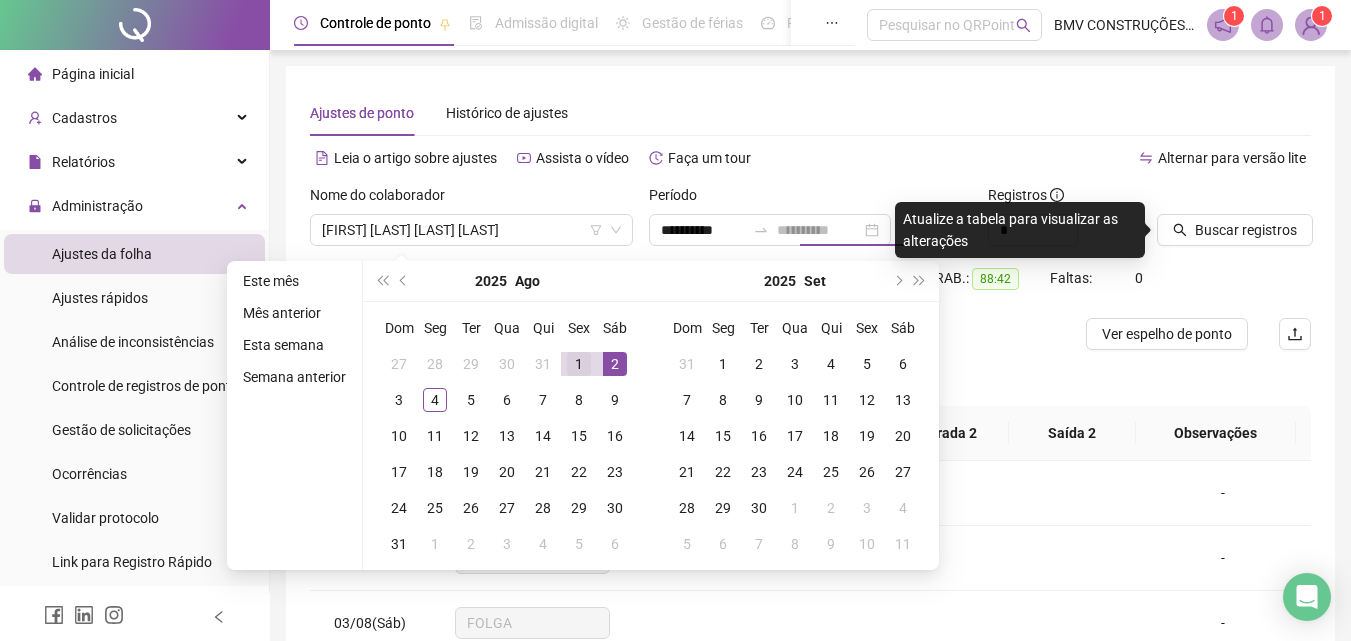 type on "**********" 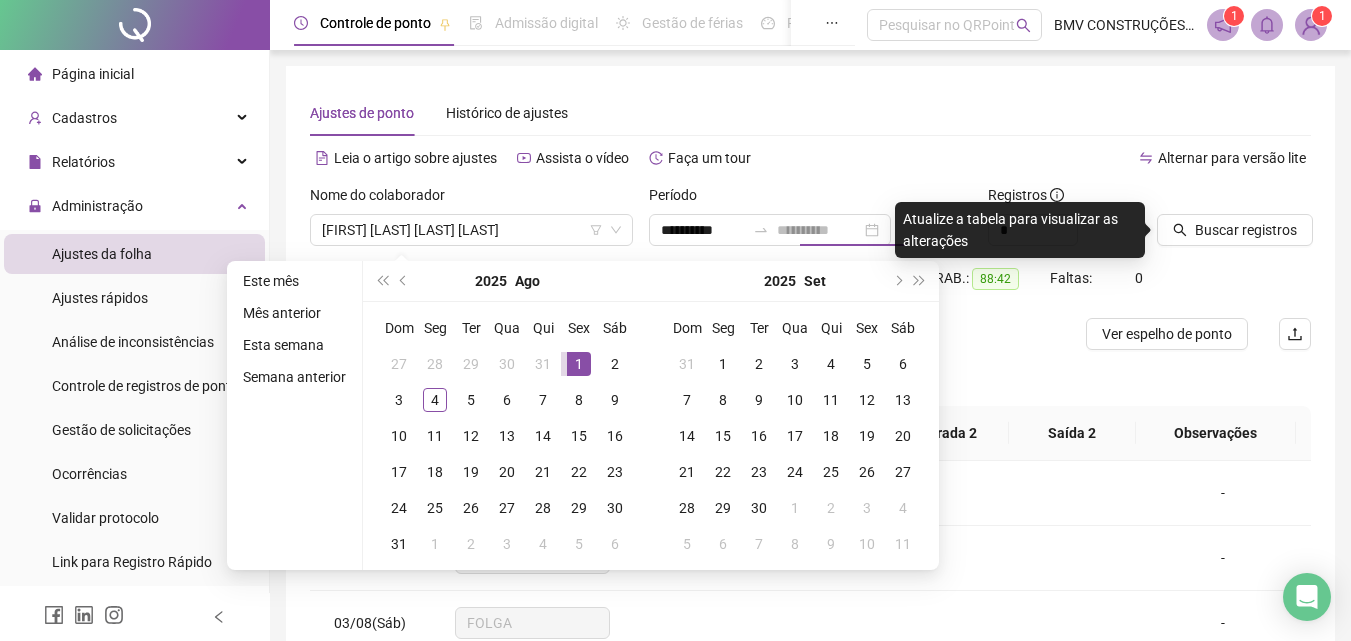 click on "1" at bounding box center (579, 364) 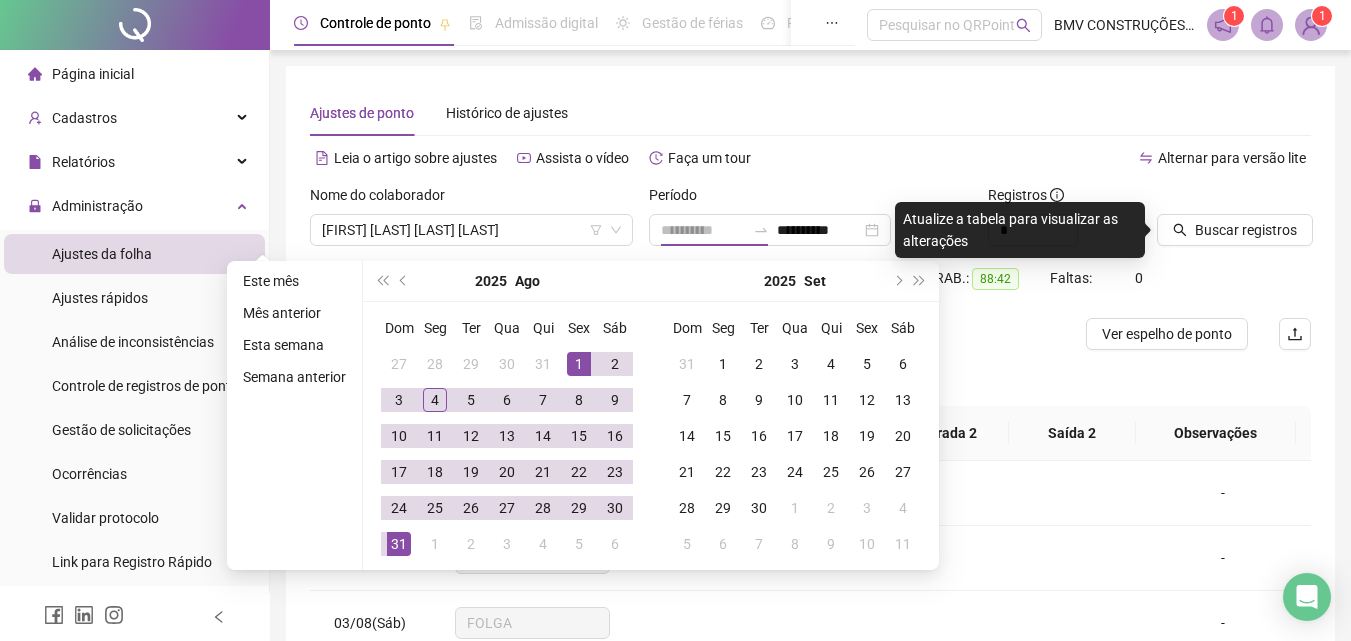 click on "Dom Seg Ter Qua Qui Sex Sáb 27 28 29 30 31 1 2 3 4 5 6 7 8 9 10 11 12 13 14 15 16 17 18 19 20 21 22 23 24 25 26 27 28 29 30 31 1 2 3 4 5 6" at bounding box center (507, 436) 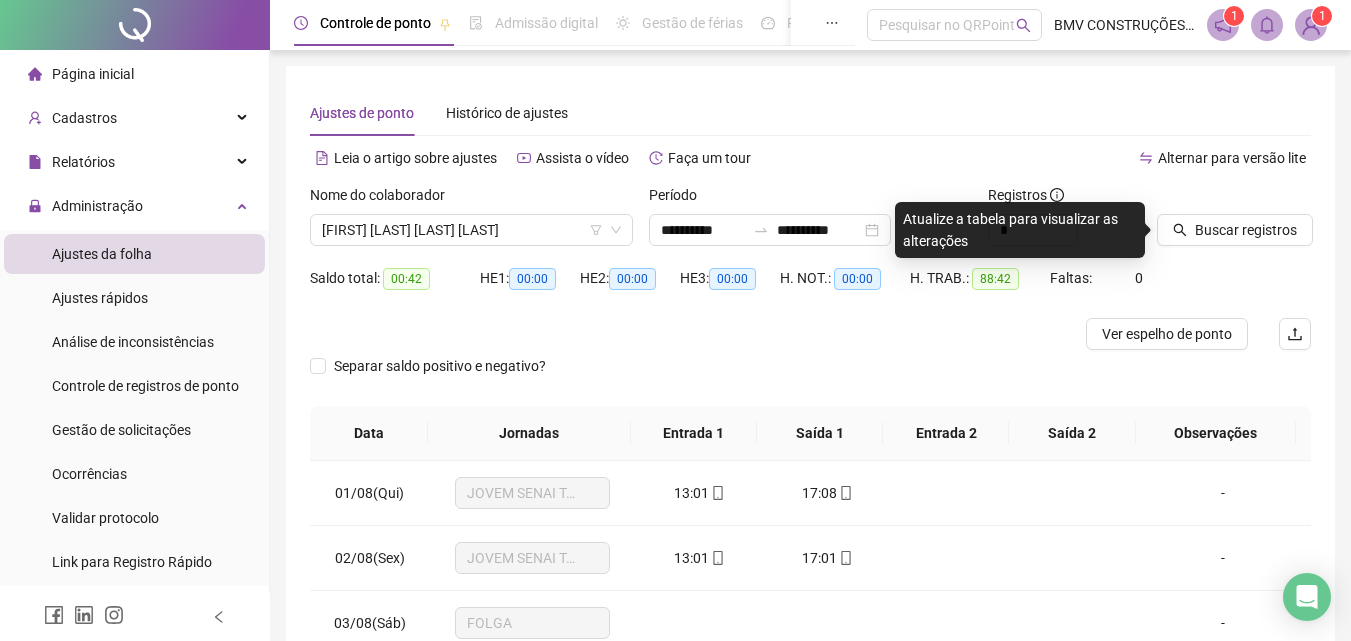drag, startPoint x: 1205, startPoint y: 227, endPoint x: 1009, endPoint y: 309, distance: 212.46176 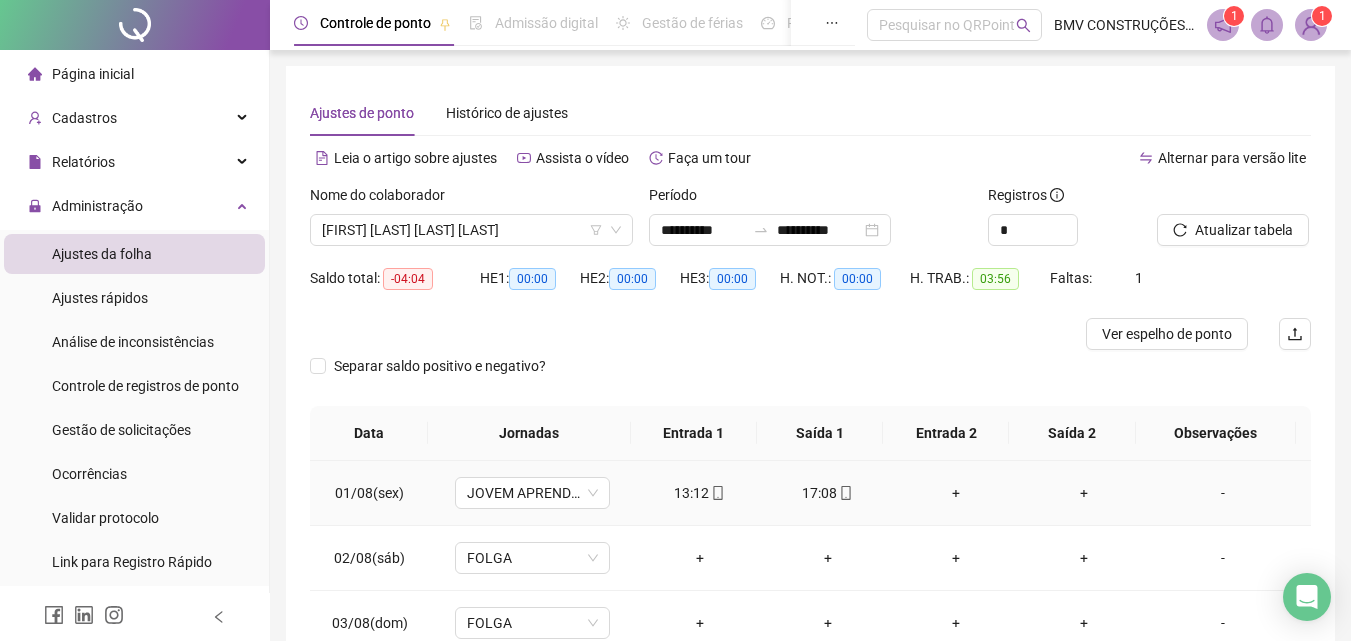 scroll, scrollTop: 190, scrollLeft: 0, axis: vertical 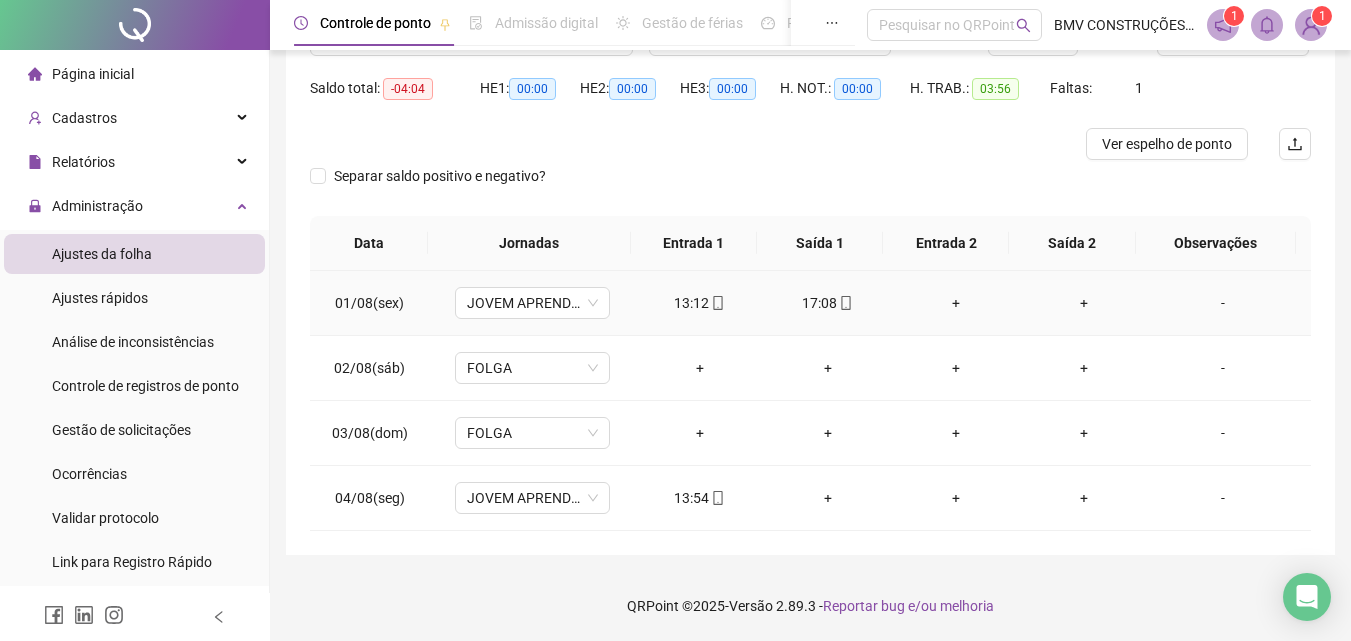 click on "13:12" at bounding box center (700, 303) 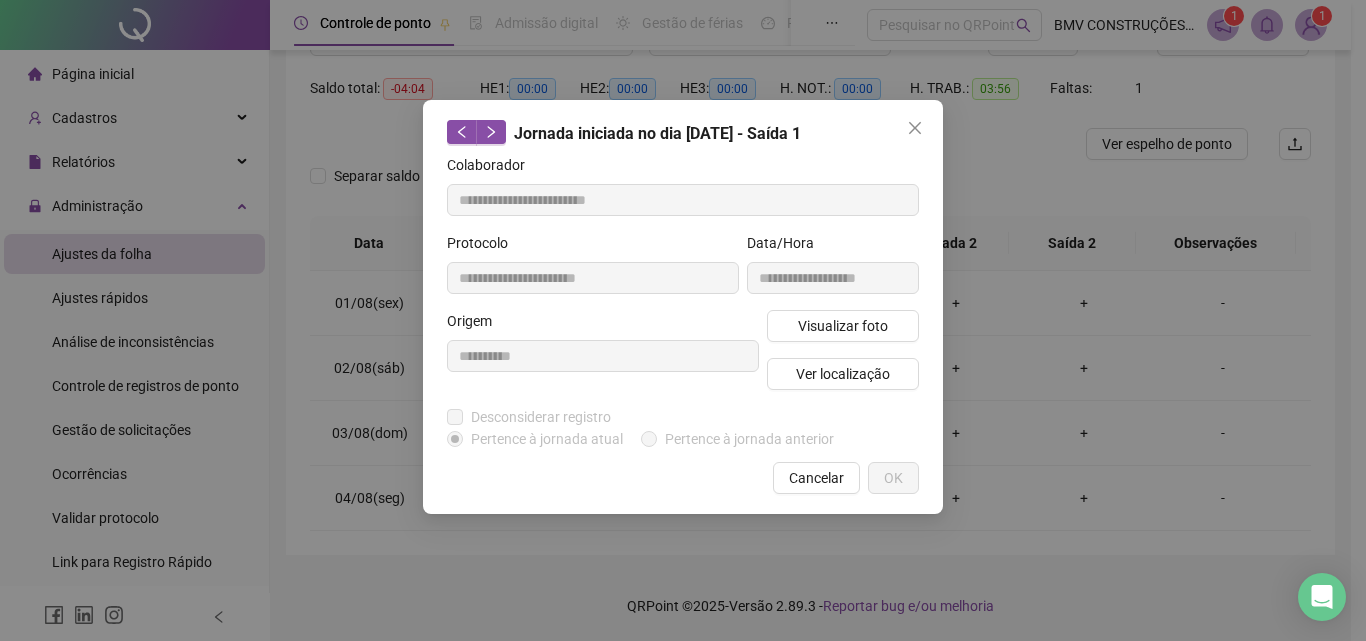 type on "**********" 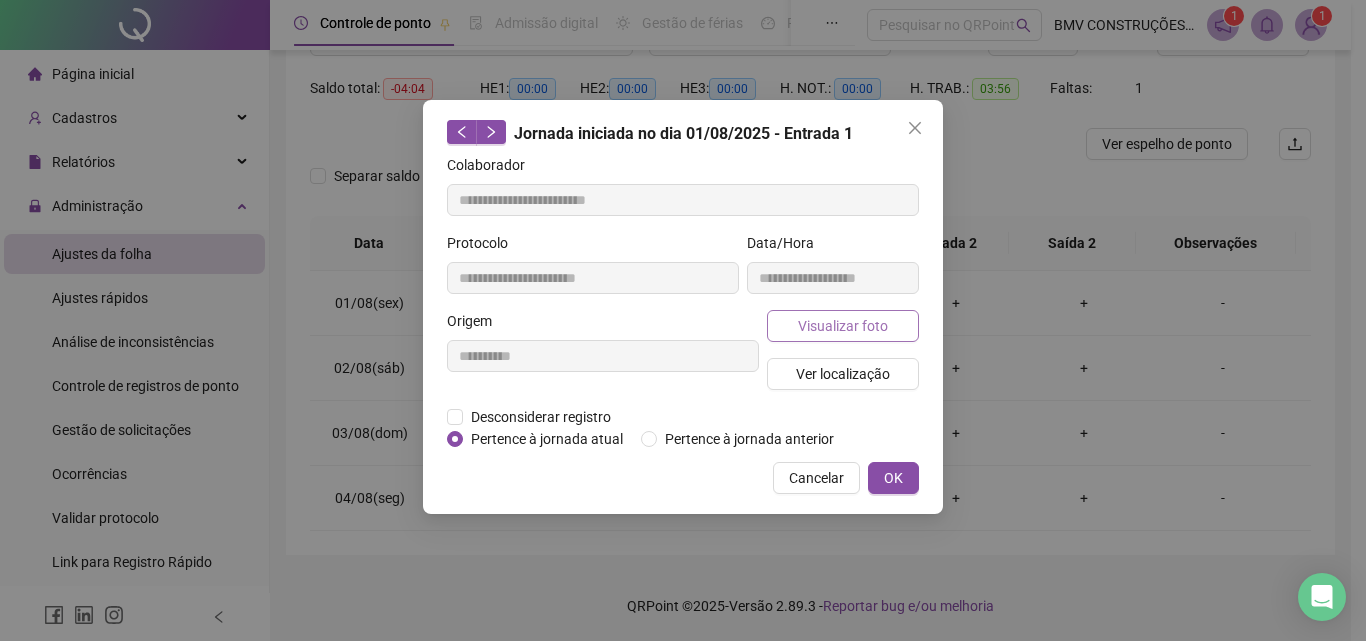 click on "Visualizar foto" at bounding box center (843, 326) 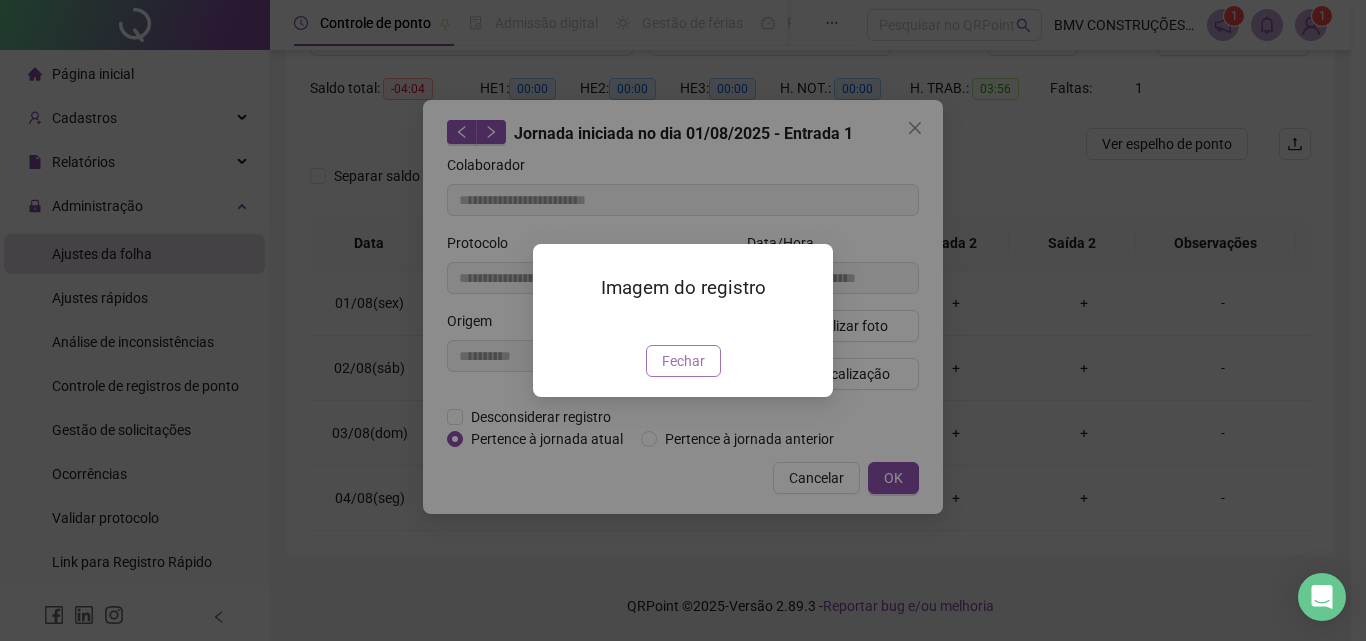 click on "Fechar" at bounding box center (683, 361) 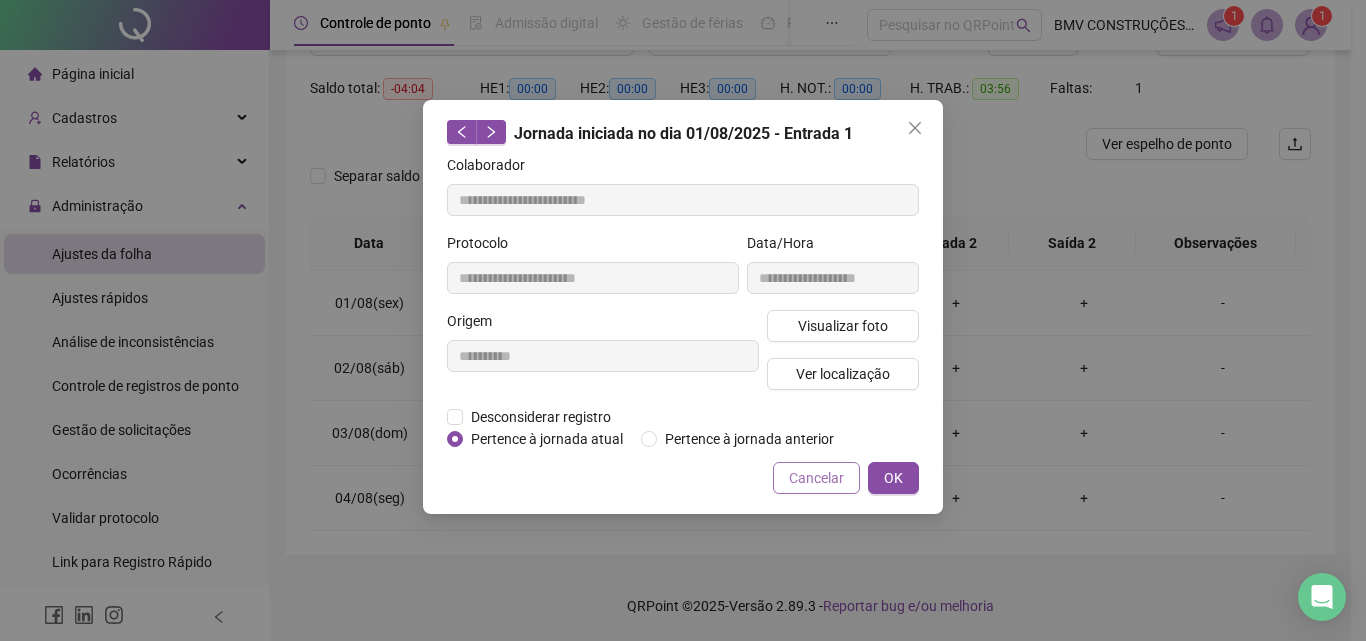 click on "Cancelar" at bounding box center [816, 478] 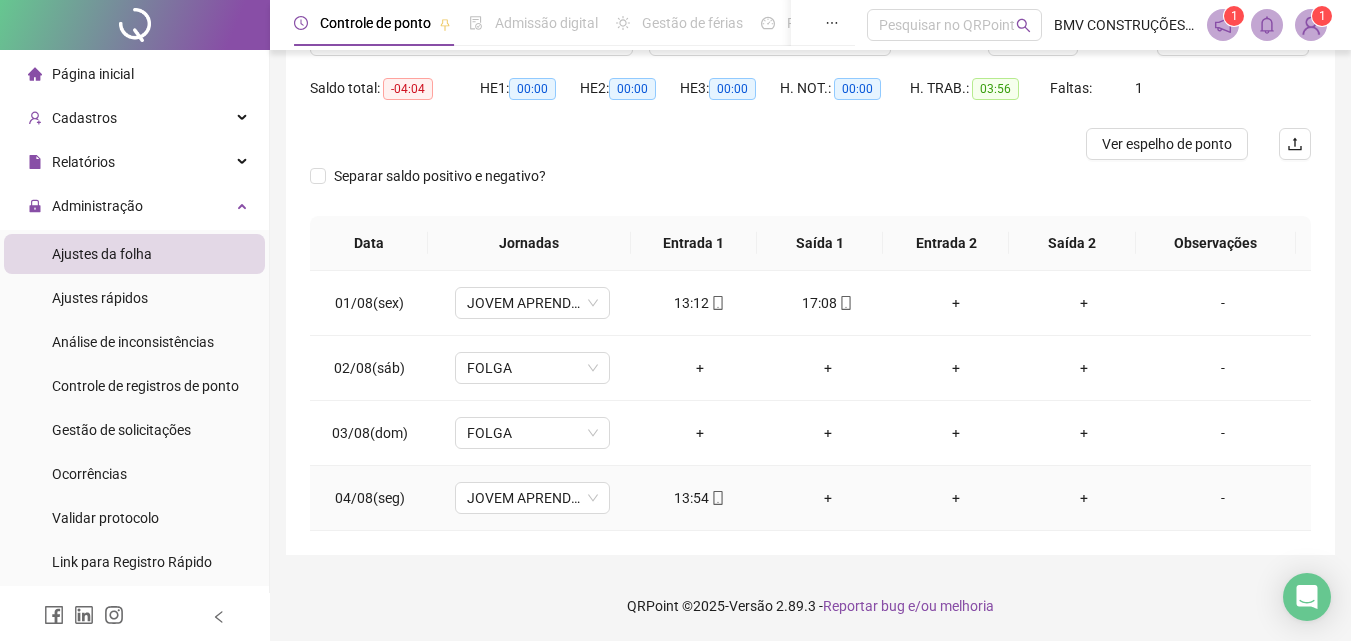 click on "13:54" at bounding box center (700, 498) 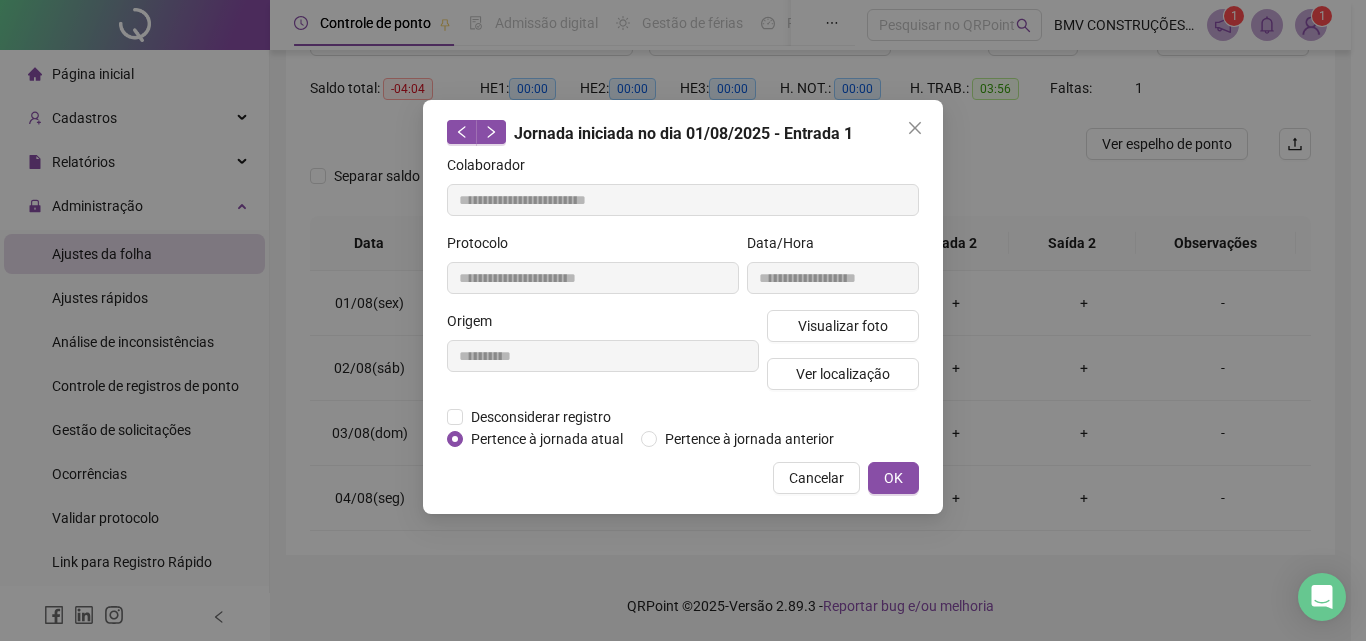 type on "**********" 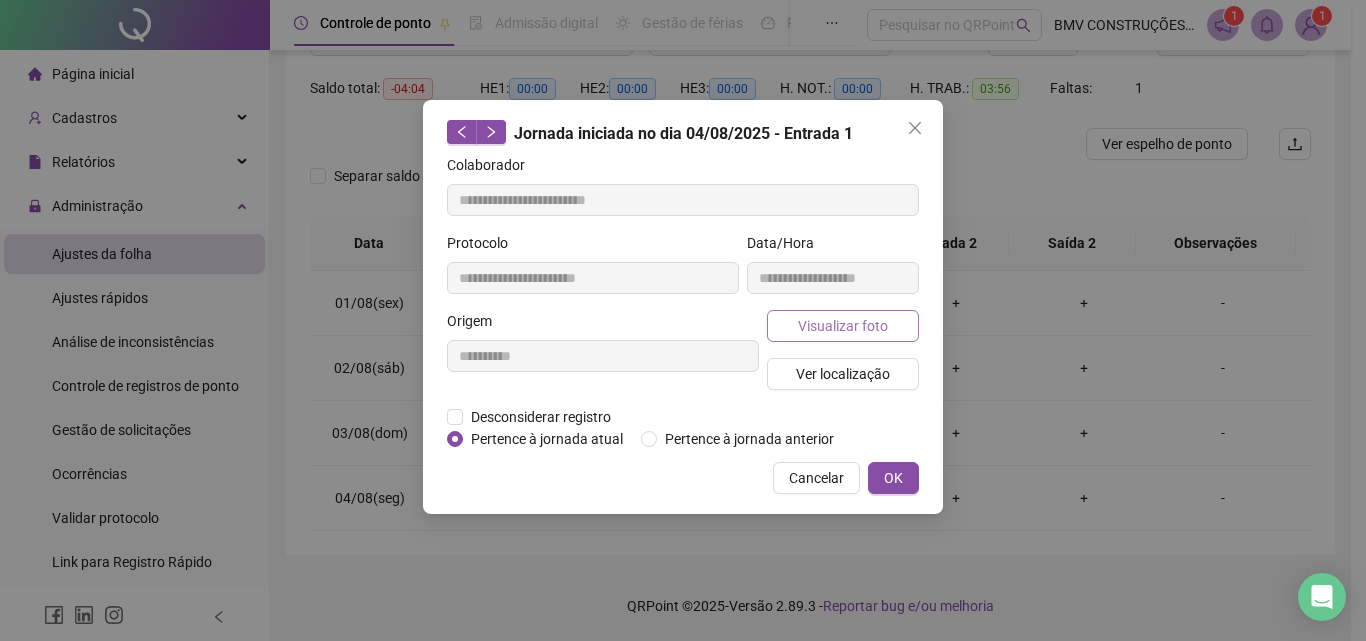 click on "Visualizar foto" at bounding box center (843, 326) 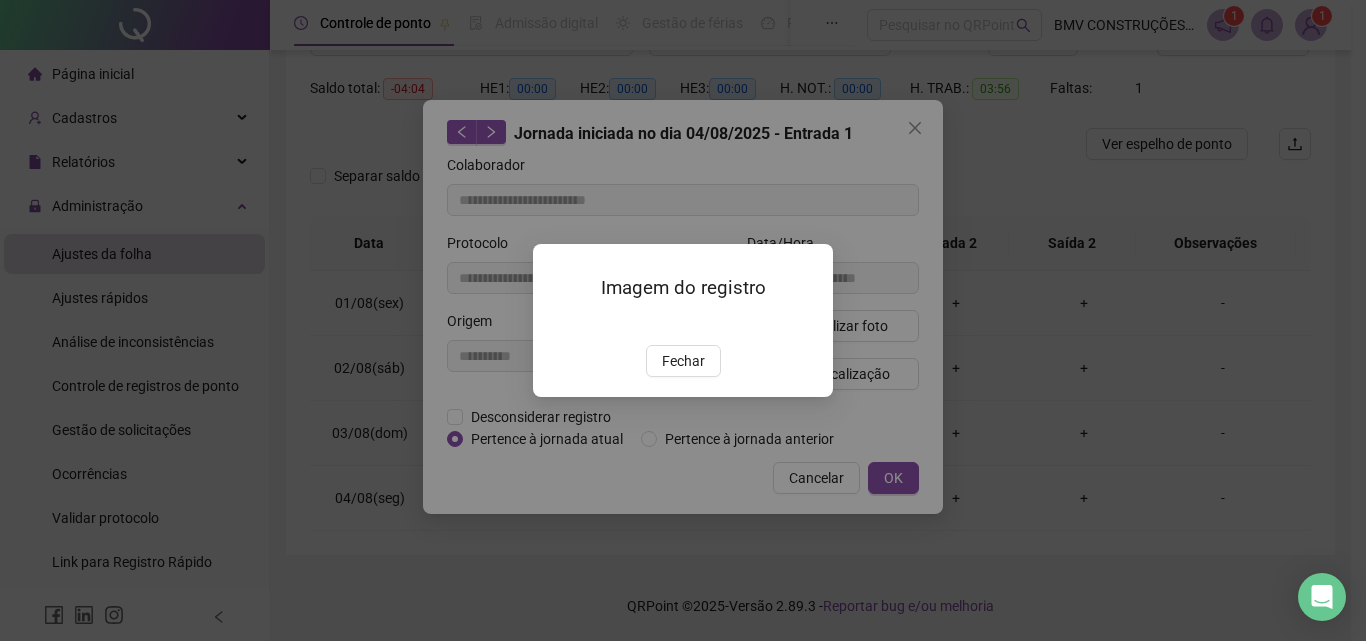 drag, startPoint x: 656, startPoint y: 466, endPoint x: 667, endPoint y: 474, distance: 13.601471 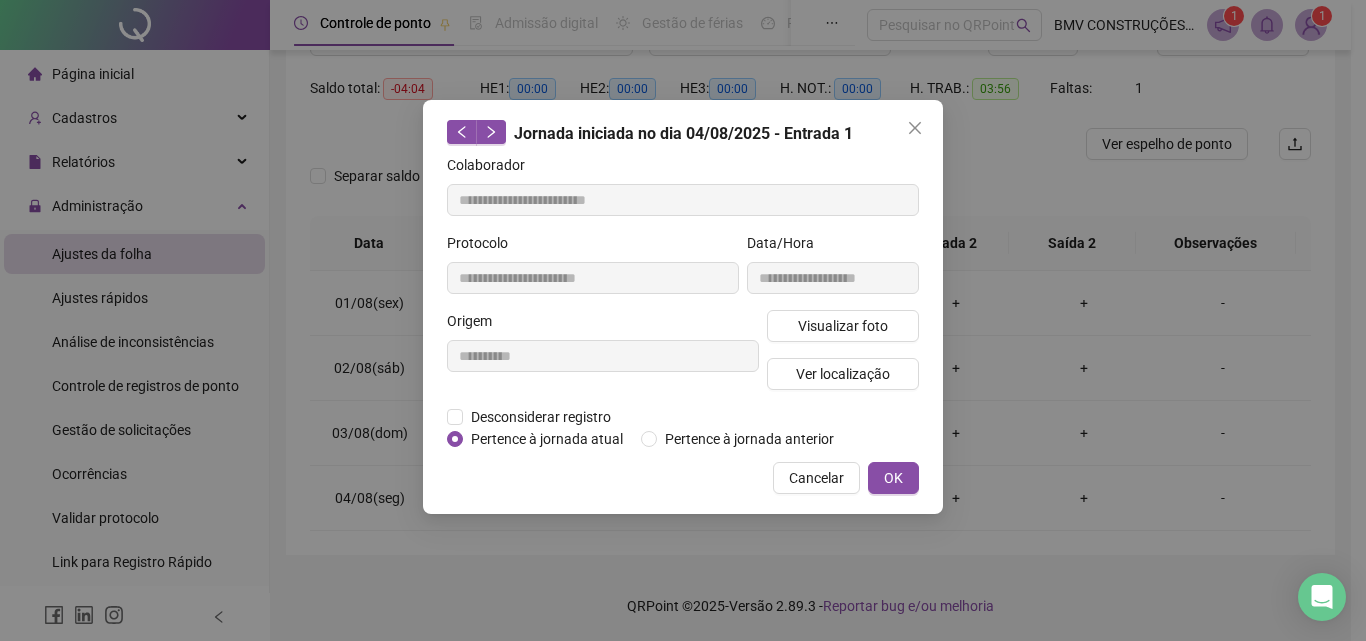 click on "Cancelar" at bounding box center [816, 478] 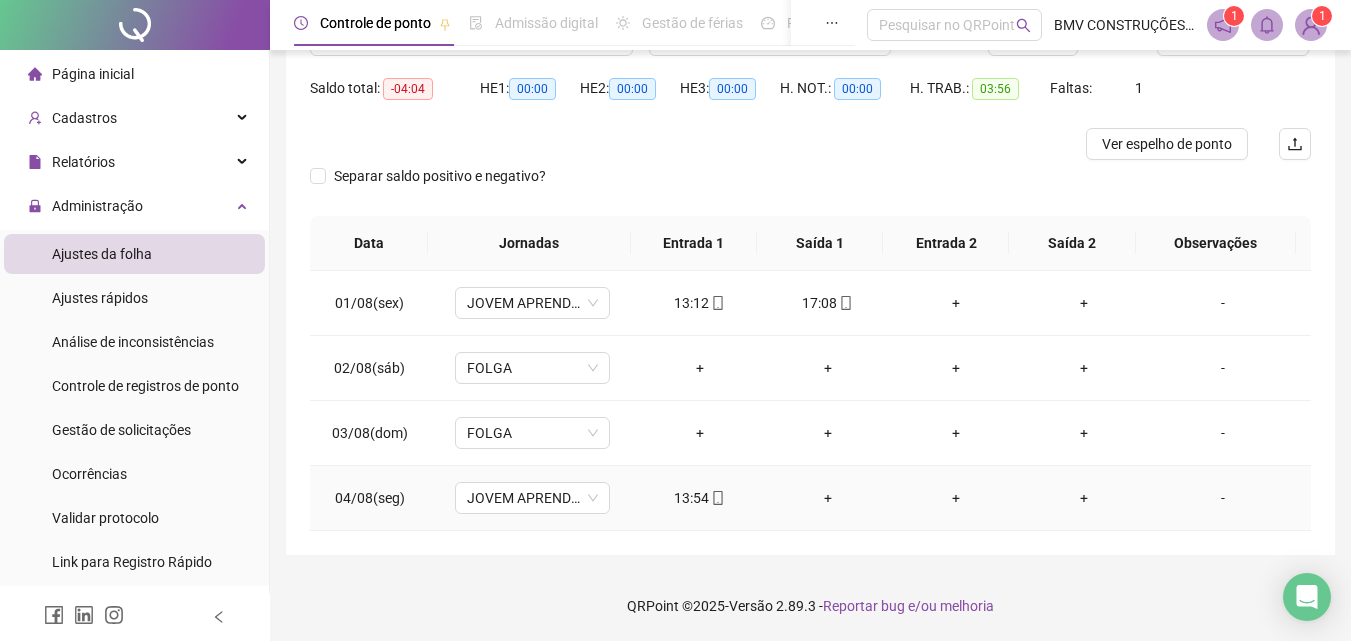 click on "+" at bounding box center [828, 498] 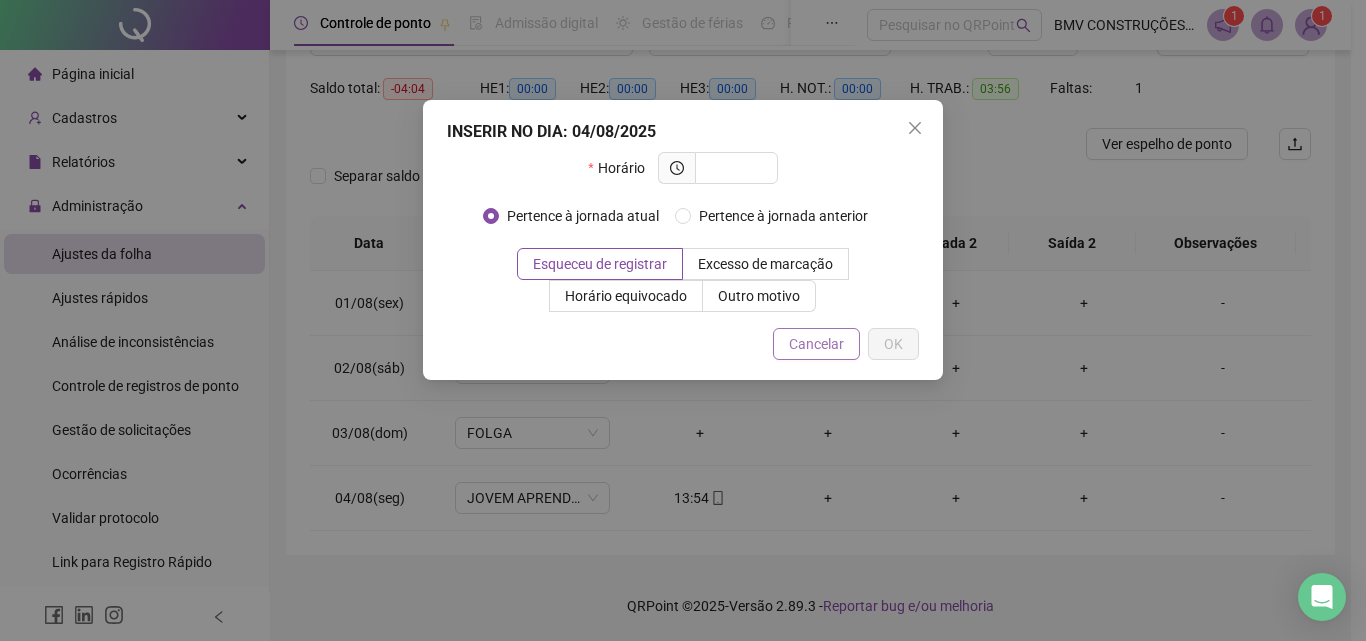 click on "Cancelar" at bounding box center [816, 344] 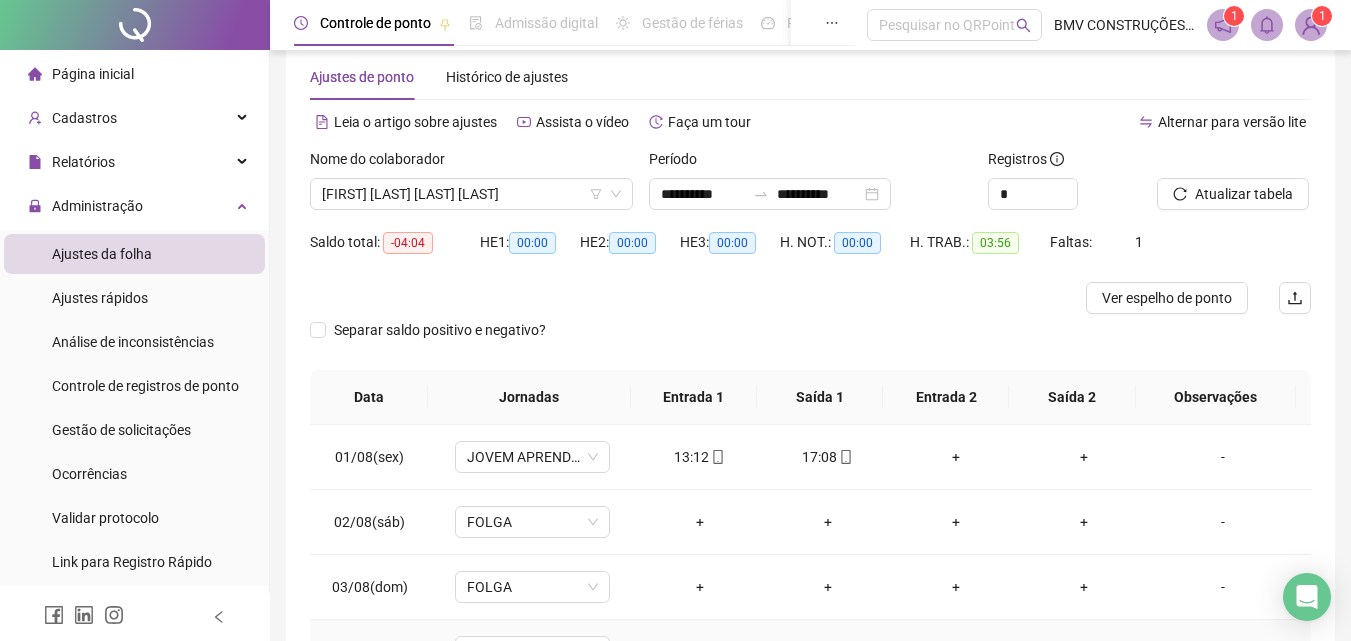 scroll, scrollTop: 0, scrollLeft: 0, axis: both 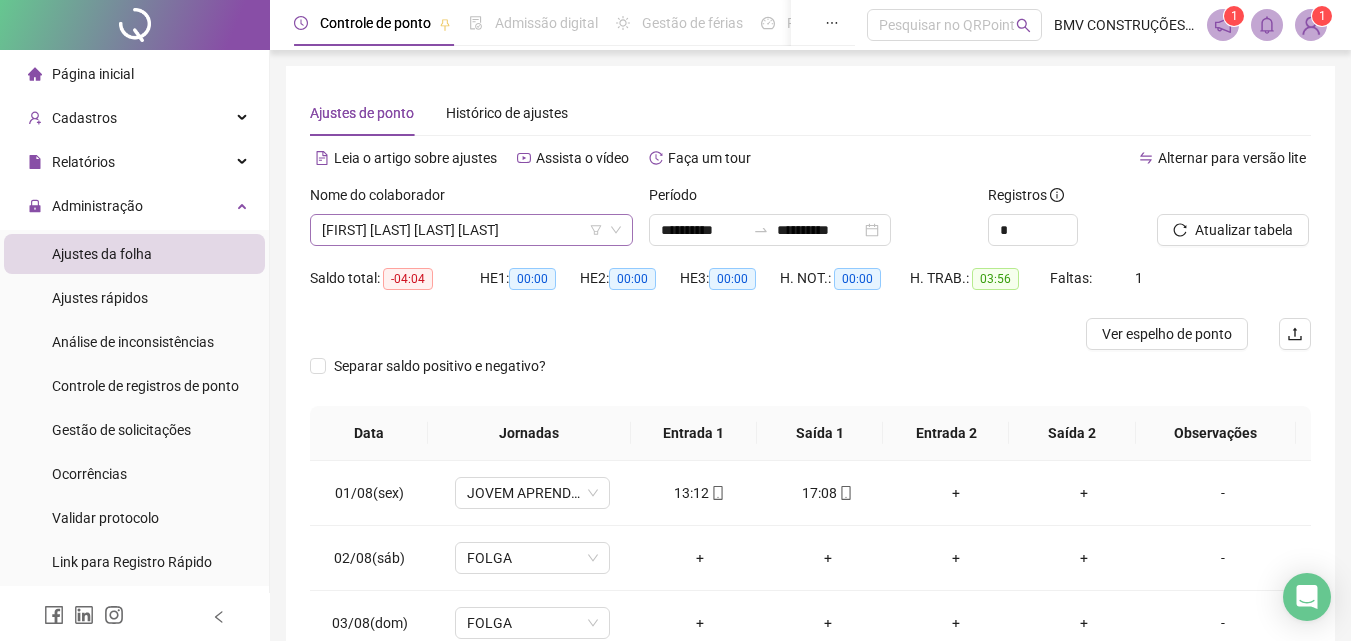 click on "[FIRST] [LAST] [LAST] [LAST]" at bounding box center (471, 230) 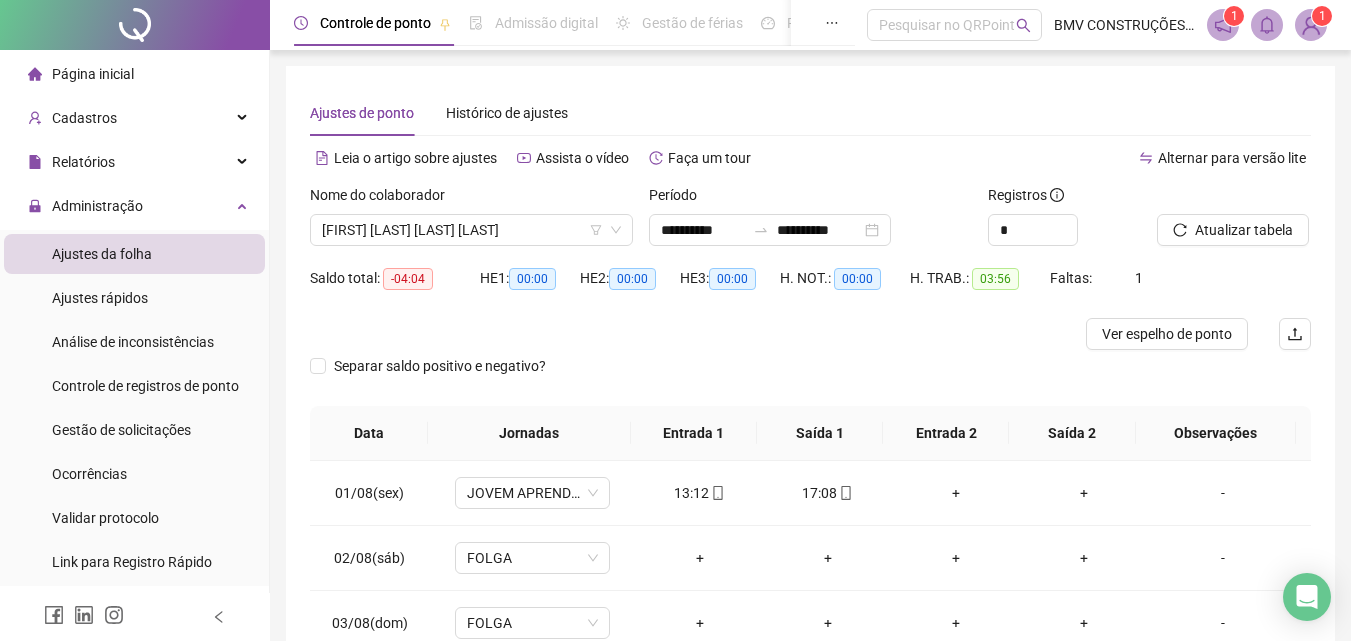 drag, startPoint x: 690, startPoint y: 330, endPoint x: 726, endPoint y: 301, distance: 46.227695 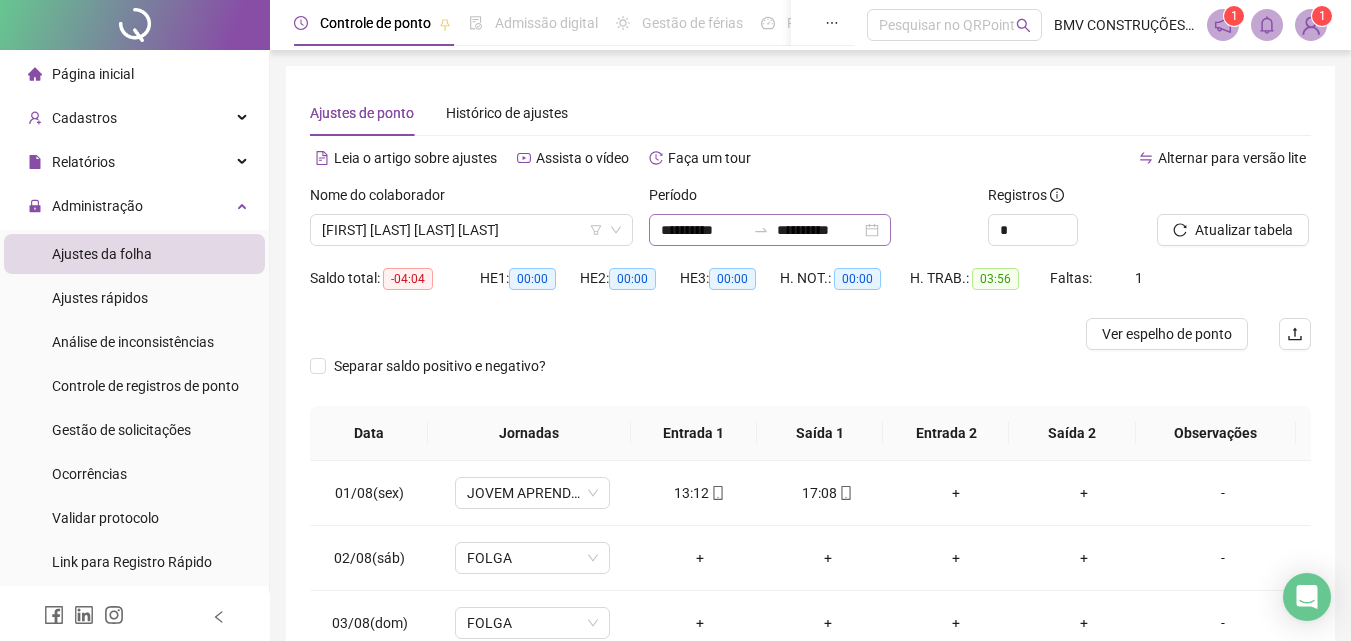 click at bounding box center (761, 230) 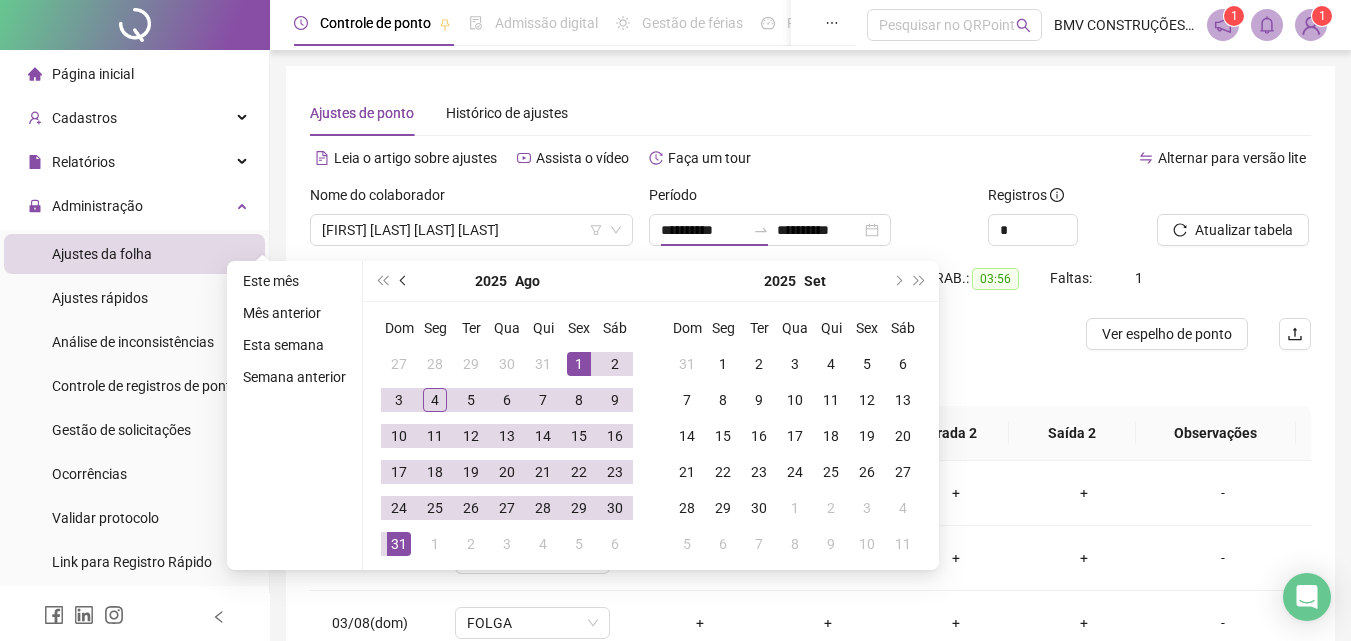 click at bounding box center (404, 281) 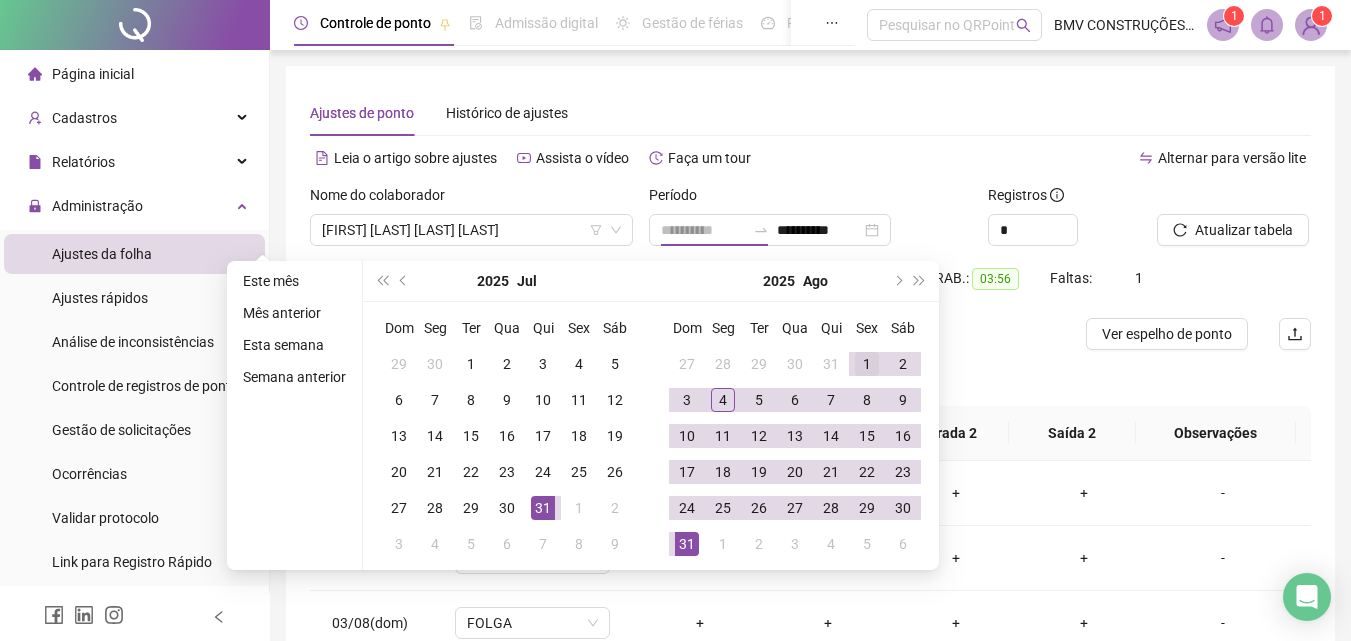 type on "**********" 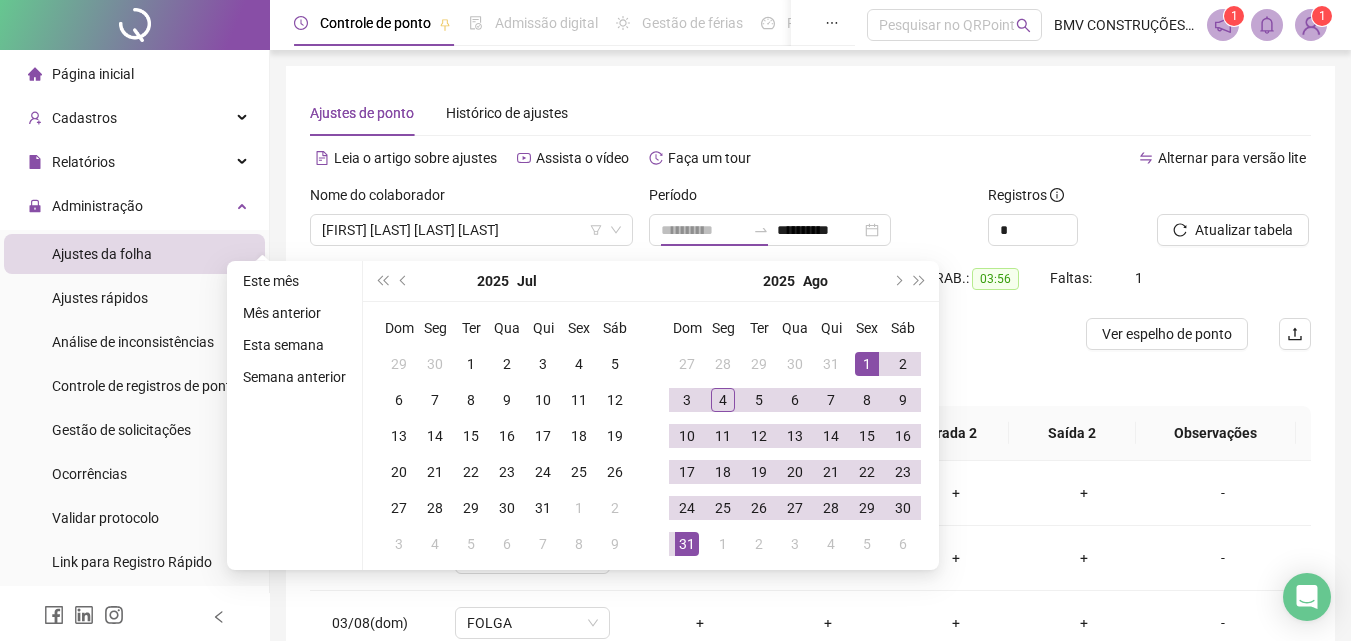 click on "1" at bounding box center (867, 364) 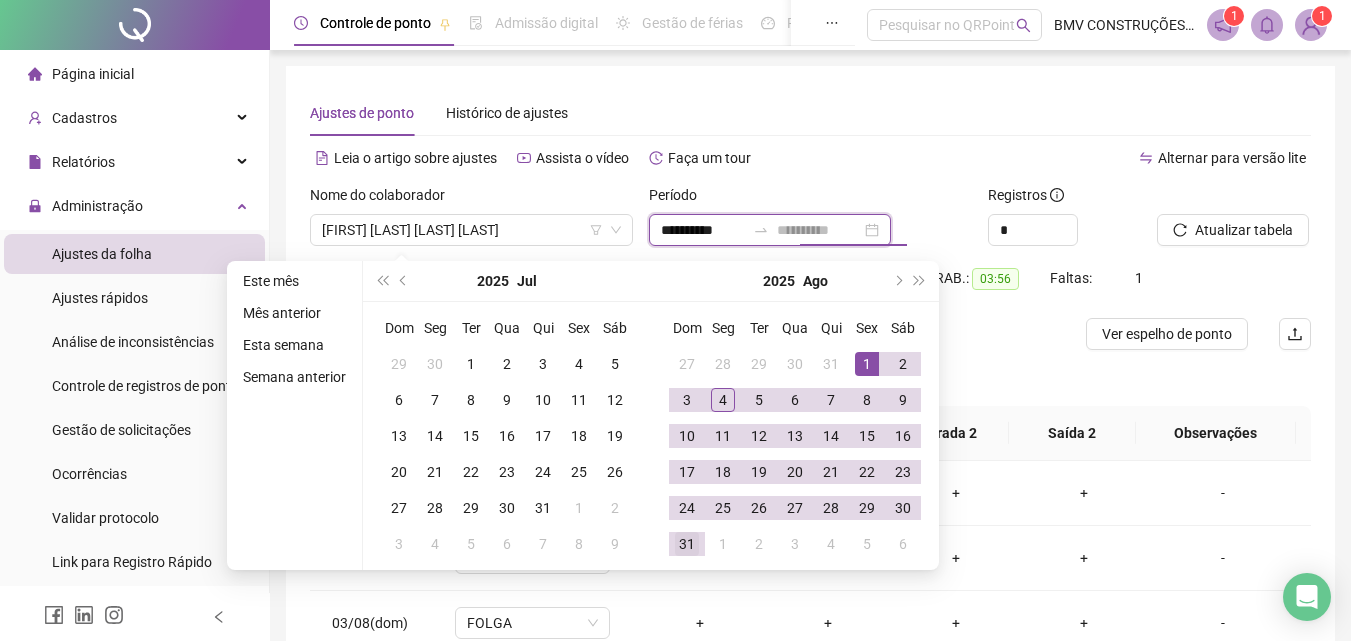 type on "**********" 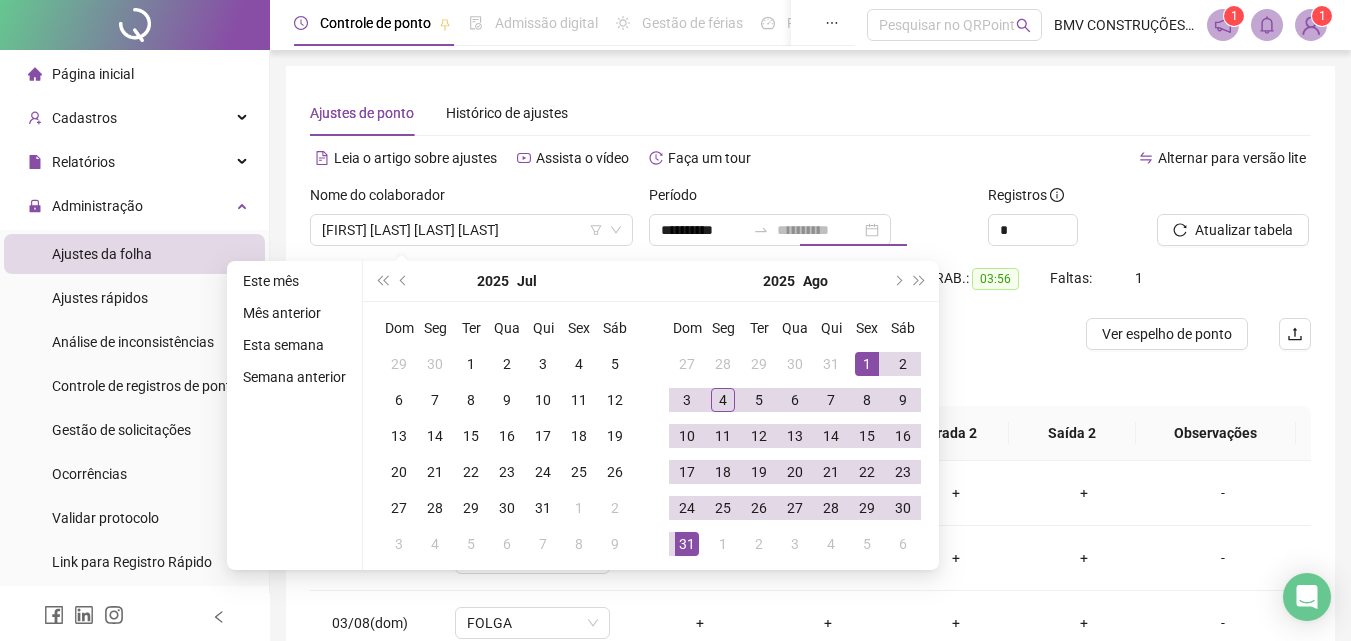 click on "31" at bounding box center (687, 544) 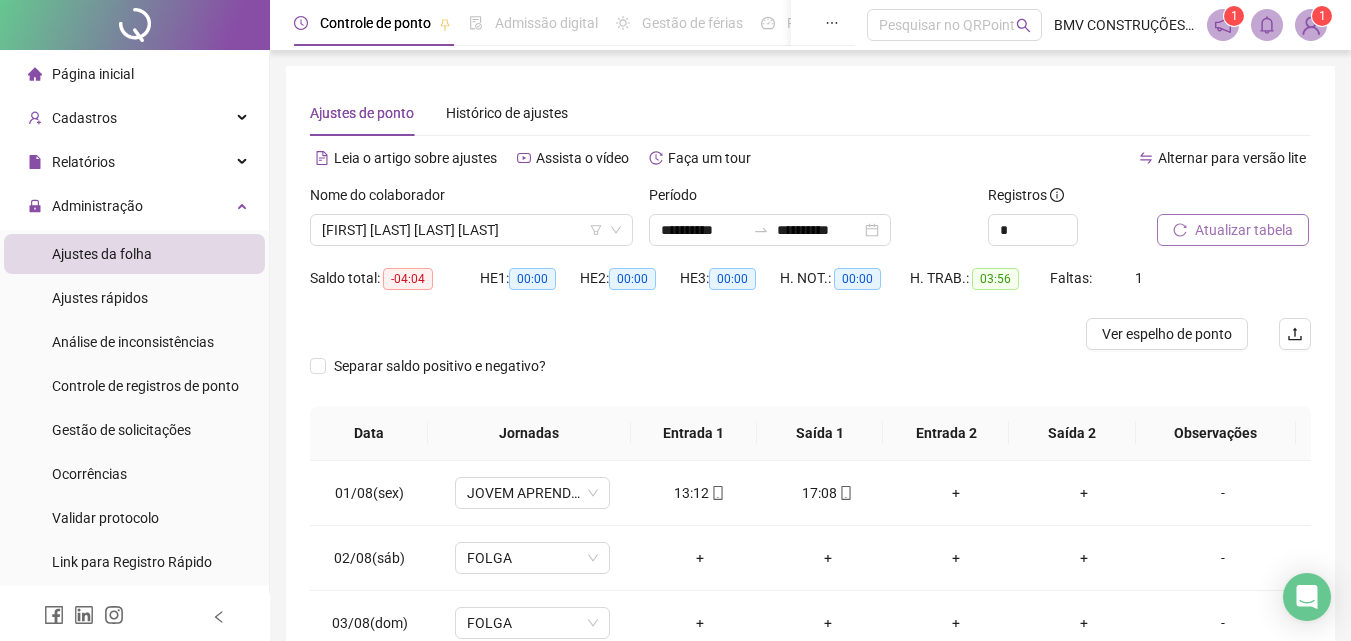 click on "Atualizar tabela" at bounding box center (1233, 230) 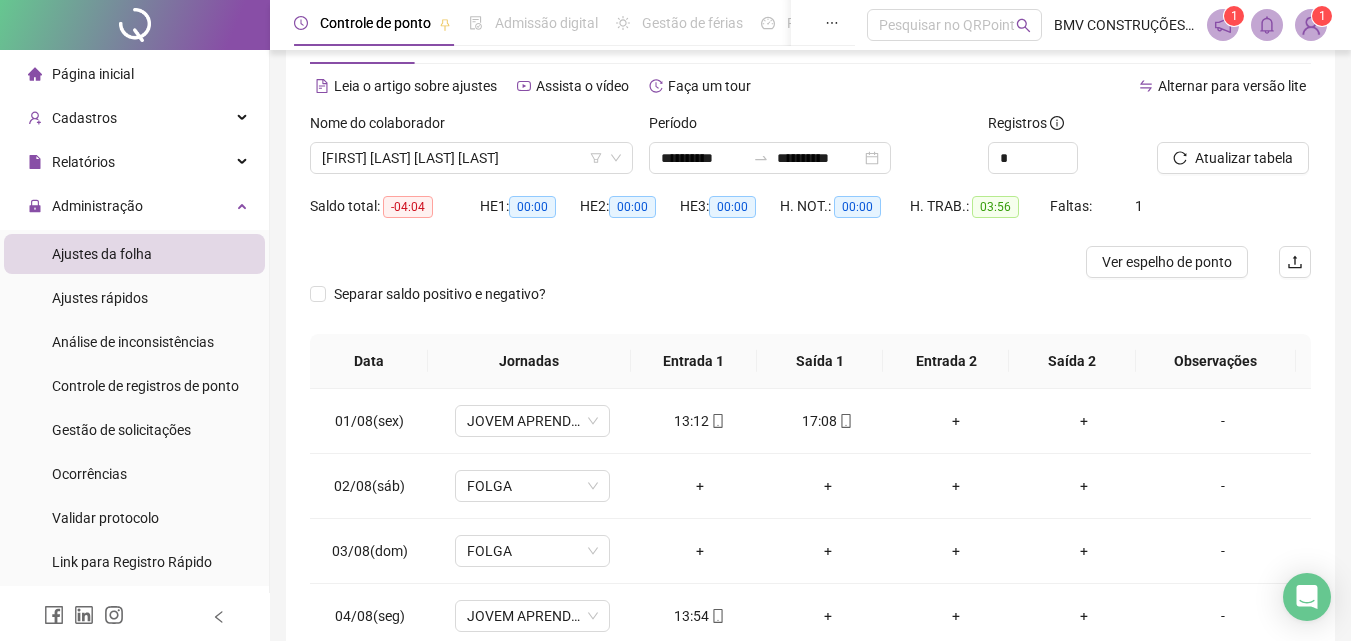 scroll, scrollTop: 190, scrollLeft: 0, axis: vertical 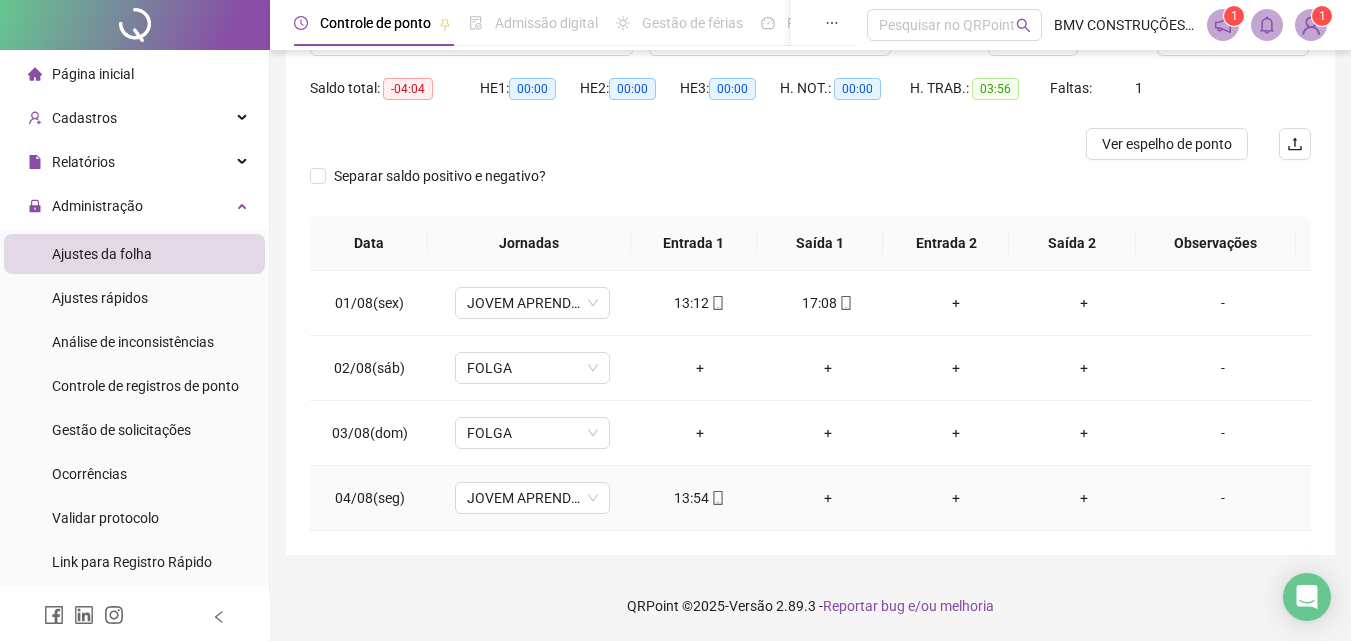 click on "13:54" at bounding box center [700, 498] 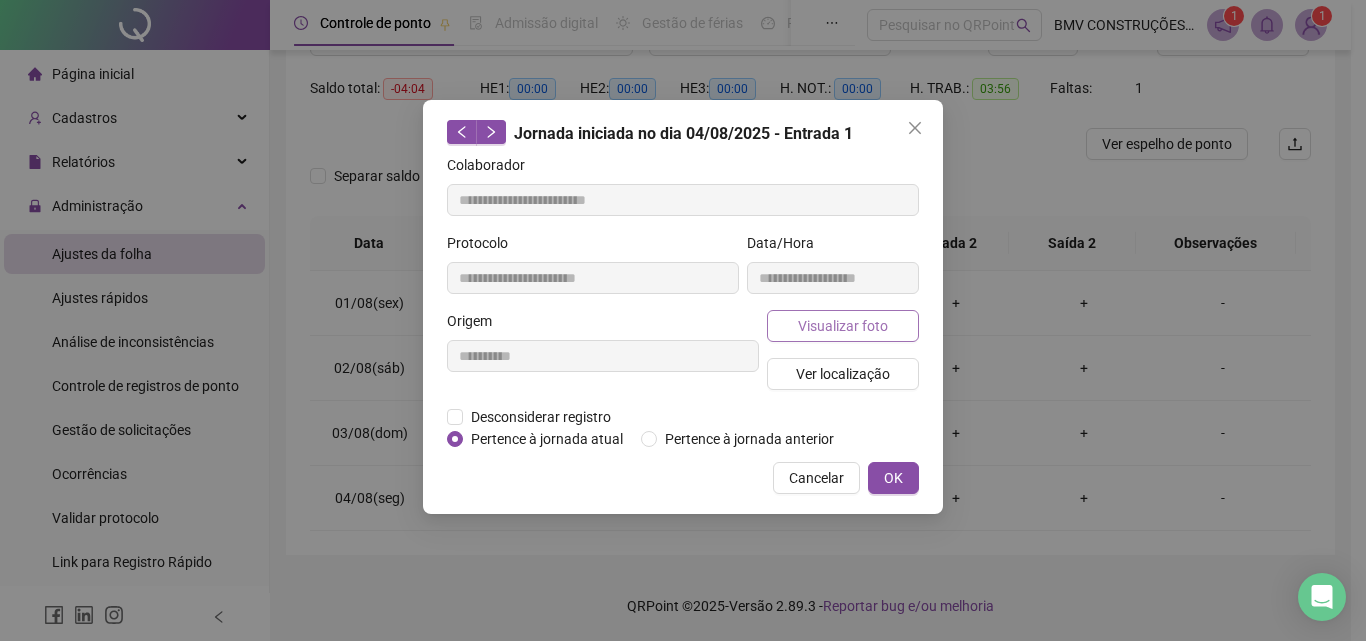 click on "Visualizar foto" at bounding box center [843, 326] 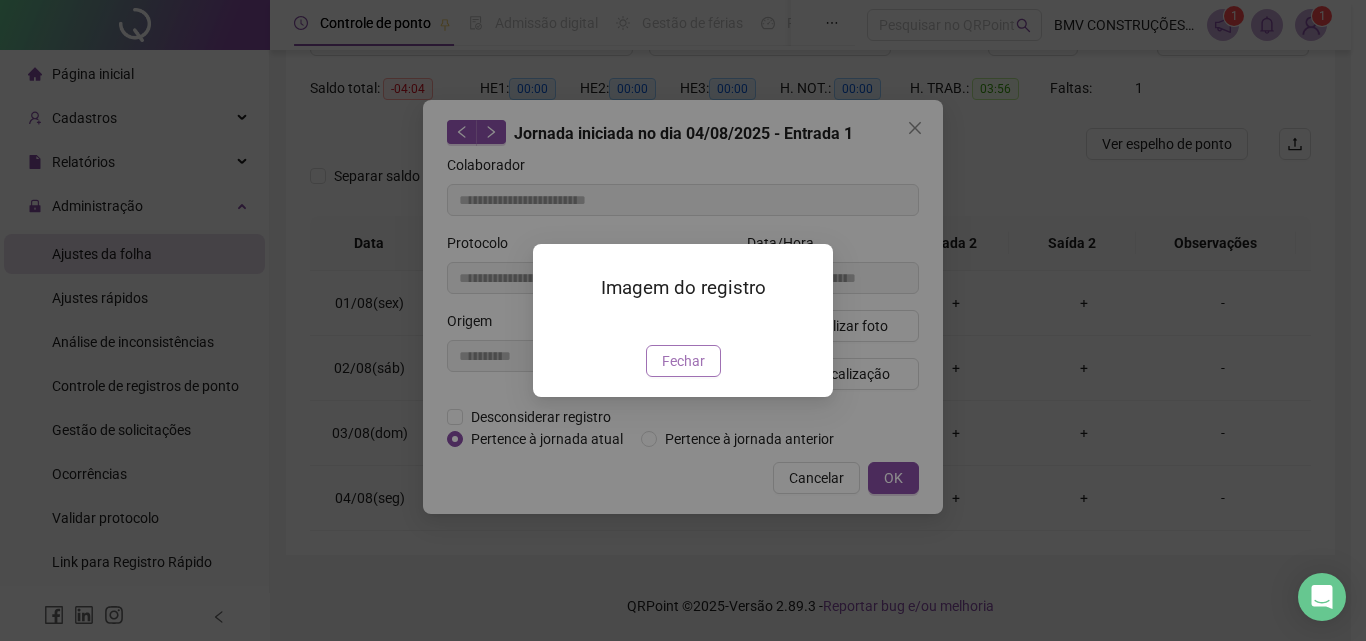 click on "Fechar" at bounding box center (683, 361) 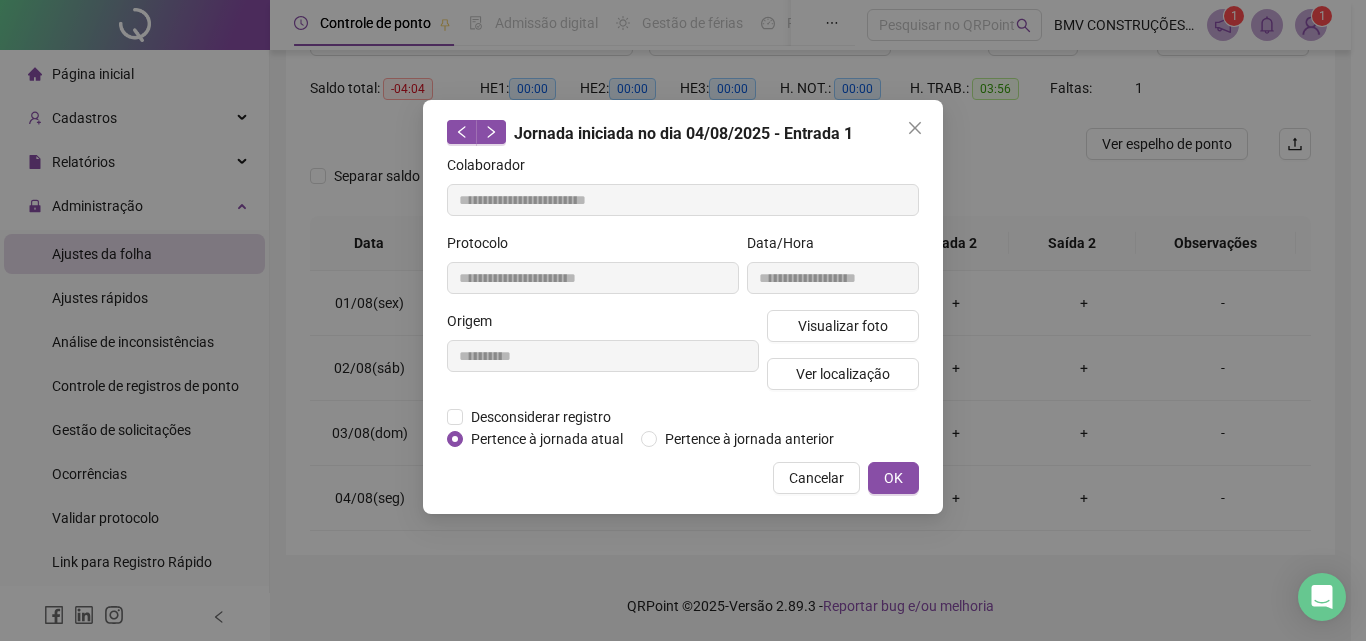 drag, startPoint x: 808, startPoint y: 470, endPoint x: 833, endPoint y: 454, distance: 29.681644 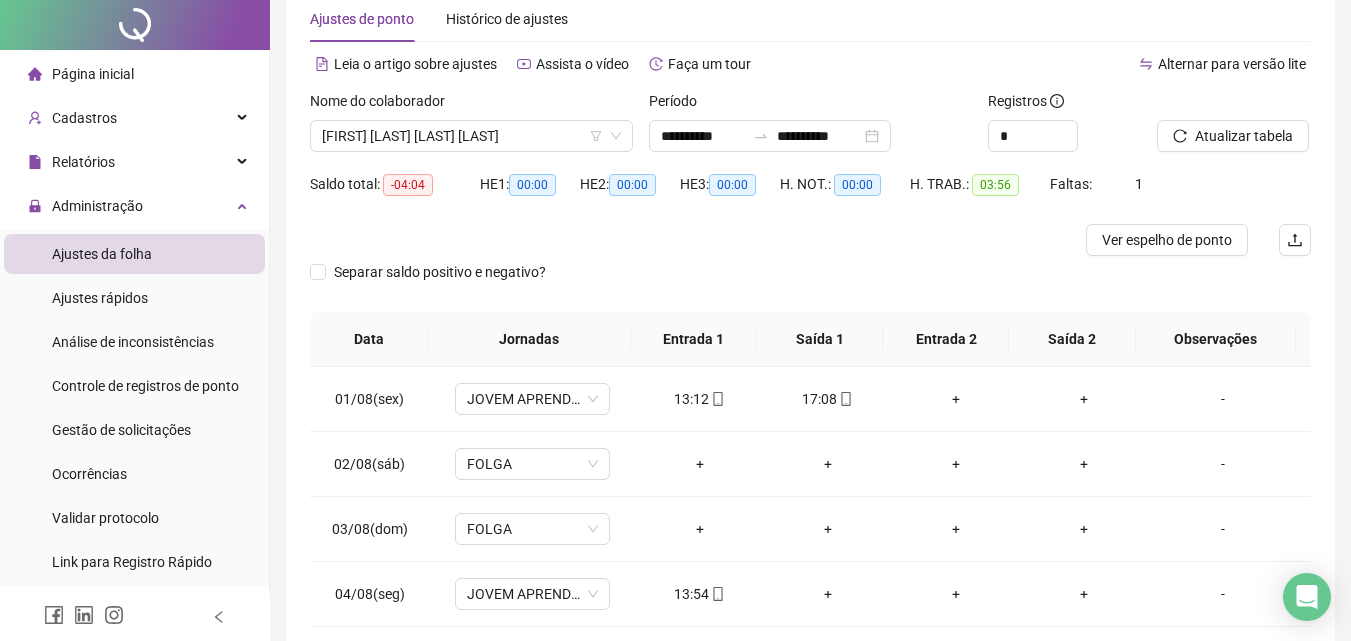 scroll, scrollTop: 0, scrollLeft: 0, axis: both 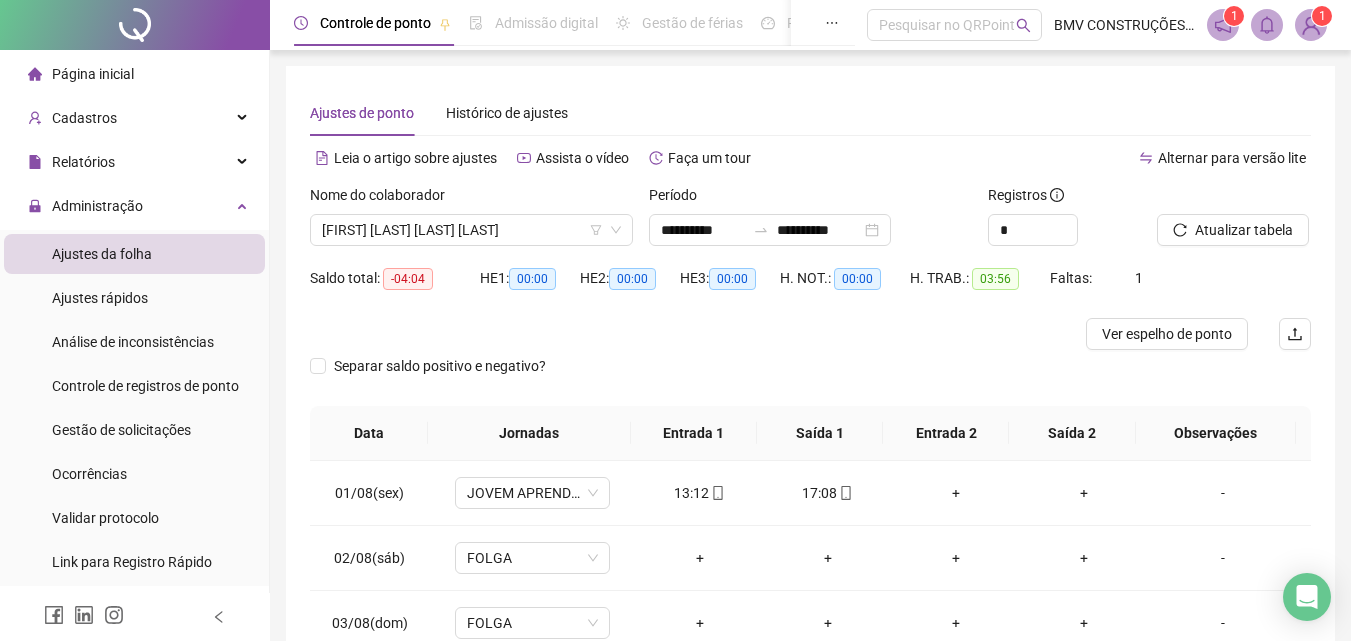 drag, startPoint x: 1270, startPoint y: 231, endPoint x: 1215, endPoint y: 249, distance: 57.870544 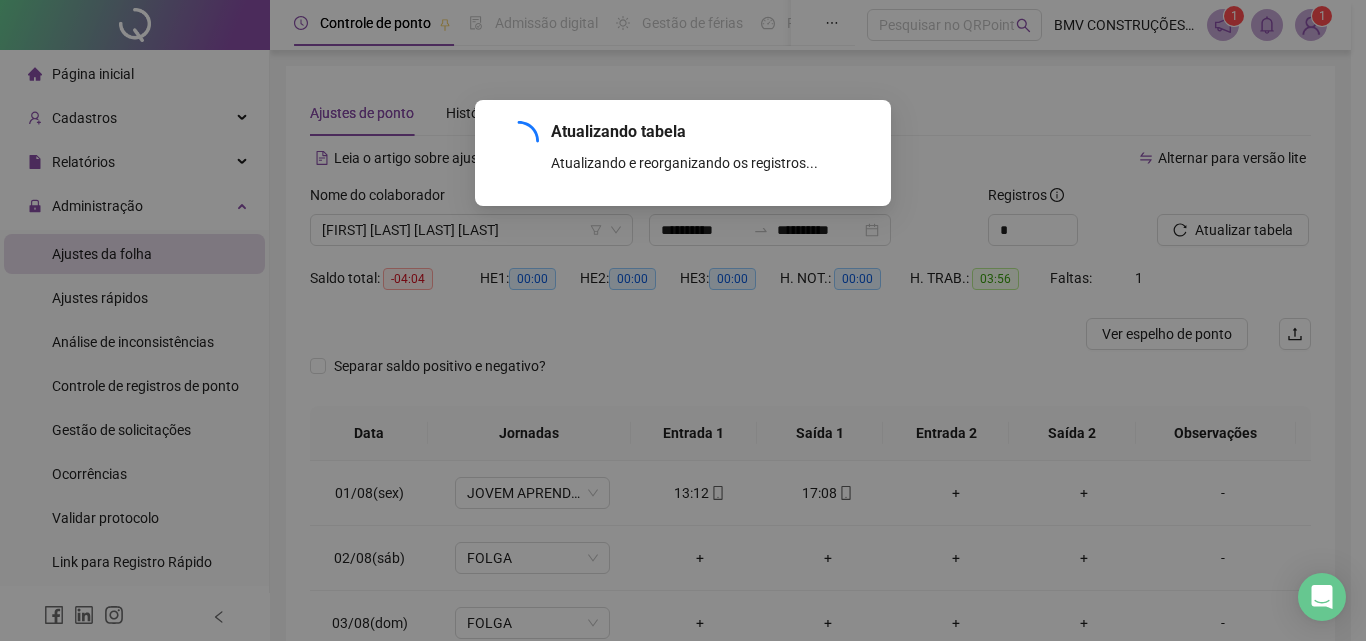 drag, startPoint x: 1267, startPoint y: 208, endPoint x: 1099, endPoint y: 269, distance: 178.73164 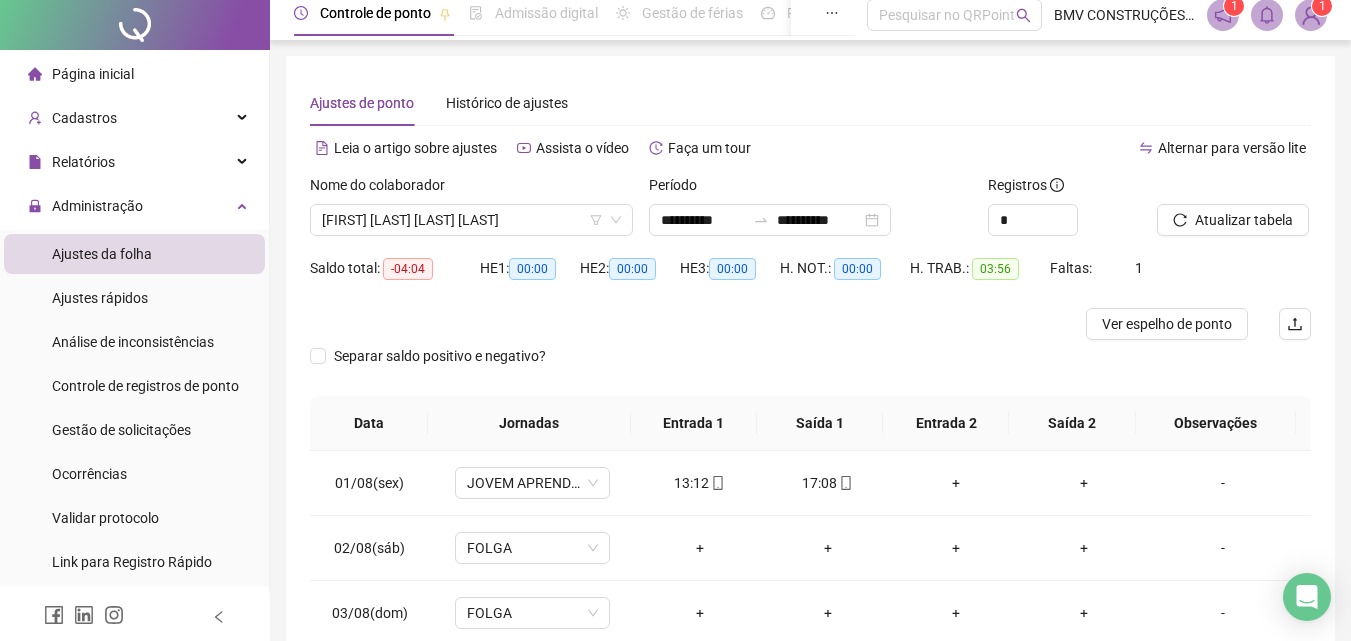 scroll, scrollTop: 0, scrollLeft: 0, axis: both 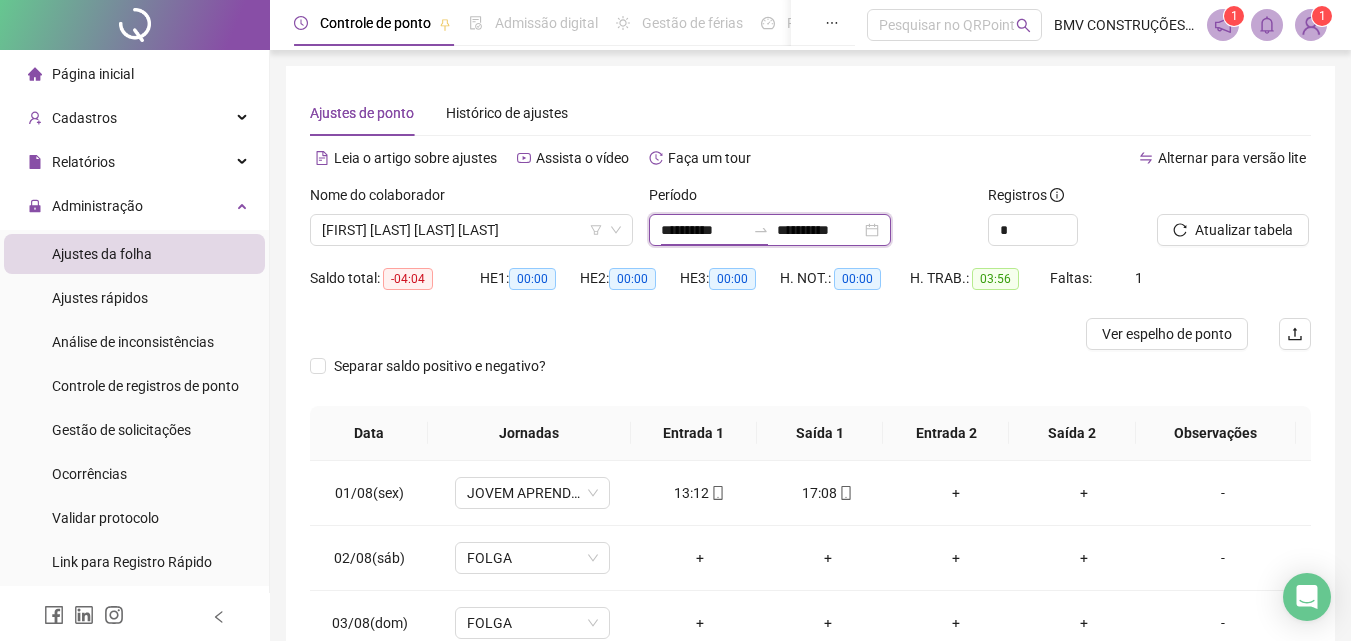 click on "**********" at bounding box center [703, 230] 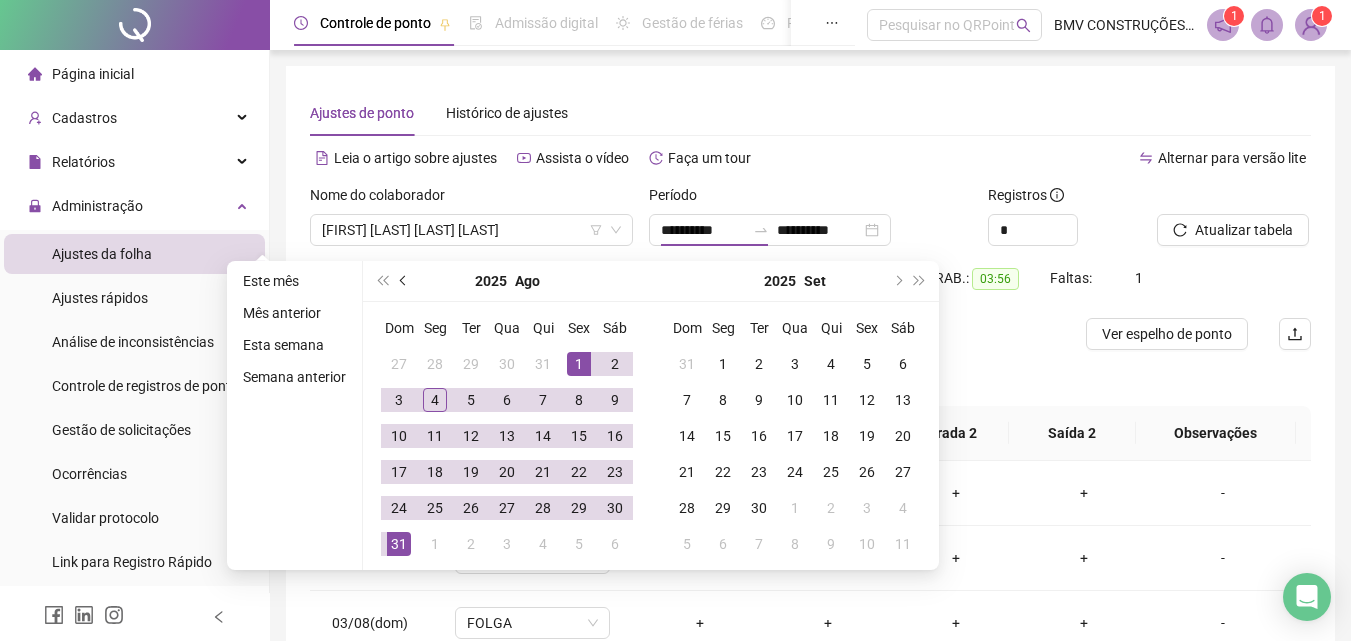 click at bounding box center (404, 281) 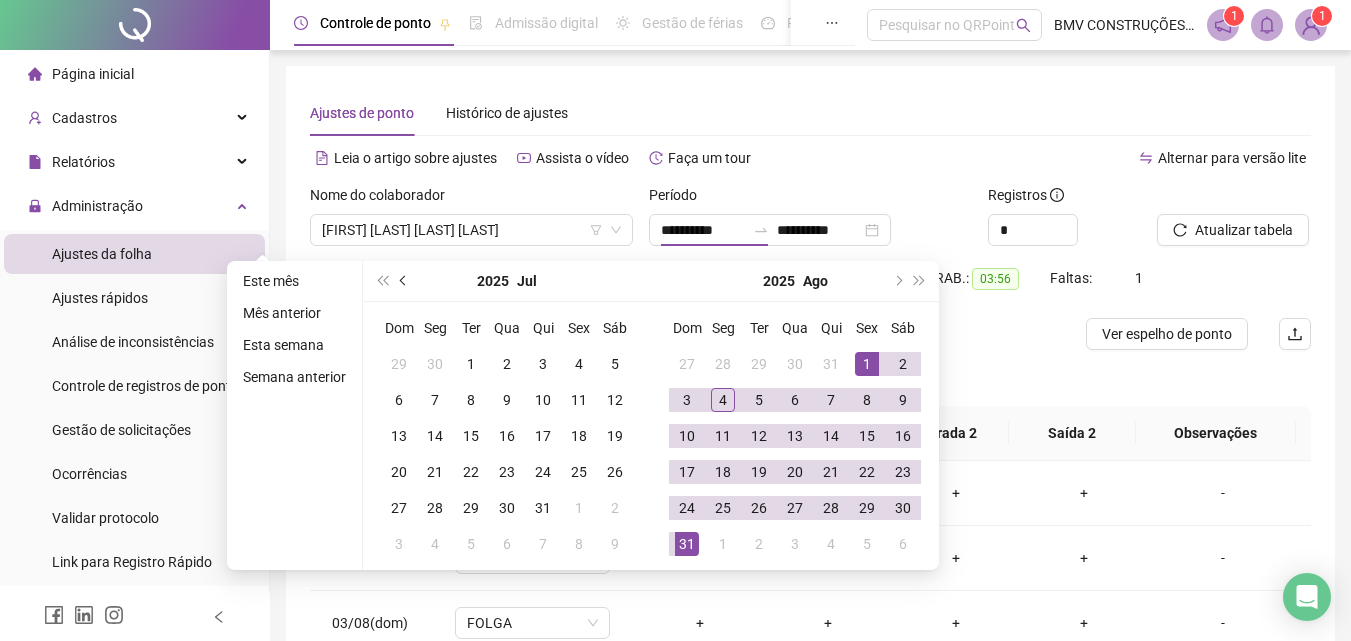 click at bounding box center (405, 281) 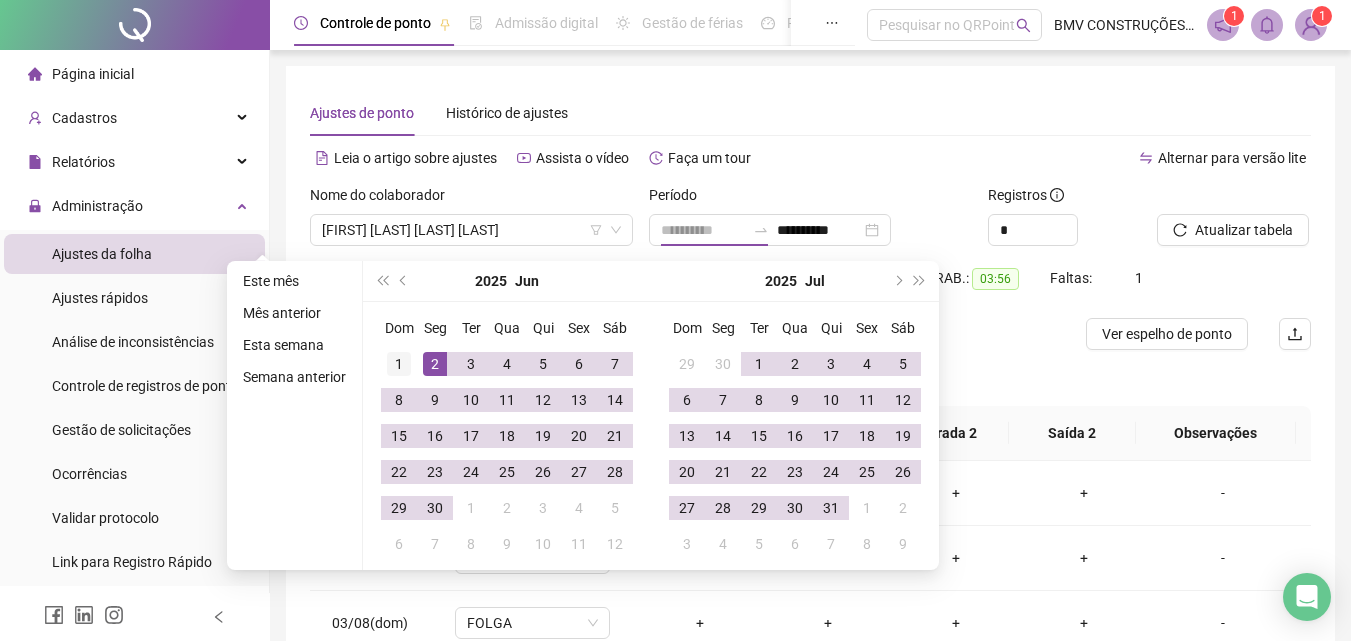 type on "**********" 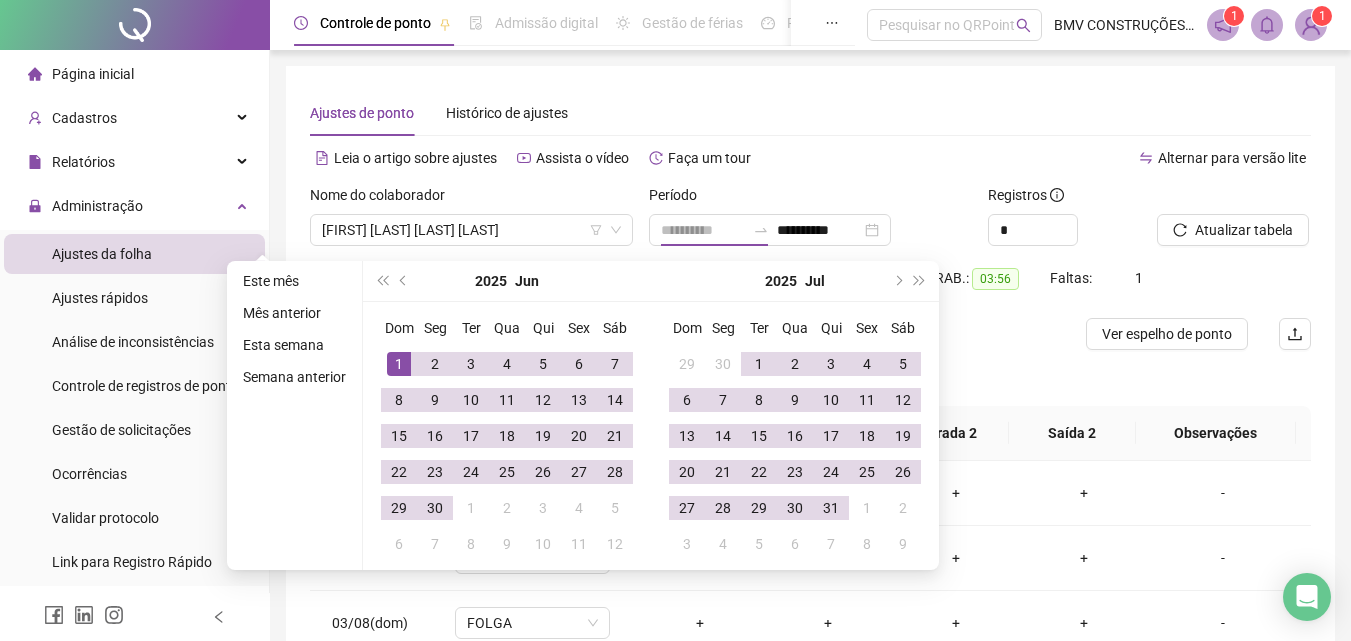 drag, startPoint x: 403, startPoint y: 363, endPoint x: 416, endPoint y: 414, distance: 52.63079 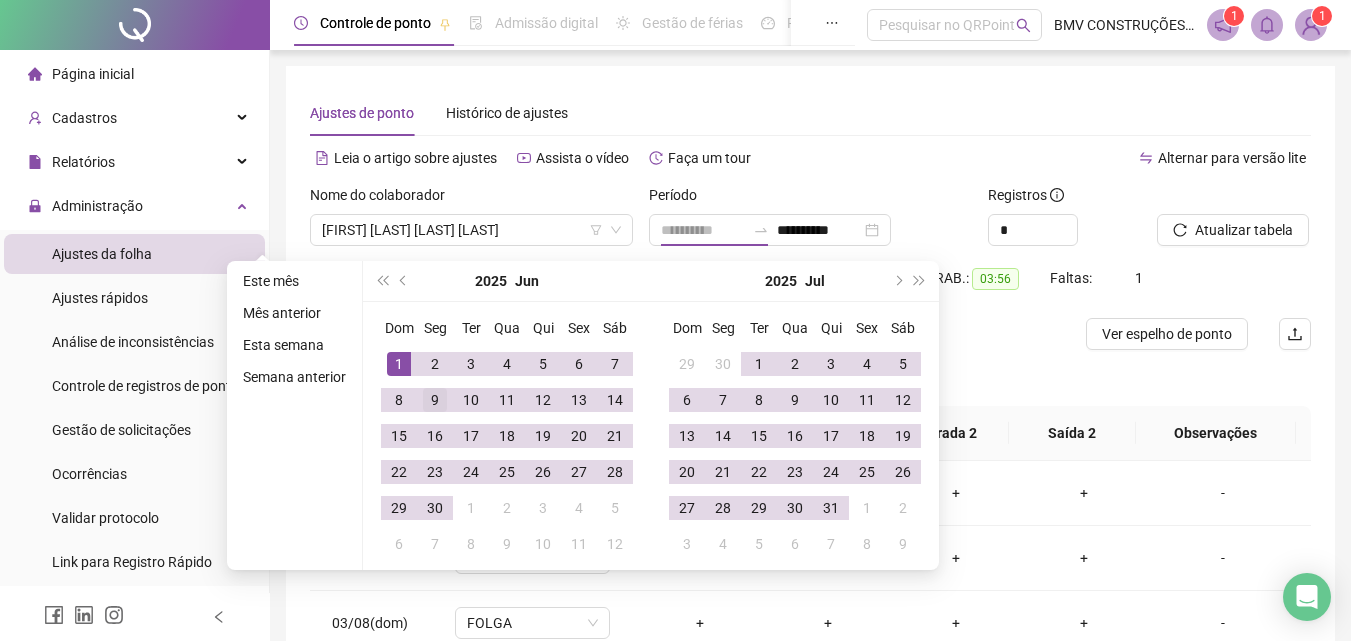 click on "1" at bounding box center (399, 364) 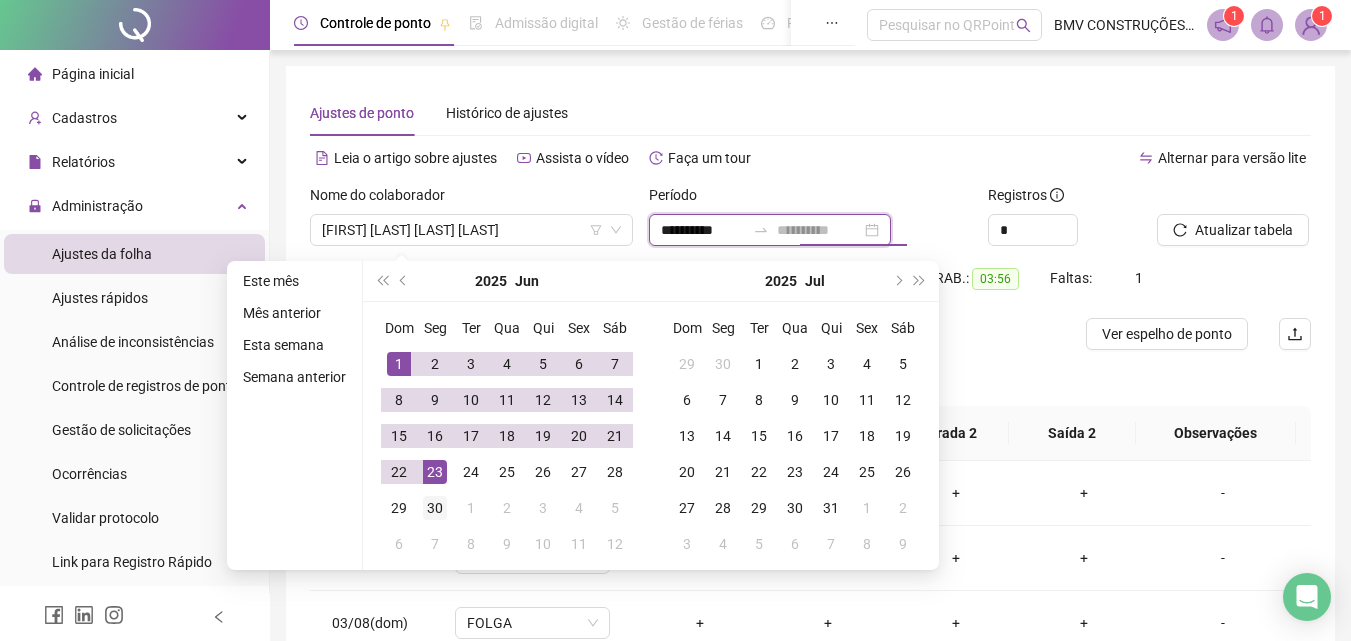 type on "**********" 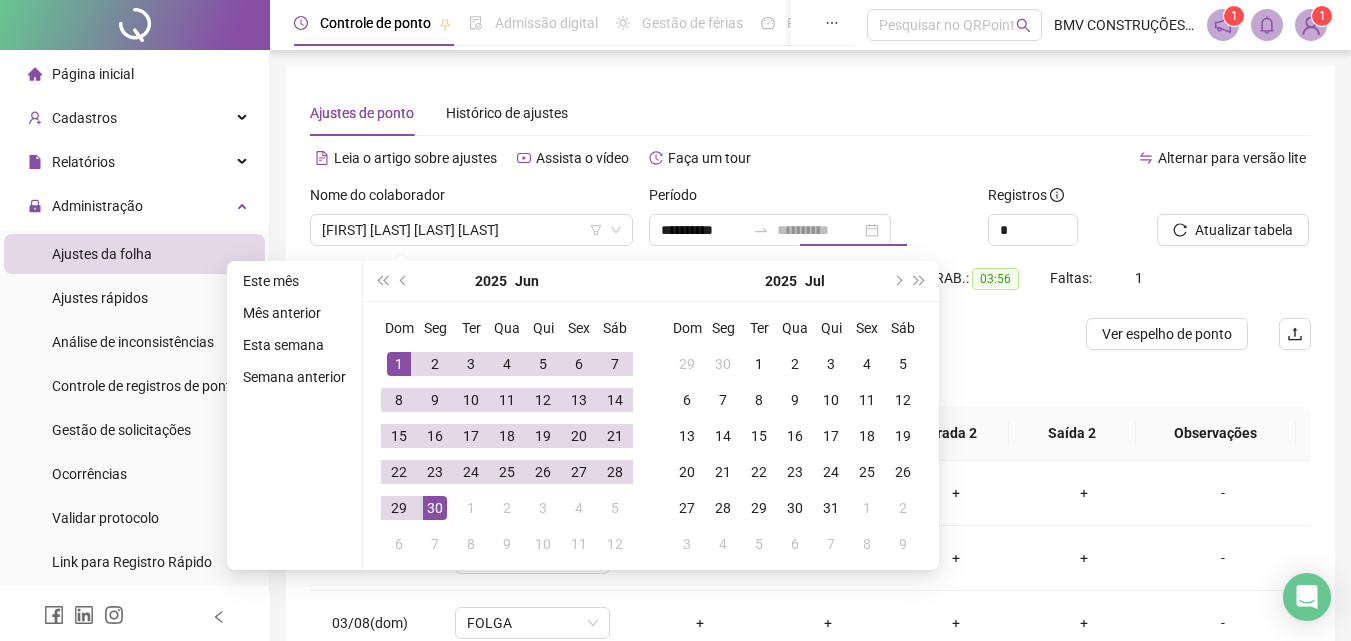 click on "30" at bounding box center (435, 508) 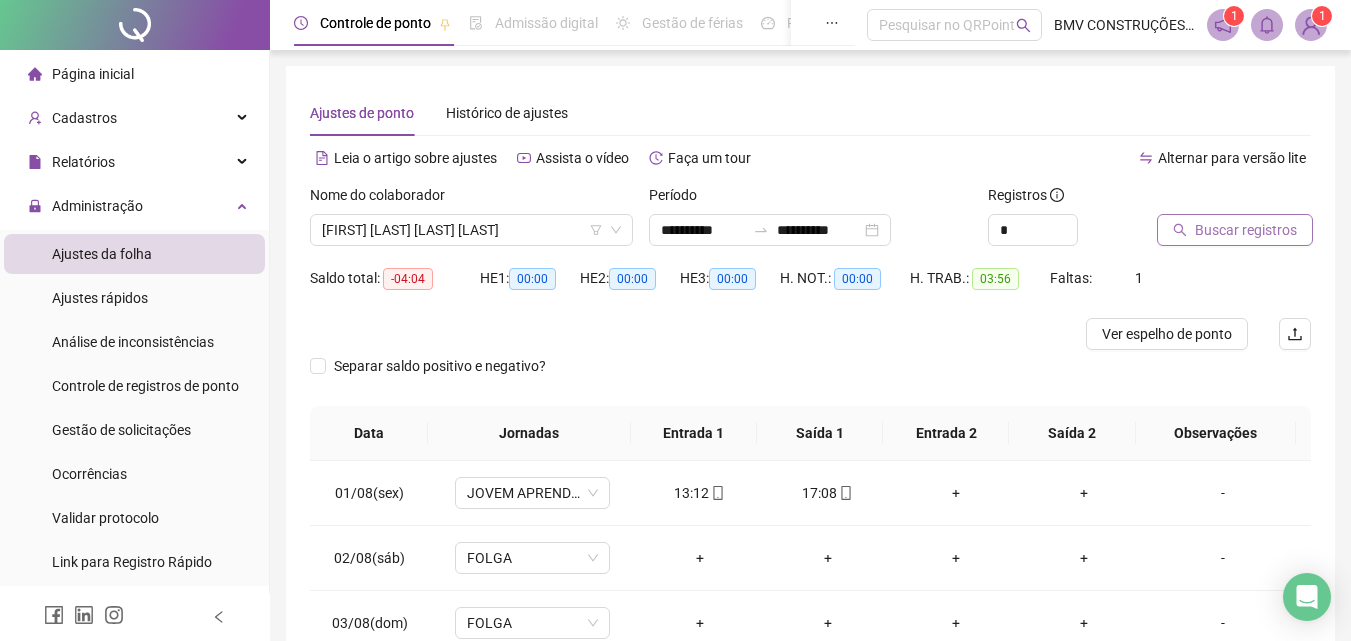 click on "Buscar registros" at bounding box center [1235, 230] 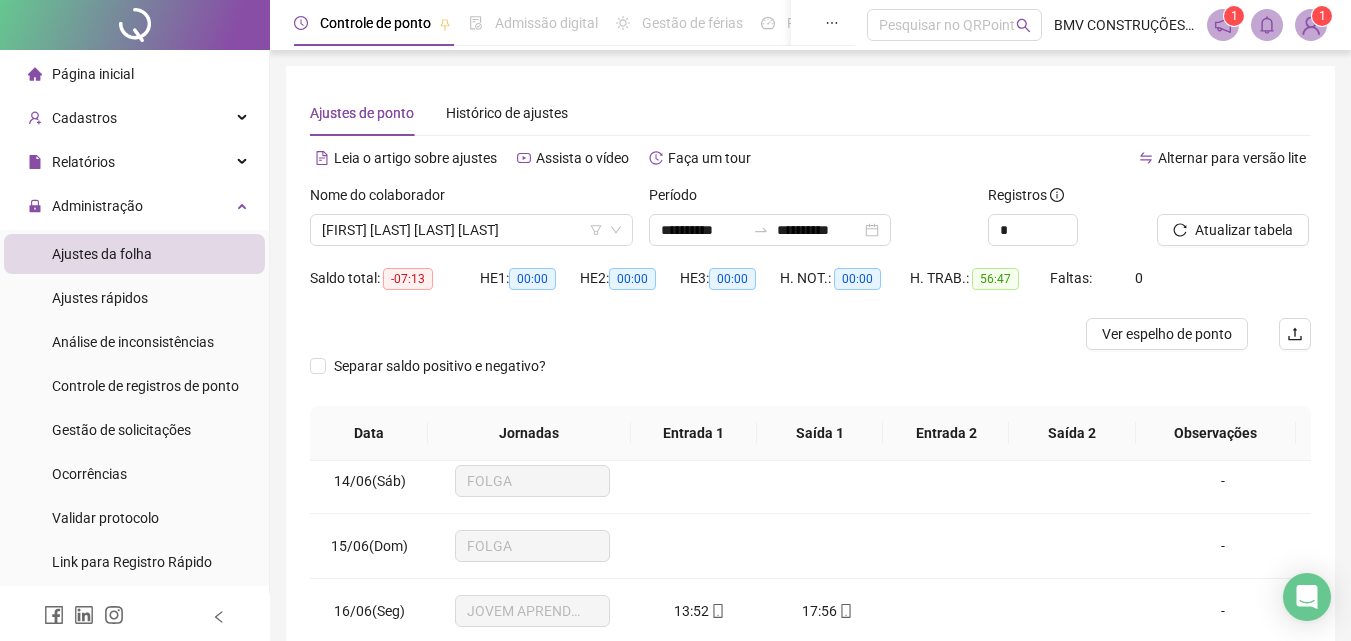 scroll, scrollTop: 1100, scrollLeft: 0, axis: vertical 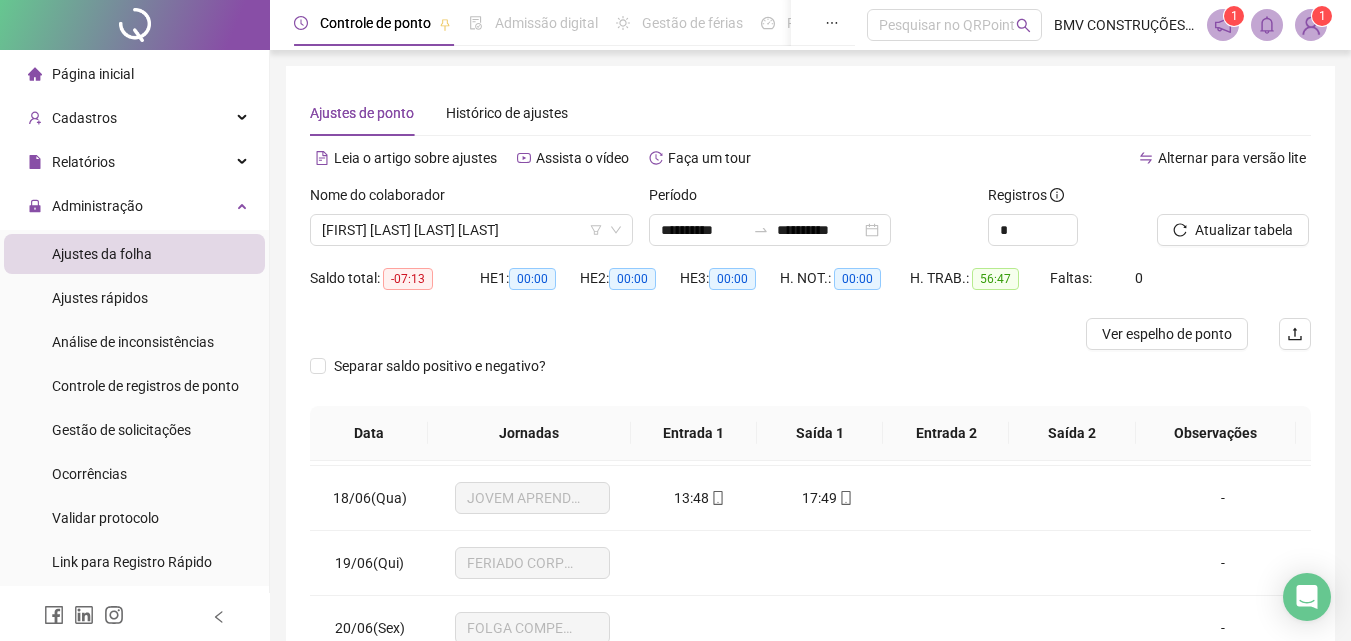 drag, startPoint x: 1341, startPoint y: 74, endPoint x: 1361, endPoint y: 118, distance: 48.332184 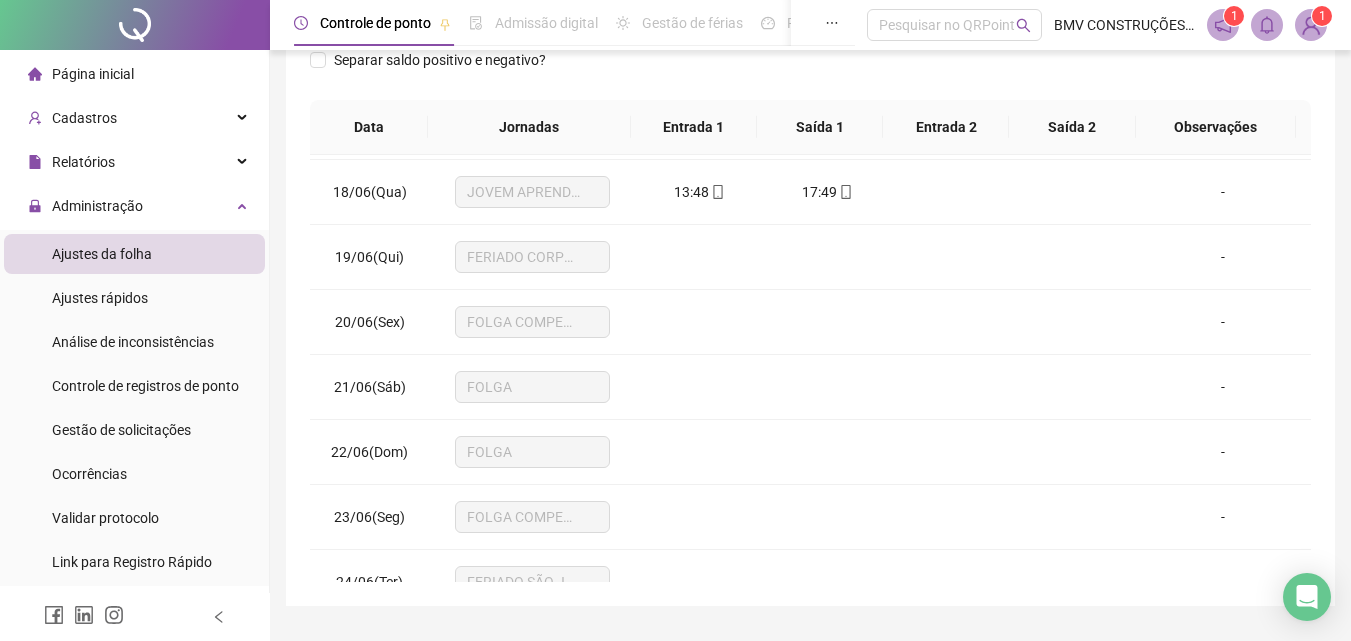scroll, scrollTop: 357, scrollLeft: 0, axis: vertical 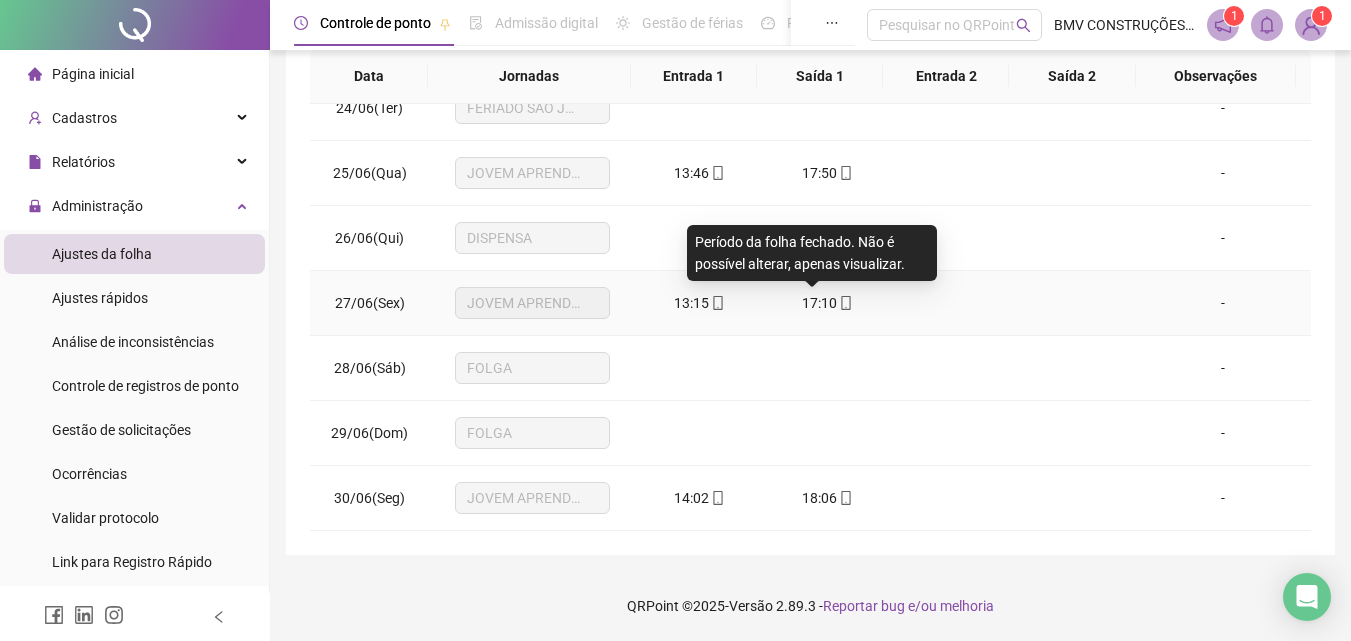 click on "17:10" at bounding box center [819, 303] 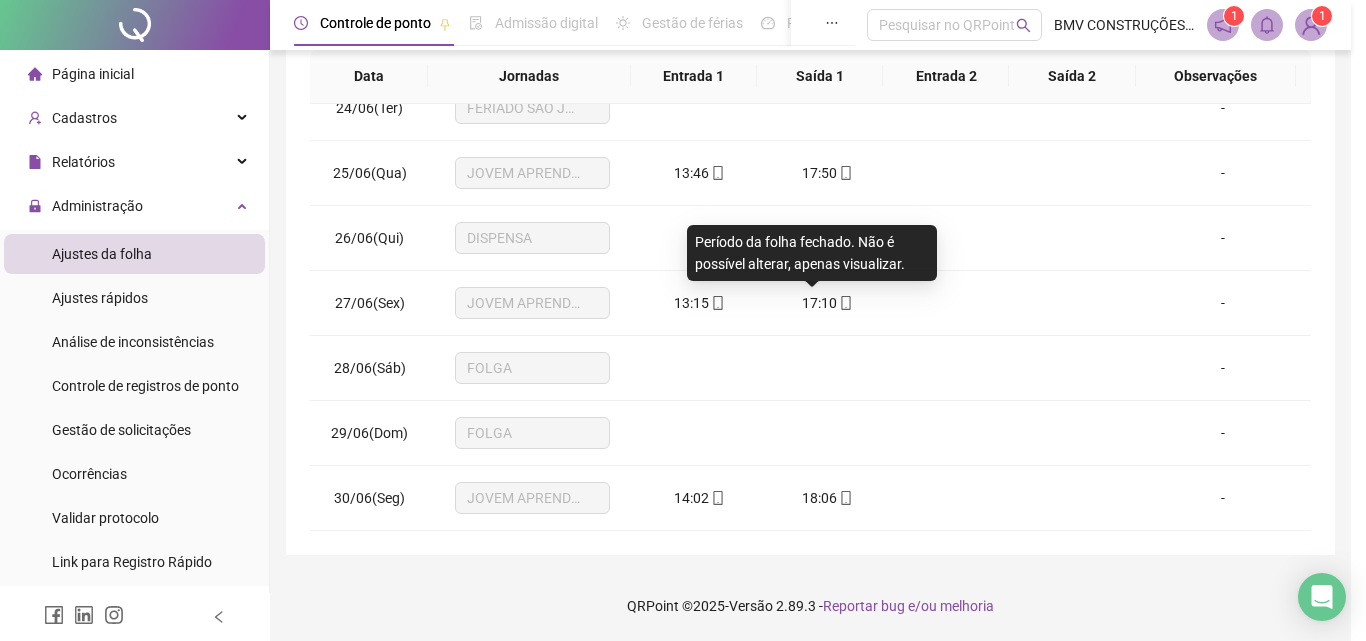 type on "**********" 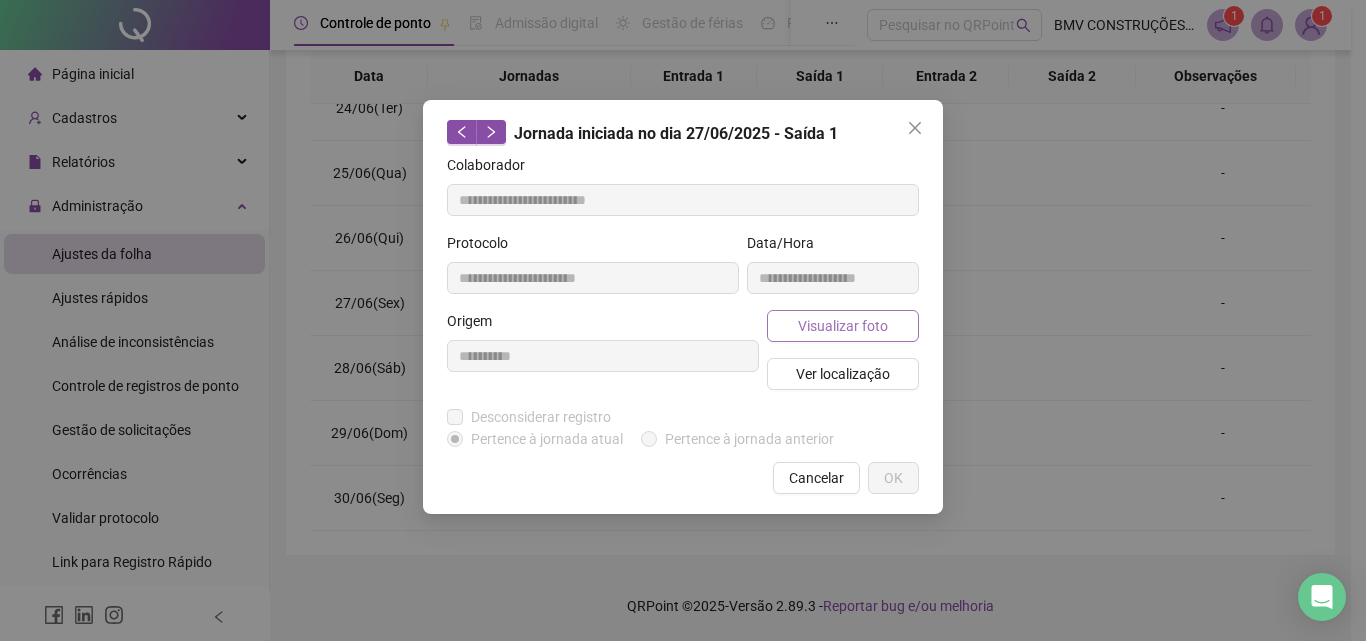 click on "Visualizar foto" at bounding box center [843, 326] 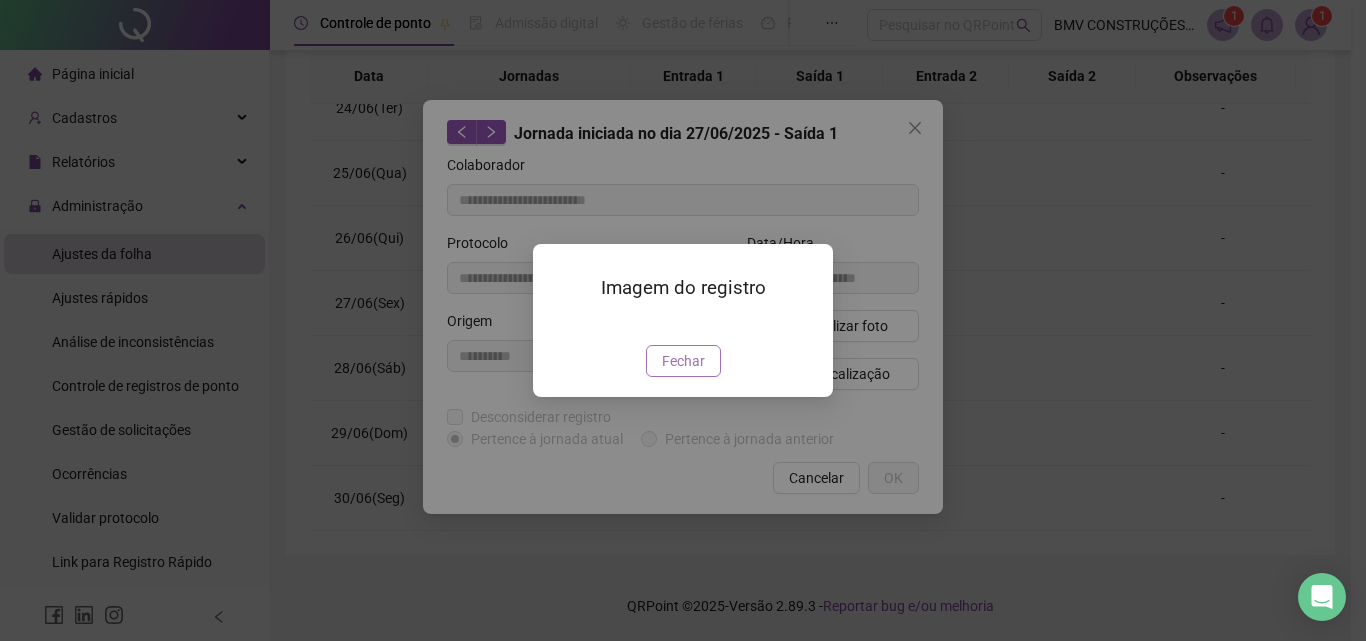 click on "Fechar" at bounding box center (683, 361) 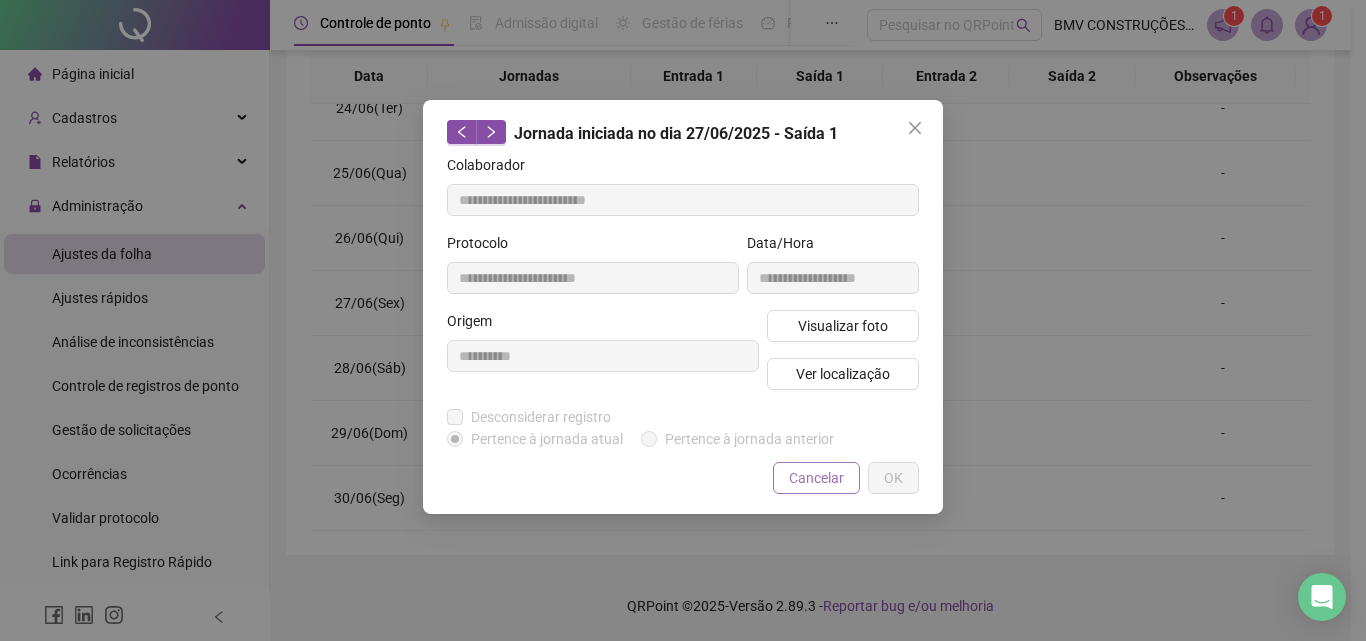 click on "Cancelar" at bounding box center [816, 478] 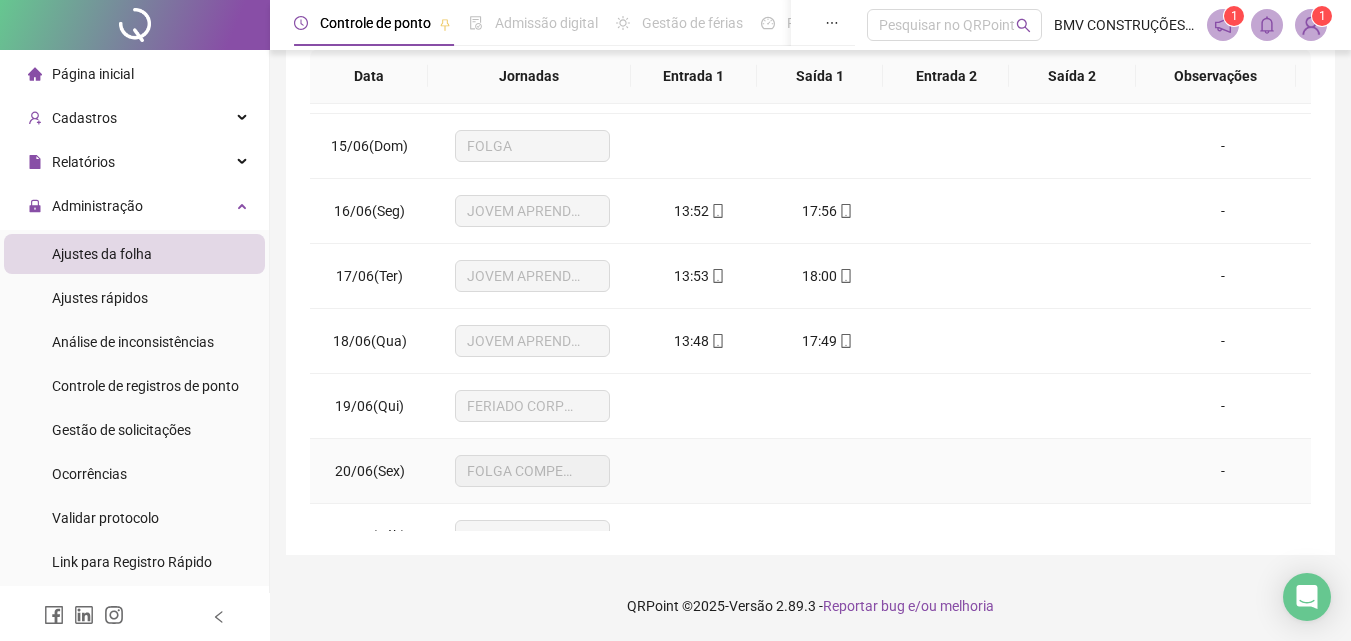 scroll, scrollTop: 823, scrollLeft: 0, axis: vertical 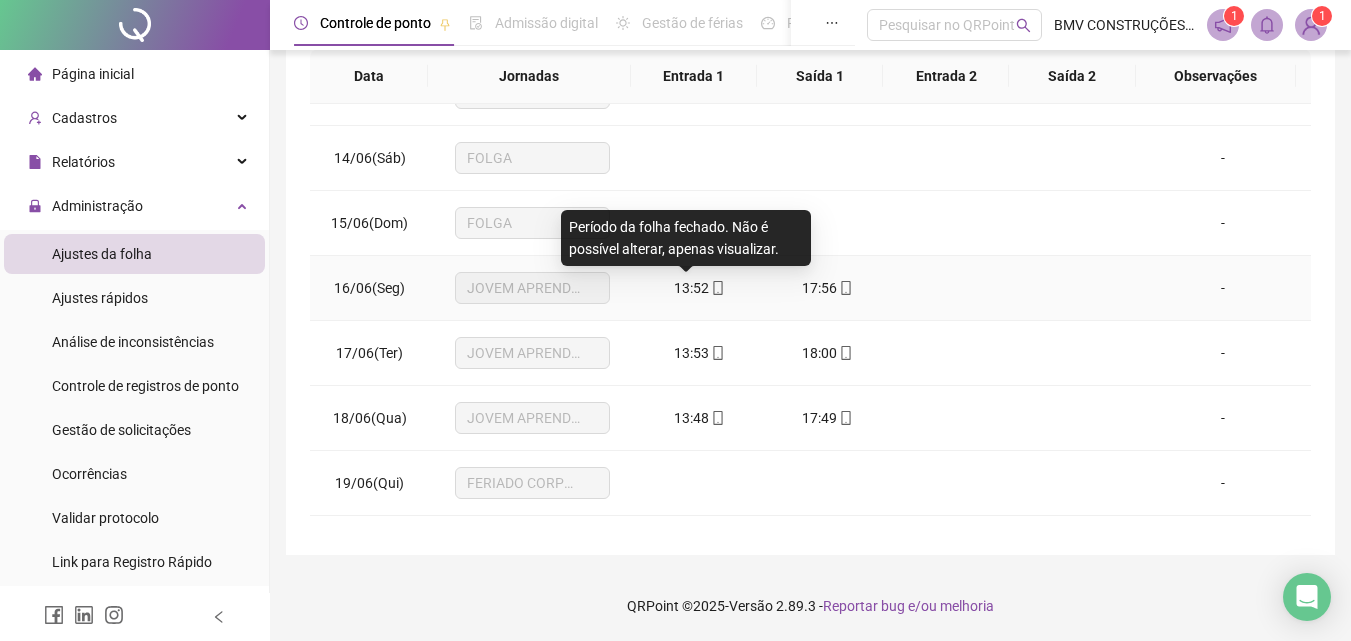 click on "13:52" at bounding box center (691, 288) 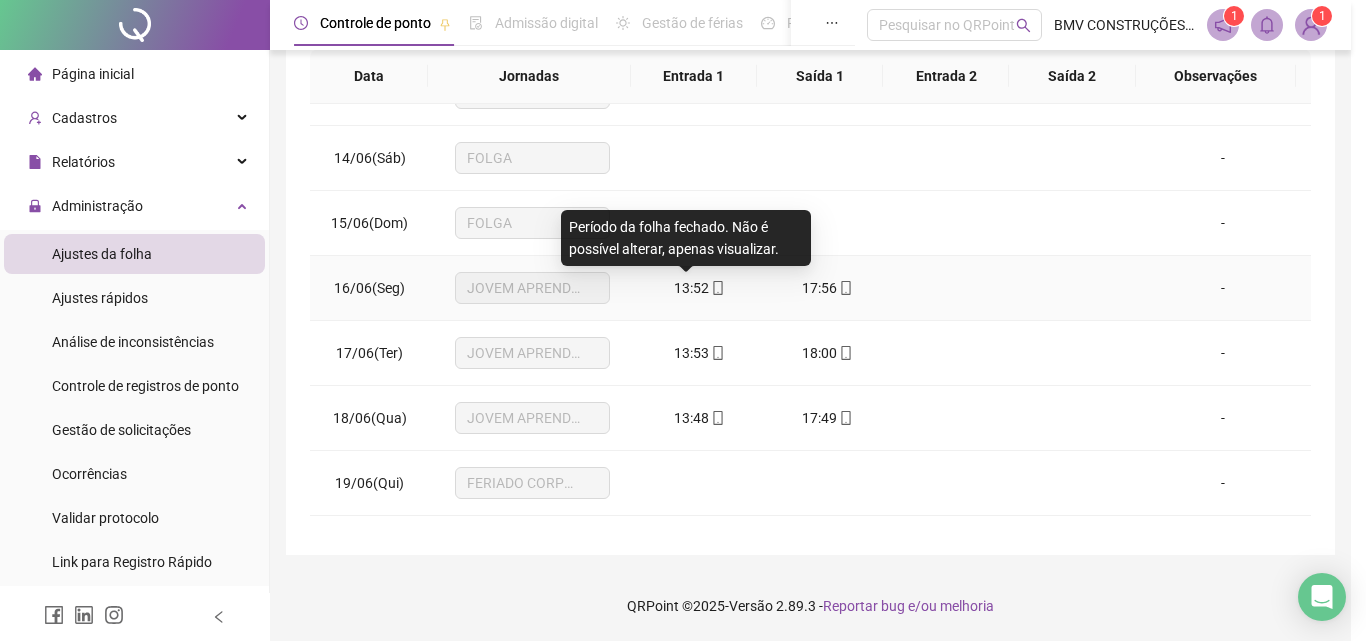 type on "**********" 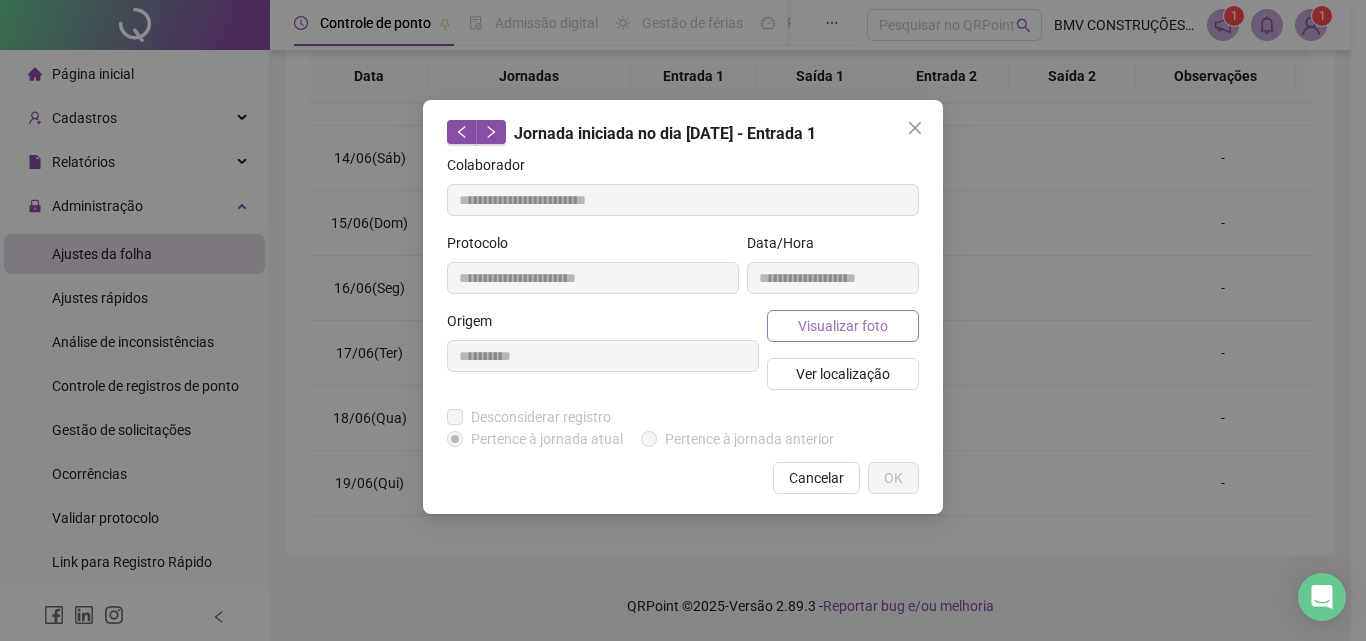 click on "Visualizar foto" at bounding box center [843, 326] 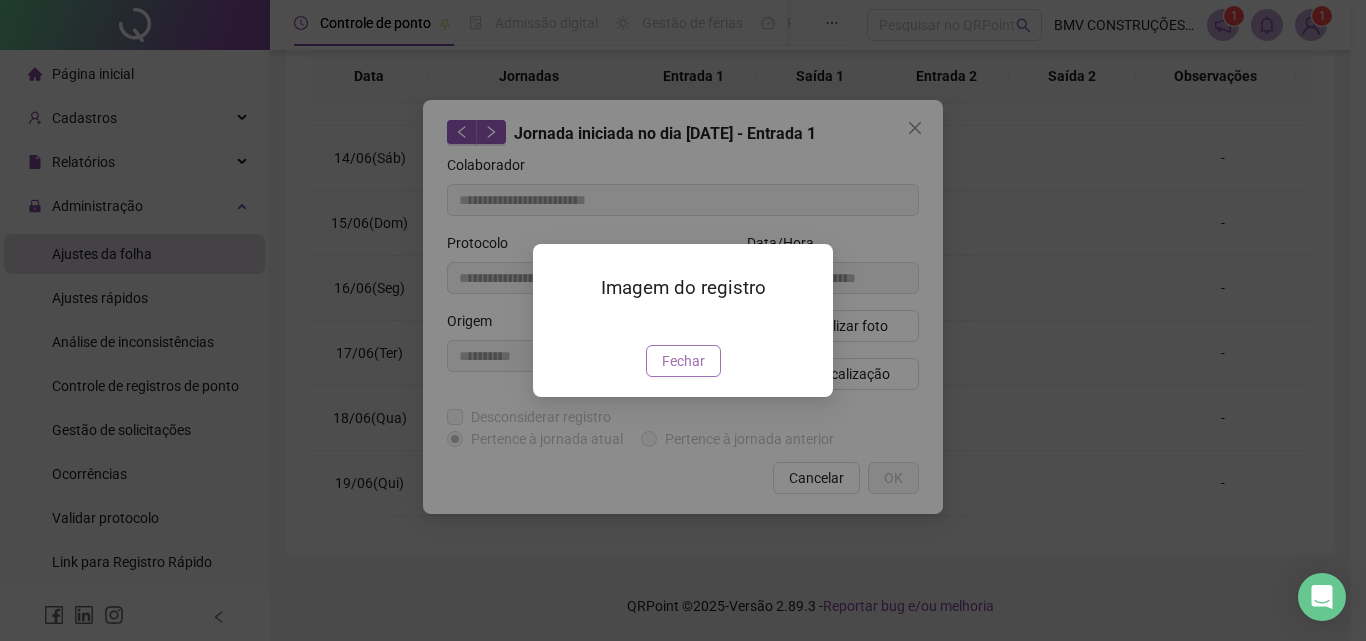 drag, startPoint x: 678, startPoint y: 453, endPoint x: 683, endPoint y: 464, distance: 12.083046 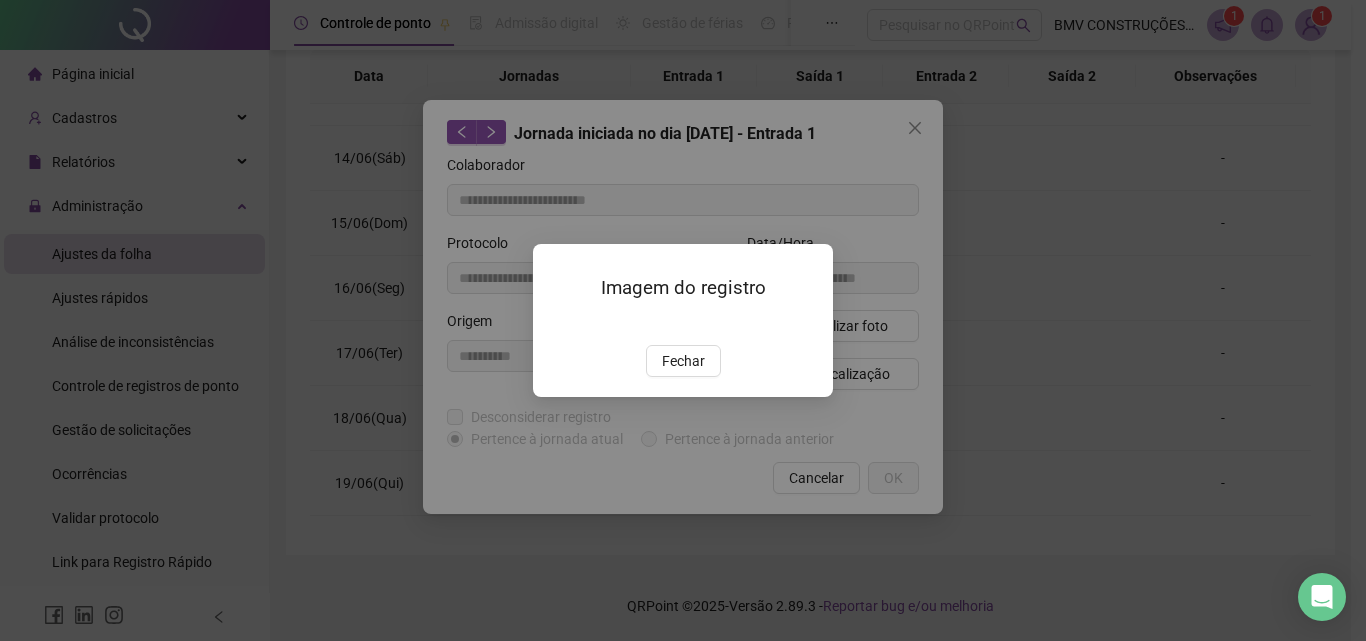 click on "Fechar" at bounding box center [683, 361] 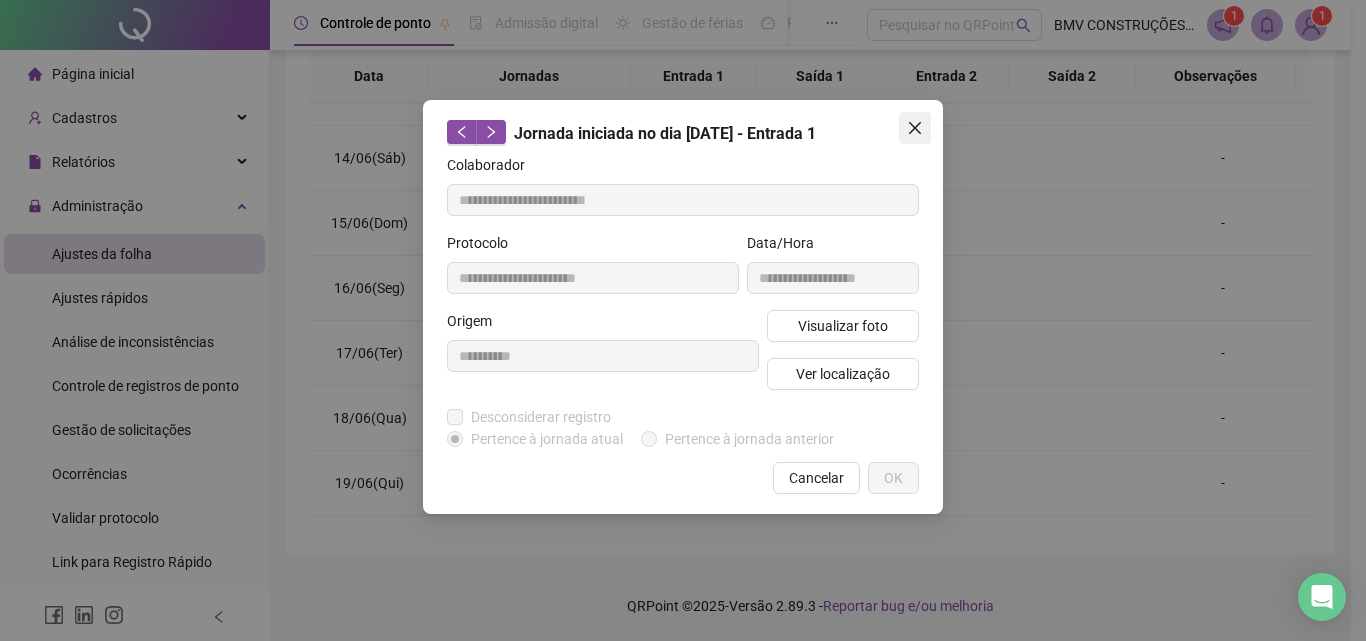 click 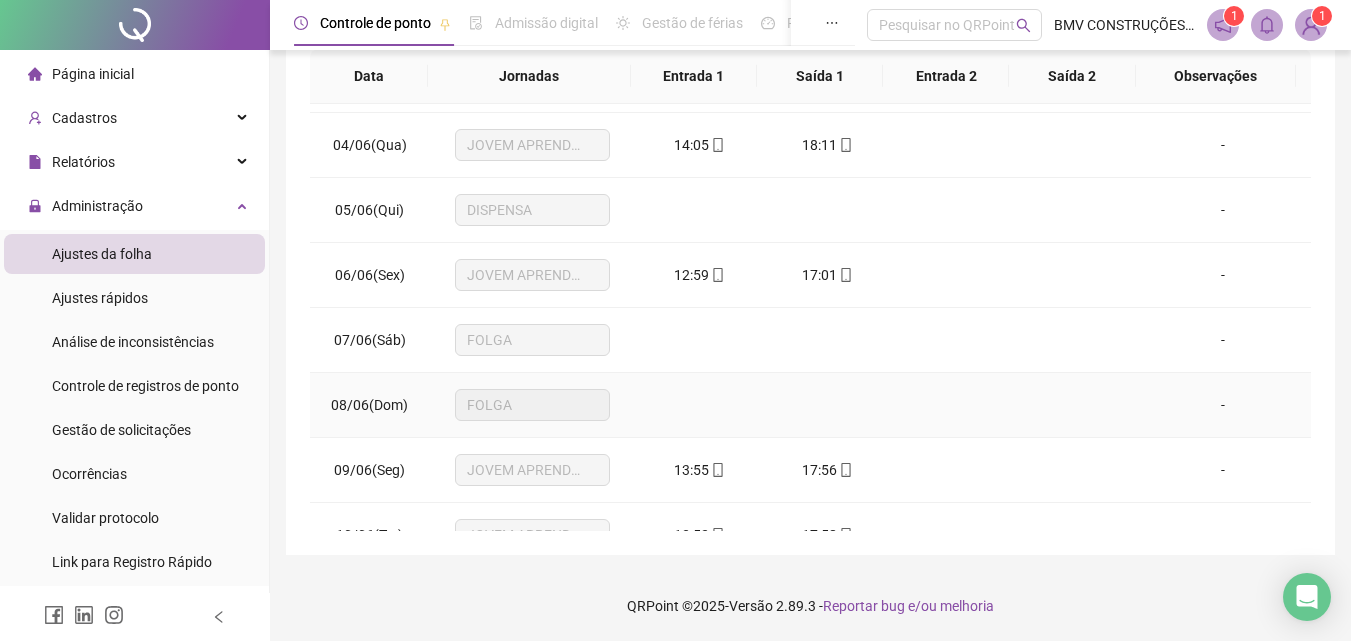 scroll, scrollTop: 0, scrollLeft: 0, axis: both 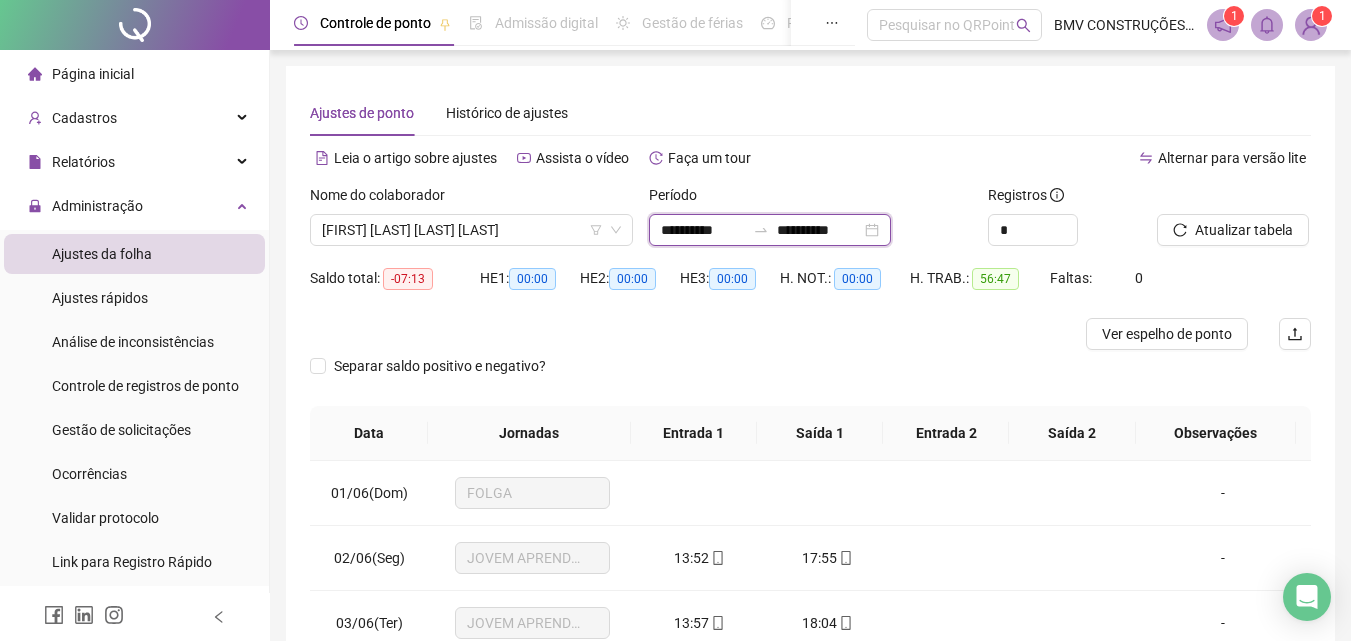 click on "**********" at bounding box center (703, 230) 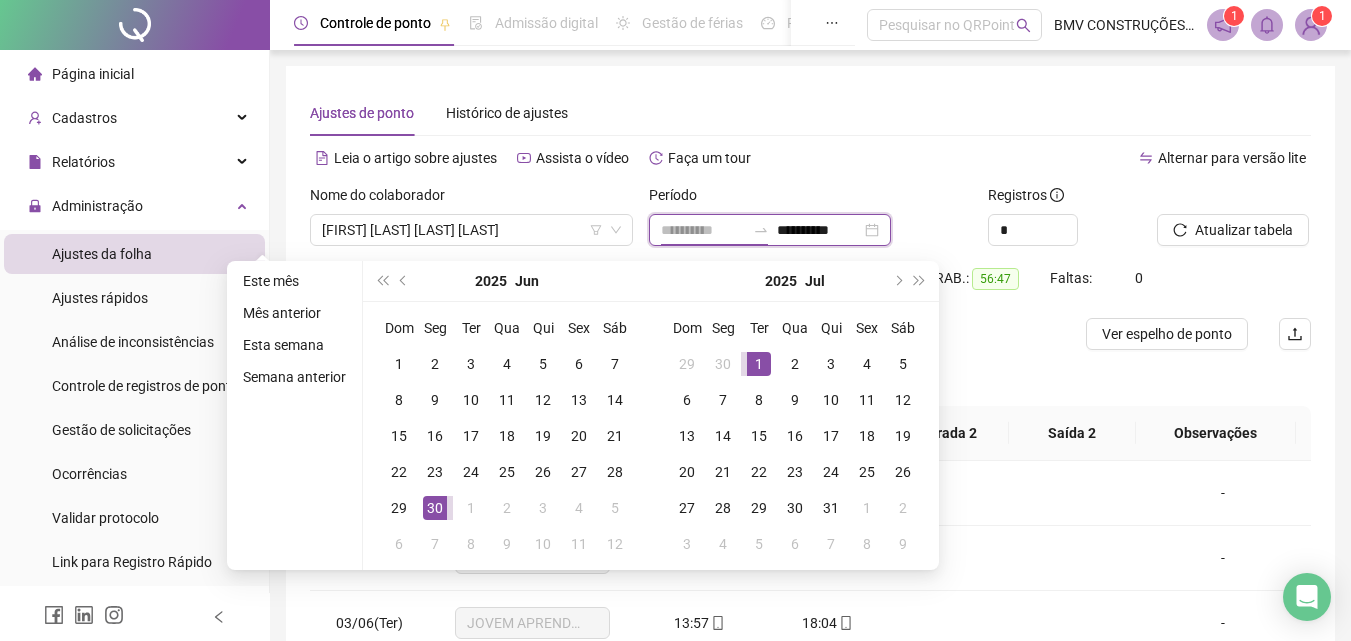 type on "**********" 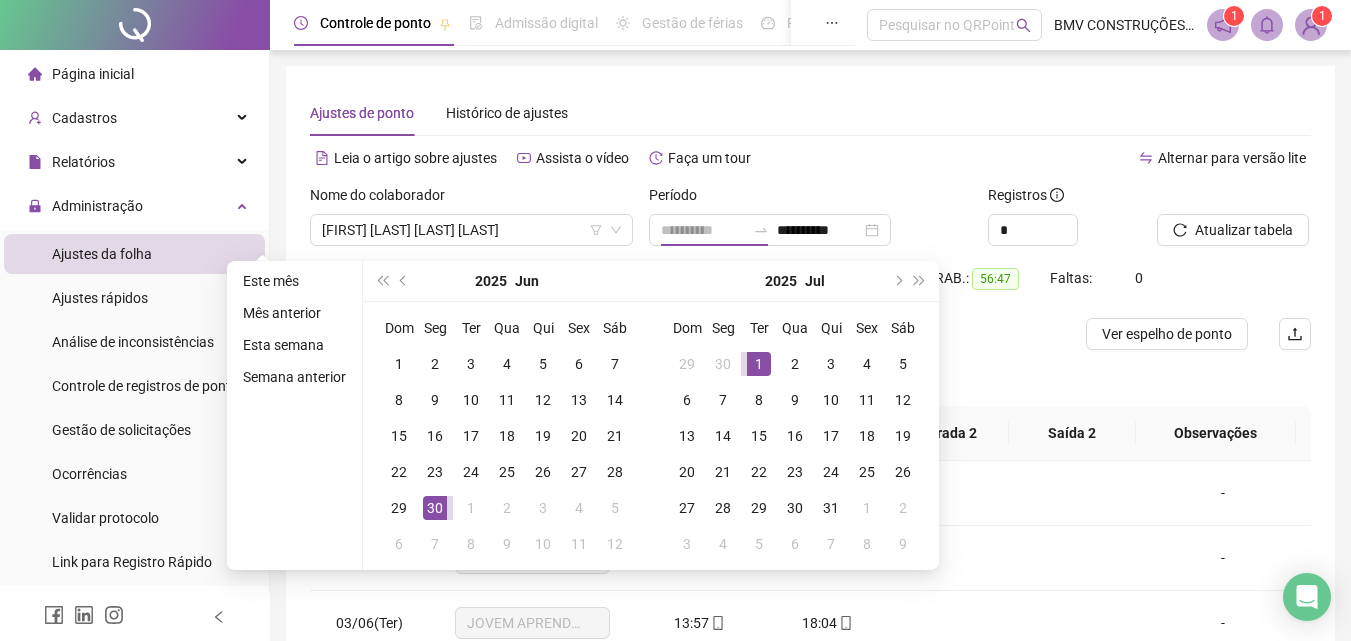 click on "1" at bounding box center (759, 364) 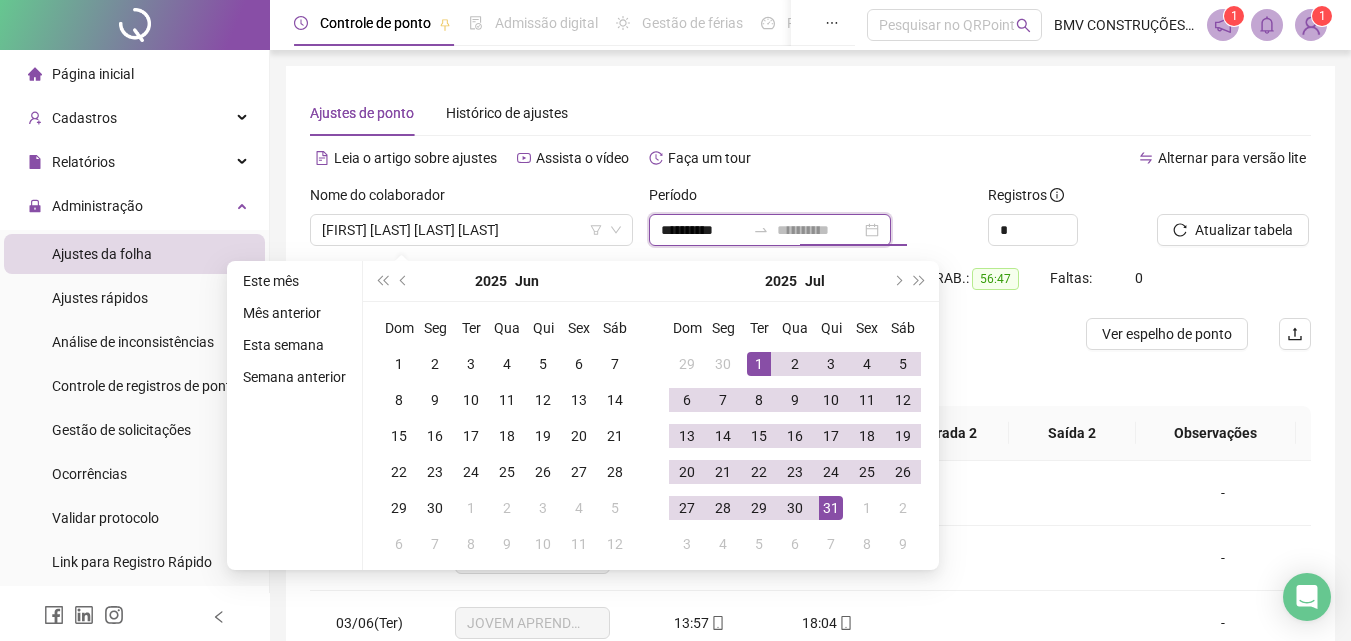 type on "**********" 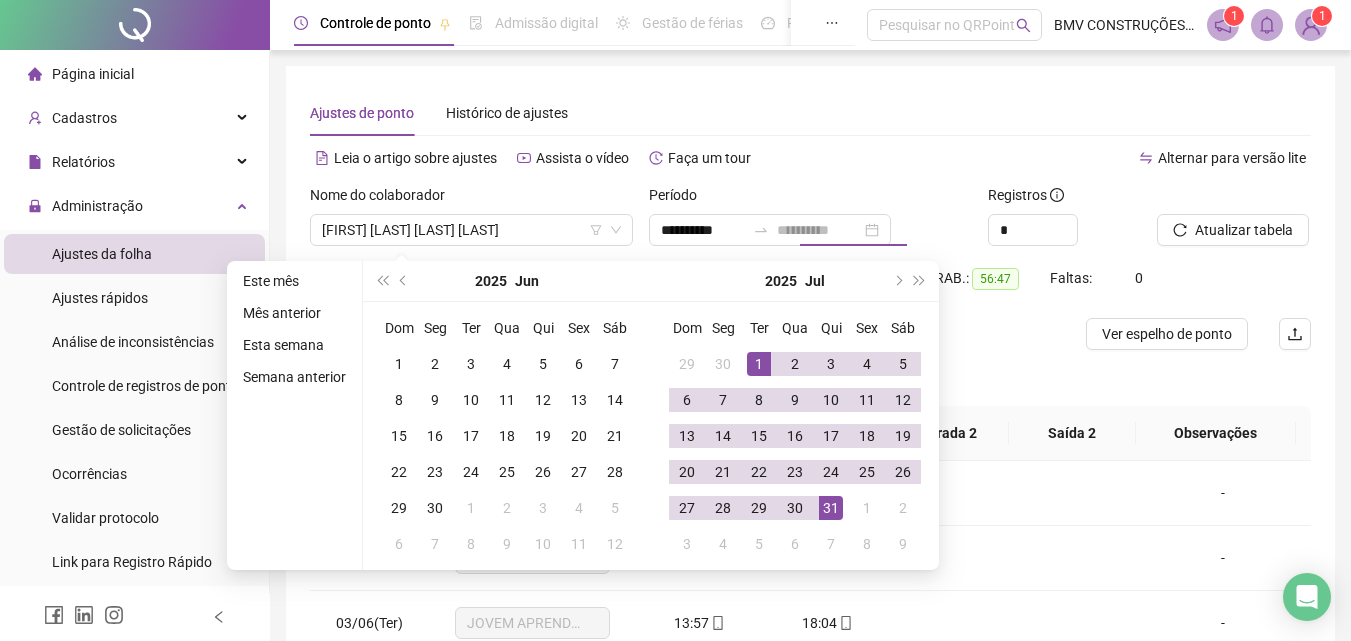 click on "31" at bounding box center [831, 508] 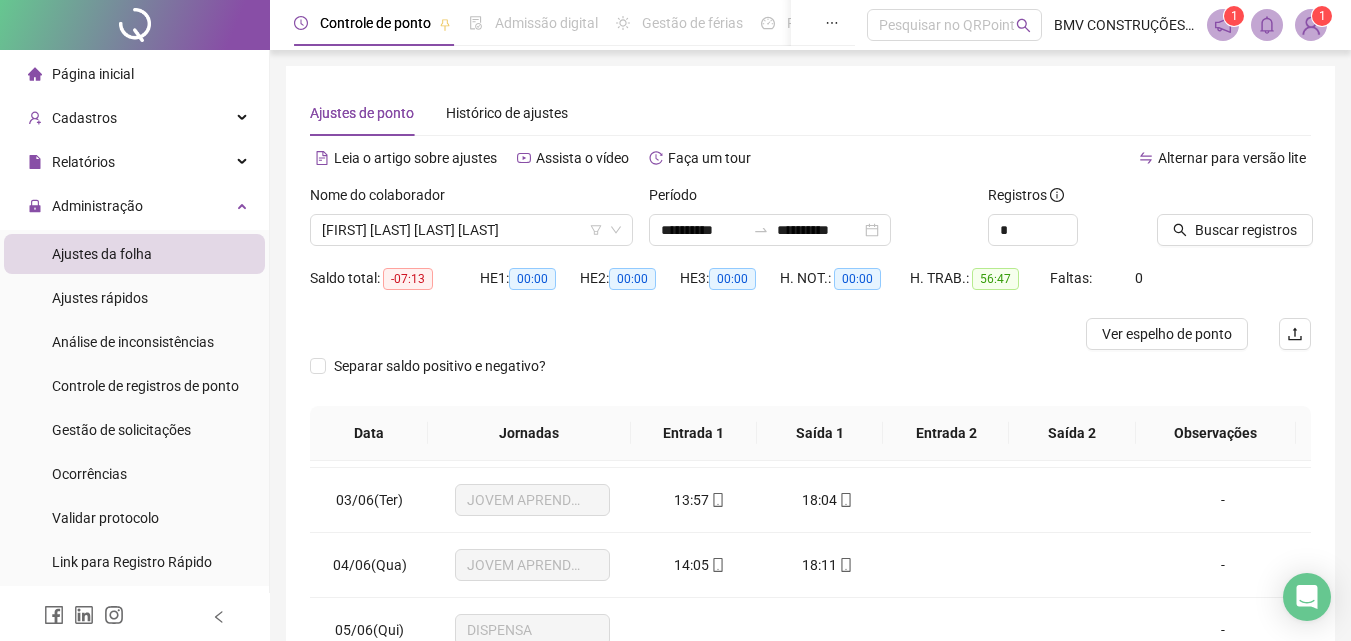 scroll, scrollTop: 300, scrollLeft: 0, axis: vertical 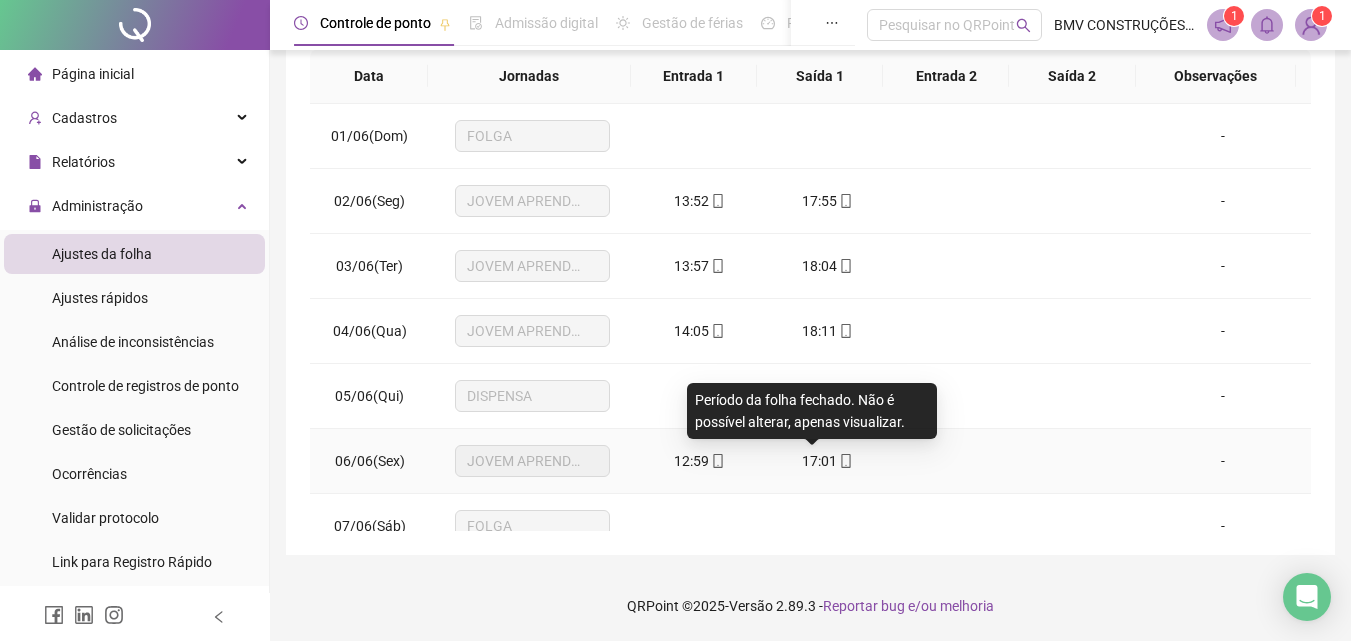 click on "17:01" at bounding box center [819, 461] 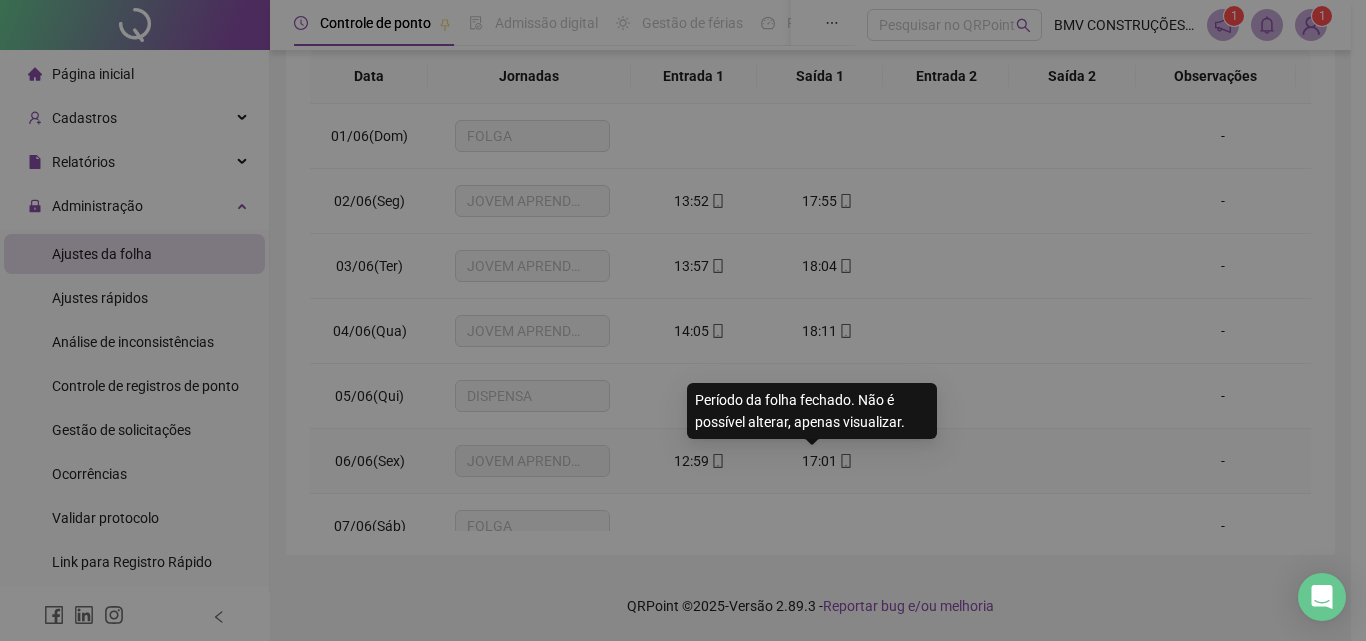 type on "**********" 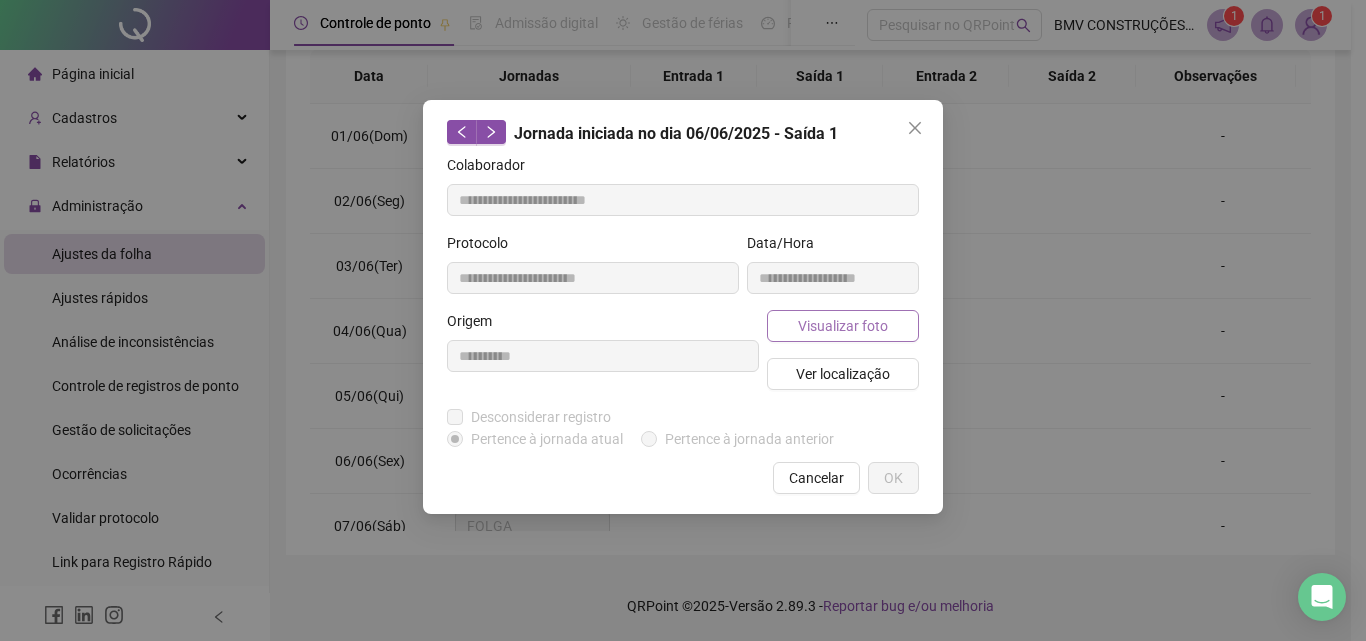 click on "Visualizar foto" at bounding box center [843, 326] 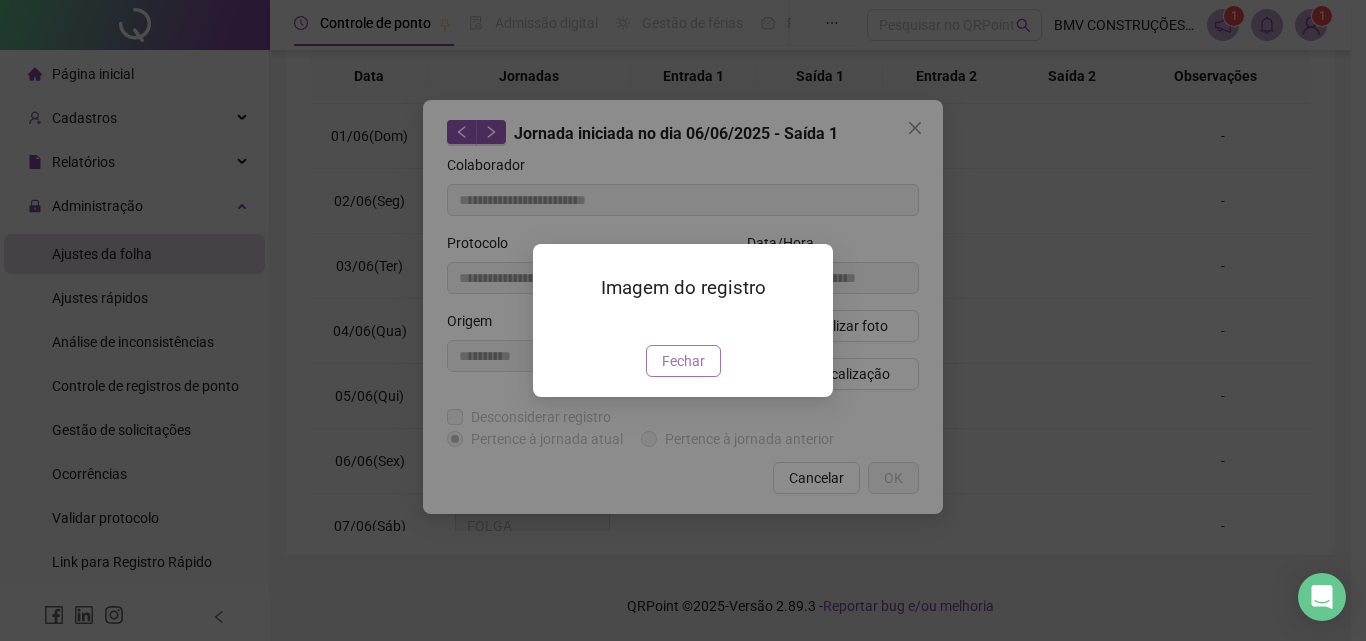 click on "Fechar" at bounding box center [683, 361] 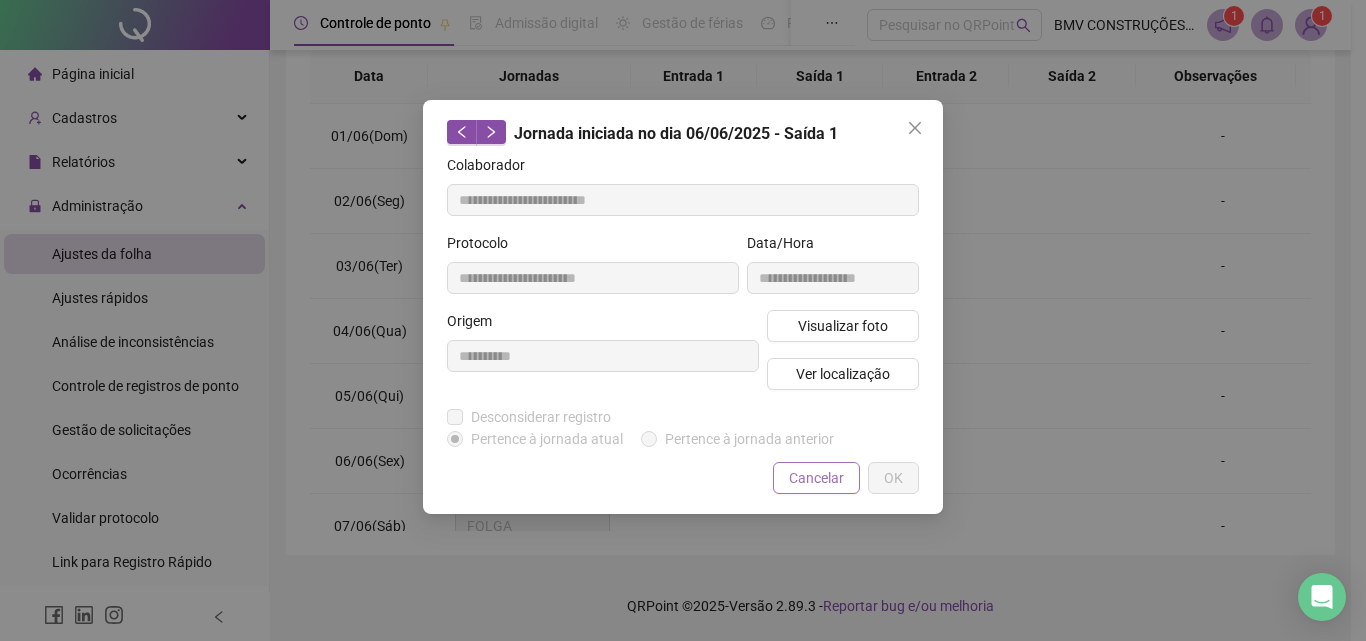 click on "Cancelar" at bounding box center [816, 478] 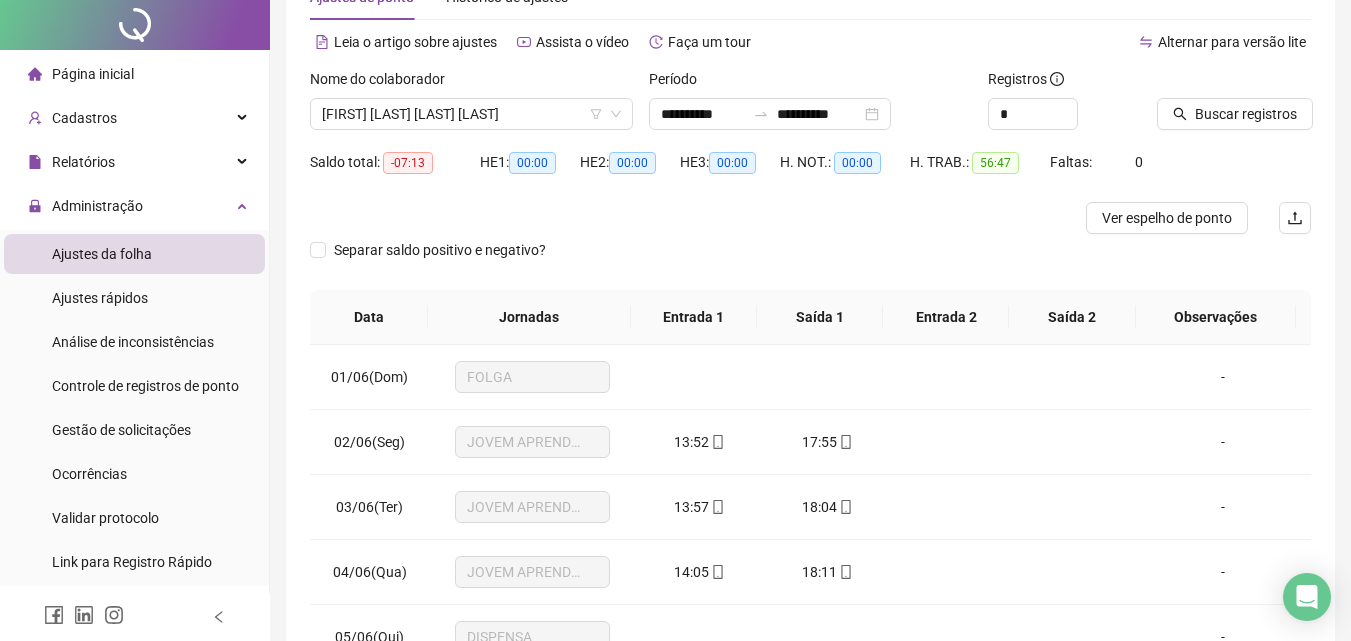 scroll, scrollTop: 0, scrollLeft: 0, axis: both 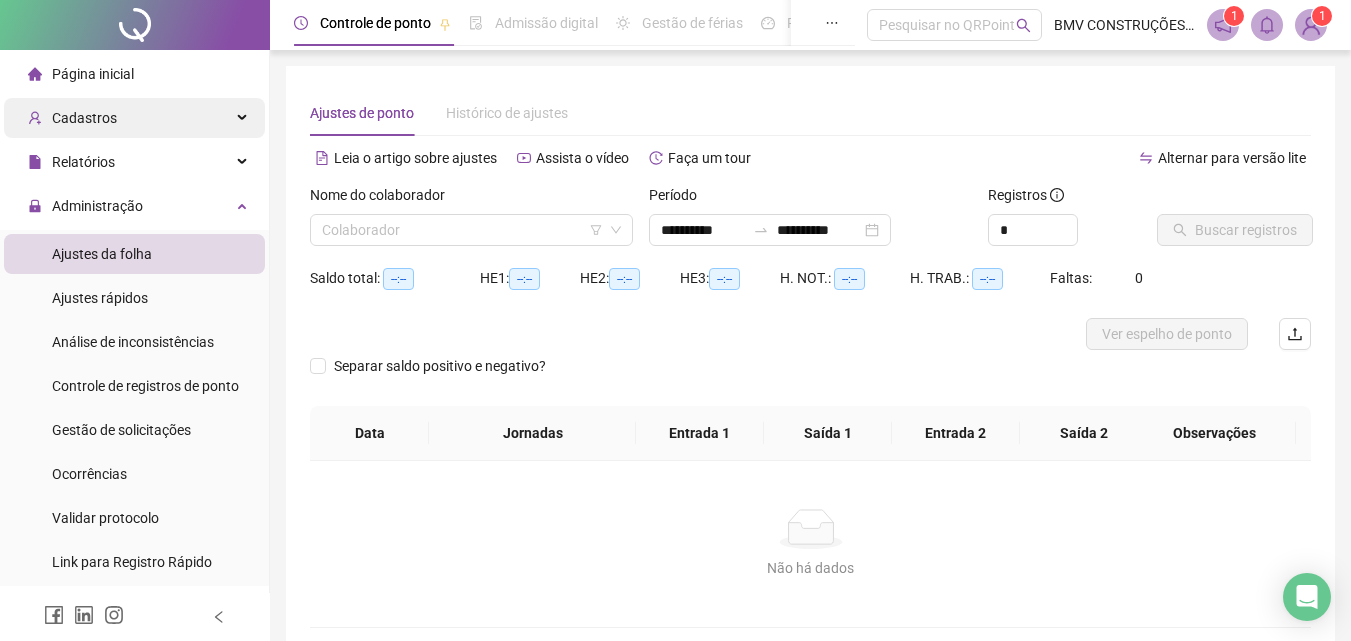 click on "Cadastros" at bounding box center [134, 118] 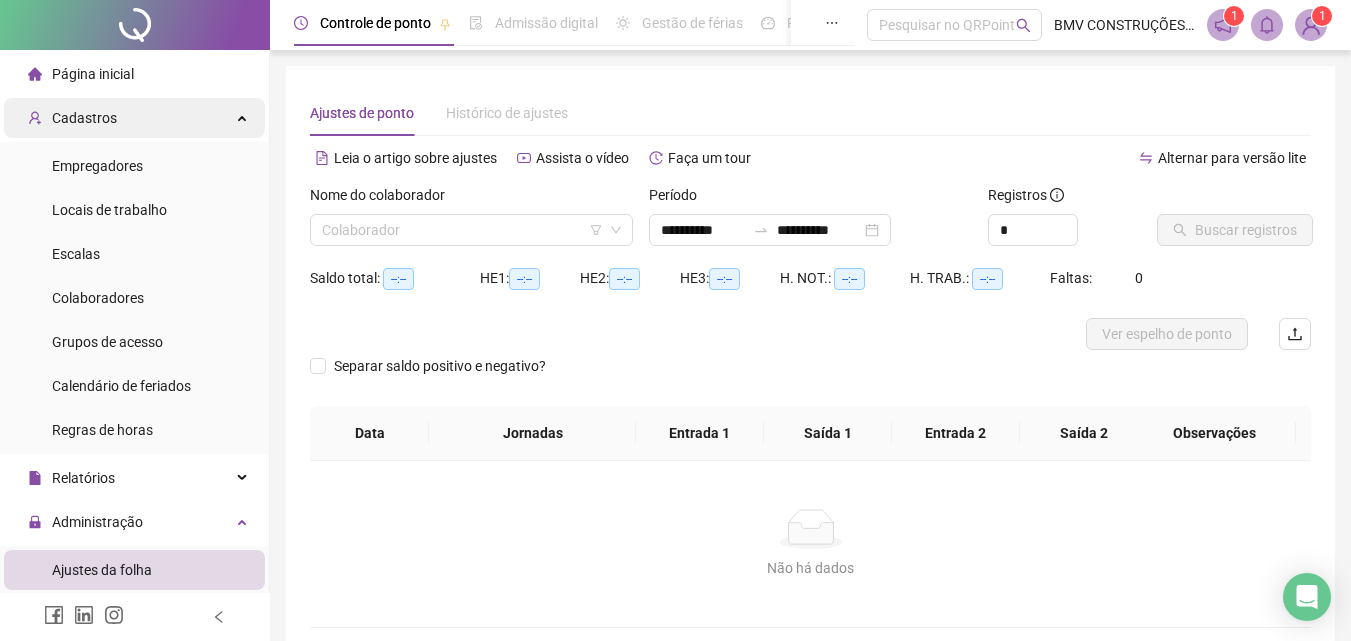 click on "Cadastros" at bounding box center (134, 118) 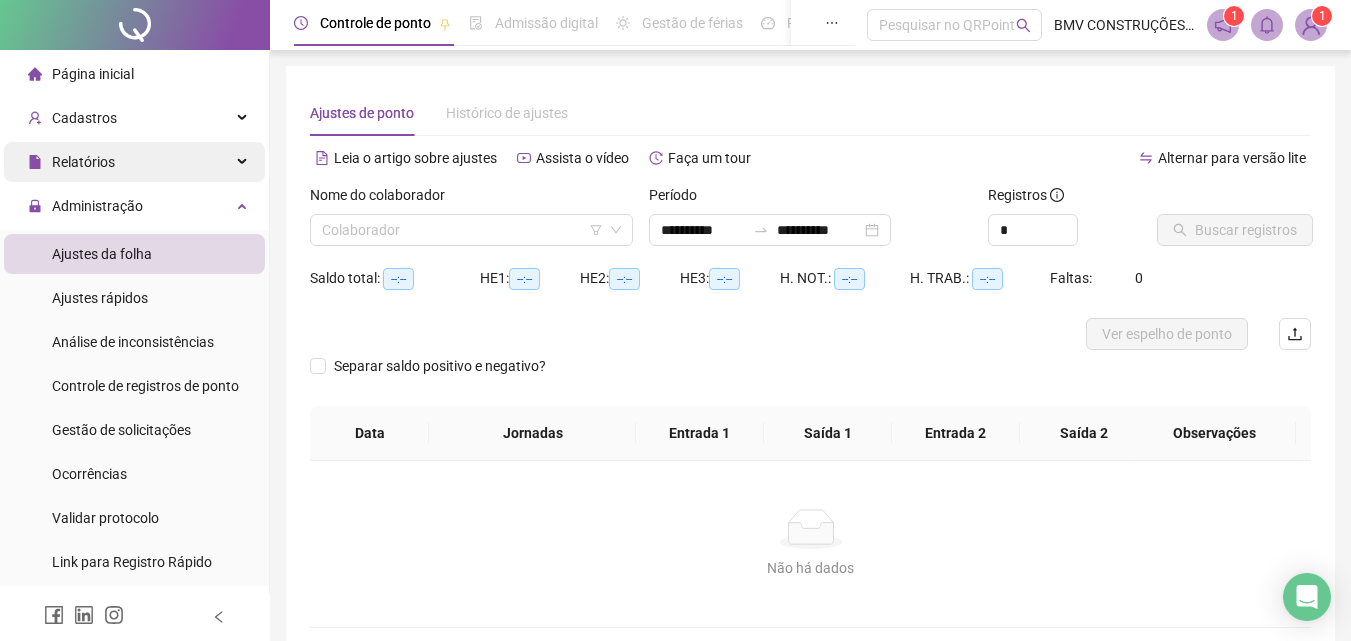 click on "Relatórios" at bounding box center (134, 162) 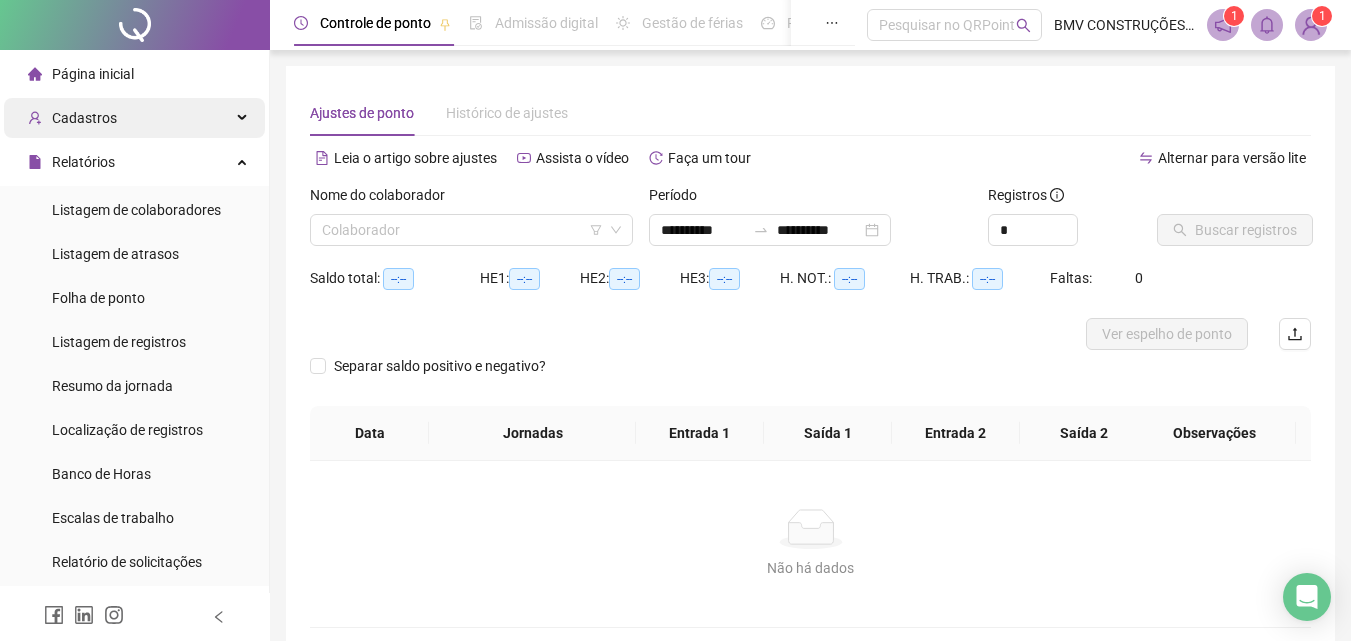 drag, startPoint x: 216, startPoint y: 87, endPoint x: 205, endPoint y: 127, distance: 41.484936 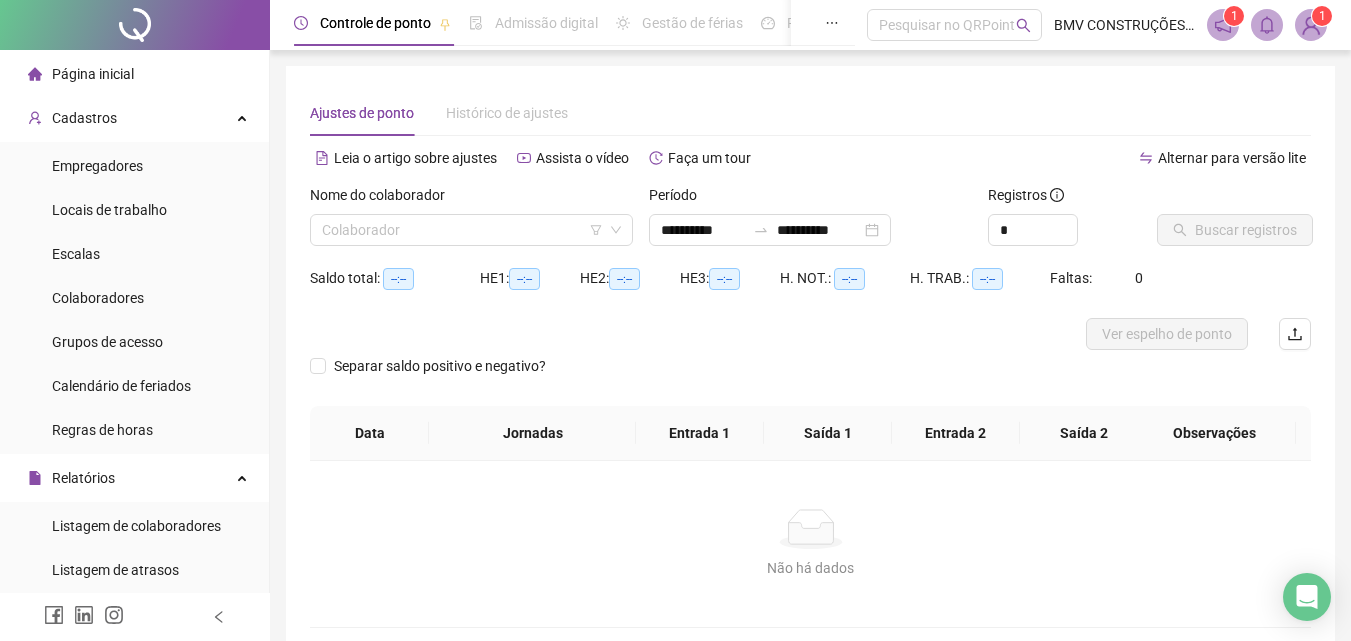 drag, startPoint x: 98, startPoint y: 307, endPoint x: 335, endPoint y: 289, distance: 237.68256 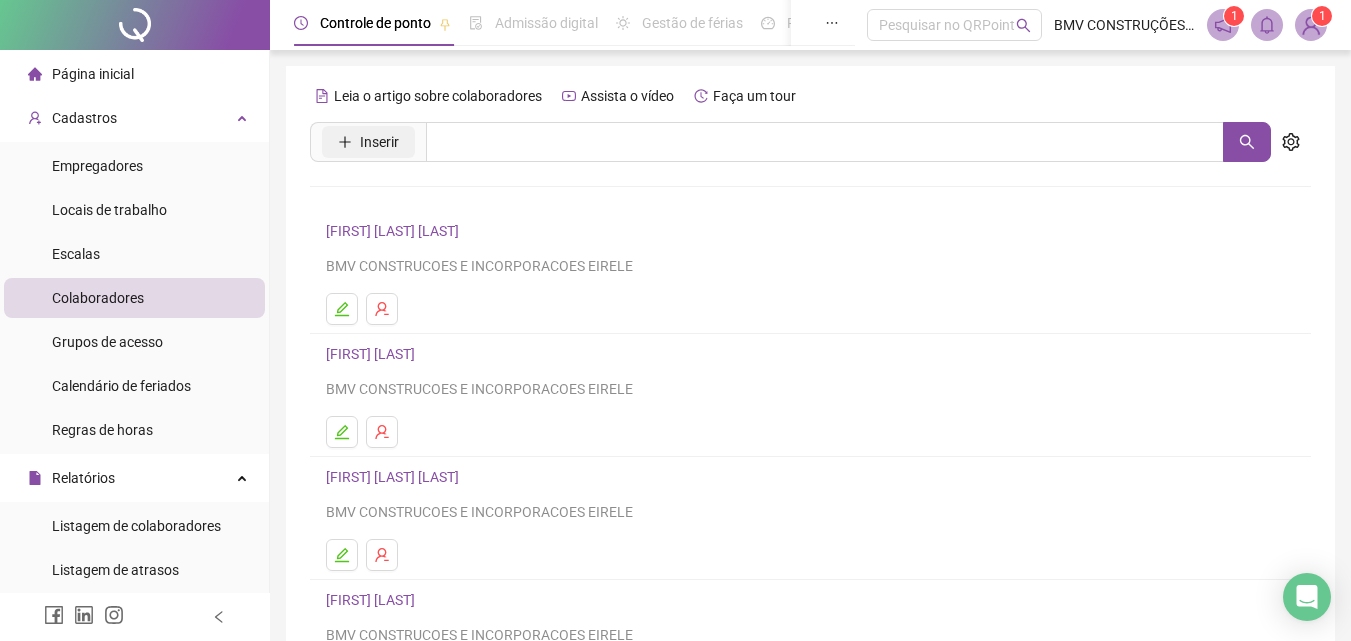 click on "Inserir" at bounding box center (379, 142) 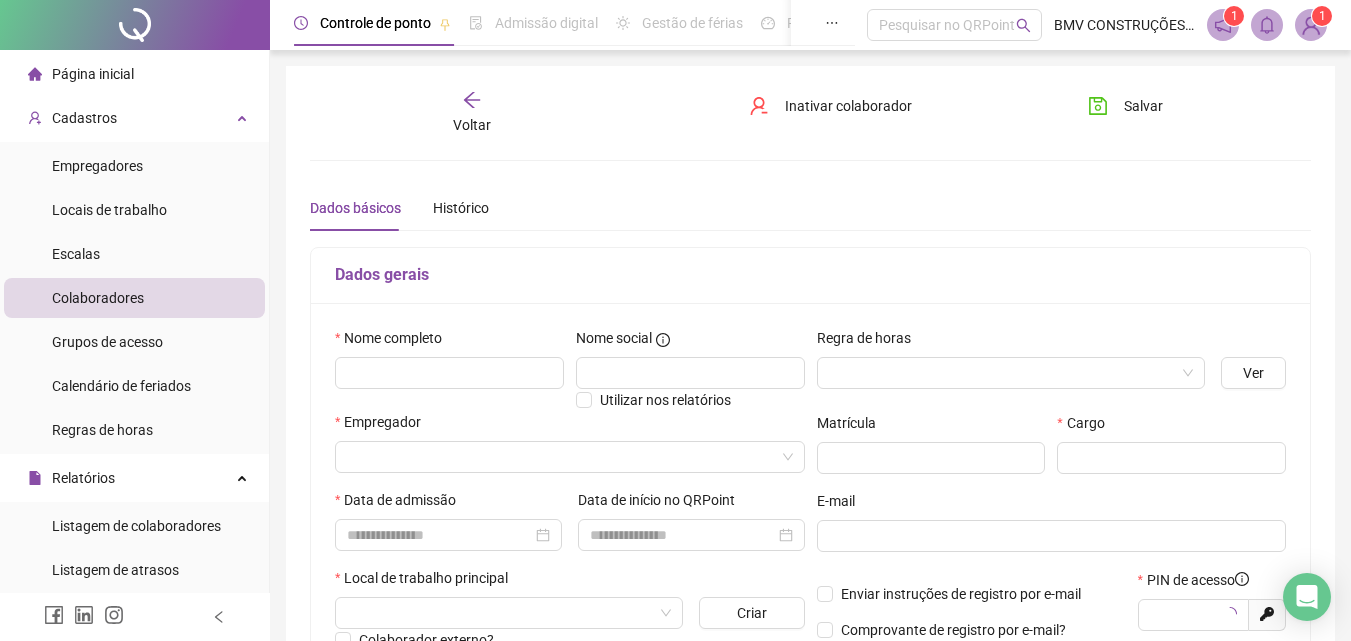 type on "*****" 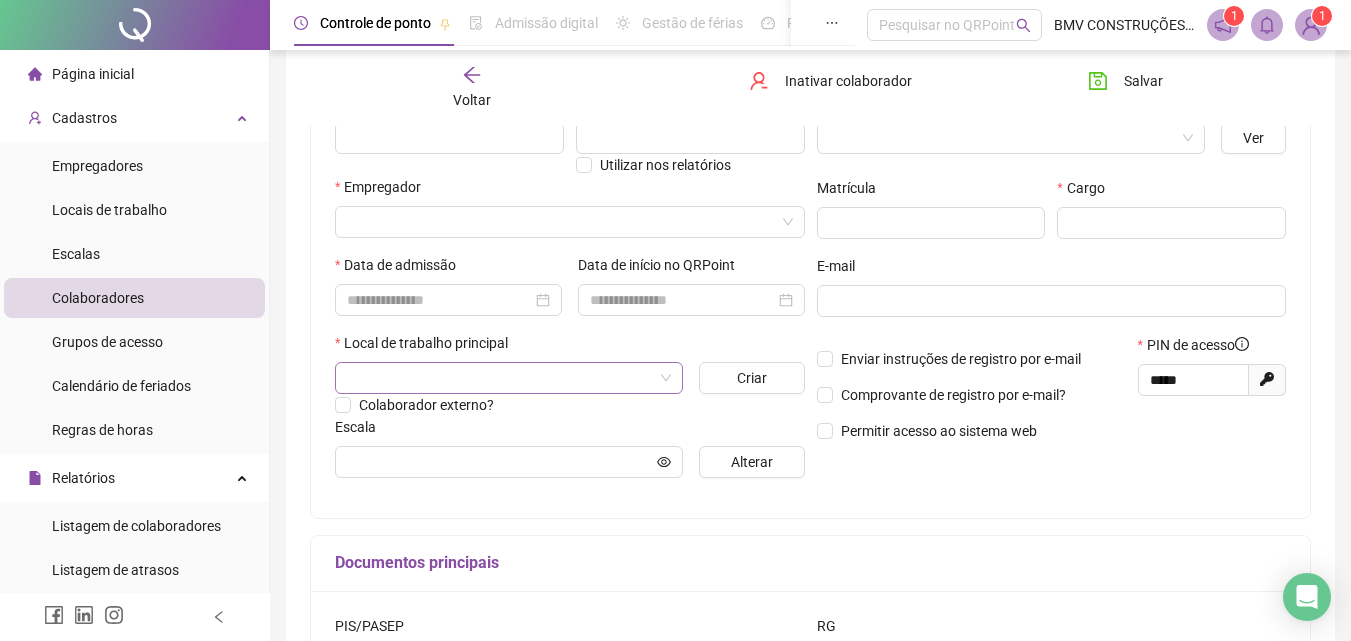 scroll, scrollTop: 200, scrollLeft: 0, axis: vertical 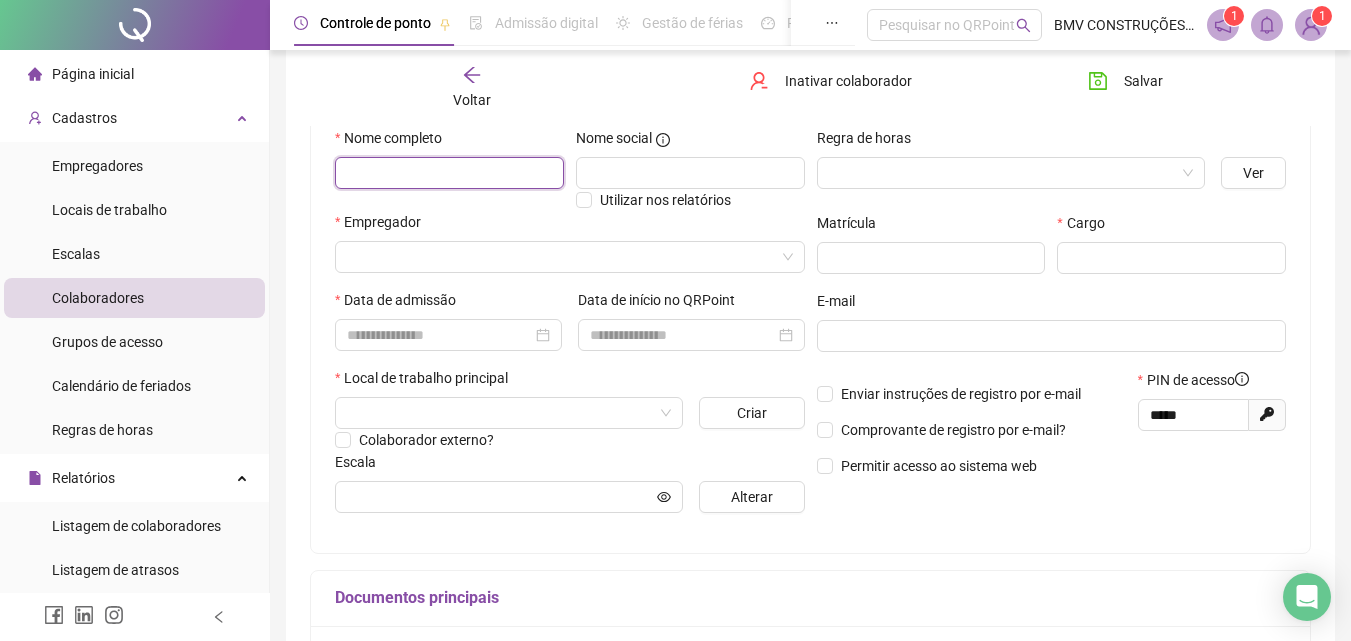 click at bounding box center [449, 173] 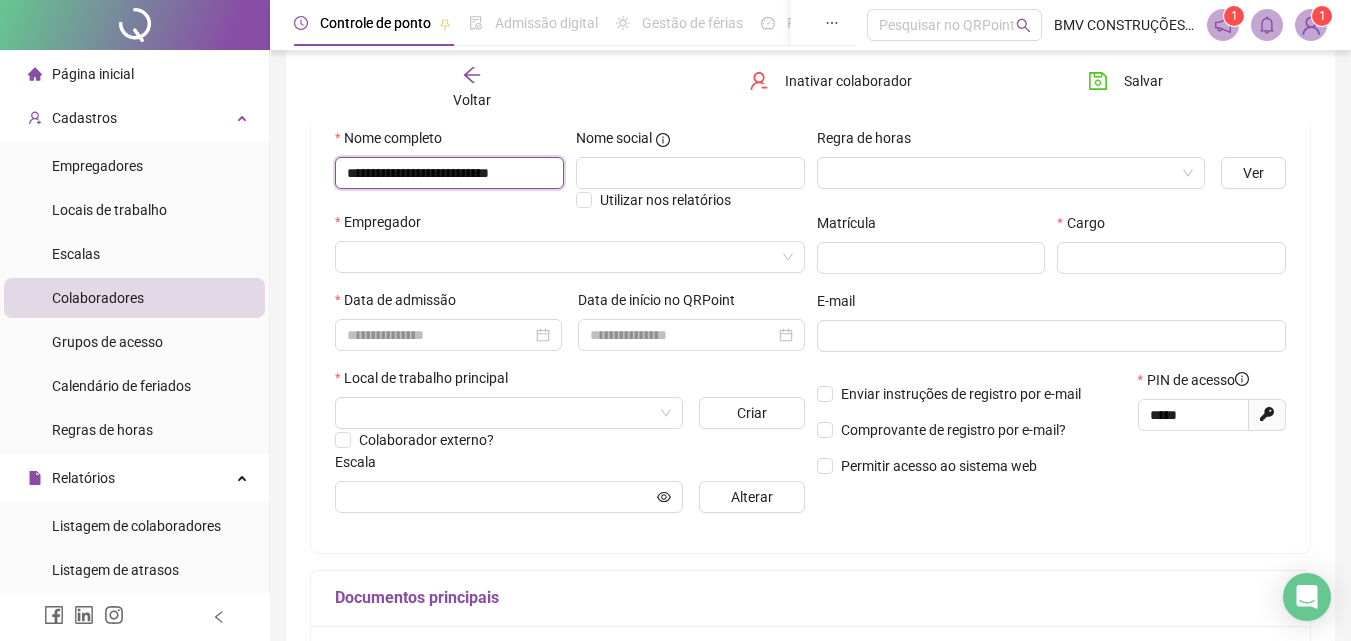 scroll, scrollTop: 0, scrollLeft: 13, axis: horizontal 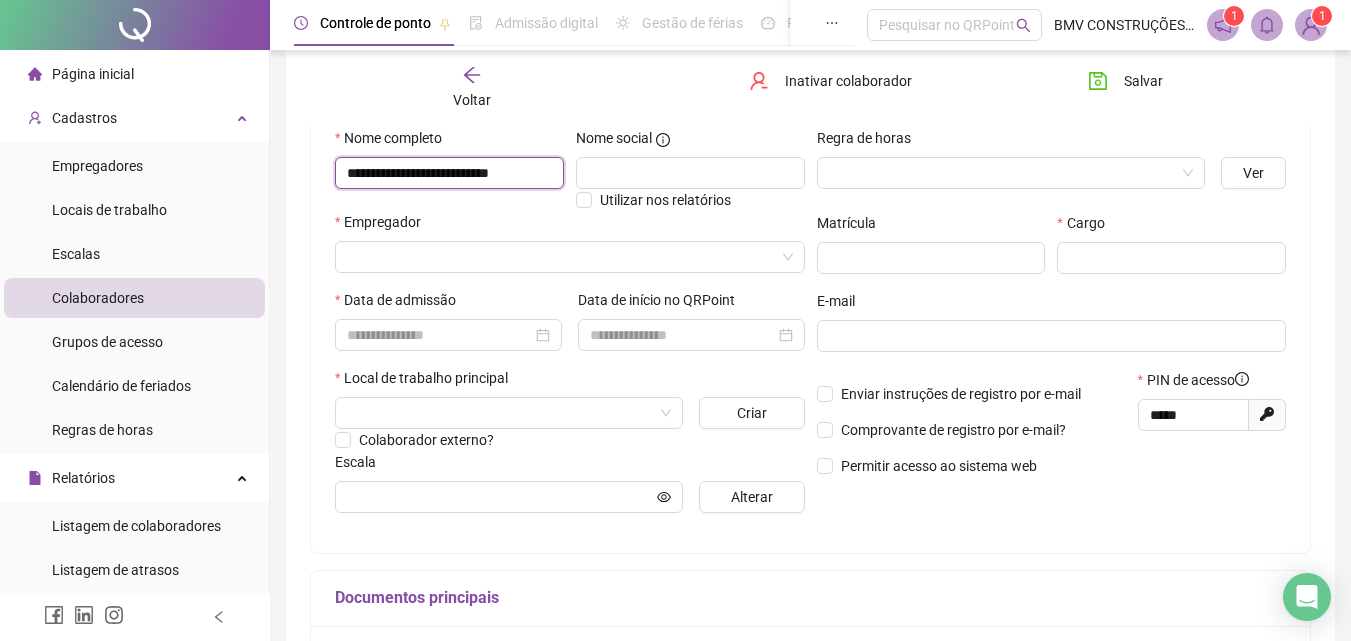 click on "**********" at bounding box center (449, 173) 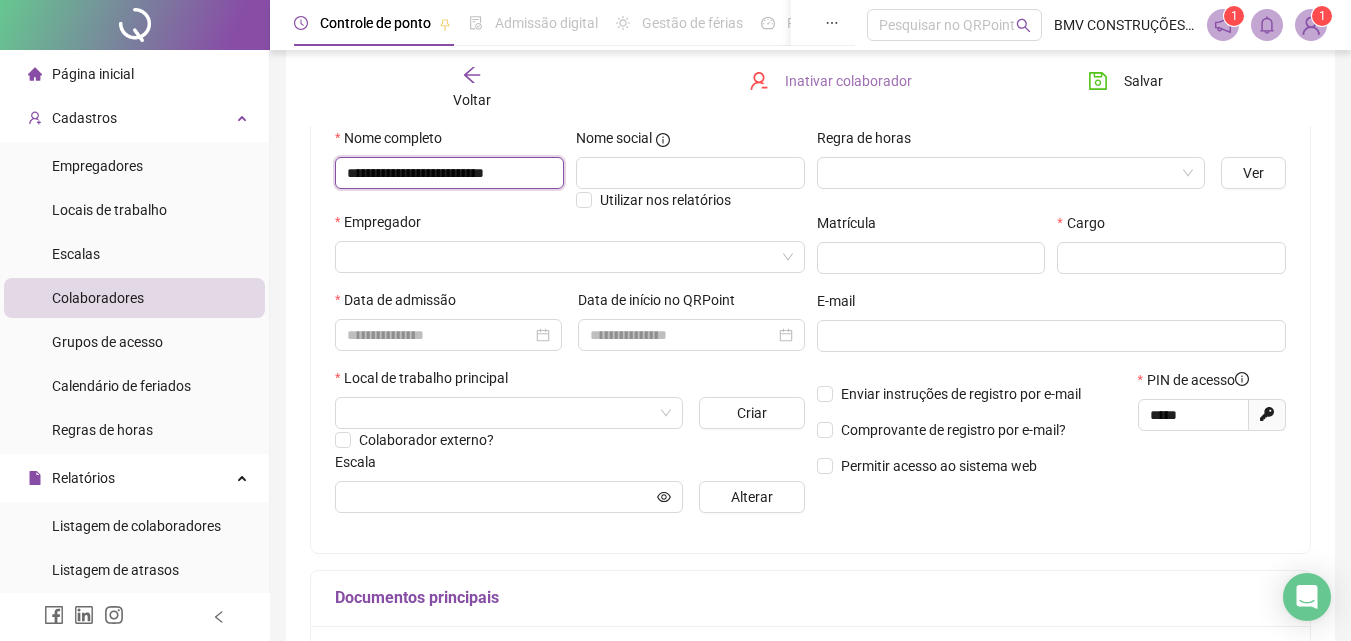 scroll, scrollTop: 0, scrollLeft: 0, axis: both 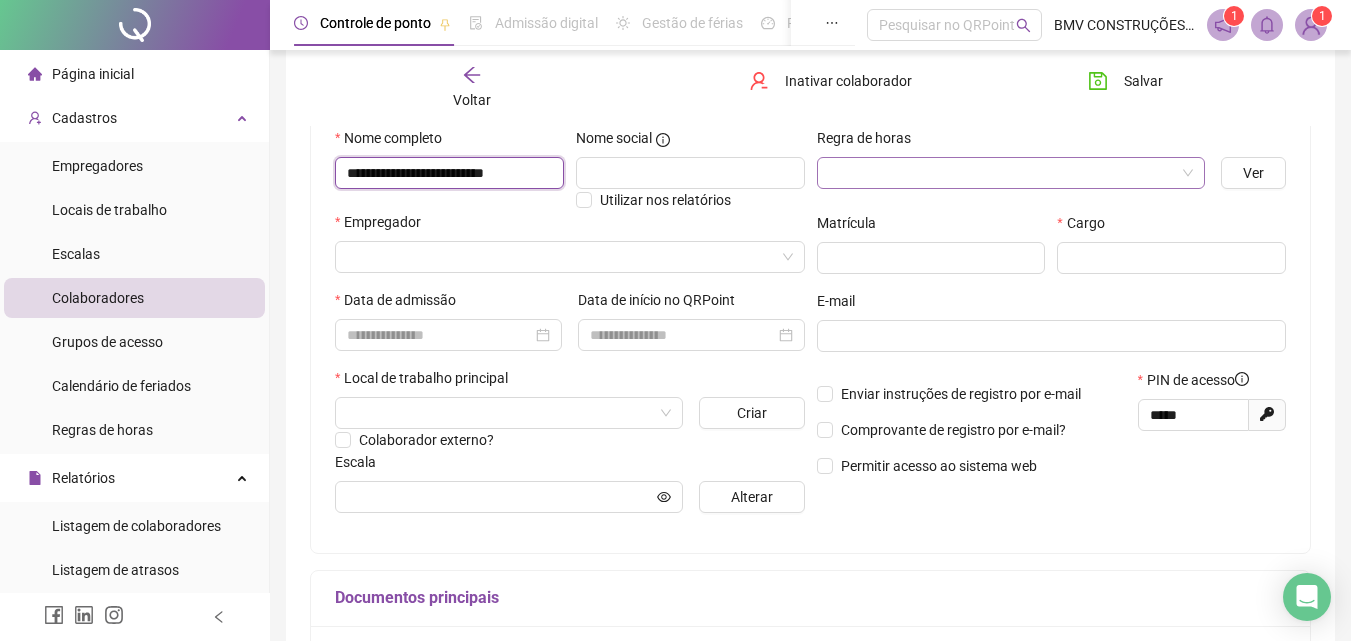 type on "**********" 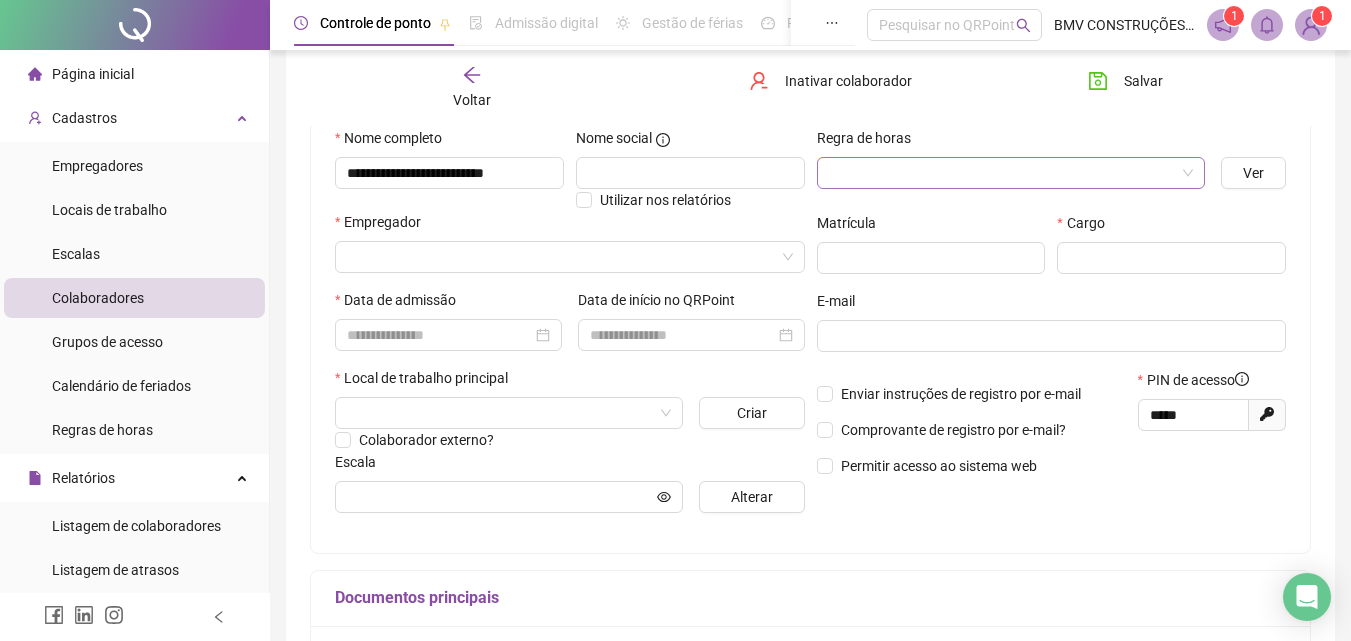 click at bounding box center (1002, 173) 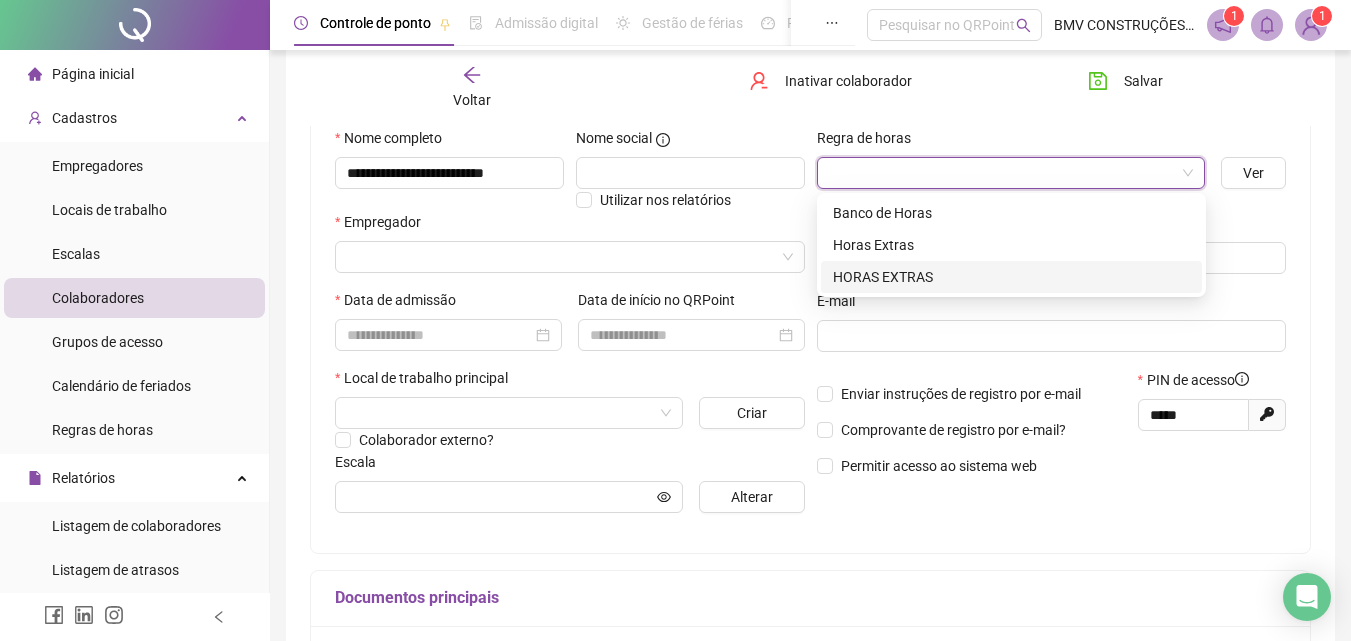 click on "HORAS EXTRAS" at bounding box center [1011, 277] 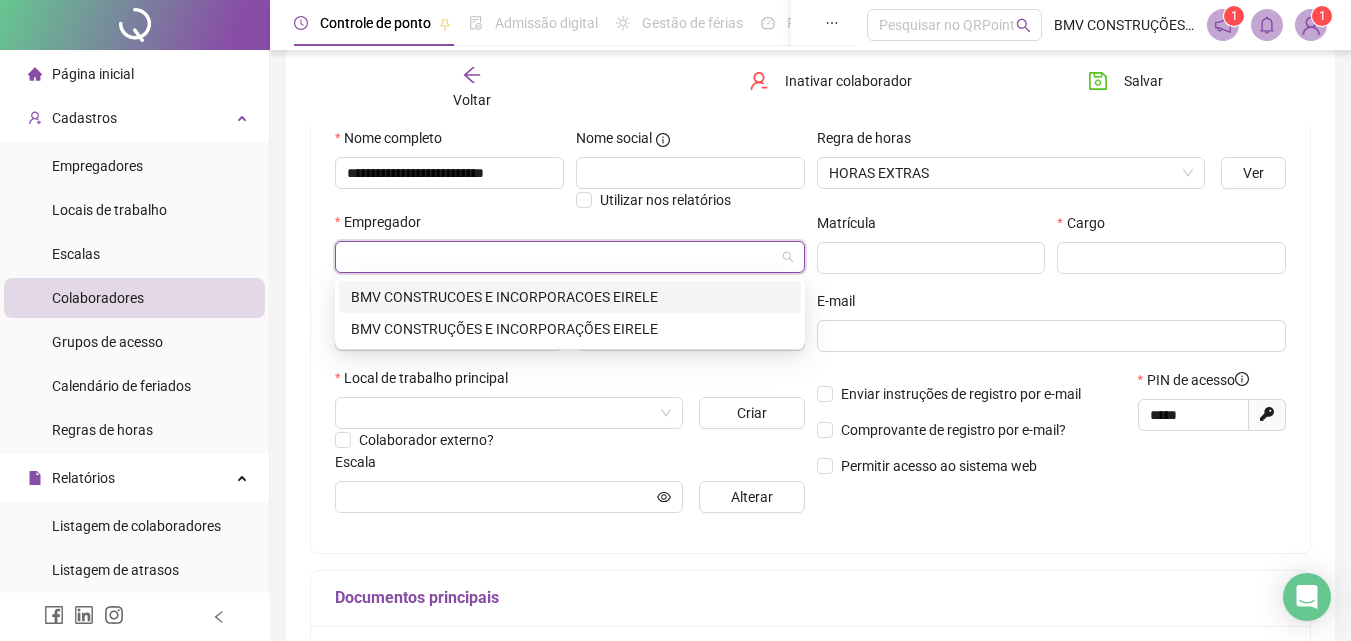drag, startPoint x: 499, startPoint y: 257, endPoint x: 503, endPoint y: 274, distance: 17.464249 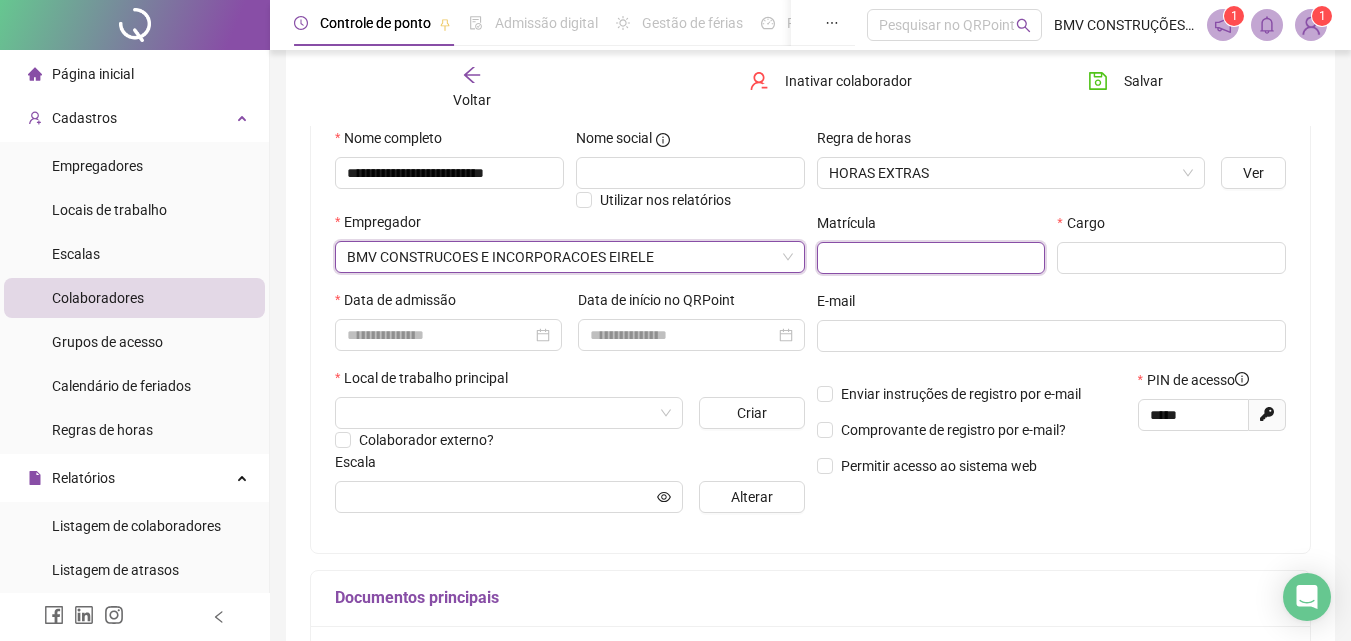 click at bounding box center [931, 258] 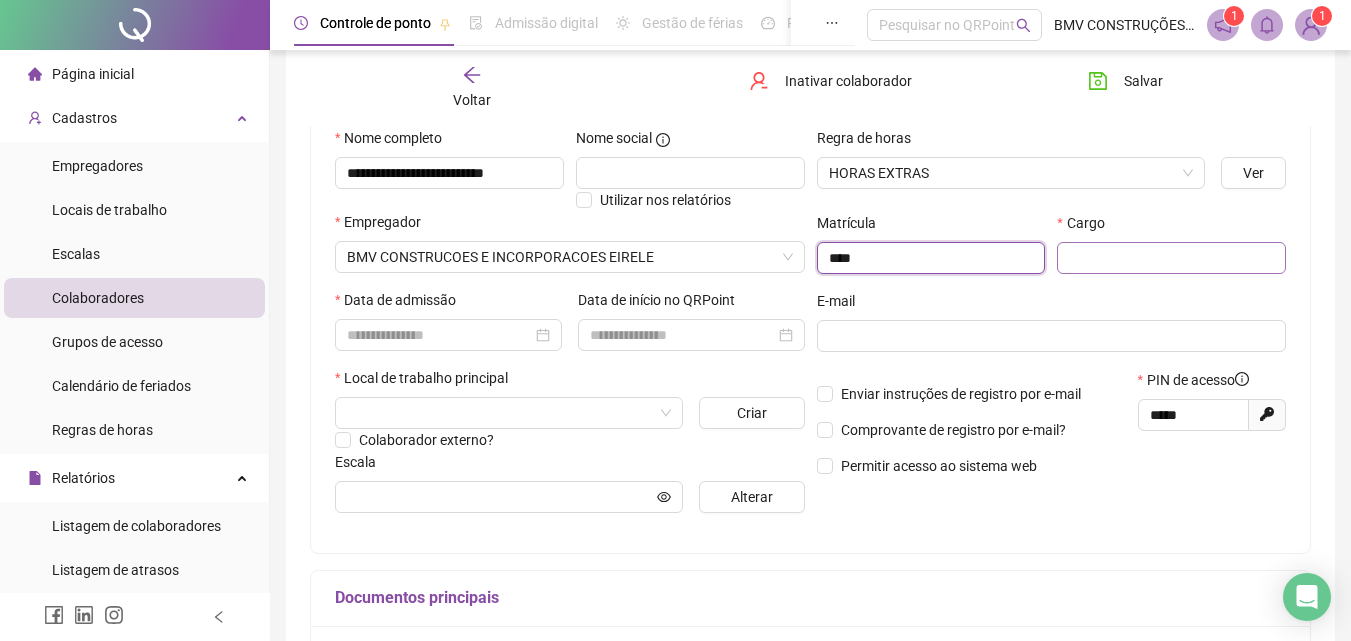 type on "****" 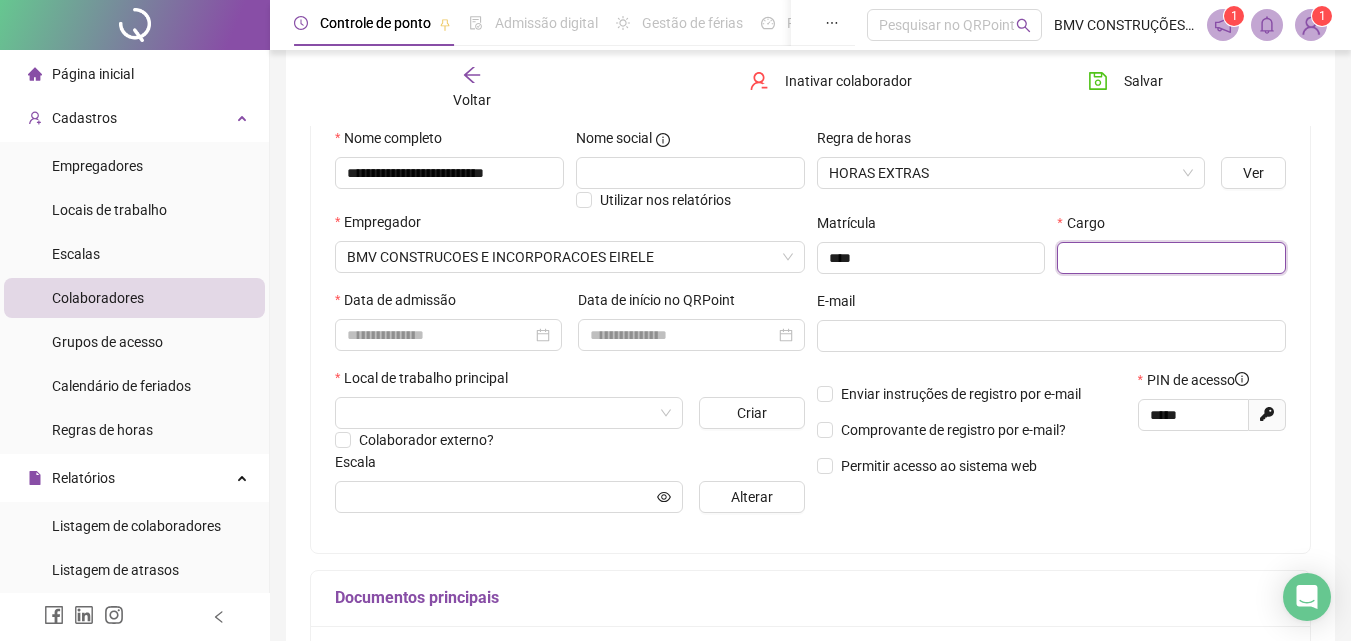drag, startPoint x: 1105, startPoint y: 249, endPoint x: 1104, endPoint y: 260, distance: 11.045361 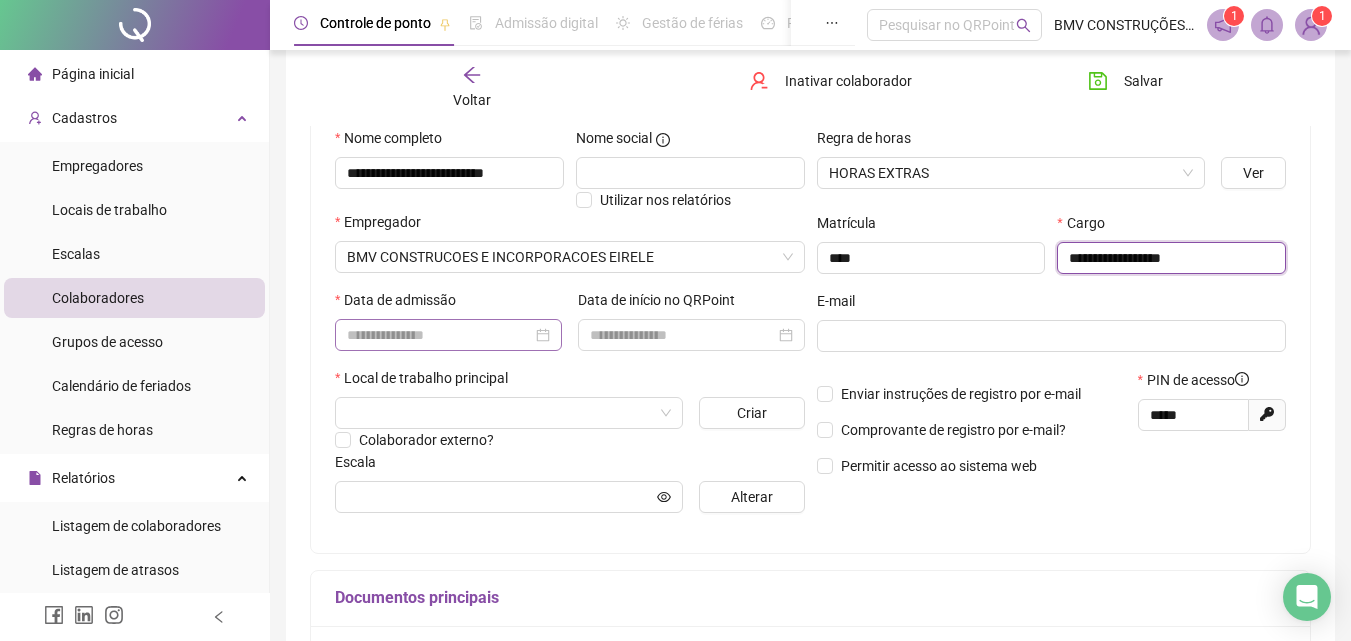 type on "**********" 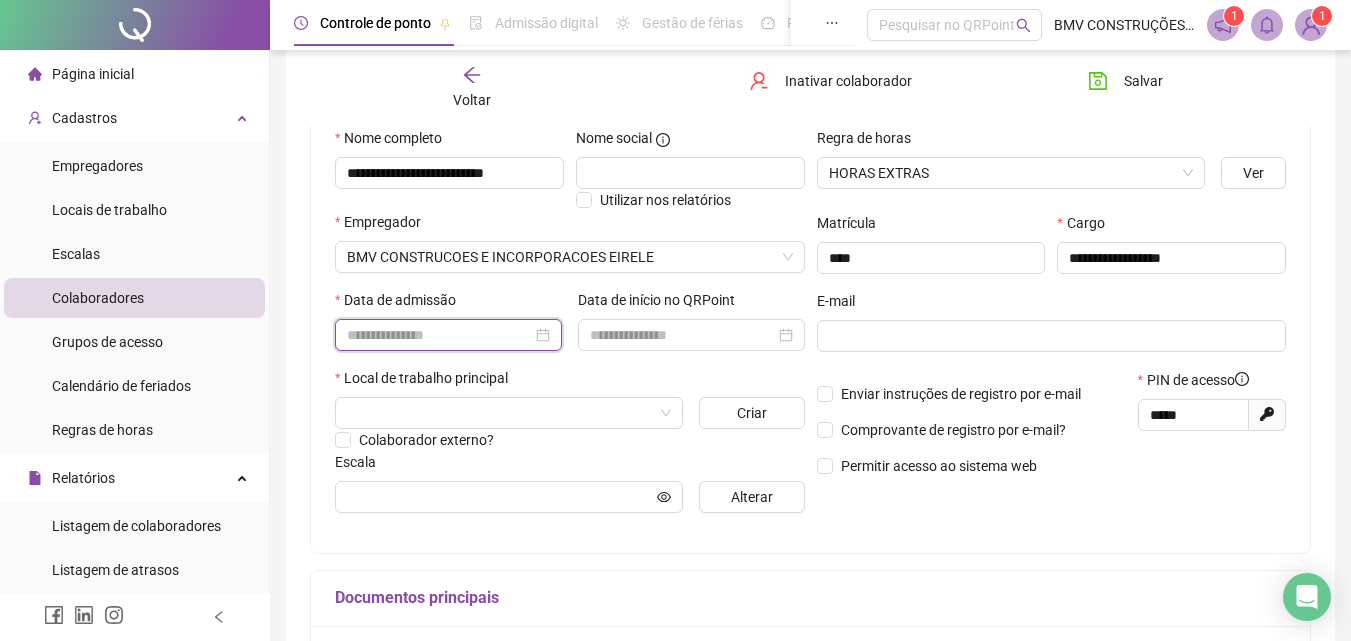 click at bounding box center [439, 335] 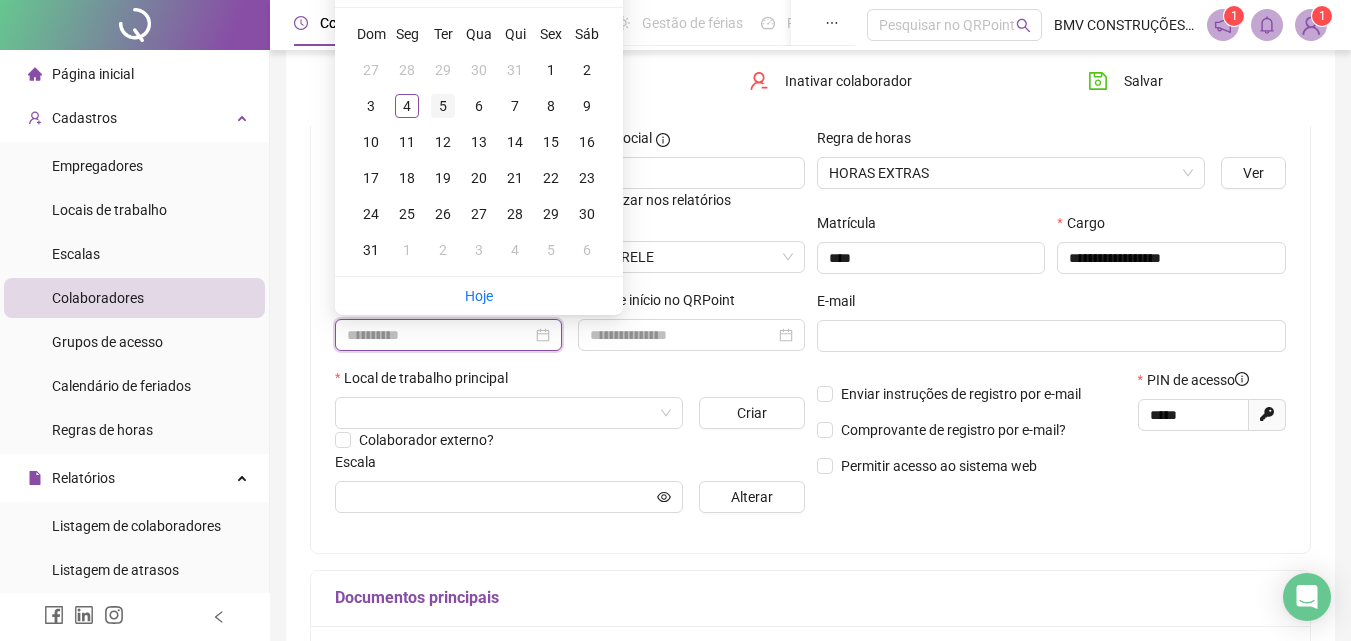 type on "**********" 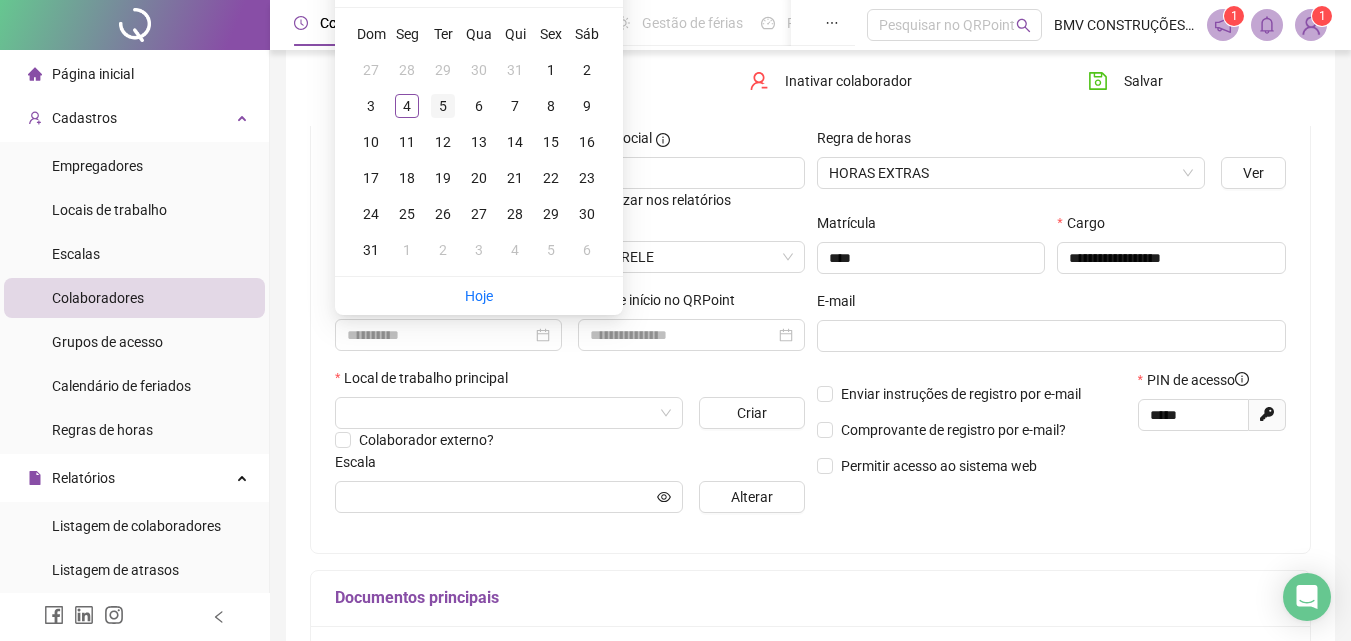 click on "5" at bounding box center [443, 106] 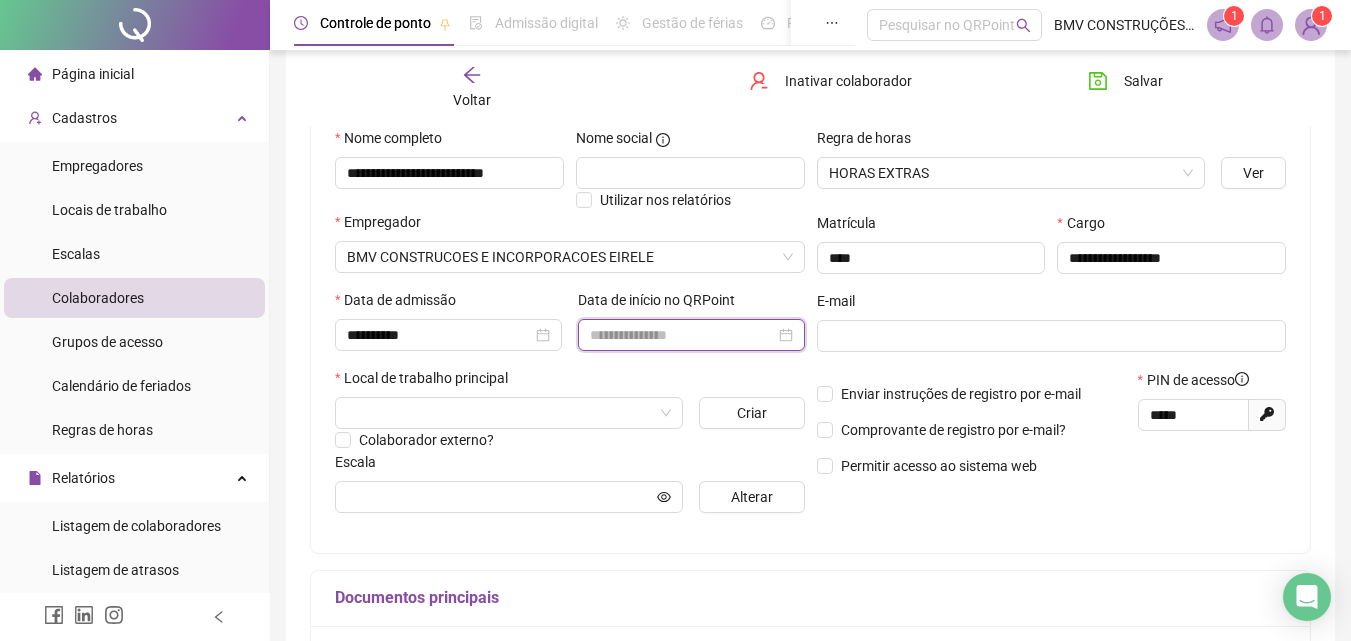 click at bounding box center [682, 335] 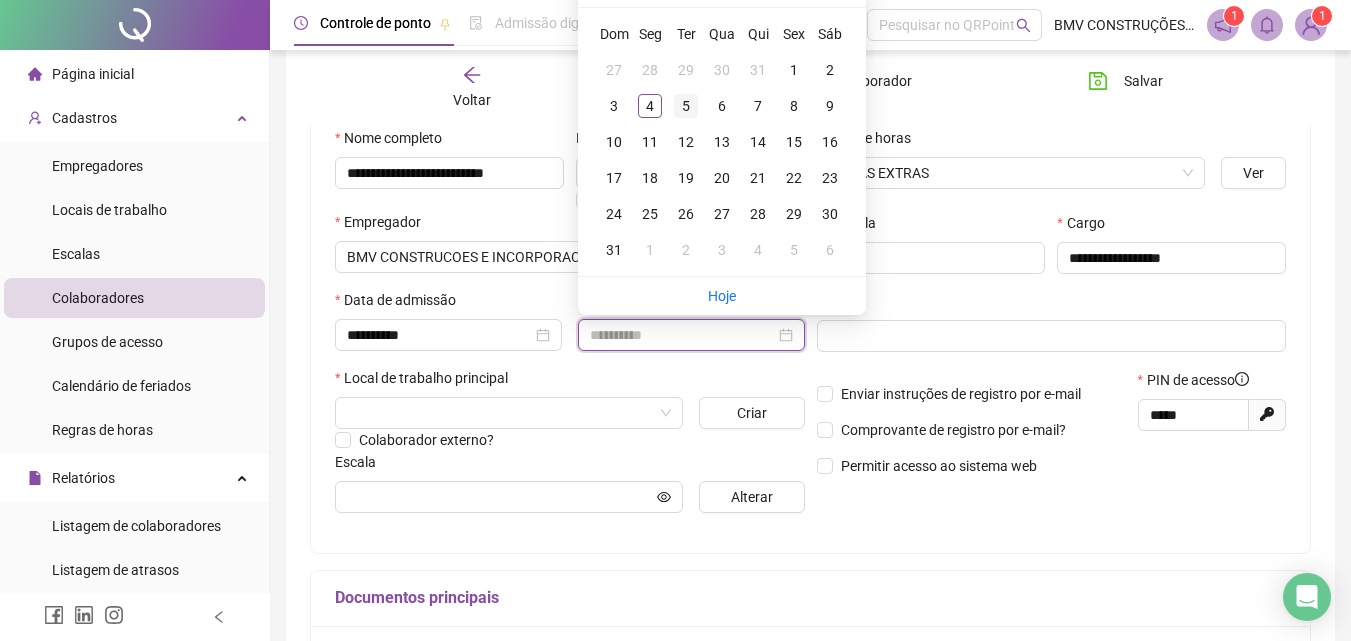 type on "**********" 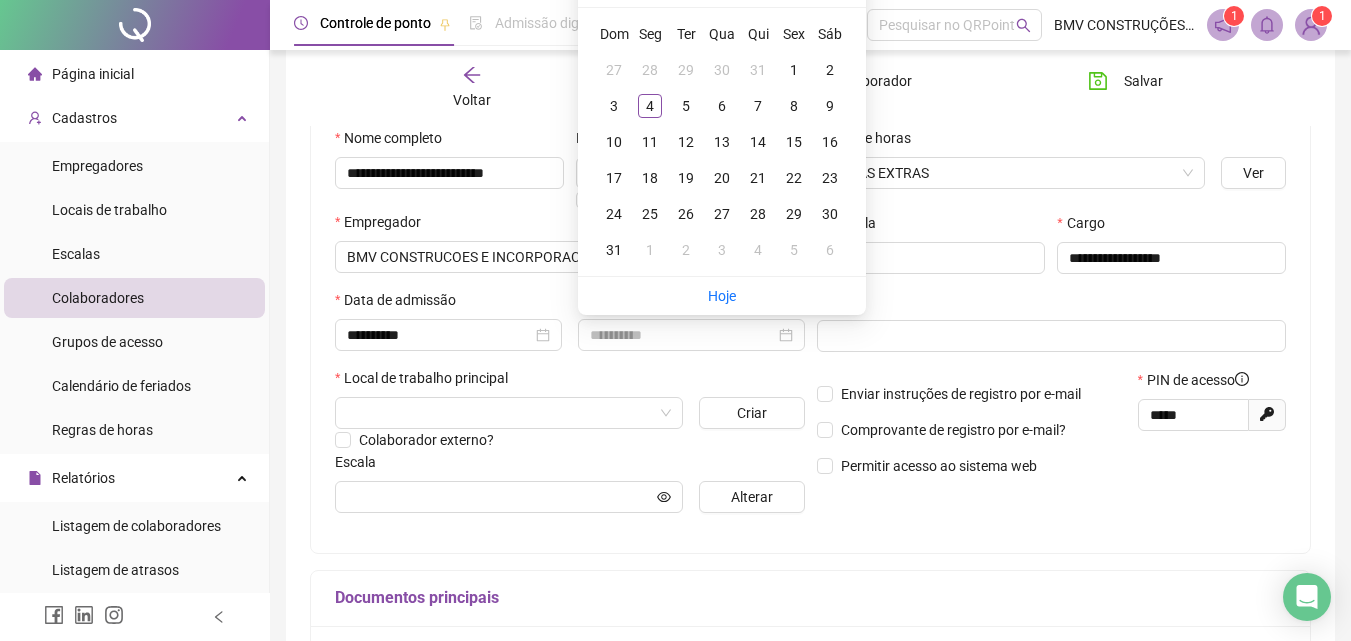 drag, startPoint x: 692, startPoint y: 109, endPoint x: 690, endPoint y: 139, distance: 30.066593 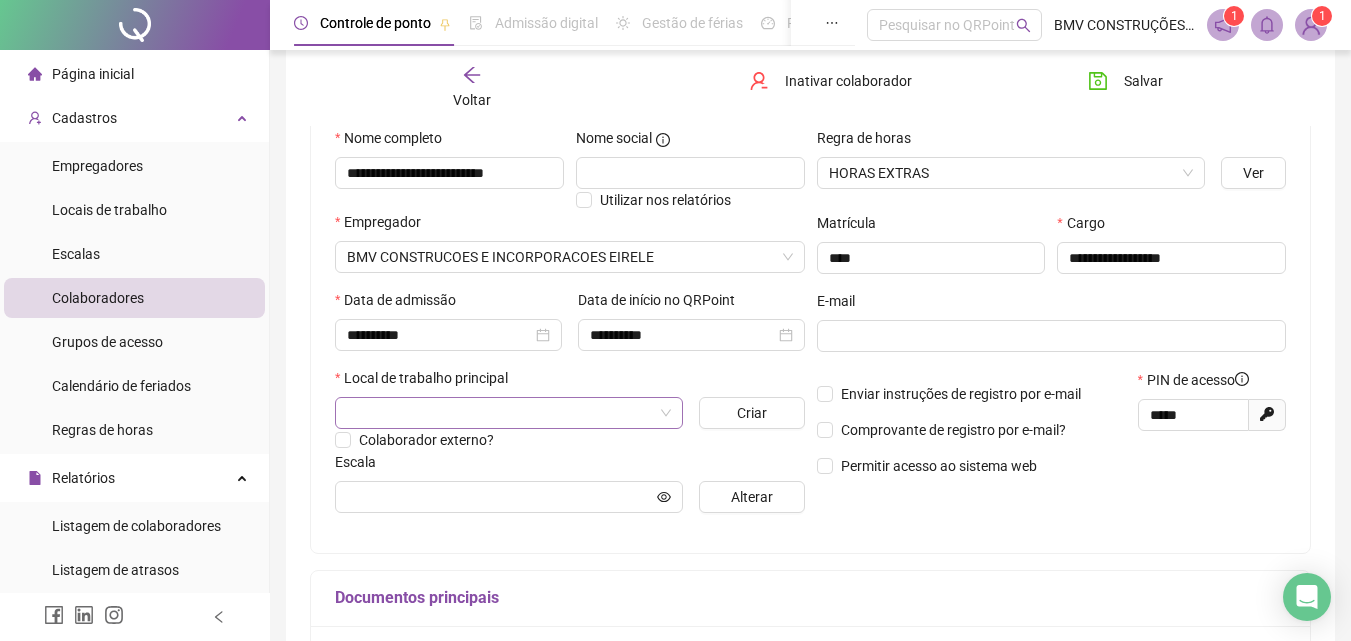 click at bounding box center [509, 413] 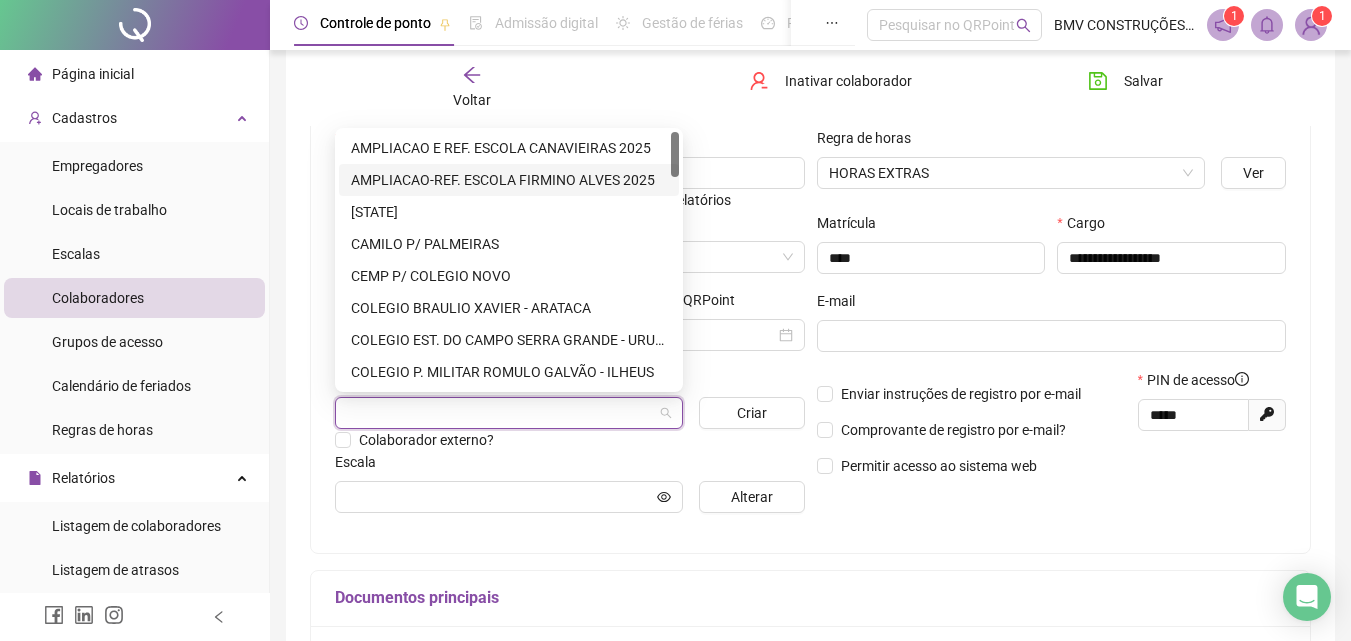 click on "AMPLIACAO-REF. ESCOLA FIRMINO ALVES 2025" at bounding box center (509, 180) 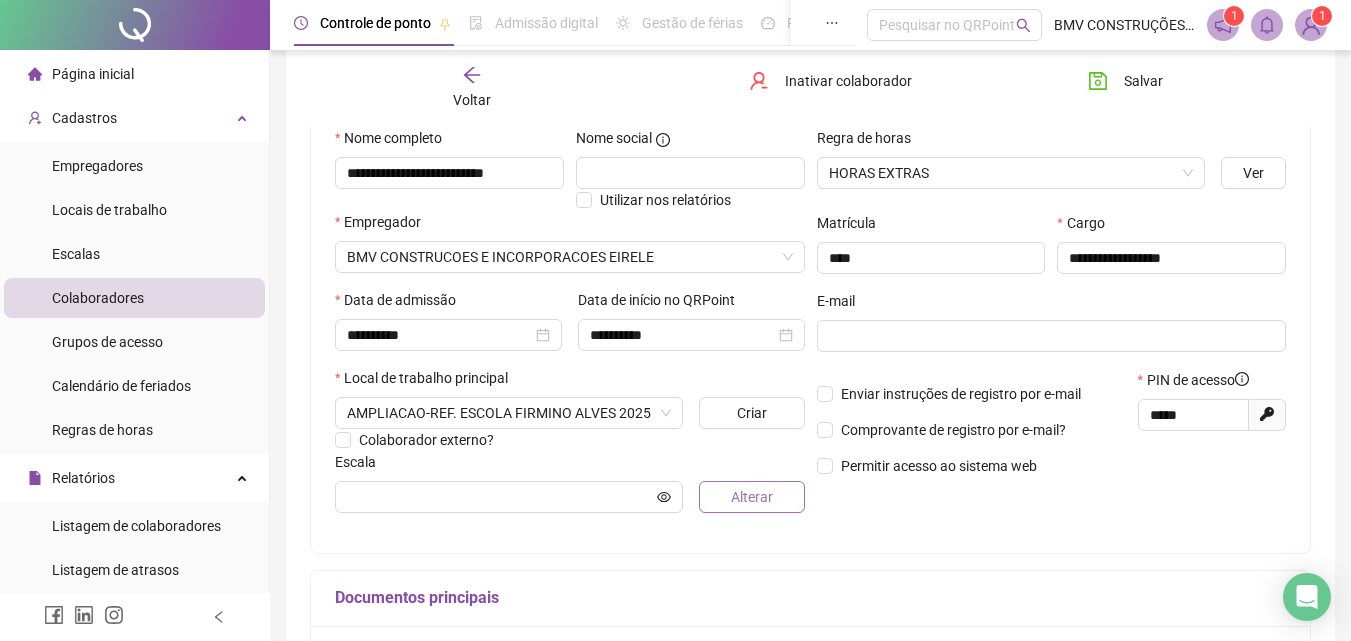 click on "Alterar" at bounding box center (752, 497) 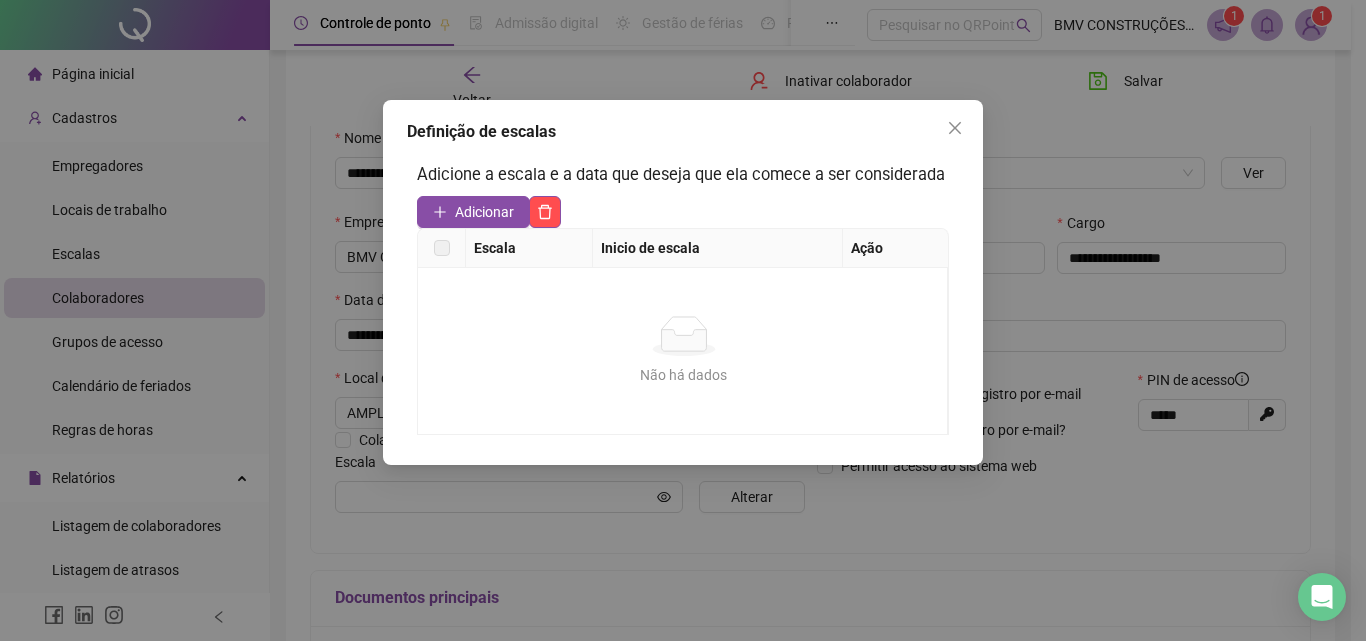 drag, startPoint x: 490, startPoint y: 195, endPoint x: 497, endPoint y: 217, distance: 23.086792 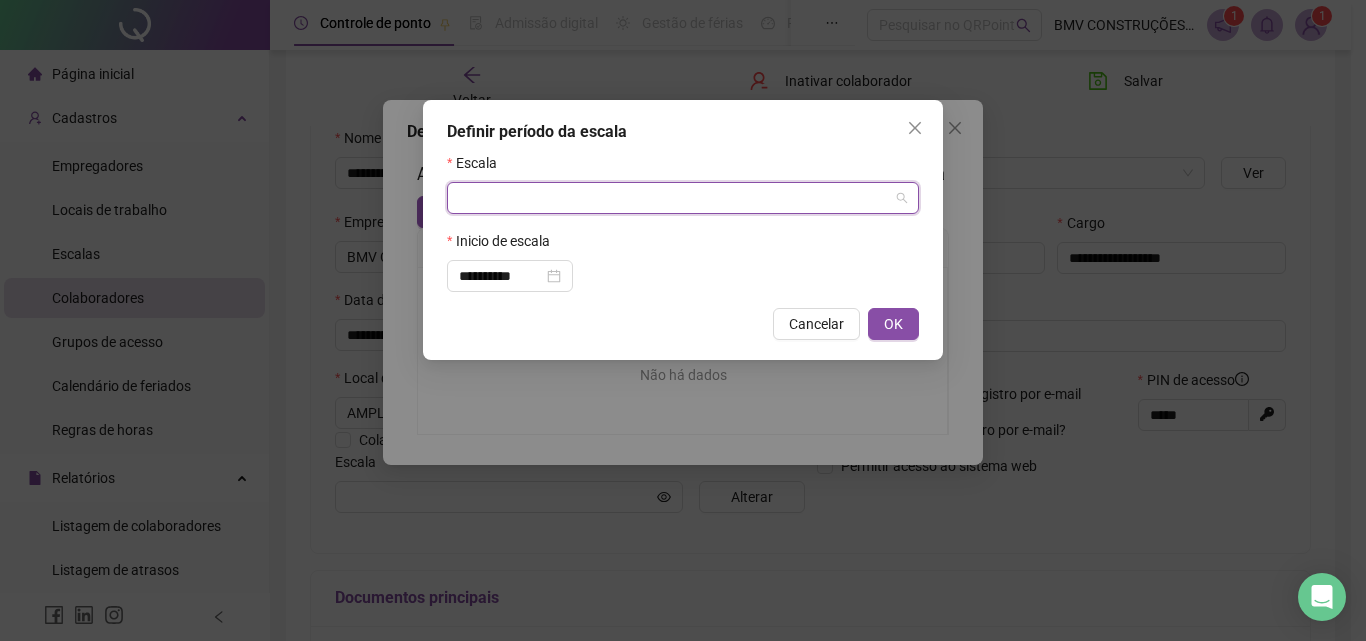 drag, startPoint x: 698, startPoint y: 187, endPoint x: 666, endPoint y: 219, distance: 45.254833 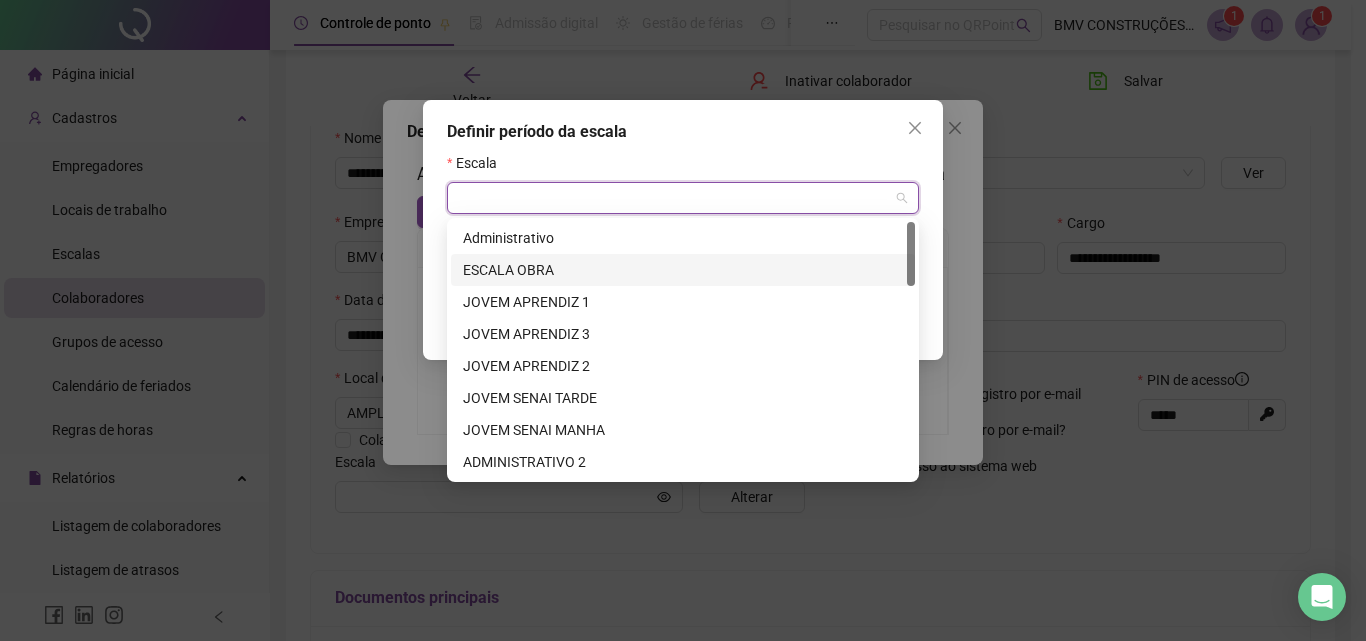 click on "ESCALA OBRA" at bounding box center [683, 270] 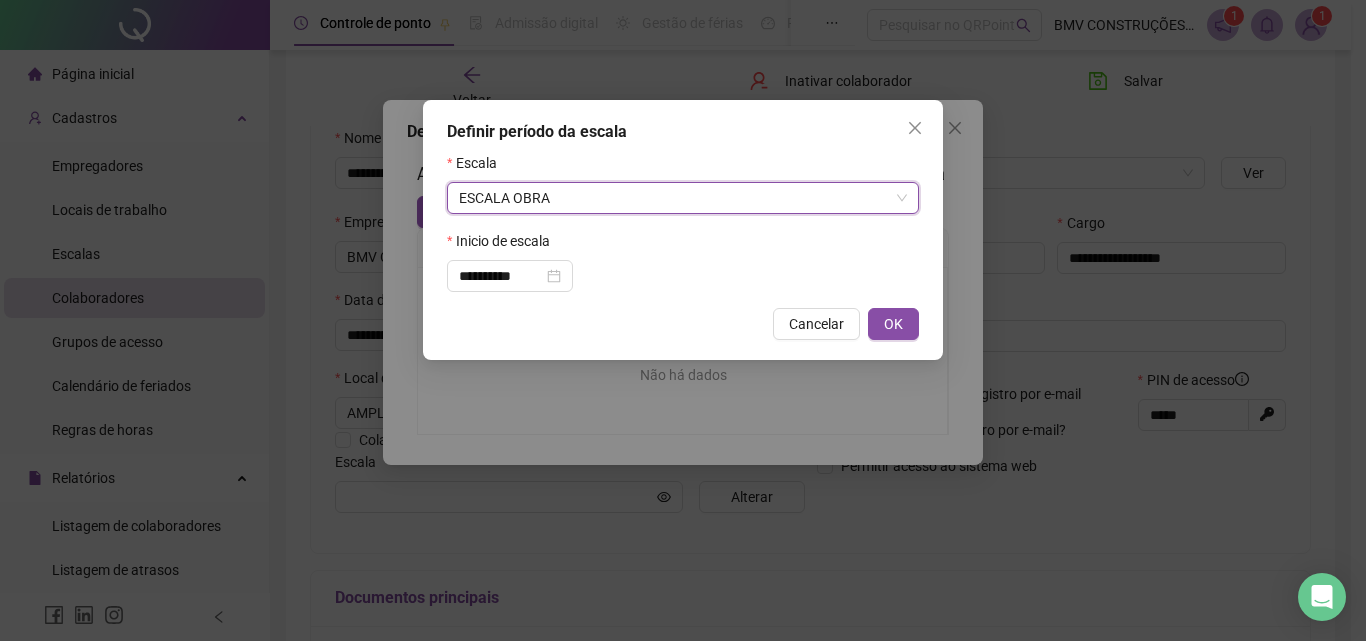 click on "OK" at bounding box center [893, 324] 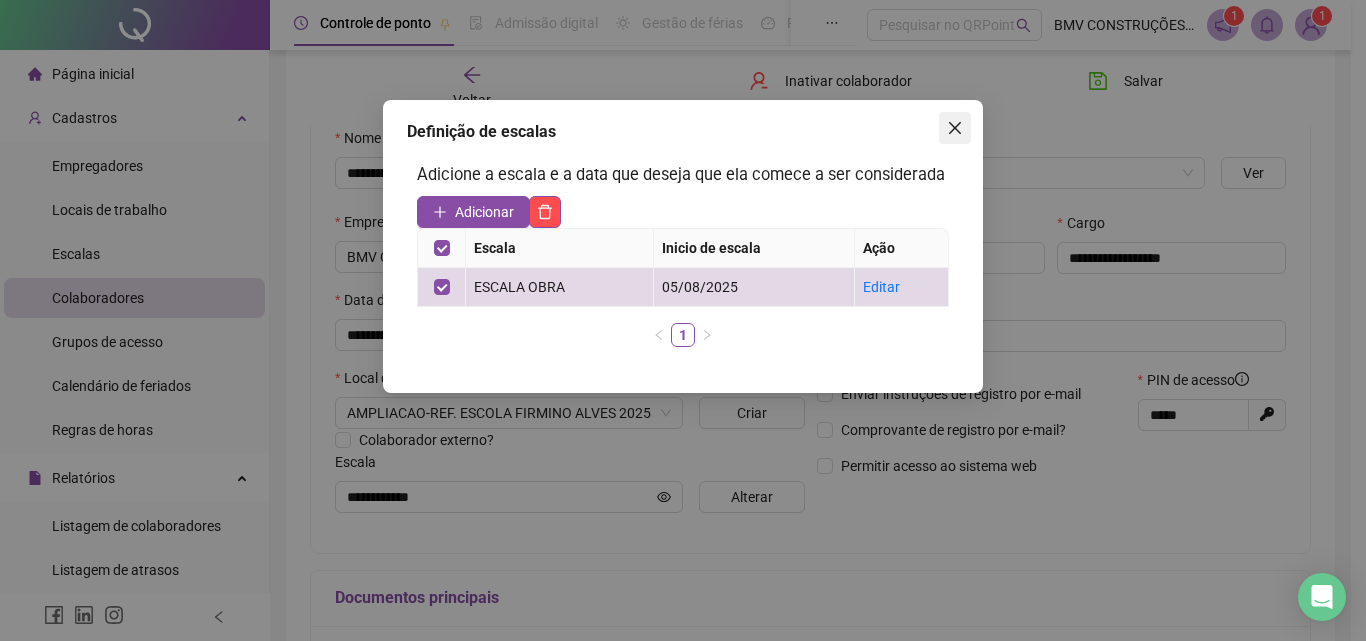 click at bounding box center [955, 128] 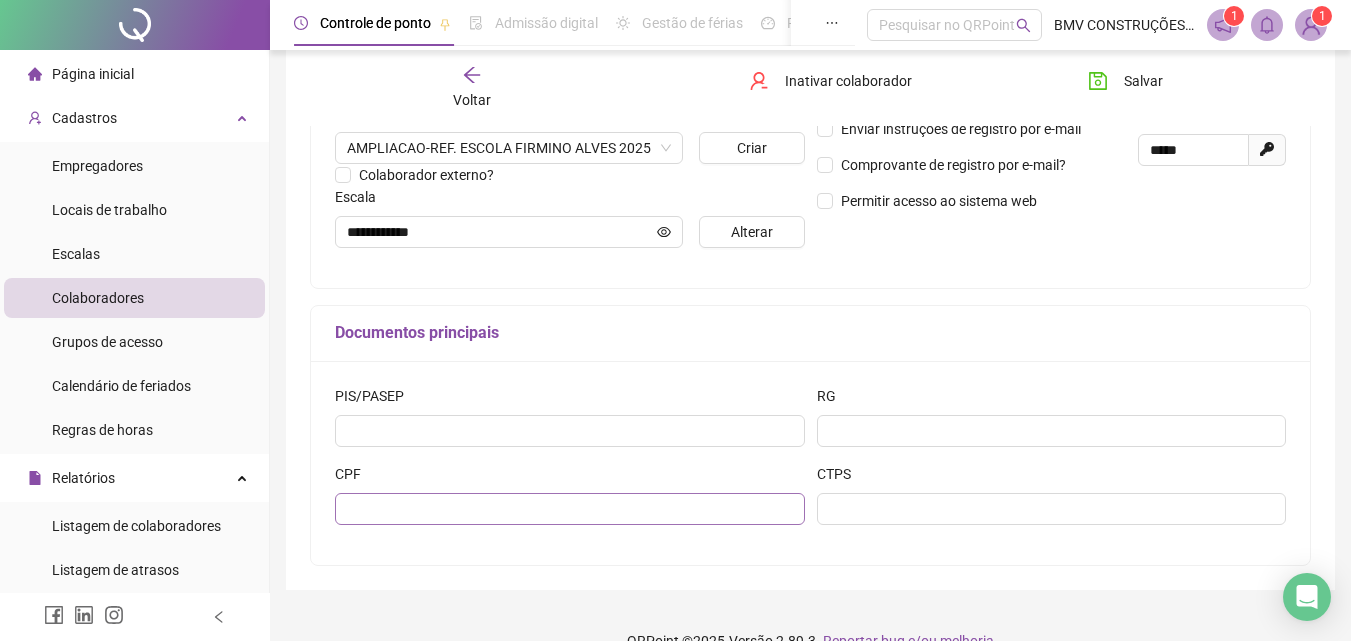 scroll, scrollTop: 500, scrollLeft: 0, axis: vertical 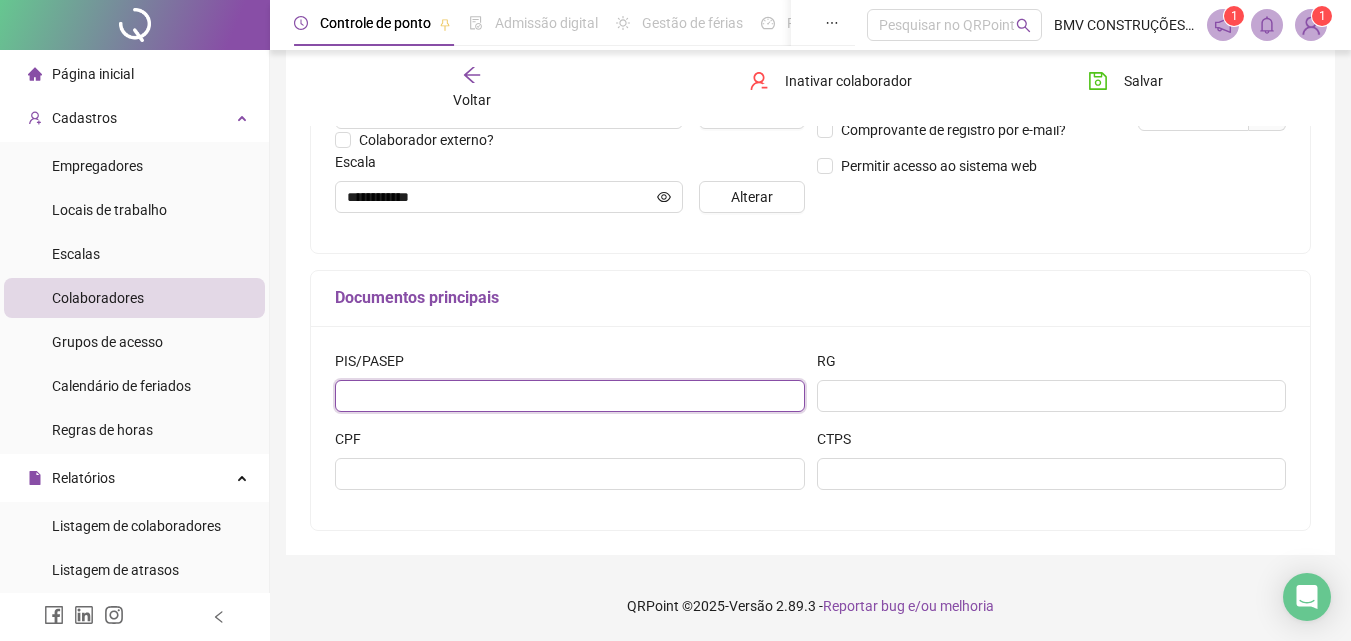 click at bounding box center [570, 396] 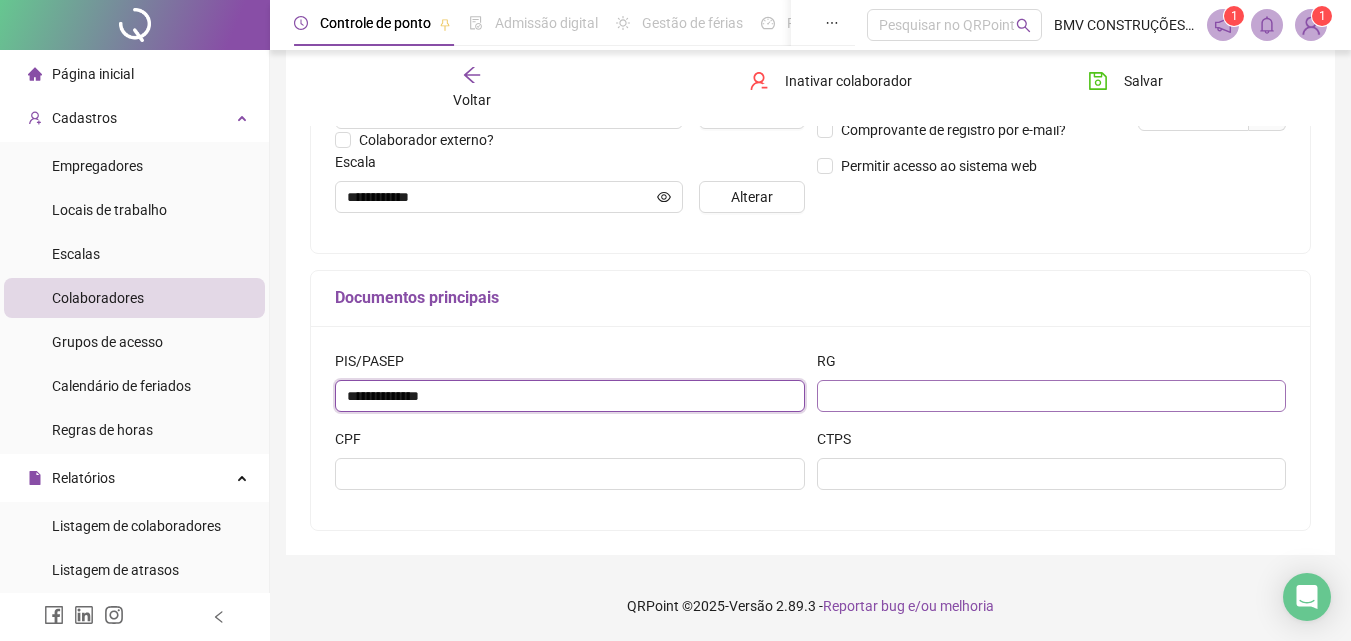 type on "**********" 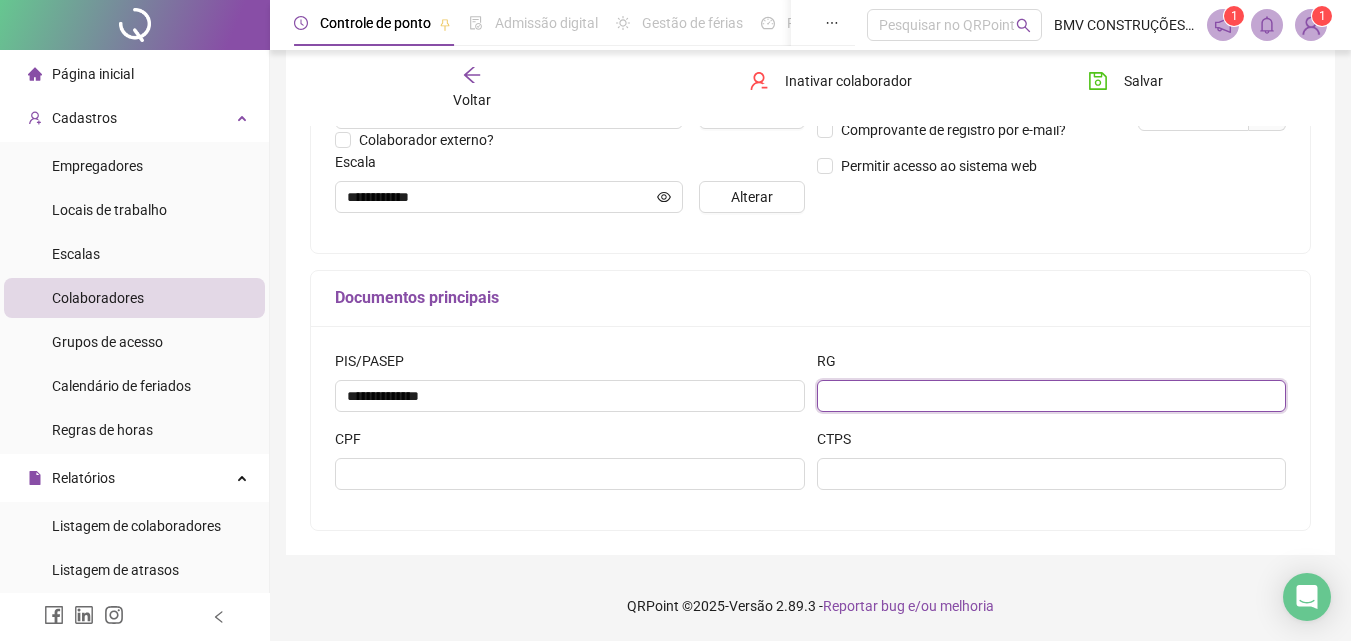 drag, startPoint x: 860, startPoint y: 384, endPoint x: 830, endPoint y: 377, distance: 30.805843 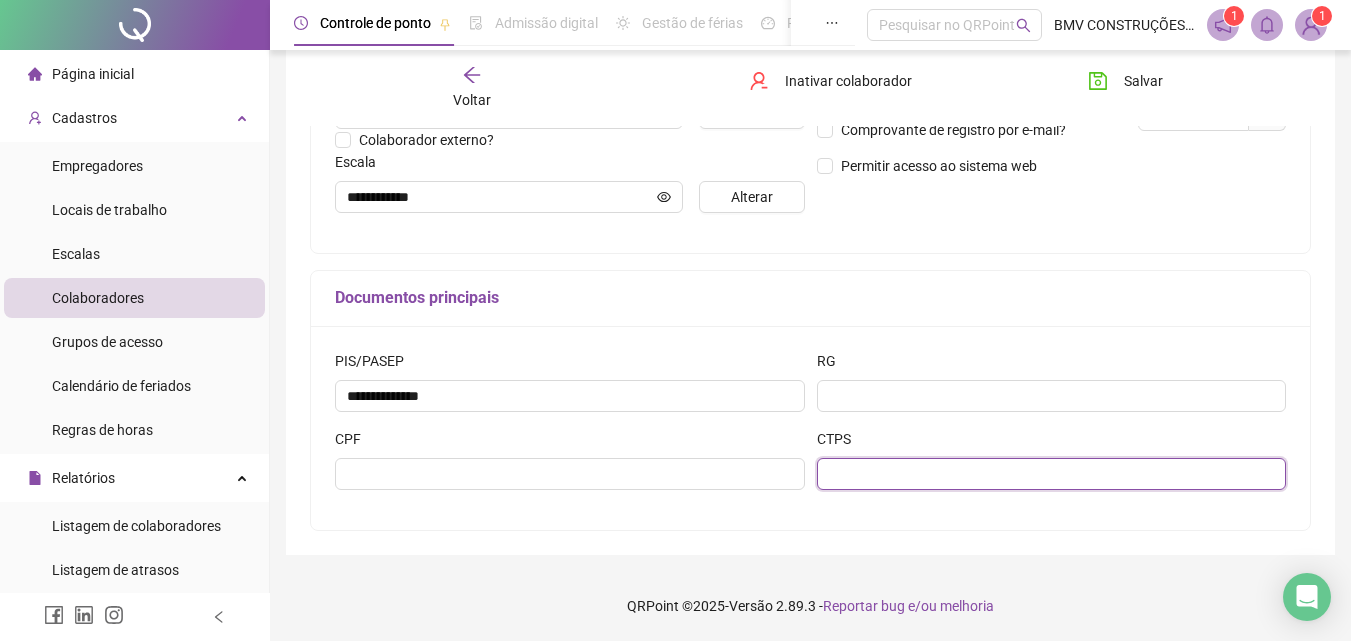 click at bounding box center [1052, 474] 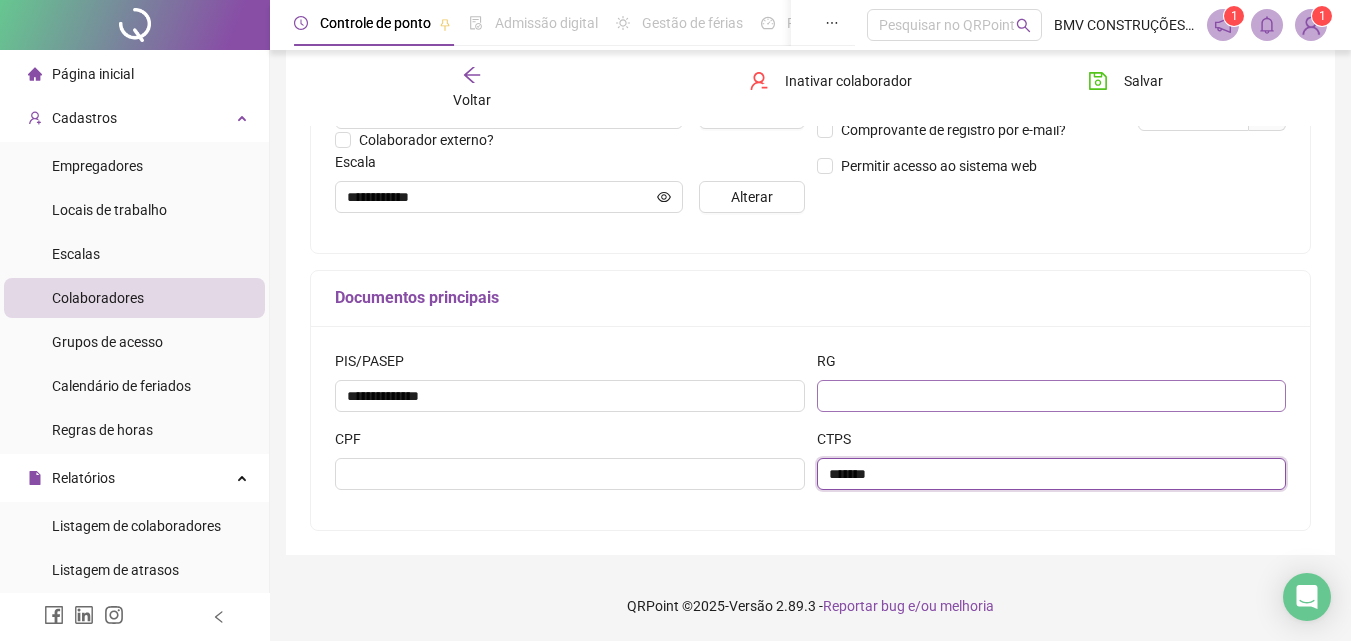 type on "*******" 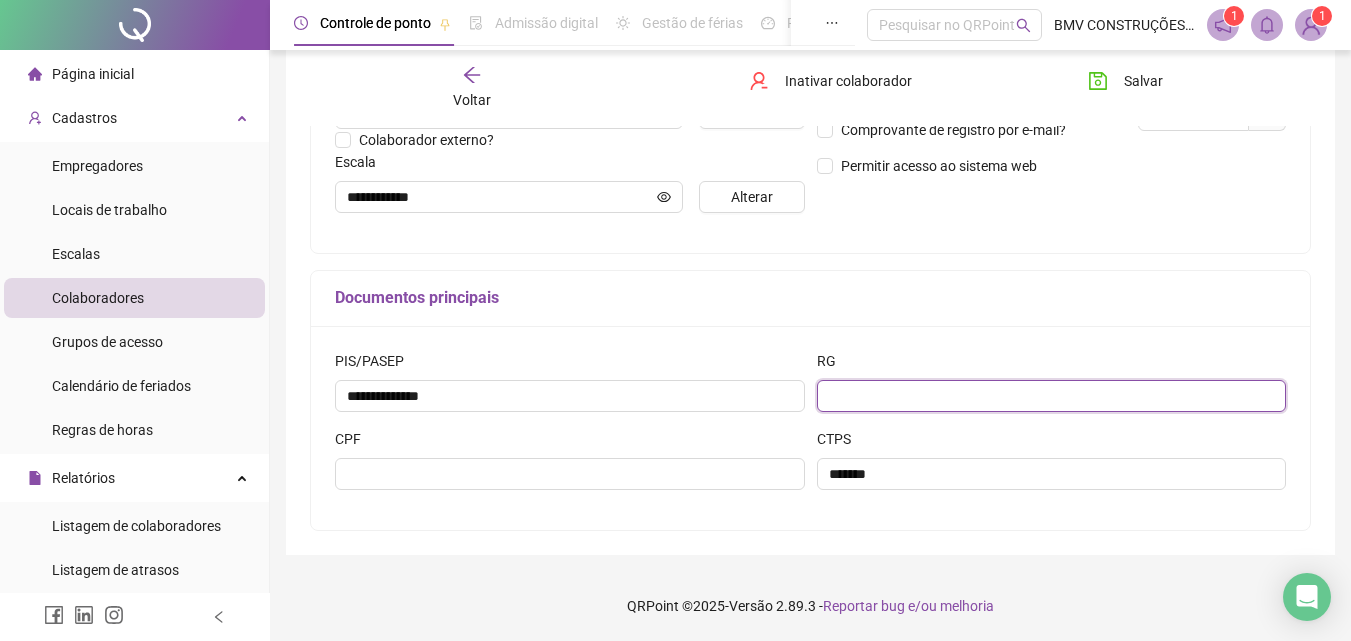 click at bounding box center (1052, 396) 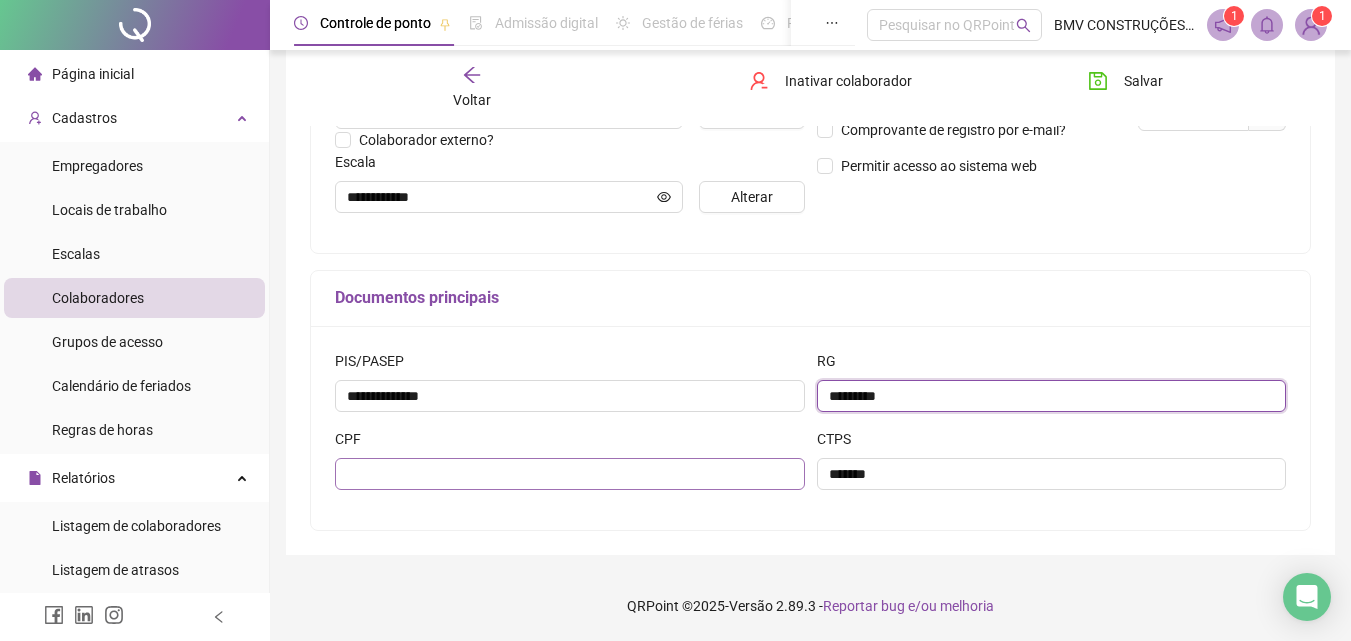 type on "*********" 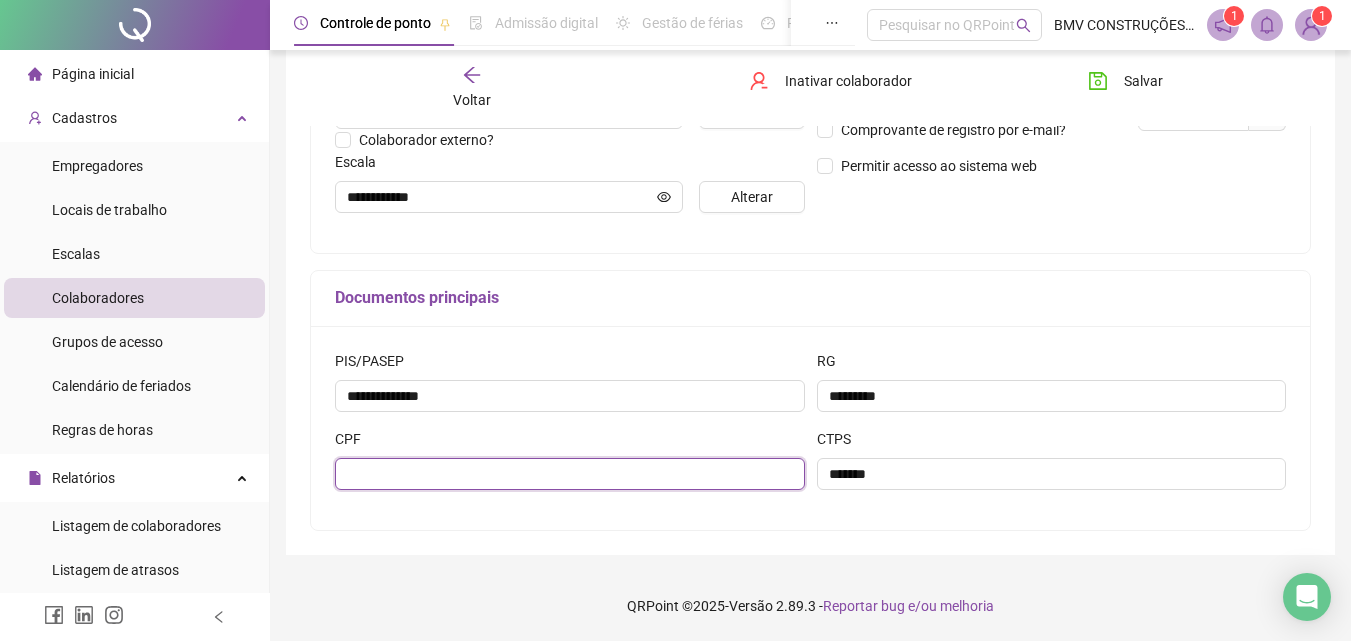 click at bounding box center (570, 474) 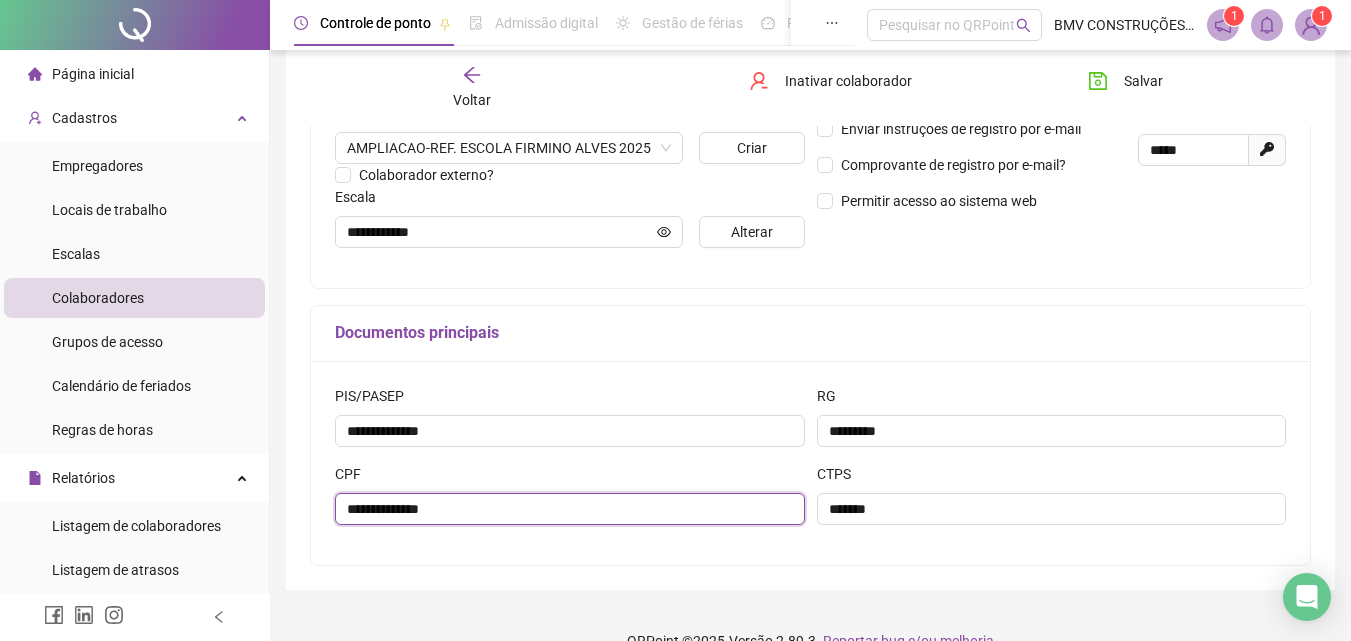 scroll, scrollTop: 500, scrollLeft: 0, axis: vertical 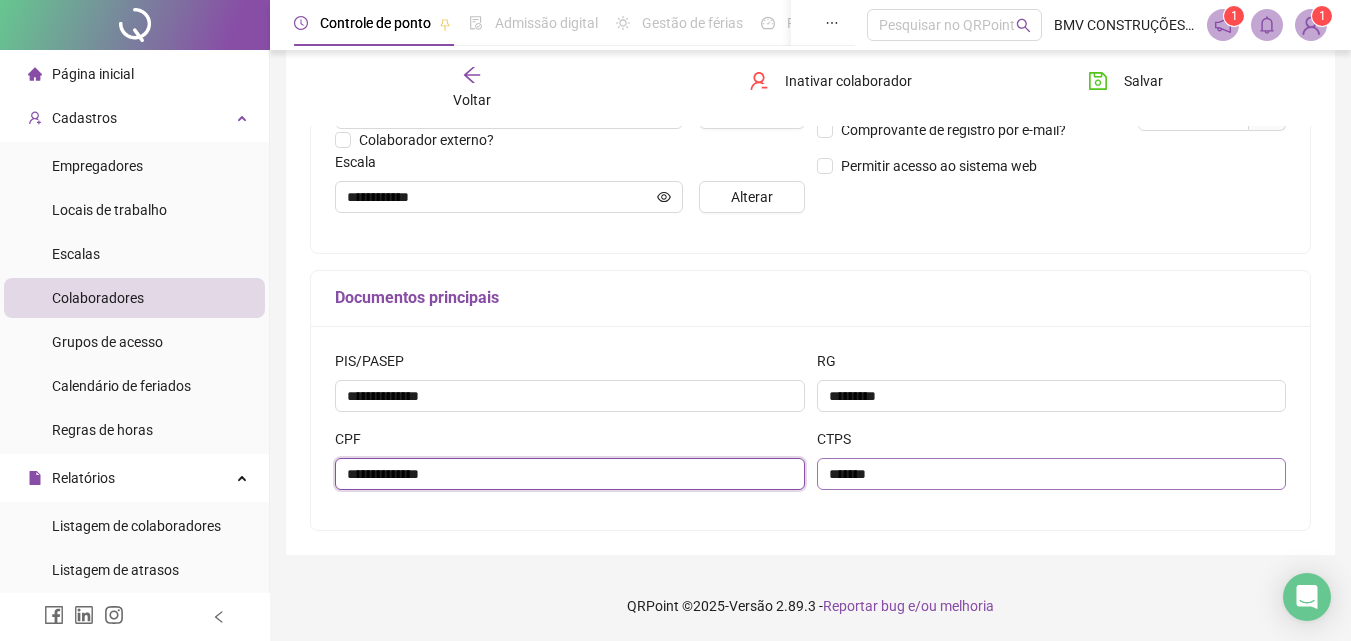 type on "**********" 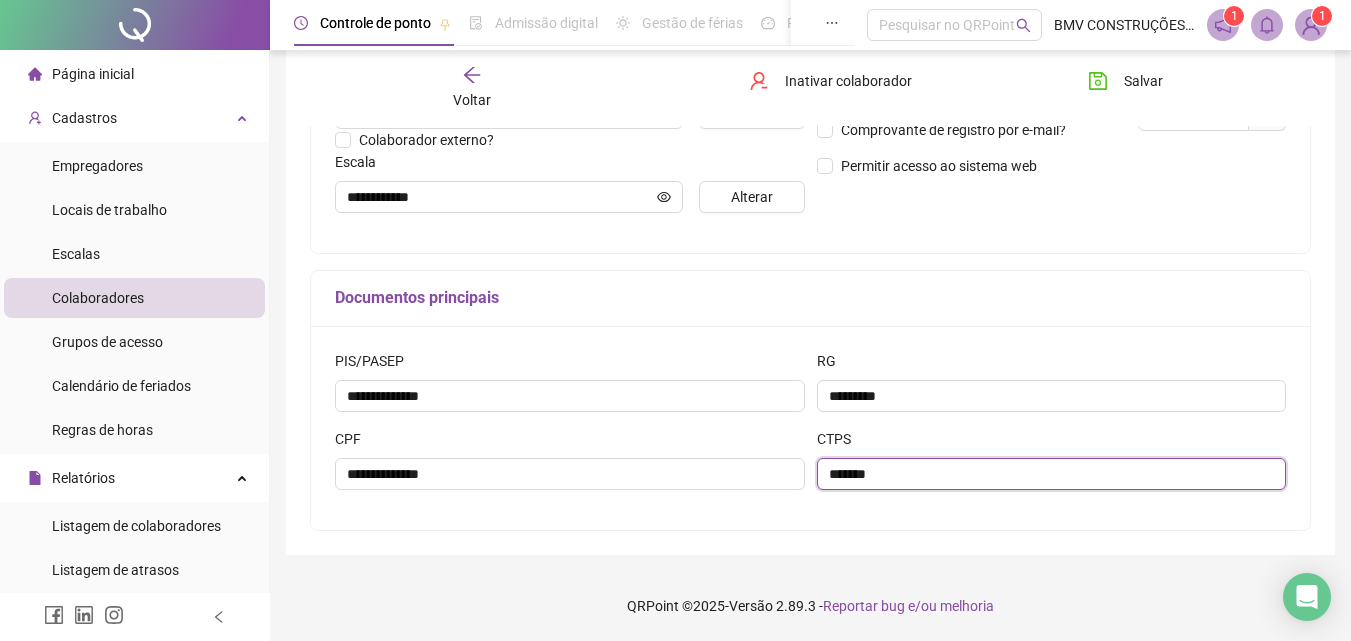 click on "*******" at bounding box center [1052, 474] 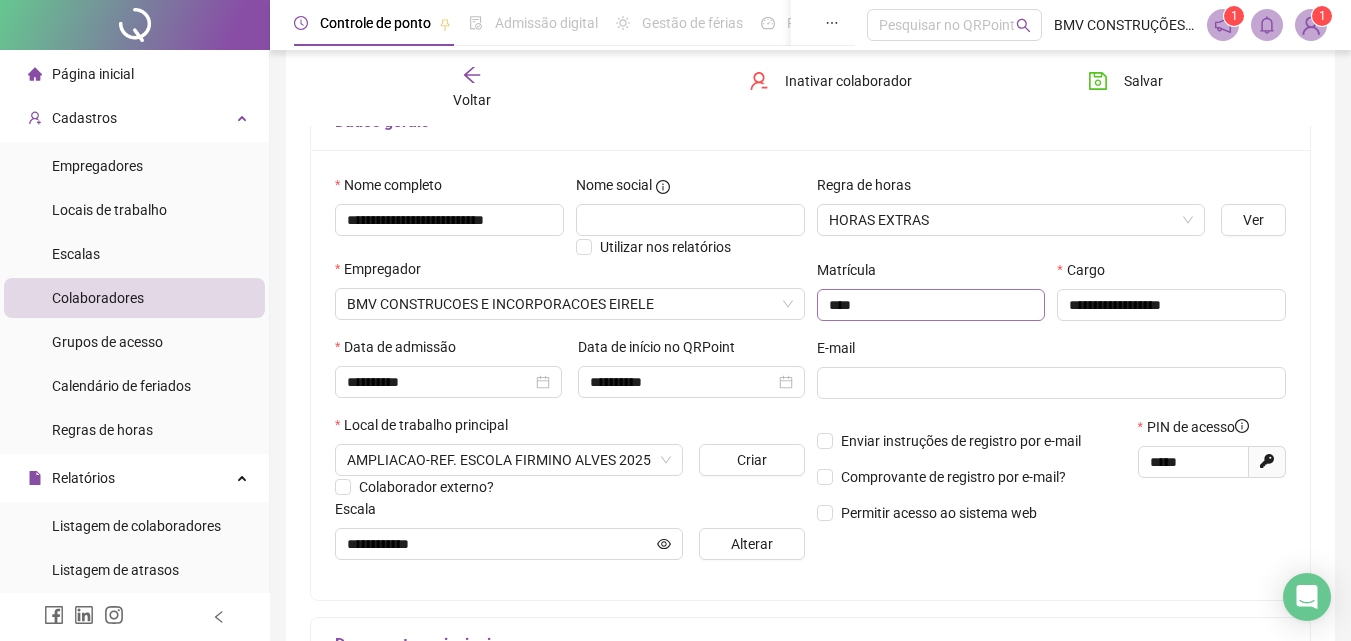 scroll, scrollTop: 0, scrollLeft: 0, axis: both 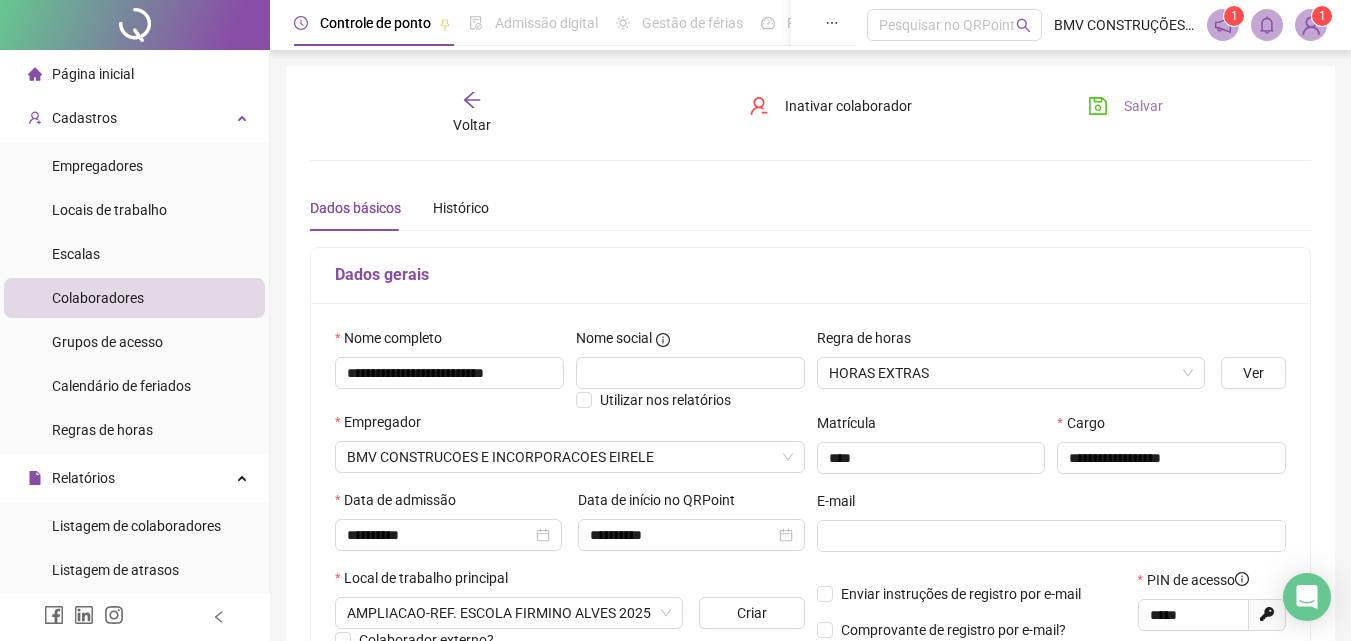 click on "Salvar" at bounding box center (1143, 106) 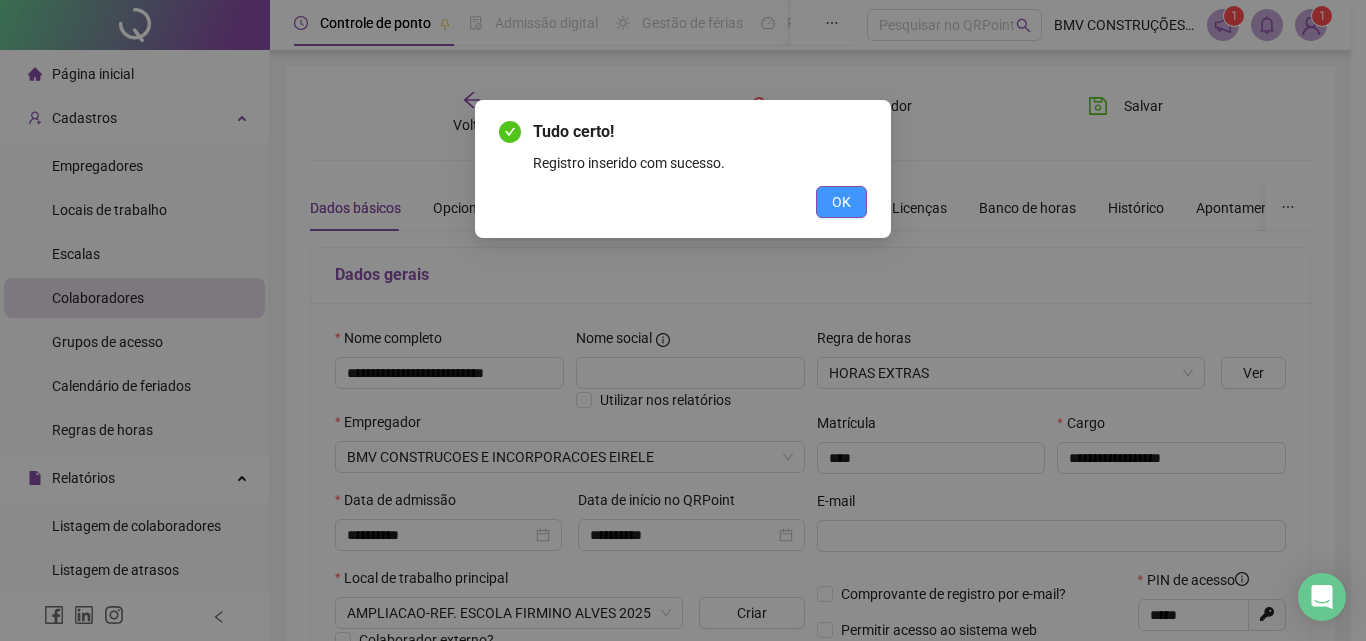 click on "OK" at bounding box center [841, 202] 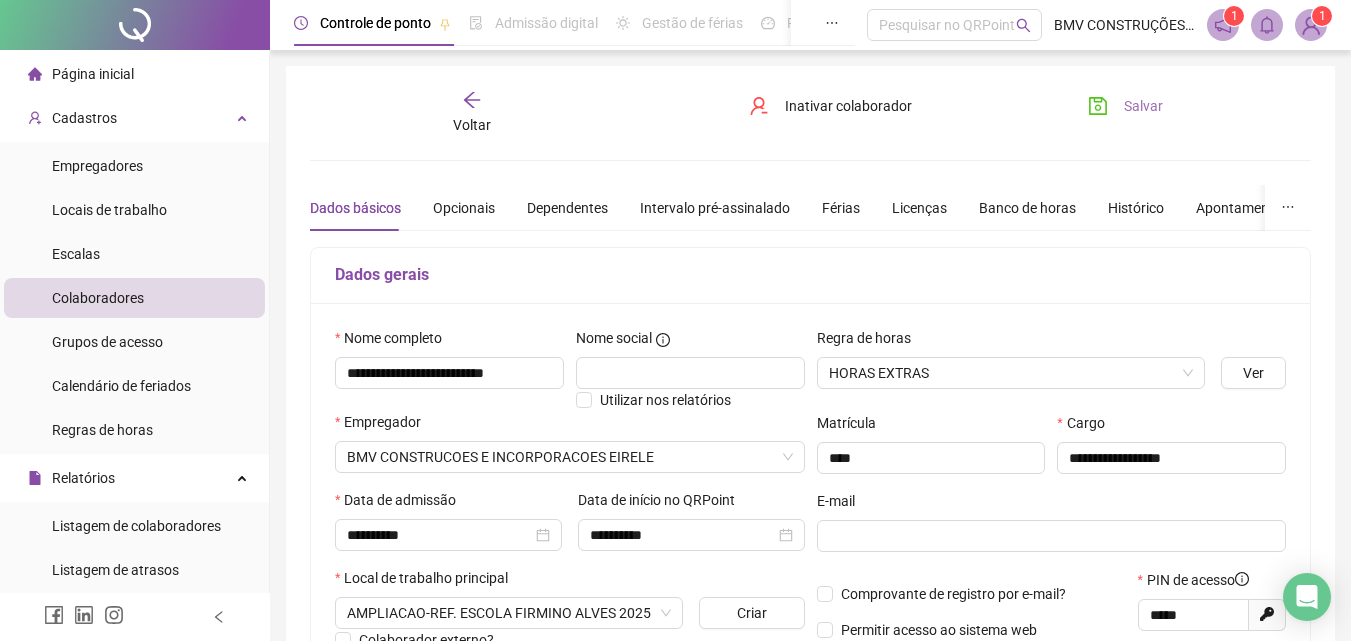 drag, startPoint x: 1125, startPoint y: 109, endPoint x: 1100, endPoint y: 126, distance: 30.232433 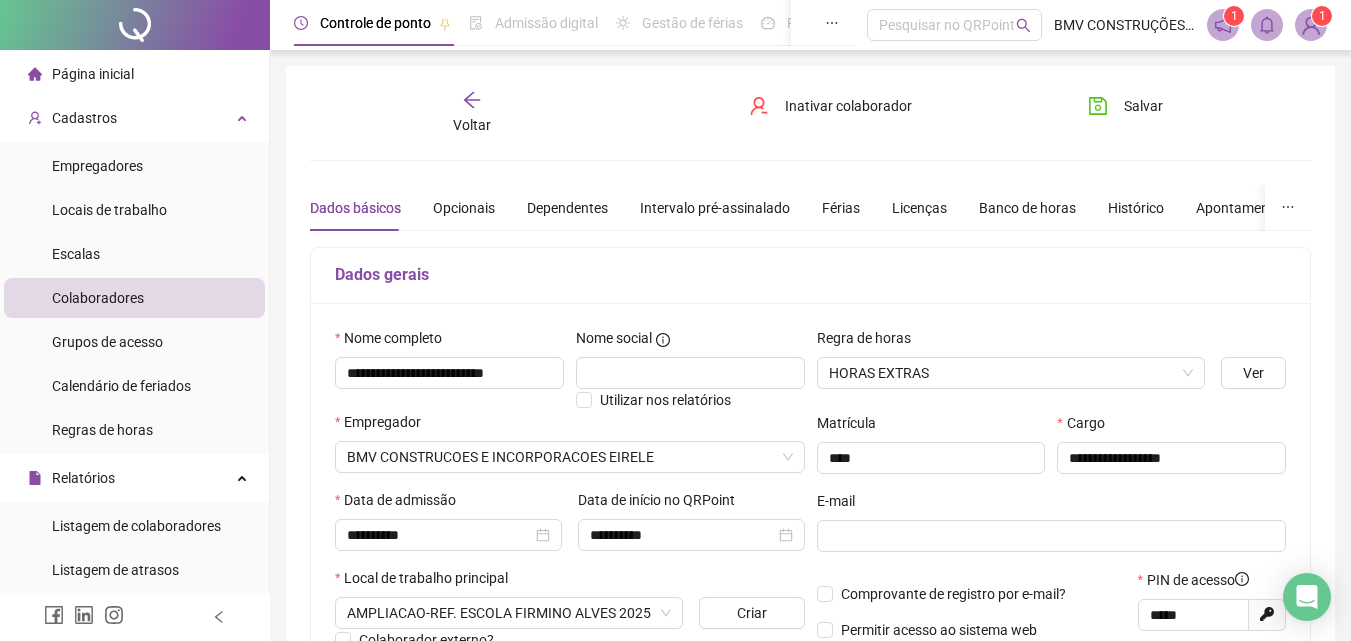 click on "Salvar" at bounding box center (1143, 106) 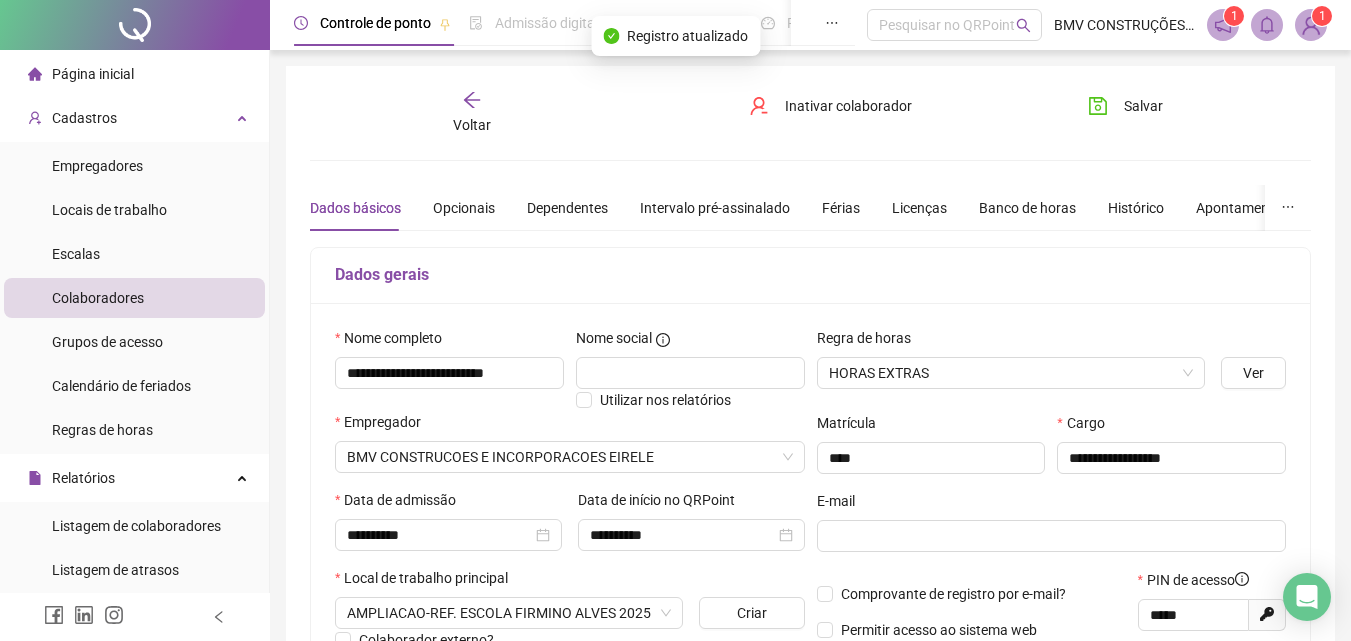 click 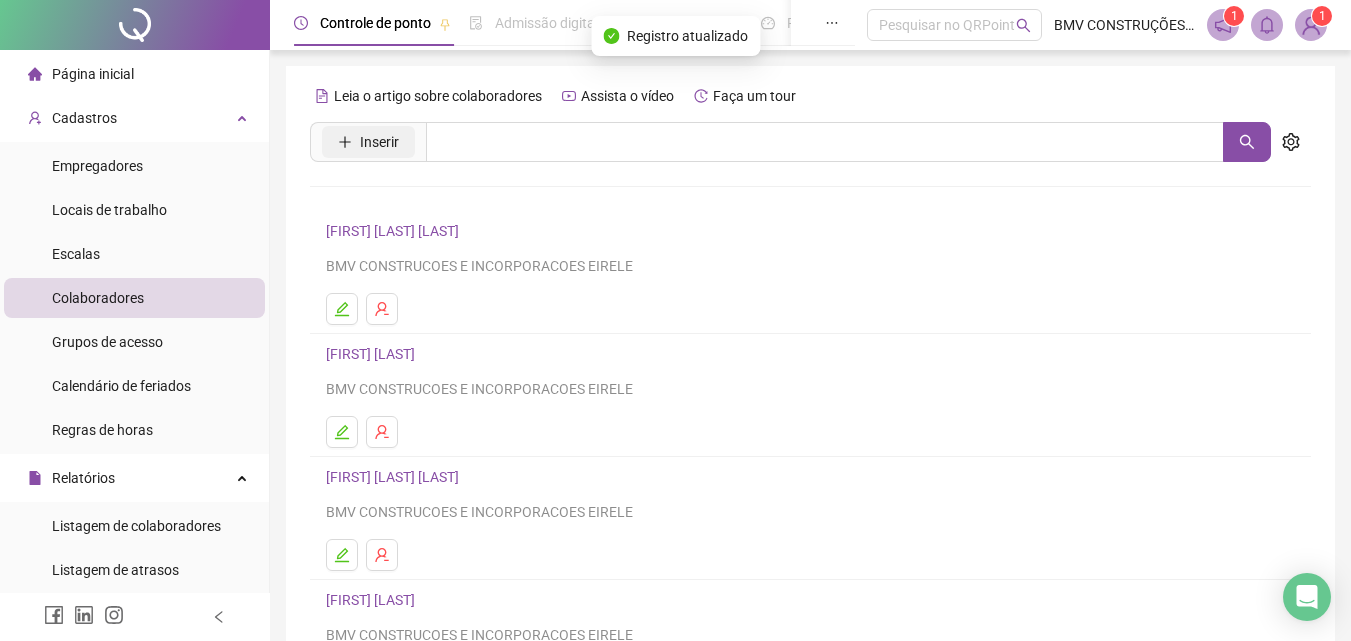 click on "Inserir" at bounding box center (379, 142) 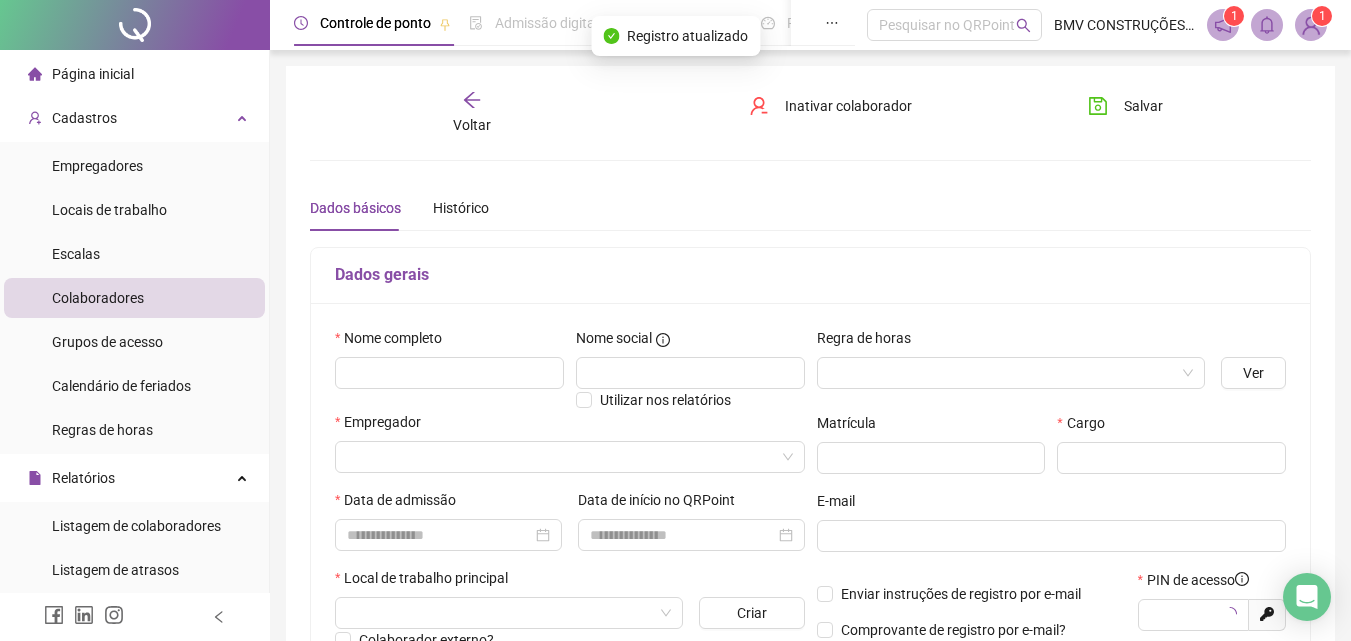 type on "*****" 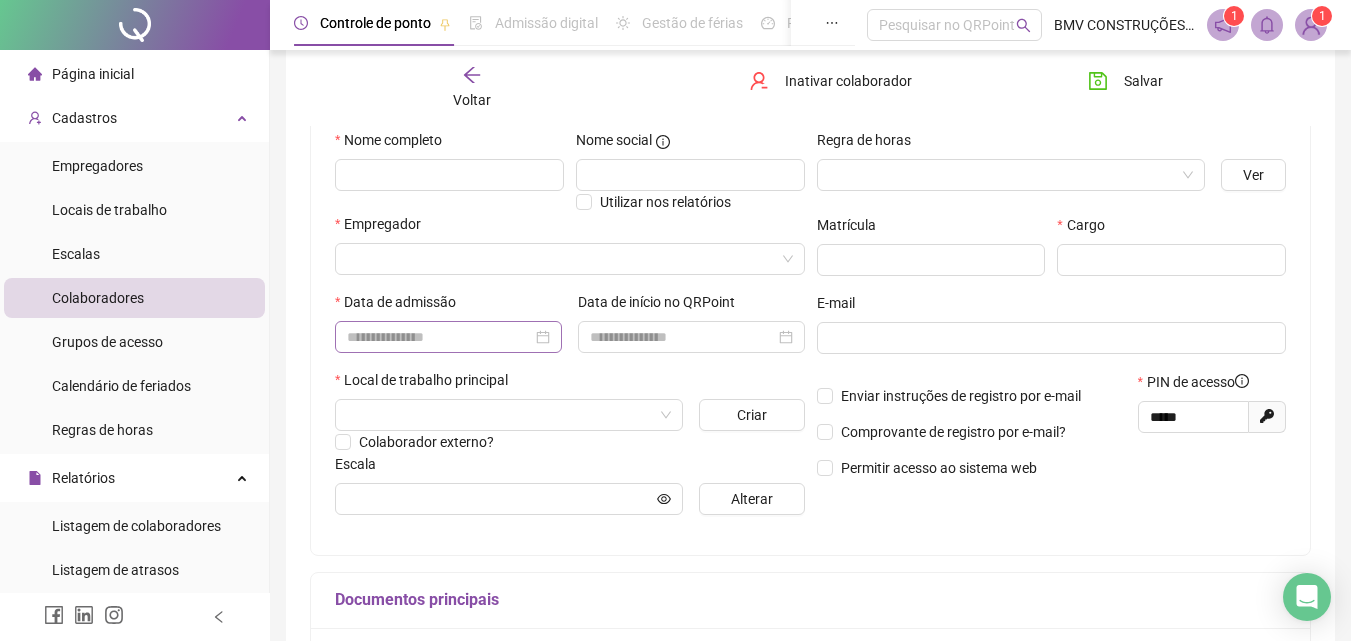 scroll, scrollTop: 200, scrollLeft: 0, axis: vertical 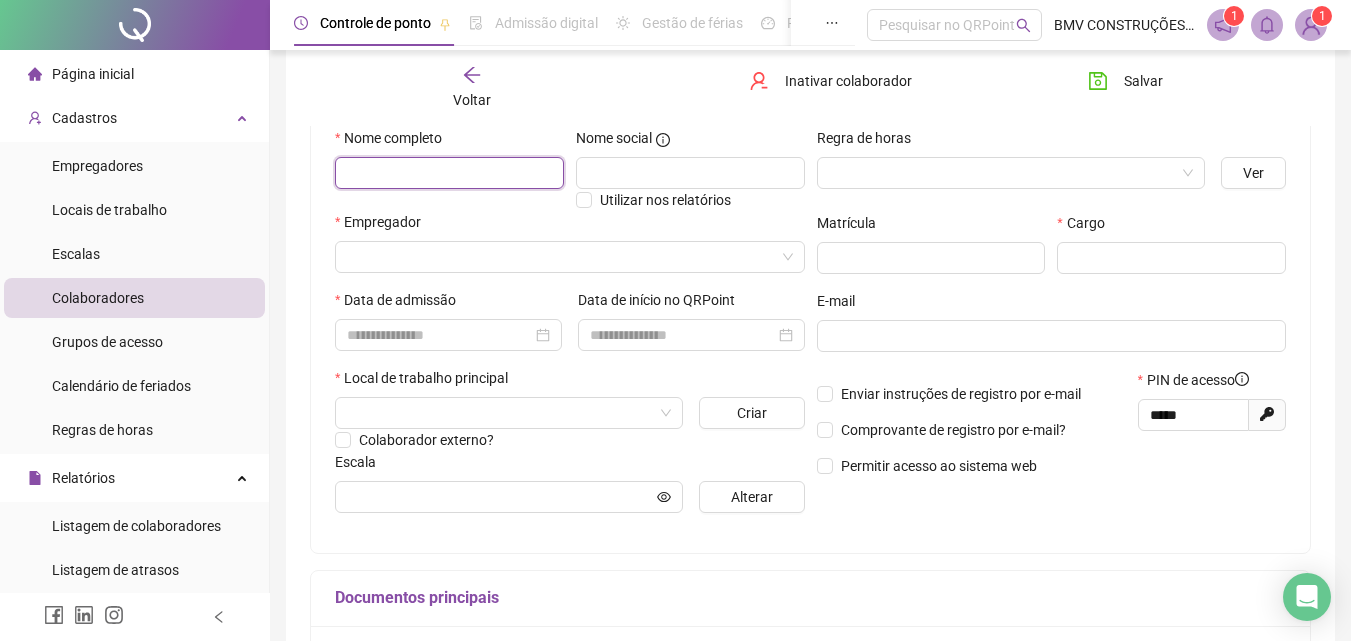 click at bounding box center (449, 173) 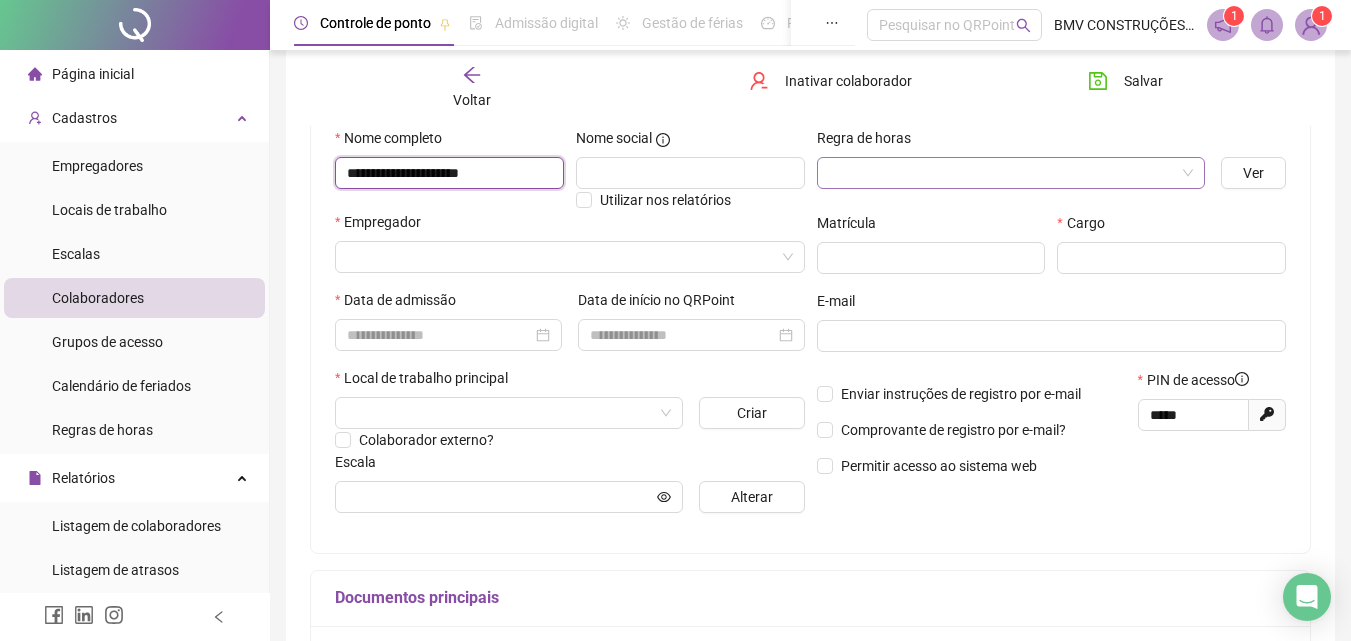 type on "**********" 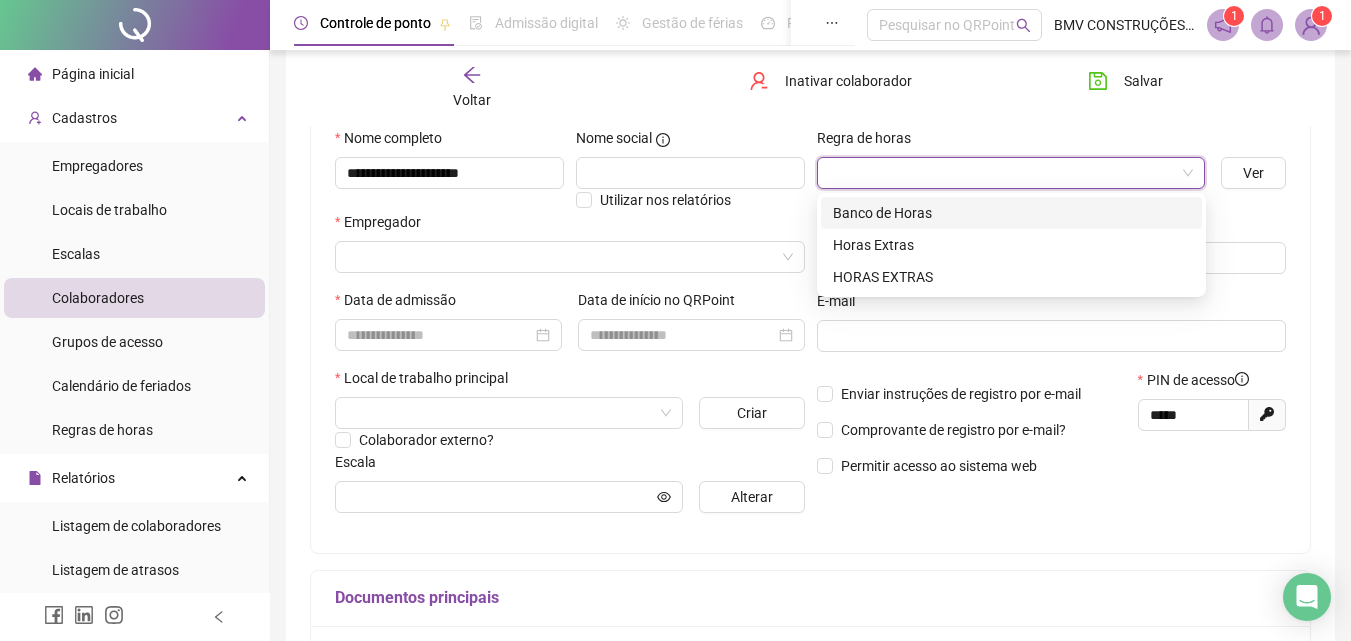 click at bounding box center (1002, 173) 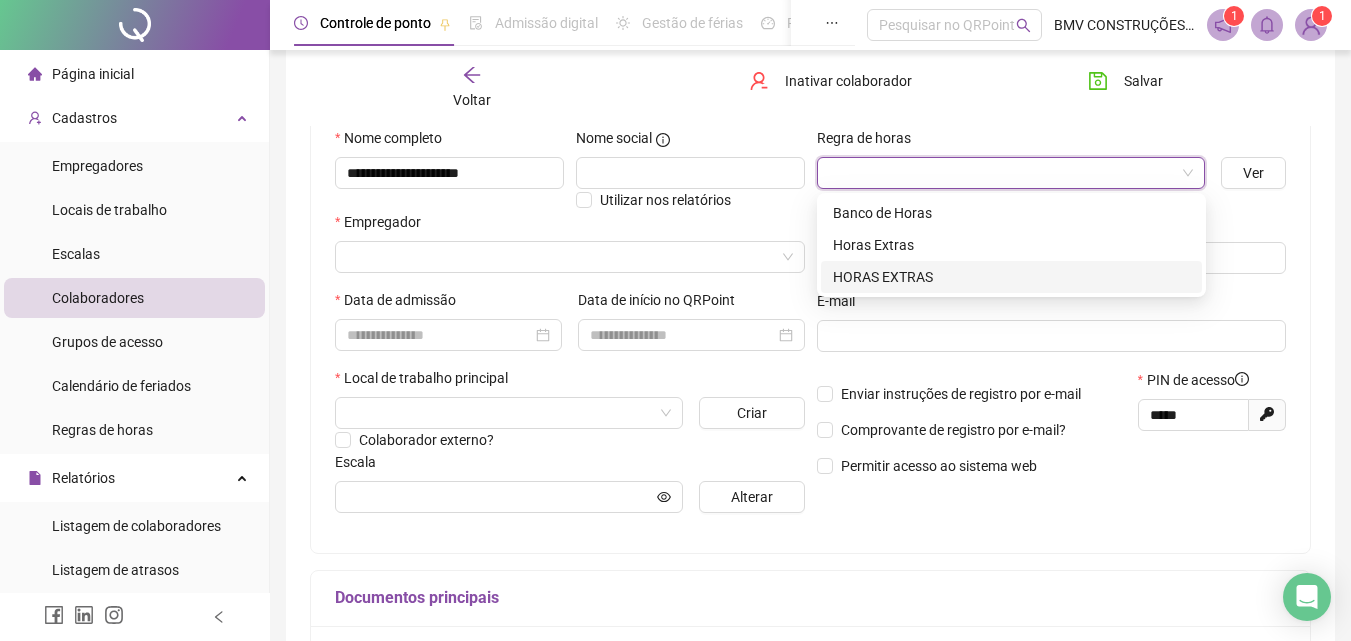 drag, startPoint x: 866, startPoint y: 275, endPoint x: 843, endPoint y: 265, distance: 25.079872 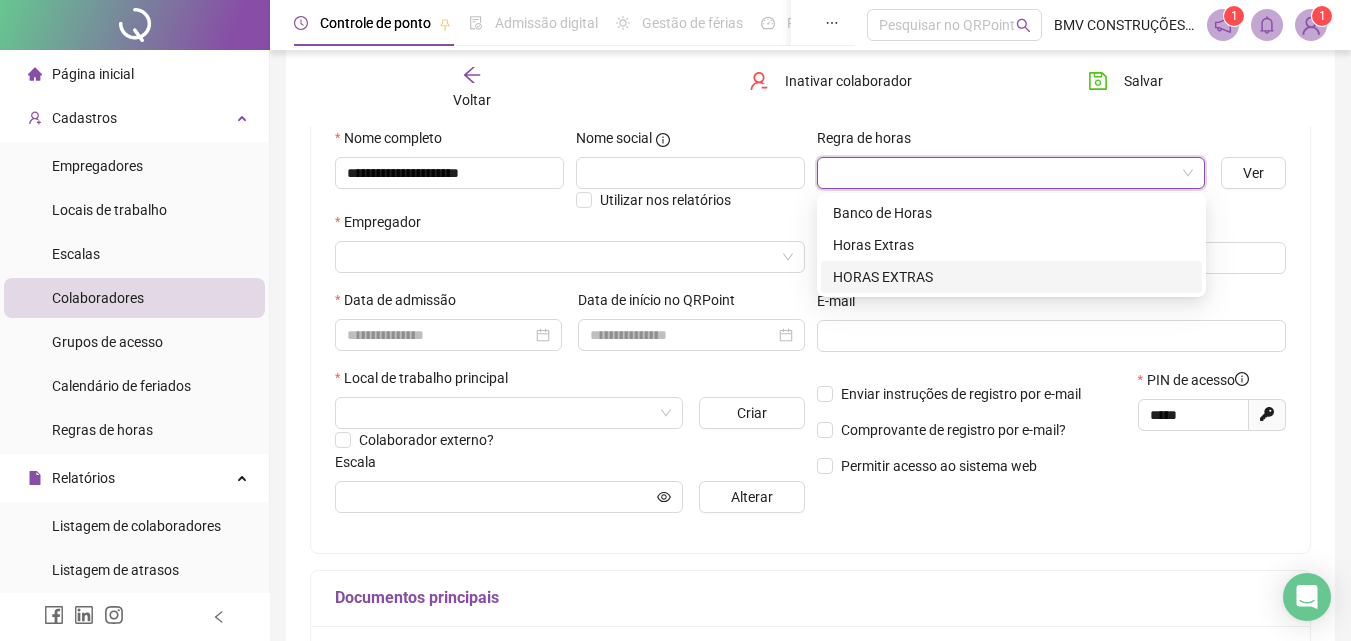 click on "HORAS EXTRAS" at bounding box center [1011, 277] 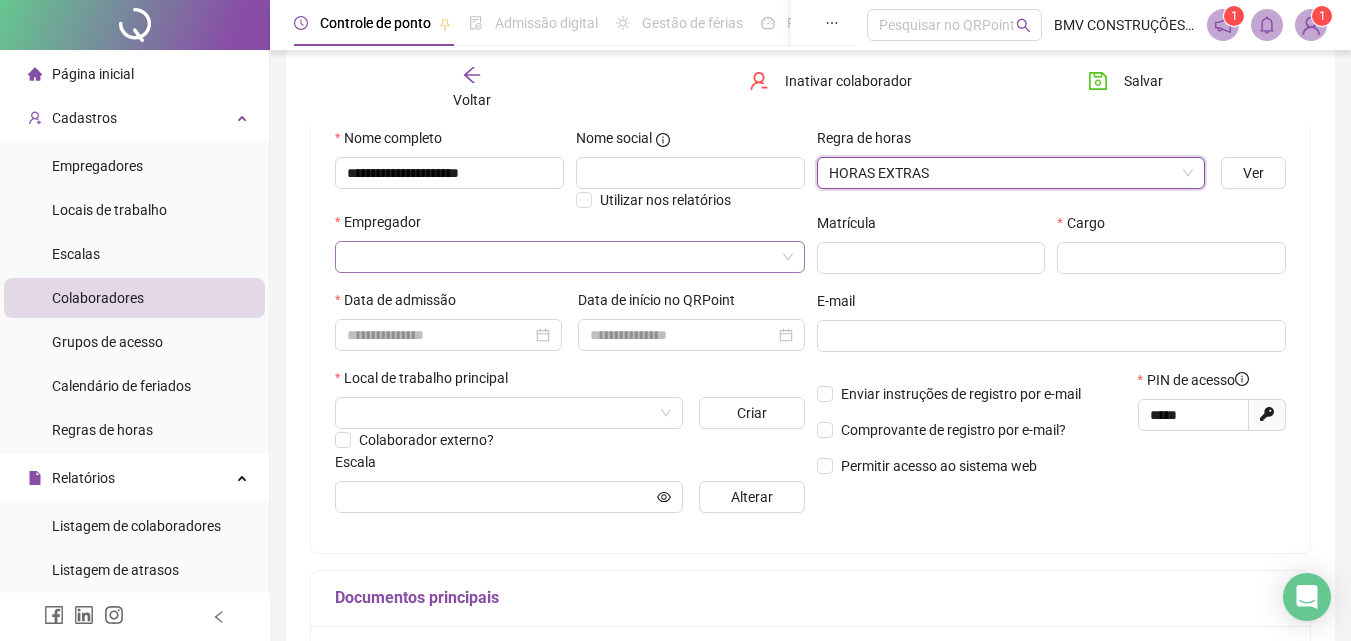drag, startPoint x: 779, startPoint y: 251, endPoint x: 771, endPoint y: 258, distance: 10.630146 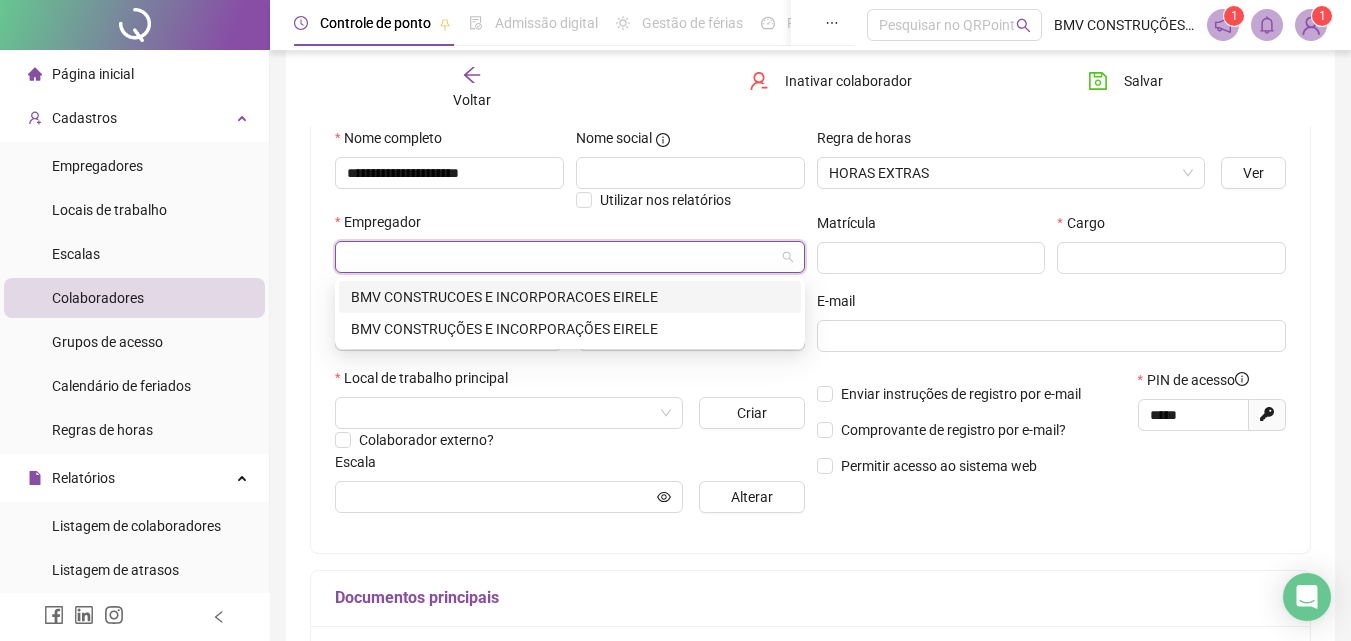 click on "BMV CONSTRUCOES E INCORPORACOES EIRELE" at bounding box center (570, 297) 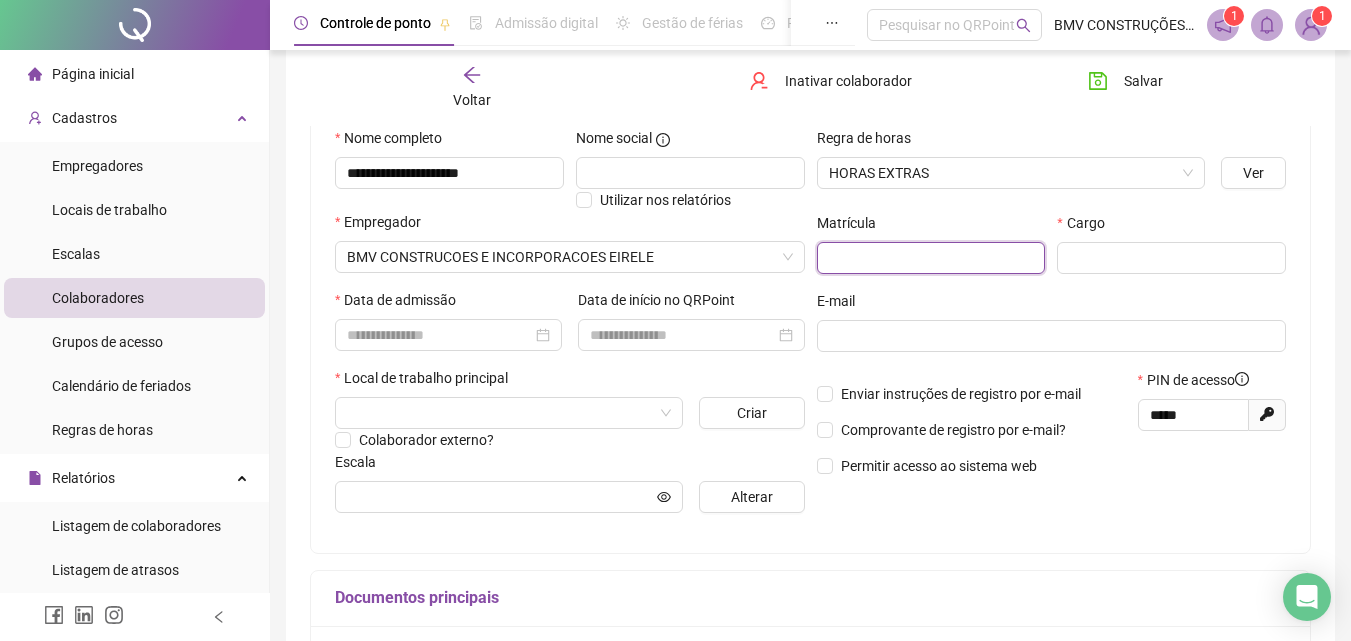 click at bounding box center [931, 258] 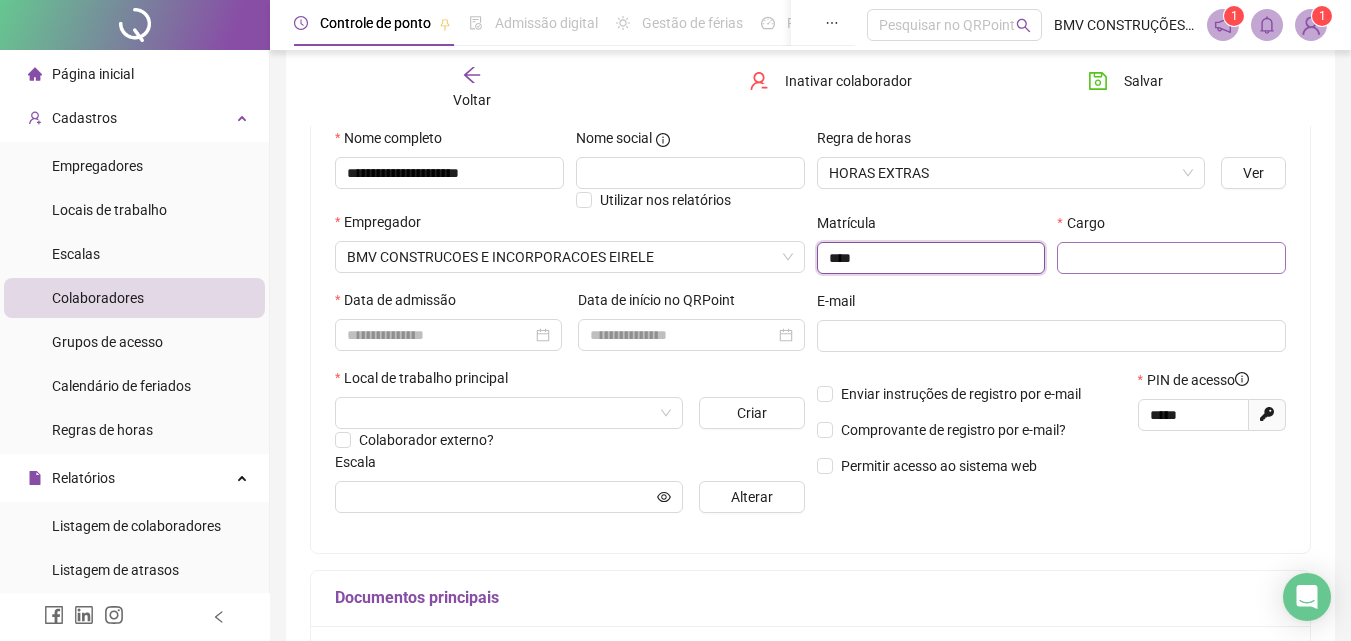 type on "****" 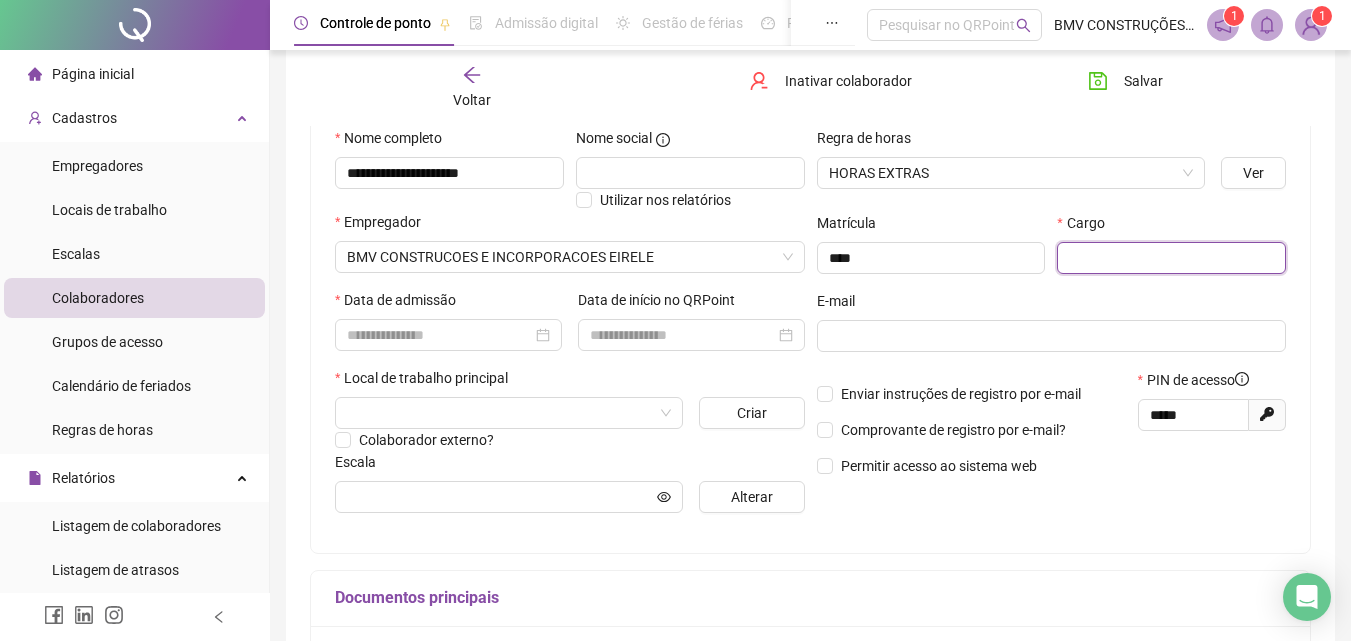 click at bounding box center (1171, 258) 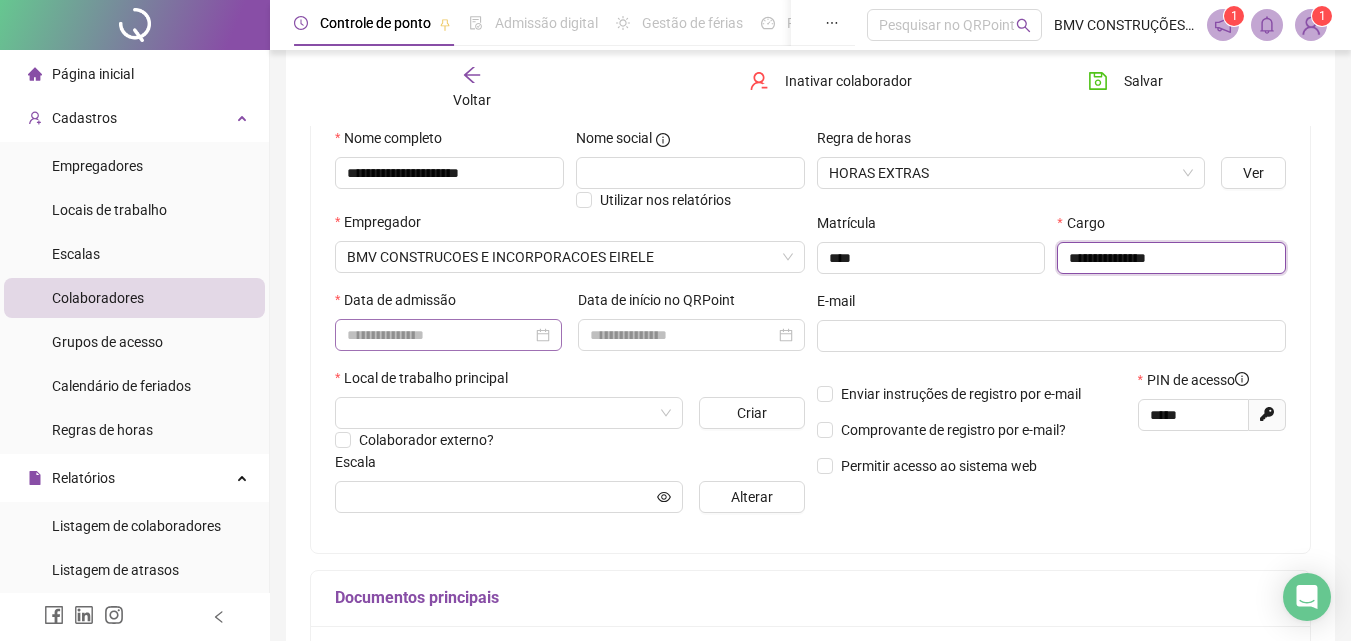 click at bounding box center (448, 335) 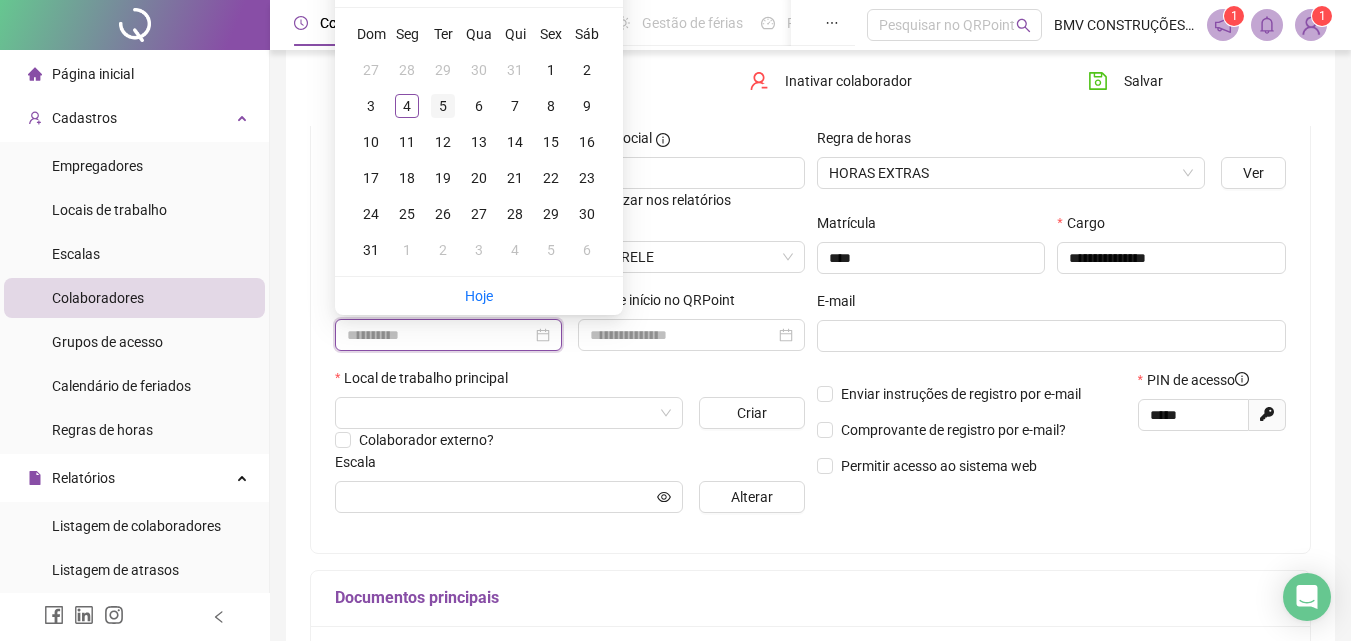 type on "**********" 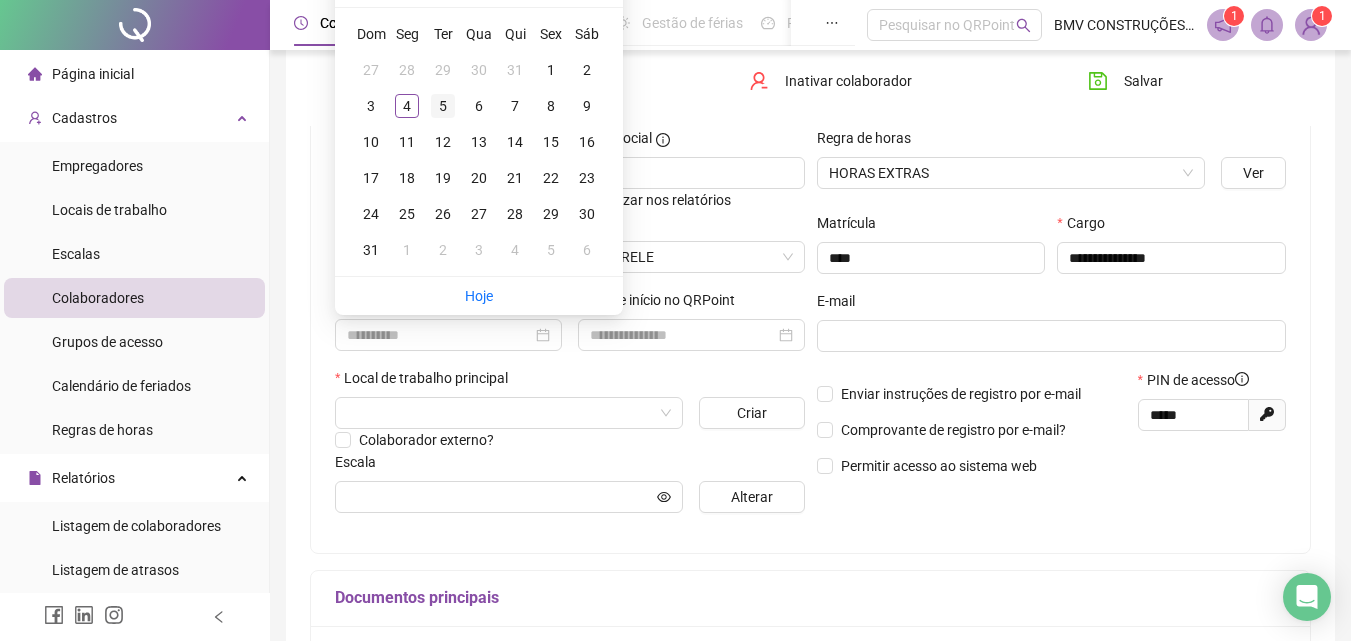 click on "5" at bounding box center (443, 106) 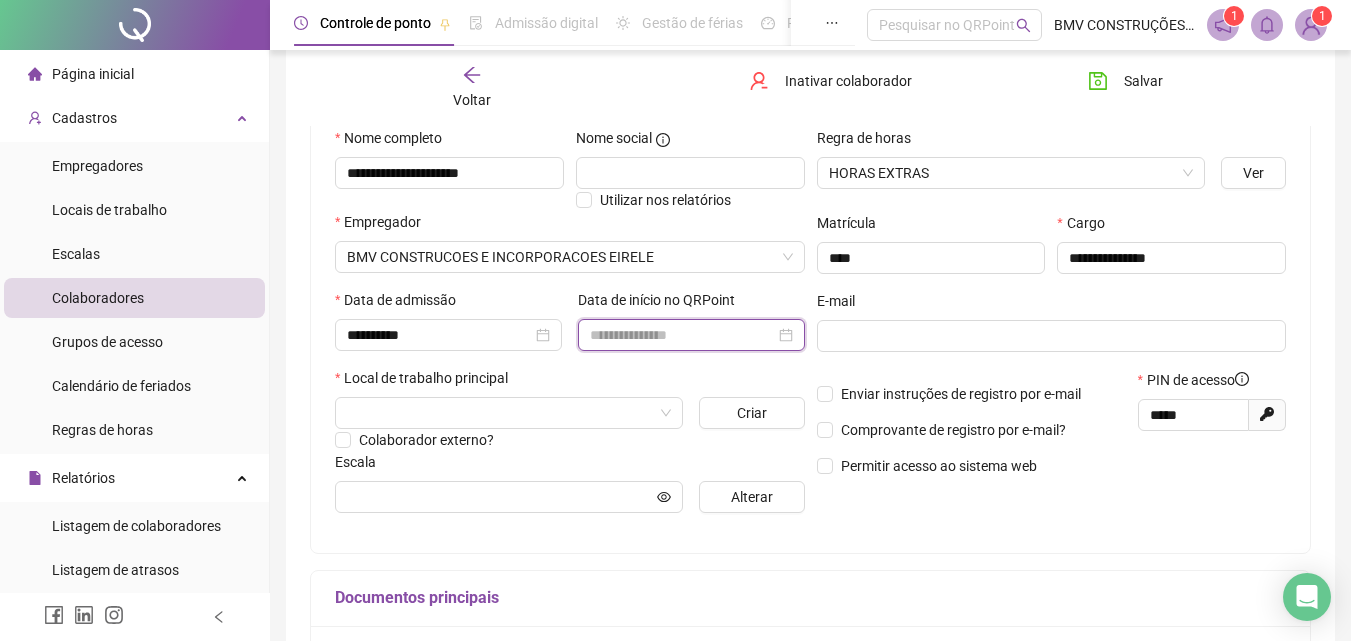 click at bounding box center [682, 335] 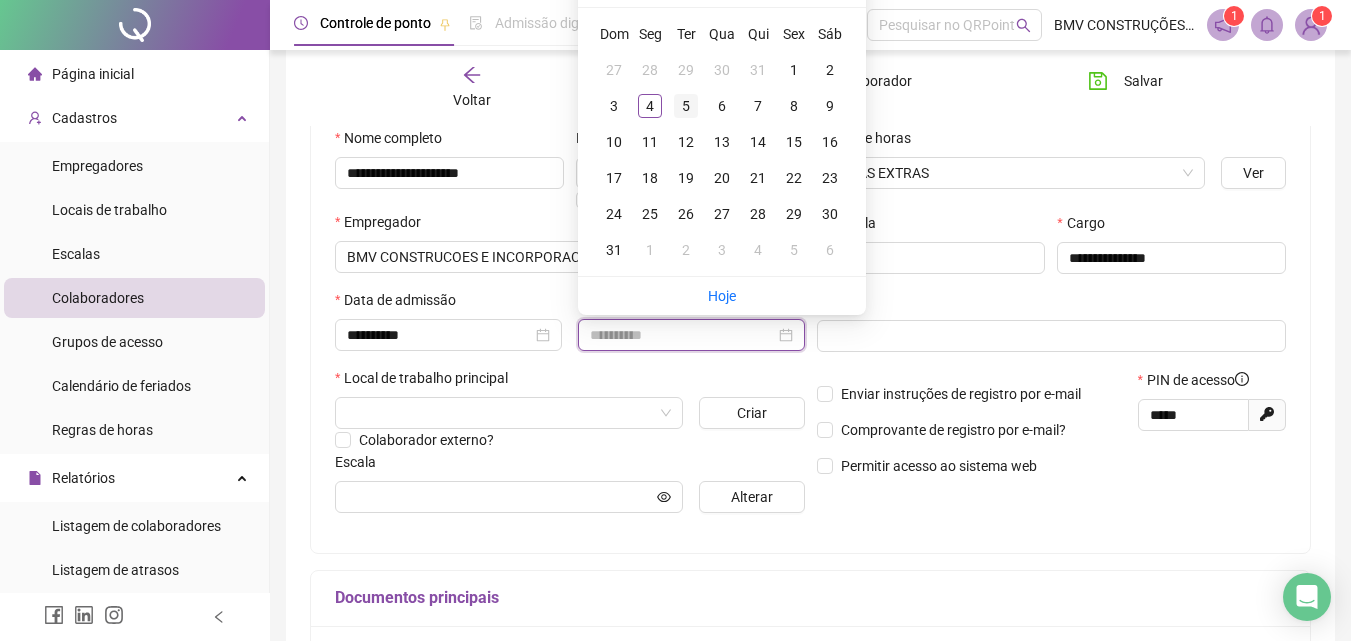 type on "**********" 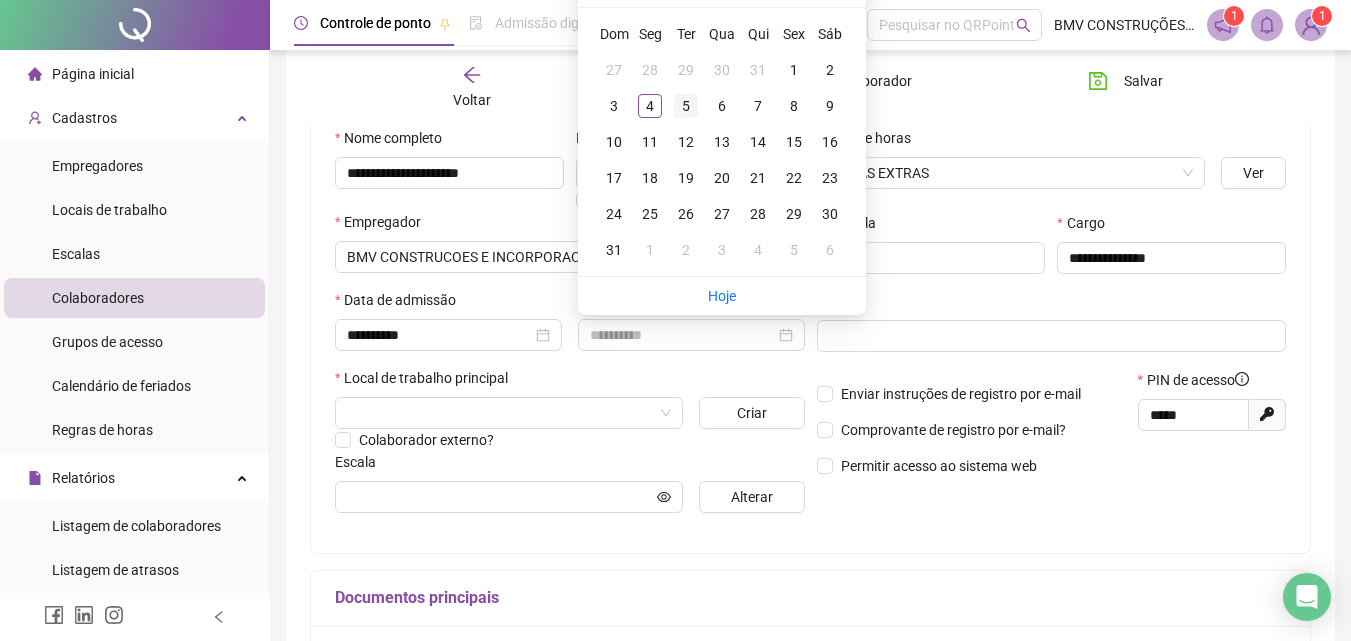 click on "5" at bounding box center [686, 106] 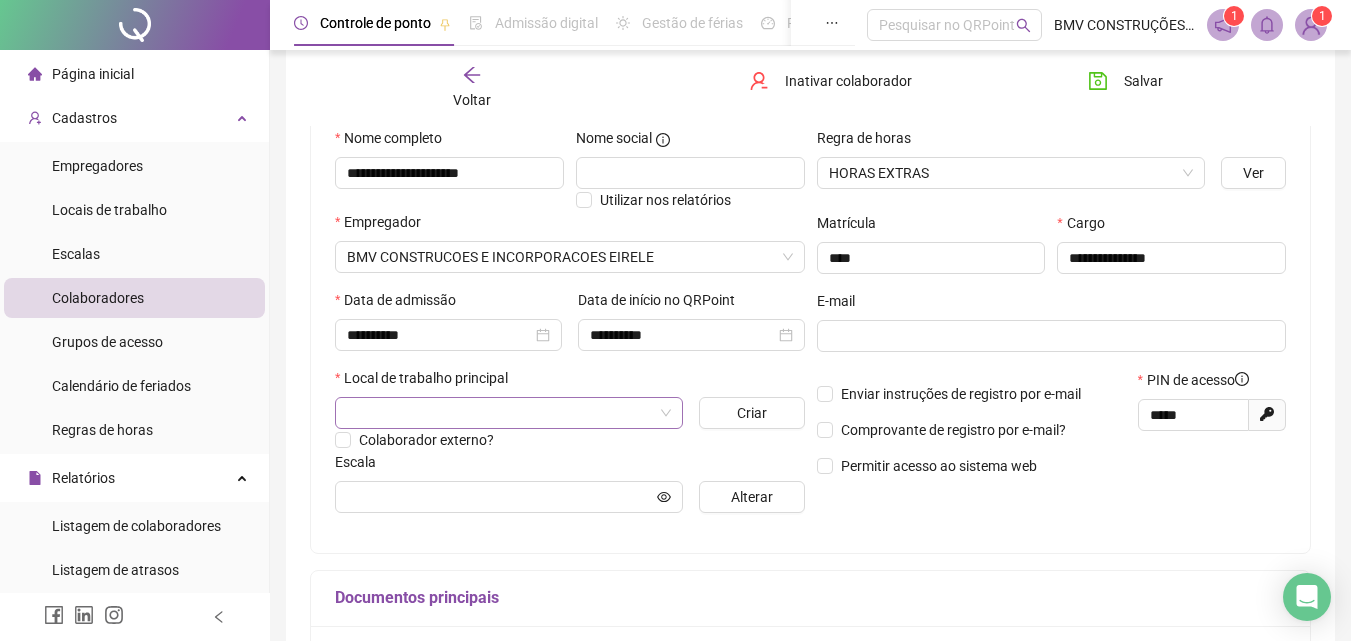 click at bounding box center [500, 413] 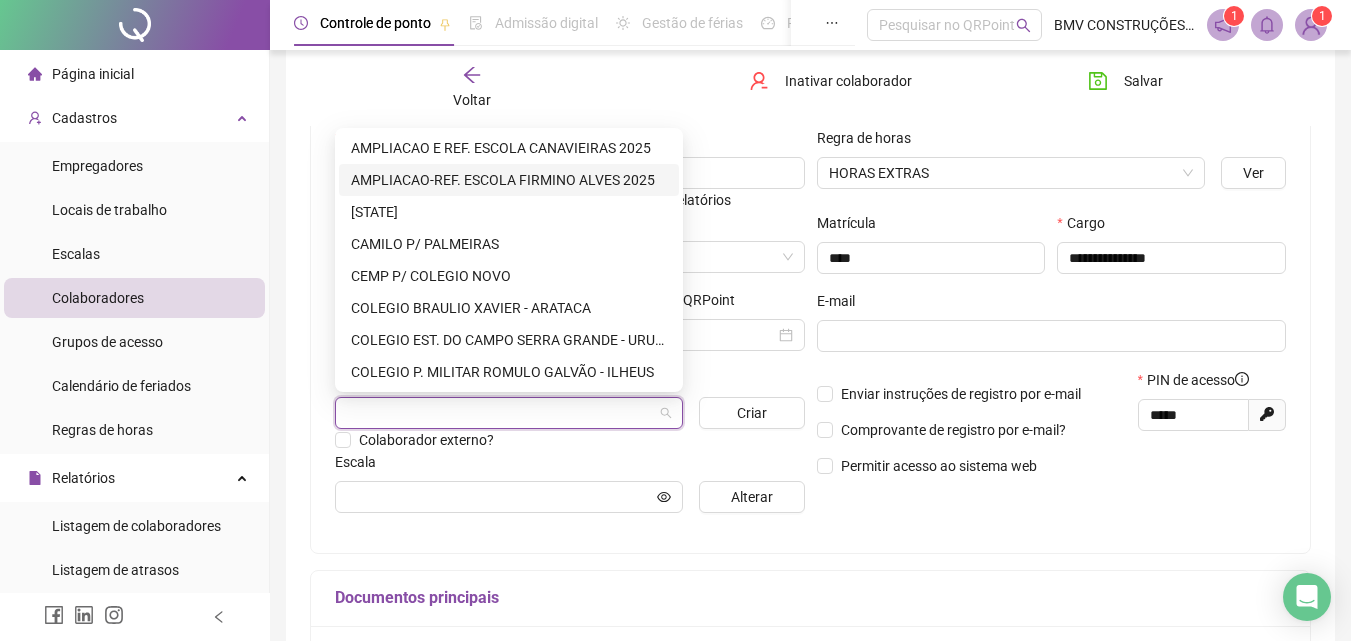 click on "AMPLIACAO-REF. ESCOLA FIRMINO ALVES 2025" at bounding box center [509, 180] 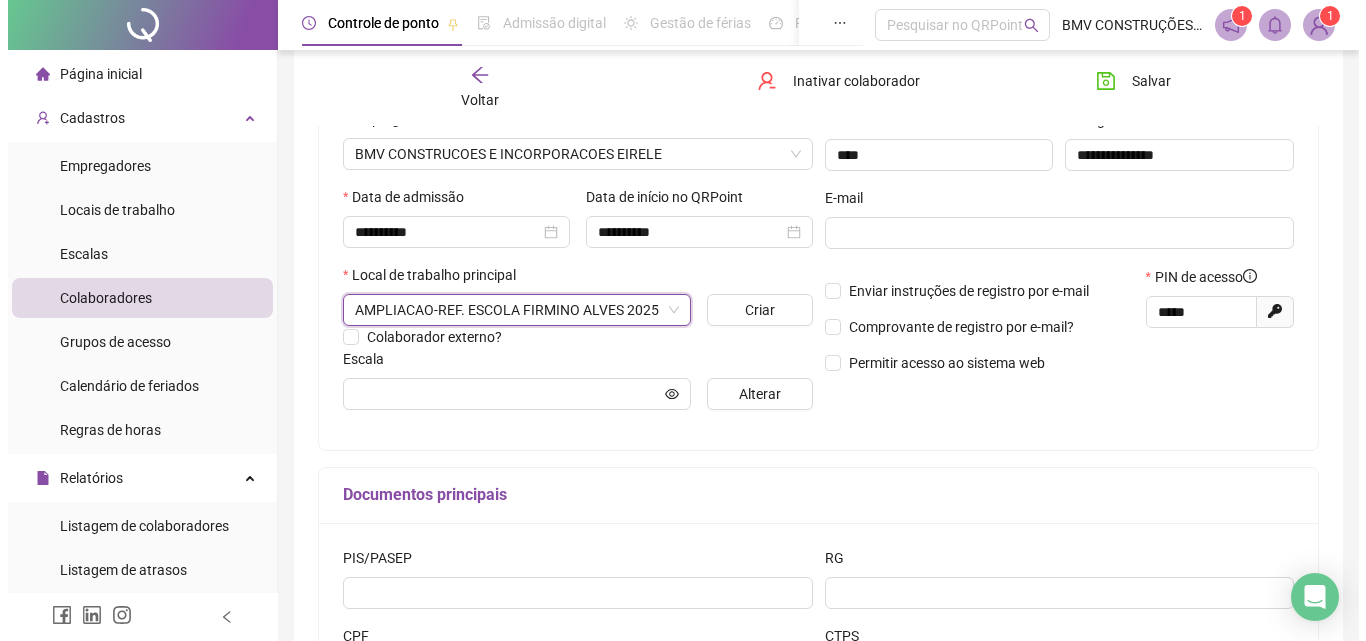 scroll, scrollTop: 400, scrollLeft: 0, axis: vertical 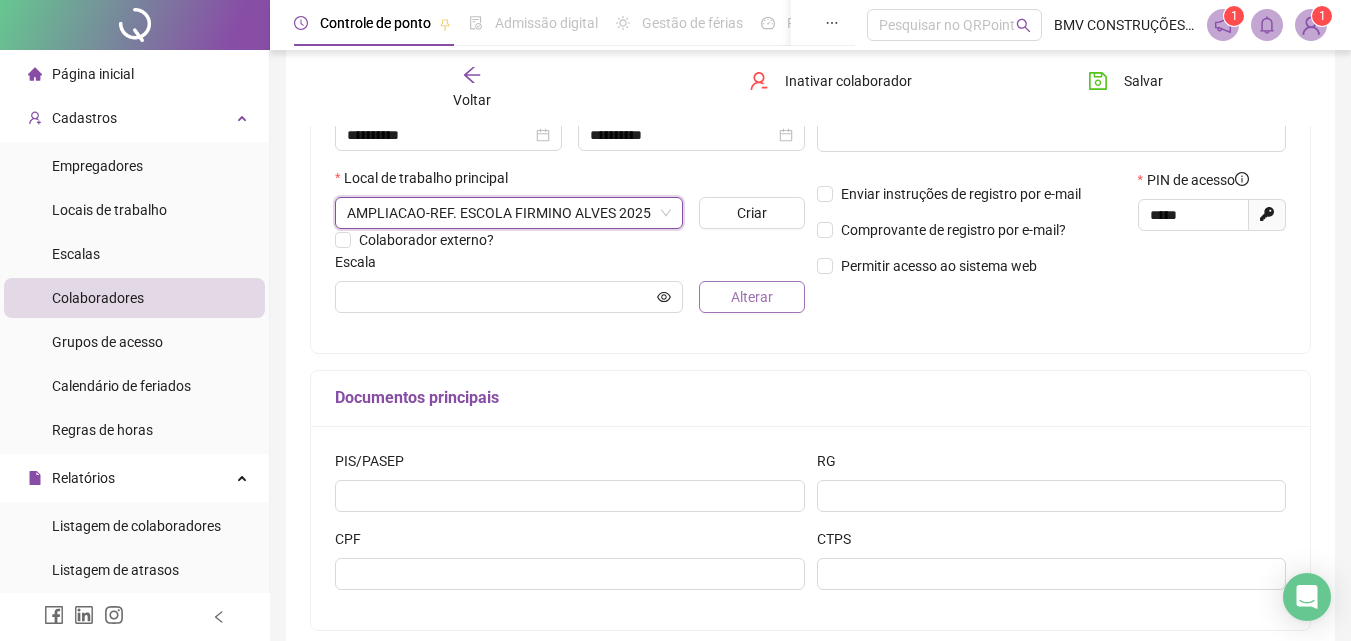 click on "Alterar" at bounding box center [751, 297] 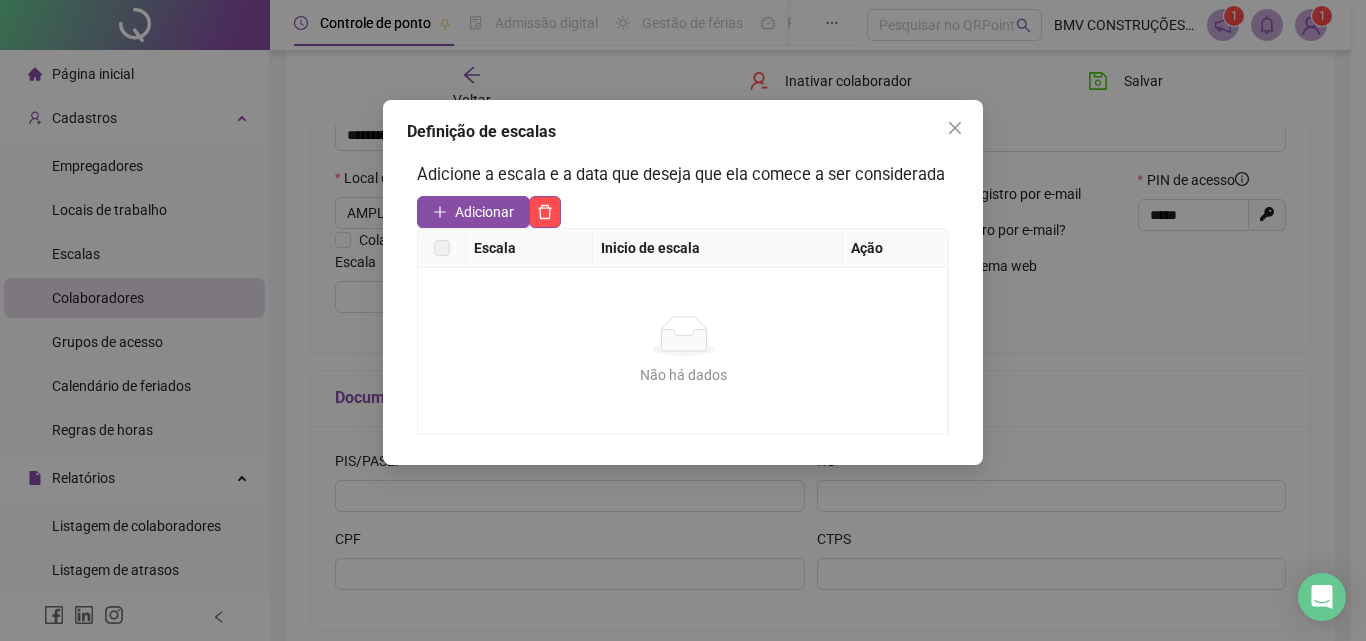 drag, startPoint x: 436, startPoint y: 208, endPoint x: 452, endPoint y: 210, distance: 16.124516 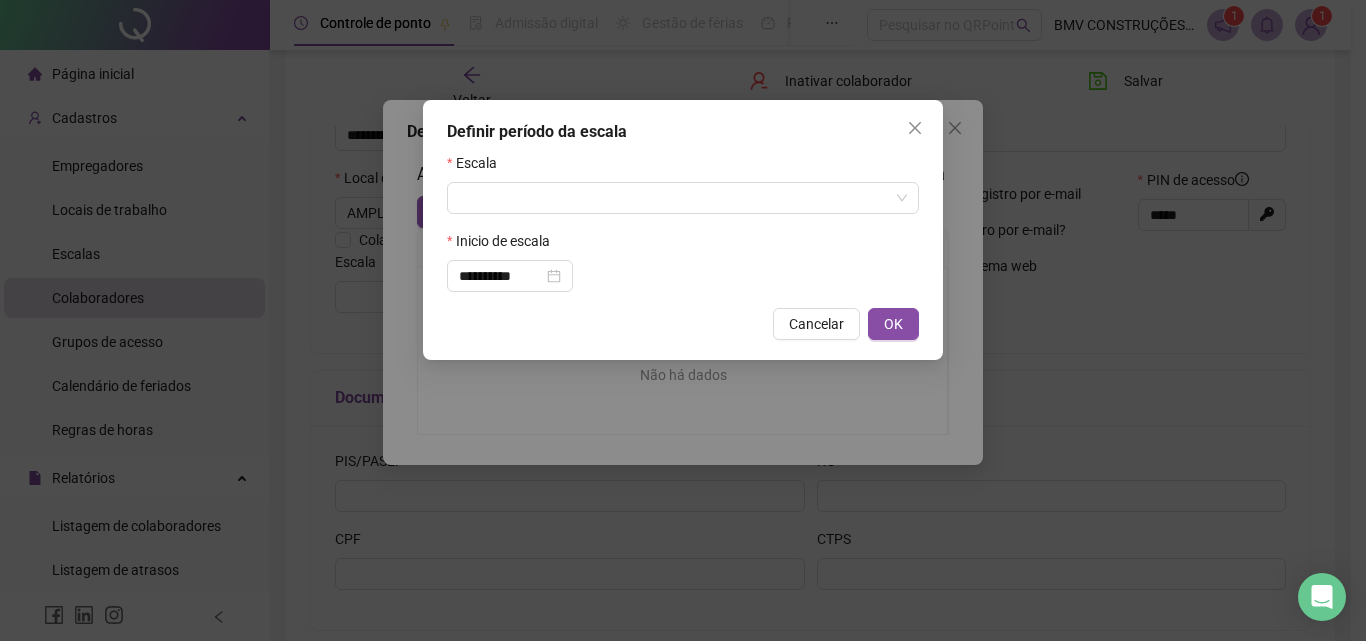 click on "**********" at bounding box center (683, 222) 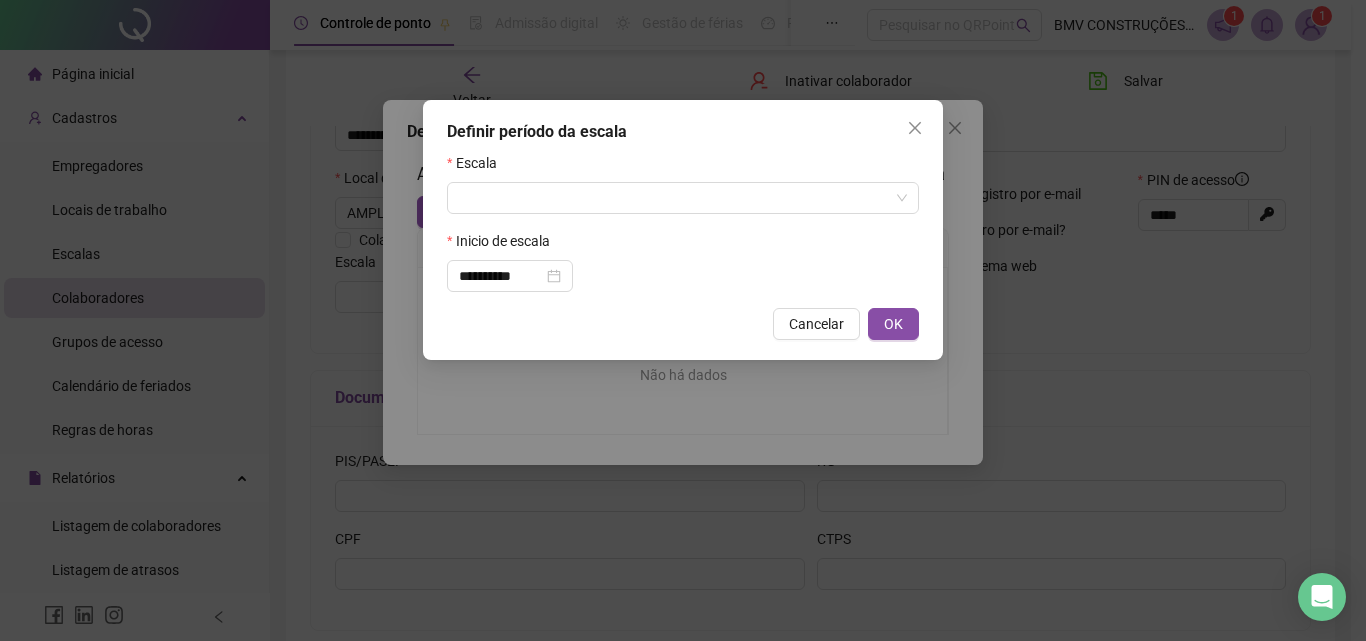drag, startPoint x: 704, startPoint y: 192, endPoint x: 694, endPoint y: 216, distance: 26 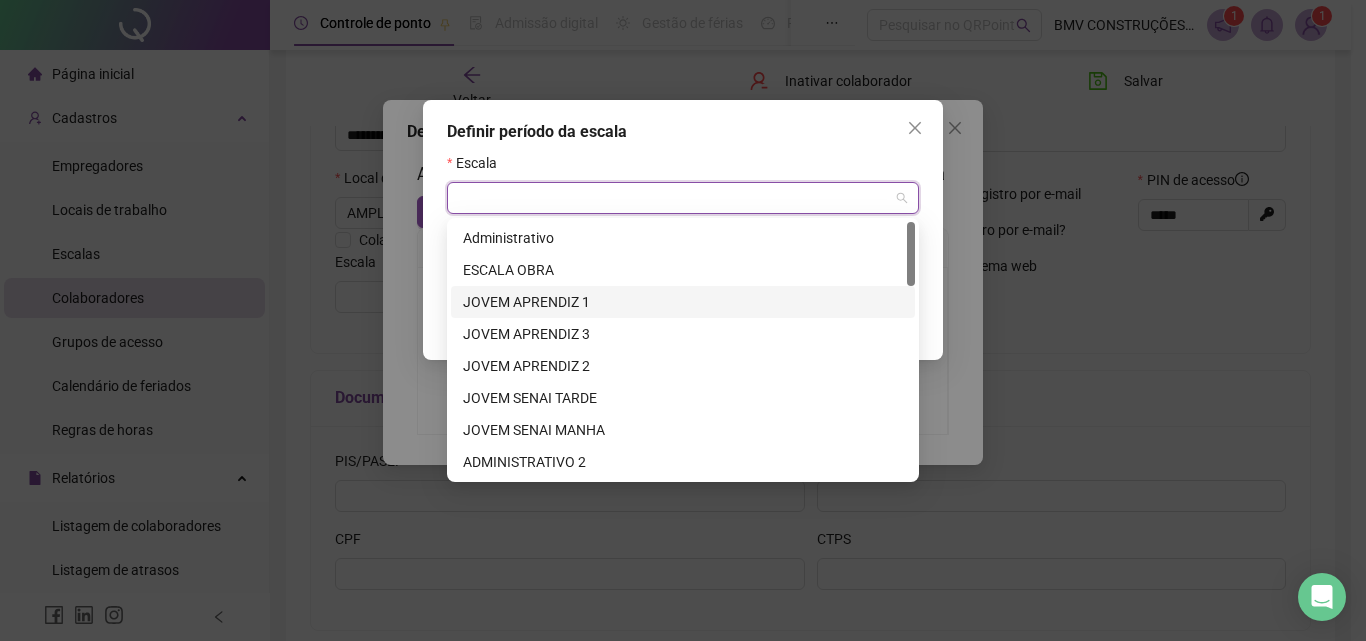 click on "ESCALA OBRA" at bounding box center (683, 270) 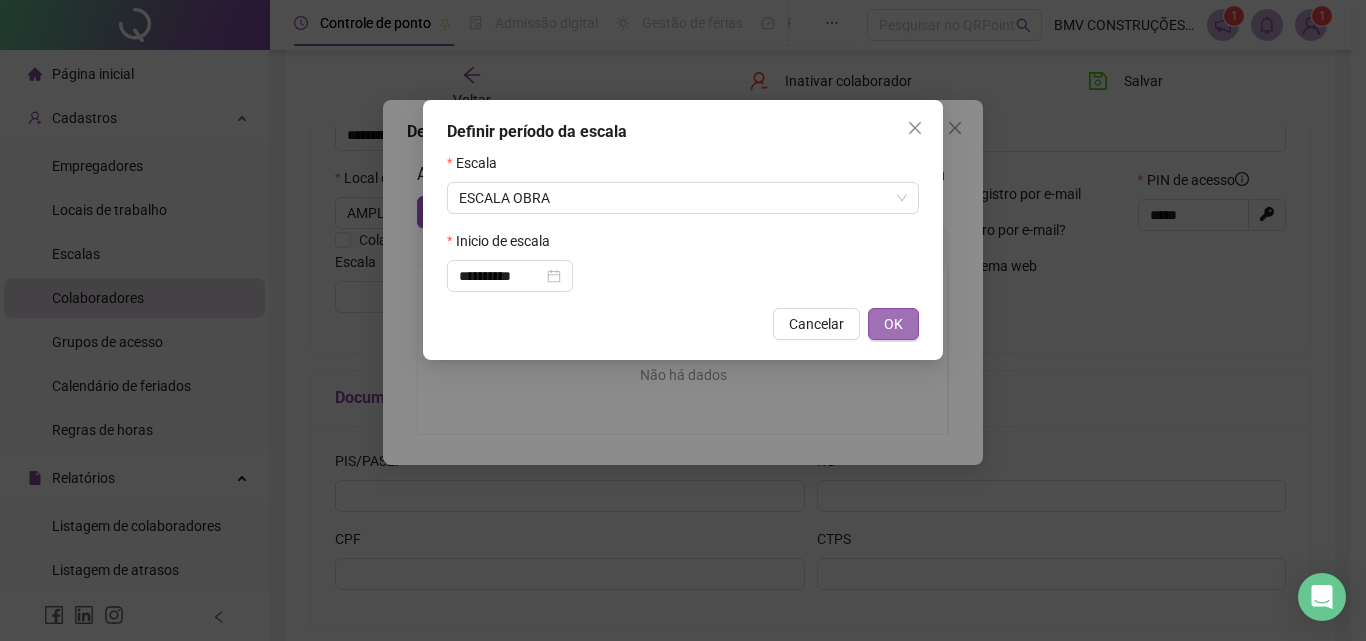 click on "OK" at bounding box center (893, 324) 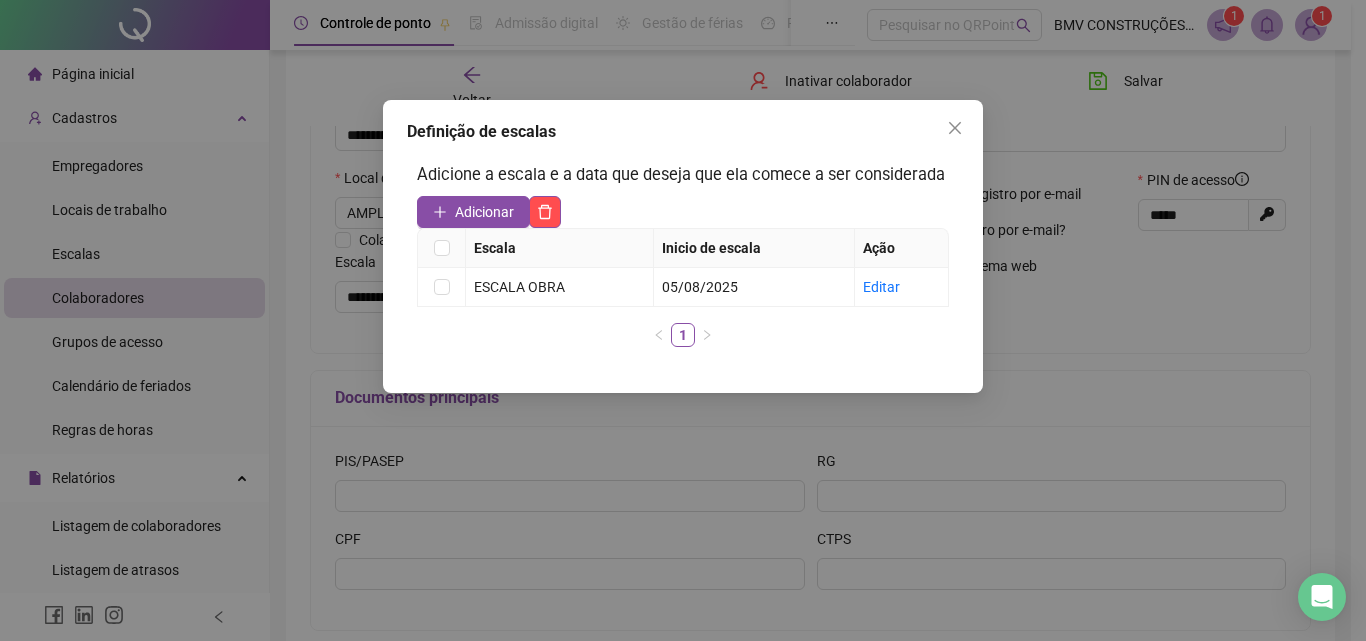 click at bounding box center (442, 248) 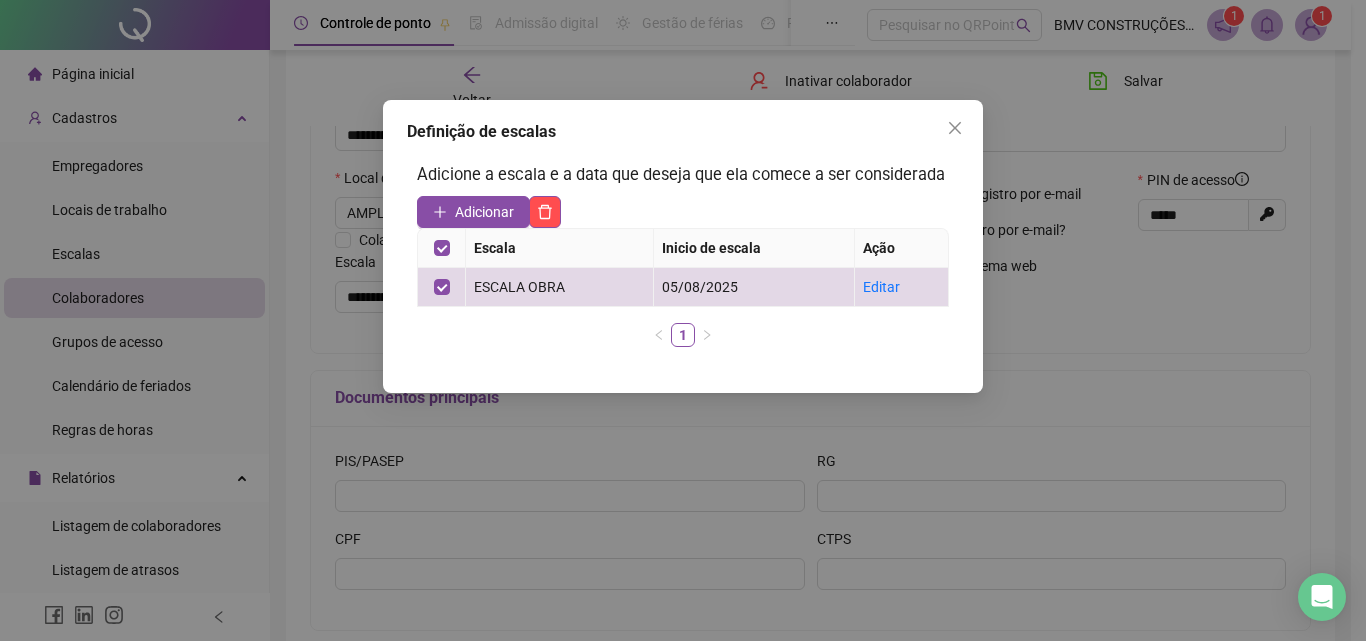 drag, startPoint x: 954, startPoint y: 132, endPoint x: 933, endPoint y: 154, distance: 30.413813 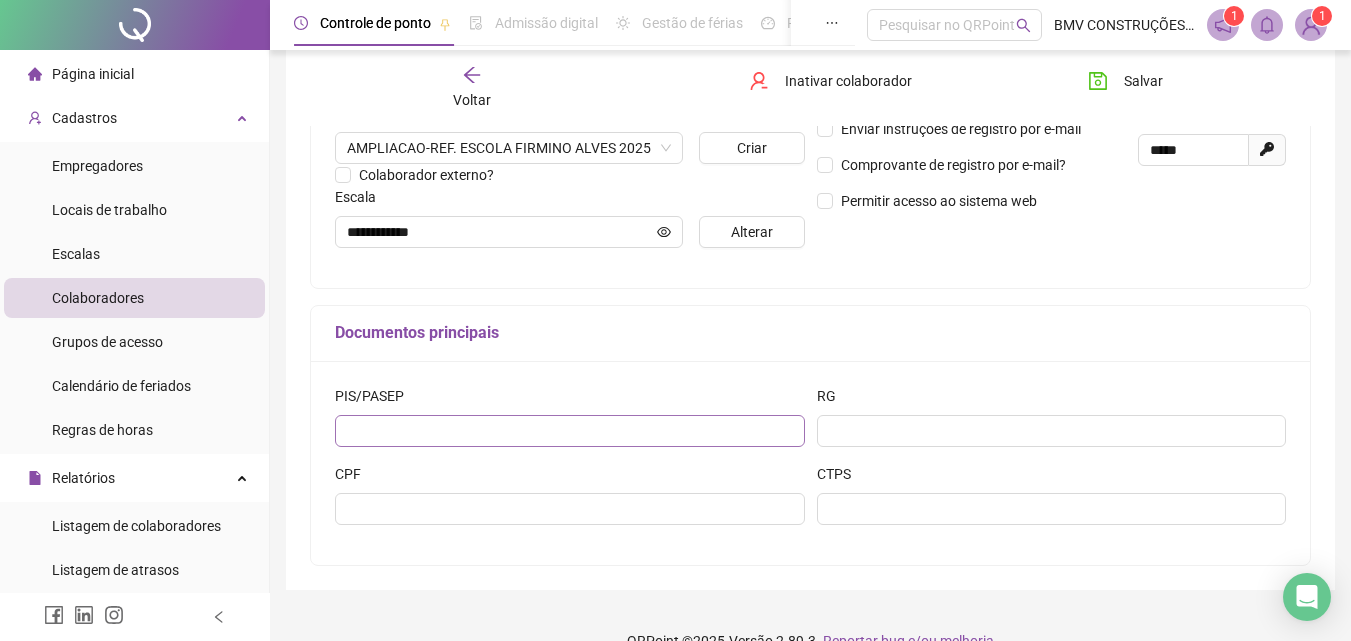scroll, scrollTop: 500, scrollLeft: 0, axis: vertical 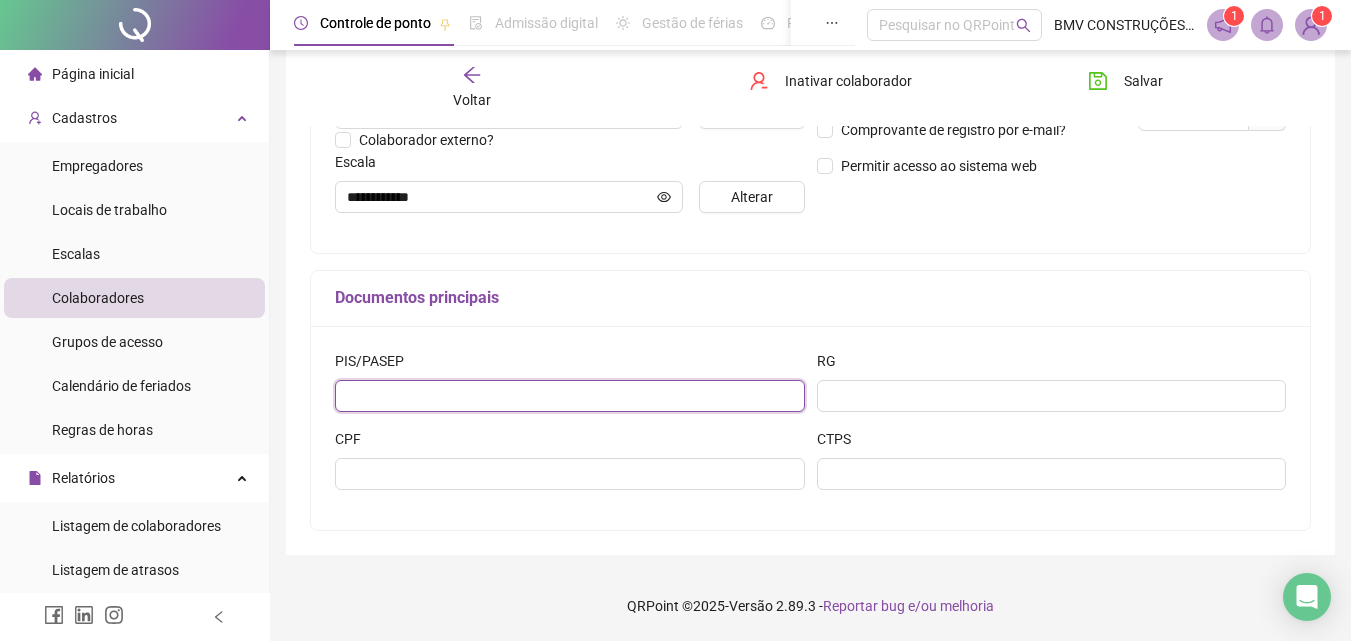 click at bounding box center (570, 396) 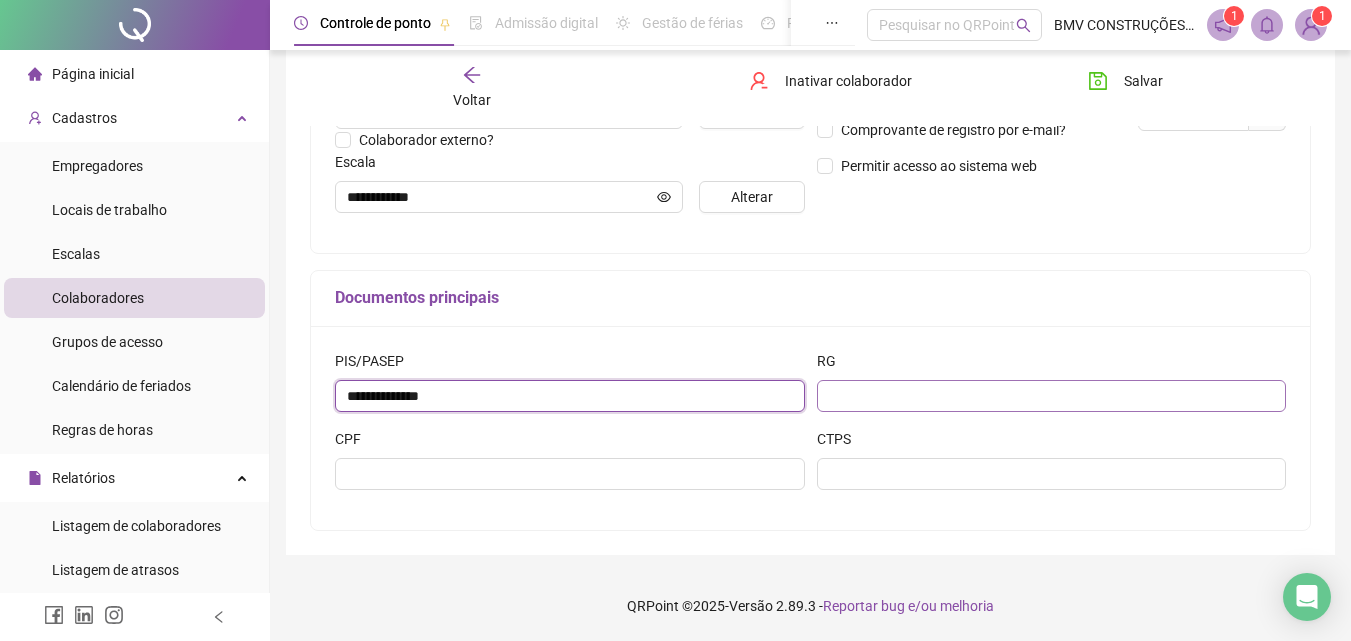 type on "**********" 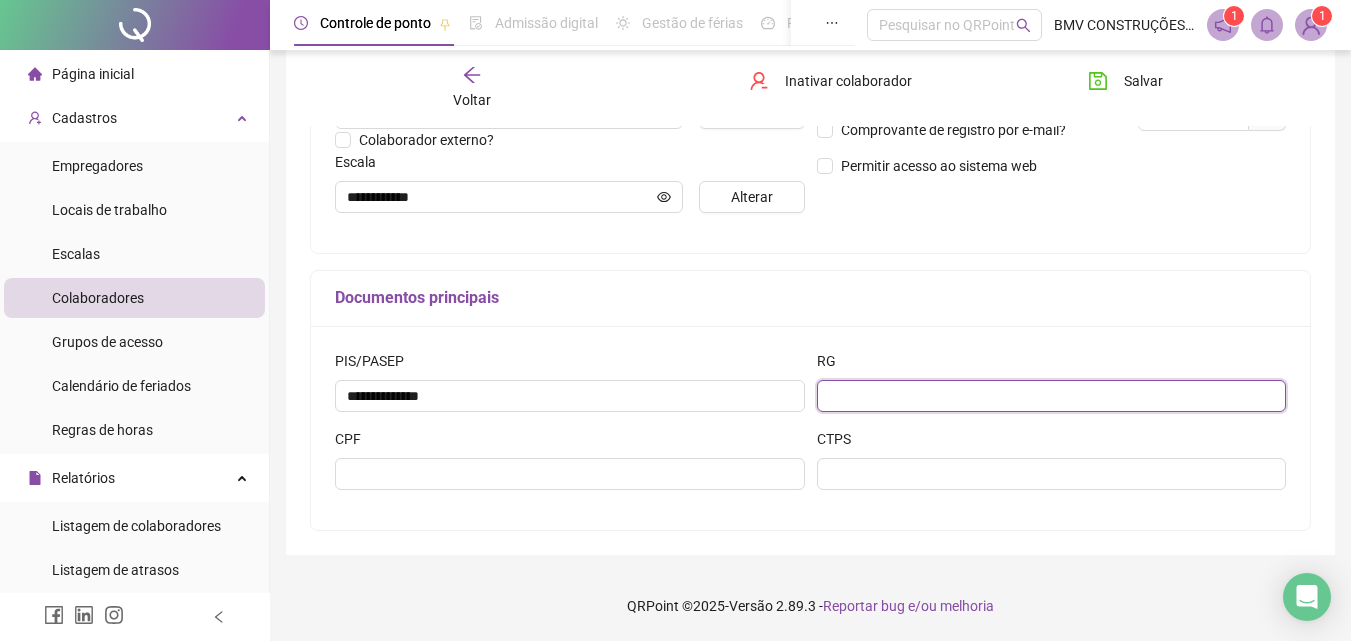 click at bounding box center [1052, 396] 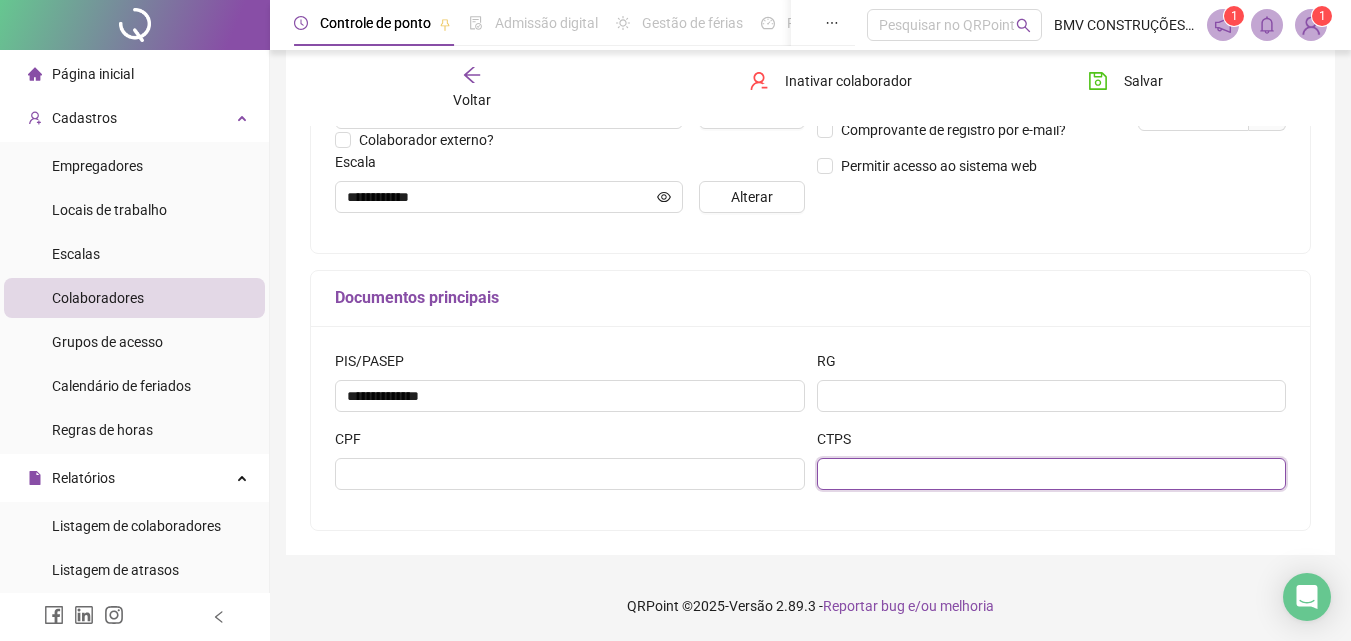 click at bounding box center (1052, 474) 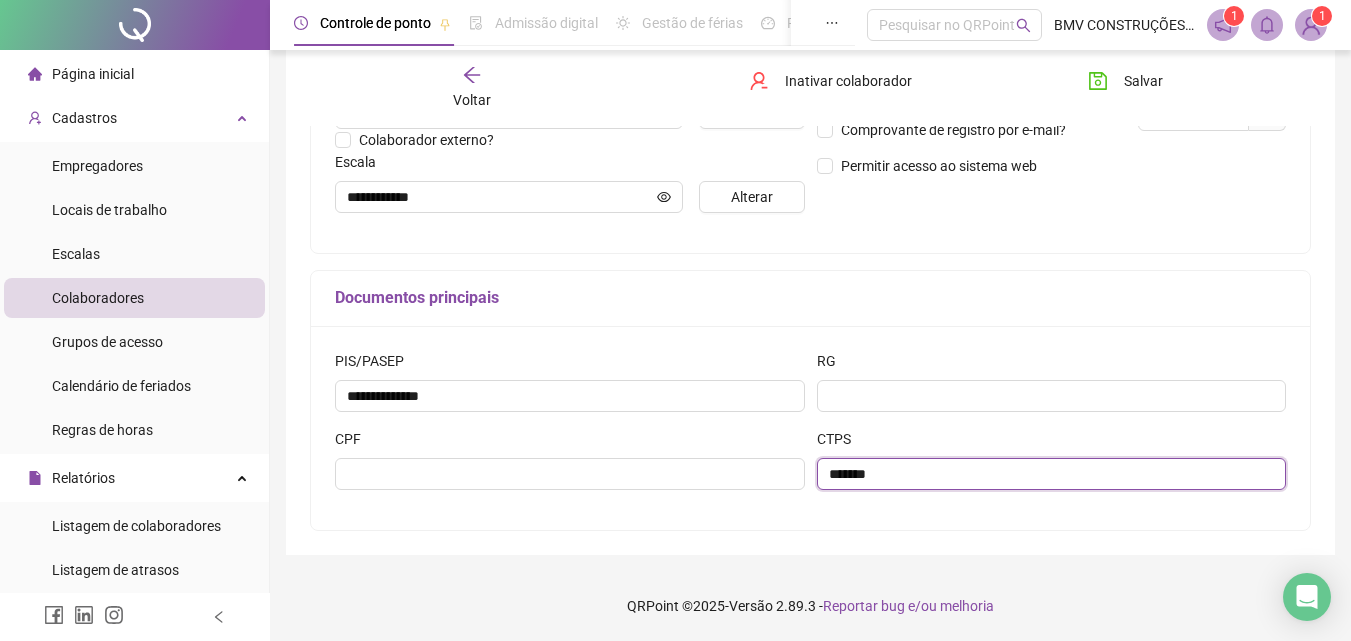 type on "*******" 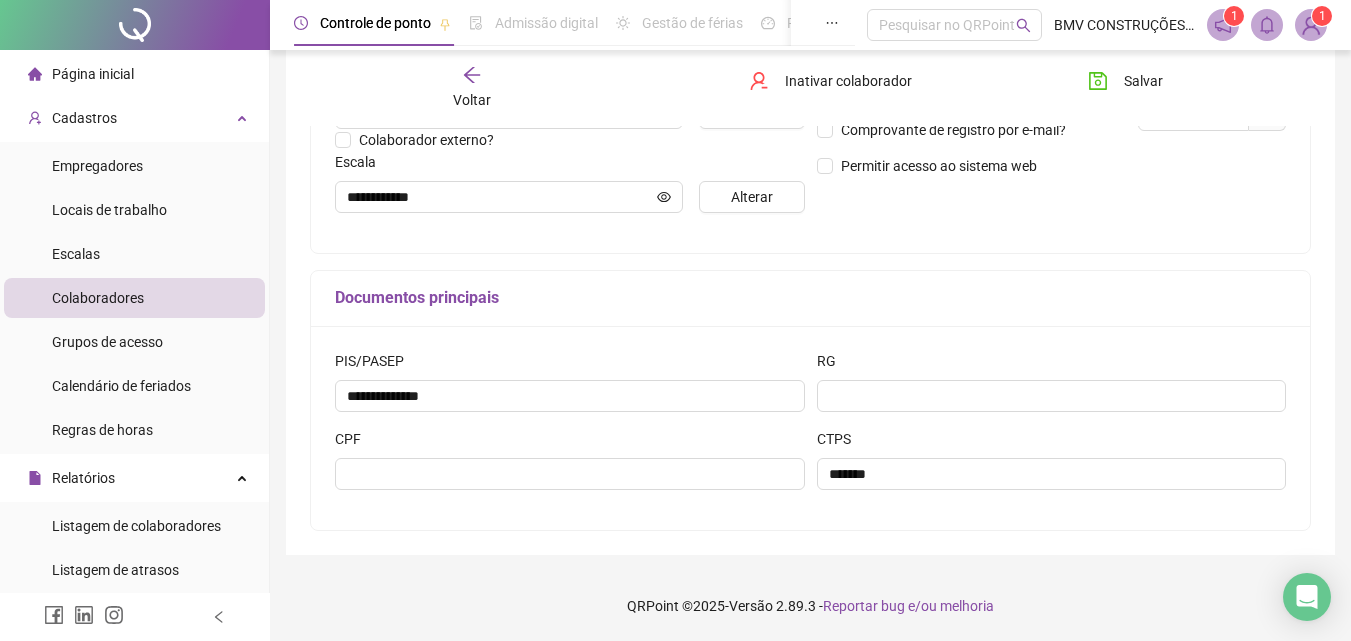 click on "RG" at bounding box center [1052, 365] 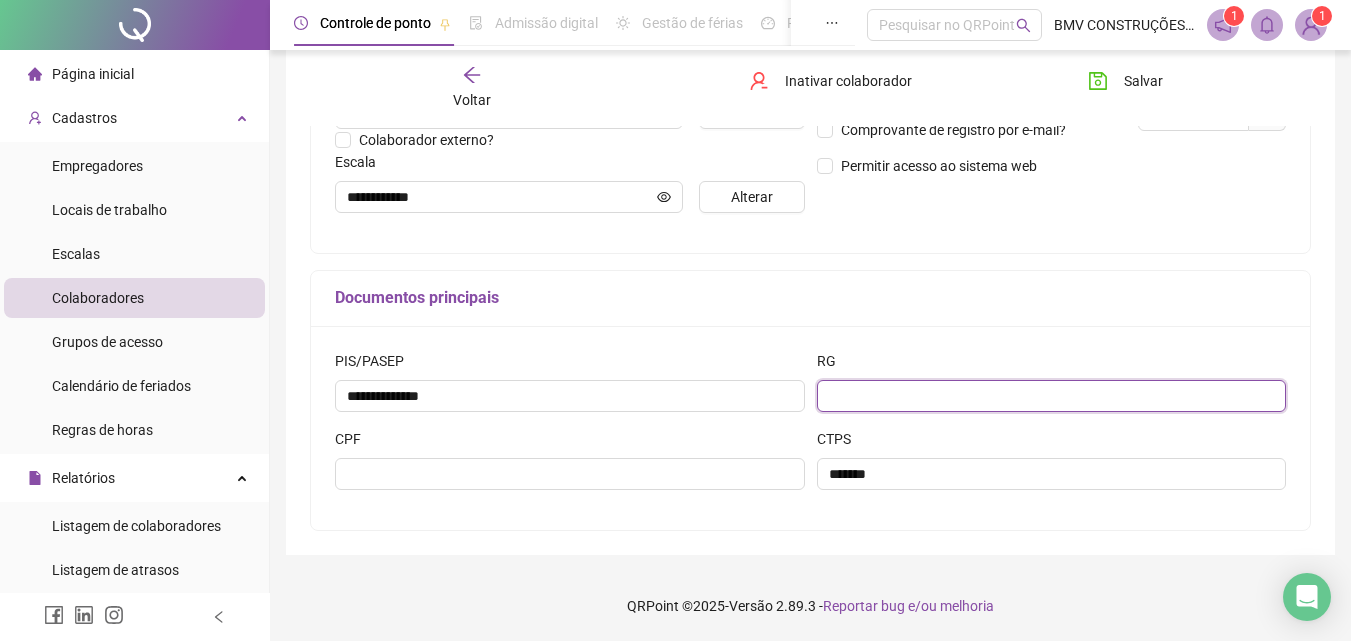 click at bounding box center [1052, 396] 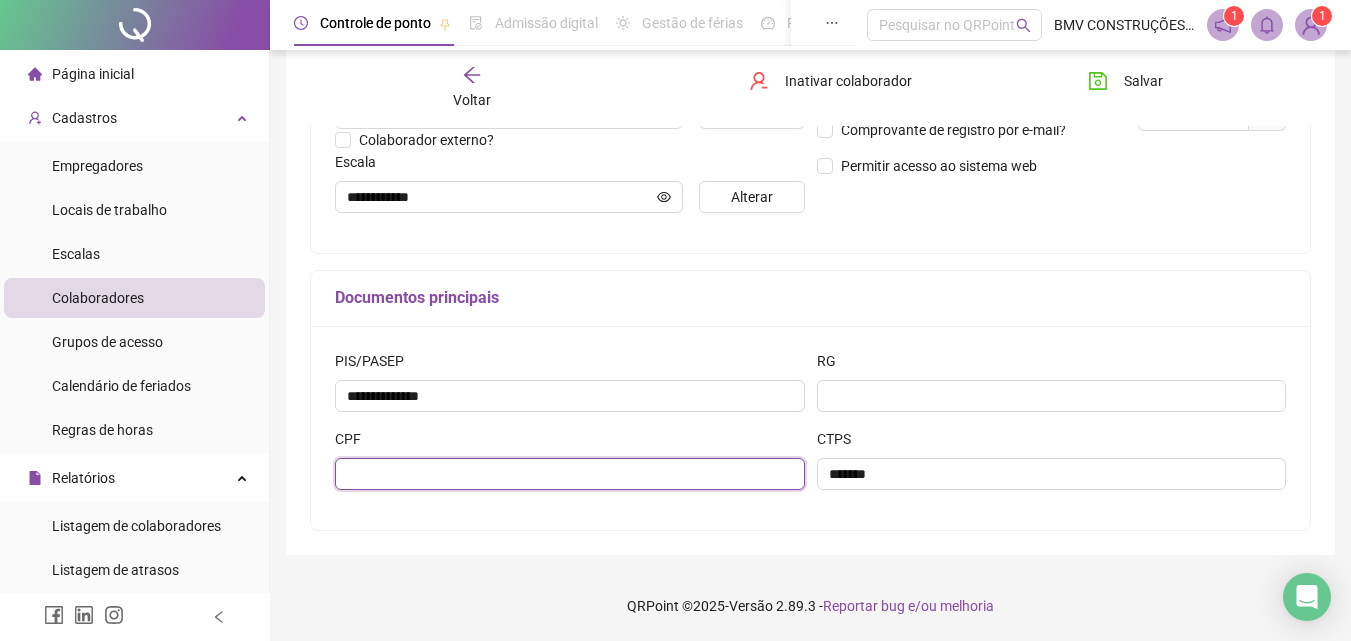 click at bounding box center [570, 474] 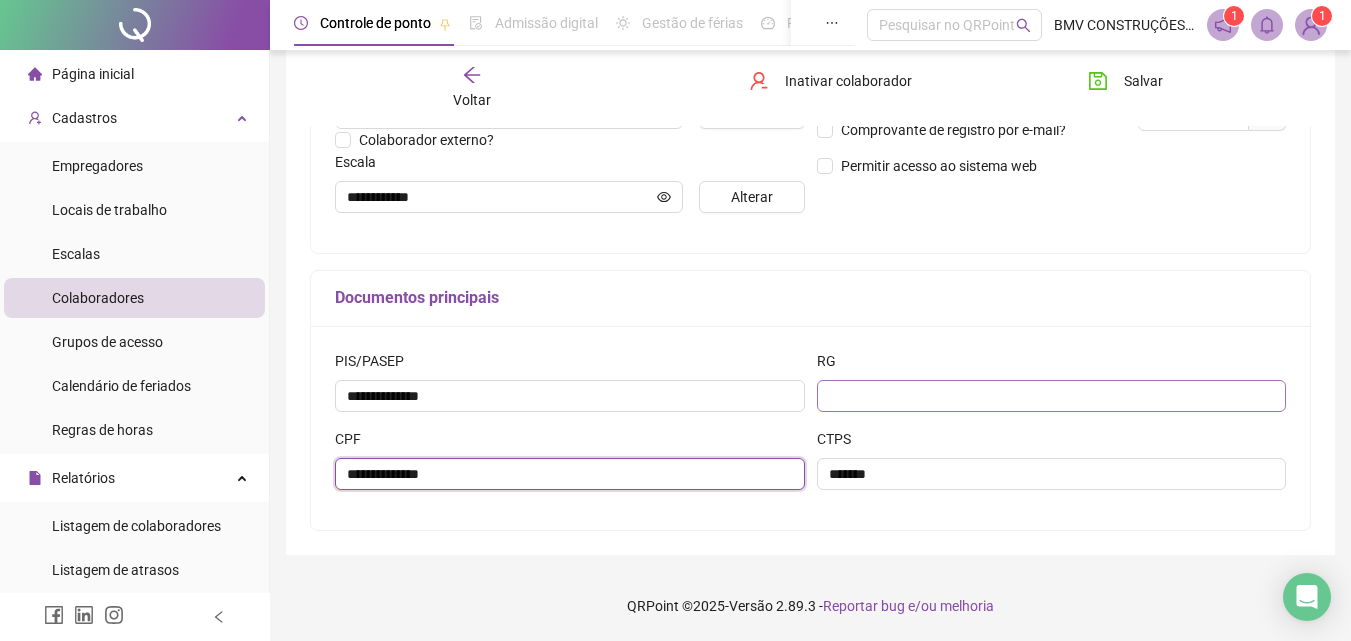 type on "**********" 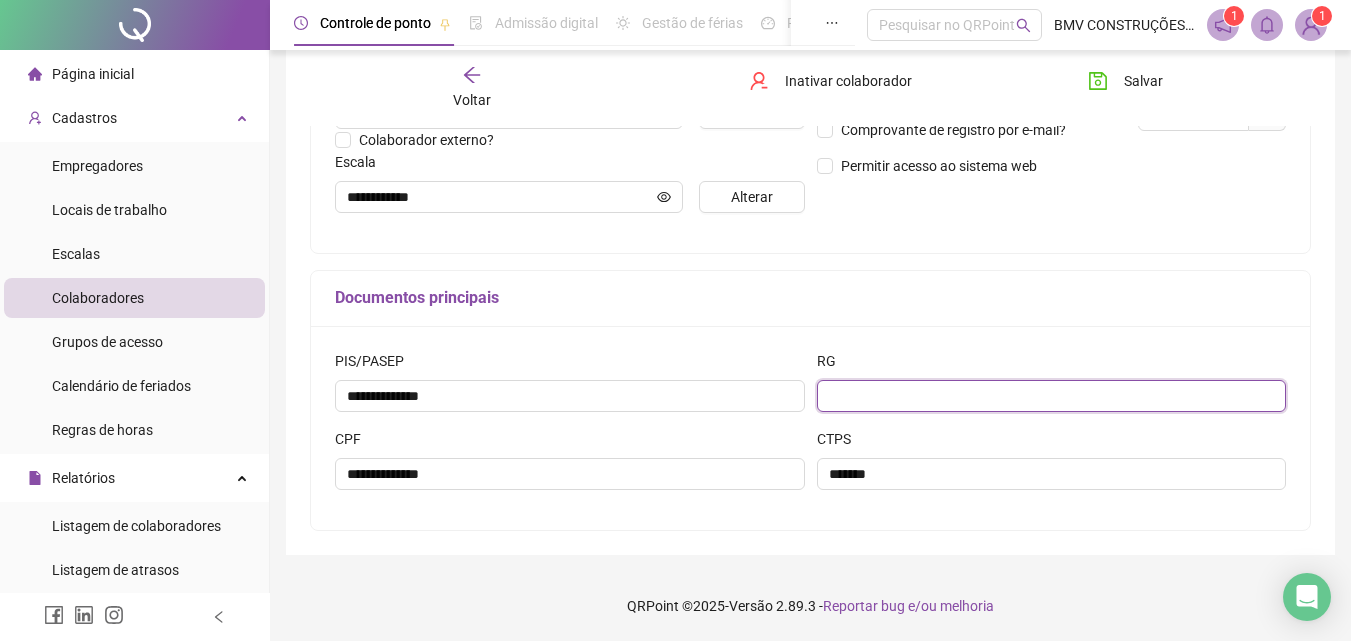 click at bounding box center (1052, 396) 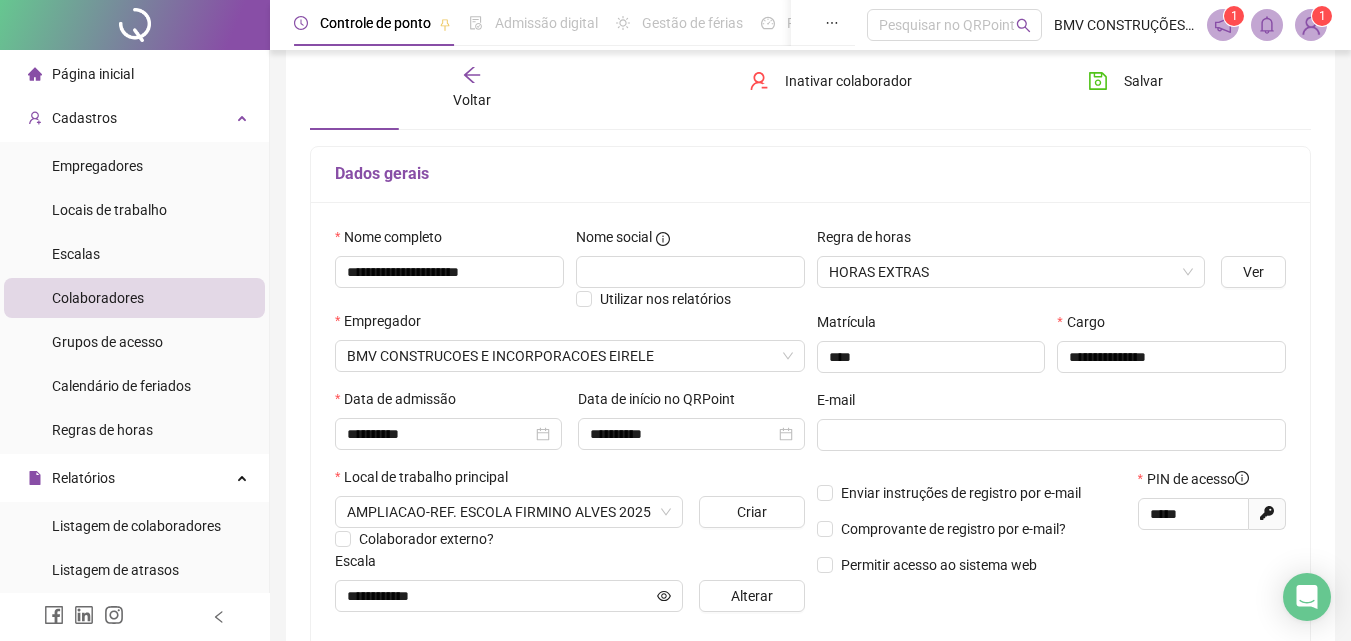 scroll, scrollTop: 100, scrollLeft: 0, axis: vertical 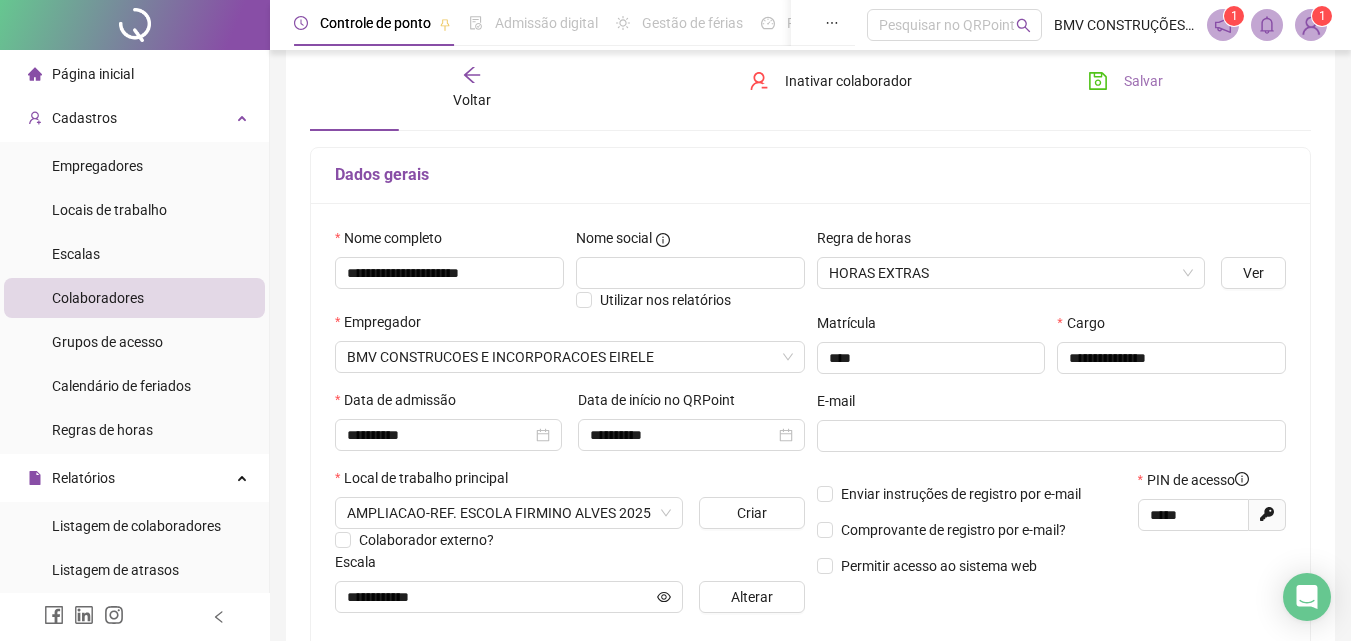 type on "**********" 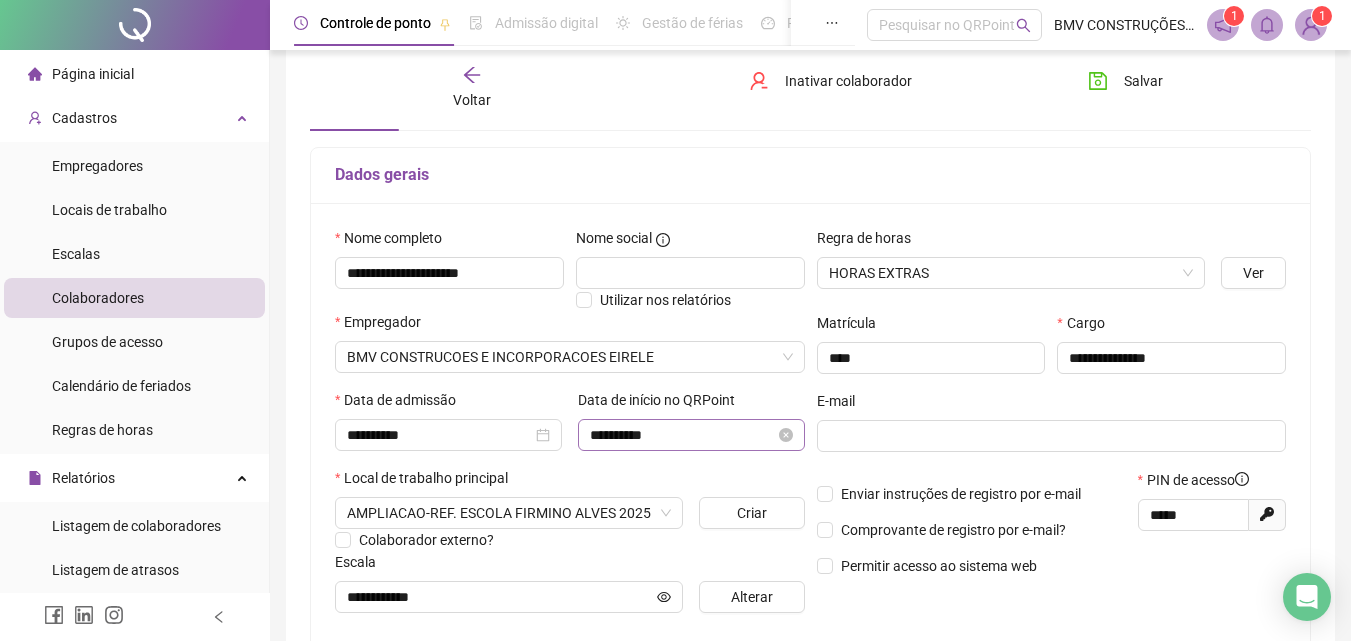 drag, startPoint x: 1105, startPoint y: 86, endPoint x: 700, endPoint y: 493, distance: 574.1724 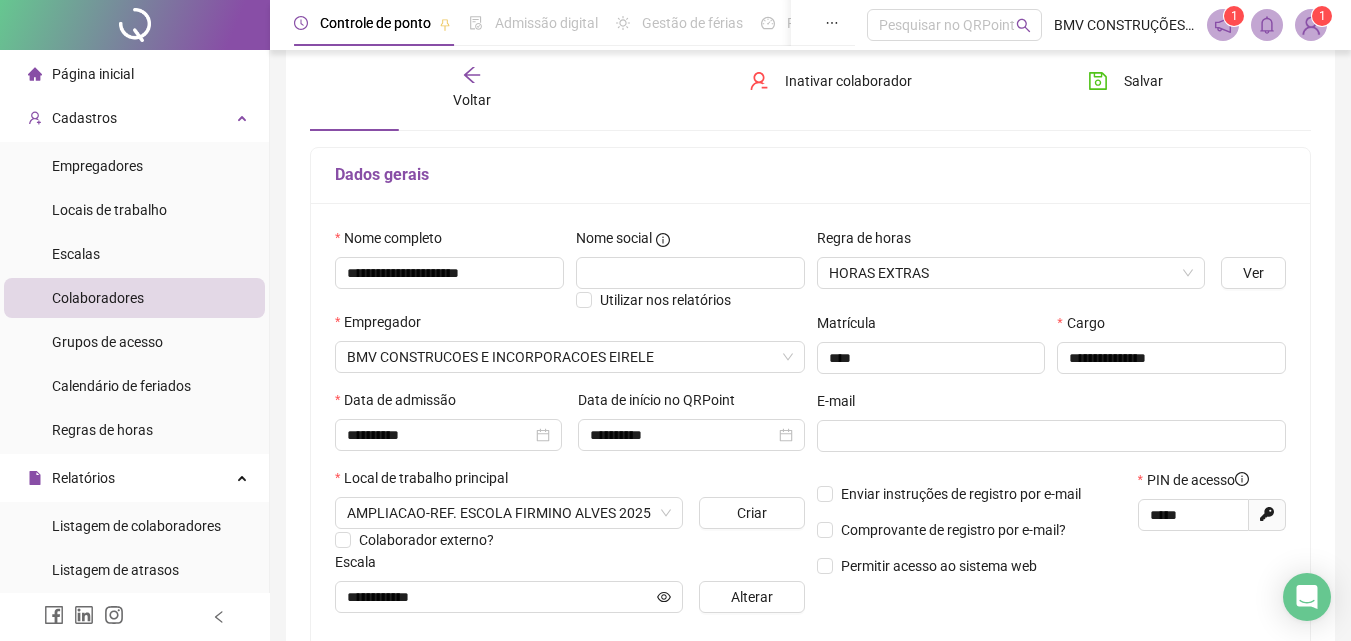 click on "**********" at bounding box center (810, 460) 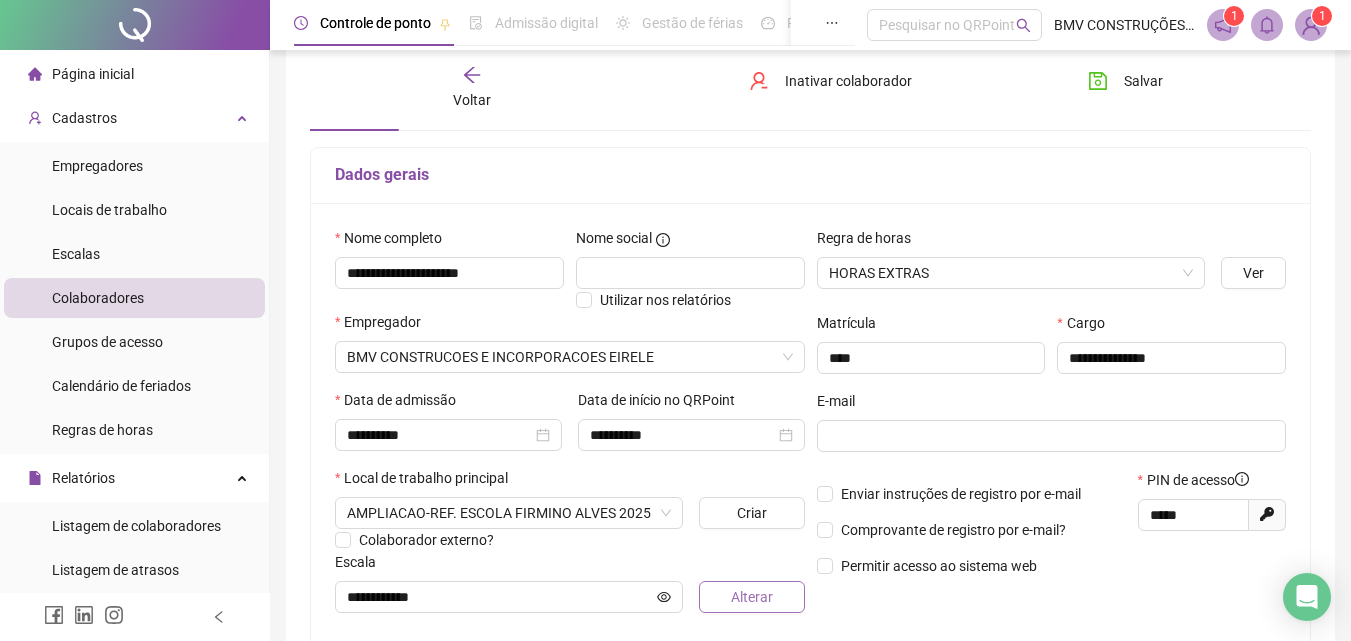 click on "Alterar" at bounding box center (751, 597) 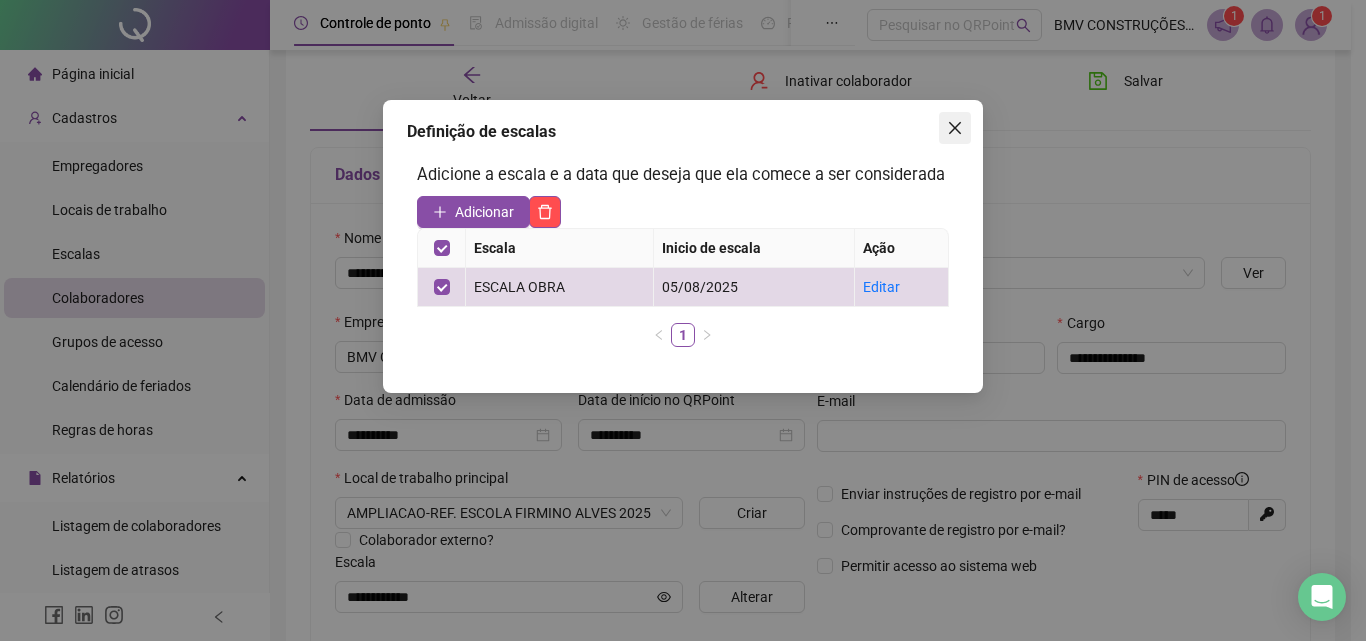 drag, startPoint x: 936, startPoint y: 137, endPoint x: 951, endPoint y: 133, distance: 15.524175 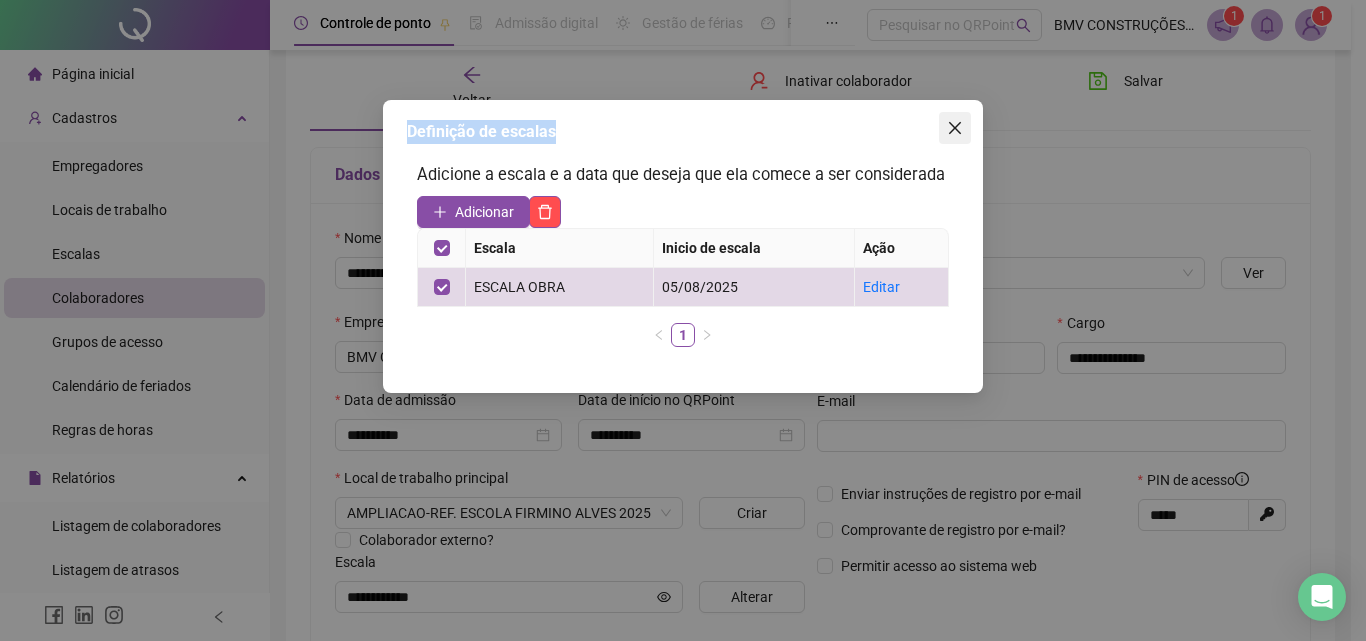 click 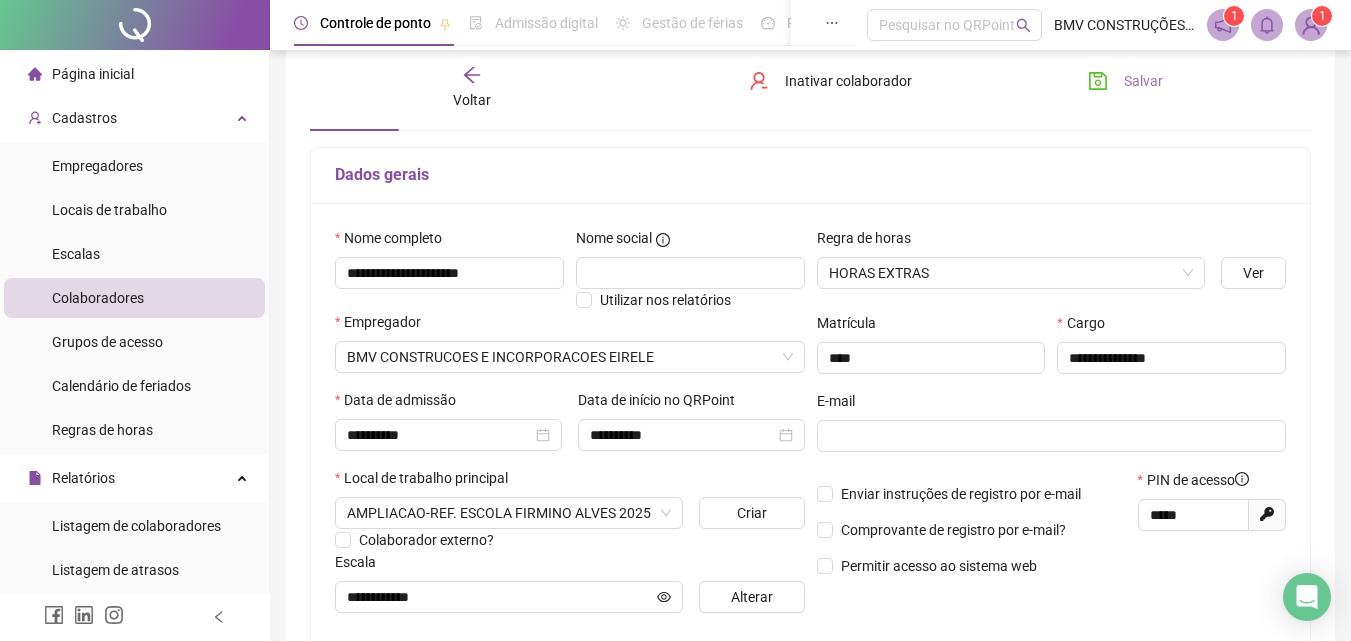 click on "Salvar" at bounding box center [1143, 81] 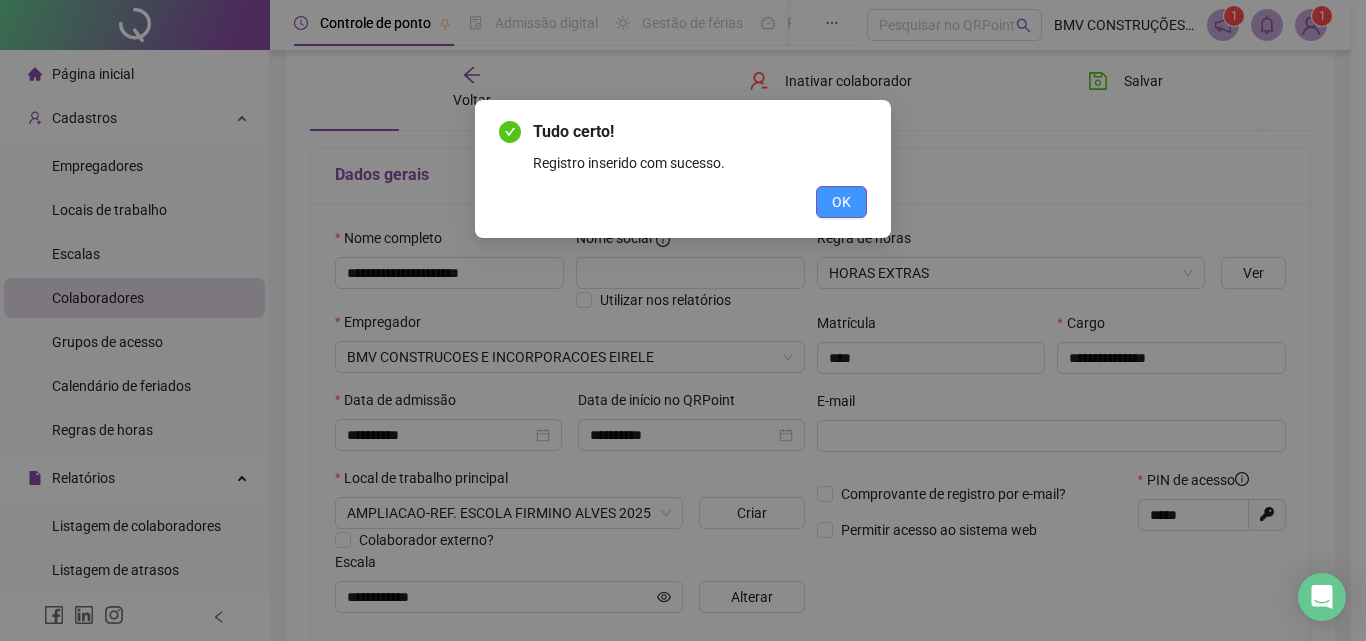 click on "OK" at bounding box center (841, 202) 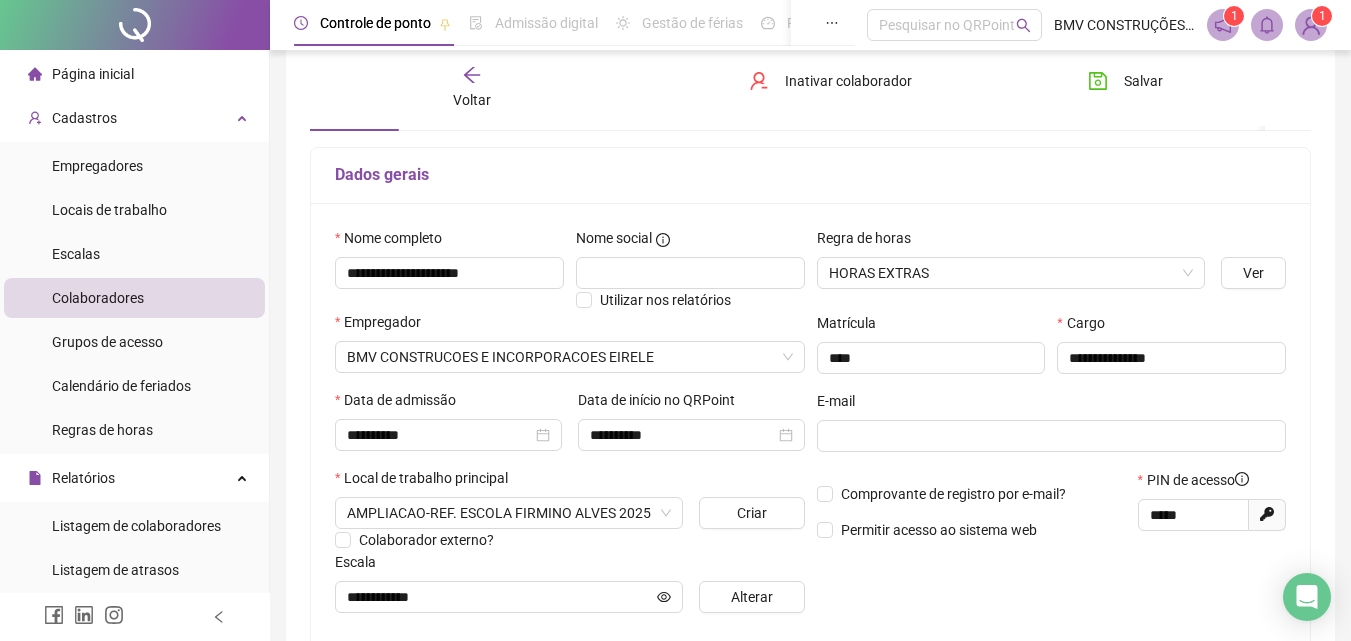 drag, startPoint x: 1085, startPoint y: 83, endPoint x: 1063, endPoint y: 108, distance: 33.30165 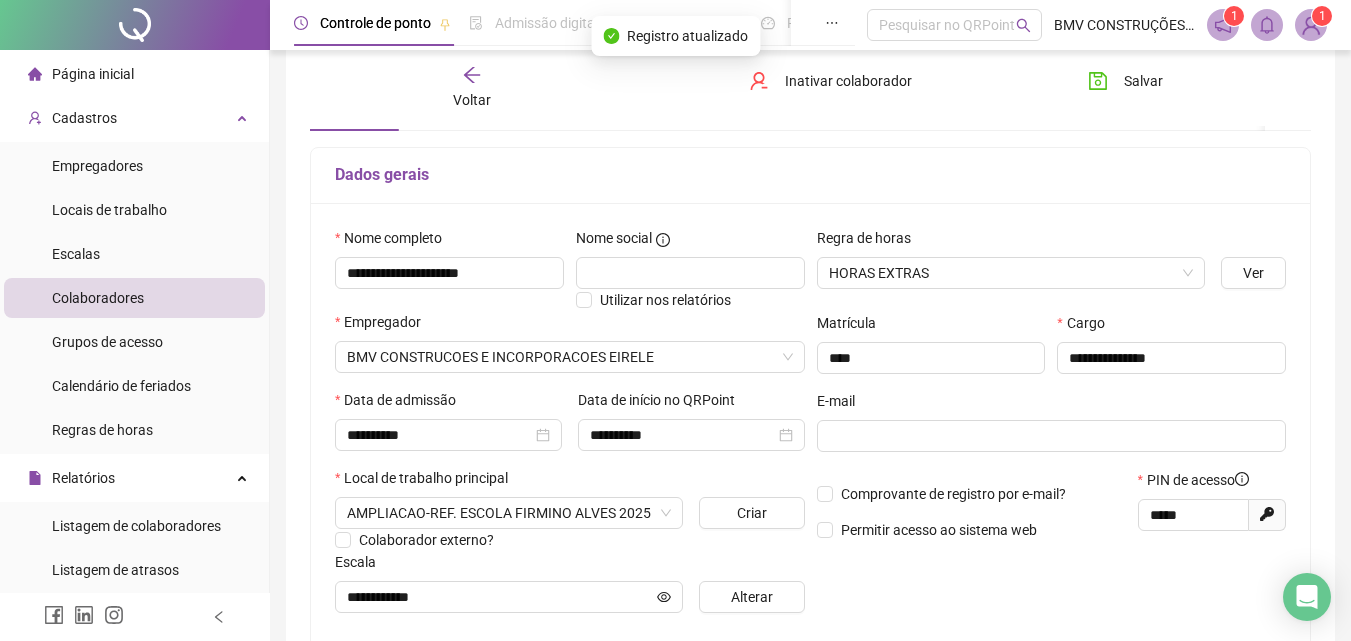 click on "Voltar" at bounding box center [472, 88] 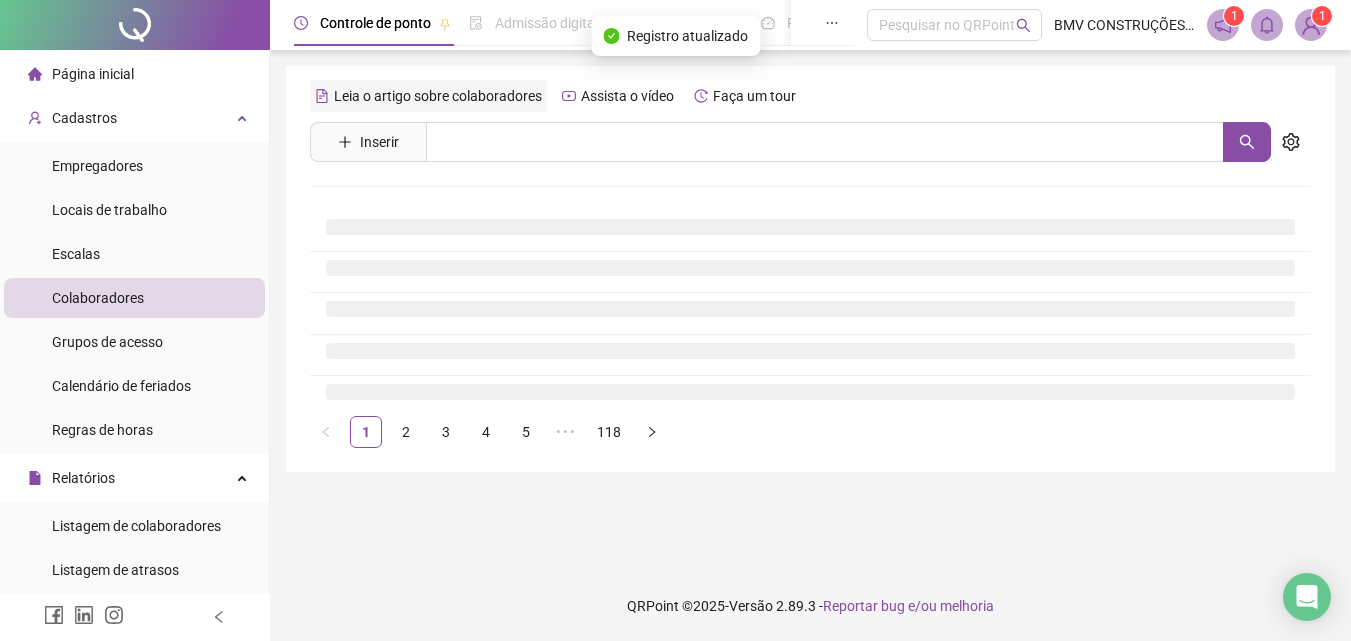 scroll, scrollTop: 0, scrollLeft: 0, axis: both 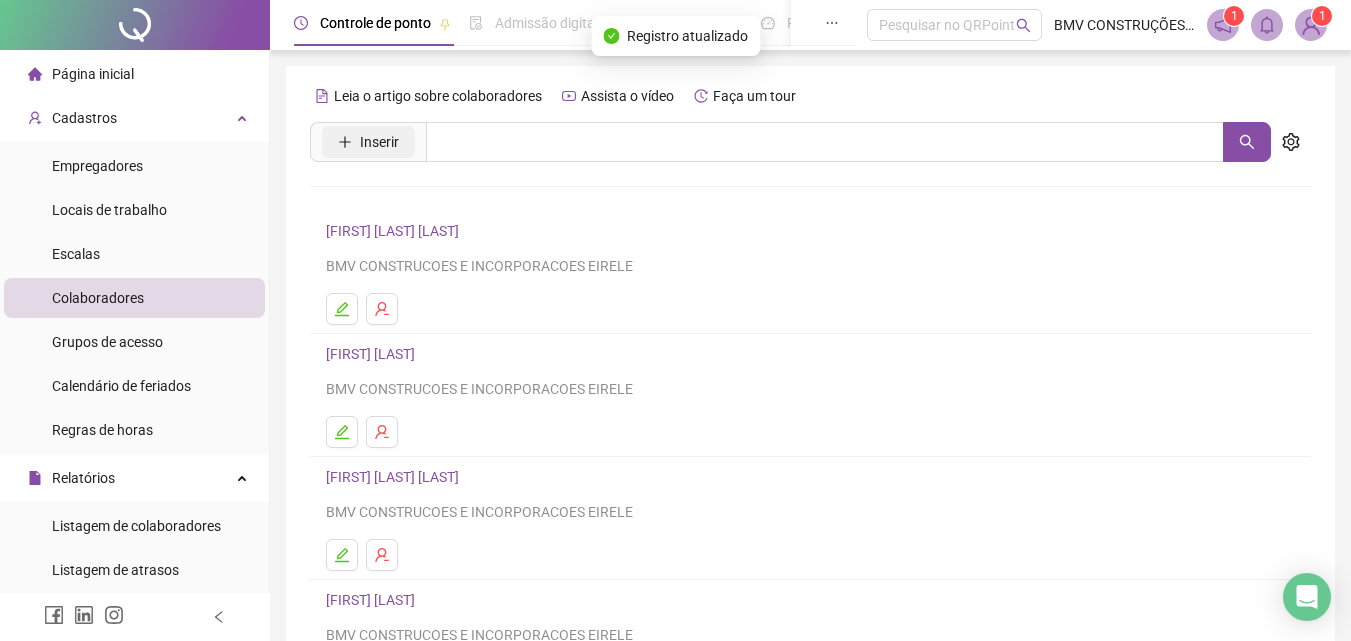 click on "Inserir" at bounding box center [379, 142] 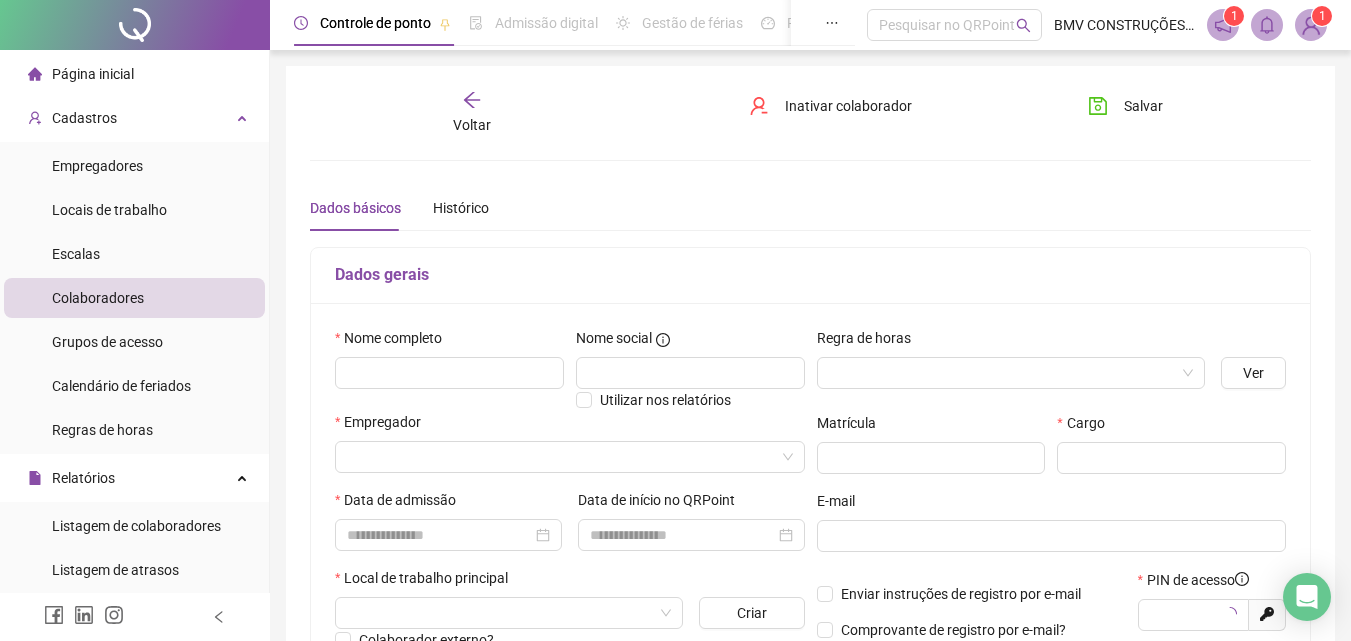 type on "*****" 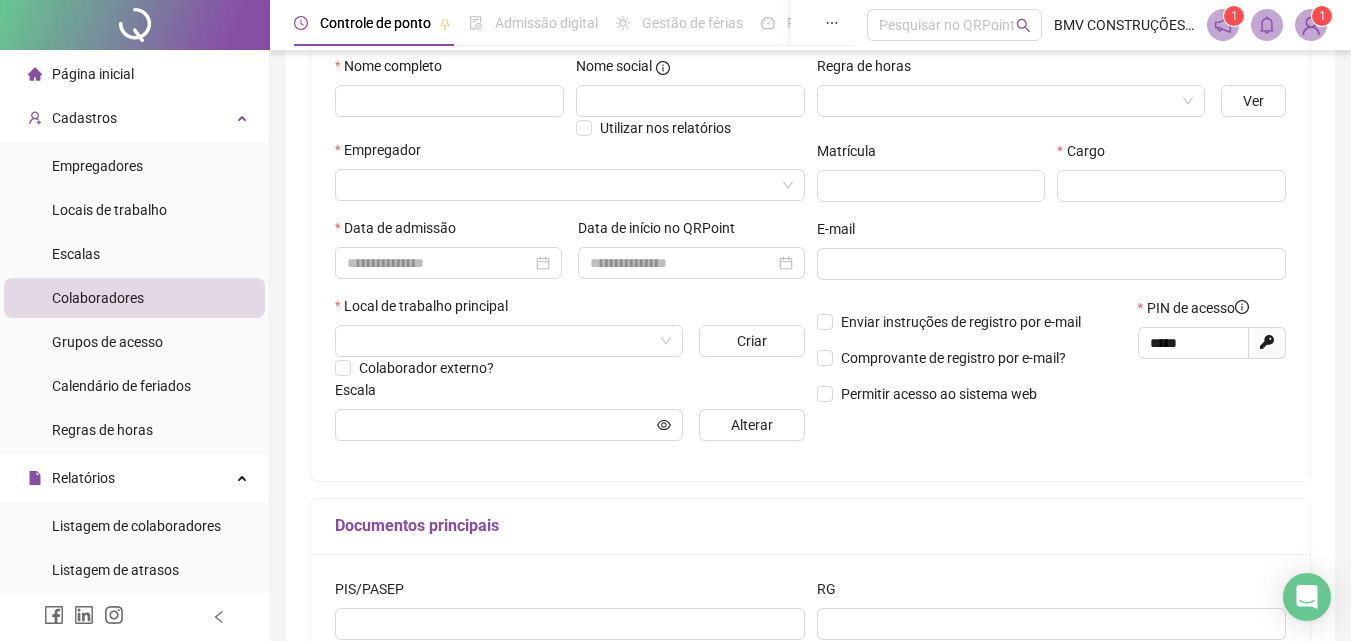 scroll, scrollTop: 0, scrollLeft: 0, axis: both 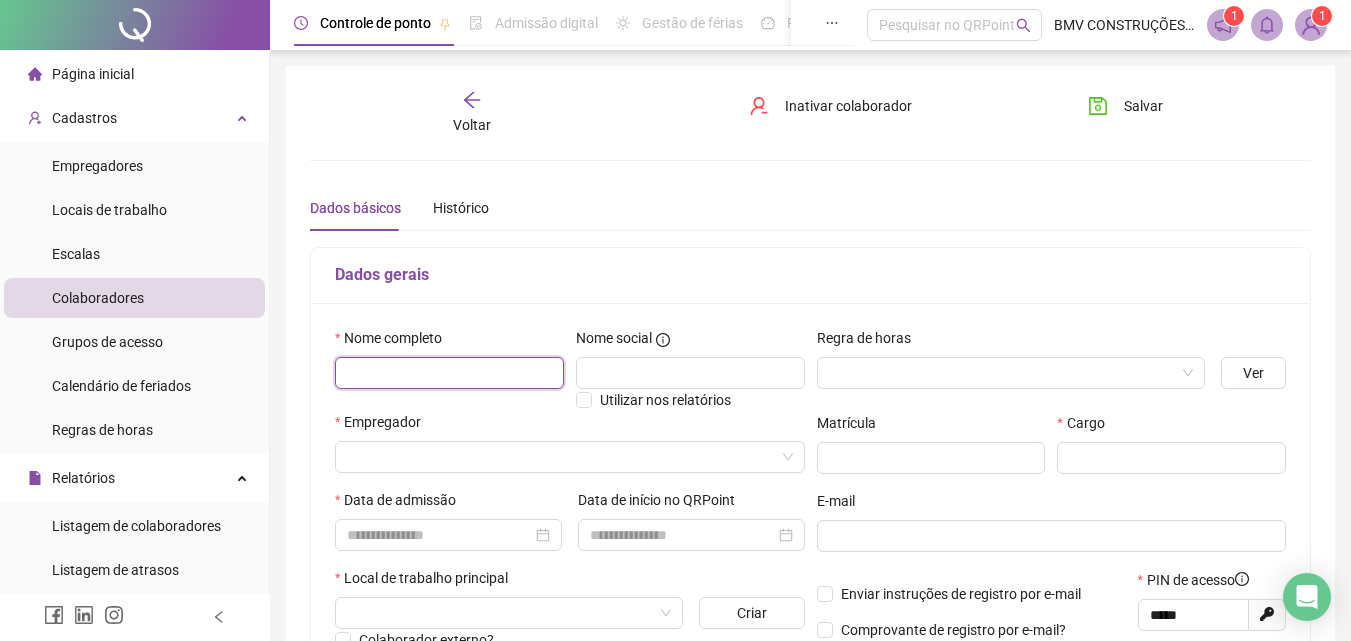 click at bounding box center (449, 373) 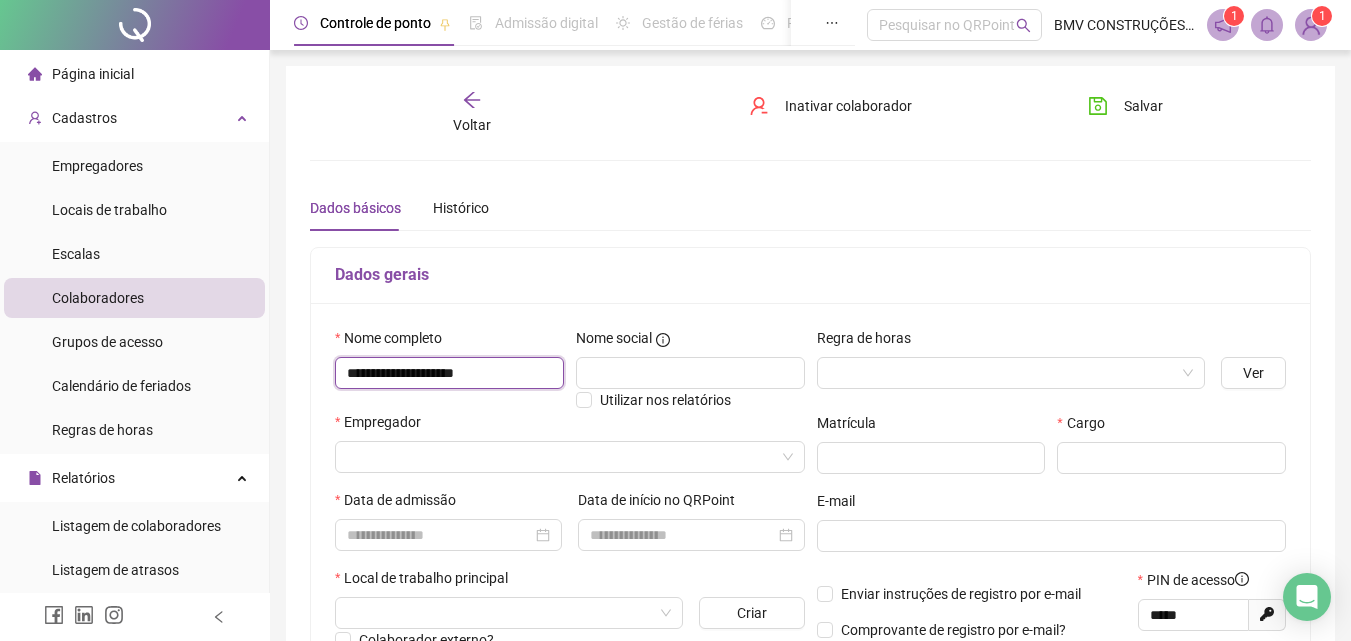 click on "**********" at bounding box center (449, 373) 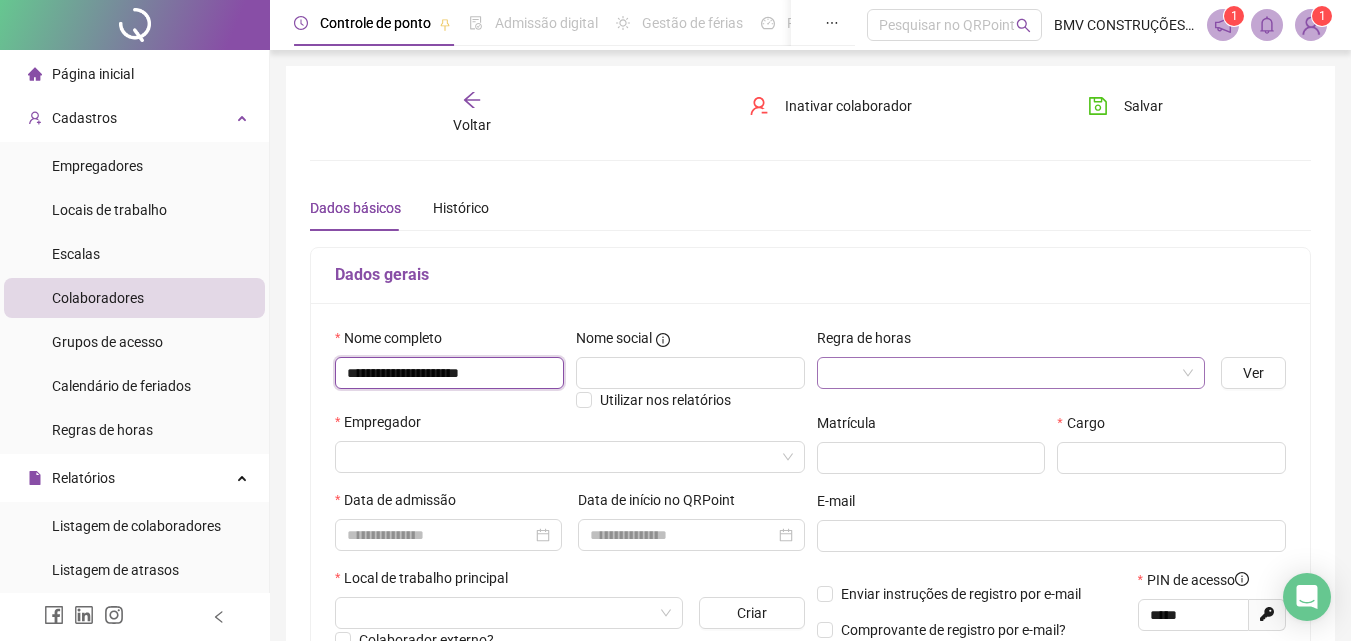 type on "**********" 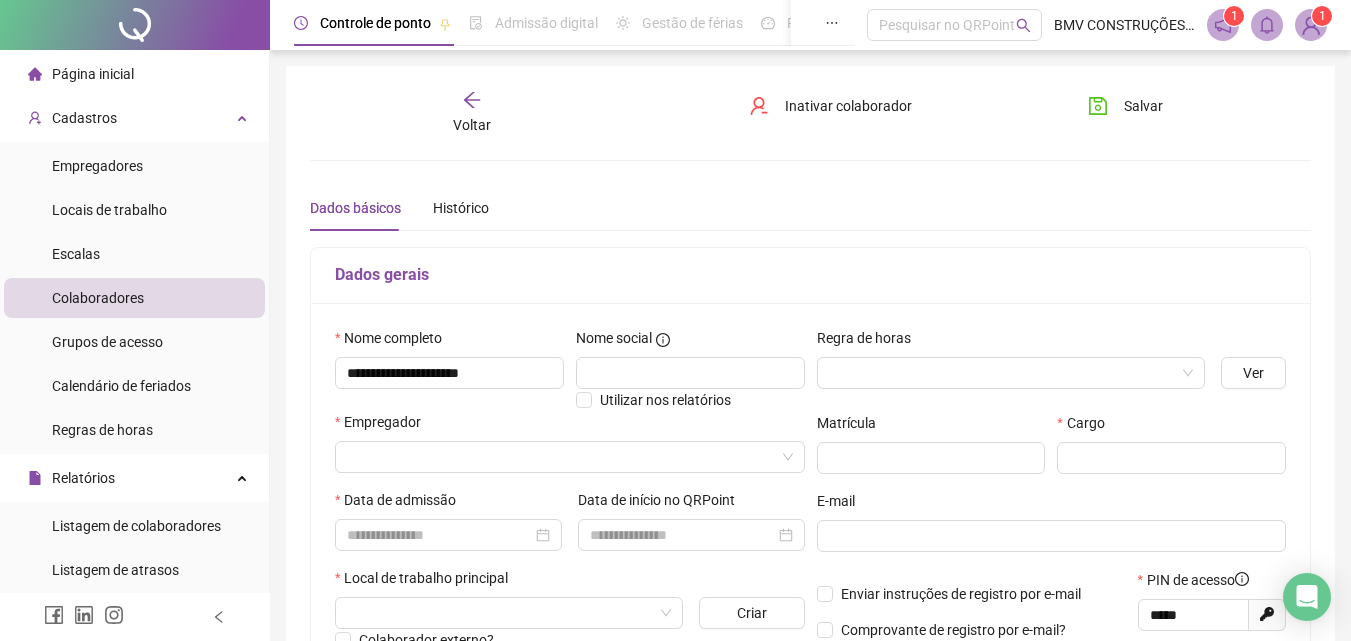 drag, startPoint x: 924, startPoint y: 382, endPoint x: 915, endPoint y: 390, distance: 12.0415945 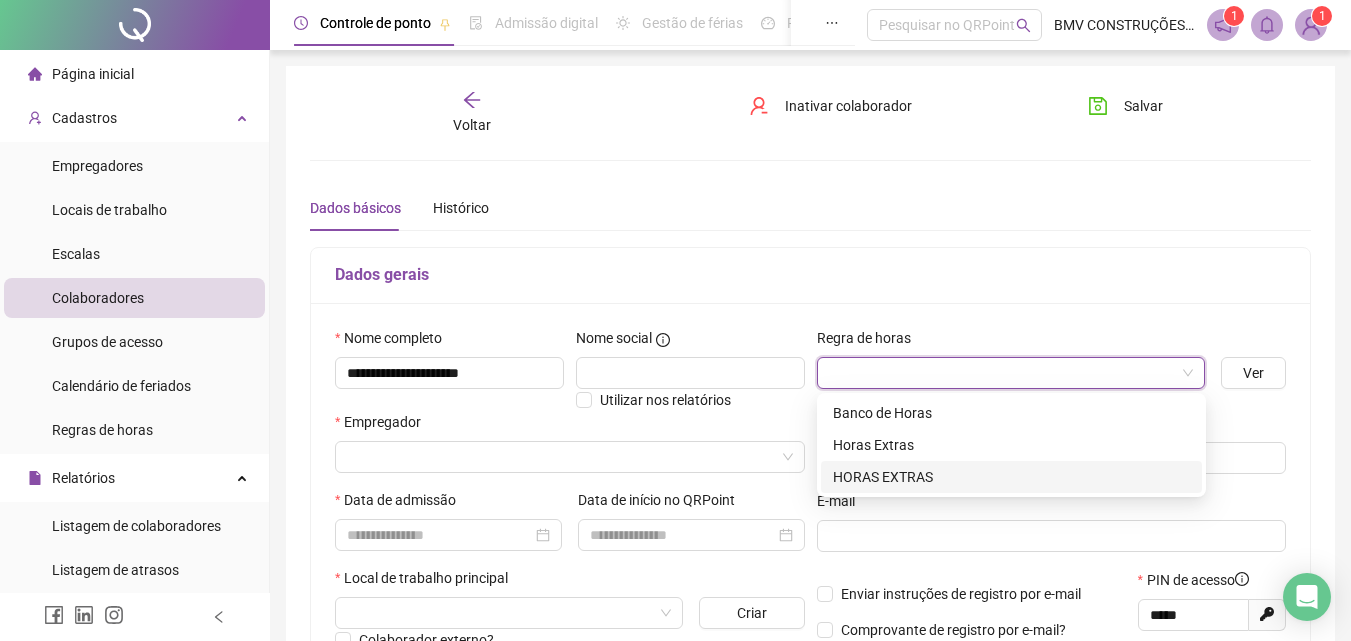 click on "HORAS EXTRAS" at bounding box center (1011, 477) 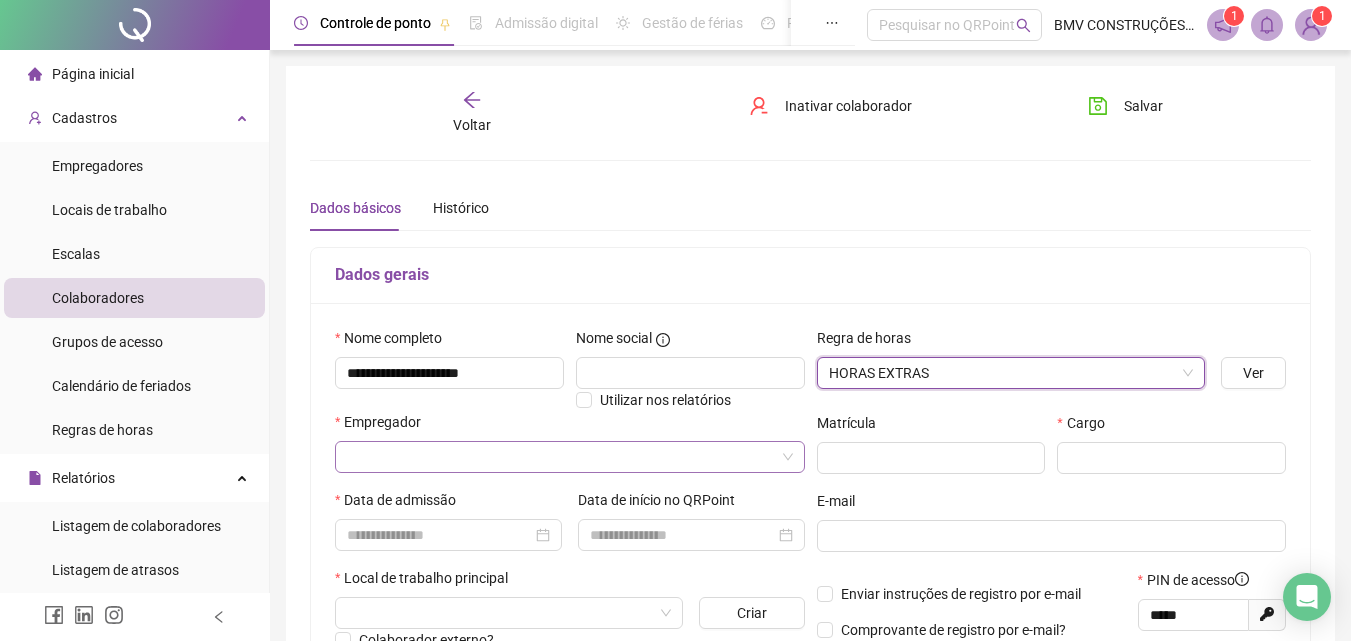 click at bounding box center (561, 457) 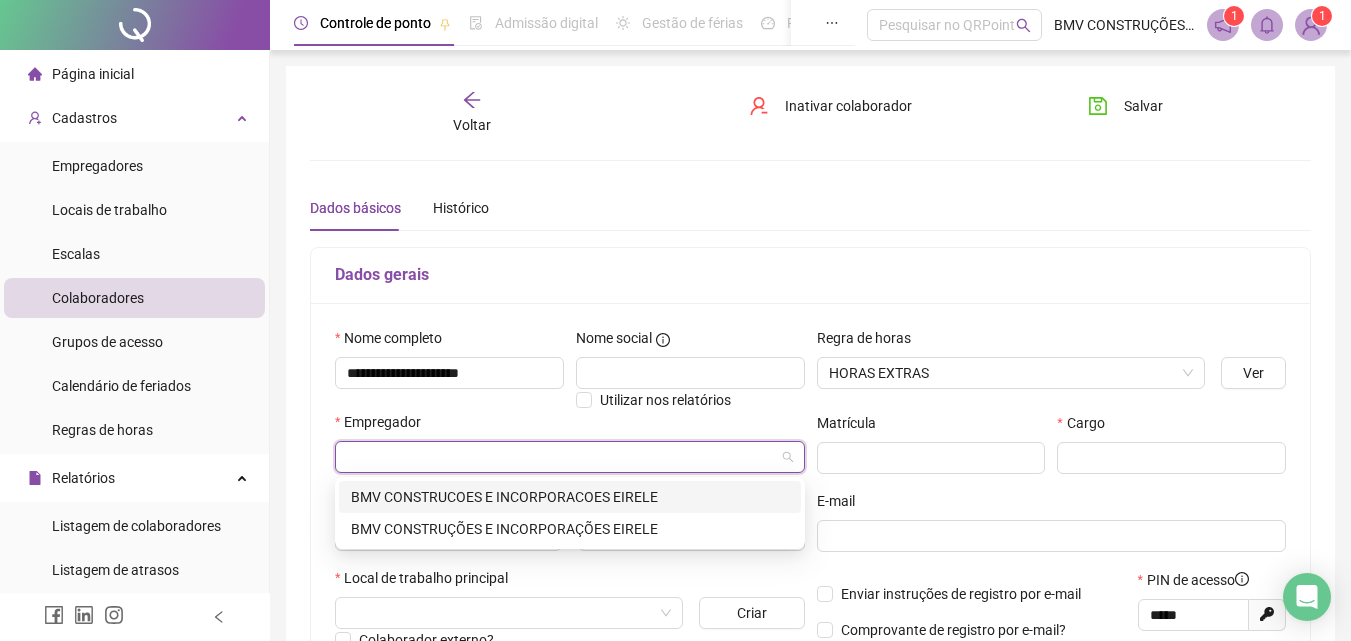 click on "BMV CONSTRUCOES E INCORPORACOES EIRELE" at bounding box center (570, 497) 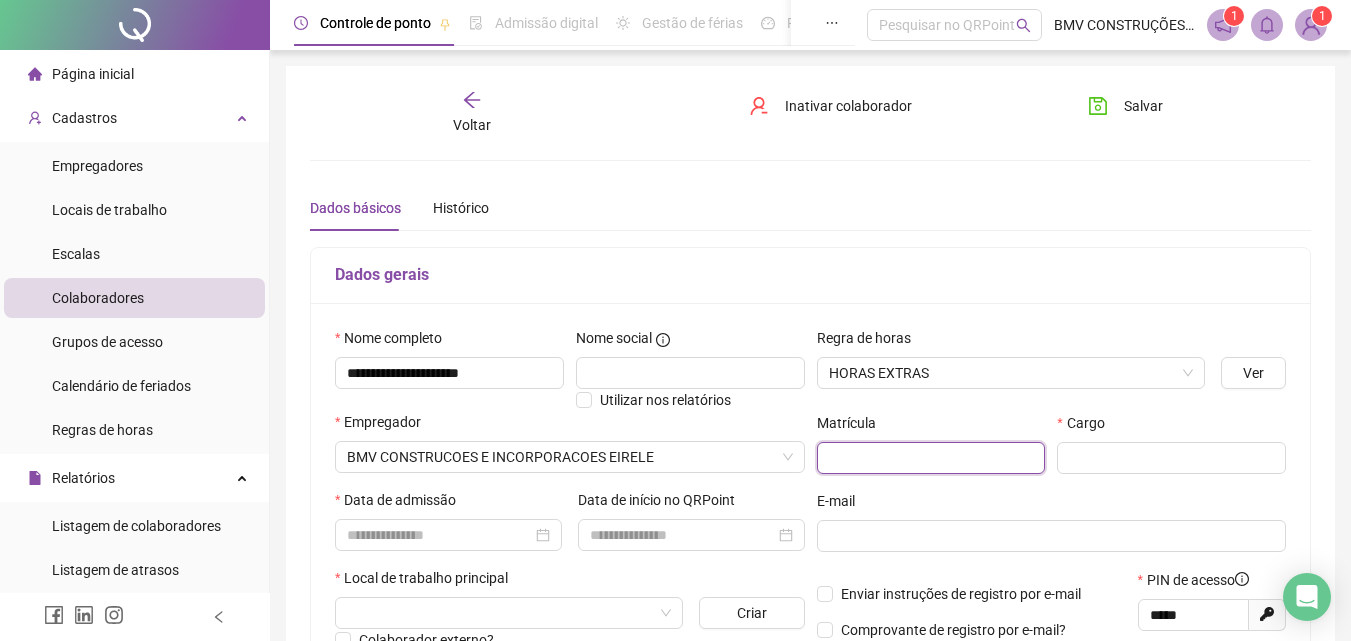 click at bounding box center (931, 458) 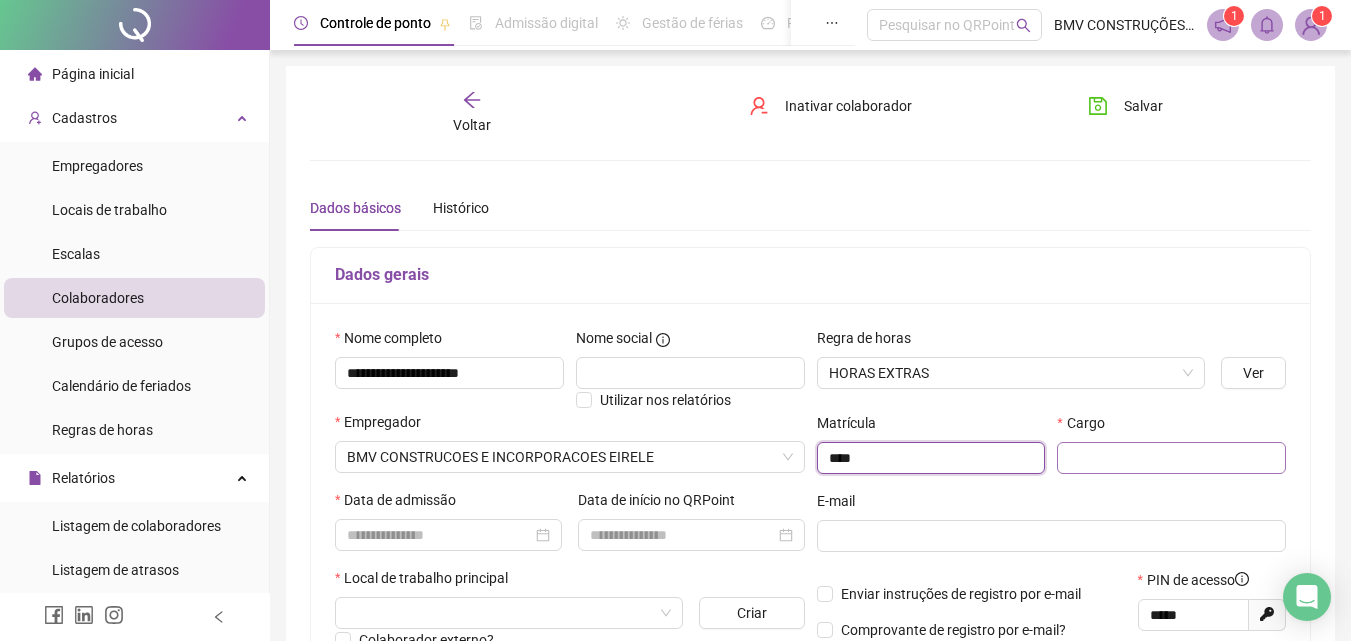 type on "****" 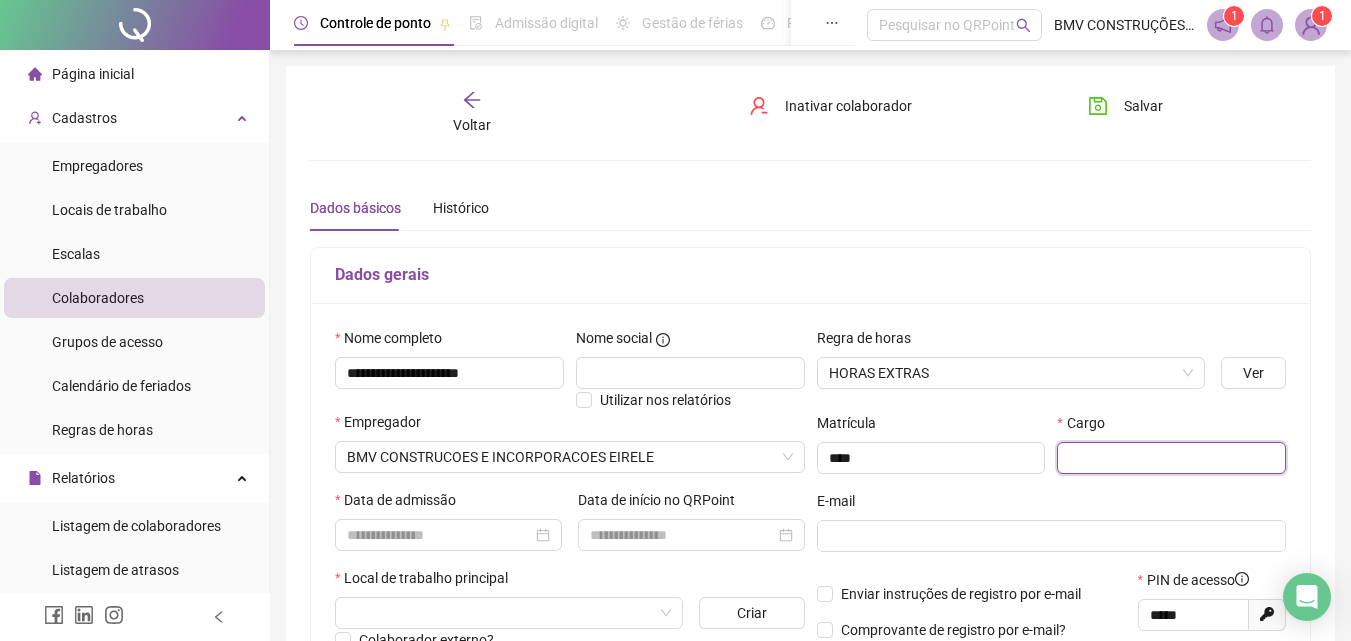 click at bounding box center [1171, 458] 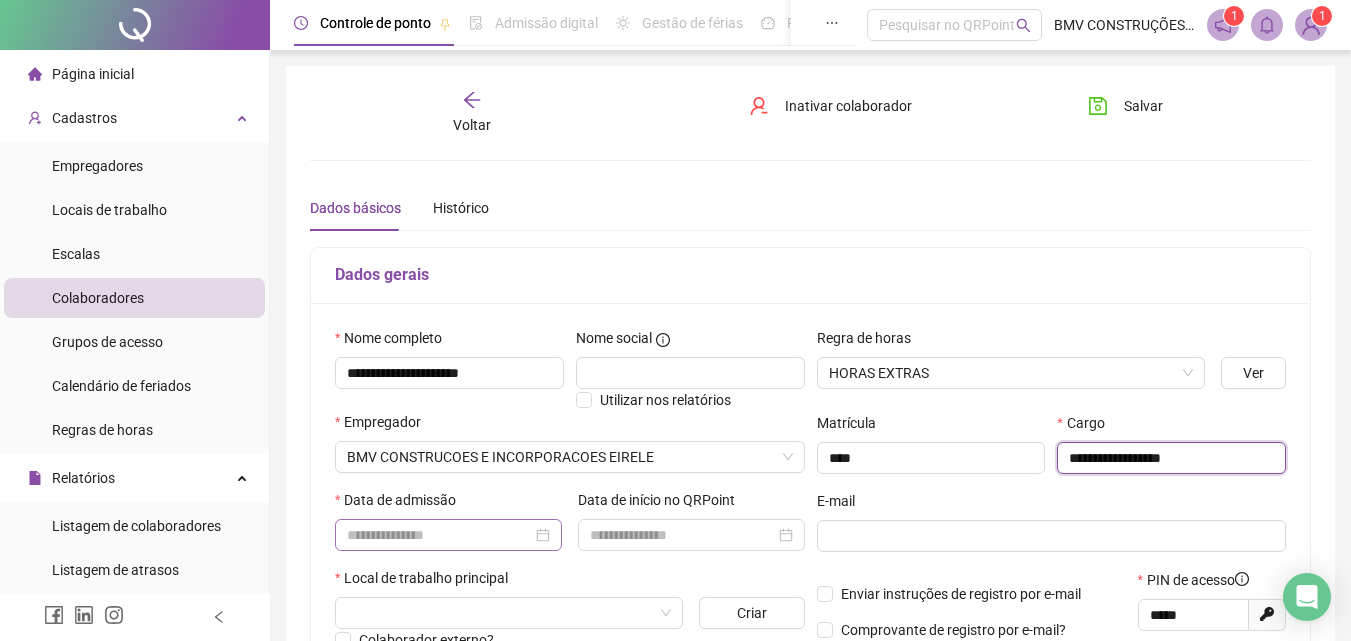 type on "**********" 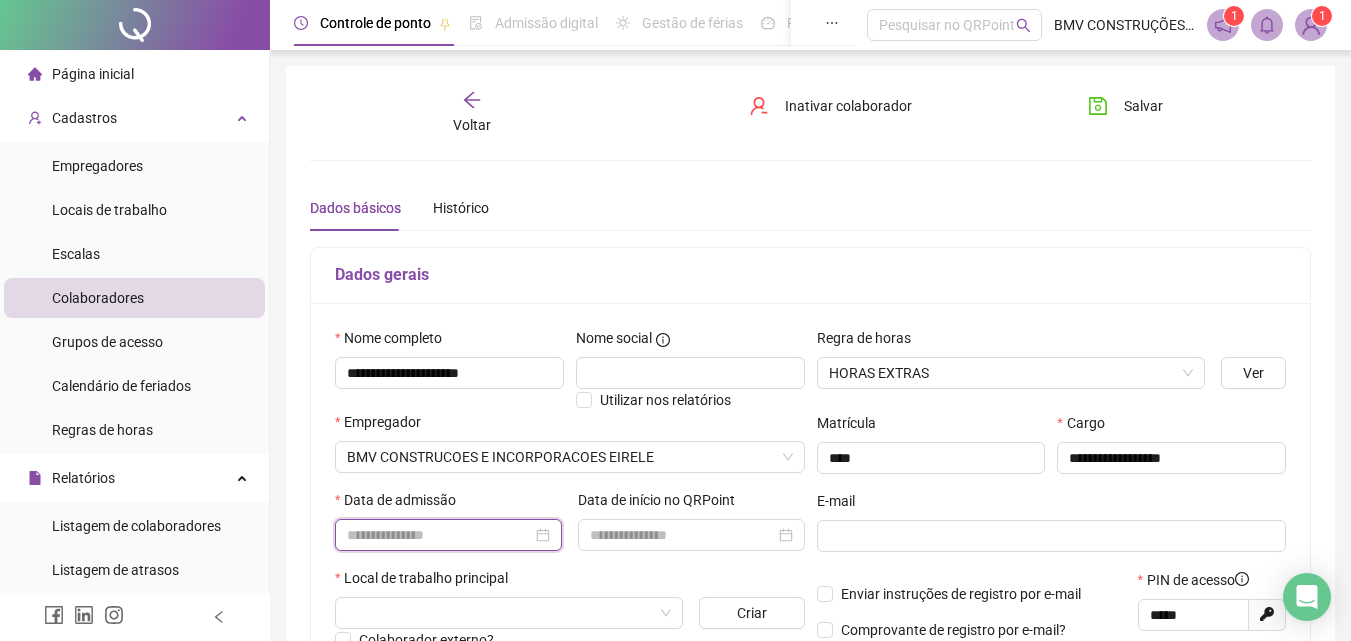 click at bounding box center [439, 535] 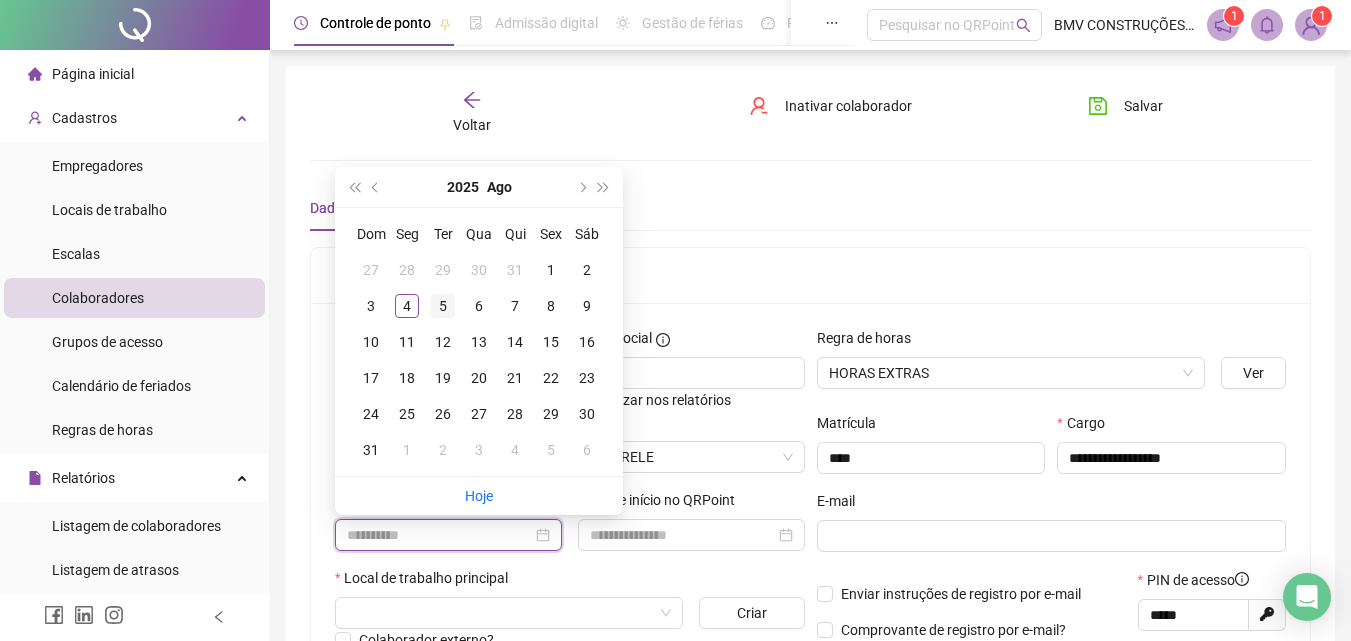 type on "**********" 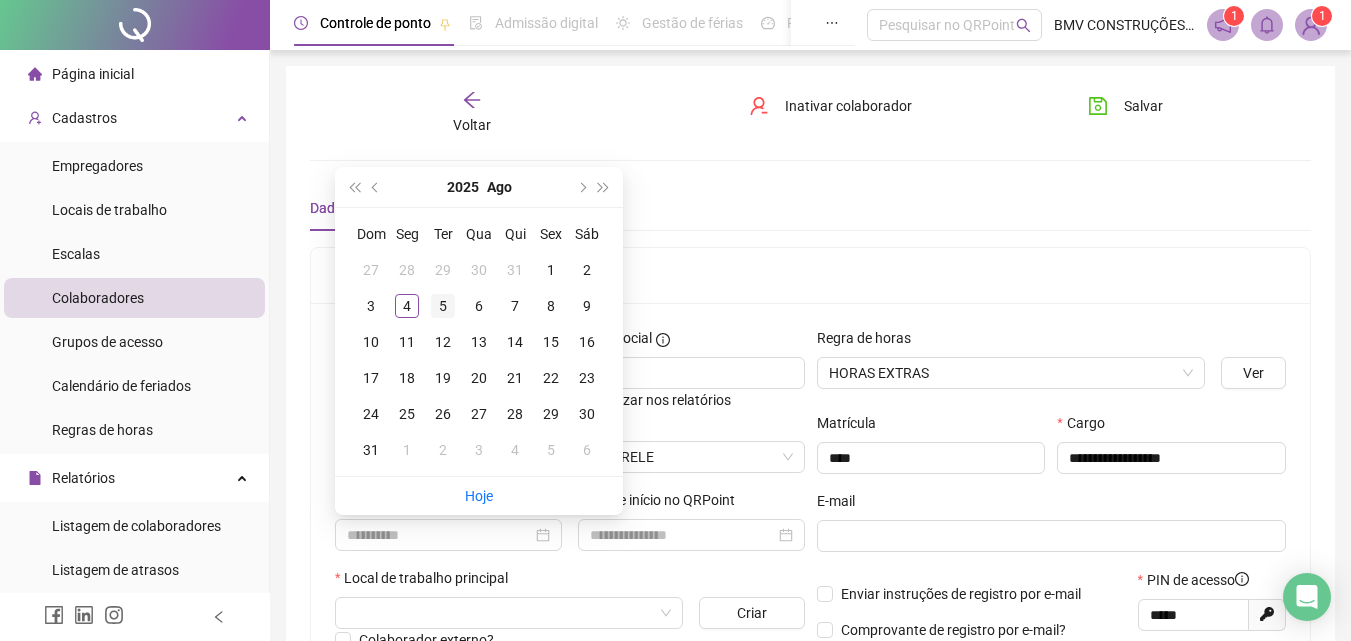 click on "5" at bounding box center [443, 306] 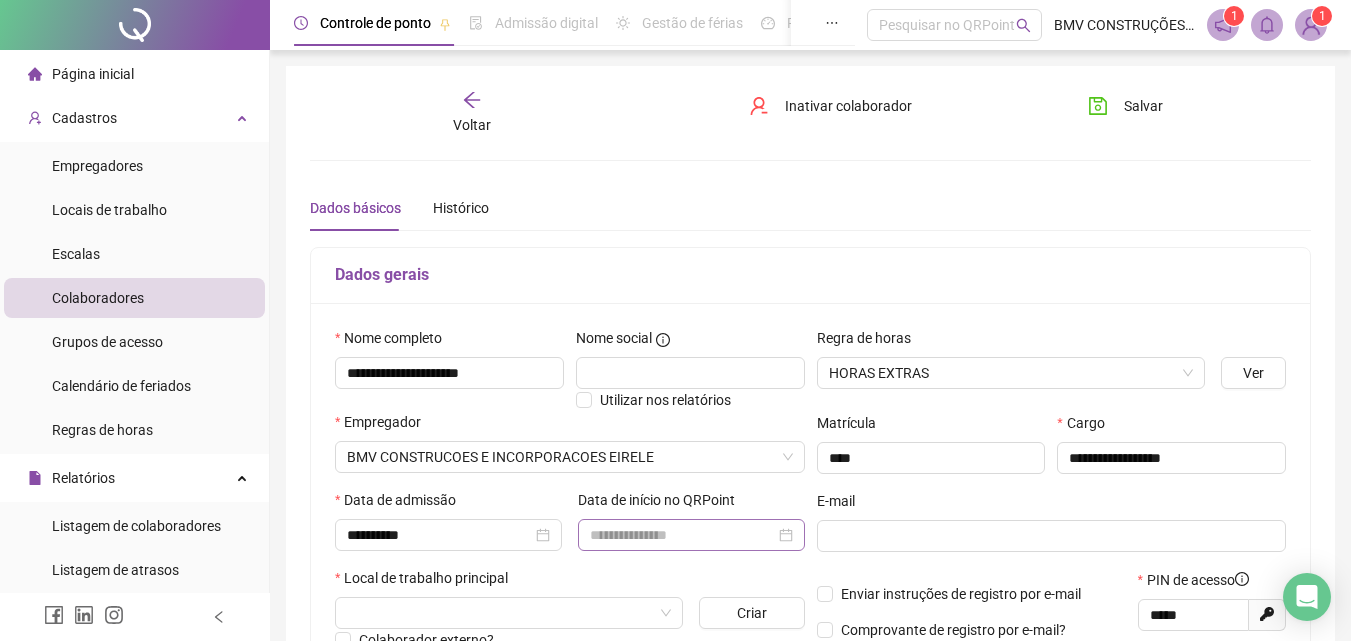 click at bounding box center (691, 535) 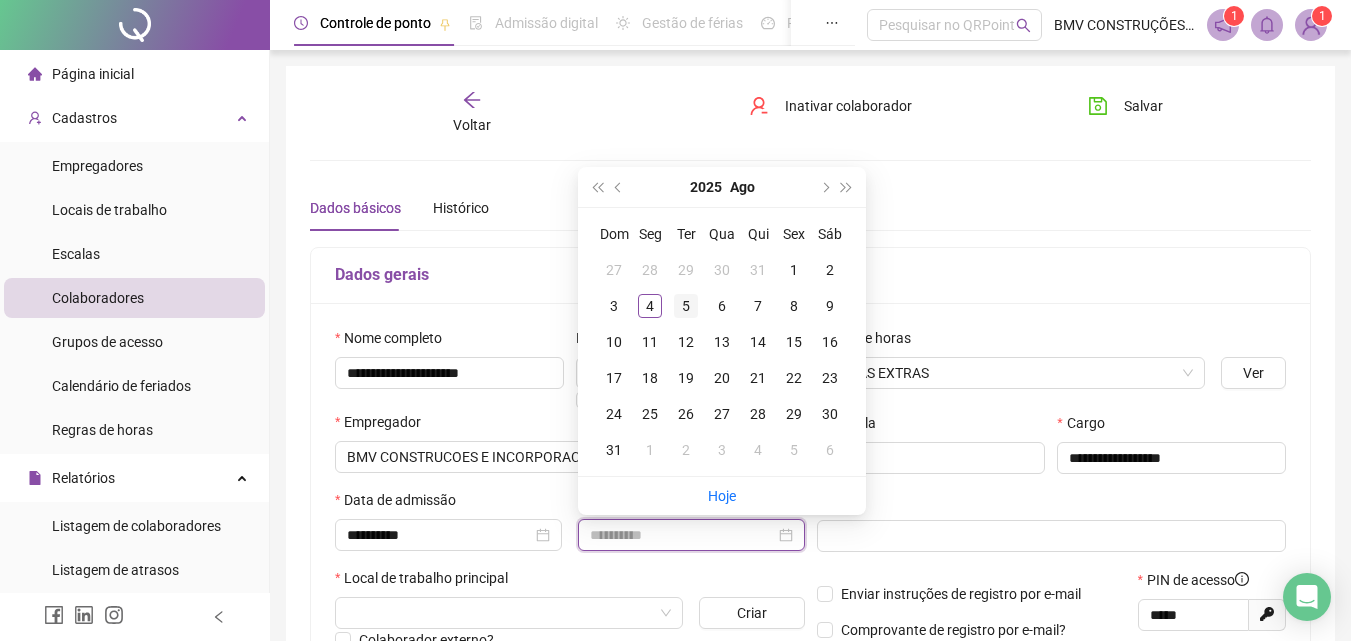 type on "**********" 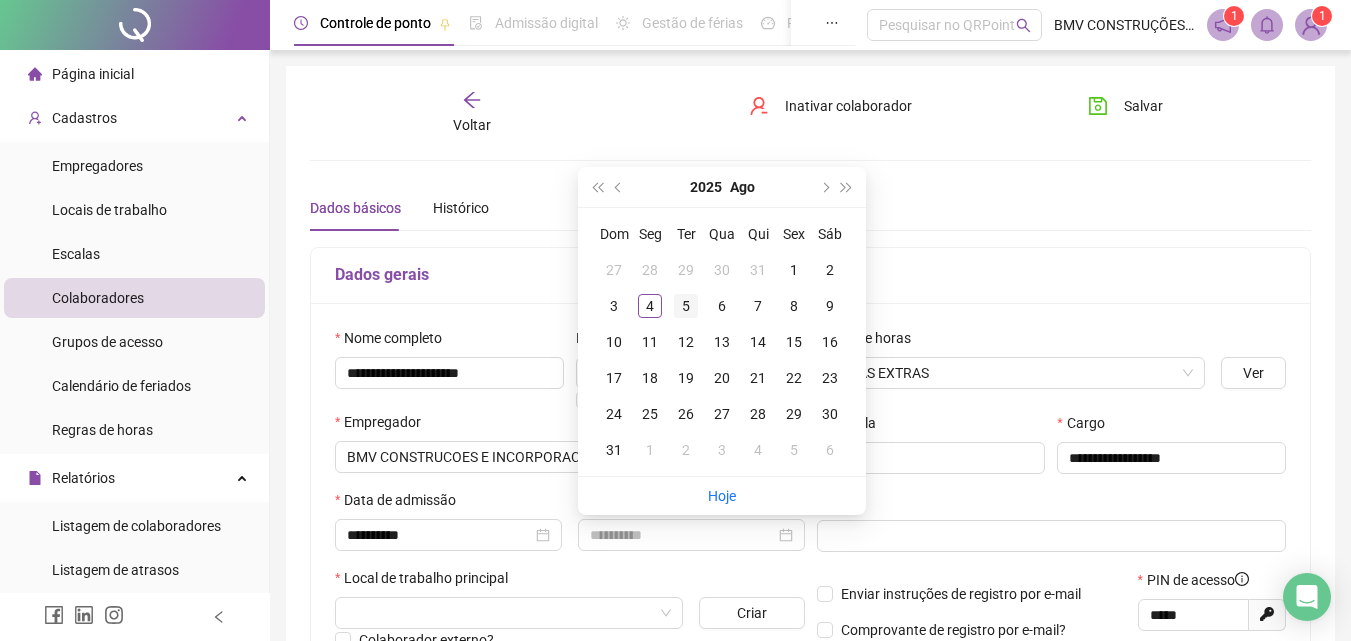 click on "5" at bounding box center [686, 306] 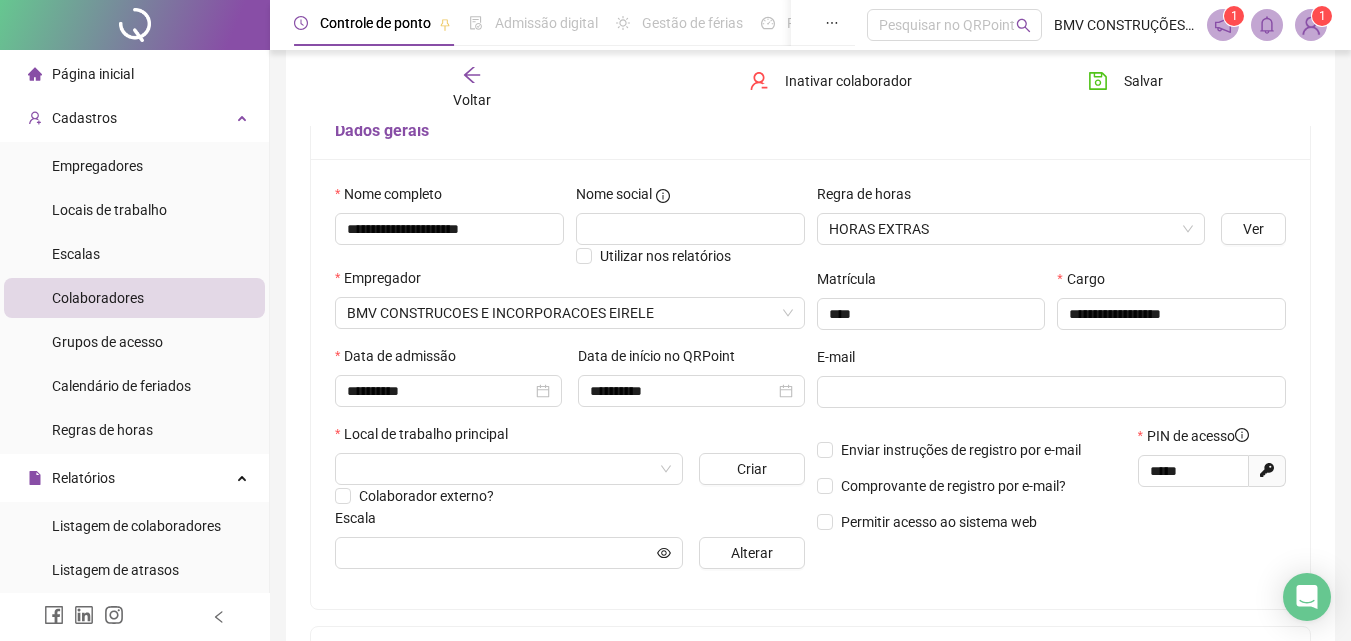 scroll, scrollTop: 400, scrollLeft: 0, axis: vertical 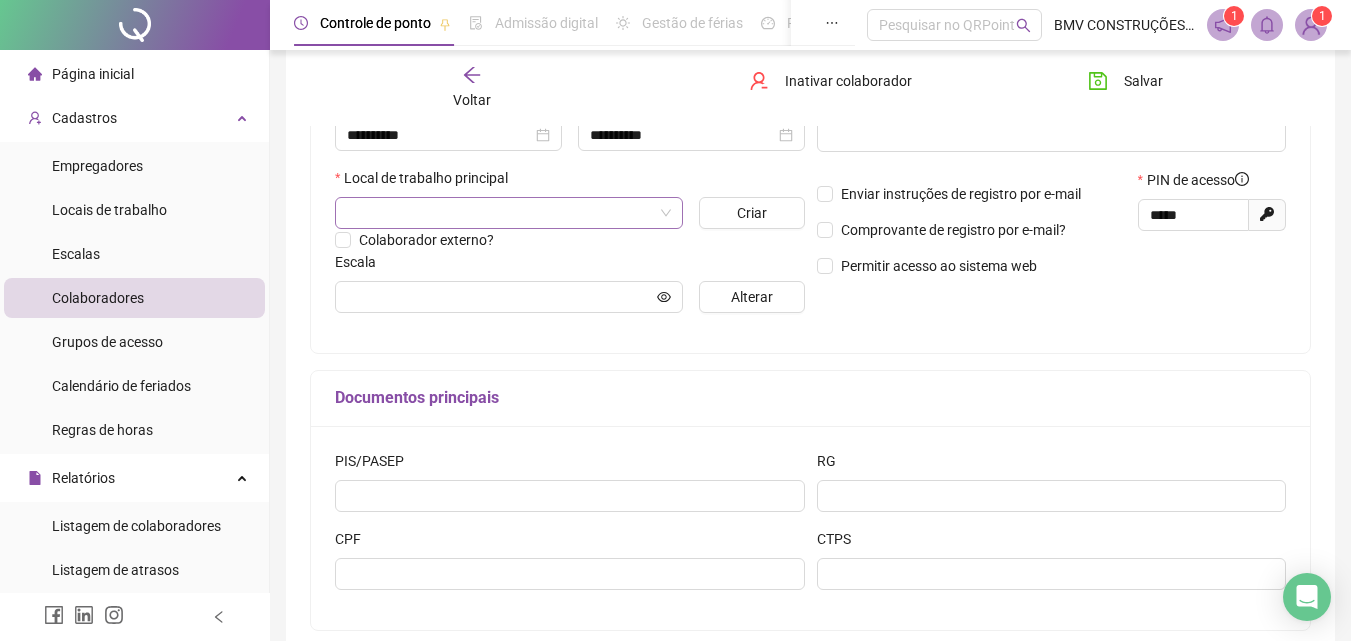 click at bounding box center (500, 213) 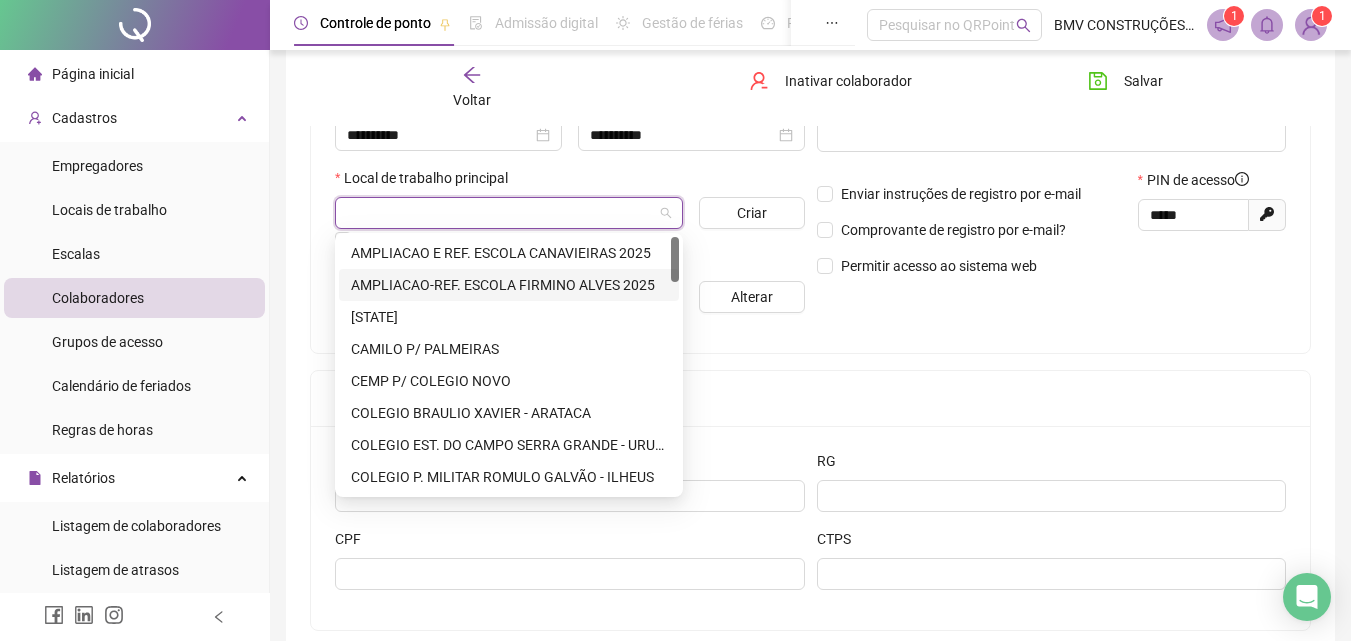 click on "AMPLIACAO-REF. ESCOLA FIRMINO ALVES 2025" at bounding box center [509, 285] 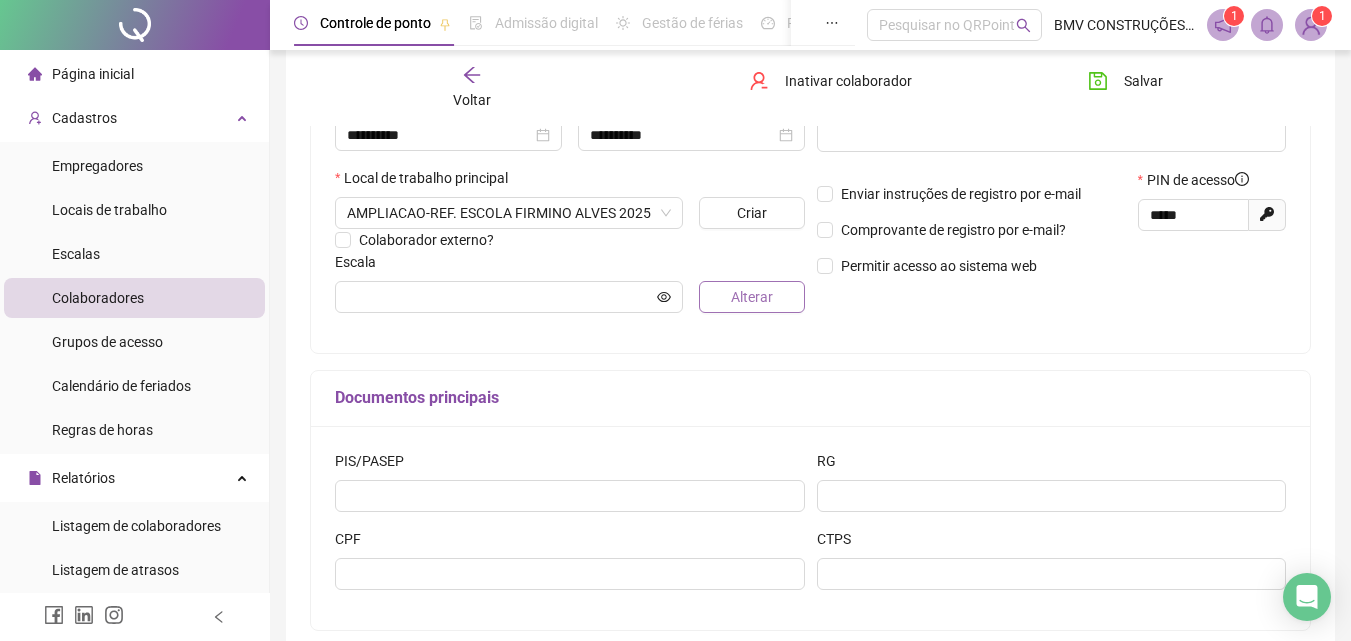 drag, startPoint x: 737, startPoint y: 279, endPoint x: 723, endPoint y: 287, distance: 16.124516 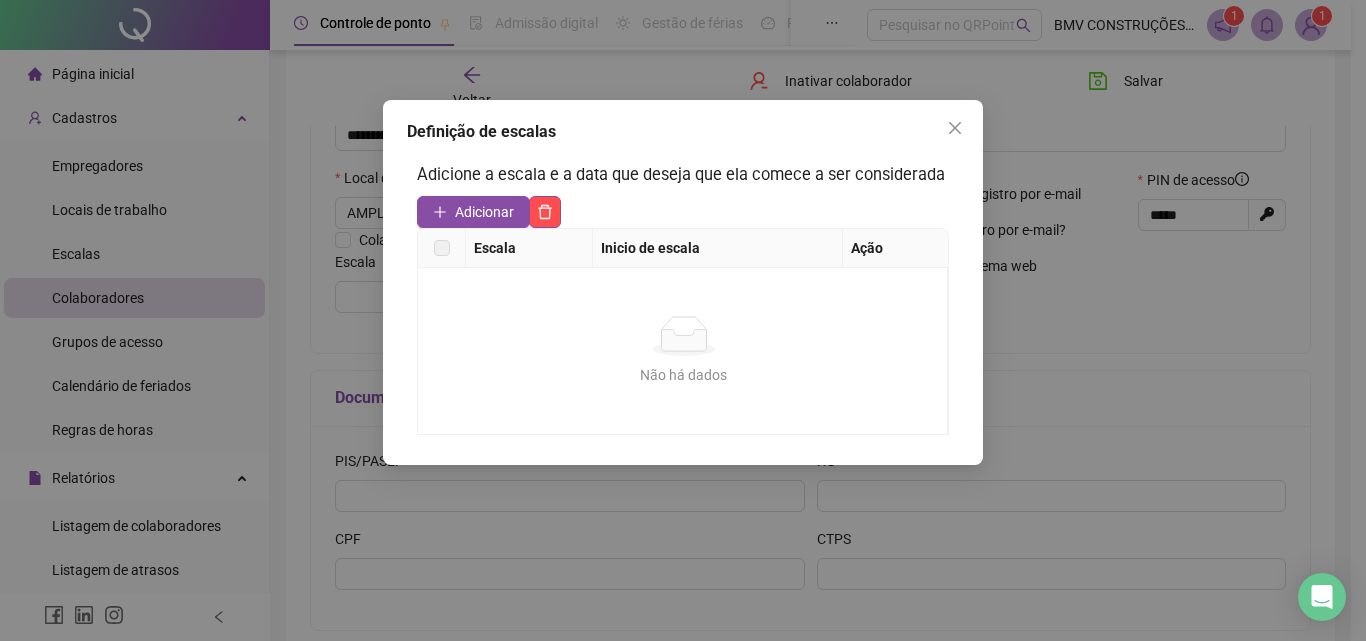 drag, startPoint x: 498, startPoint y: 208, endPoint x: 505, endPoint y: 220, distance: 13.892444 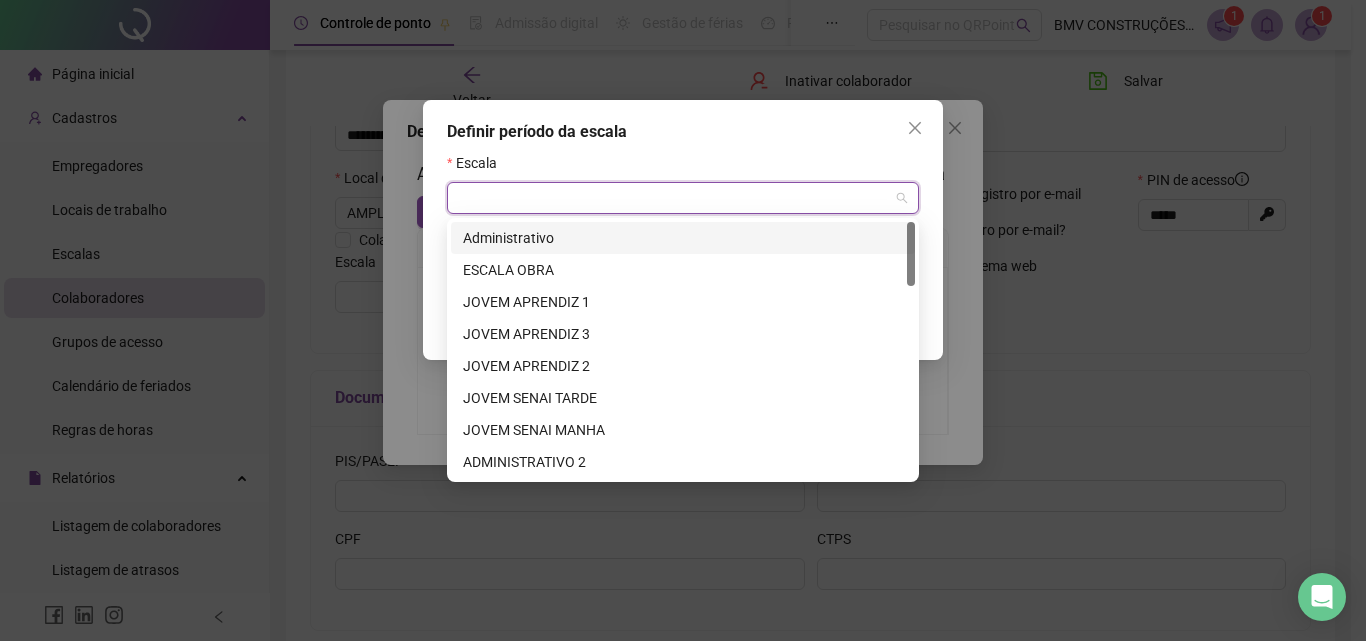 click at bounding box center [674, 198] 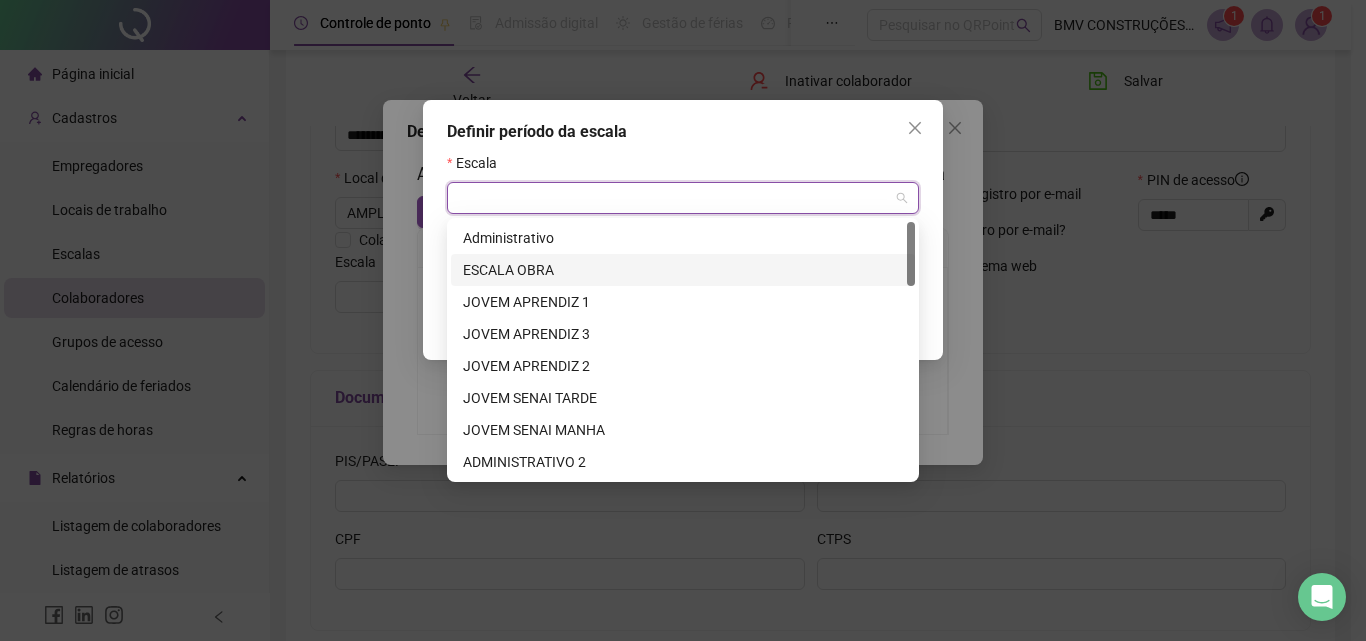 click on "ESCALA OBRA" at bounding box center [683, 270] 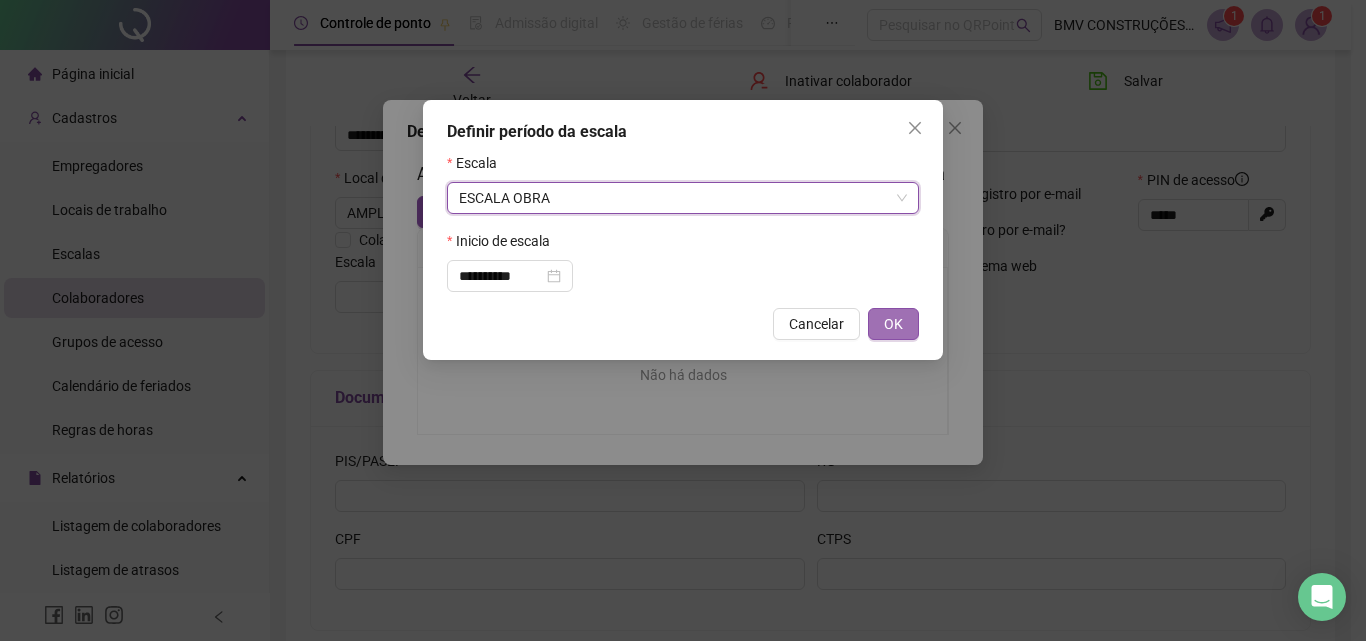 click on "OK" at bounding box center [893, 324] 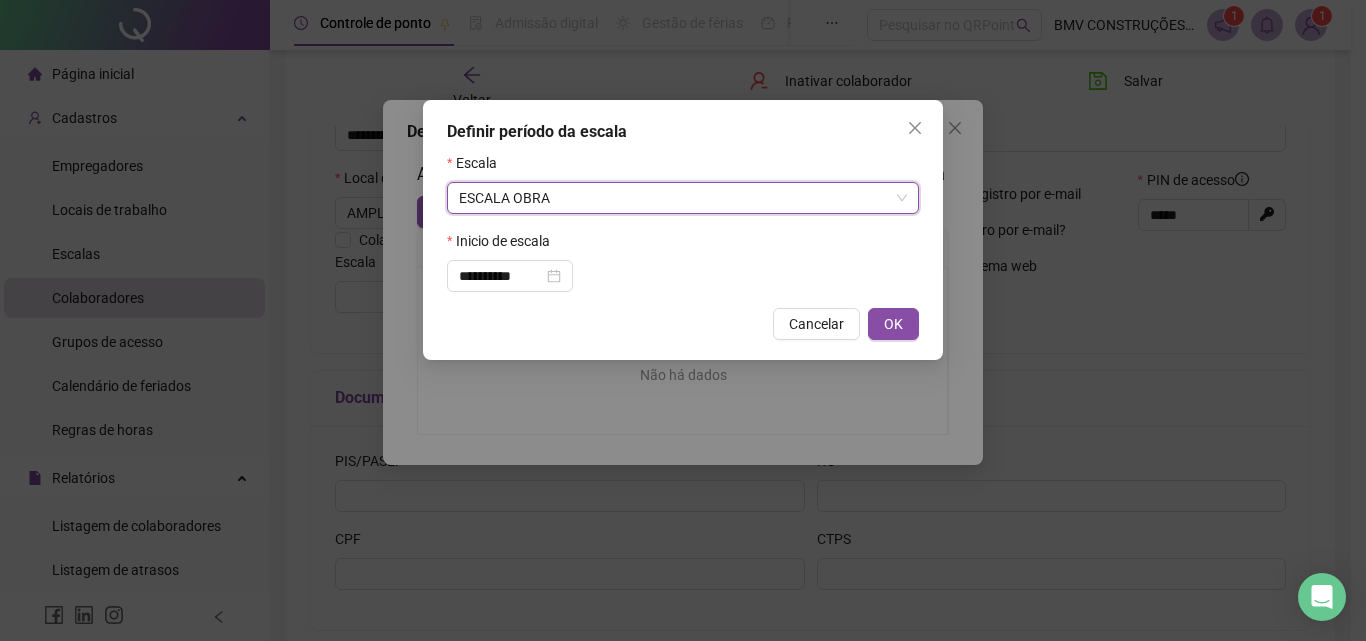 type on "**********" 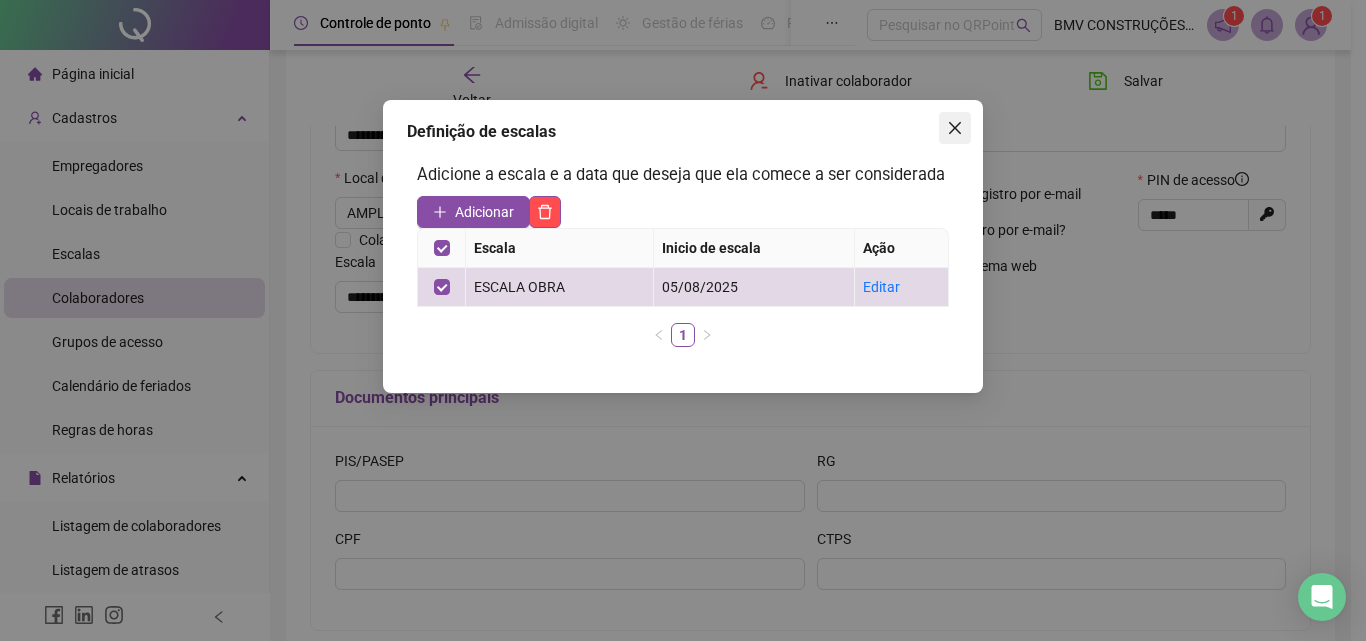 click at bounding box center (955, 128) 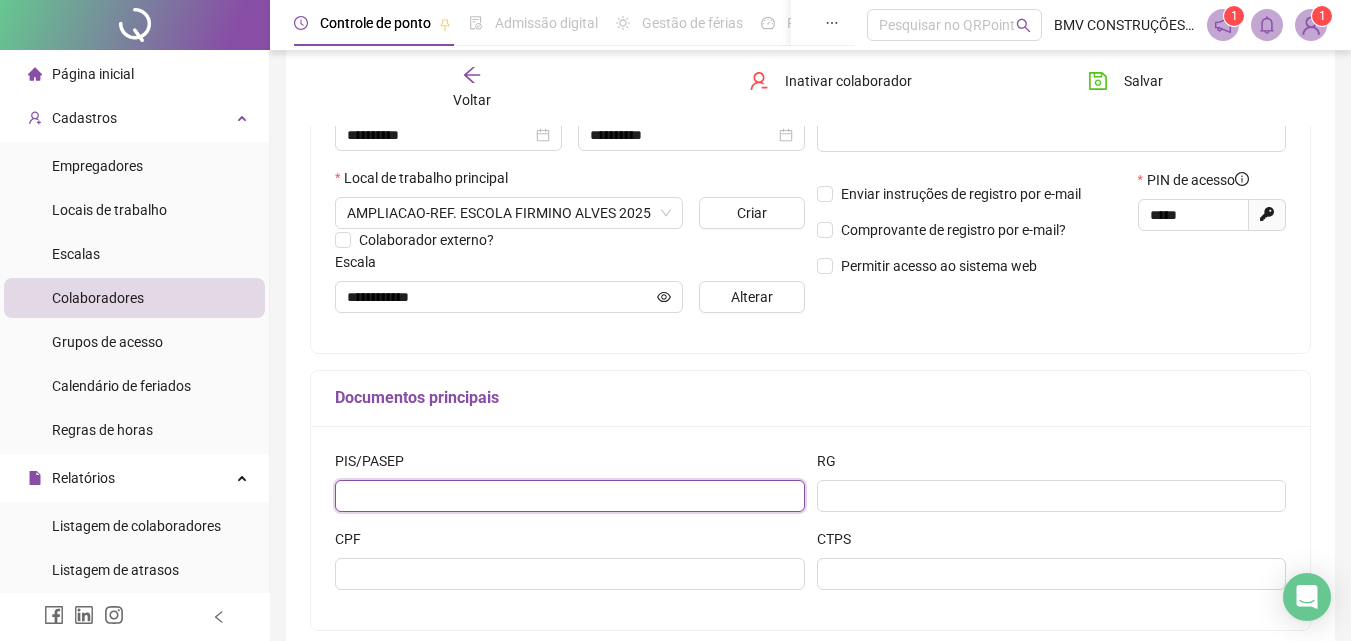click at bounding box center [570, 496] 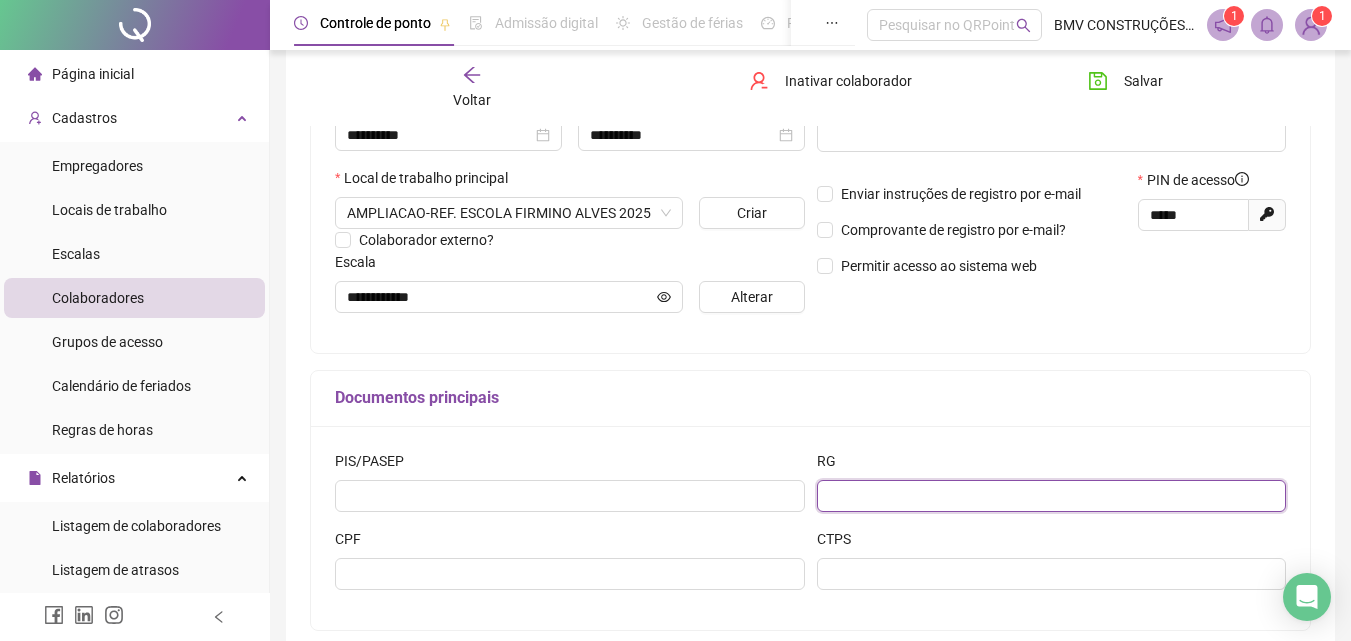 click at bounding box center (1052, 496) 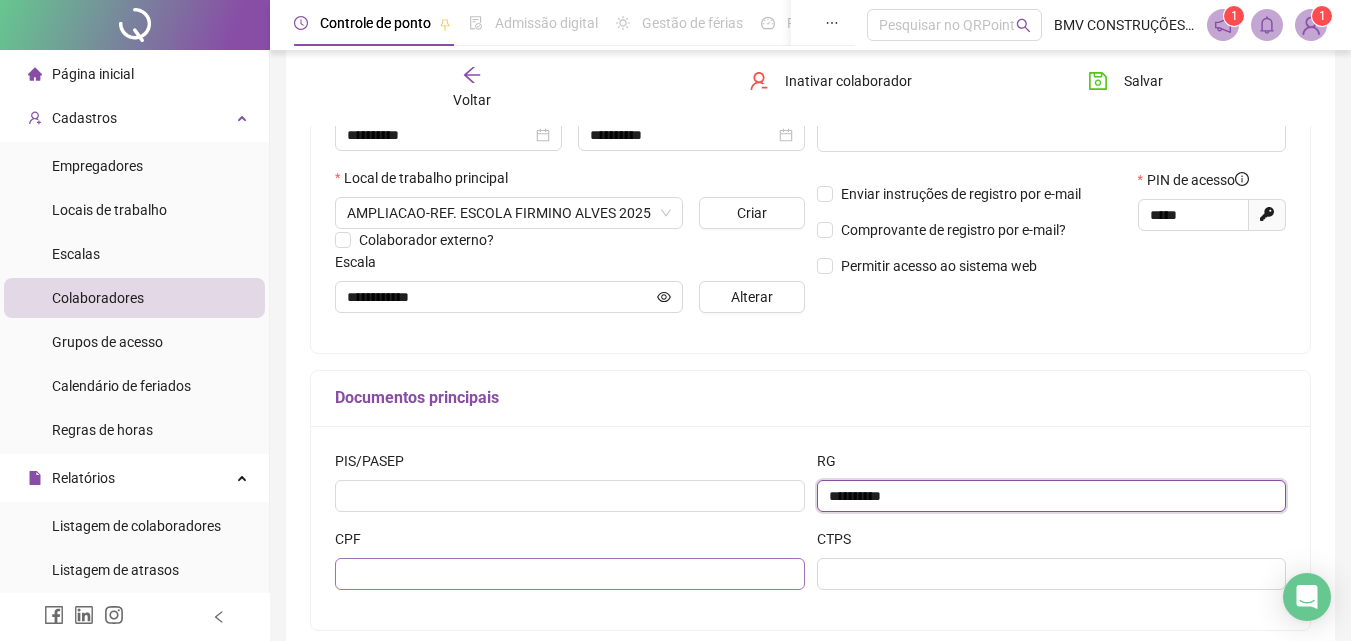 type on "**********" 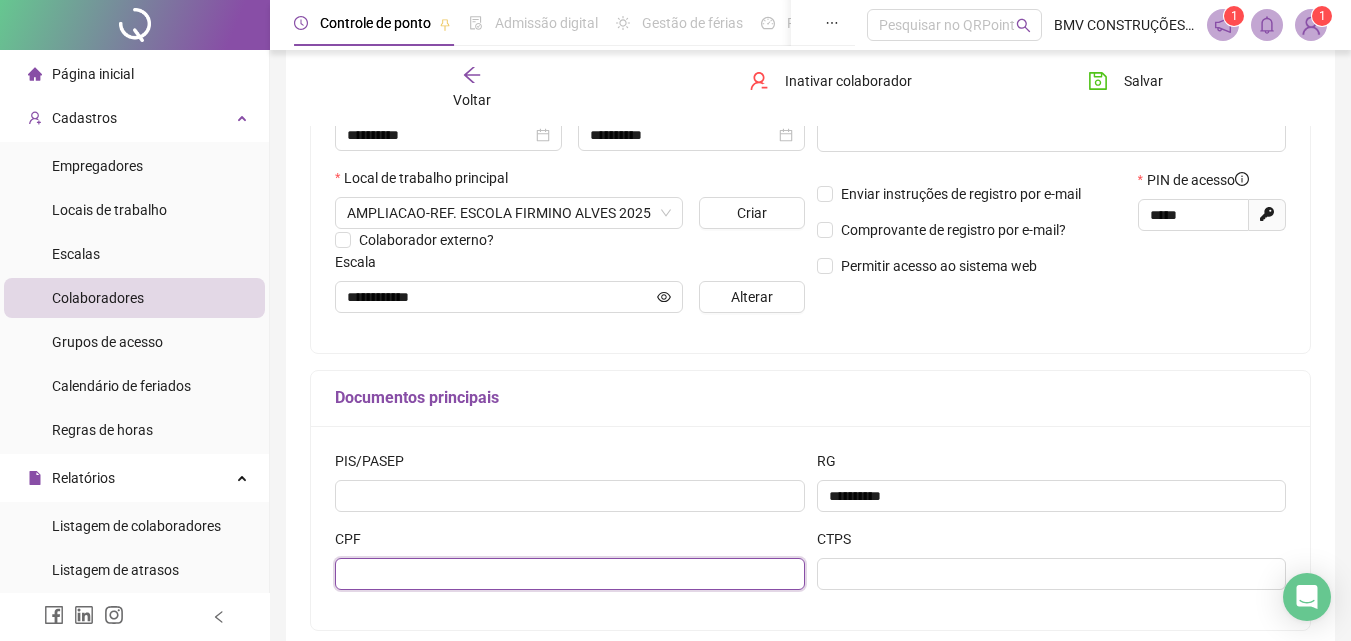 click at bounding box center (570, 574) 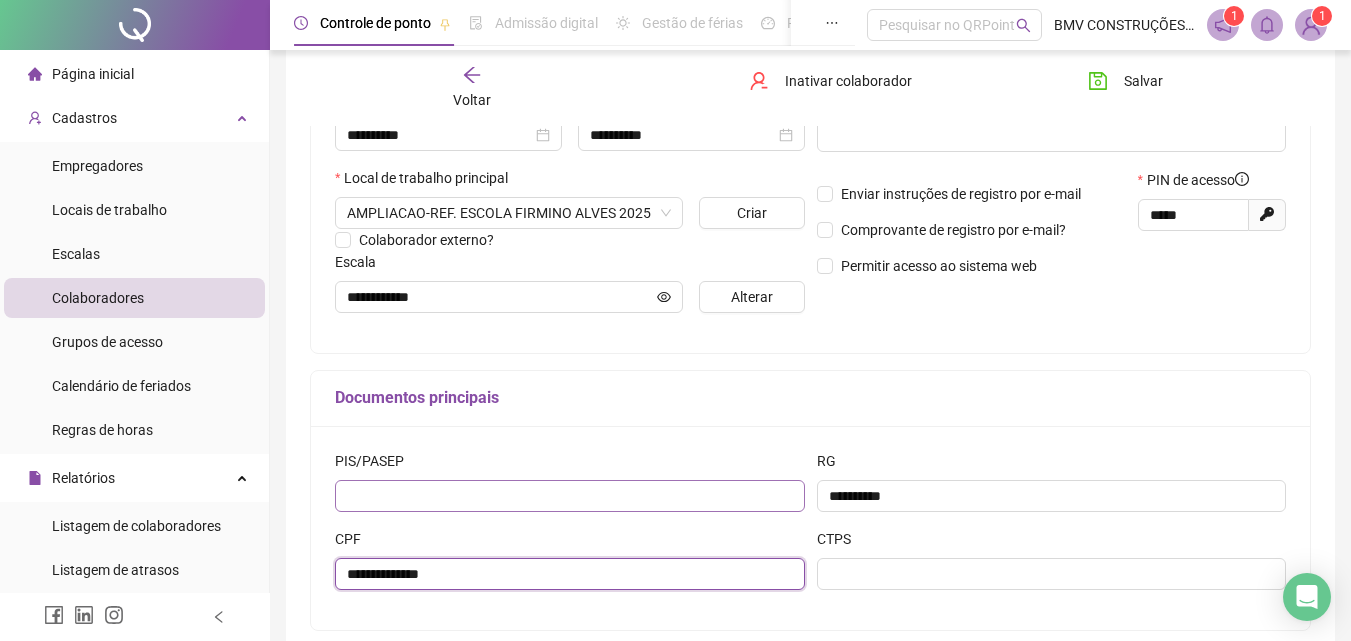 type on "**********" 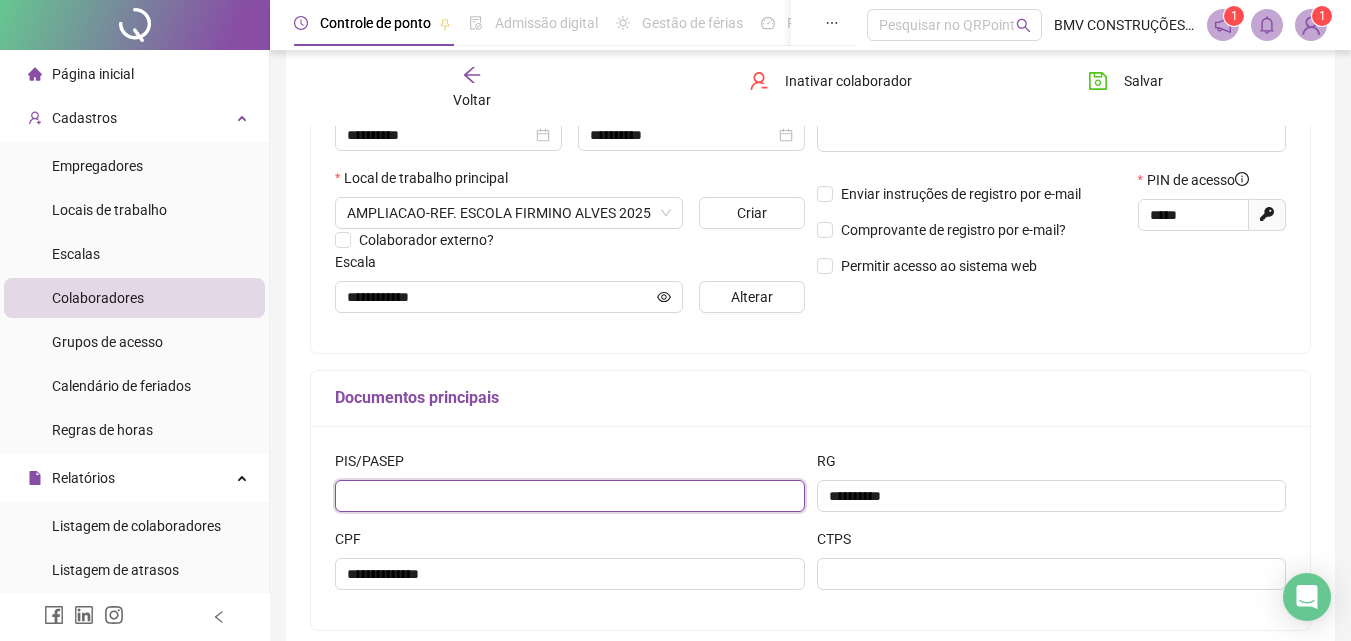 click at bounding box center [570, 496] 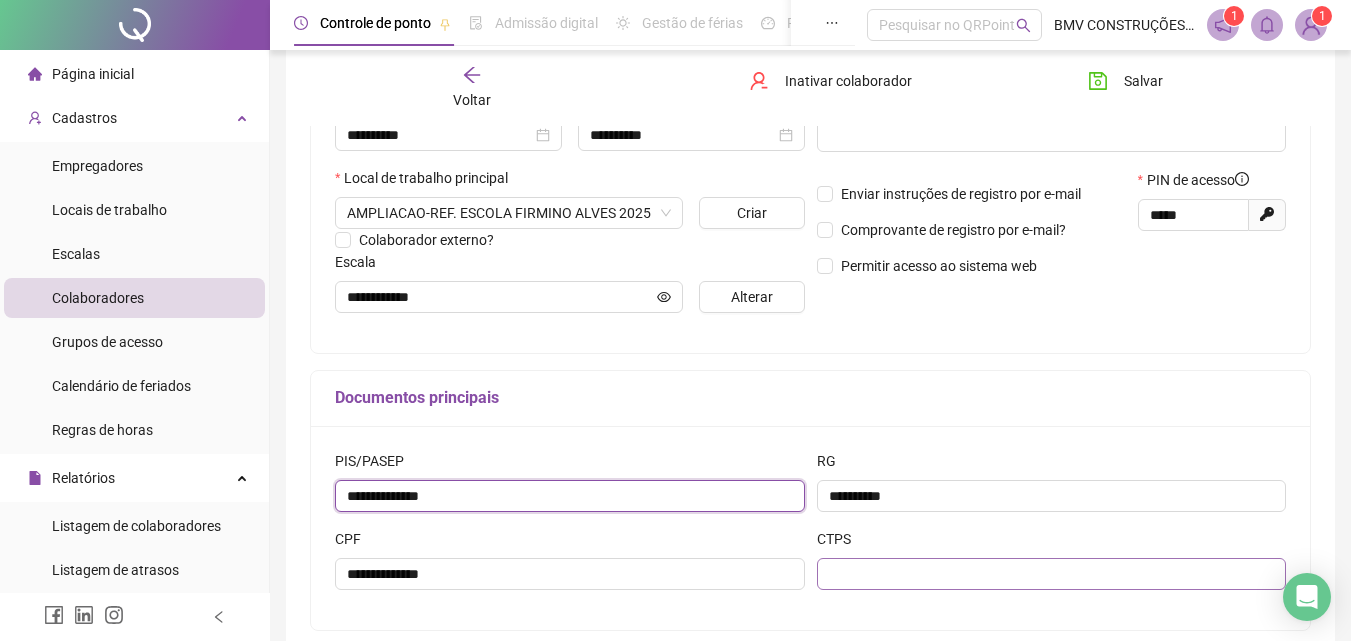 type on "**********" 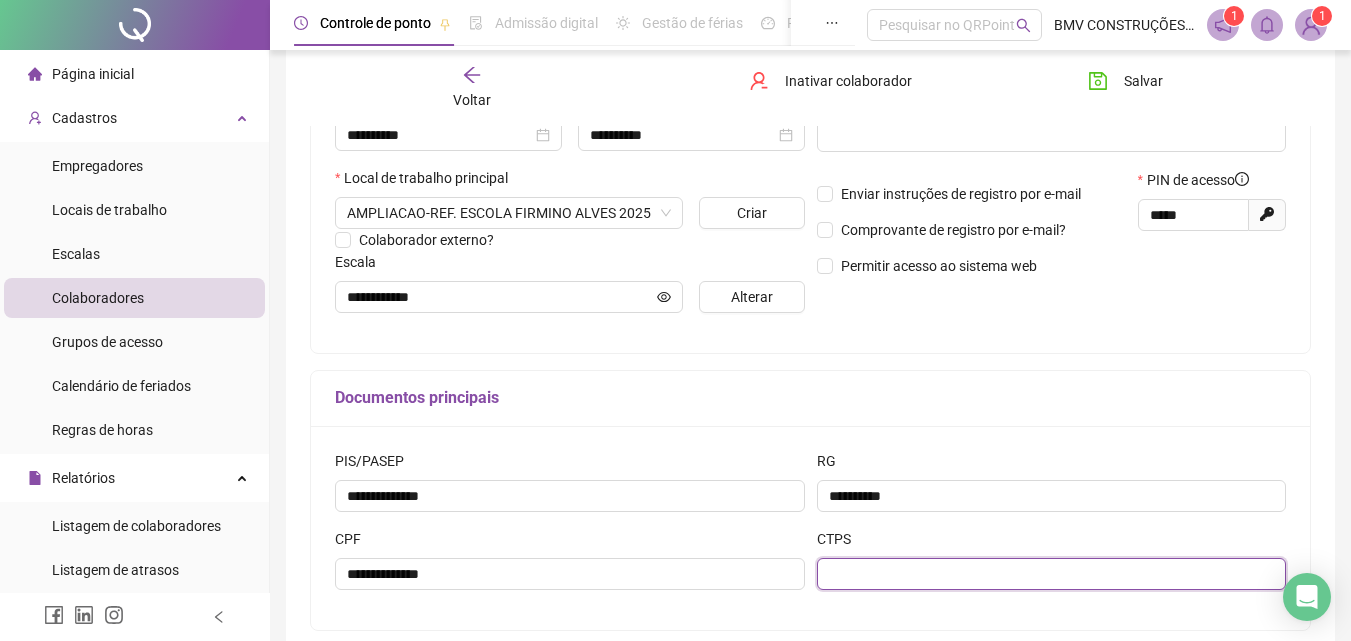 click at bounding box center (1052, 574) 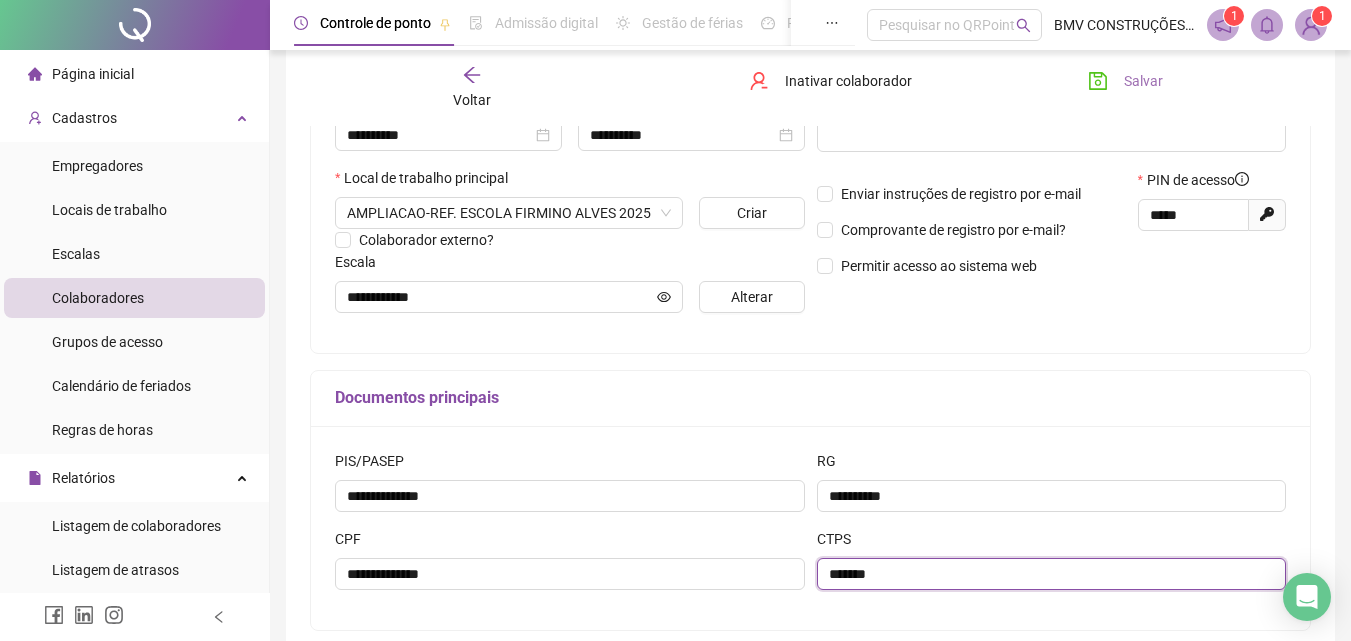 type on "*******" 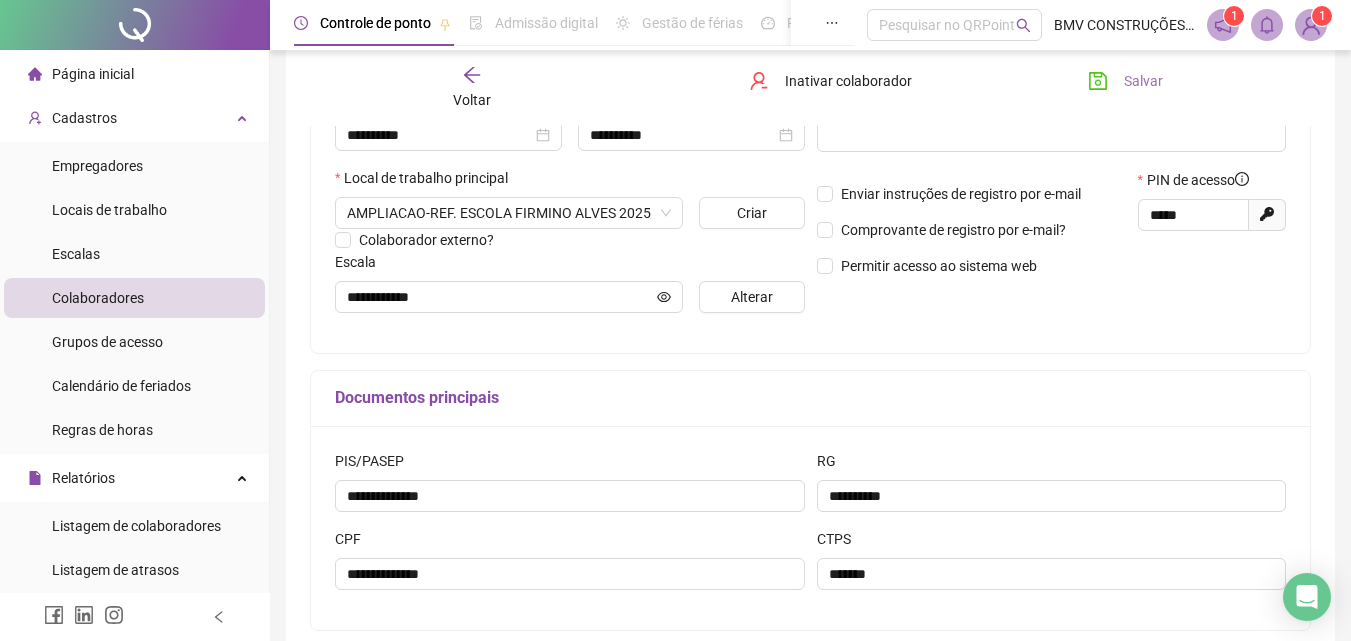 click 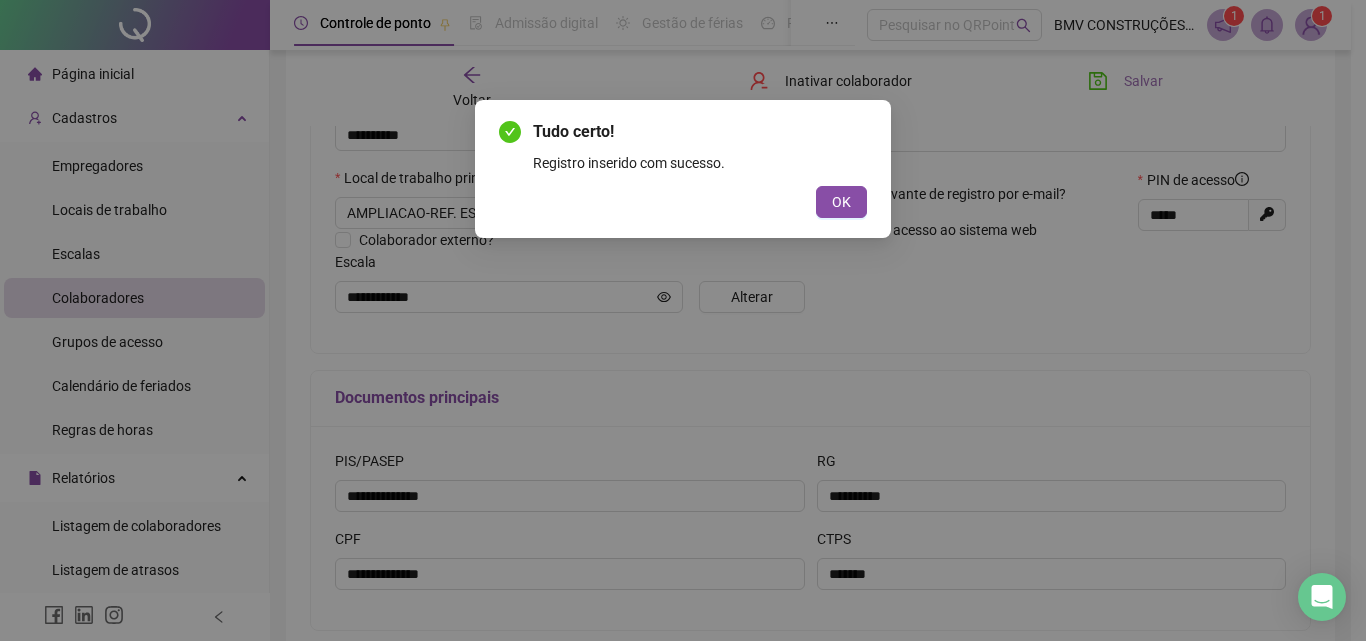 click on "OK" at bounding box center (841, 202) 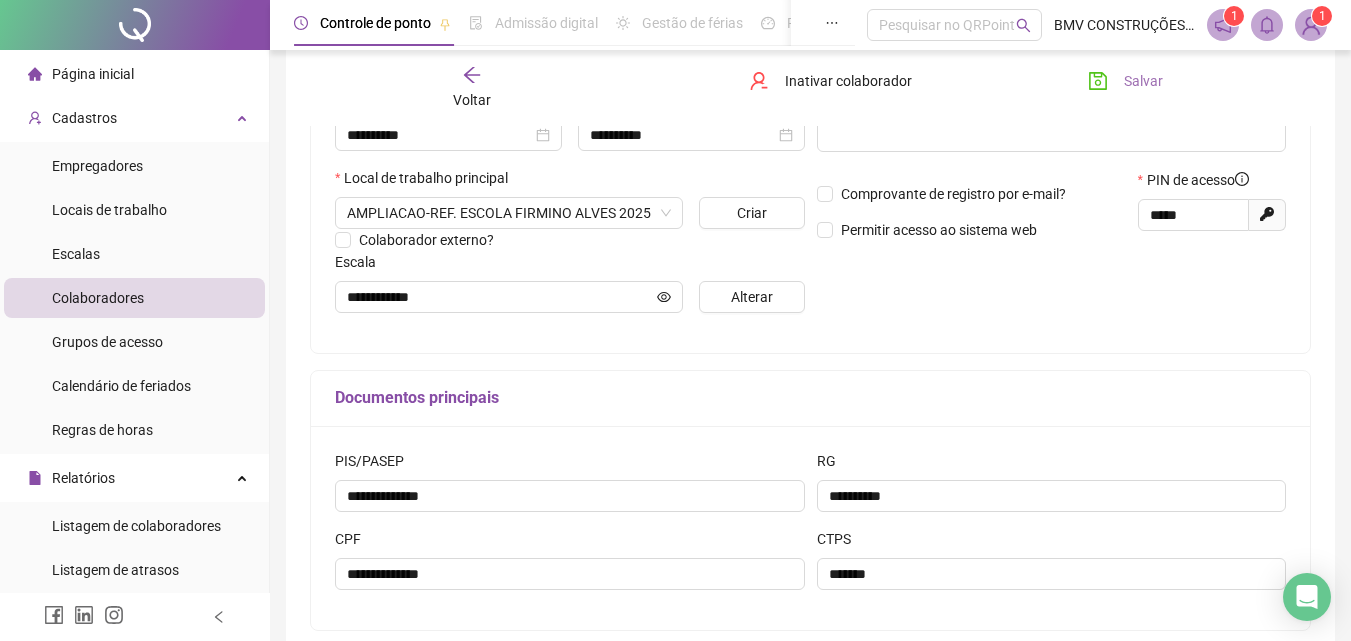 click on "Salvar" at bounding box center [1143, 81] 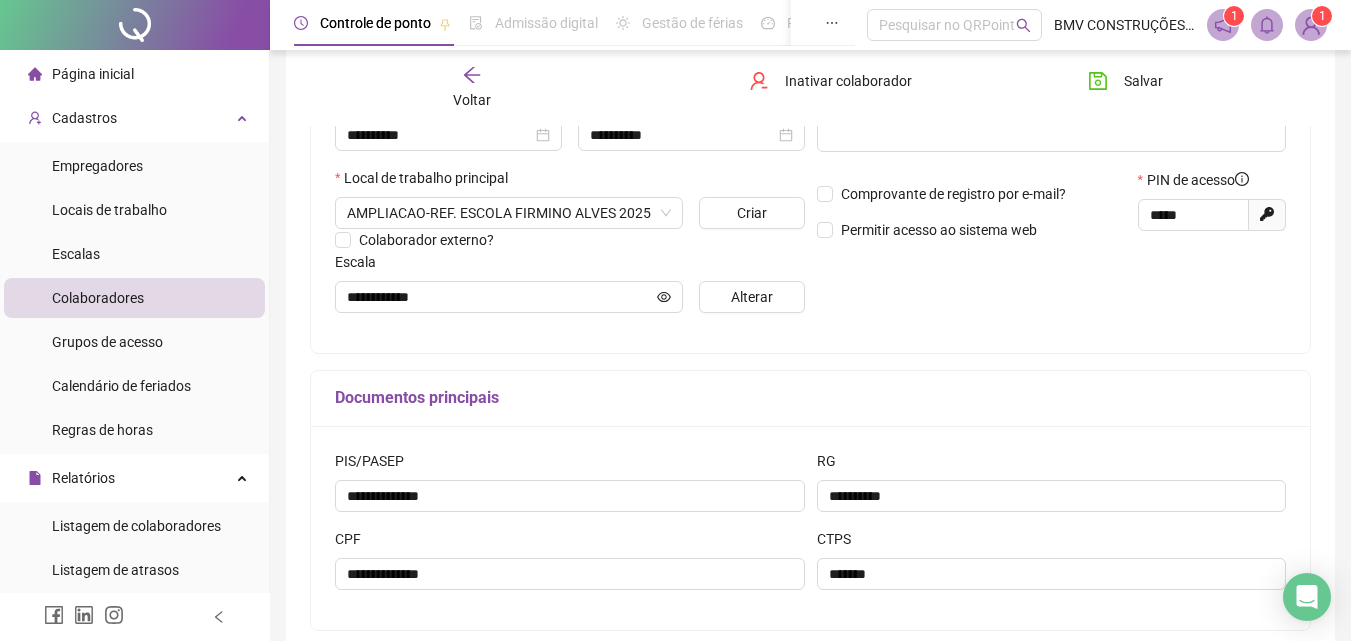 click 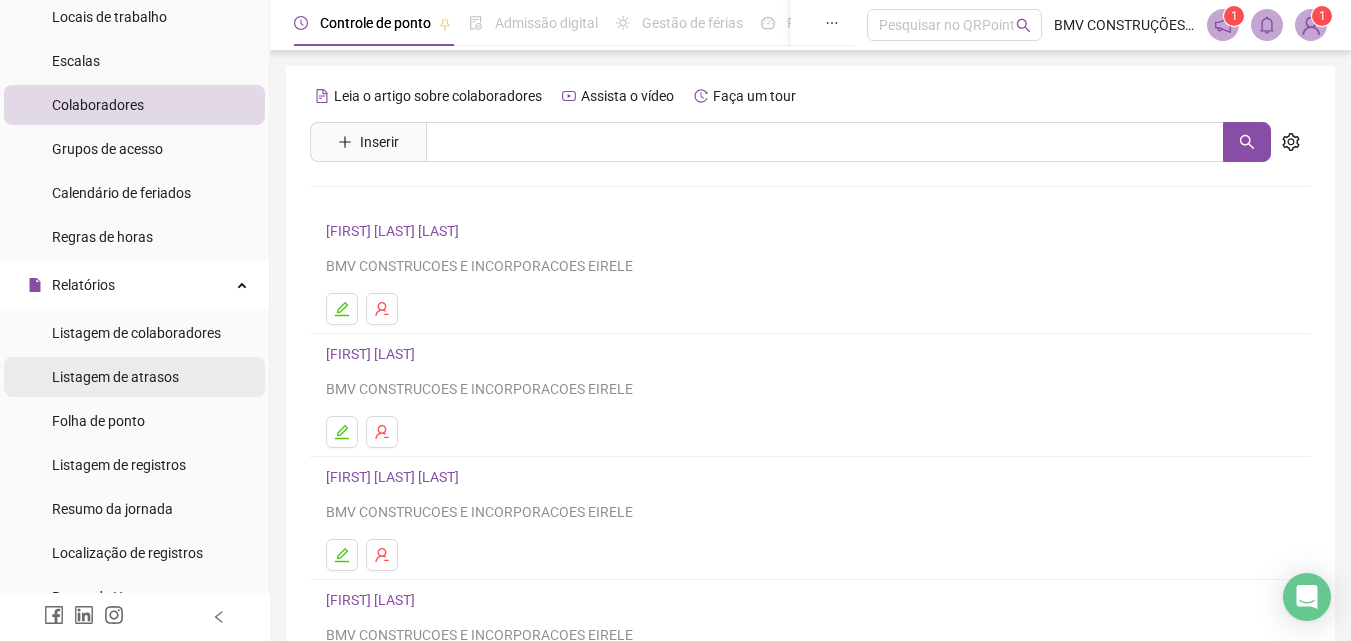 scroll, scrollTop: 200, scrollLeft: 0, axis: vertical 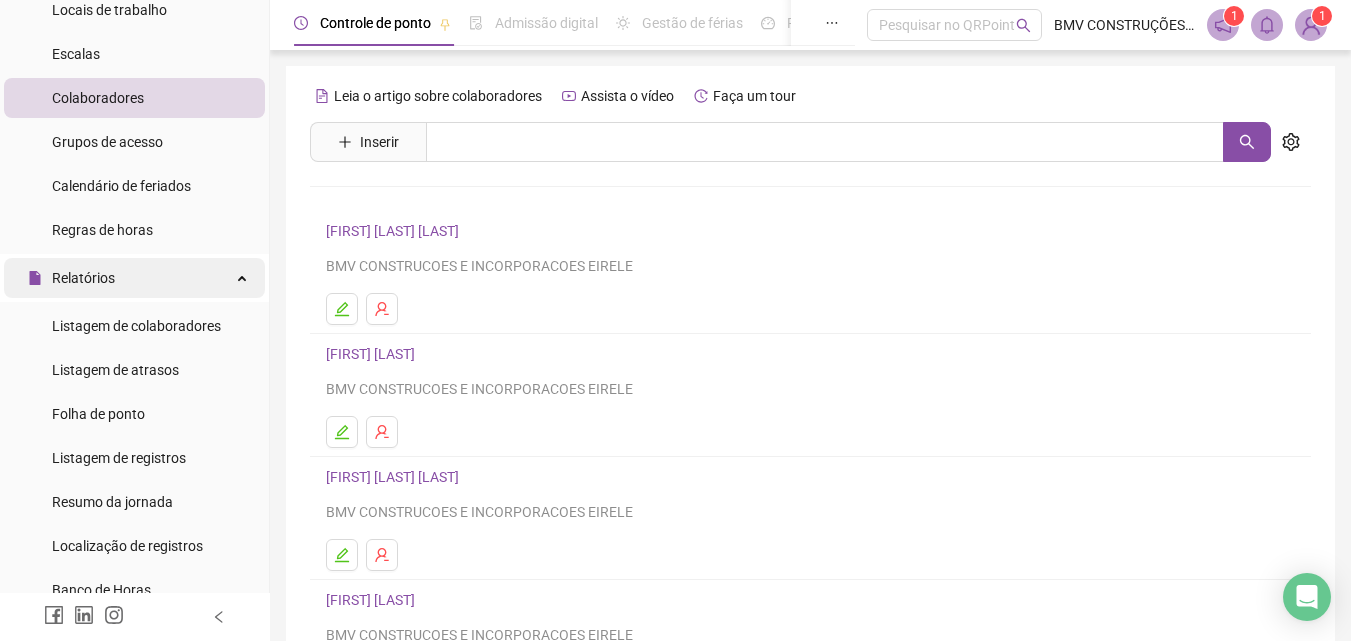 click on "Página inicial Cadastros Empregadores Locais de trabalho Escalas Colaboradores Grupos de acesso Calendário de feriados Regras de horas Relatórios Listagem de colaboradores Listagem de atrasos Folha de ponto Listagem de registros Resumo da jornada Localização de registros Banco de Horas Escalas de trabalho Relatório de solicitações Administração Ajustes da folha Ajustes rápidos Análise de inconsistências Controle de registros de ponto Gestão de solicitações Ocorrências Validar protocolo Link para Registro Rápido Exportações Integrações Gestão de holerites Aceite de uso Atestado técnico Gerar QRCode Financeiro Central de ajuda Clube QR - Beneficios" at bounding box center [135, 678] 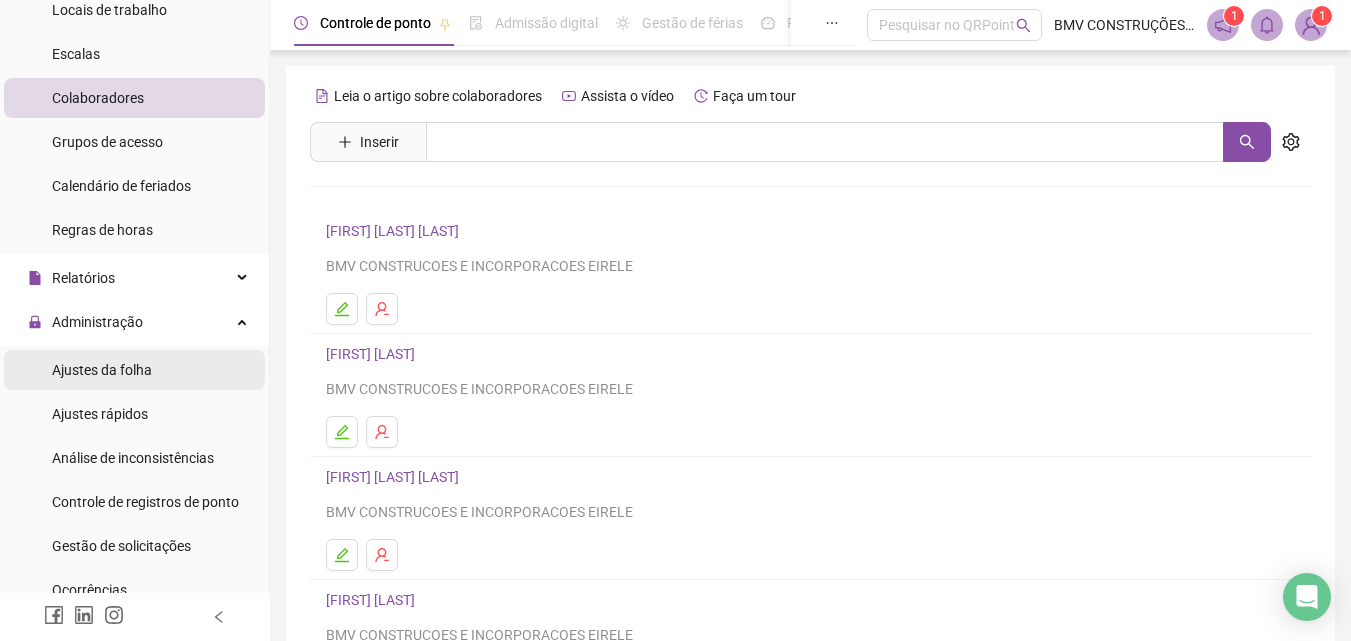 click on "Ajustes da folha" at bounding box center [102, 370] 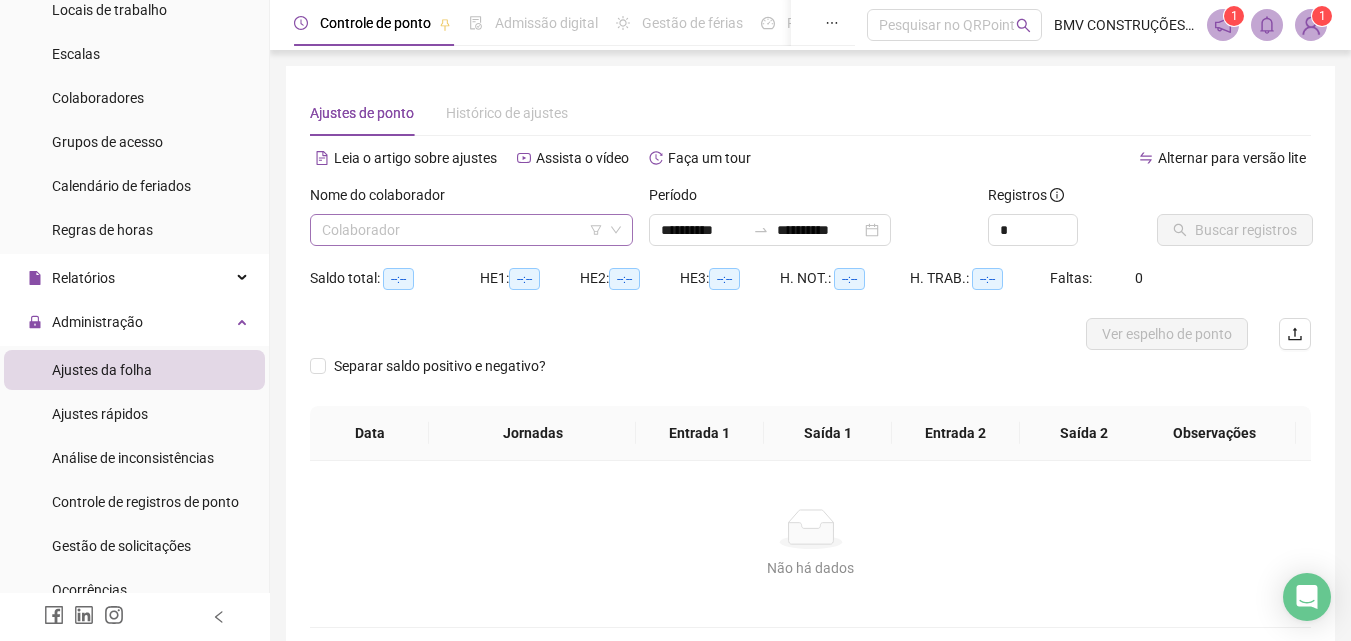 click at bounding box center (462, 230) 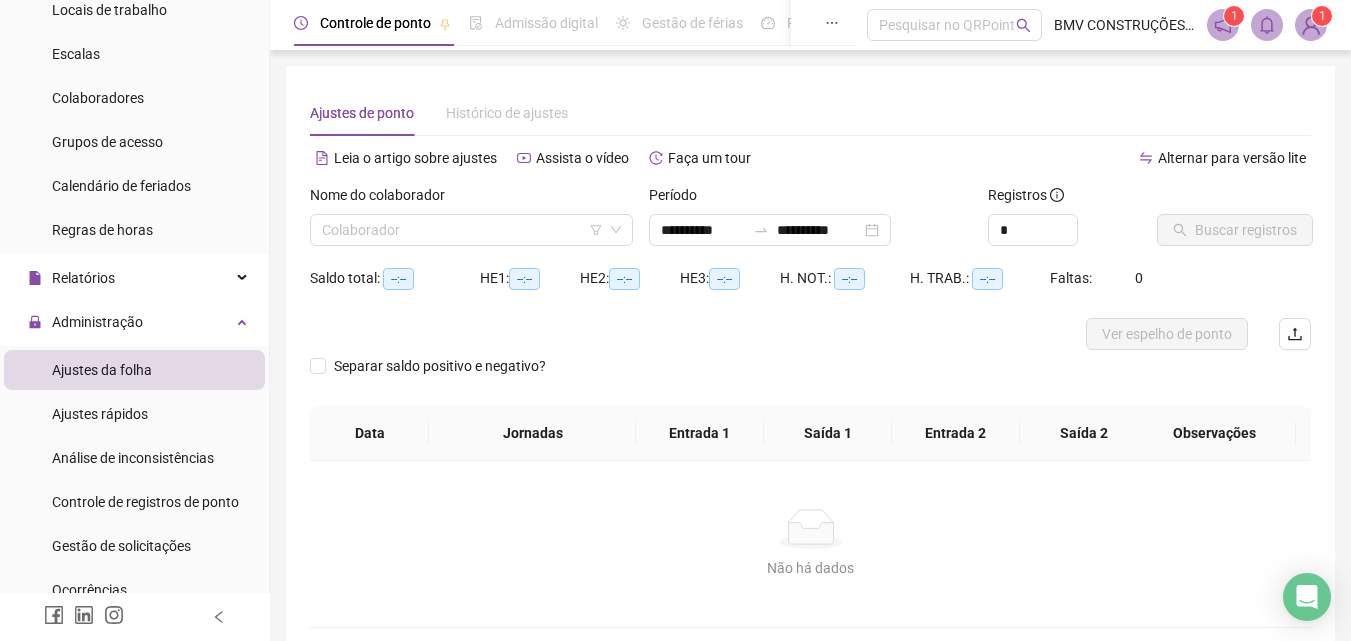 click on "Nome do colaborador" at bounding box center [471, 199] 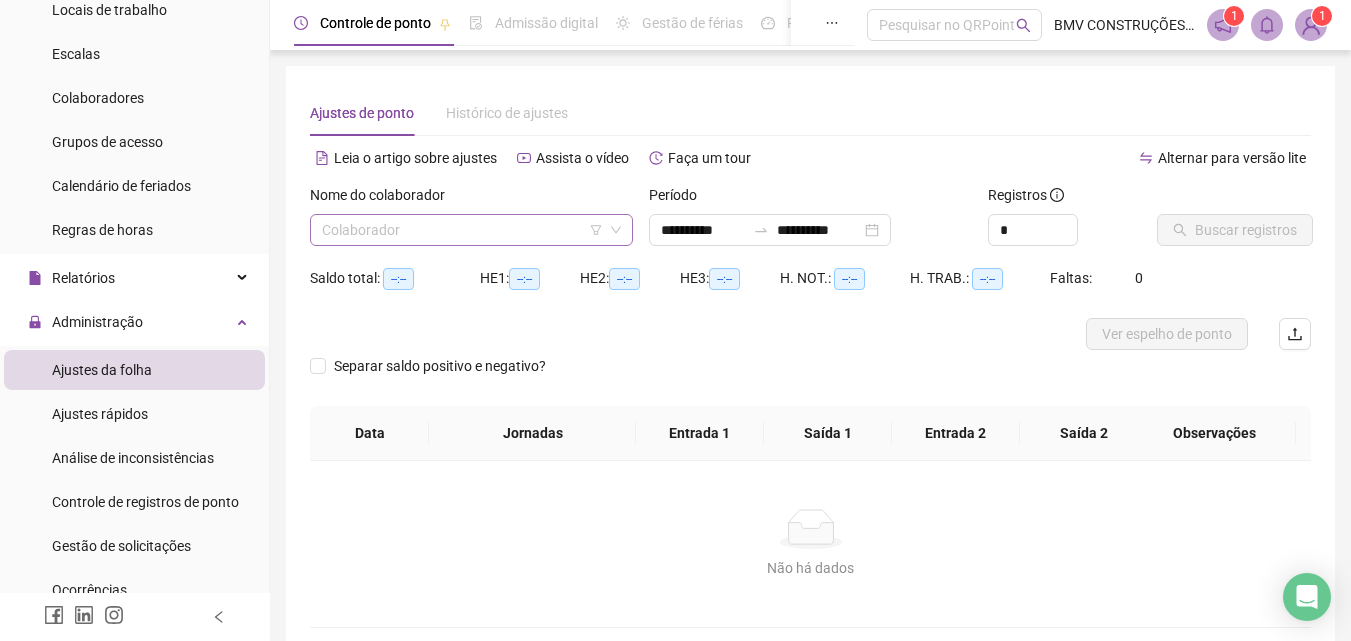 drag, startPoint x: 449, startPoint y: 211, endPoint x: 444, endPoint y: 226, distance: 15.811388 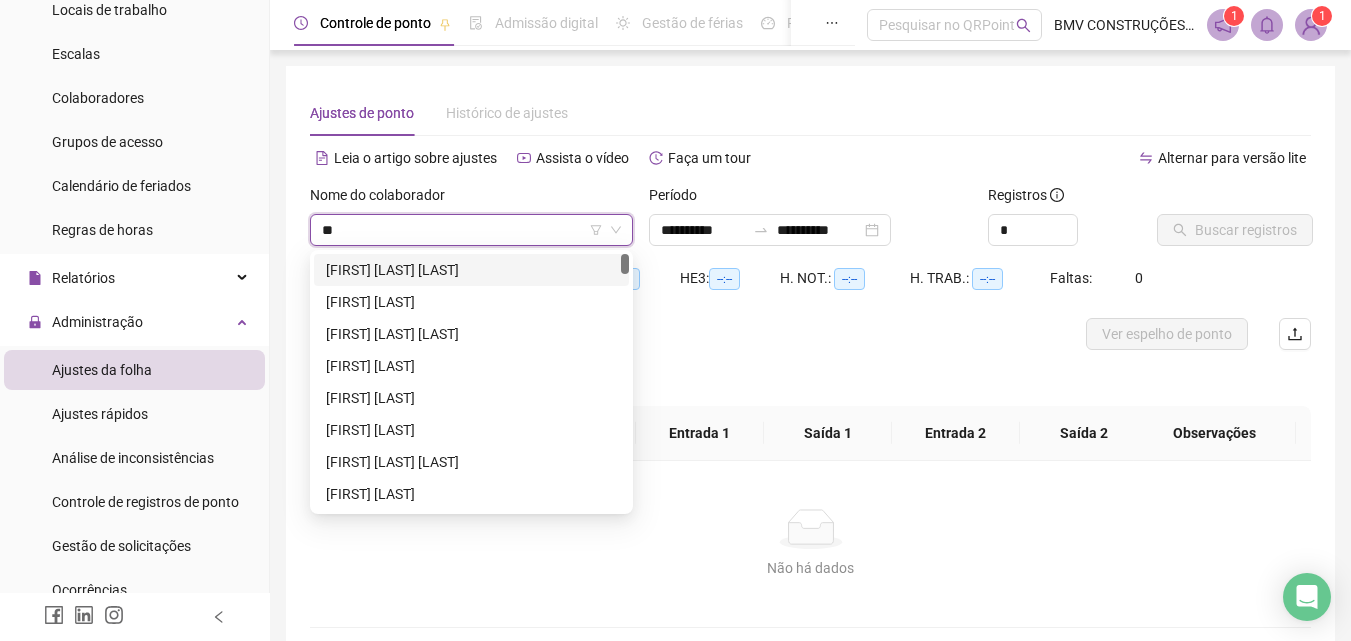 type on "***" 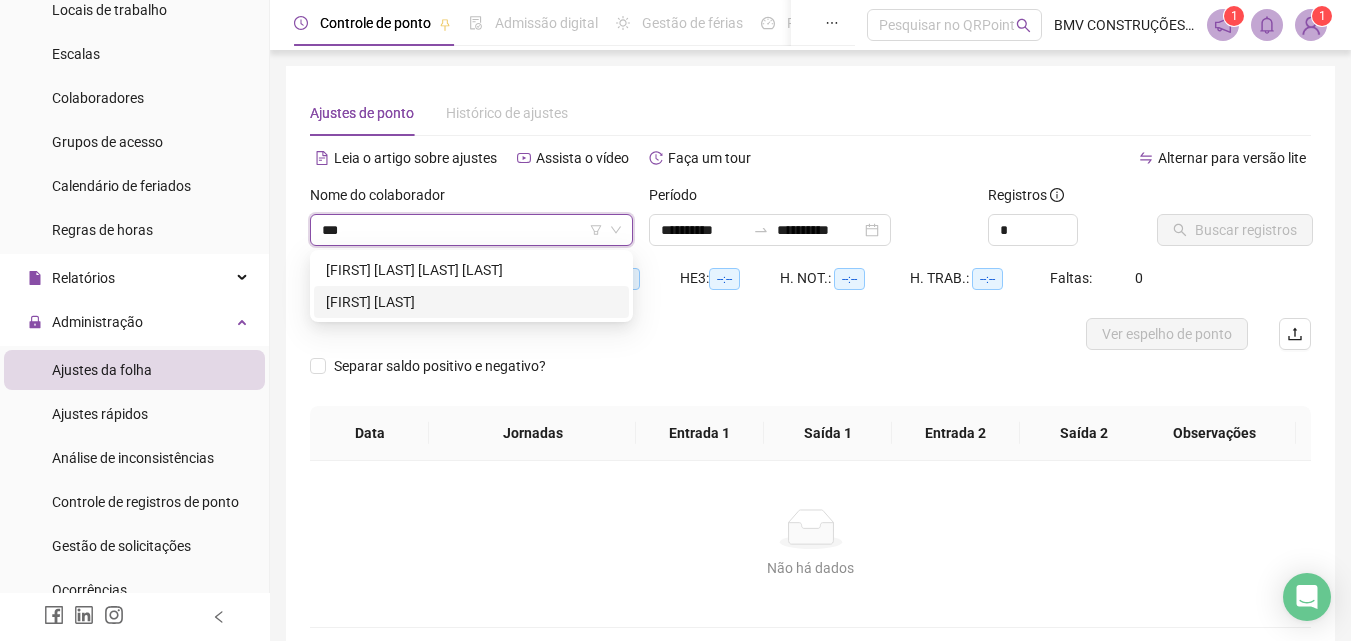 click on "[FIRST] [LAST]" at bounding box center [471, 302] 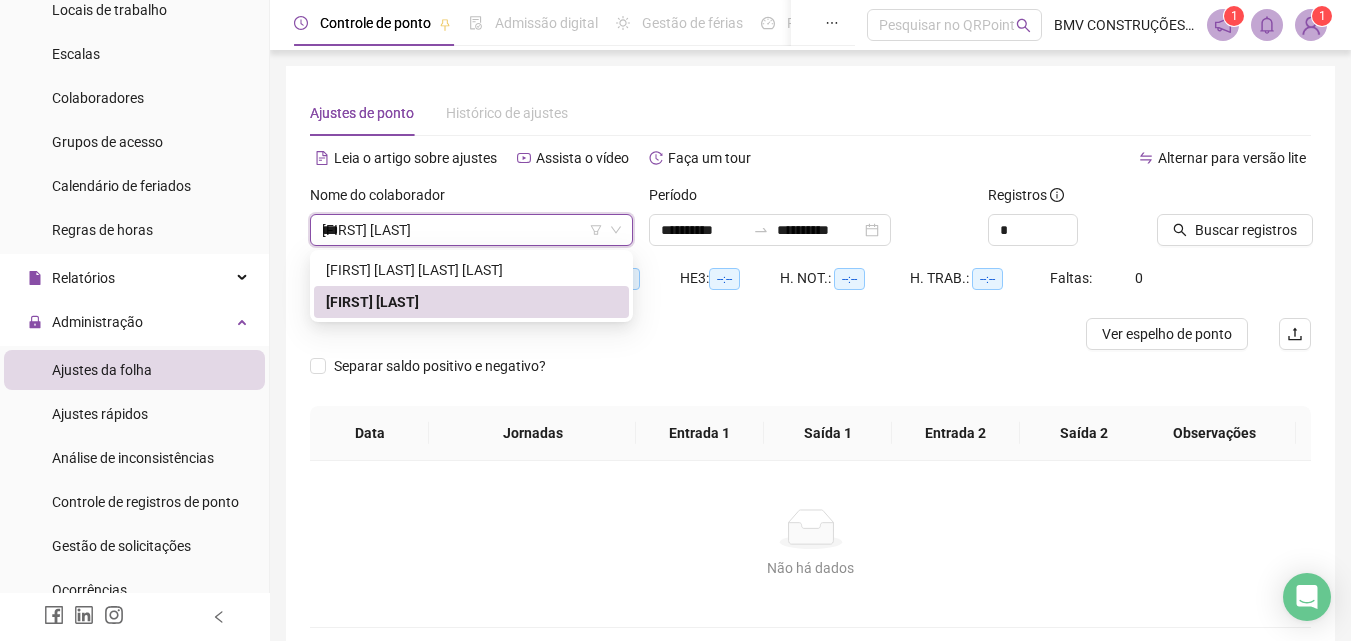 type 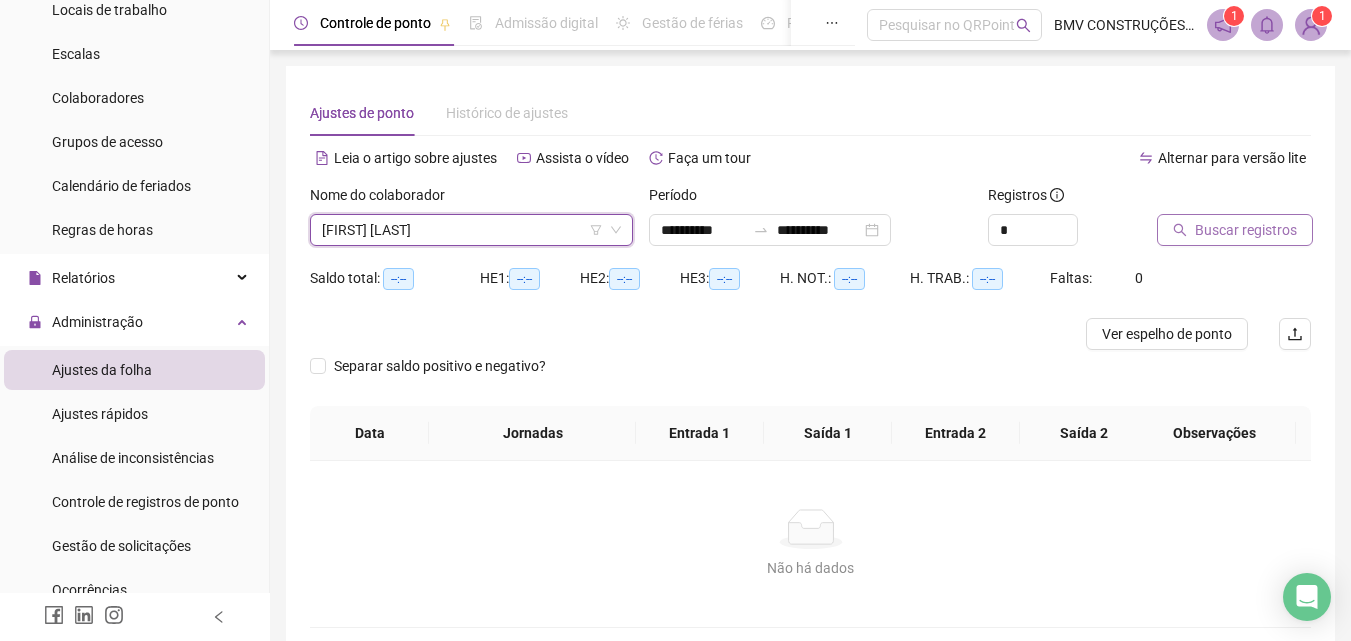click on "Buscar registros" at bounding box center [1246, 230] 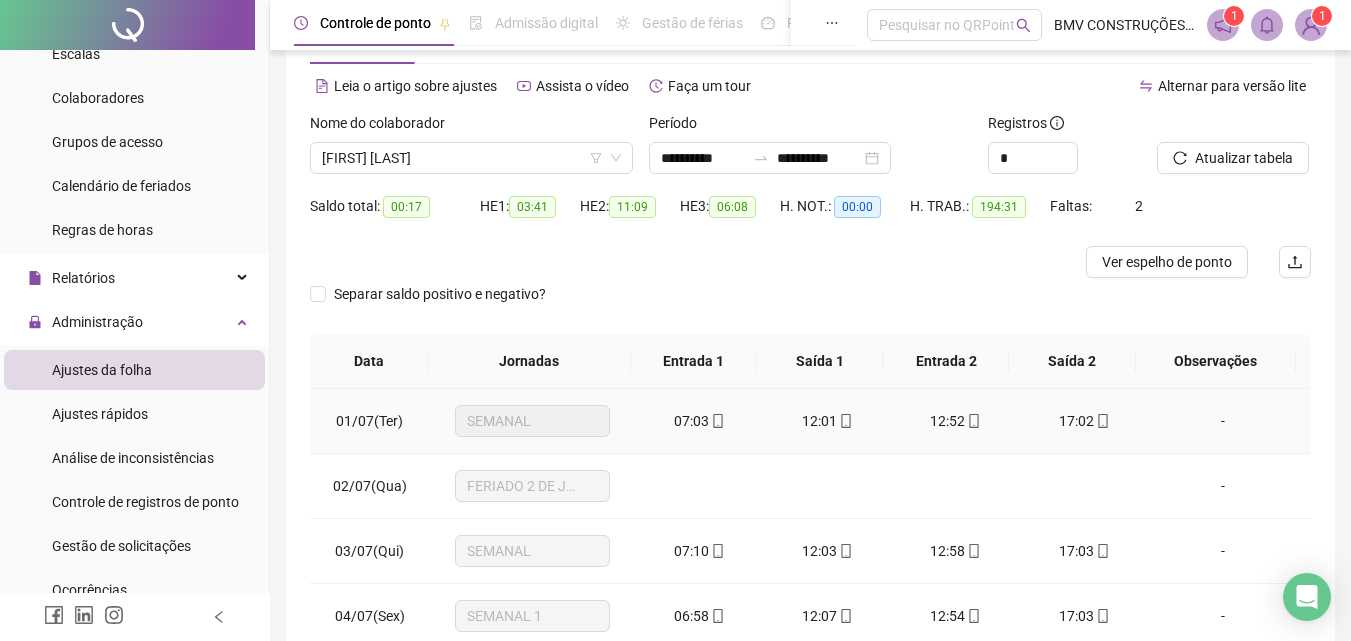 scroll, scrollTop: 100, scrollLeft: 0, axis: vertical 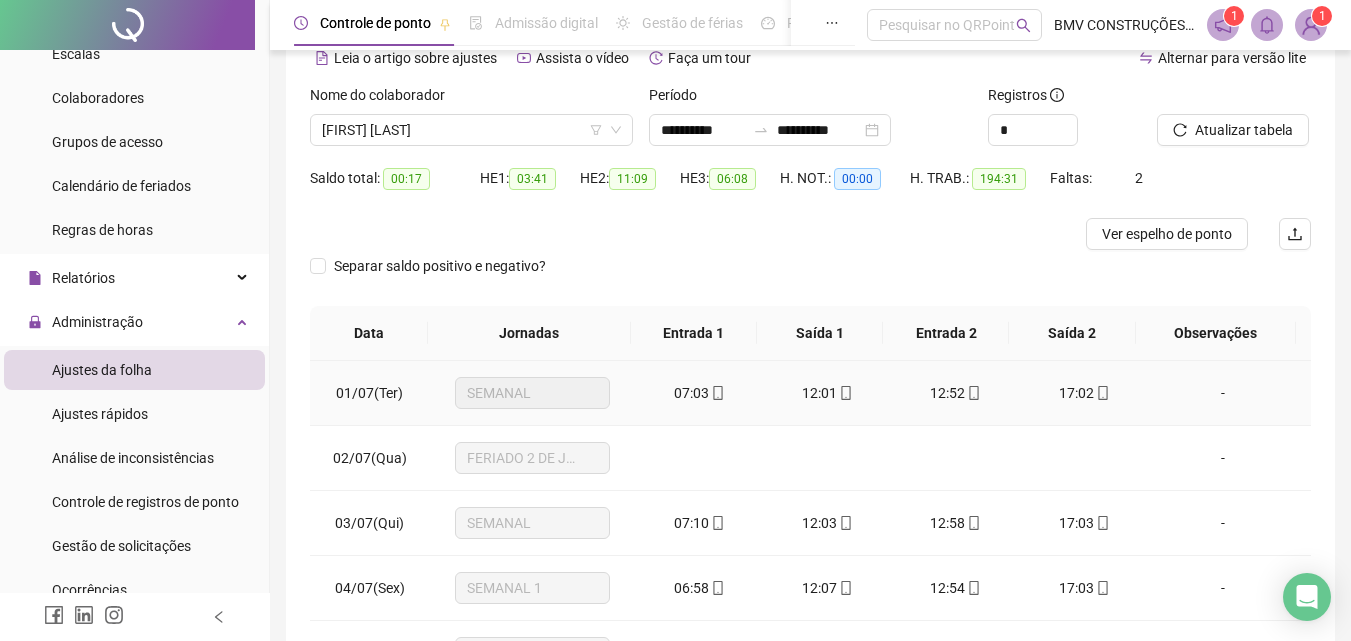 click on "07:03" at bounding box center (691, 393) 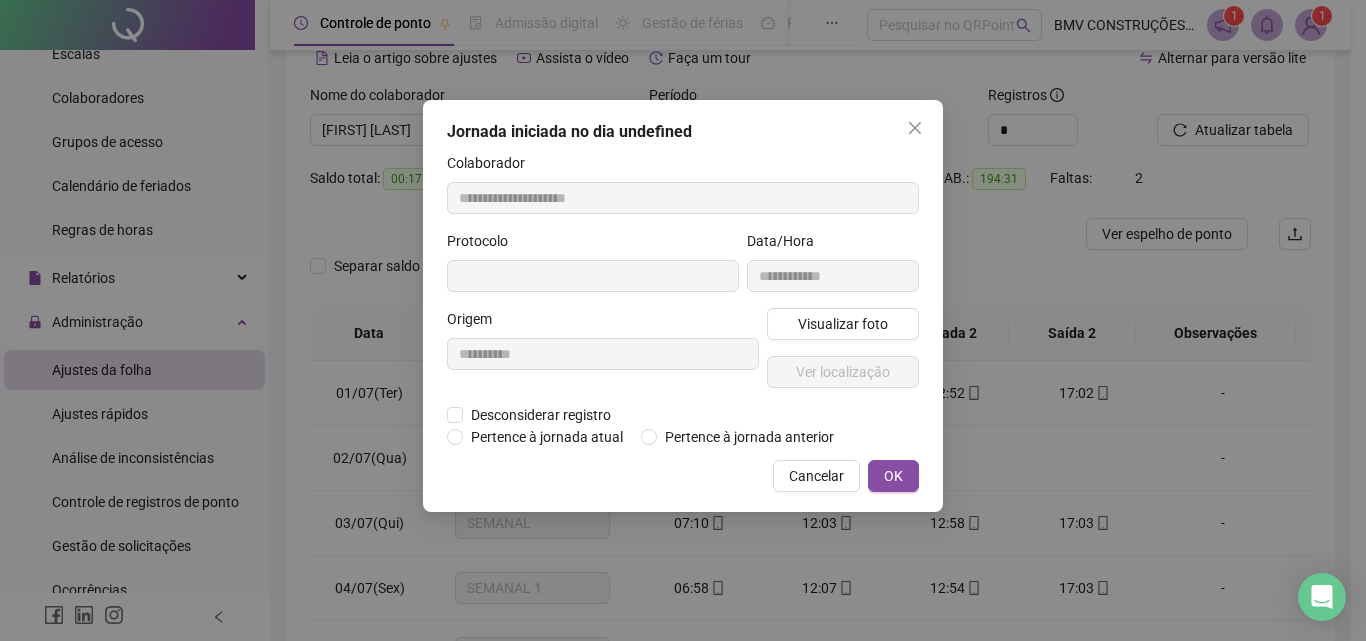 type on "**********" 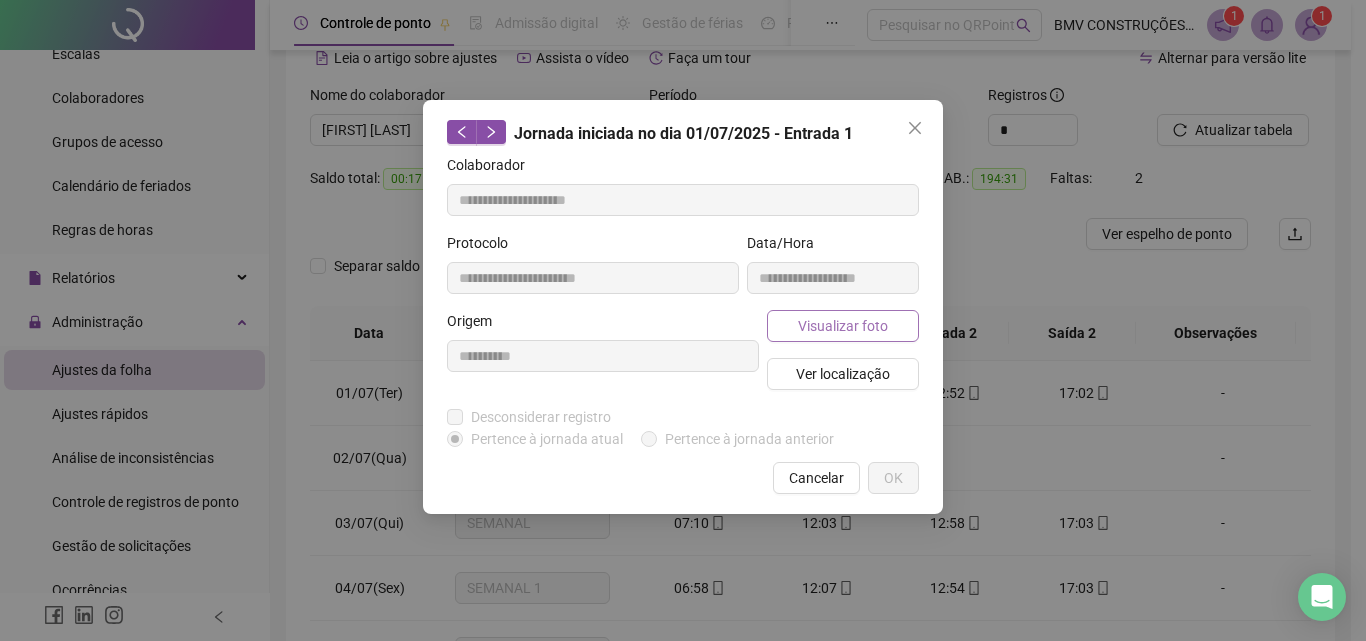 click on "Visualizar foto" at bounding box center (843, 326) 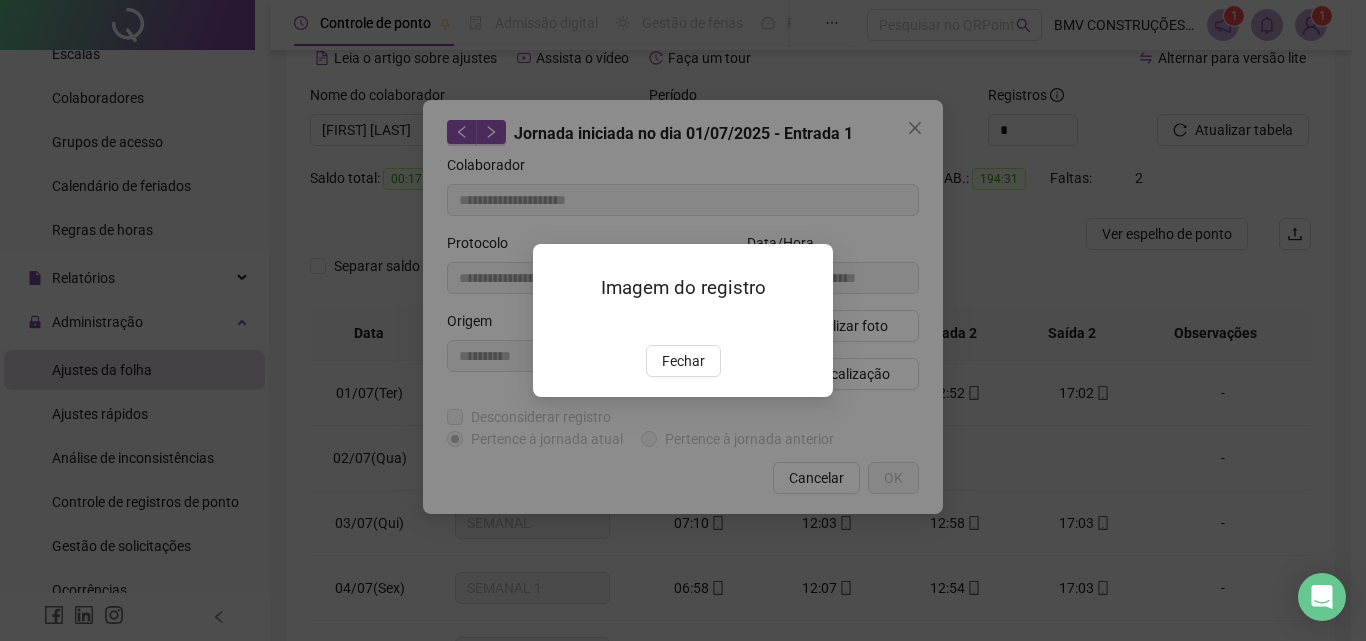 drag, startPoint x: 680, startPoint y: 472, endPoint x: 691, endPoint y: 472, distance: 11 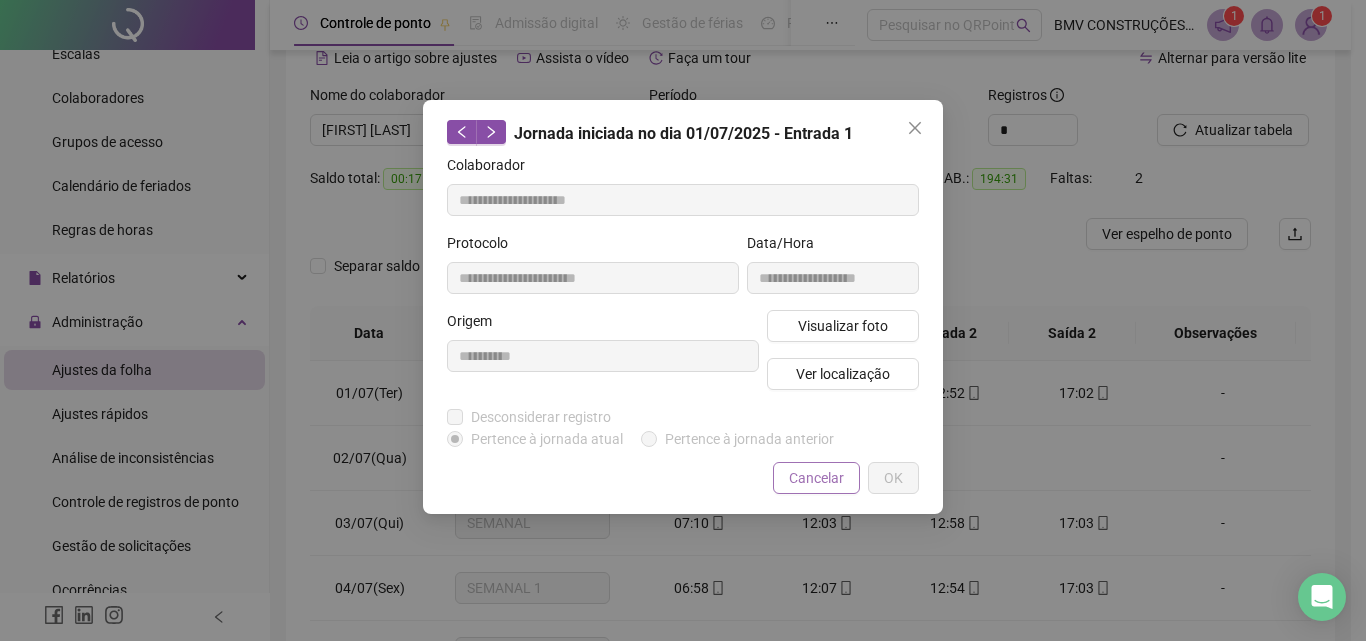 drag, startPoint x: 816, startPoint y: 481, endPoint x: 834, endPoint y: 445, distance: 40.24922 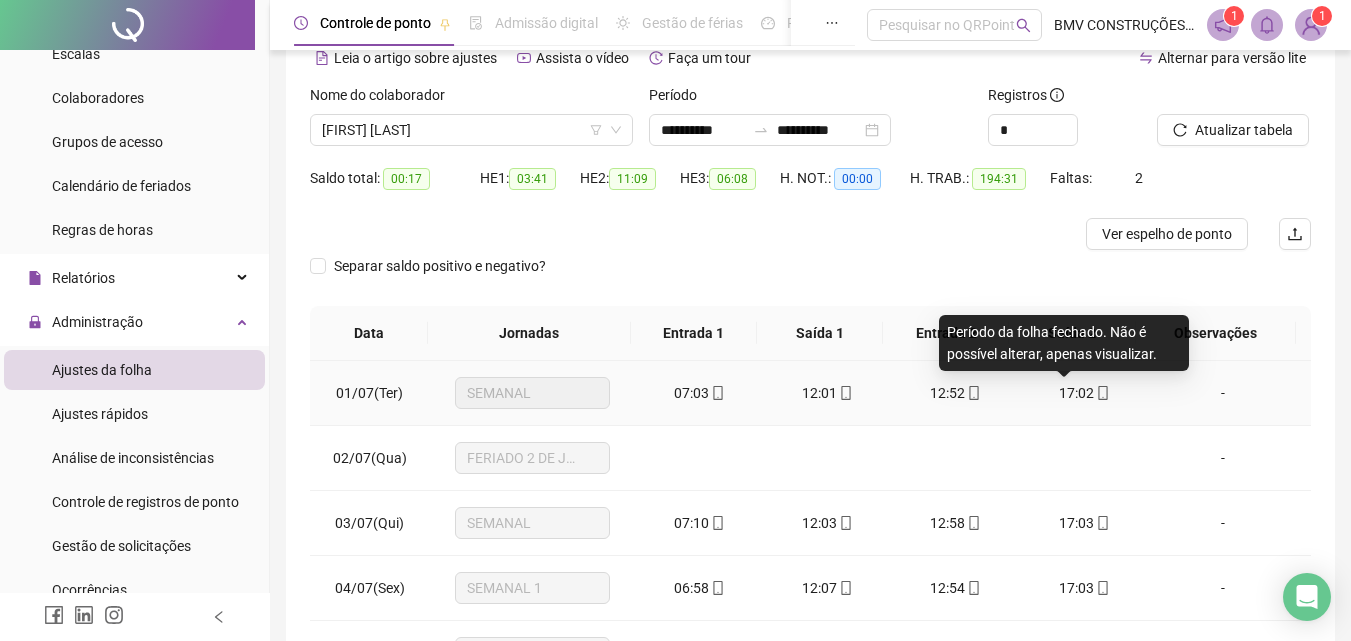 click on "17:02" at bounding box center [1076, 393] 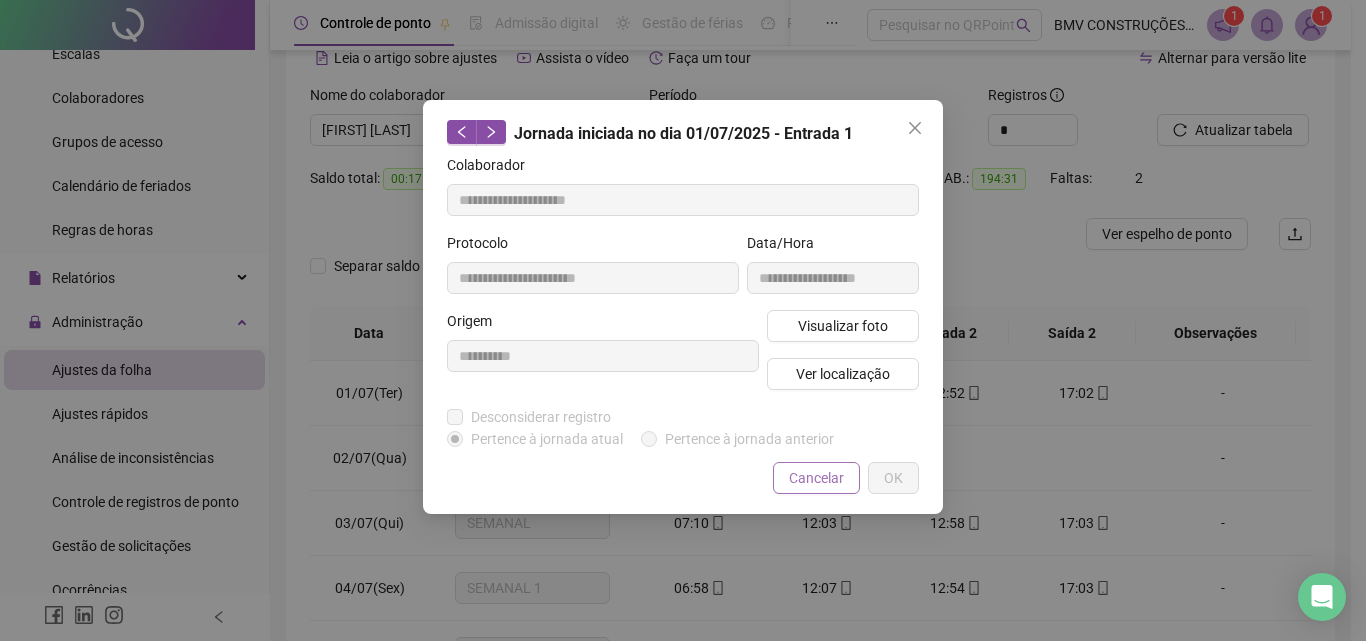 type on "**********" 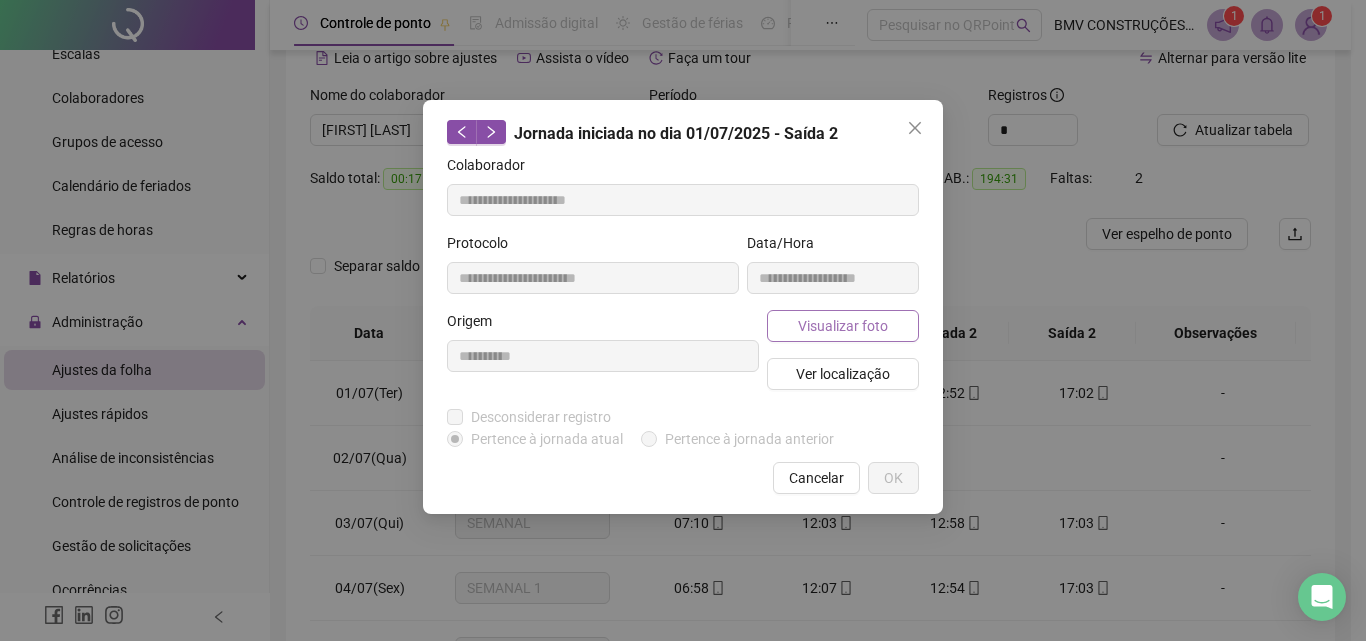 click on "Visualizar foto" at bounding box center (843, 326) 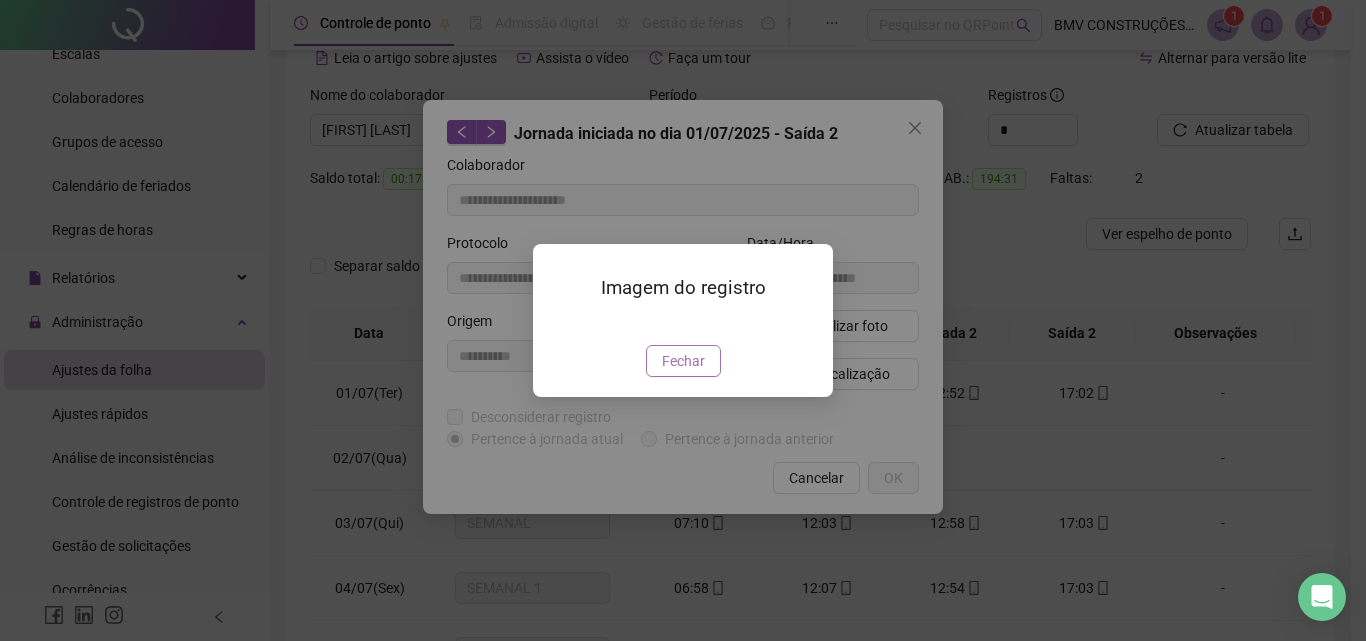 click on "Fechar" at bounding box center [683, 361] 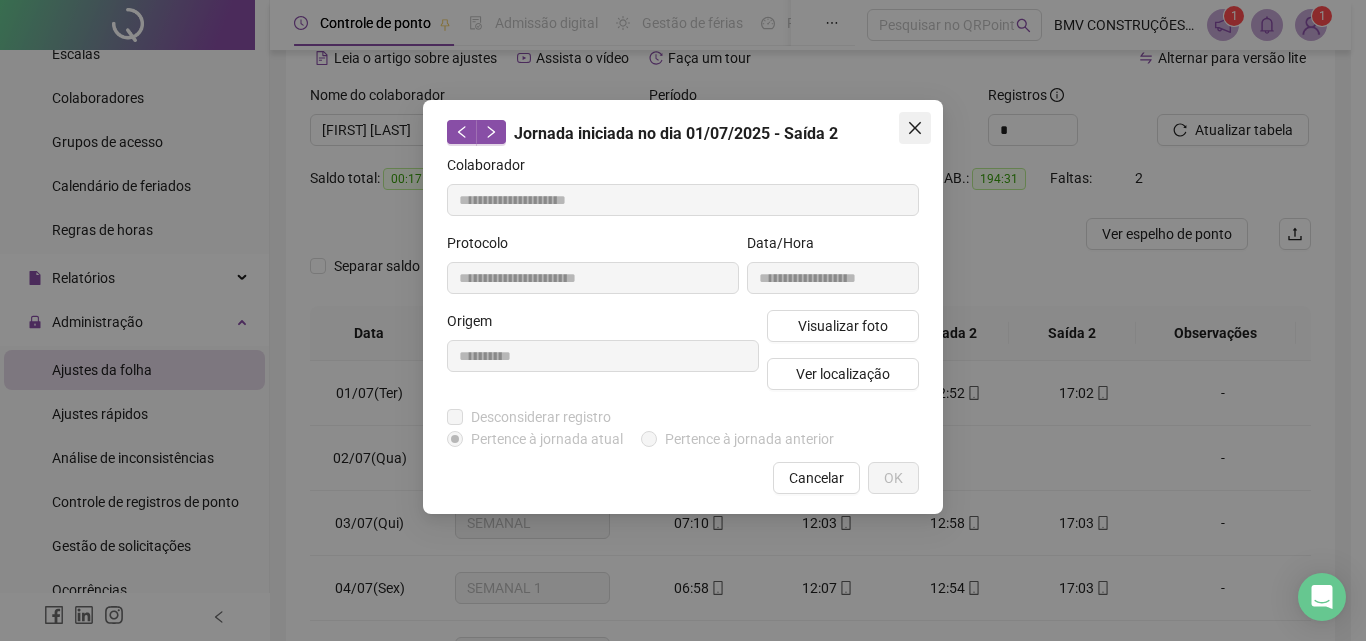 click 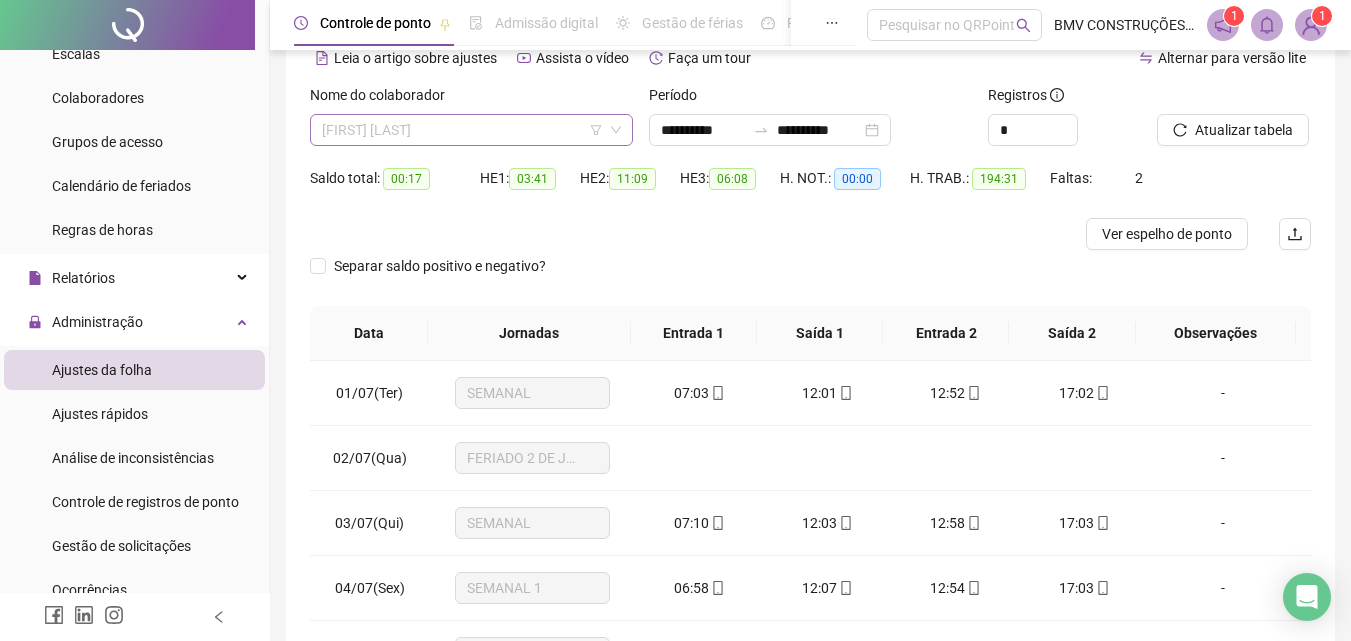 scroll, scrollTop: 2784, scrollLeft: 0, axis: vertical 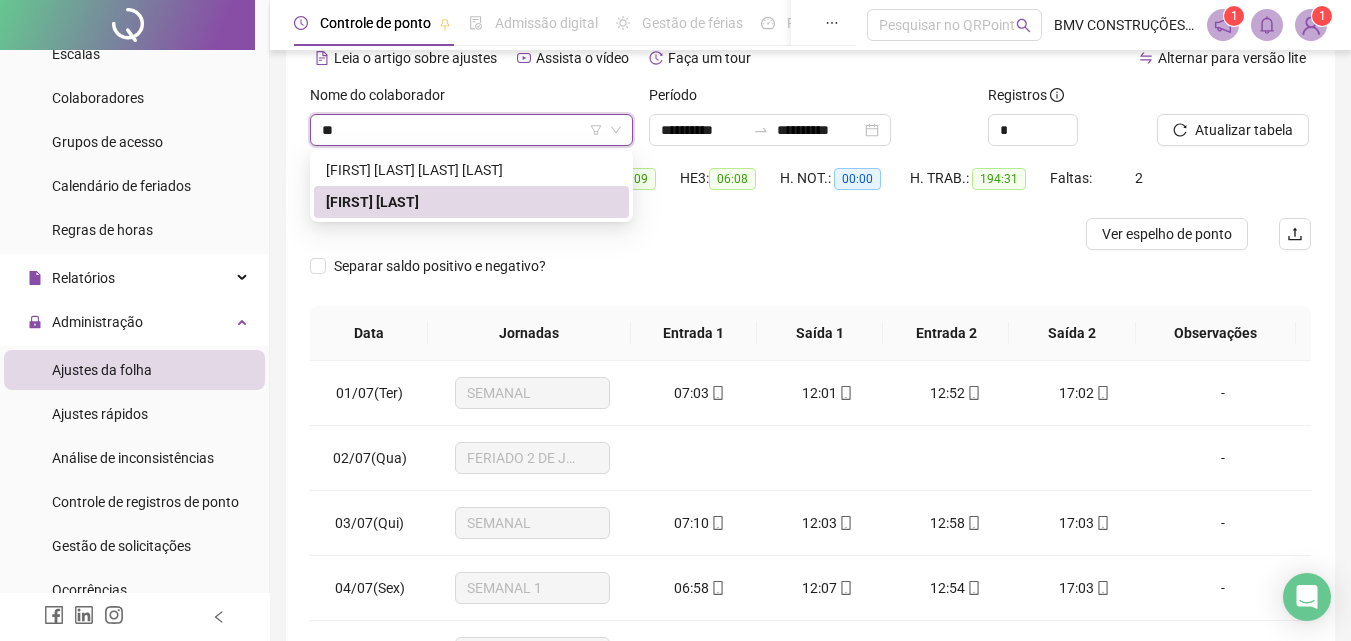 type on "***" 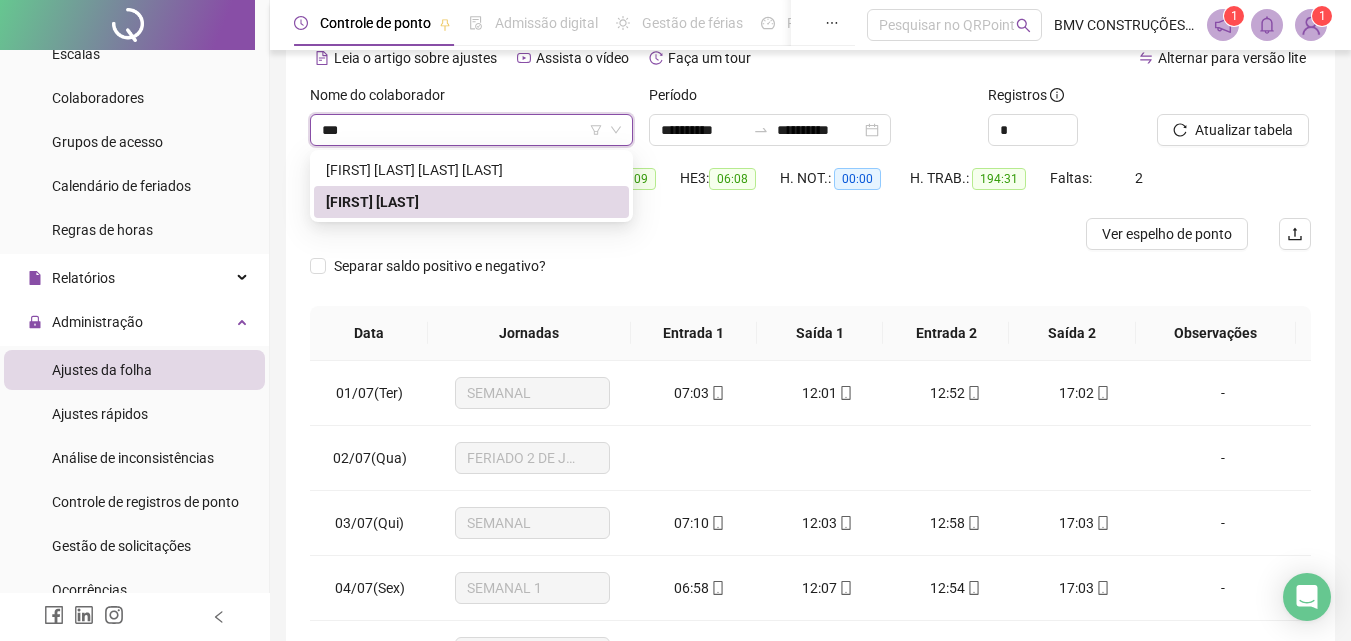 scroll, scrollTop: 0, scrollLeft: 0, axis: both 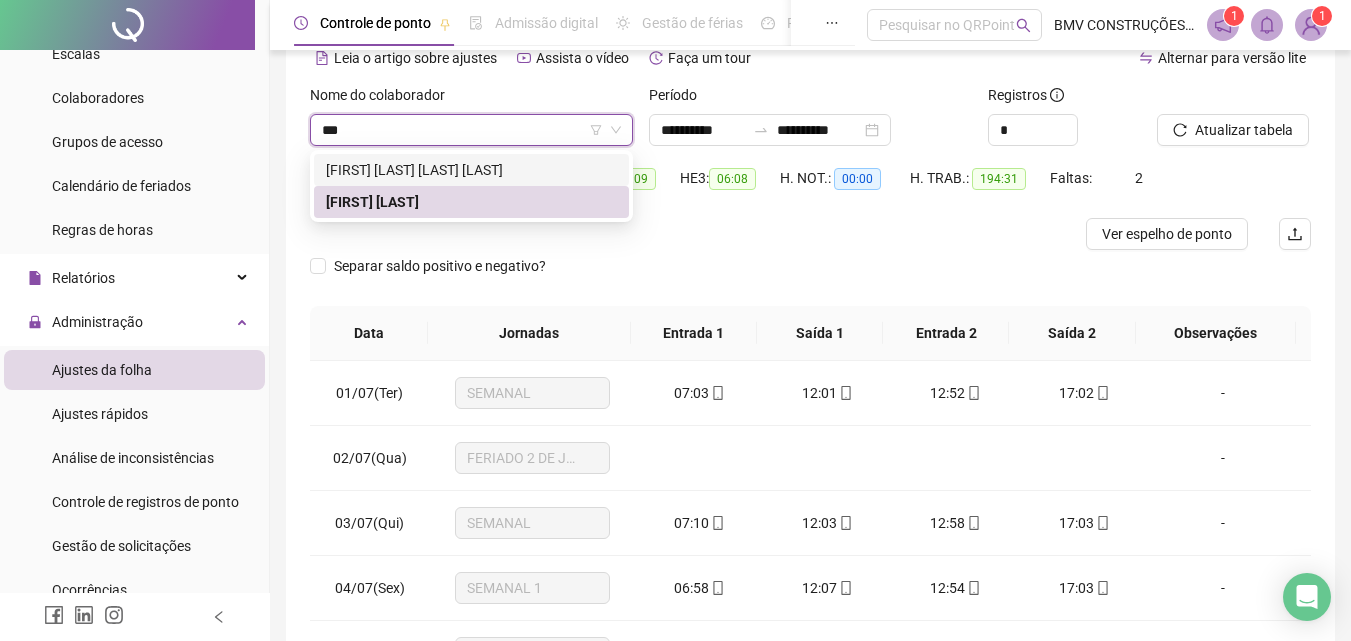 click on "[FIRST] [LAST] [LAST] [LAST]" at bounding box center [471, 170] 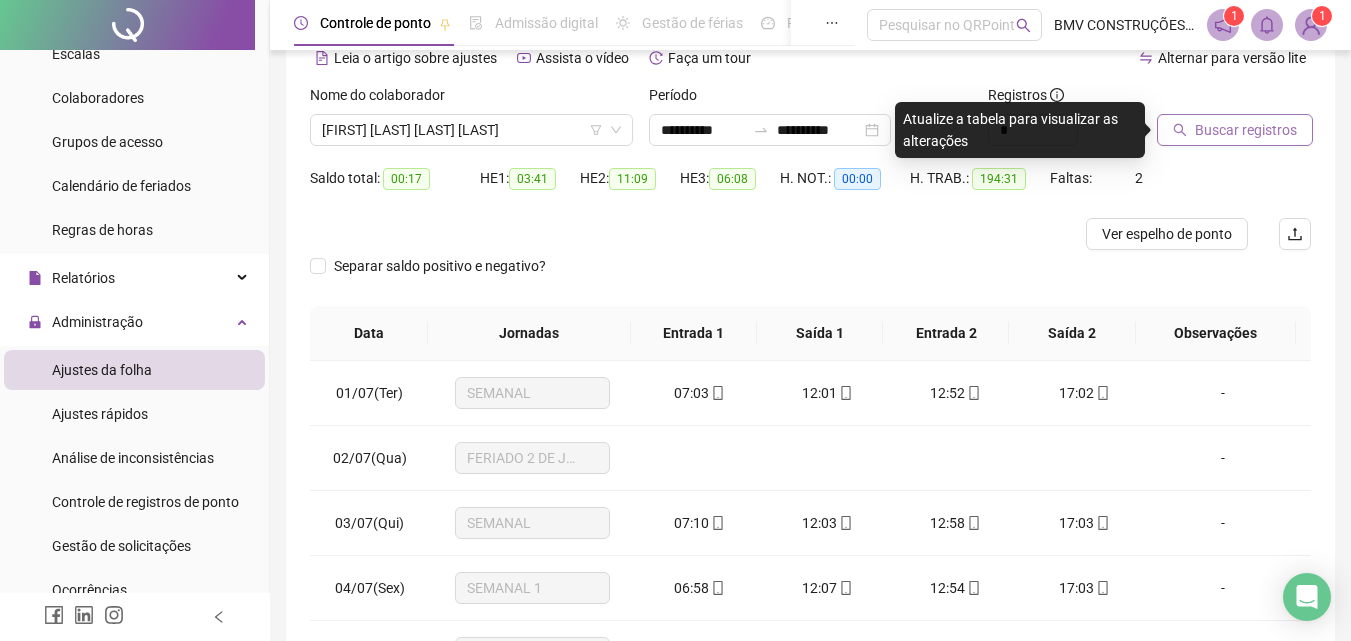 click on "Buscar registros" at bounding box center (1246, 130) 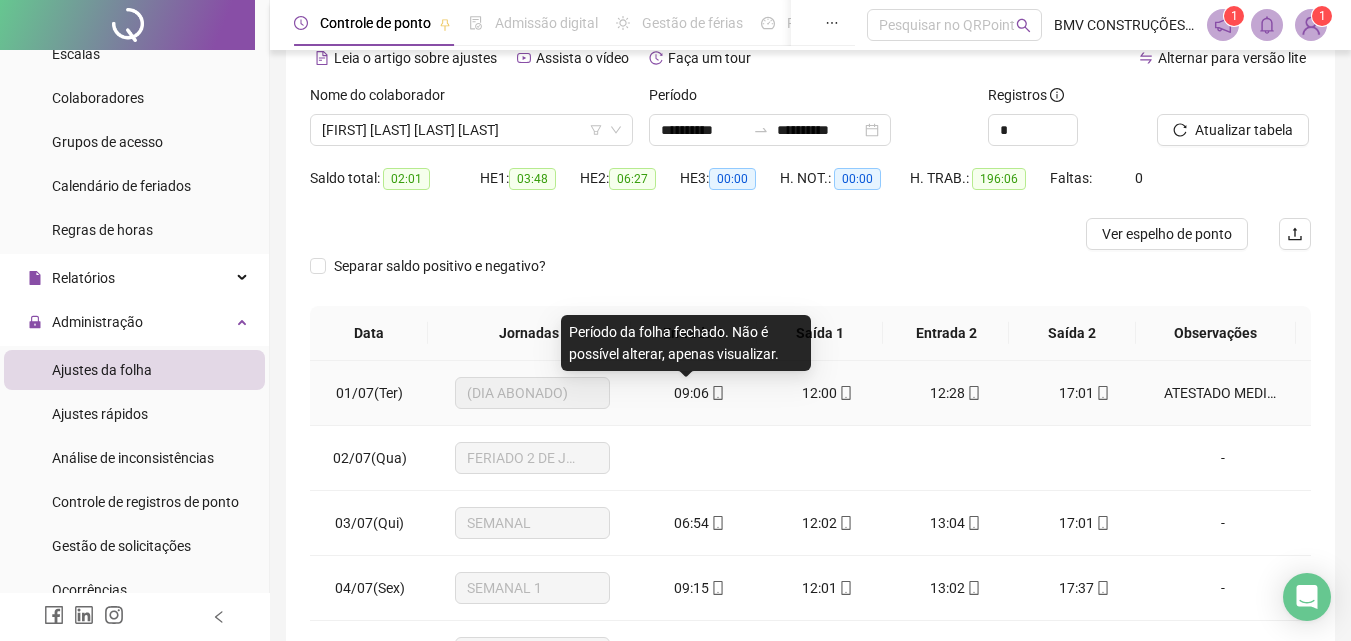 click on "09:06" at bounding box center [691, 393] 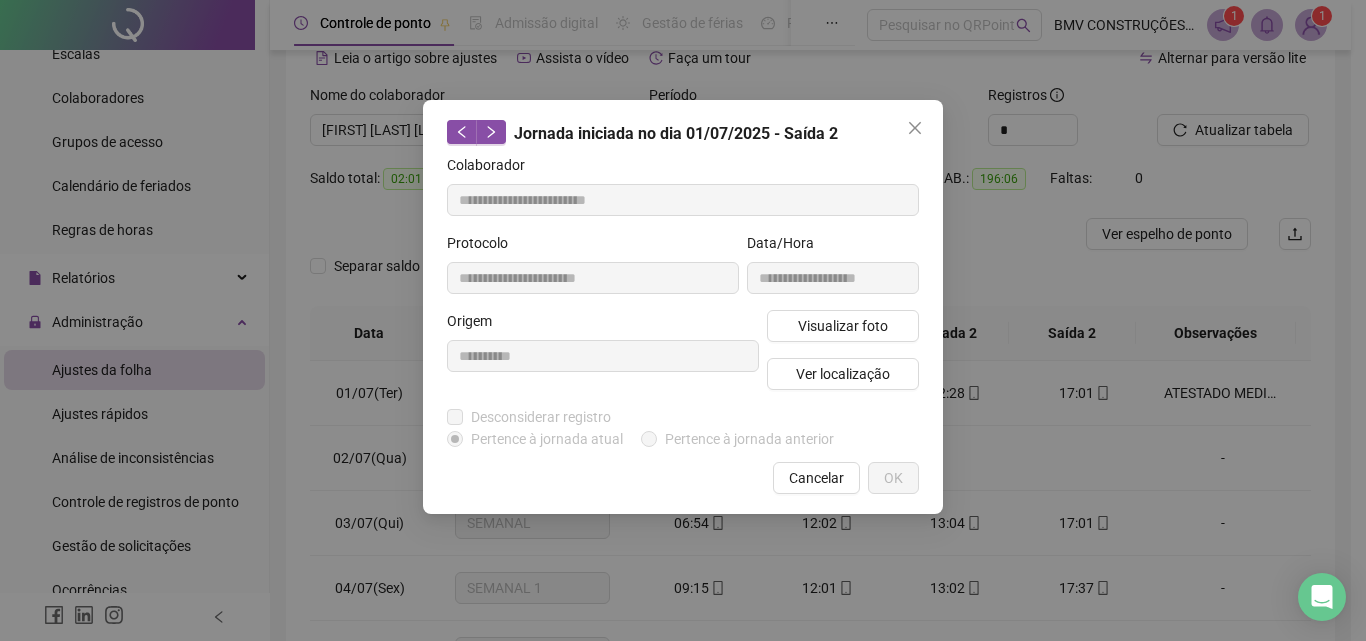 type on "**********" 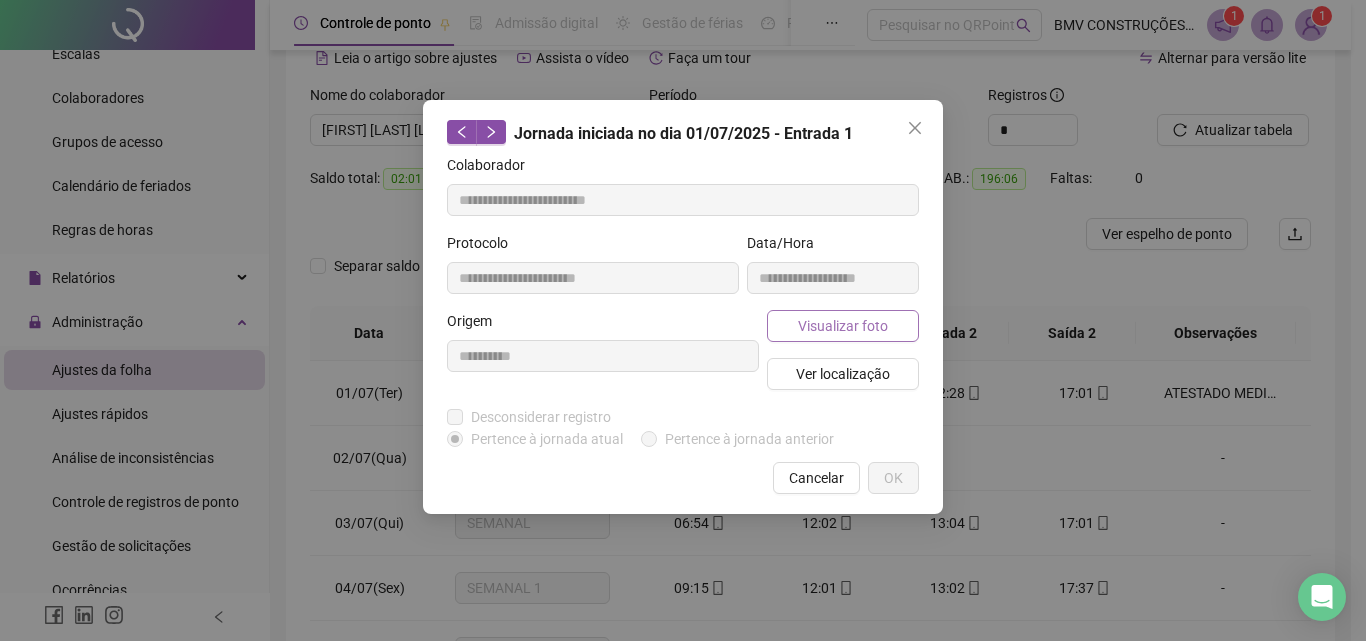 click on "Visualizar foto" at bounding box center (843, 326) 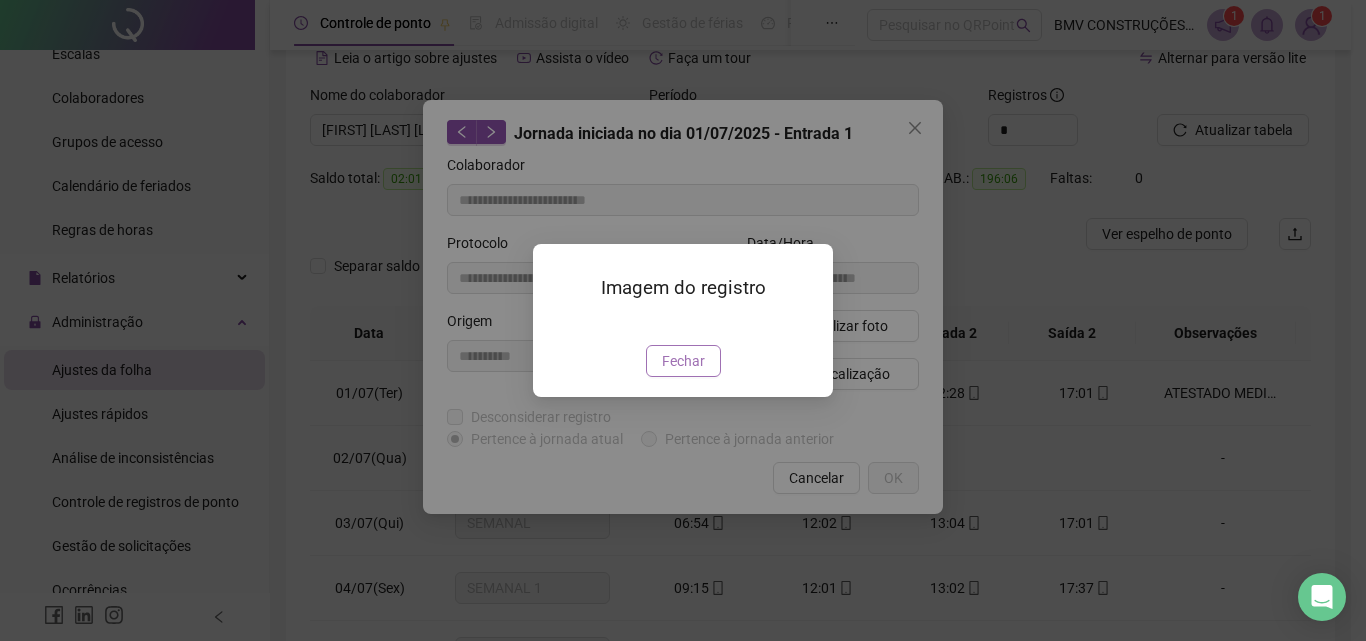 click on "Fechar" at bounding box center (683, 361) 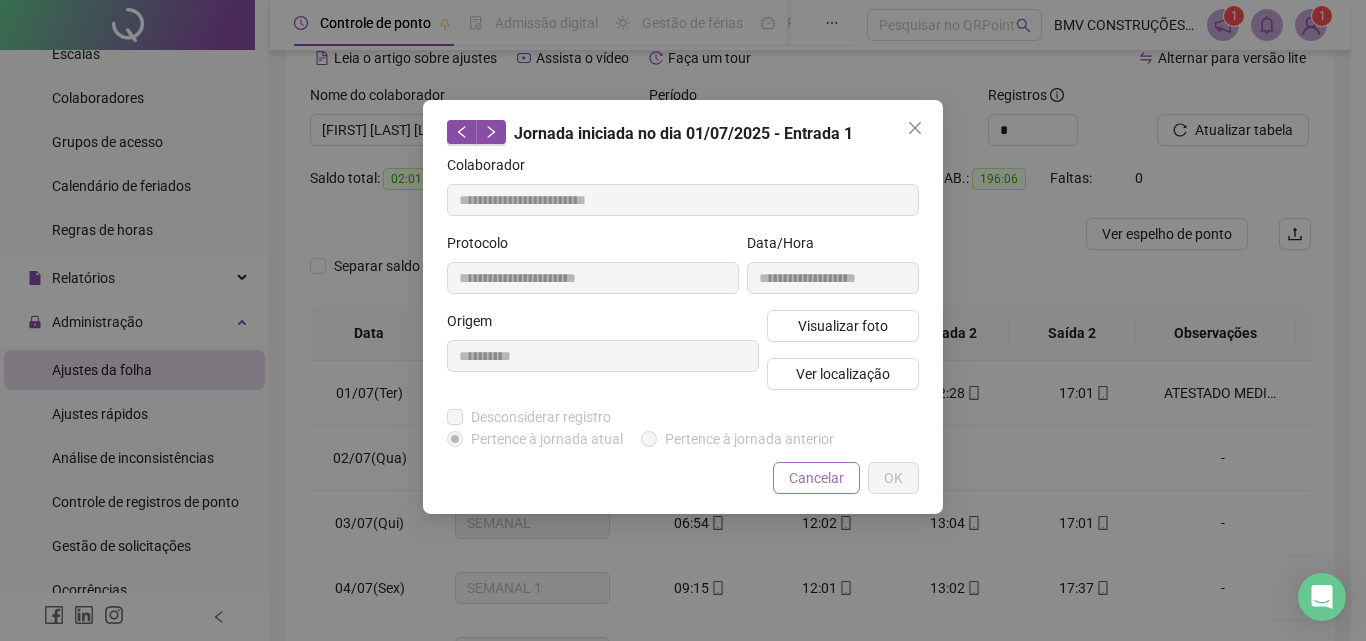 click on "Cancelar" at bounding box center (816, 478) 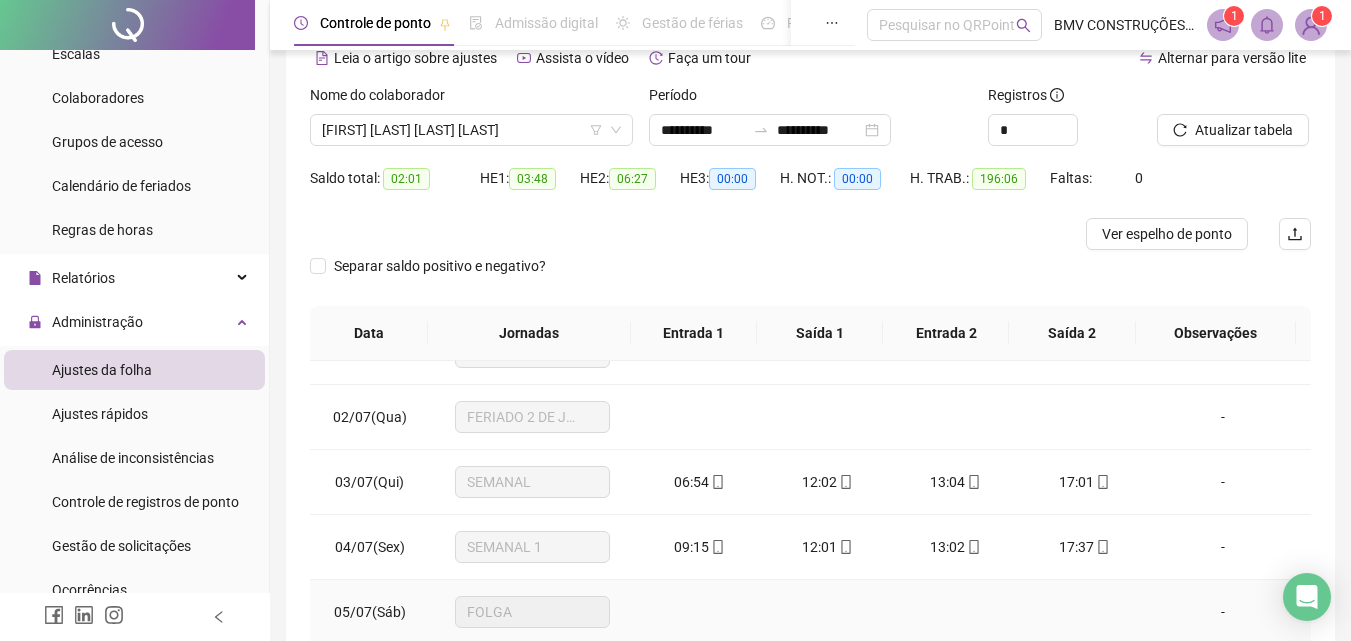 scroll, scrollTop: 0, scrollLeft: 0, axis: both 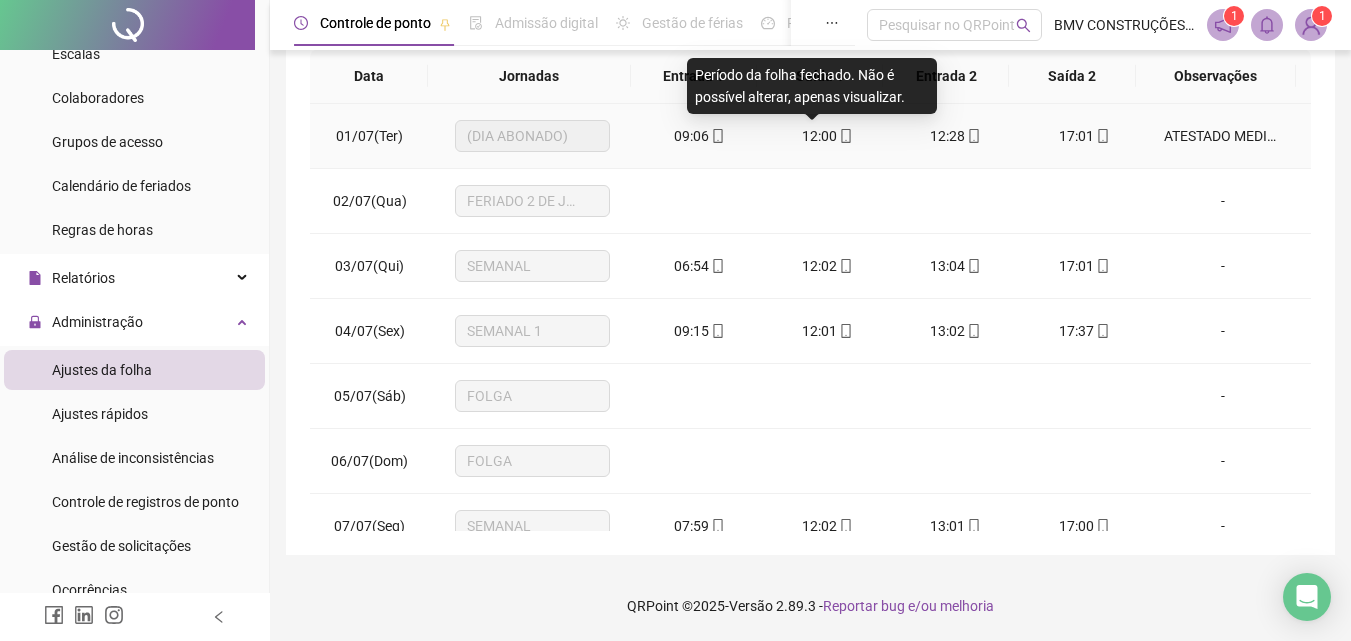 click on "12:00" at bounding box center [819, 136] 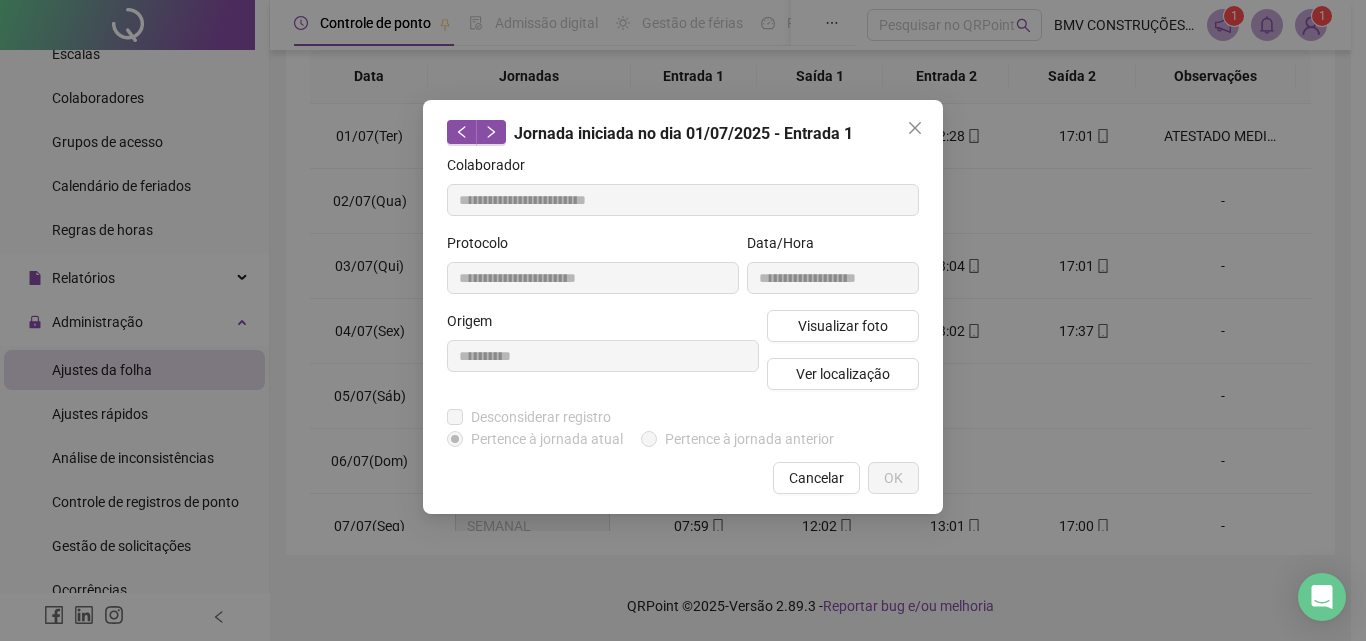 type on "**********" 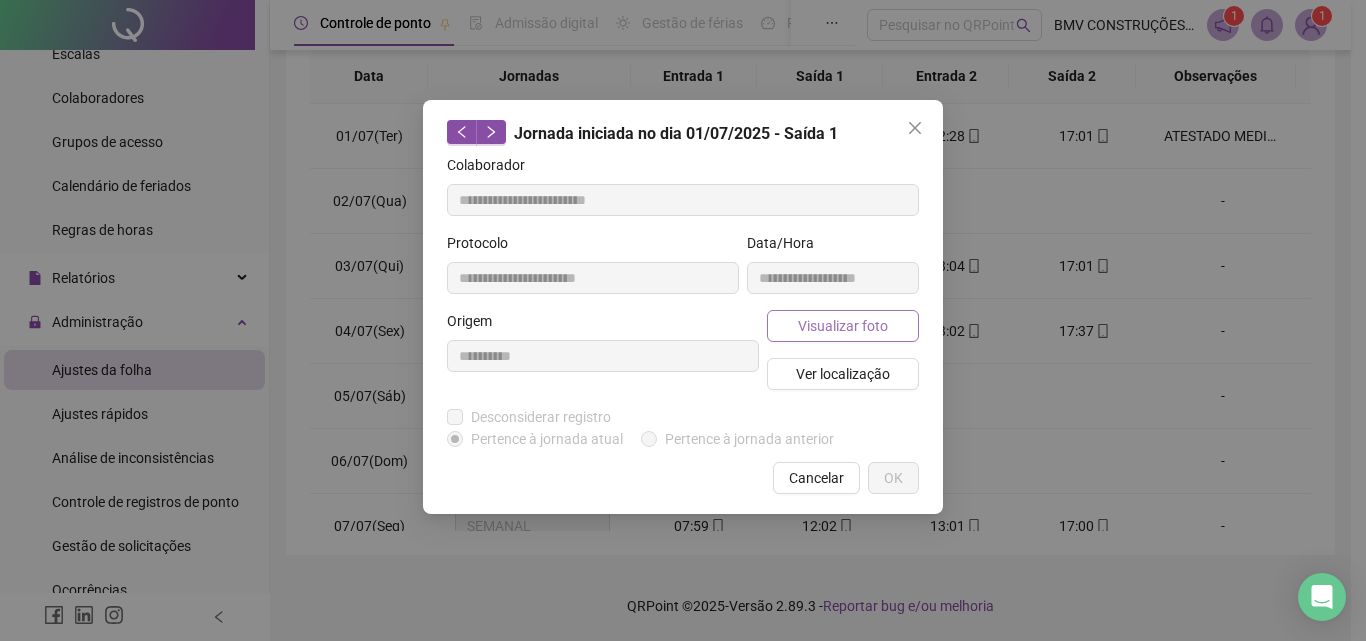 click on "Visualizar foto" at bounding box center [843, 326] 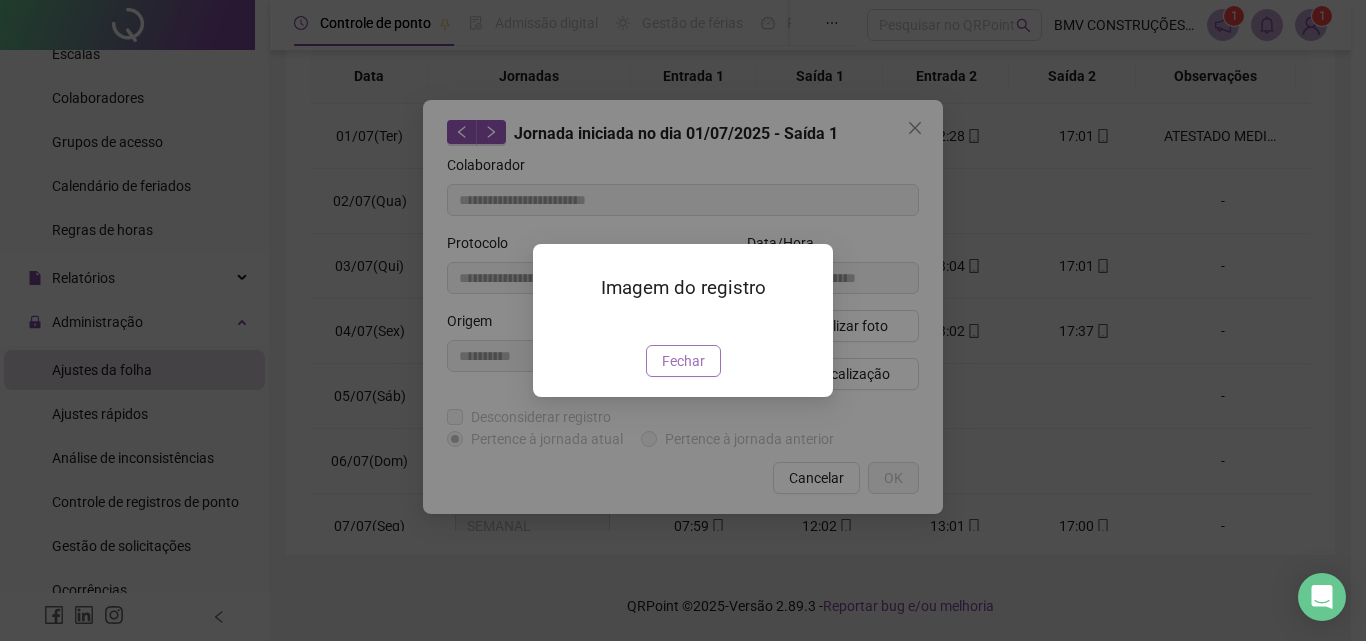 click on "Fechar" at bounding box center [683, 361] 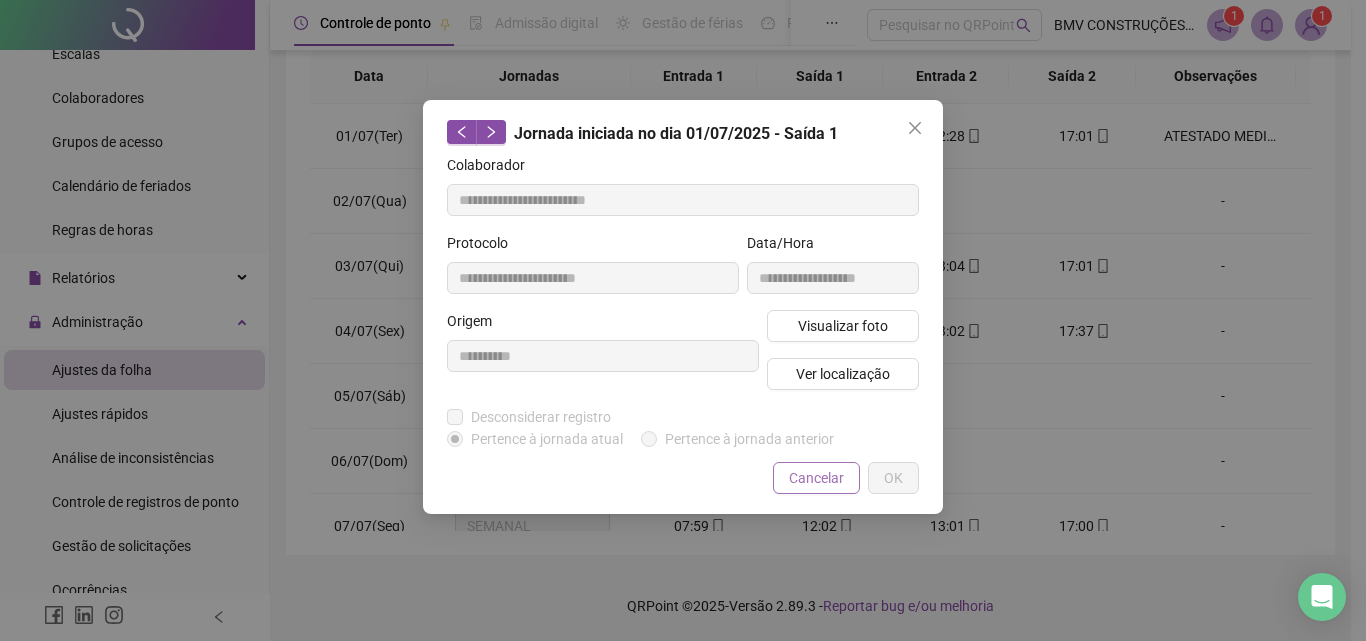 click on "Cancelar" at bounding box center (816, 478) 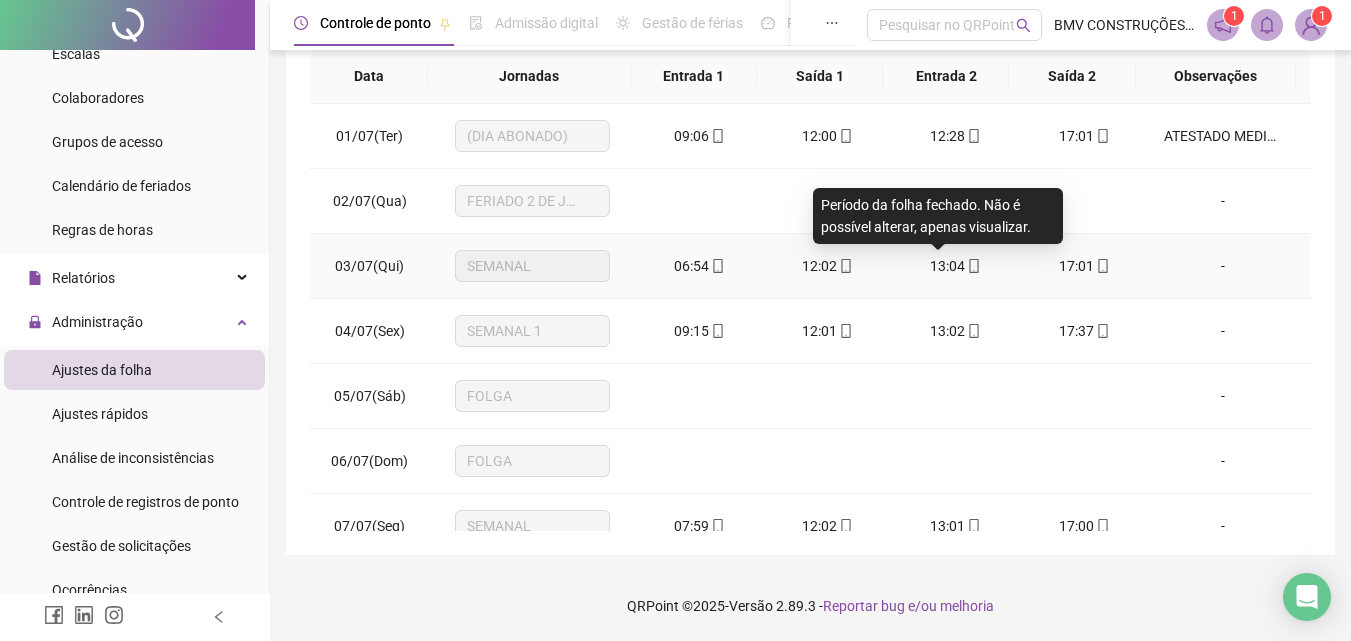 click on "13:04" at bounding box center (947, 266) 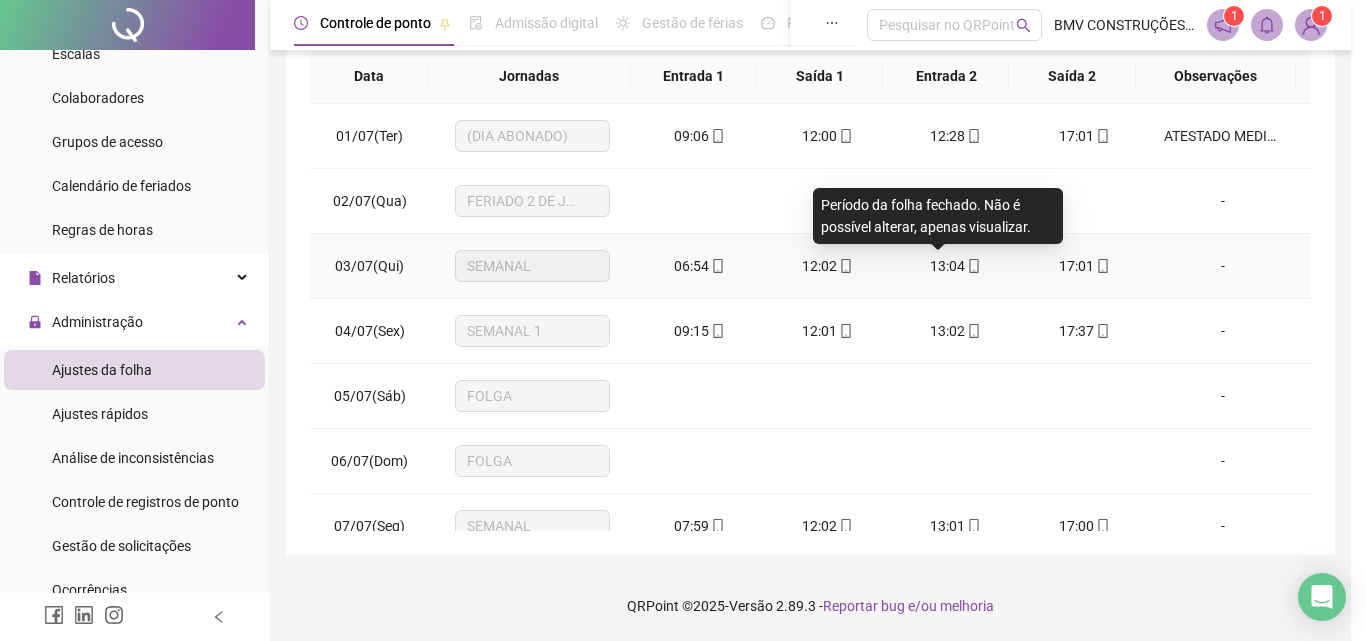 type on "**********" 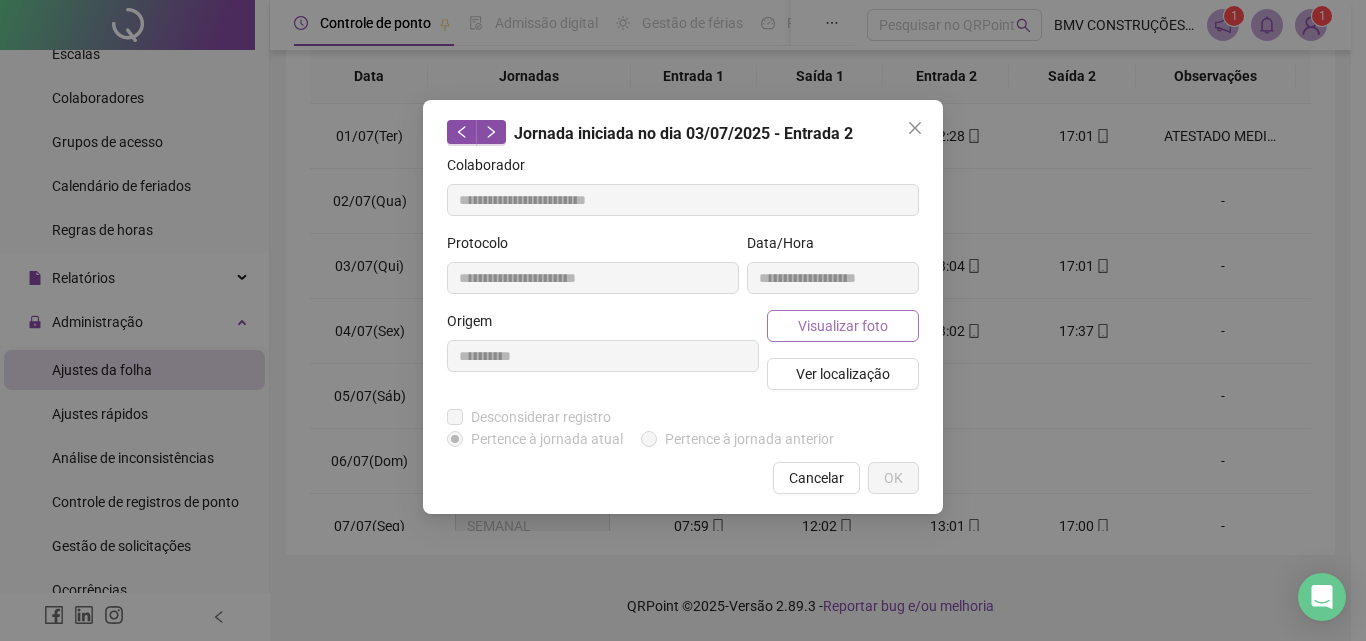 click on "Visualizar foto" at bounding box center [843, 326] 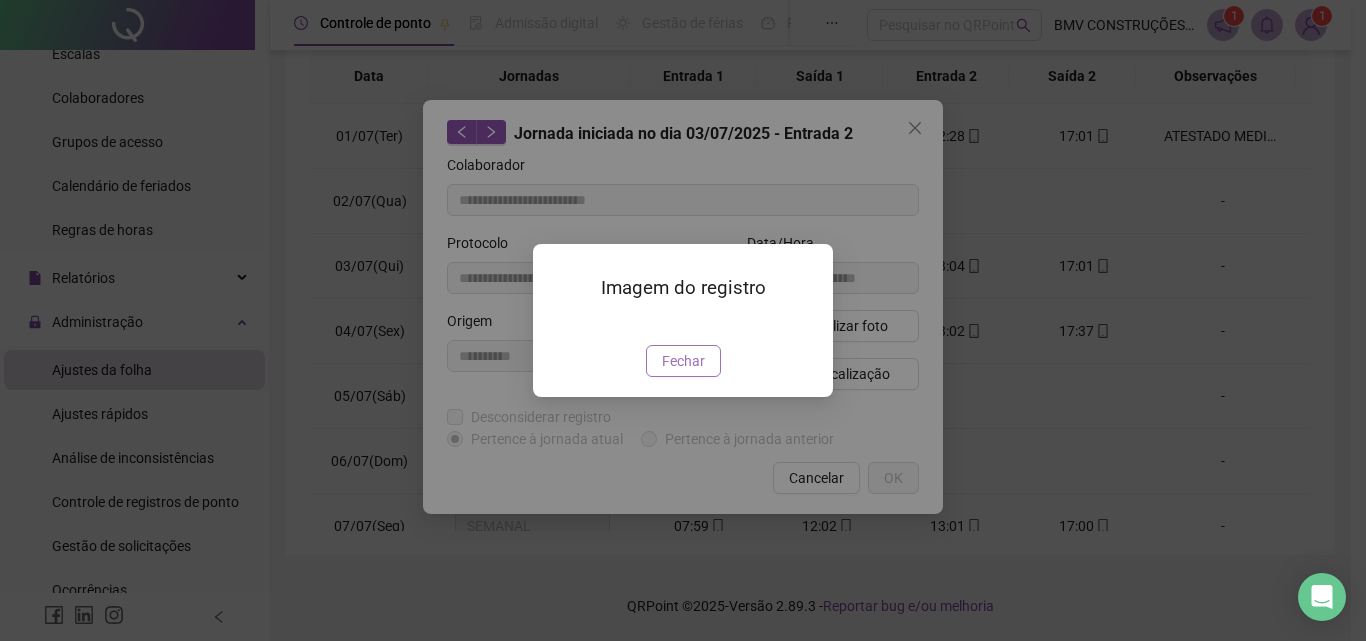 click on "Fechar" at bounding box center (683, 361) 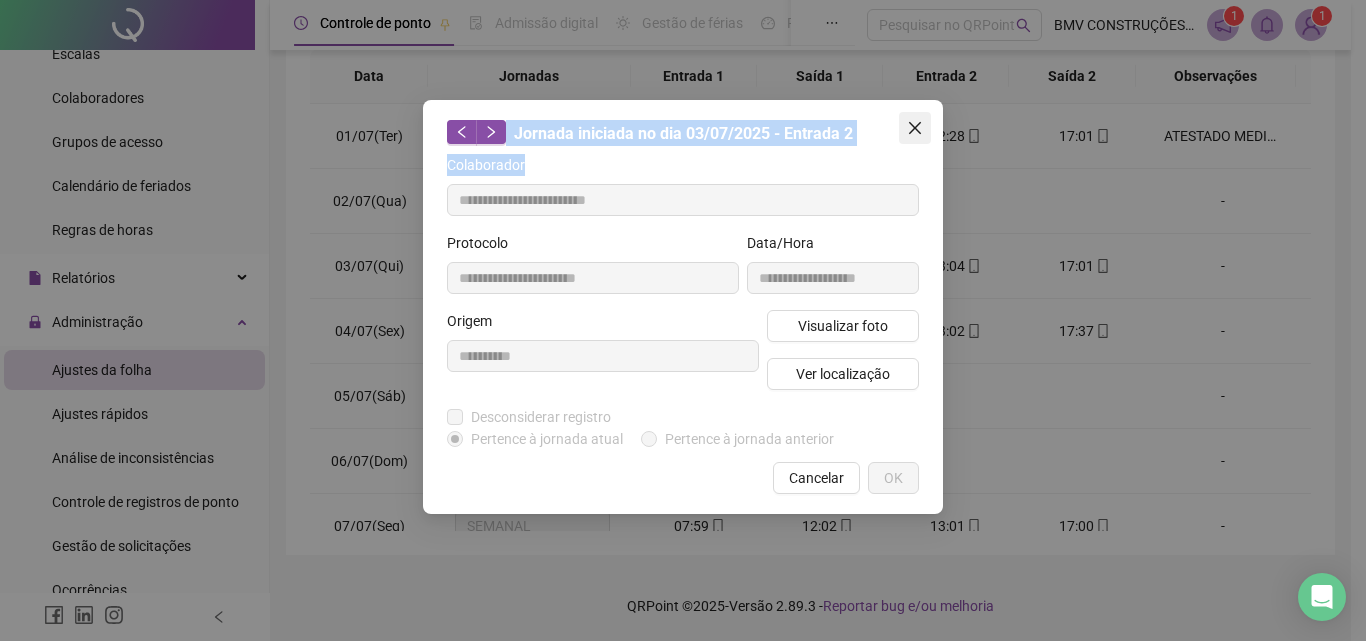 click on "**********" at bounding box center (683, 307) 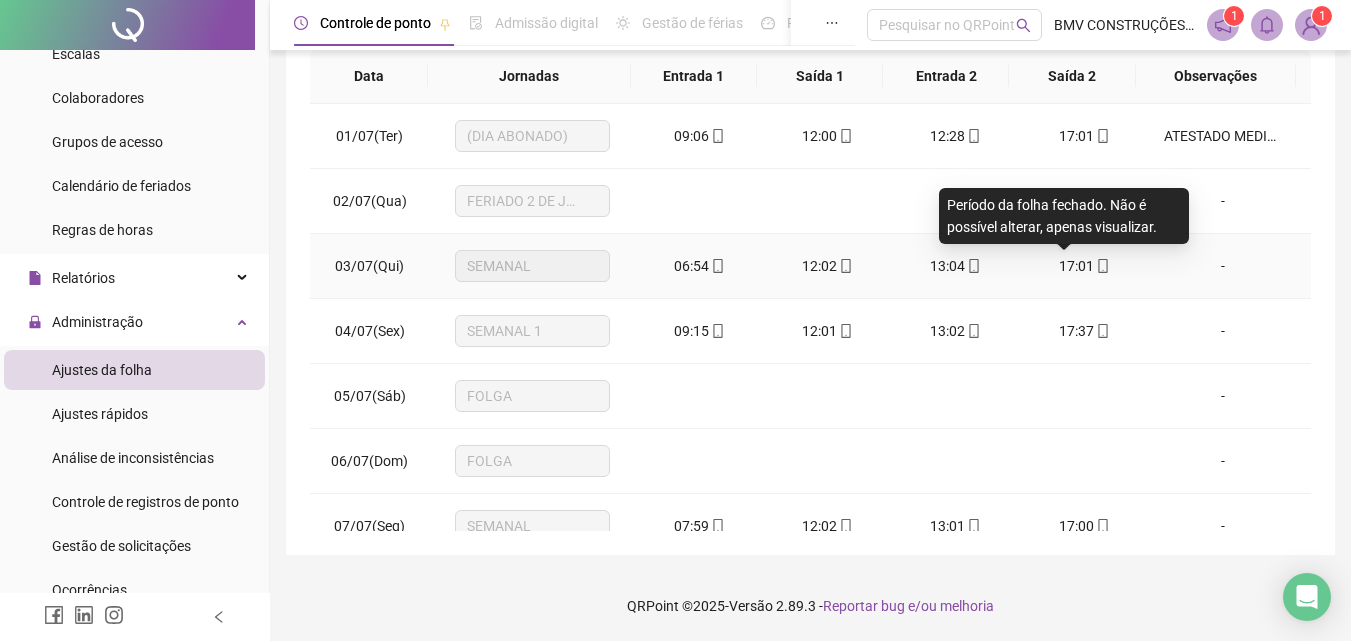 click on "17:01" at bounding box center [1076, 266] 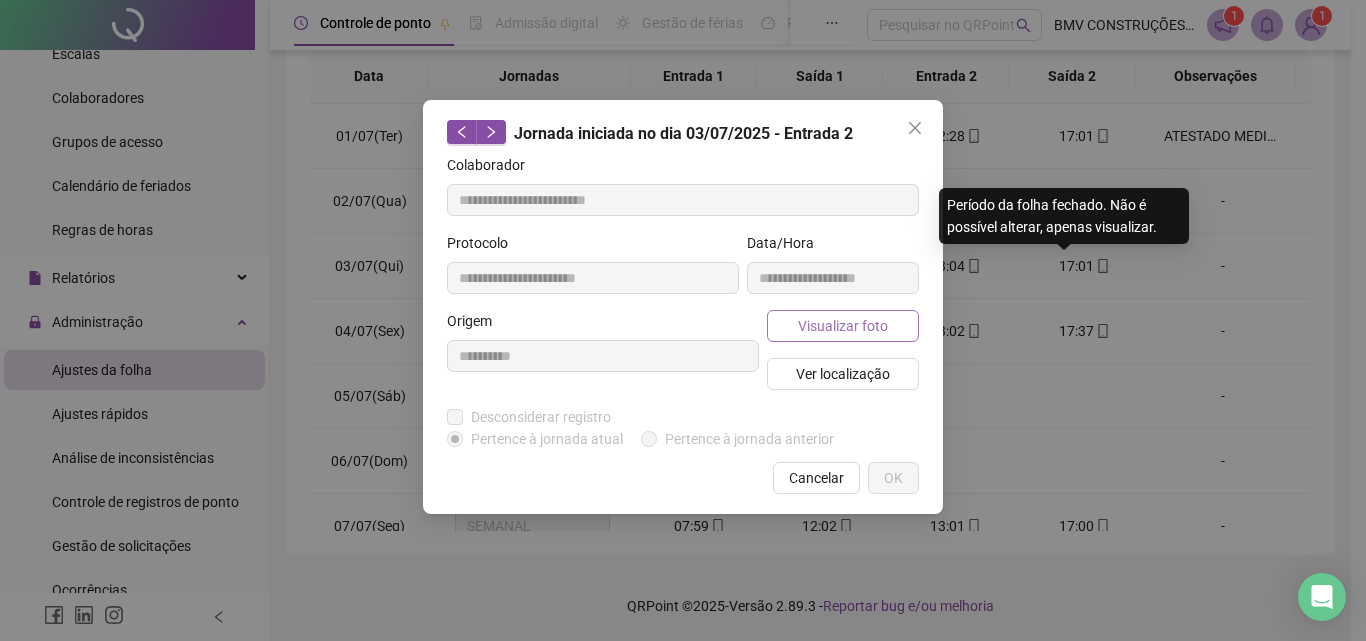 type on "**********" 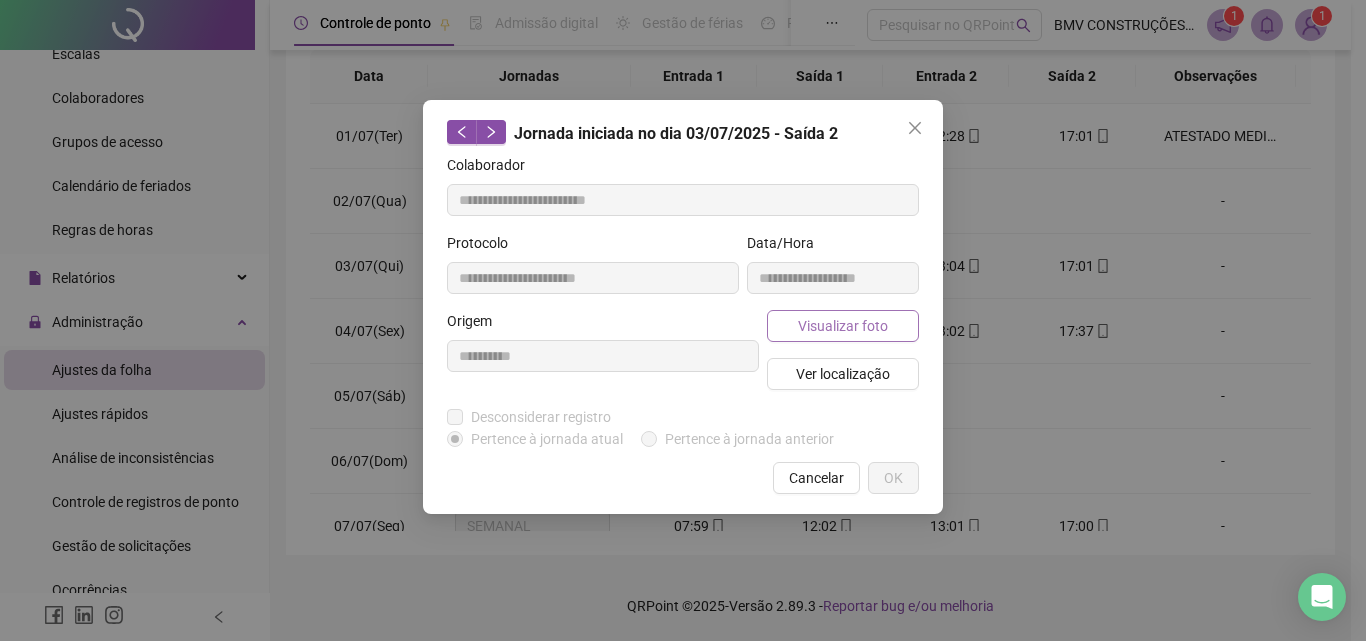 click on "Visualizar foto" at bounding box center (843, 326) 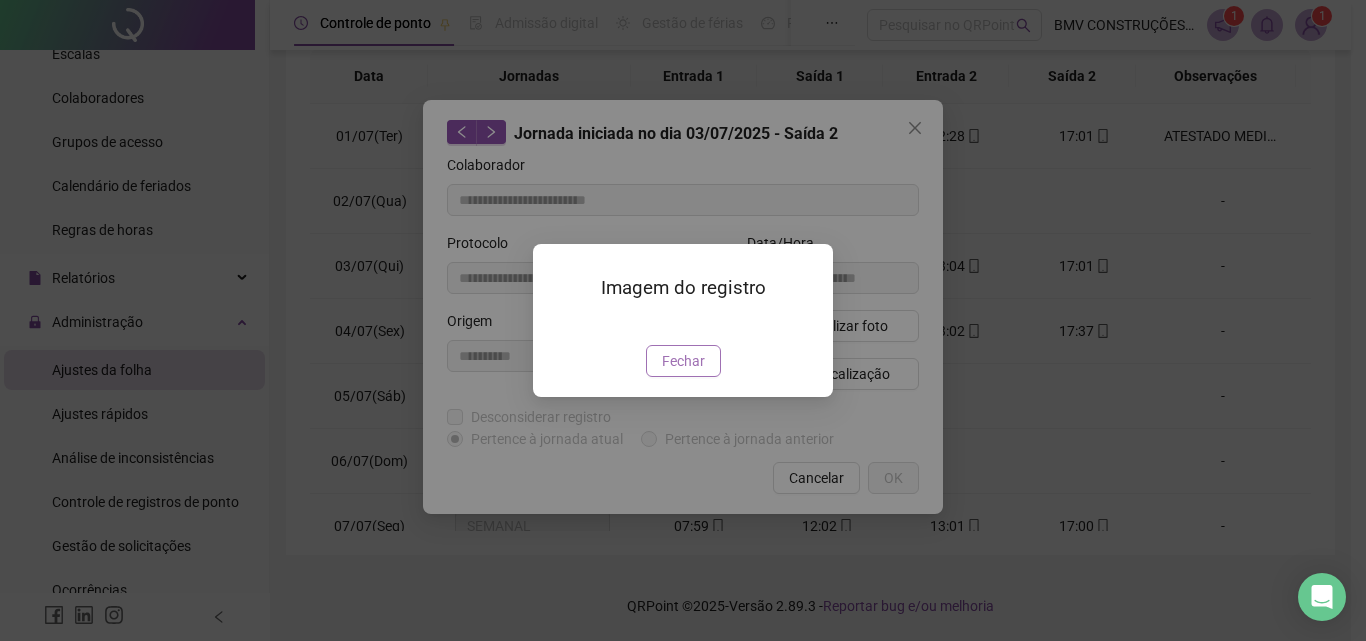 click on "Fechar" at bounding box center [683, 361] 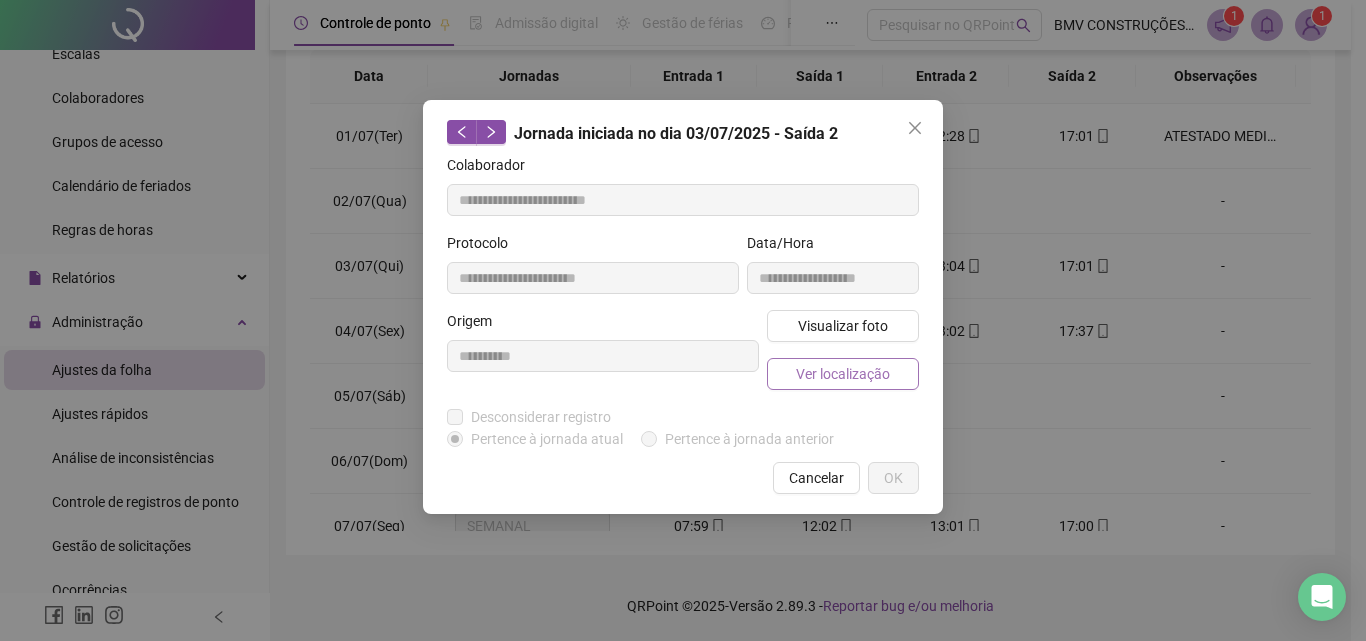 click on "Ver localização" at bounding box center (843, 374) 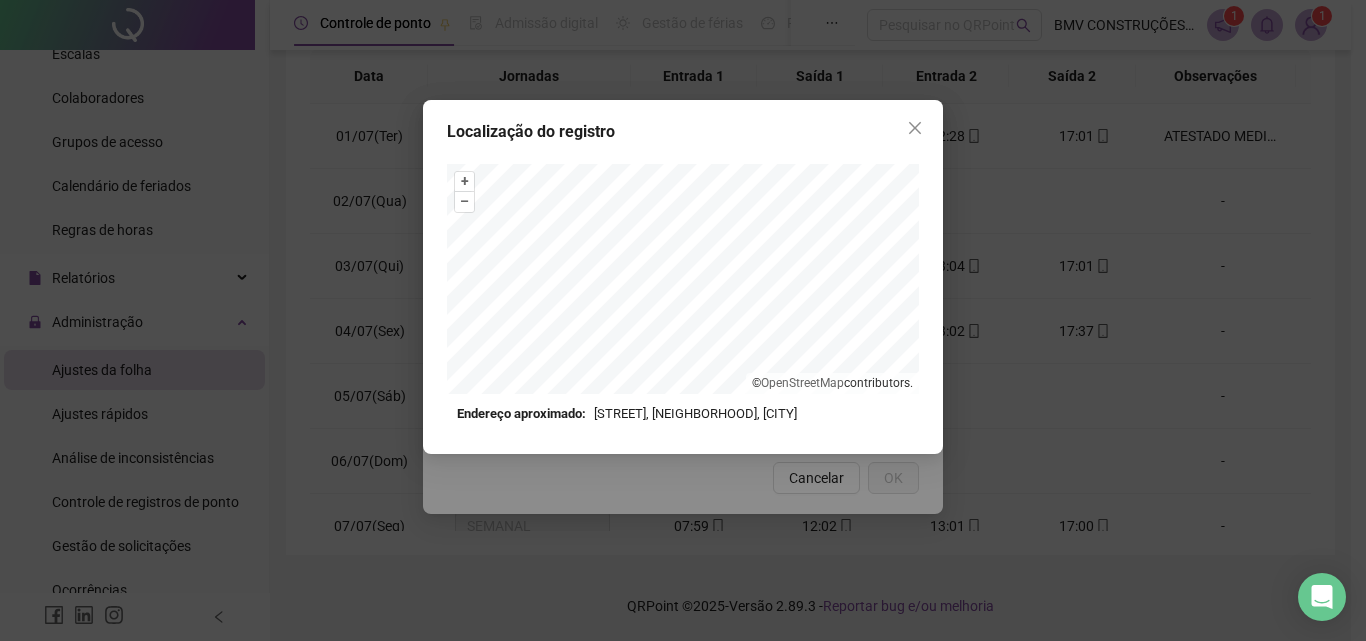 click on "Endereço aproximado:   [STREET], [NEIGHBORHOOD], [CITY]" at bounding box center (683, 414) 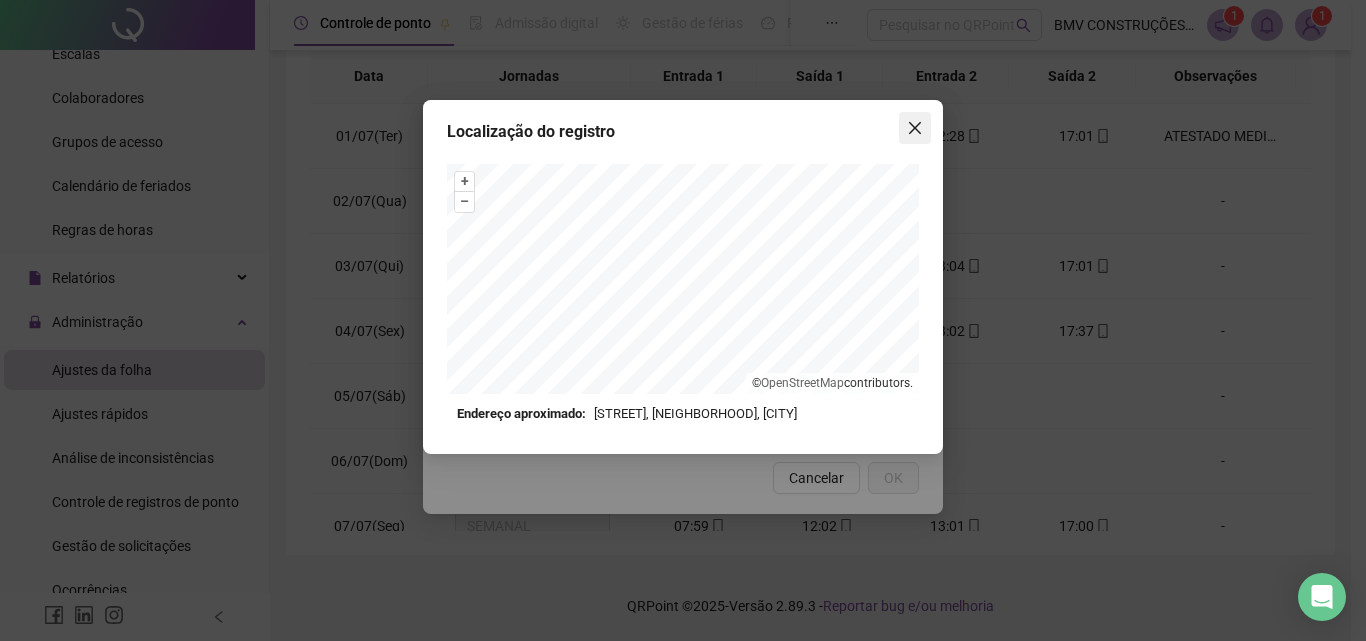 click at bounding box center [915, 128] 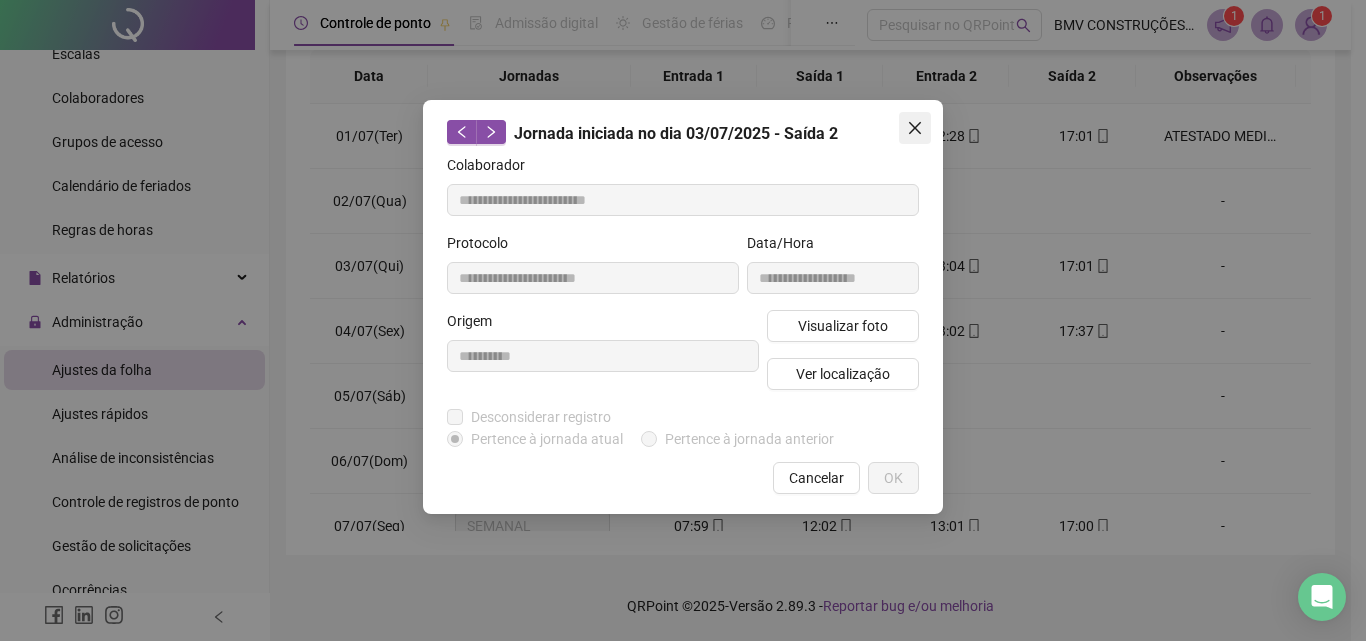 click at bounding box center (915, 128) 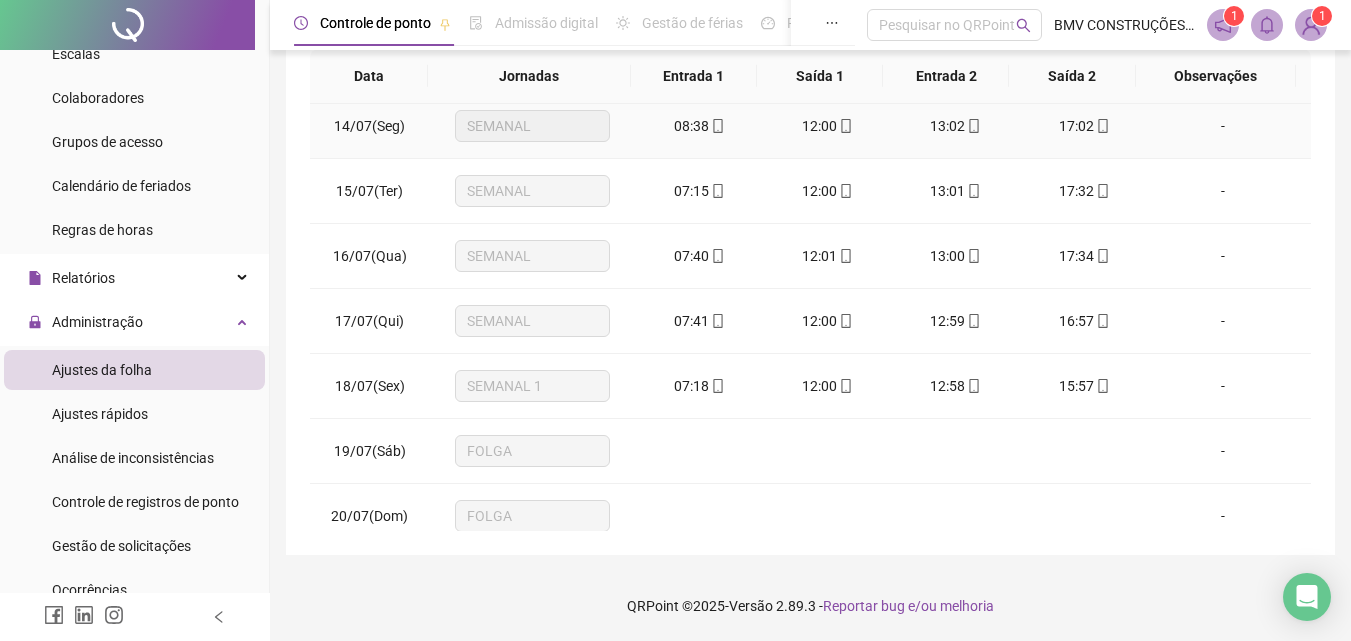 scroll, scrollTop: 900, scrollLeft: 0, axis: vertical 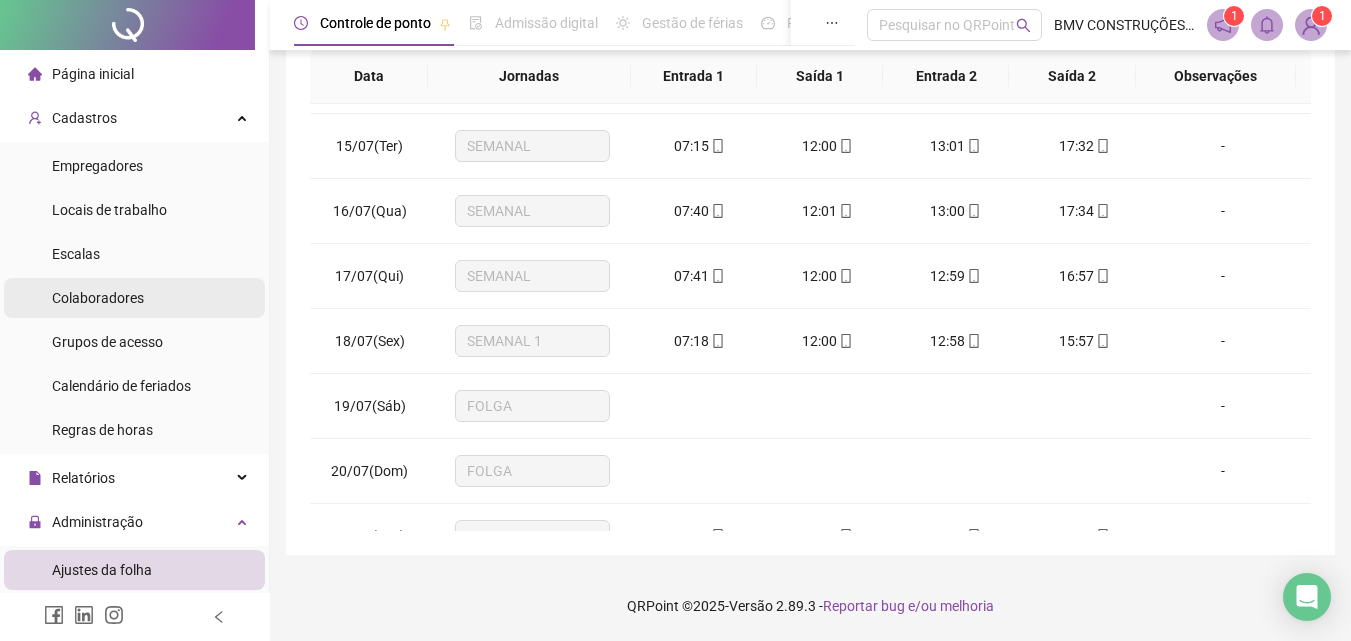 click on "Colaboradores" at bounding box center (98, 298) 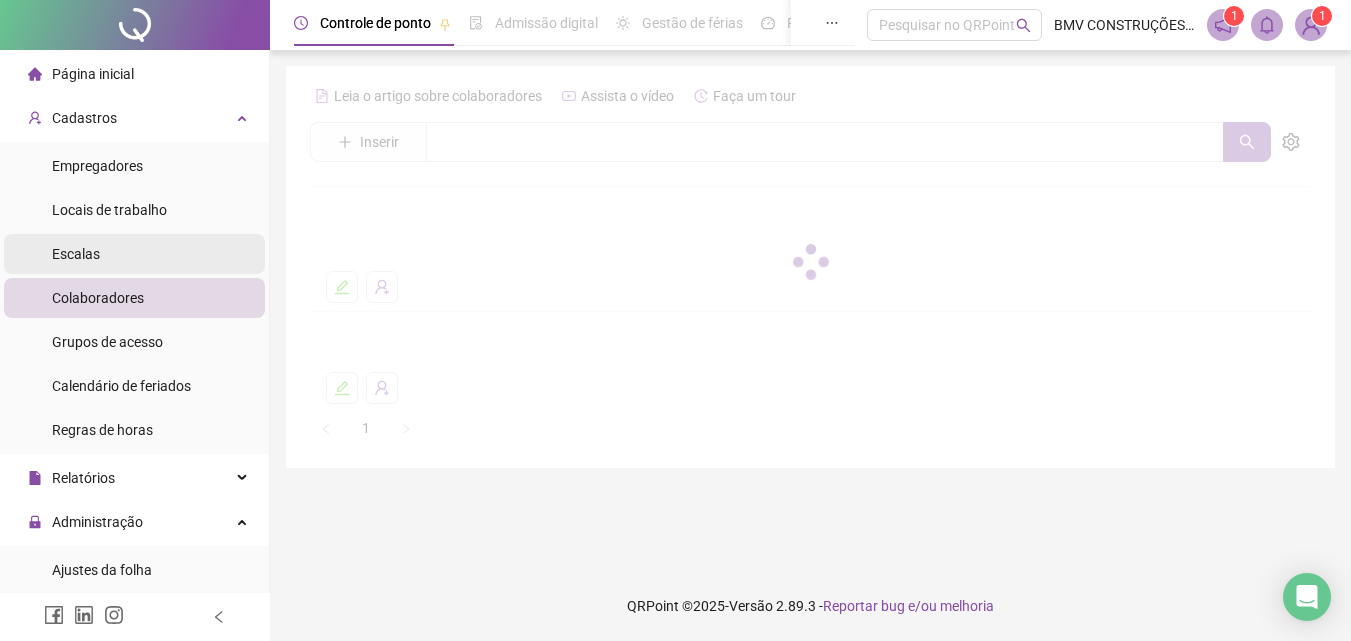 scroll, scrollTop: 0, scrollLeft: 0, axis: both 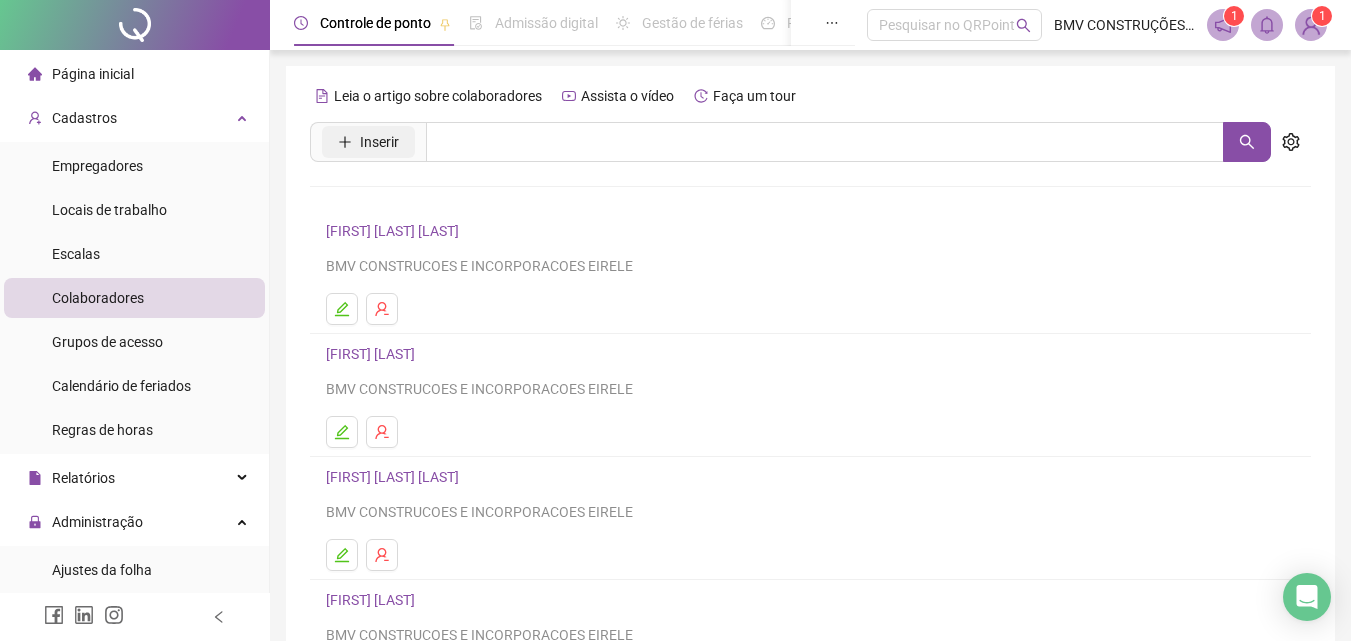 click on "Inserir" at bounding box center (379, 142) 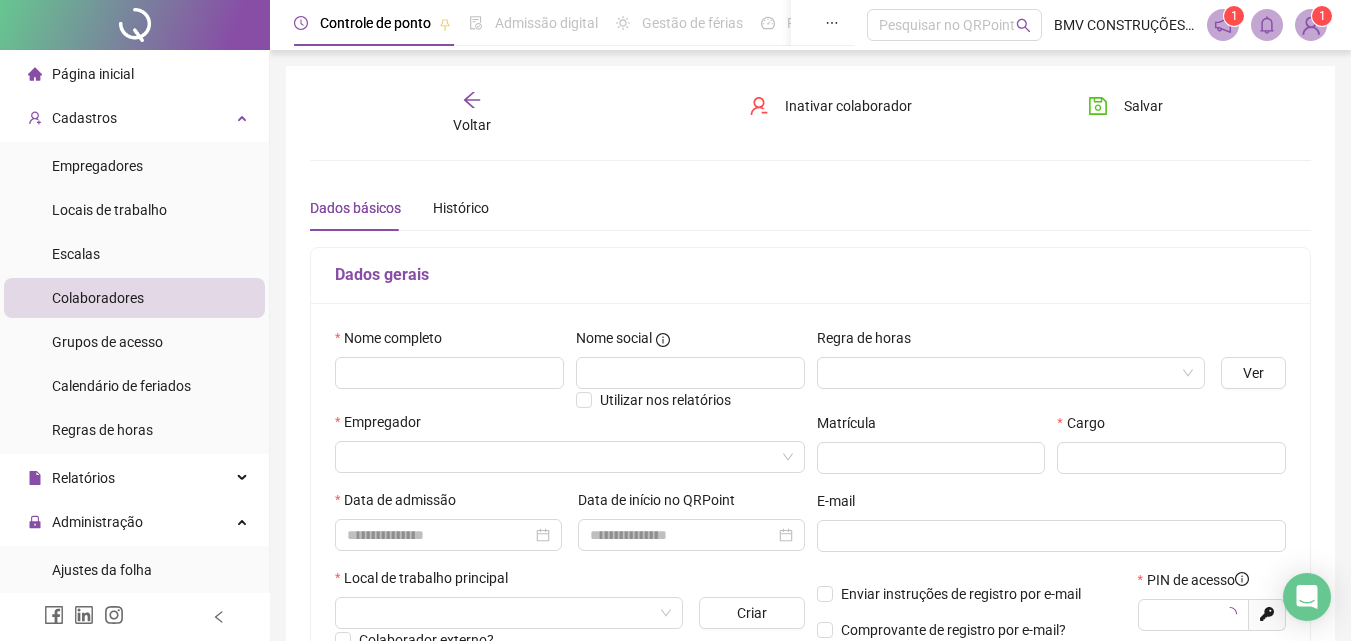 type on "*****" 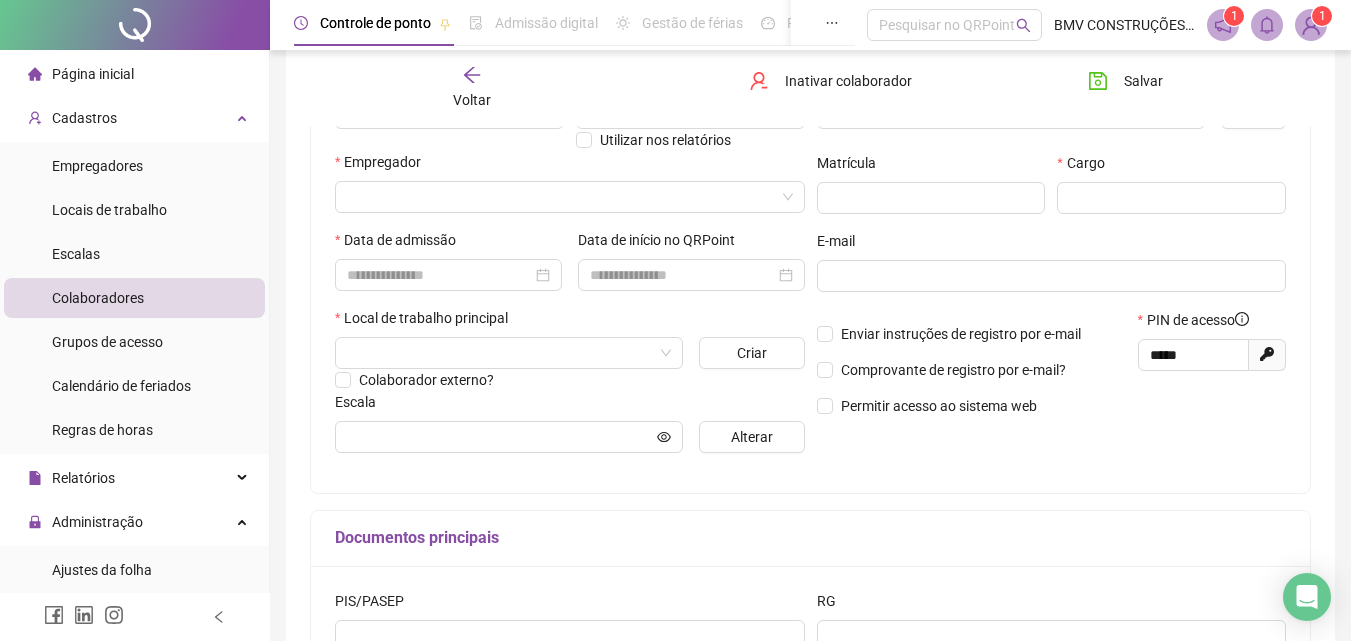 scroll, scrollTop: 300, scrollLeft: 0, axis: vertical 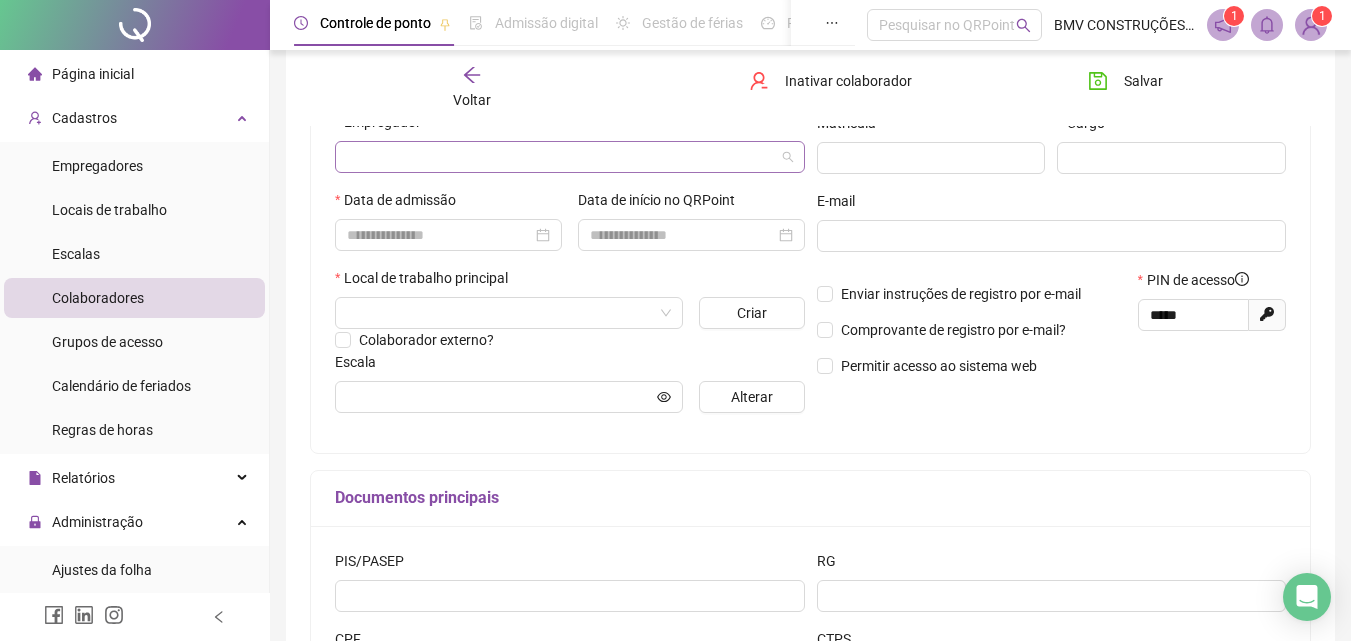click at bounding box center [561, 157] 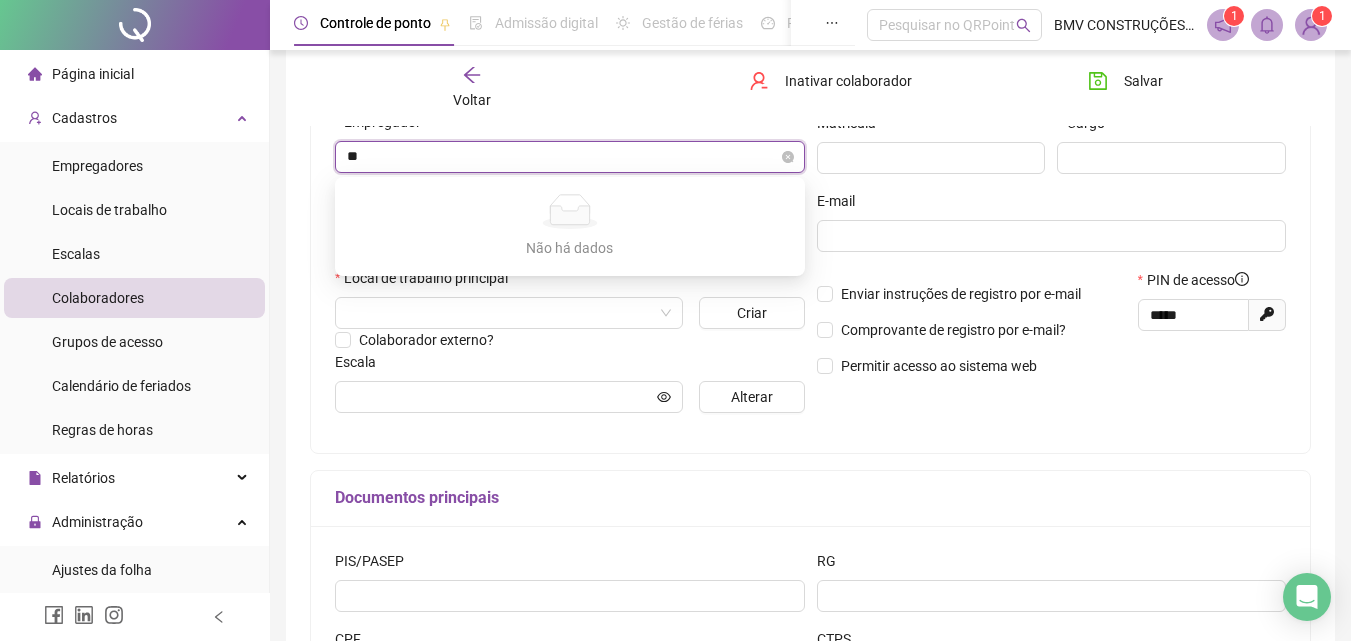 type on "*" 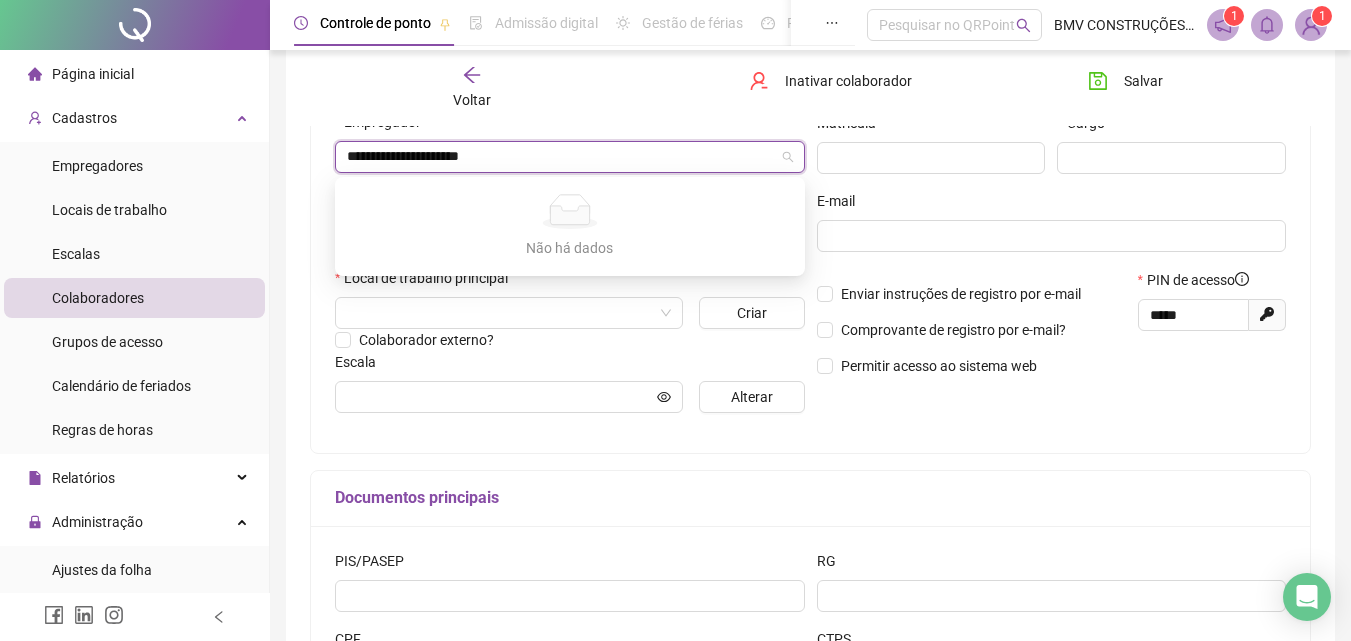 type on "**********" 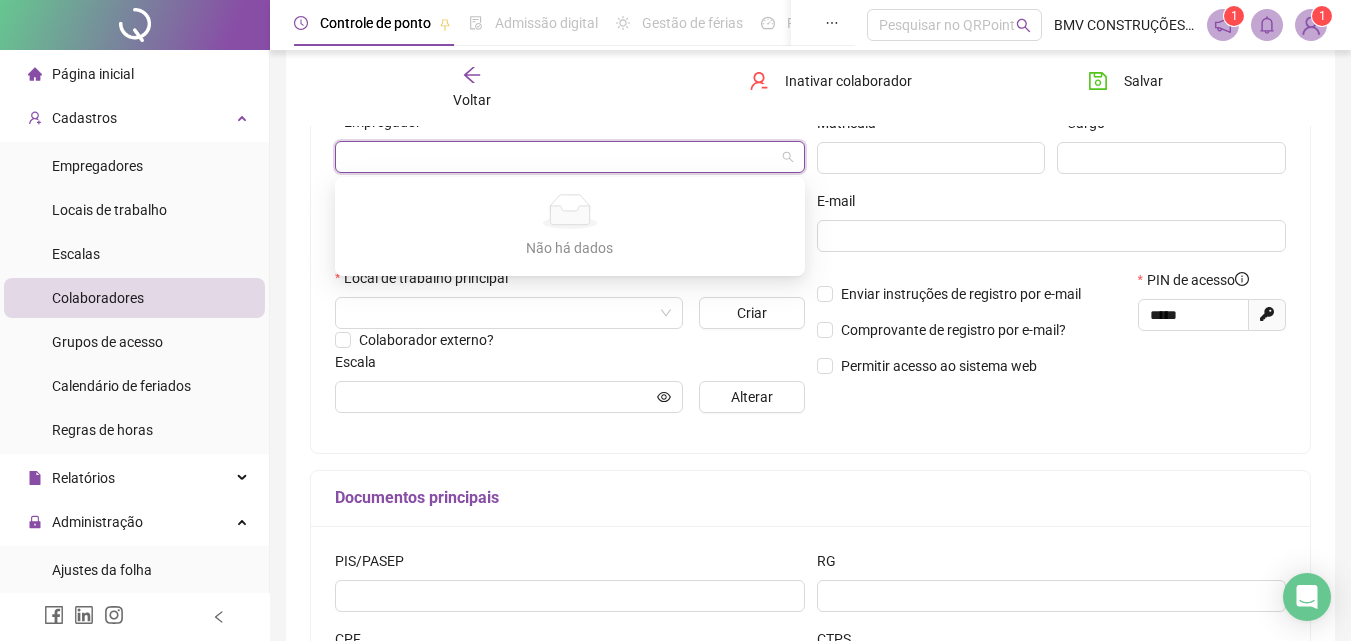 click on "Cargo" at bounding box center (1171, 151) 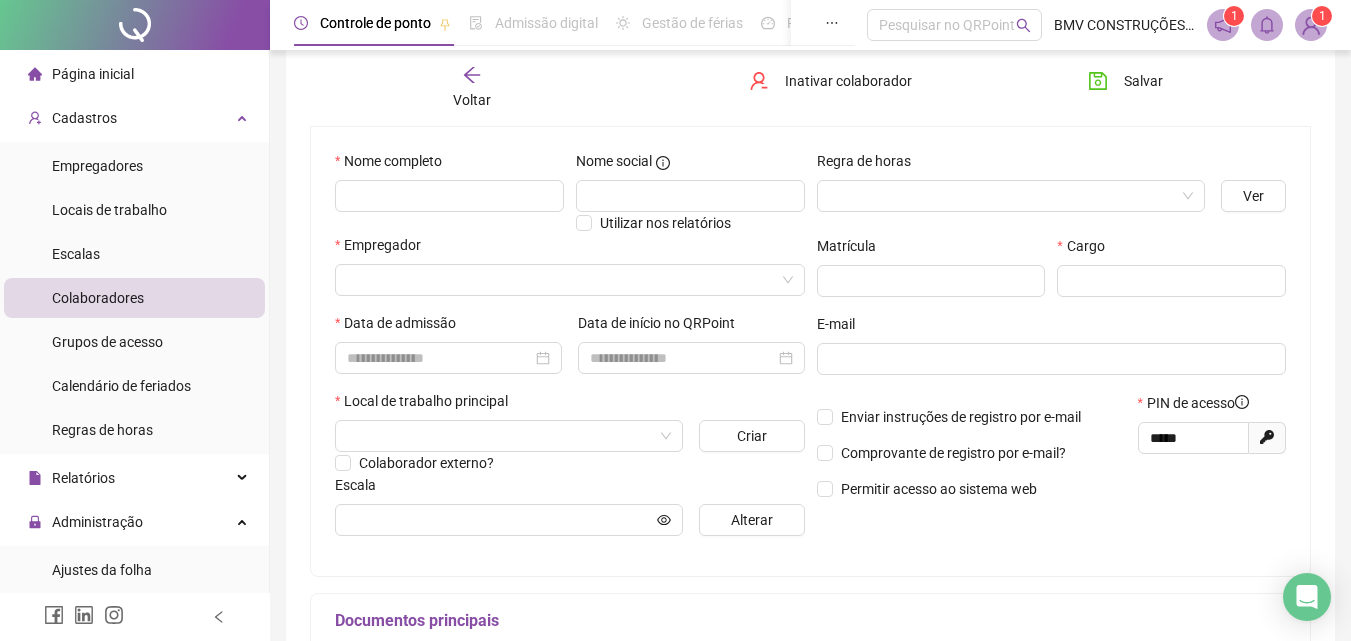 scroll, scrollTop: 0, scrollLeft: 0, axis: both 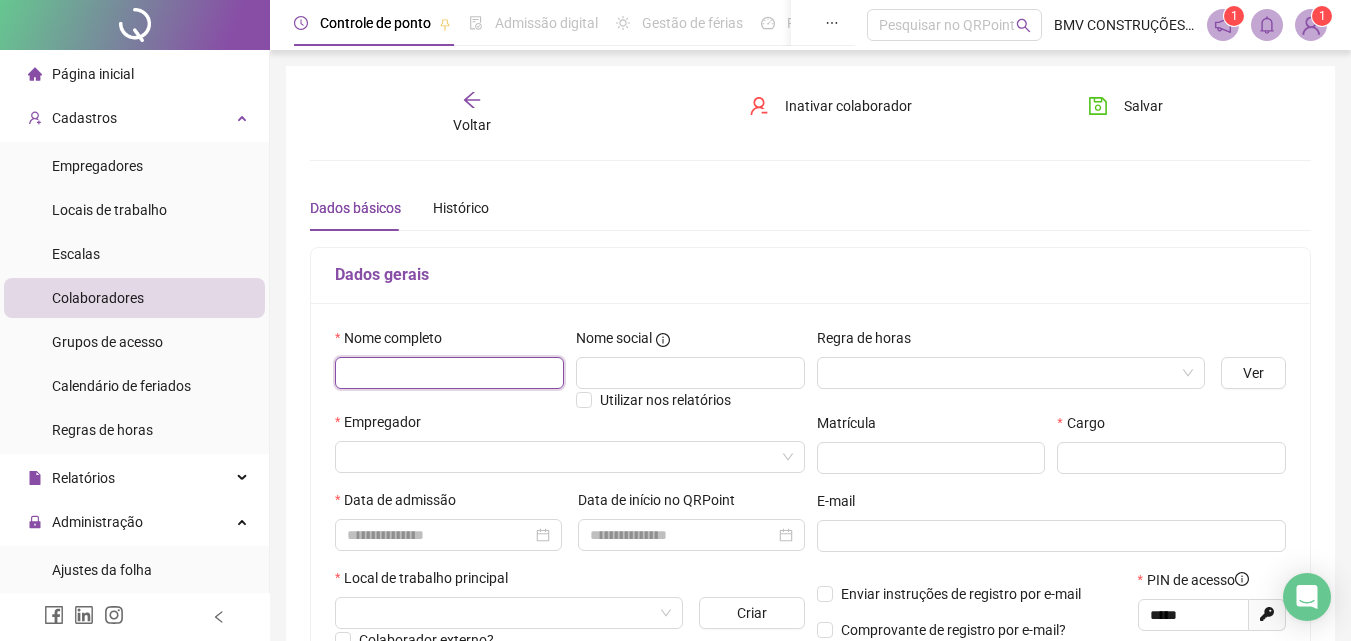 click at bounding box center [449, 373] 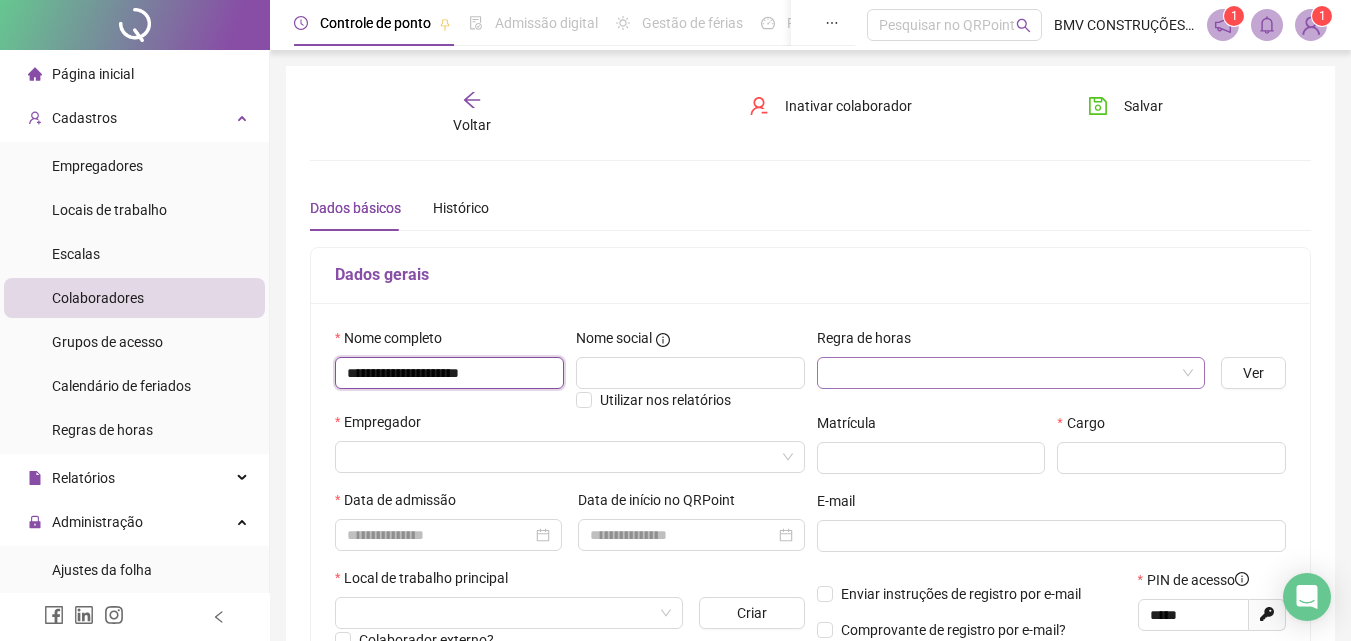 type on "**********" 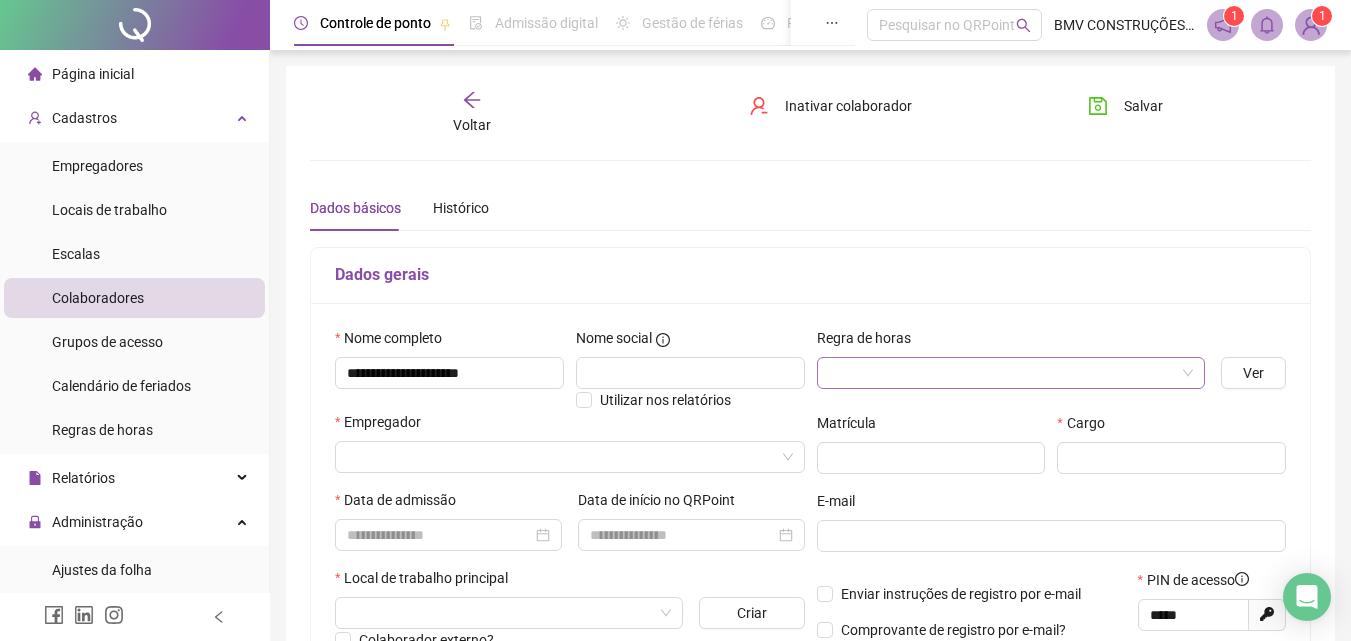 click at bounding box center (1002, 373) 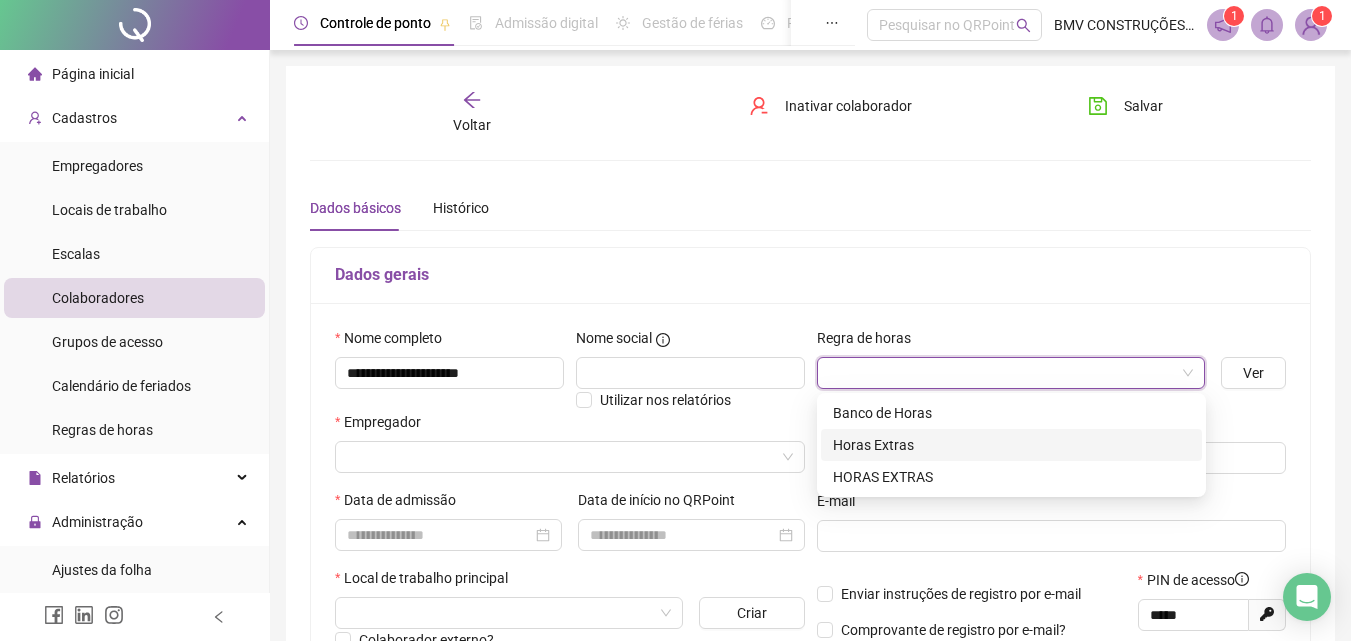 click on "HORAS EXTRAS" at bounding box center (1011, 477) 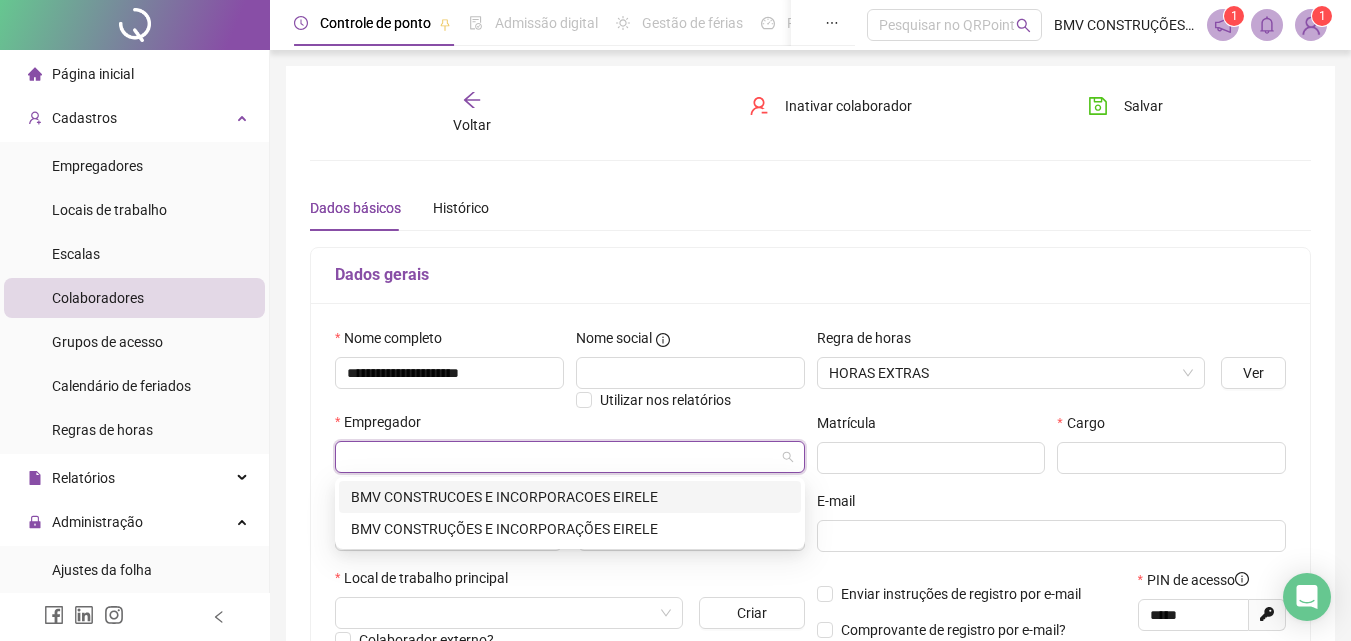 click at bounding box center (561, 457) 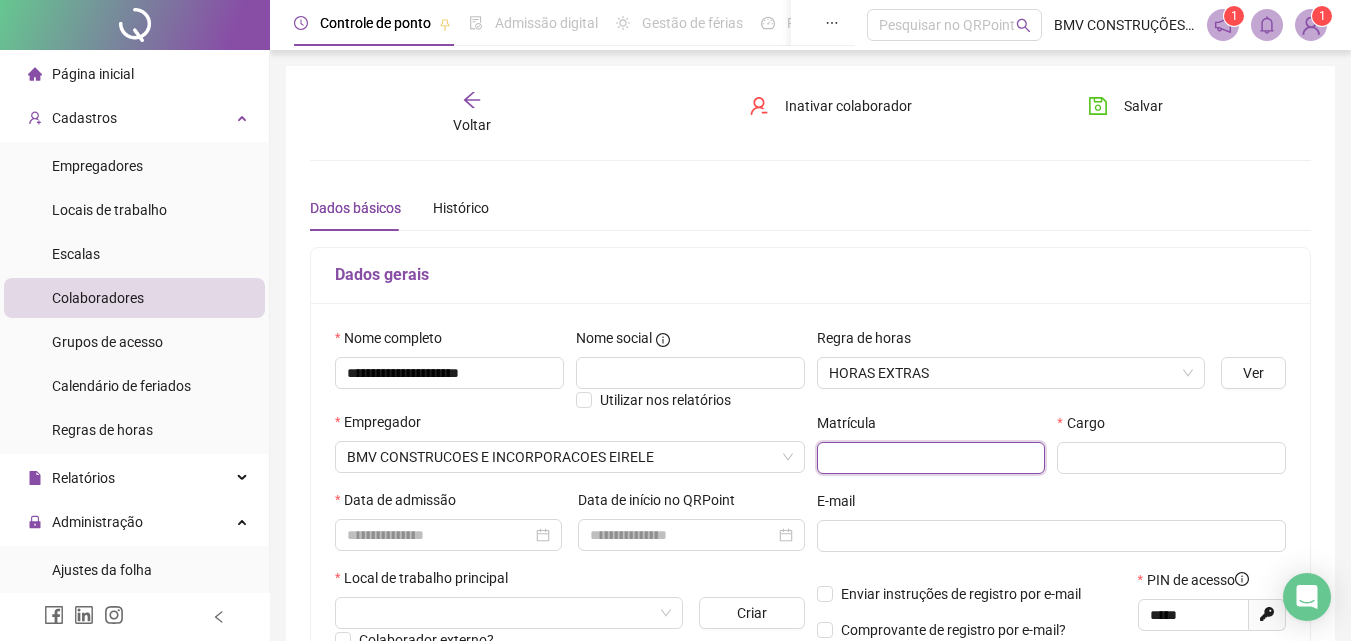 click at bounding box center [931, 458] 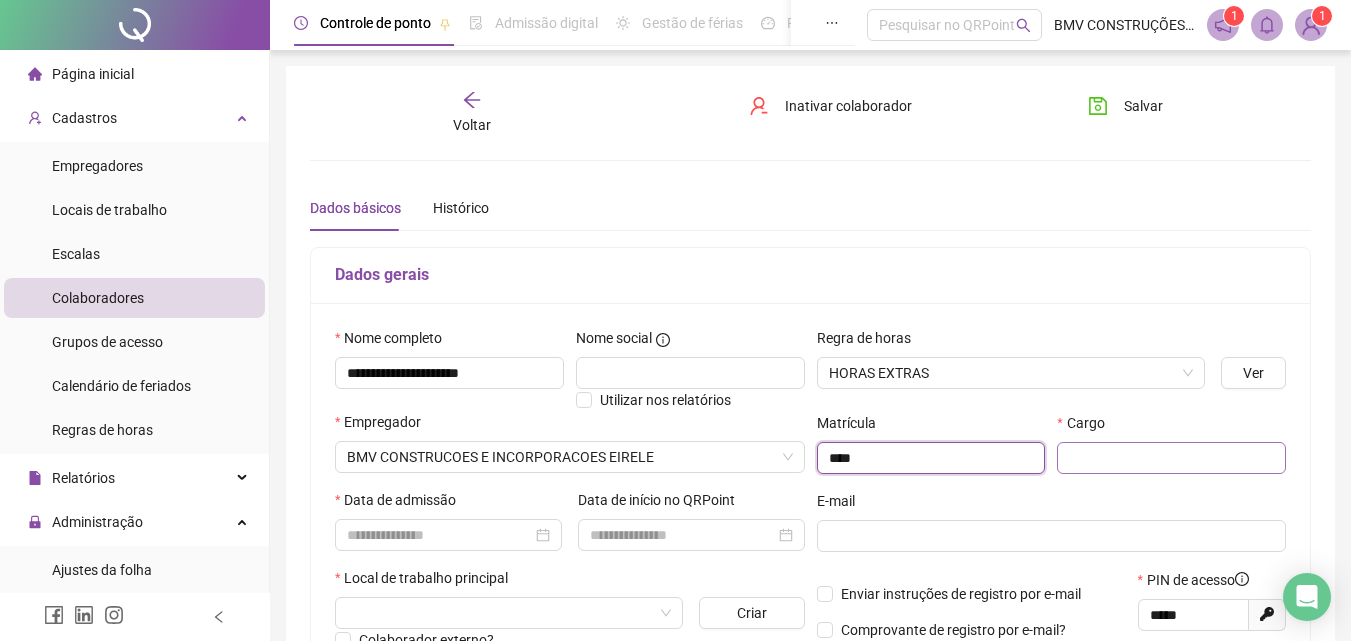 type on "****" 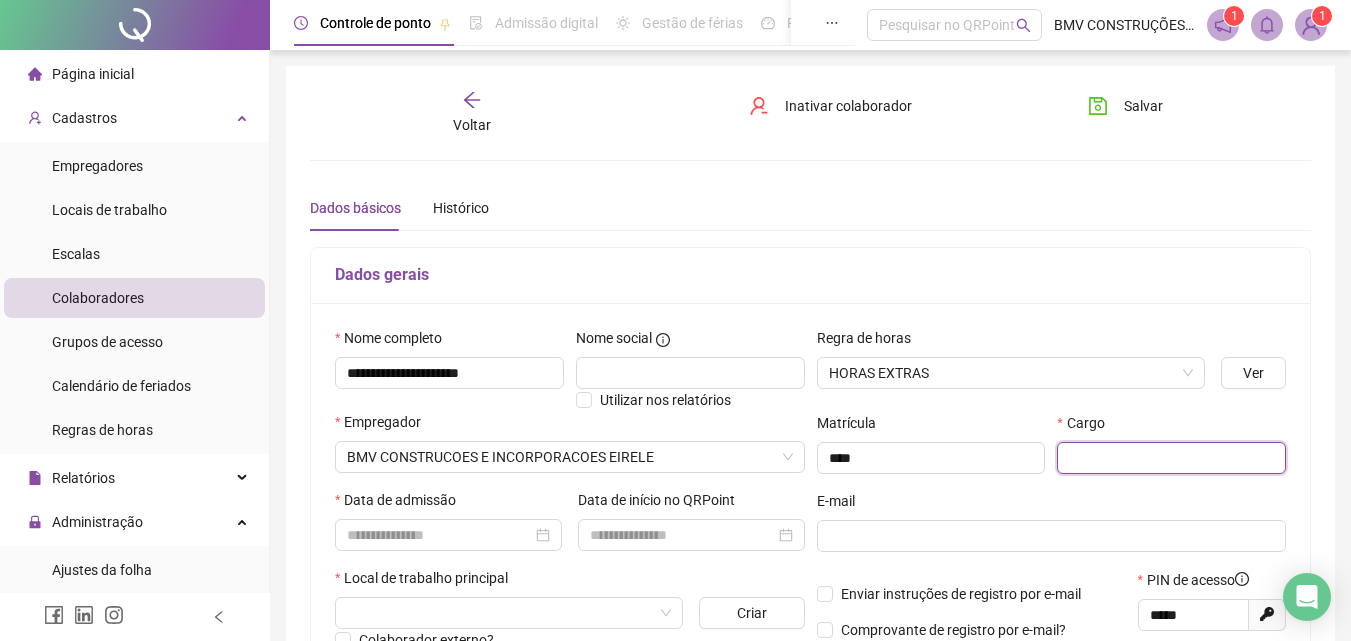 click at bounding box center (1171, 458) 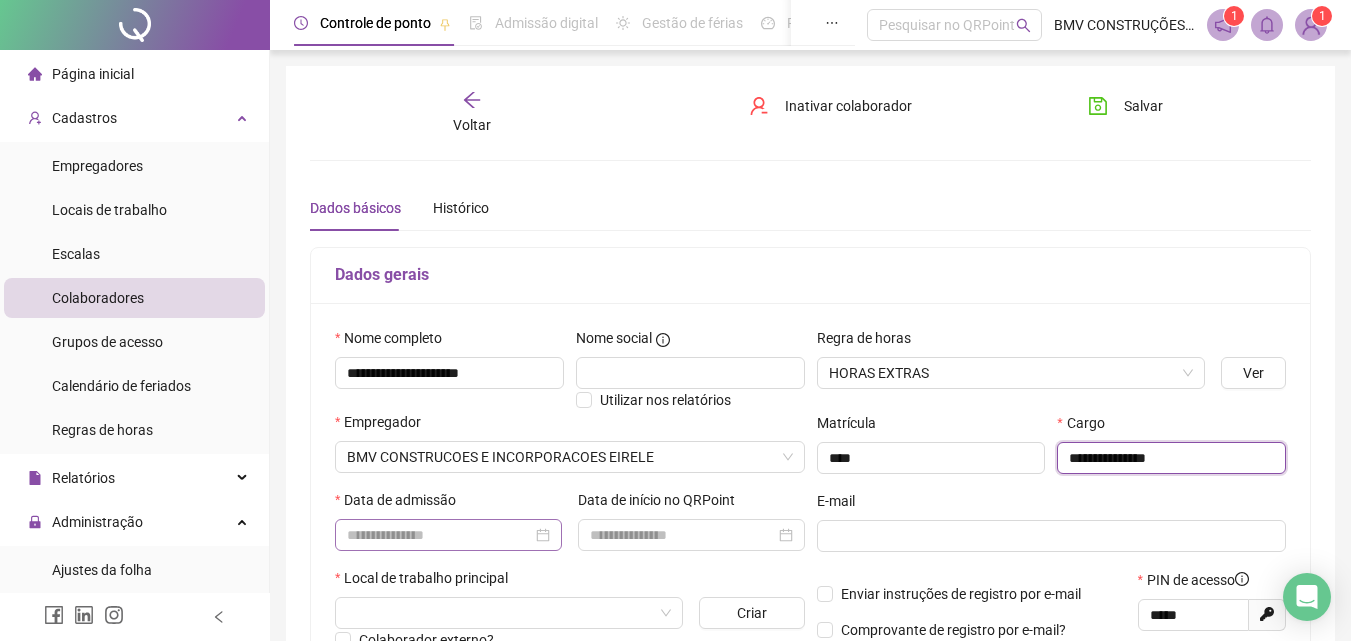 click at bounding box center [448, 535] 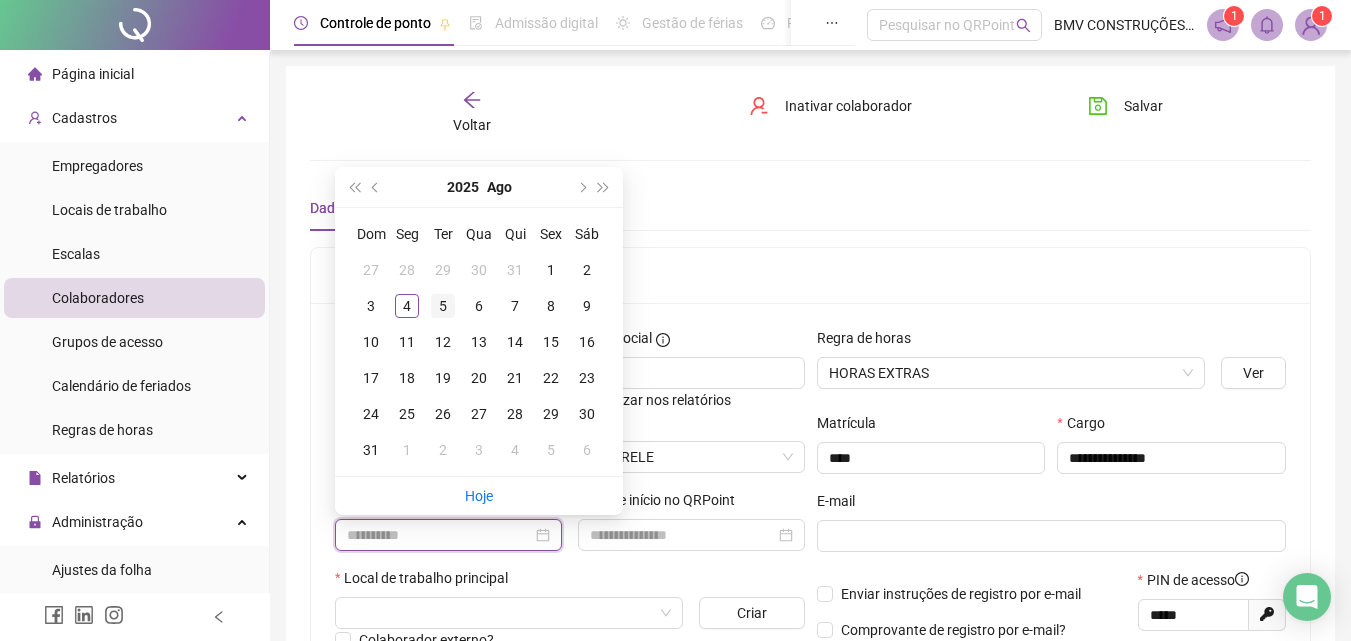 type on "**********" 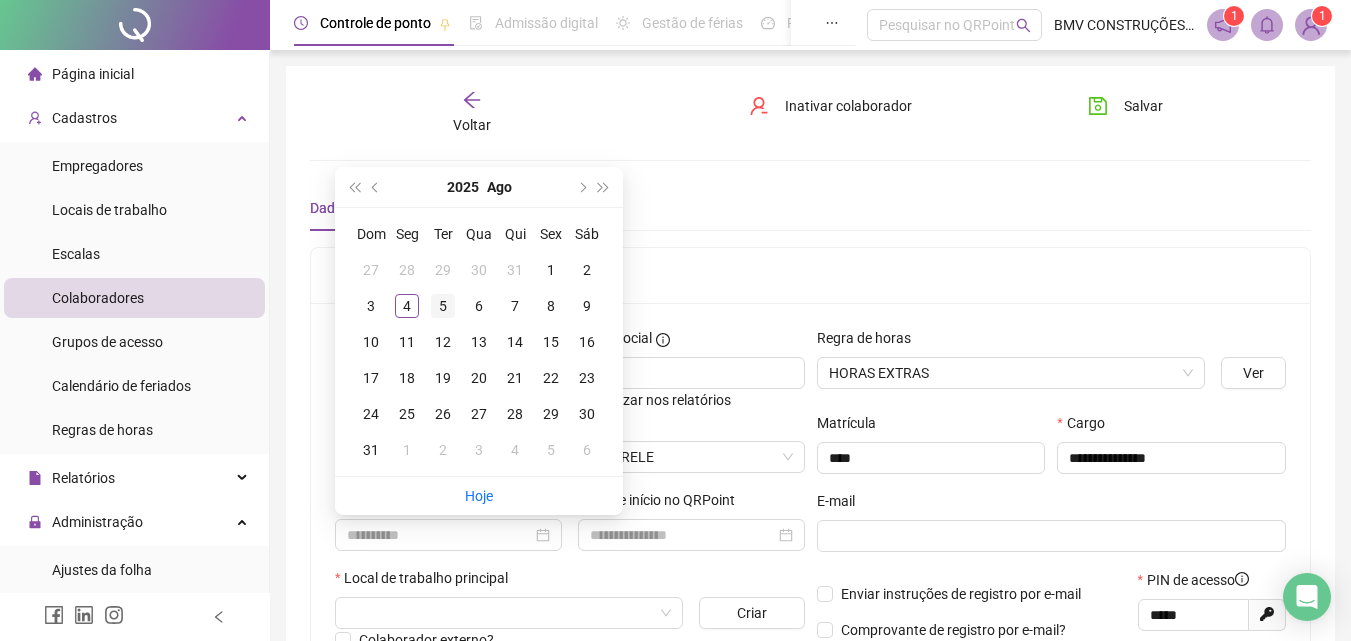 click on "5" at bounding box center (443, 306) 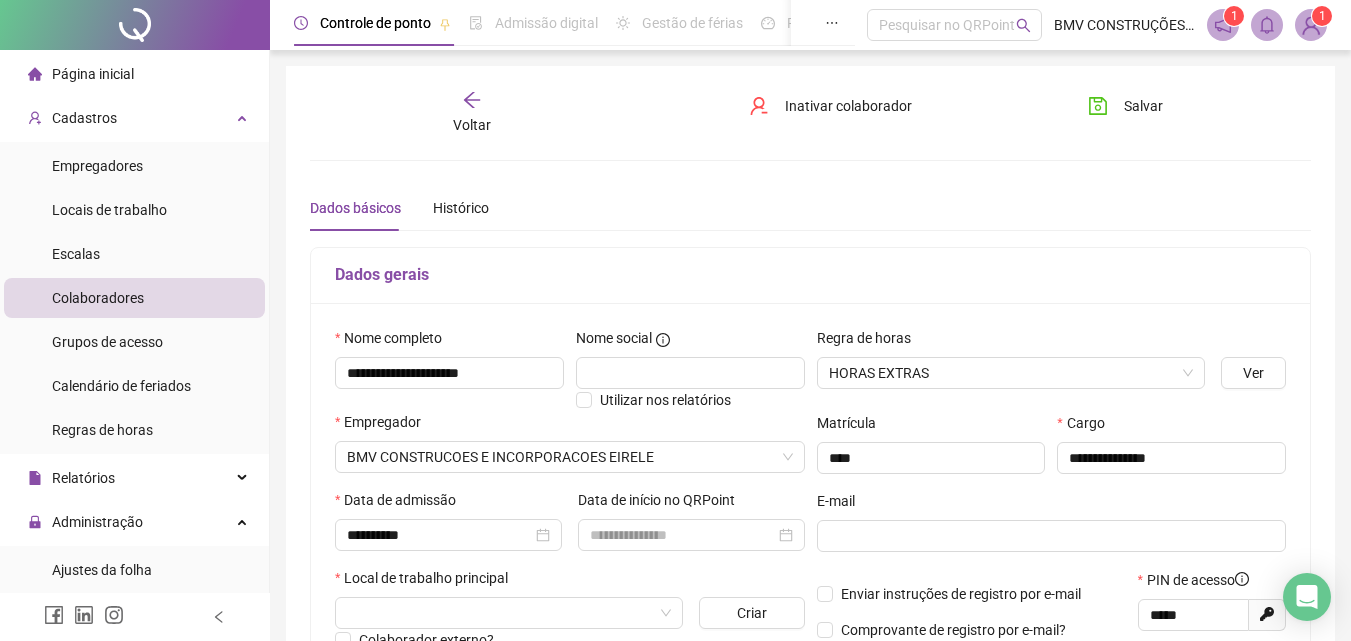 click on "Data de início no QRPoint" at bounding box center [691, 504] 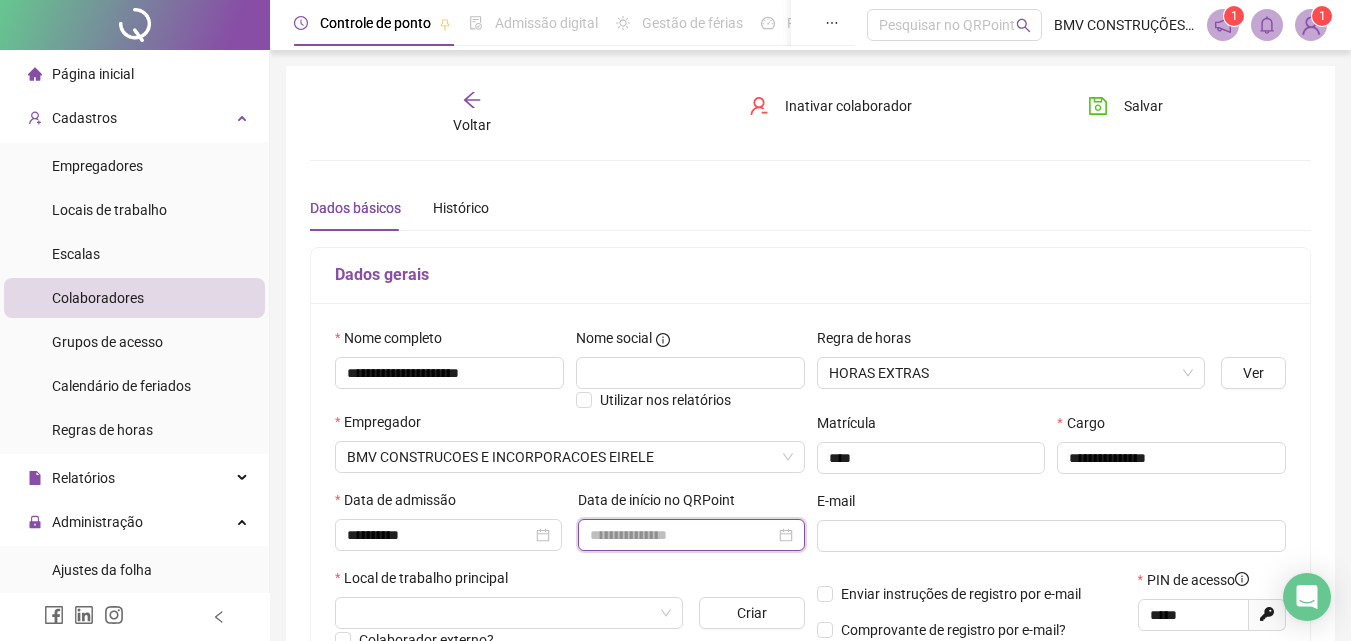 click at bounding box center (682, 535) 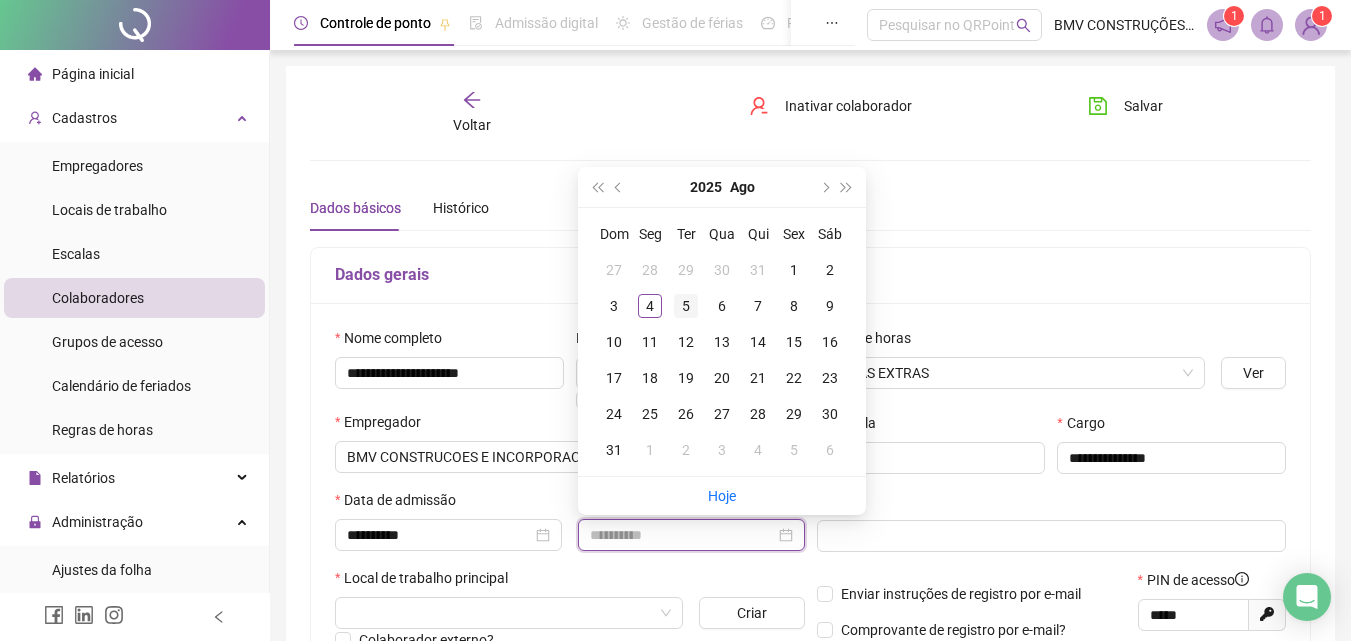 type on "**********" 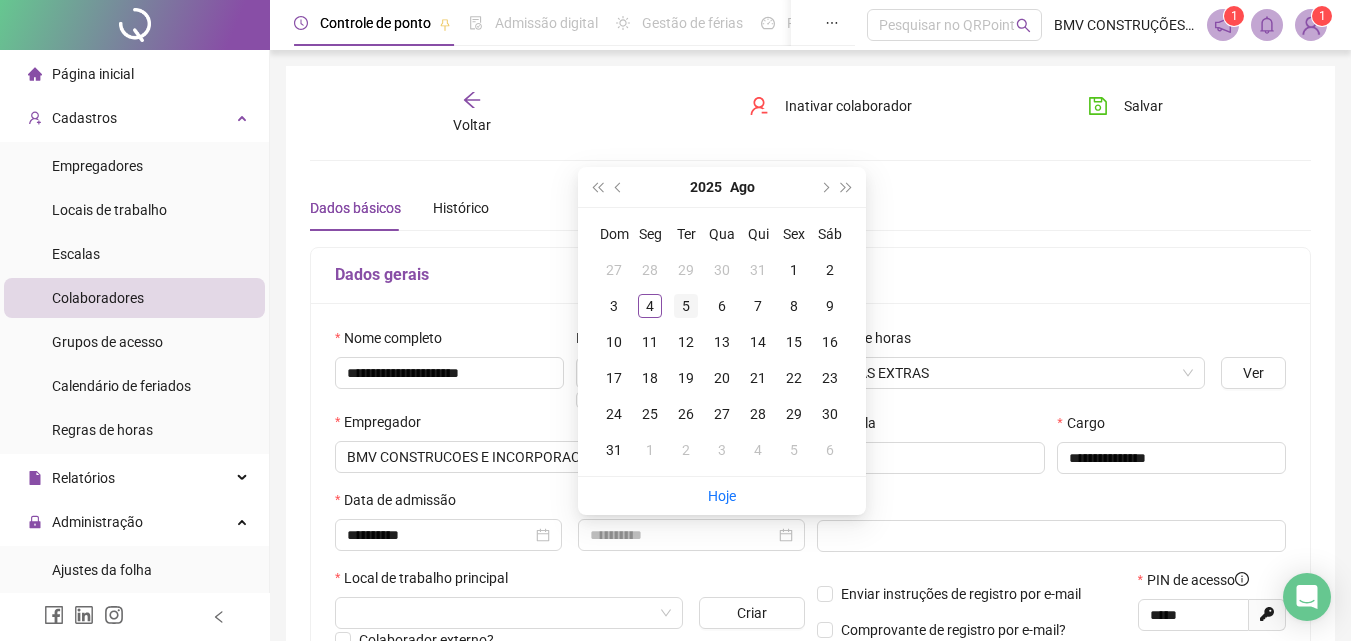 click on "5" at bounding box center (686, 306) 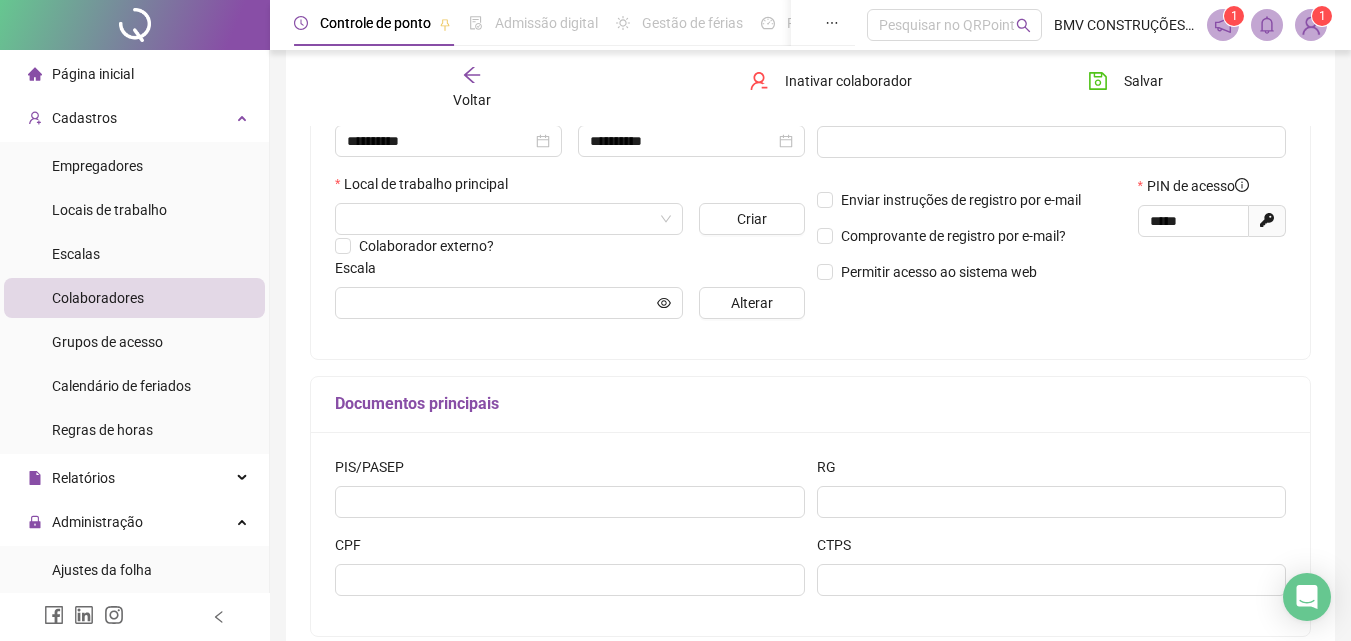 scroll, scrollTop: 200, scrollLeft: 0, axis: vertical 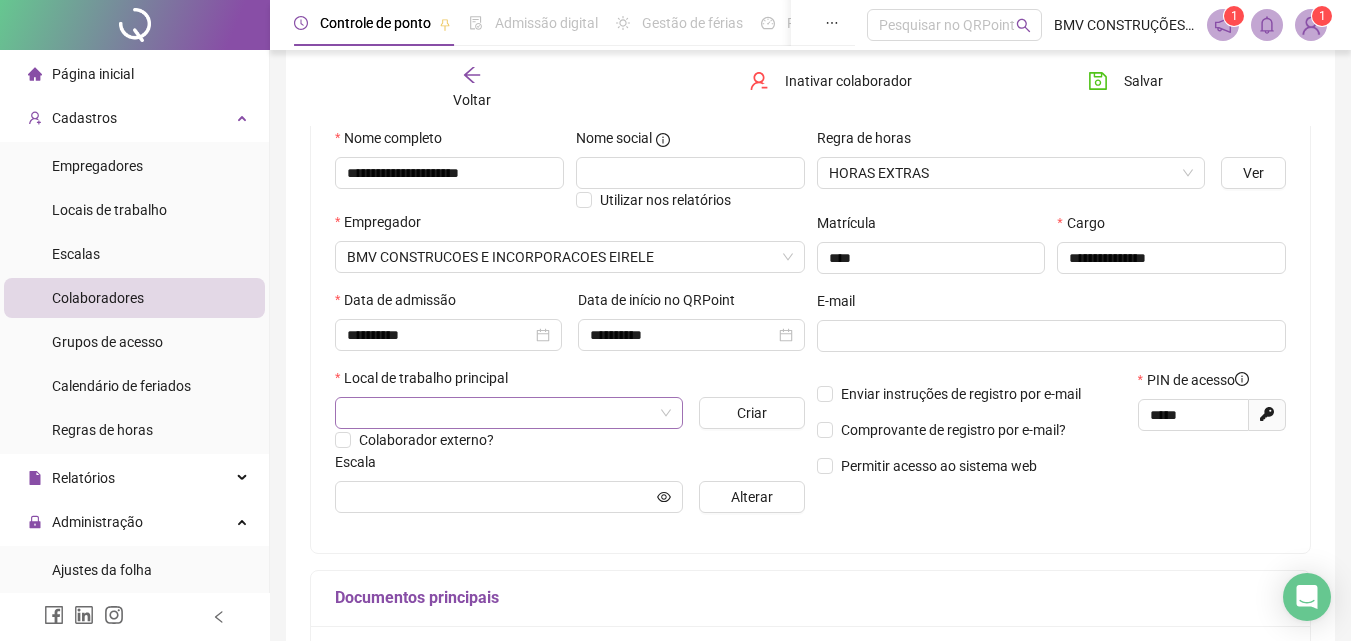 click at bounding box center (500, 413) 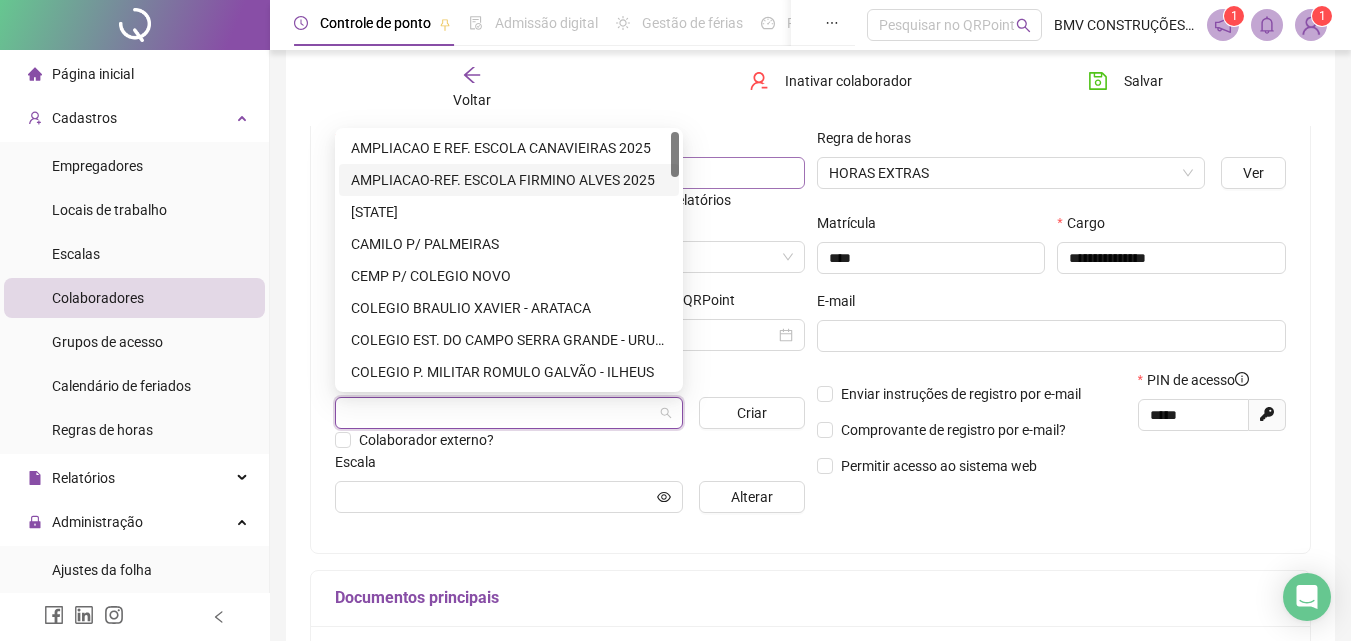 drag, startPoint x: 598, startPoint y: 164, endPoint x: 585, endPoint y: 178, distance: 19.104973 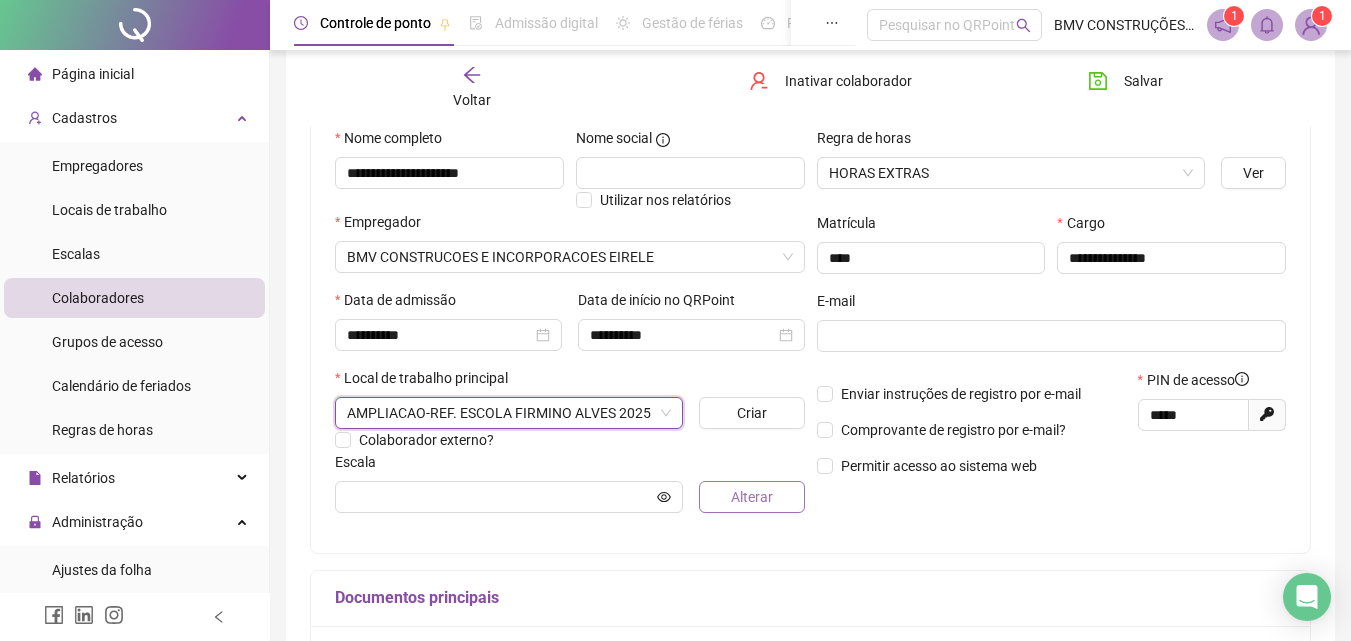 click on "Alterar" at bounding box center (751, 497) 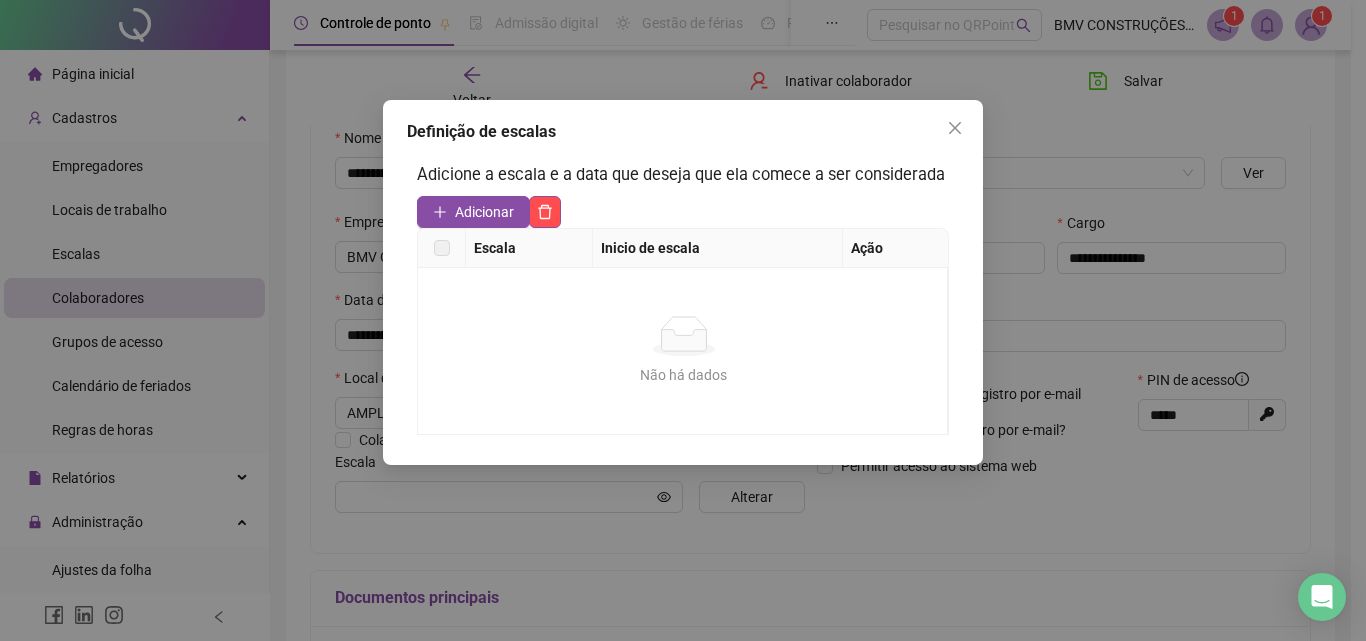 drag, startPoint x: 506, startPoint y: 212, endPoint x: 495, endPoint y: 234, distance: 24.596748 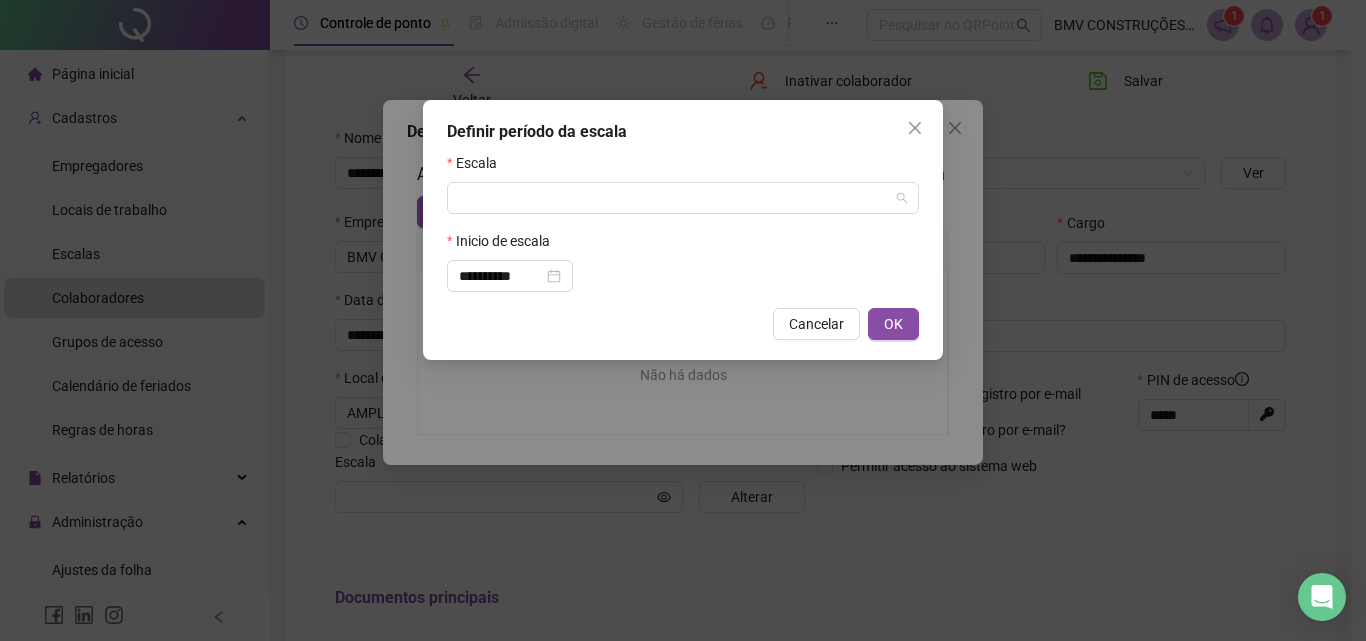 drag, startPoint x: 682, startPoint y: 203, endPoint x: 589, endPoint y: 262, distance: 110.13628 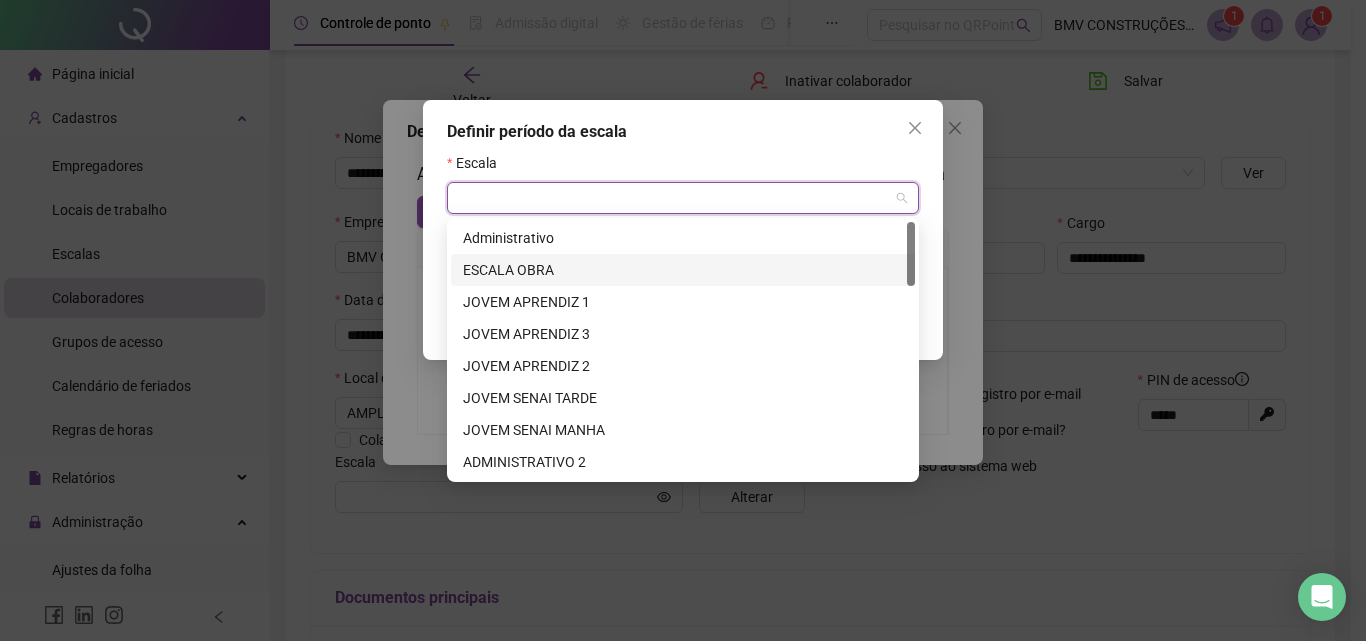 click on "ESCALA OBRA" at bounding box center (683, 270) 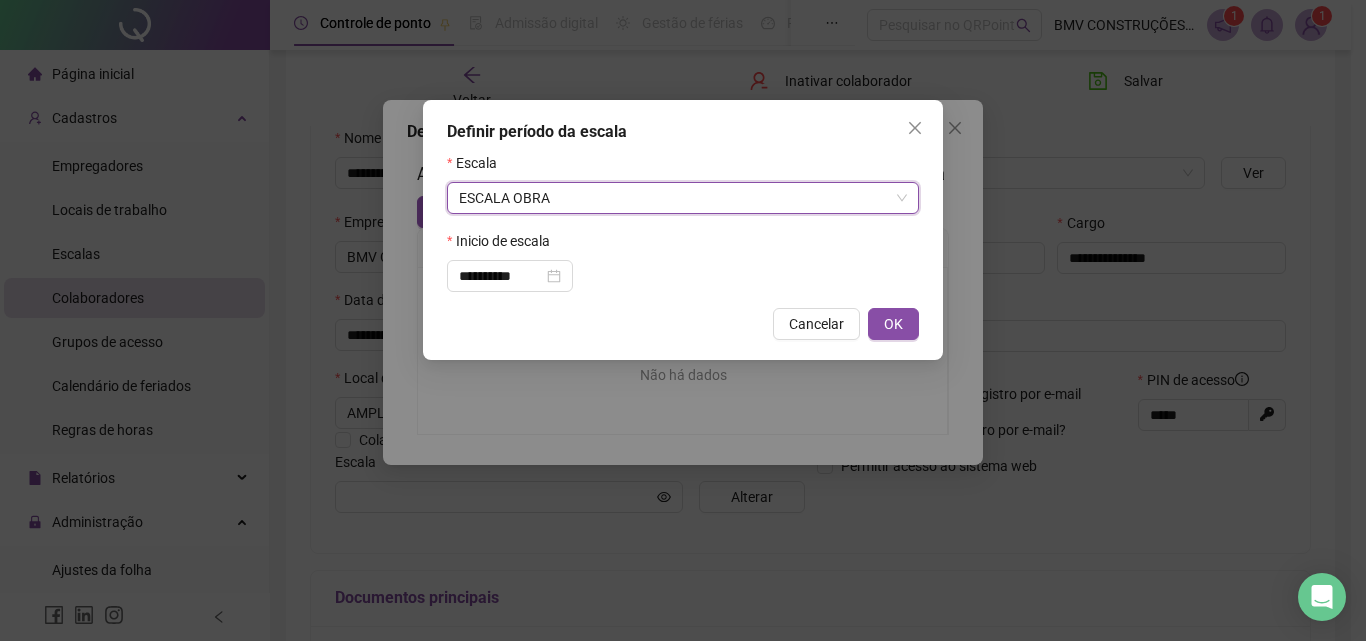 drag, startPoint x: 892, startPoint y: 319, endPoint x: 707, endPoint y: 305, distance: 185.52898 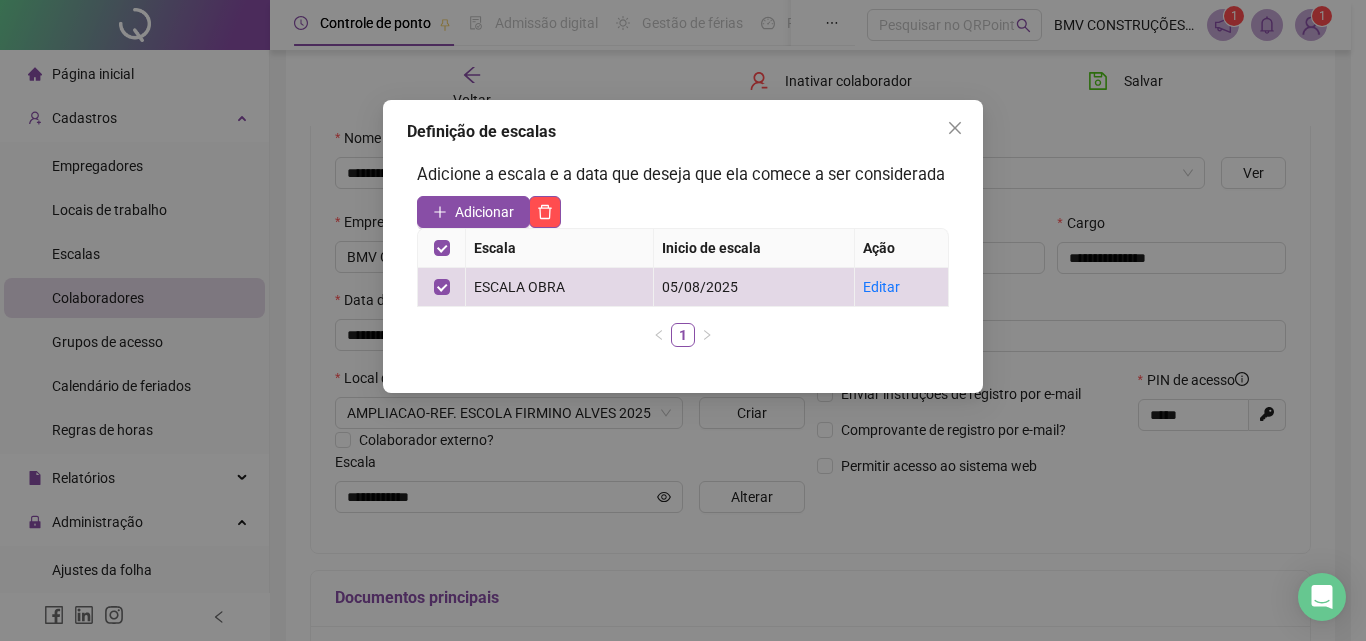 drag, startPoint x: 953, startPoint y: 129, endPoint x: 894, endPoint y: 166, distance: 69.641945 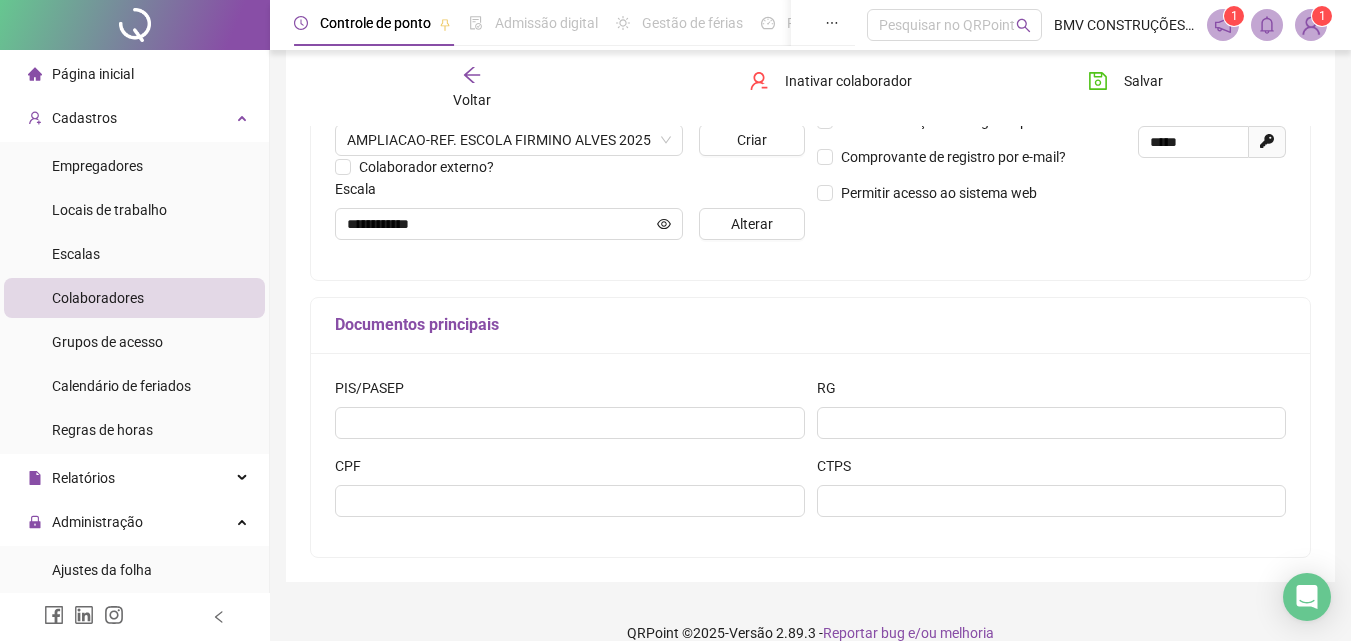 scroll, scrollTop: 500, scrollLeft: 0, axis: vertical 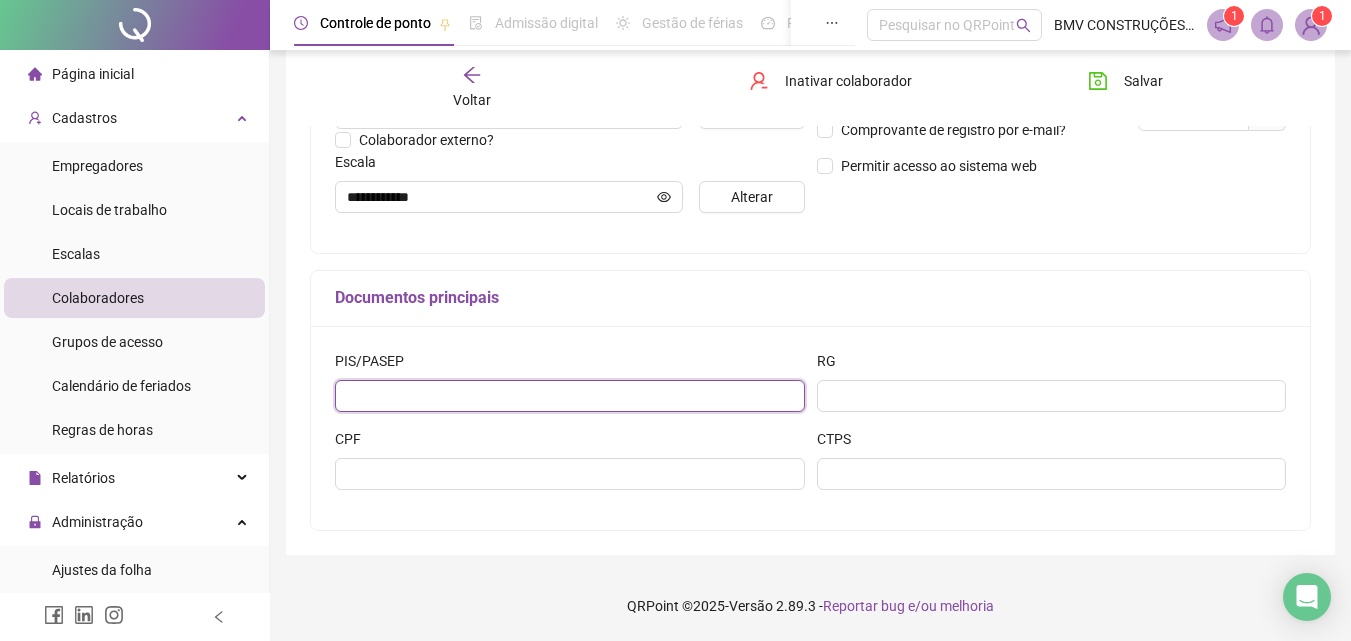 click at bounding box center [570, 396] 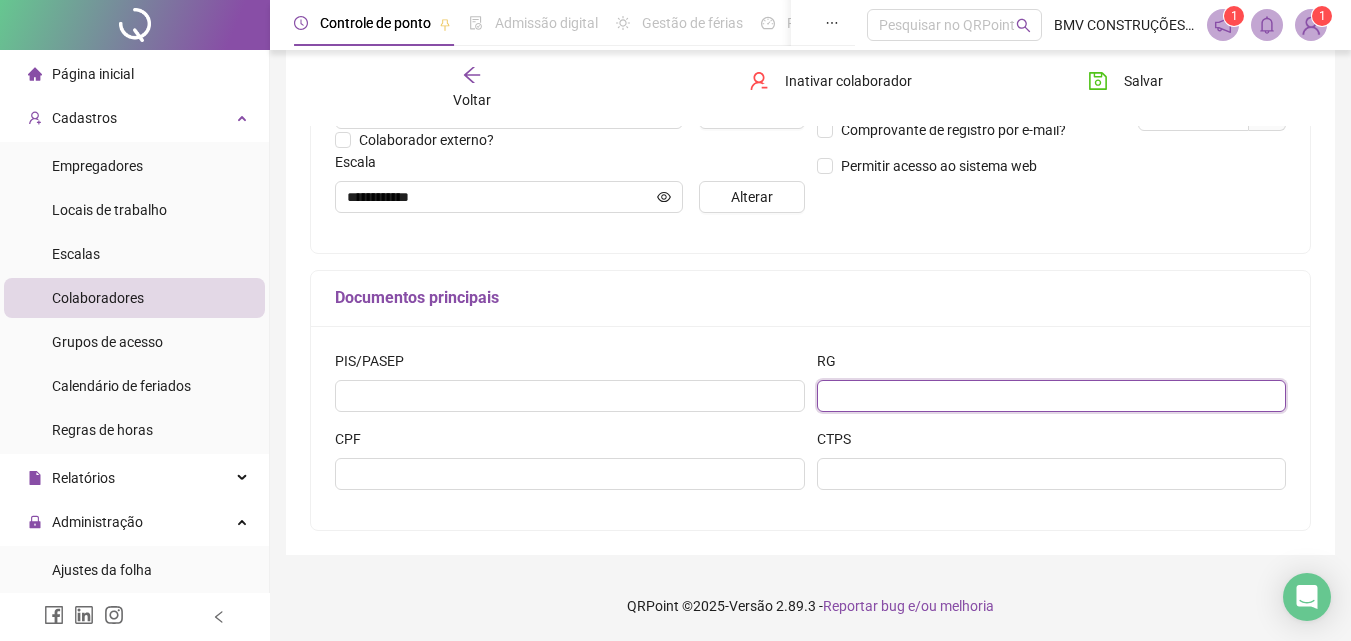 click at bounding box center (1052, 396) 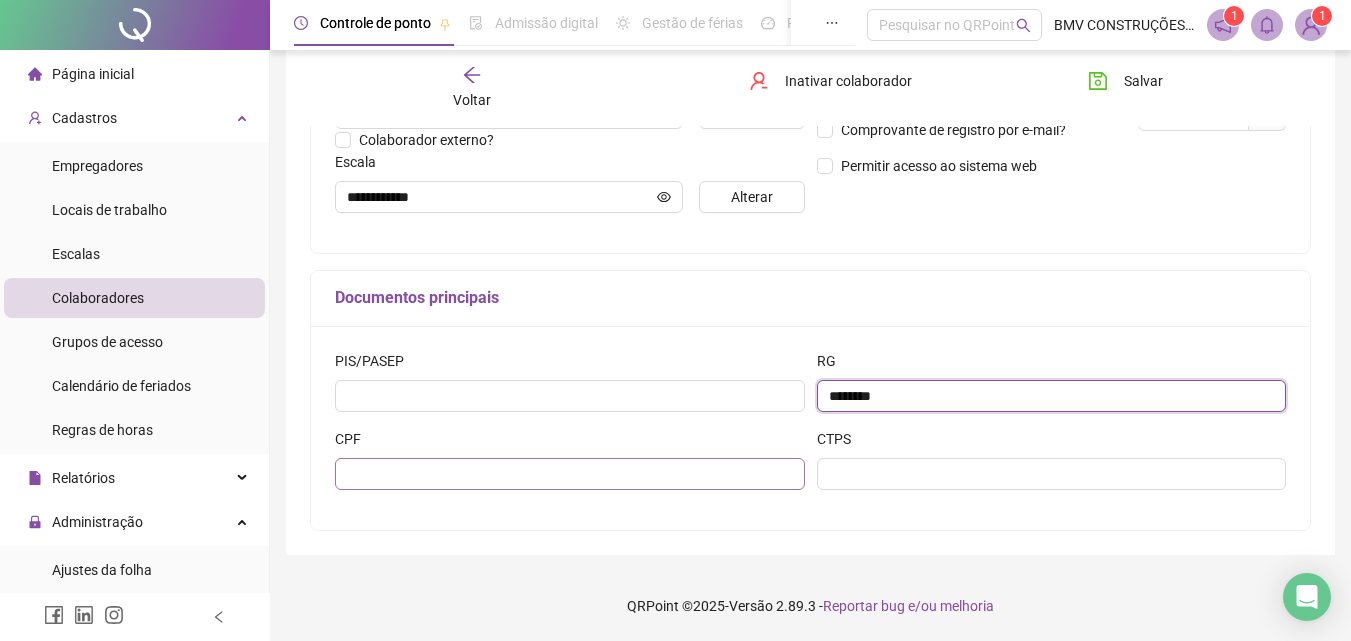 type on "********" 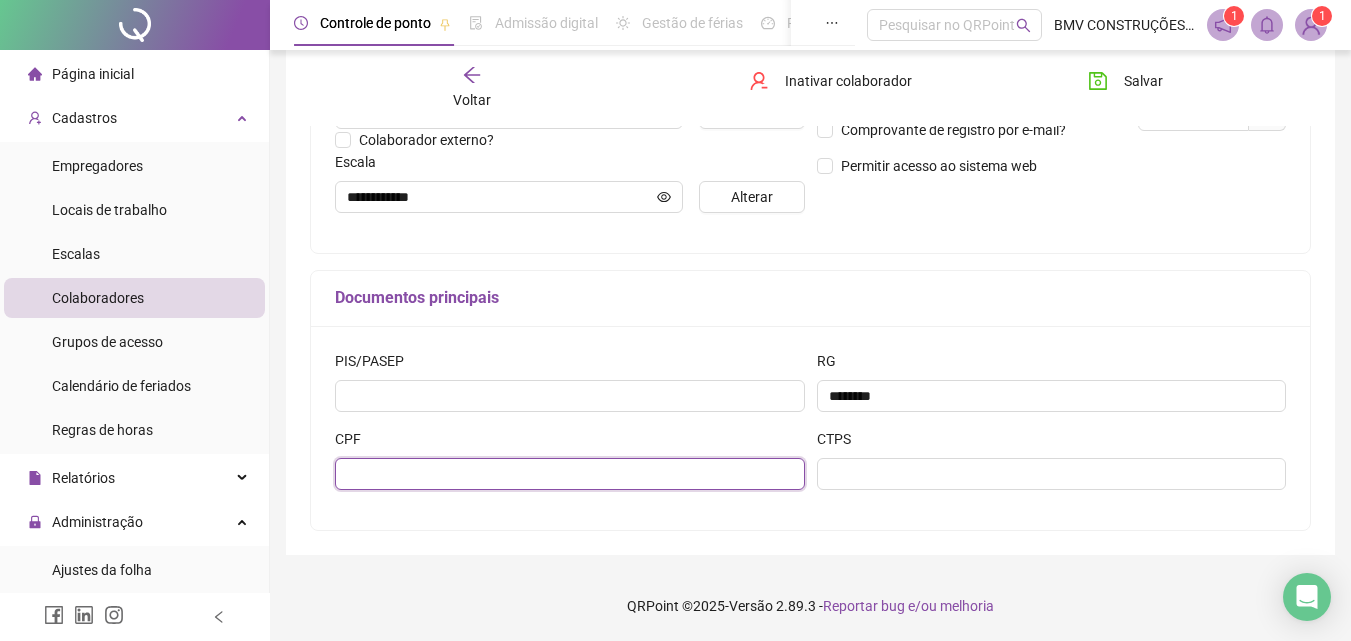 click at bounding box center (570, 474) 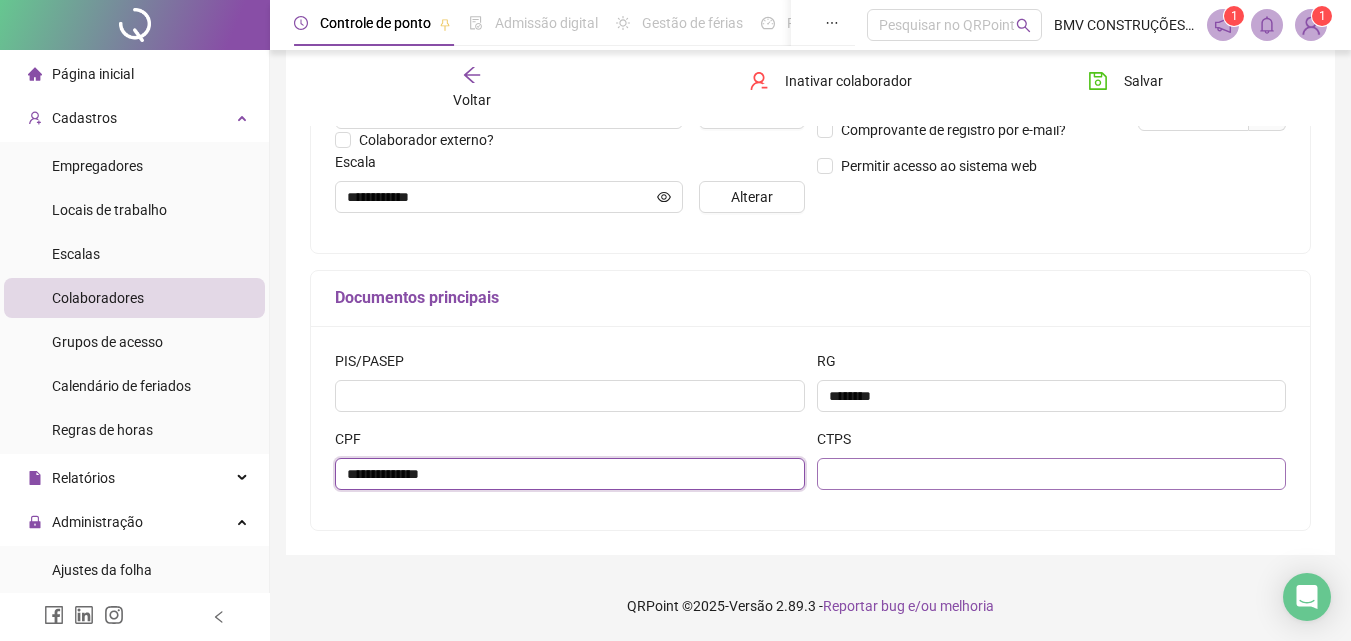 type on "**********" 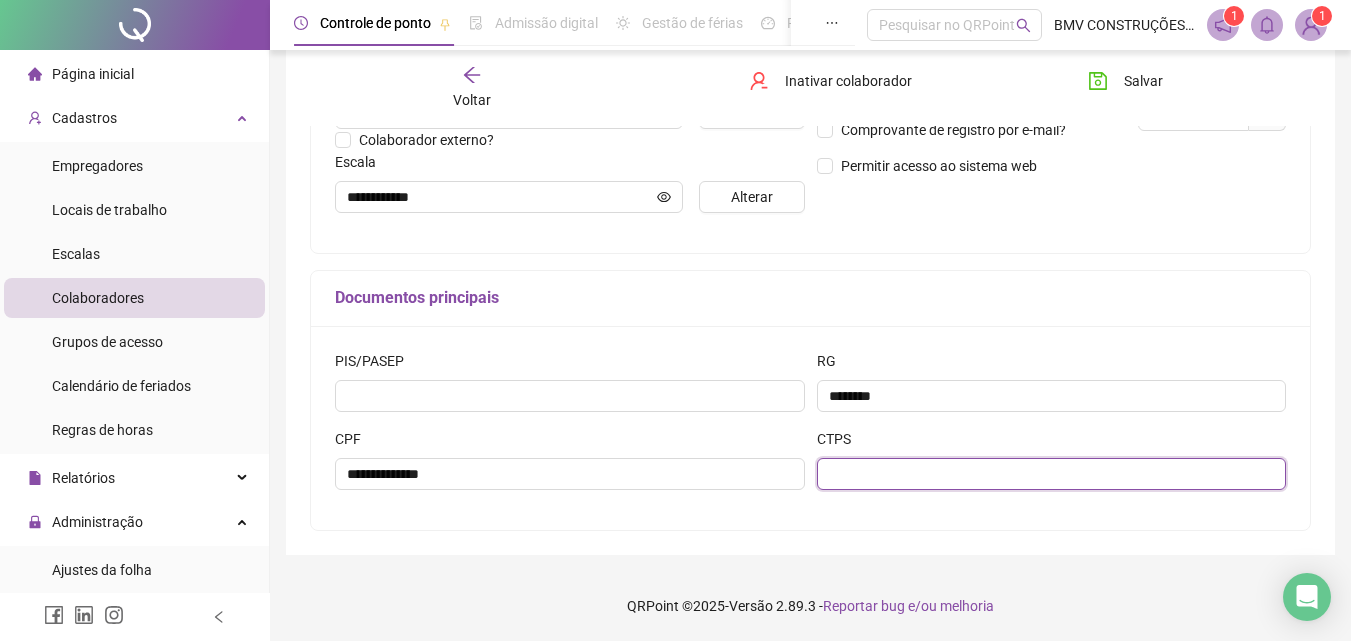 click at bounding box center [1052, 474] 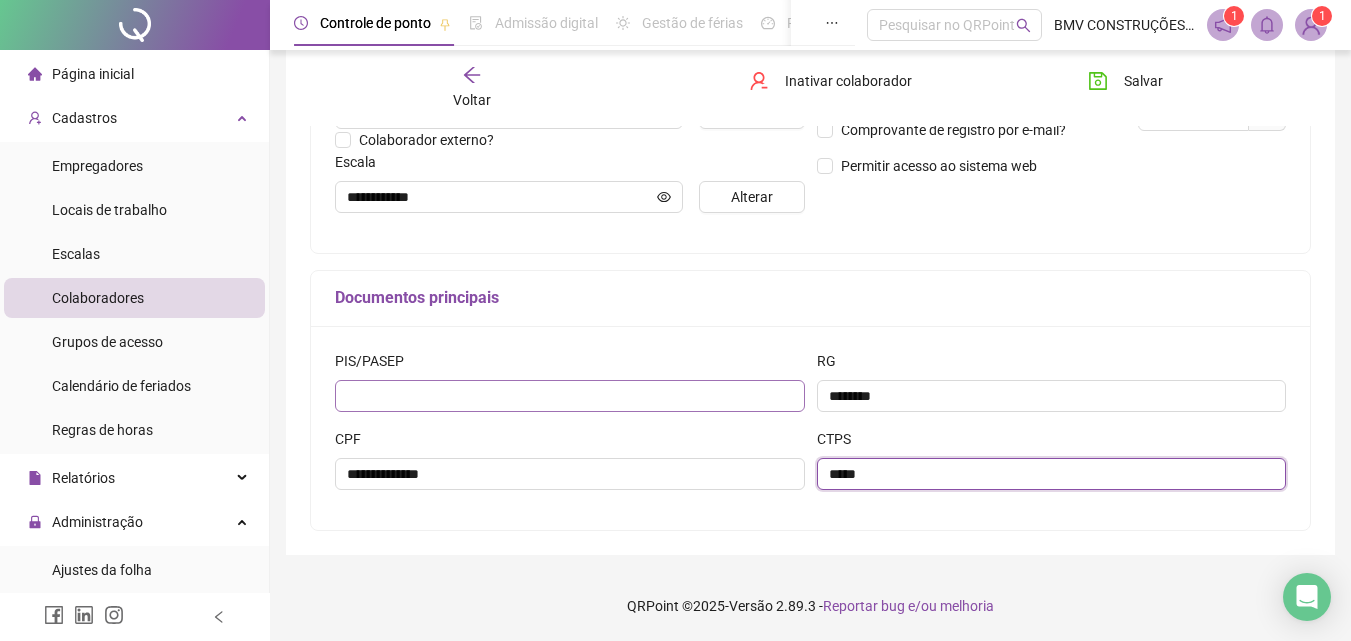 type on "*****" 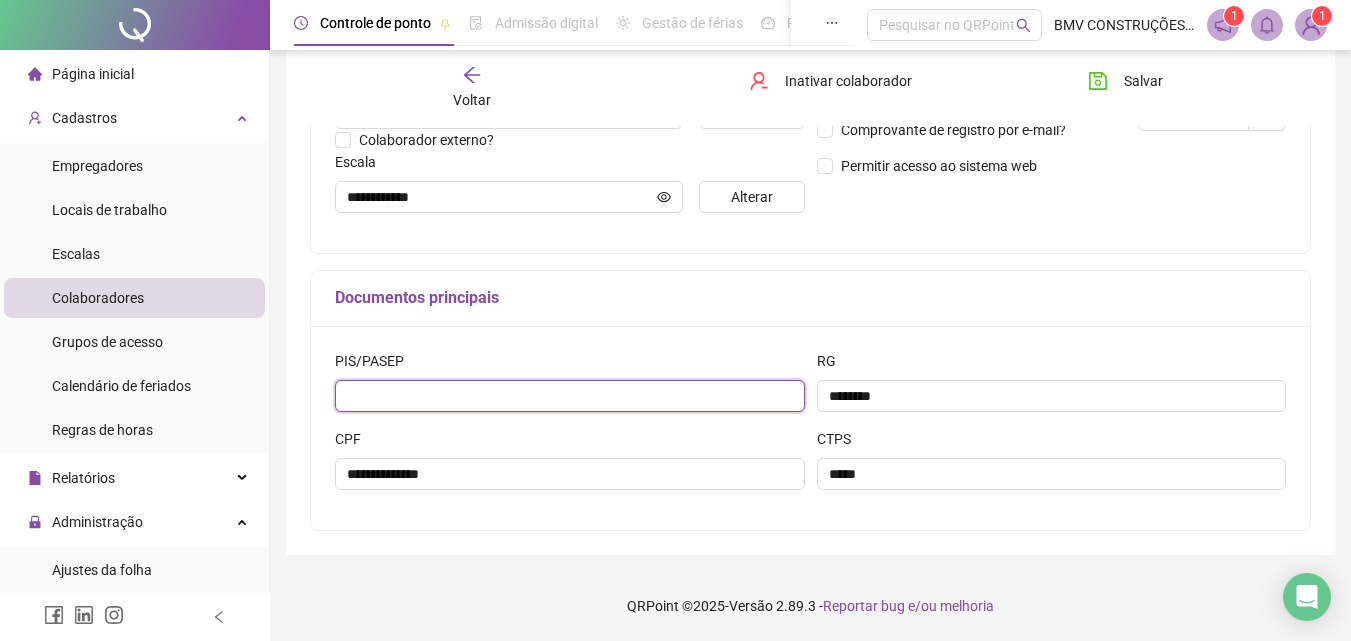 click at bounding box center (570, 396) 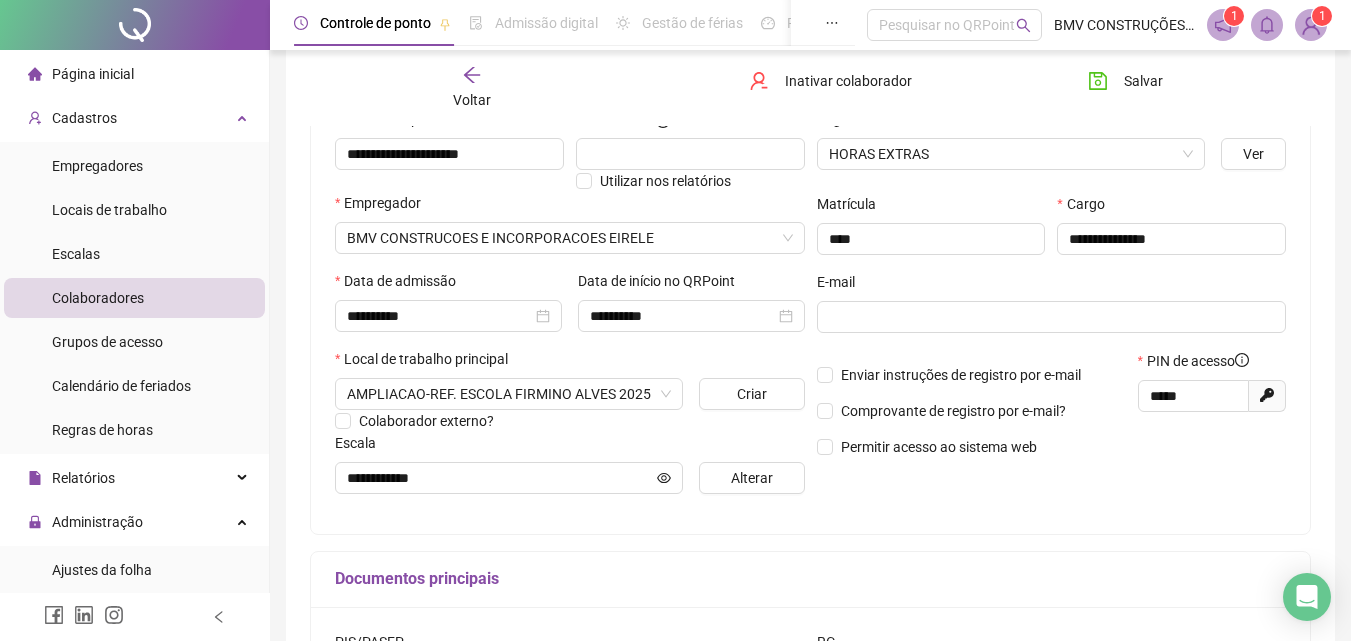 scroll, scrollTop: 200, scrollLeft: 0, axis: vertical 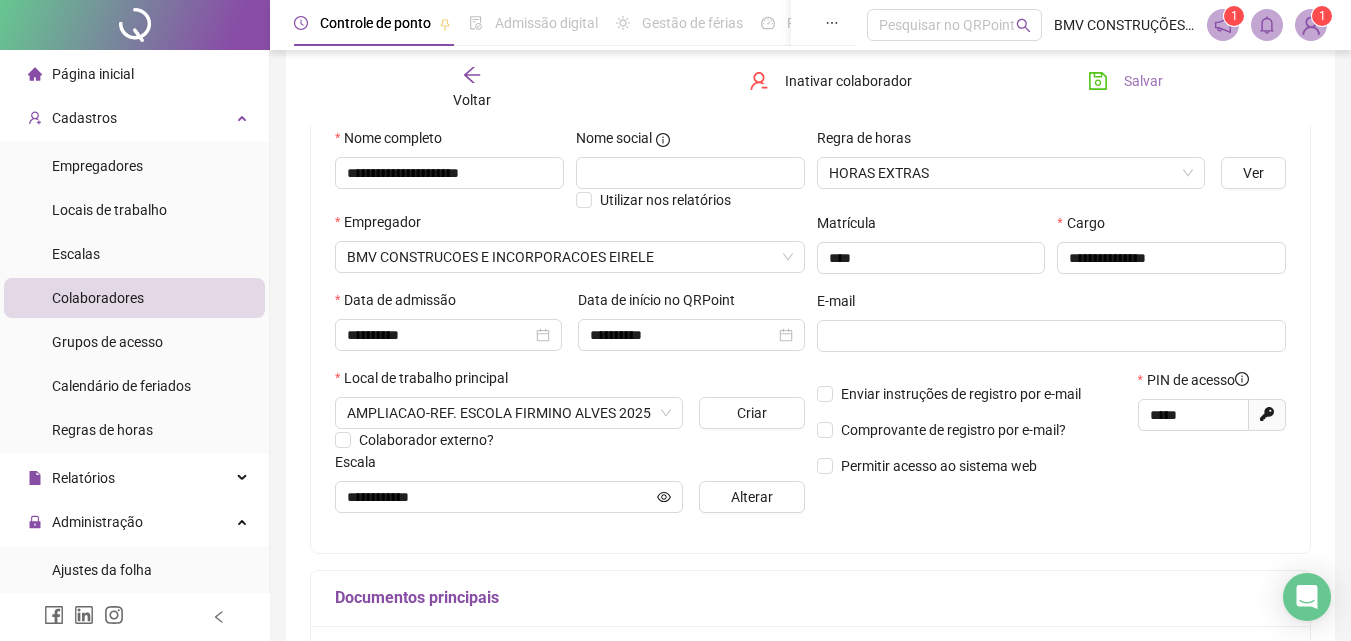 type on "**********" 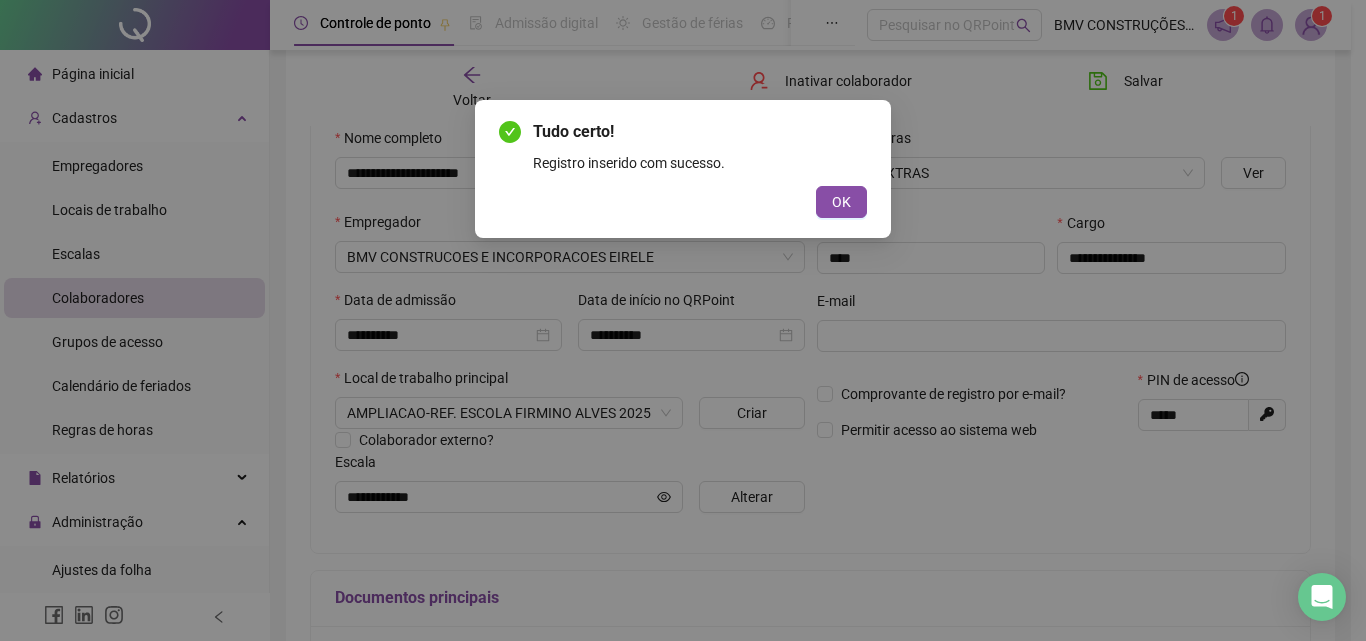 click on "OK" at bounding box center [841, 202] 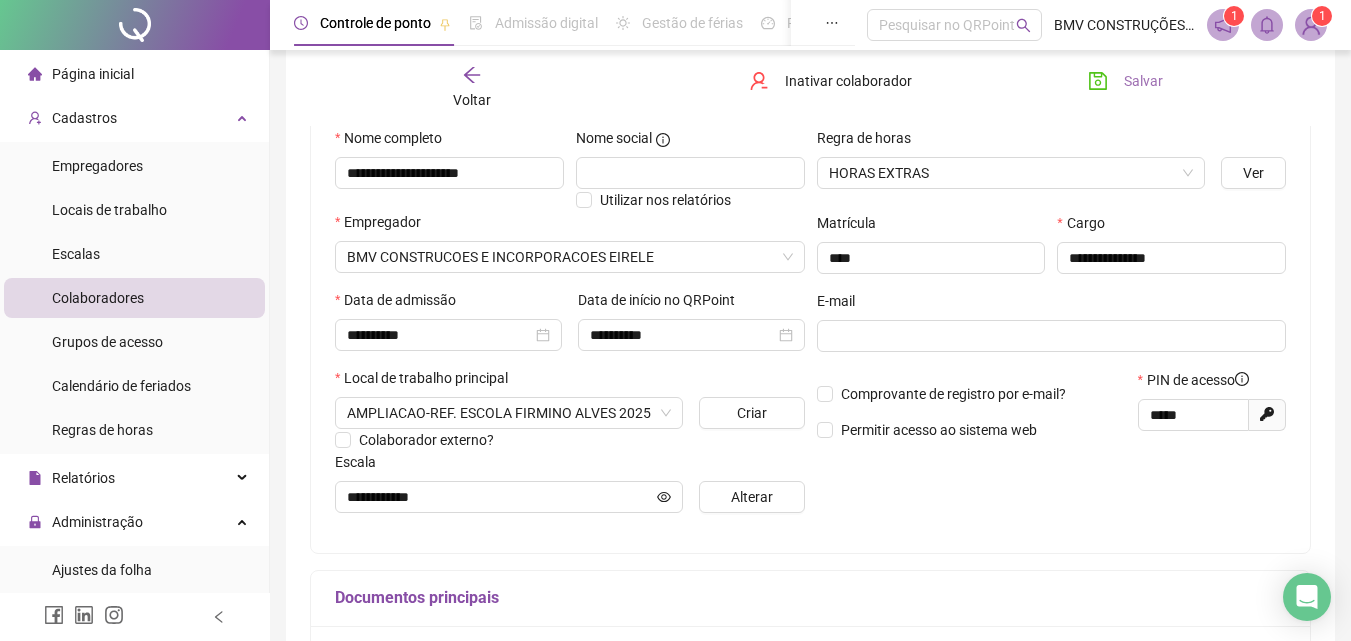 click 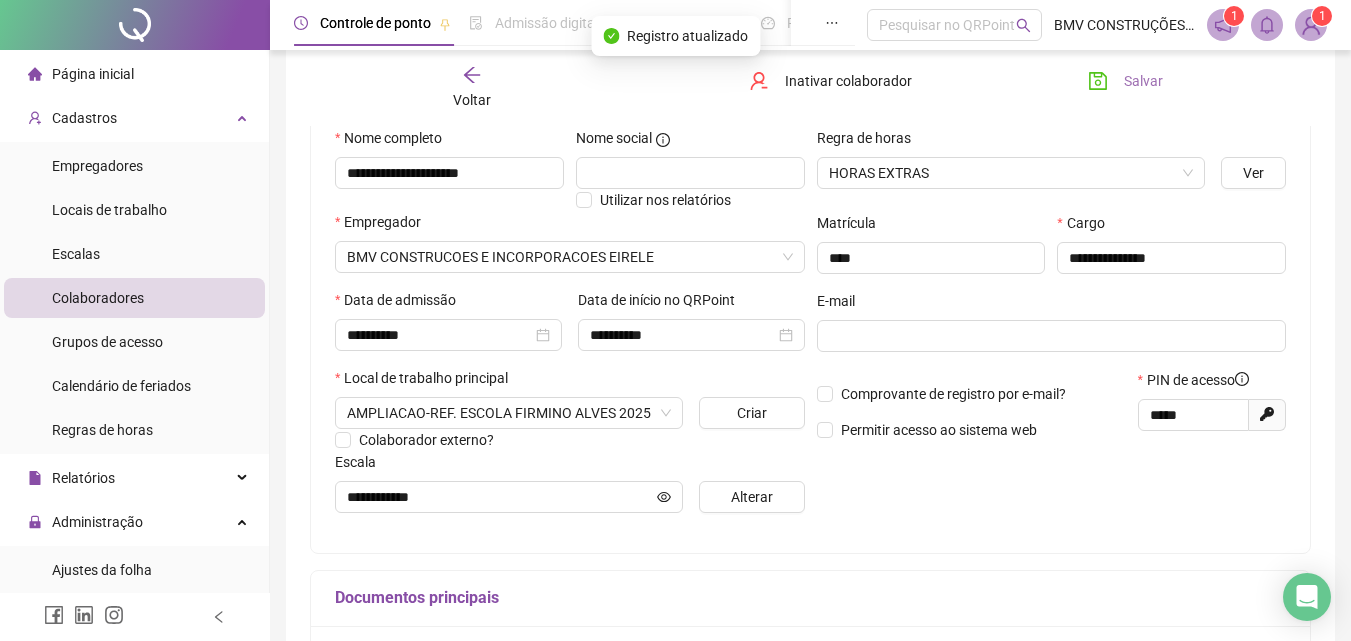 click 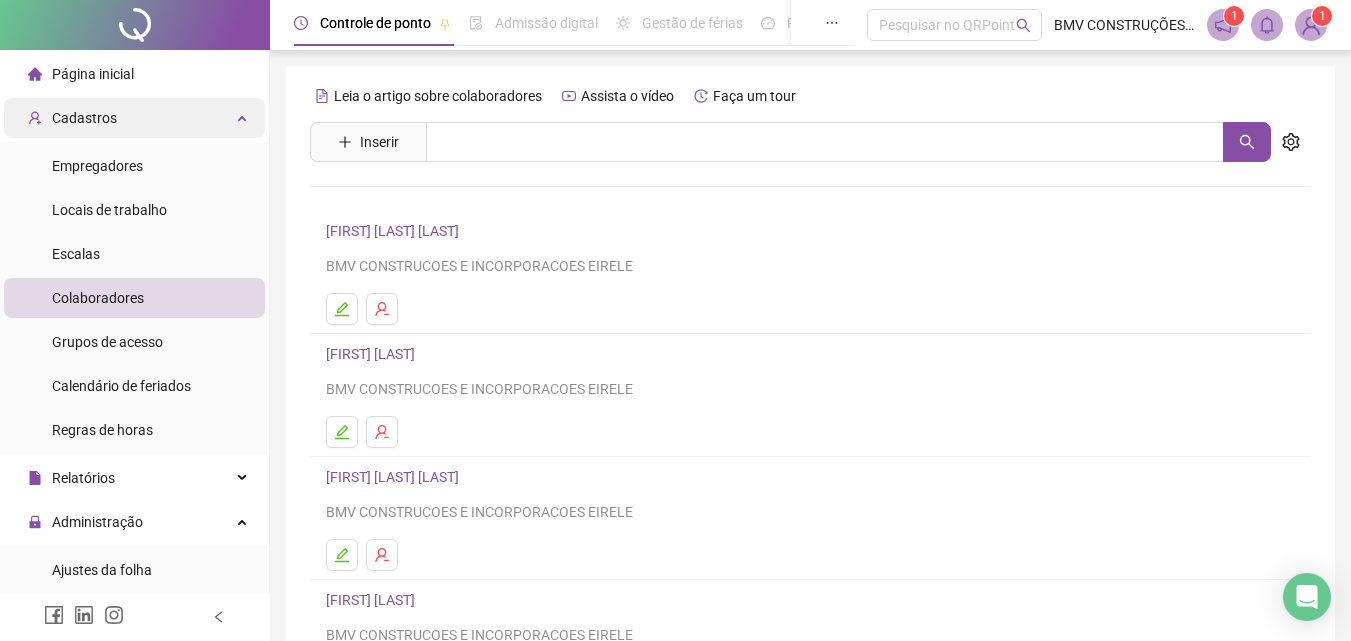 click on "Cadastros" at bounding box center [134, 118] 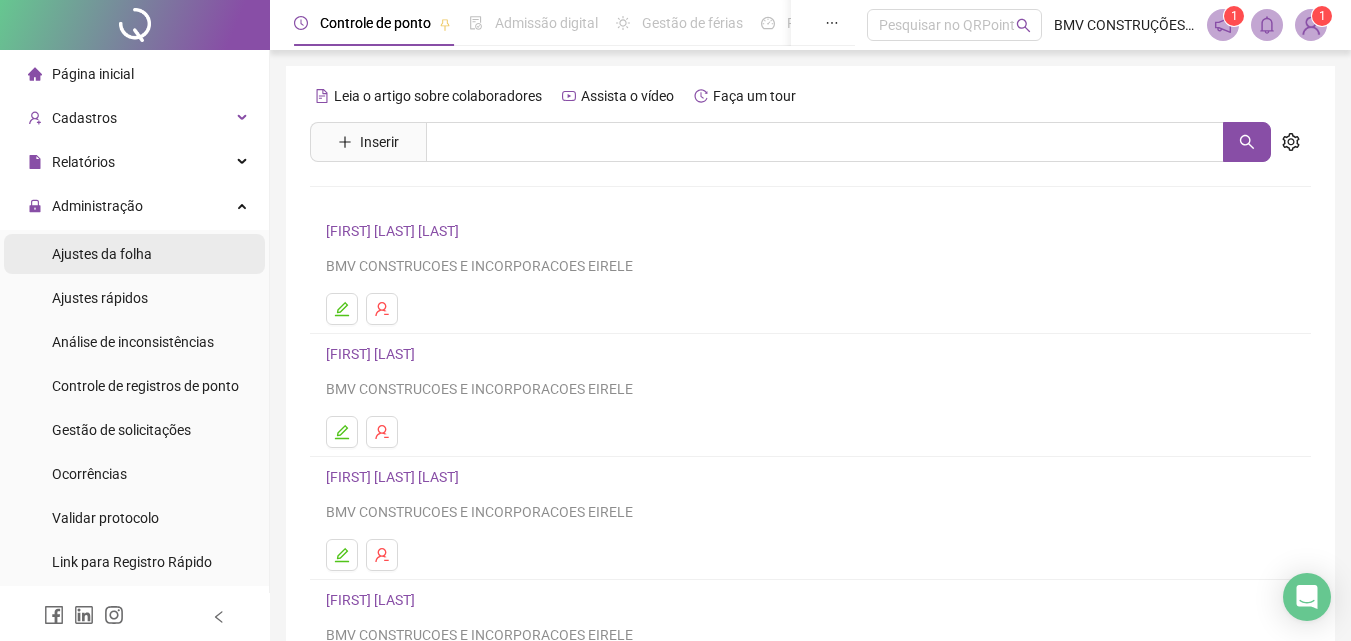 click on "Ajustes da folha" at bounding box center (134, 254) 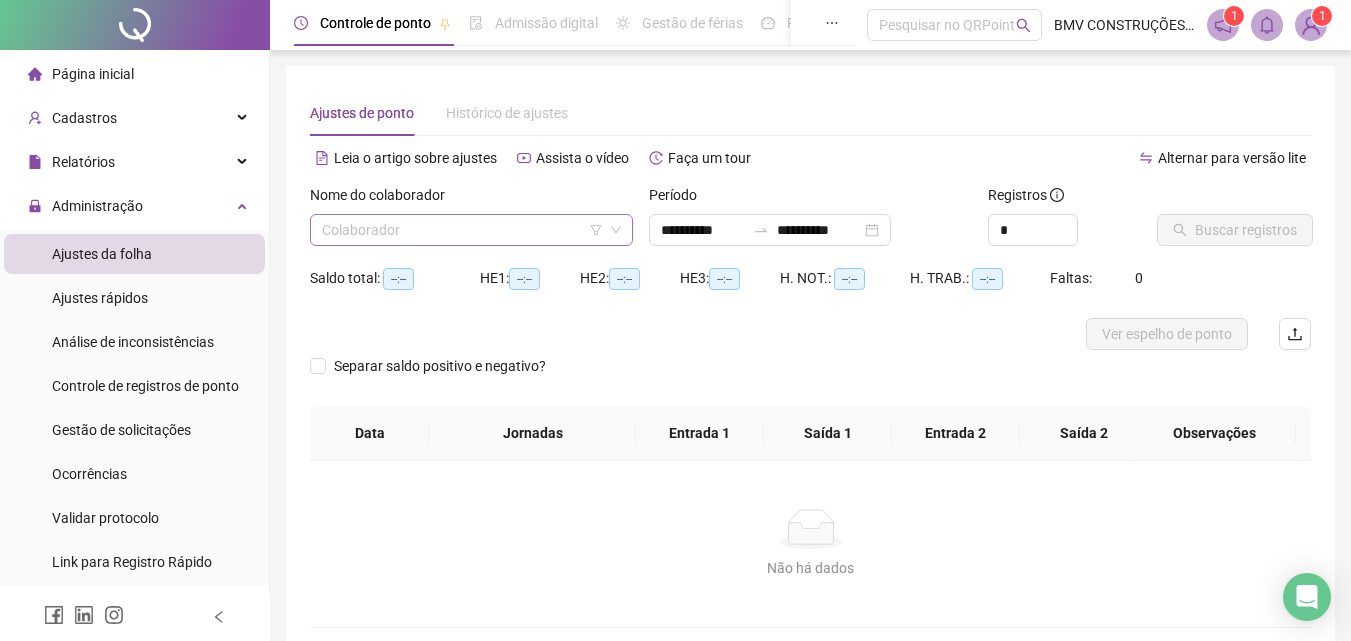 click at bounding box center [462, 230] 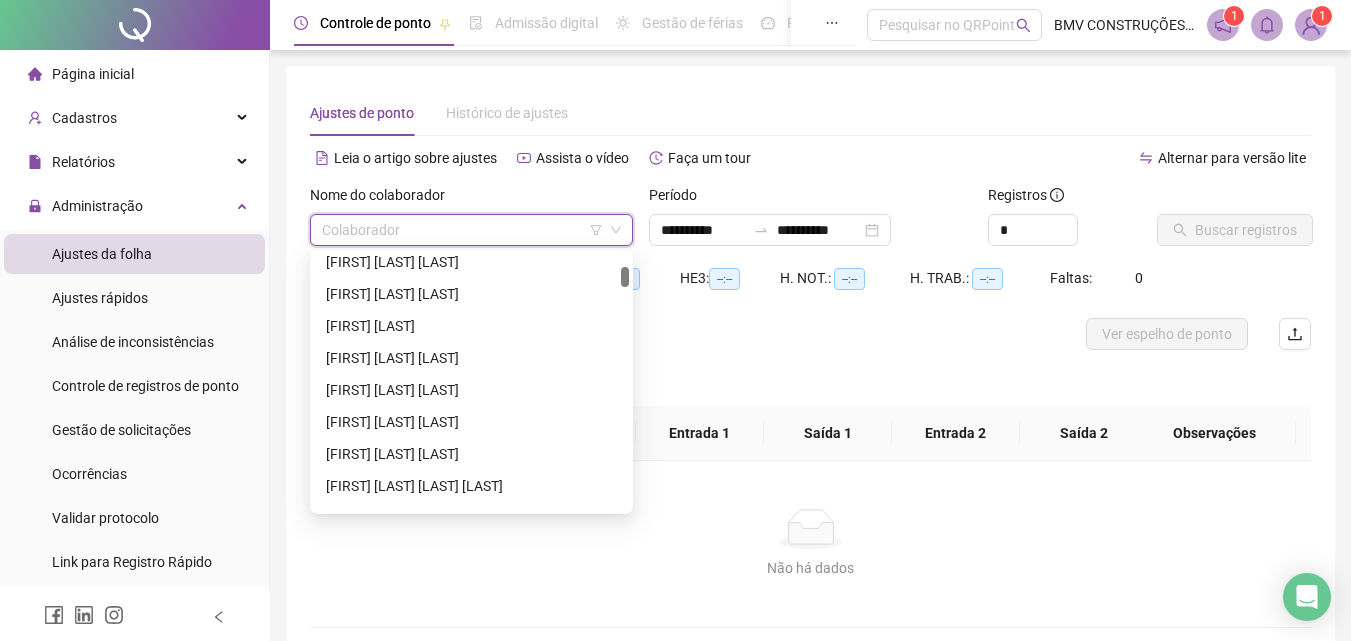 scroll, scrollTop: 900, scrollLeft: 0, axis: vertical 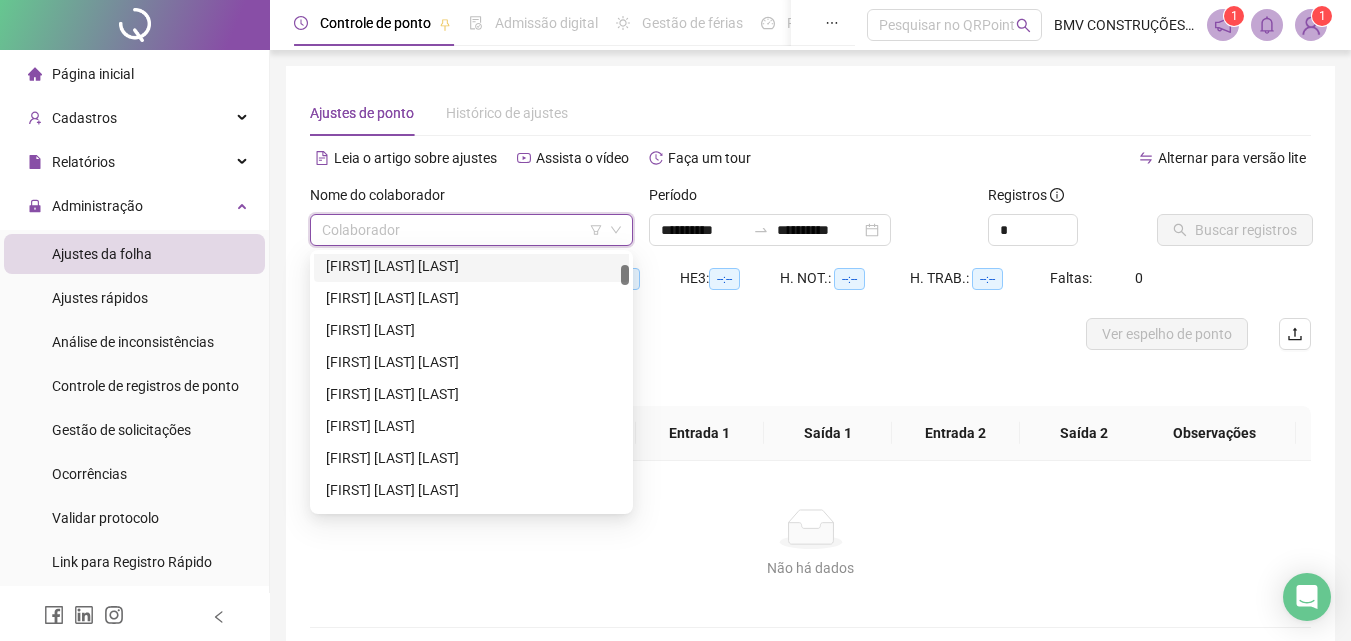 click on "Nome do colaborador" at bounding box center [471, 199] 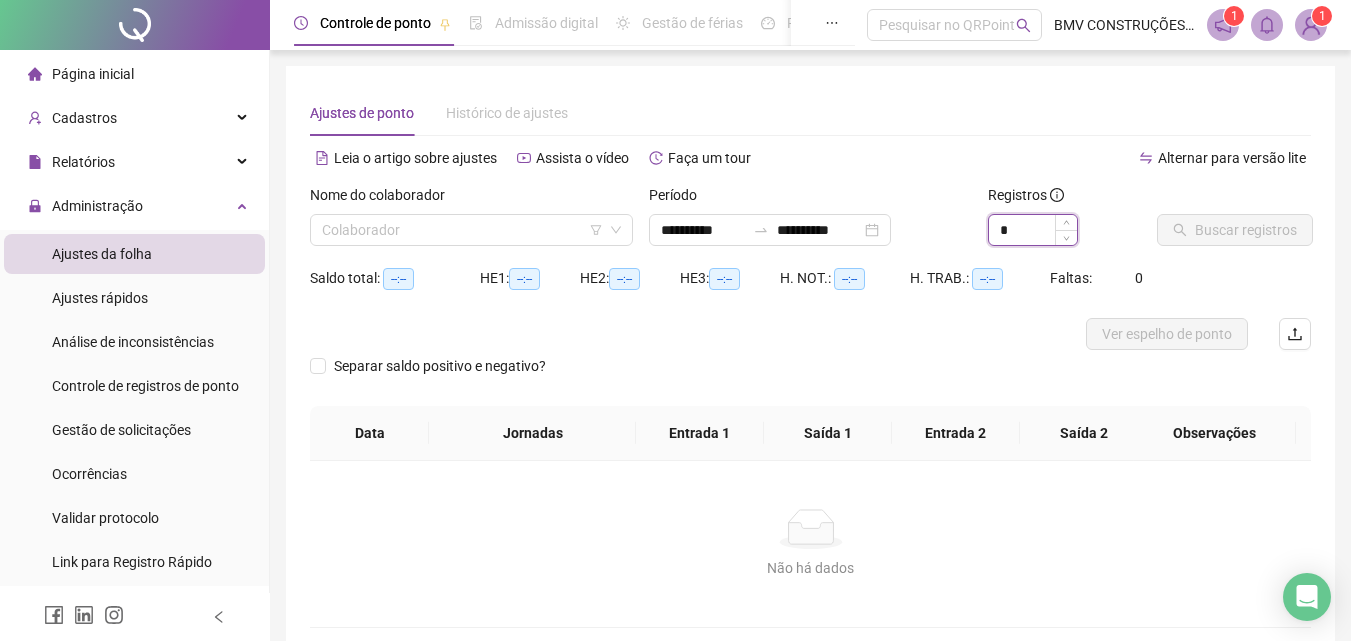 click on "*" at bounding box center [1033, 230] 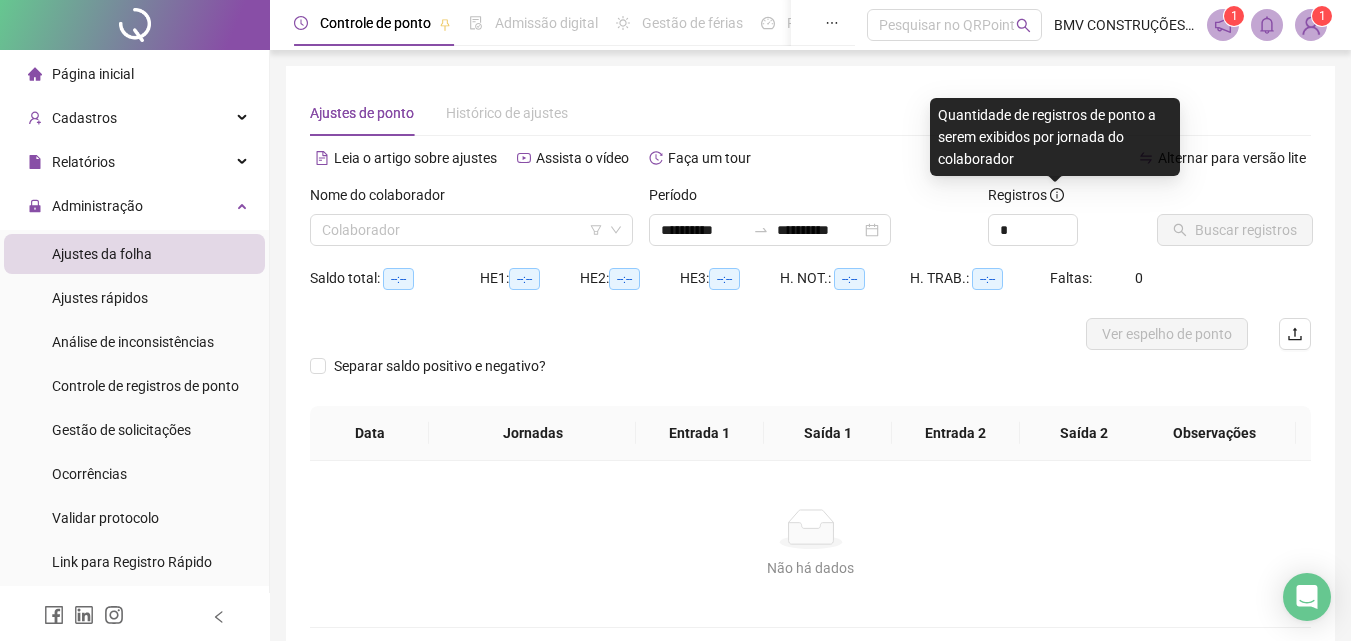 click 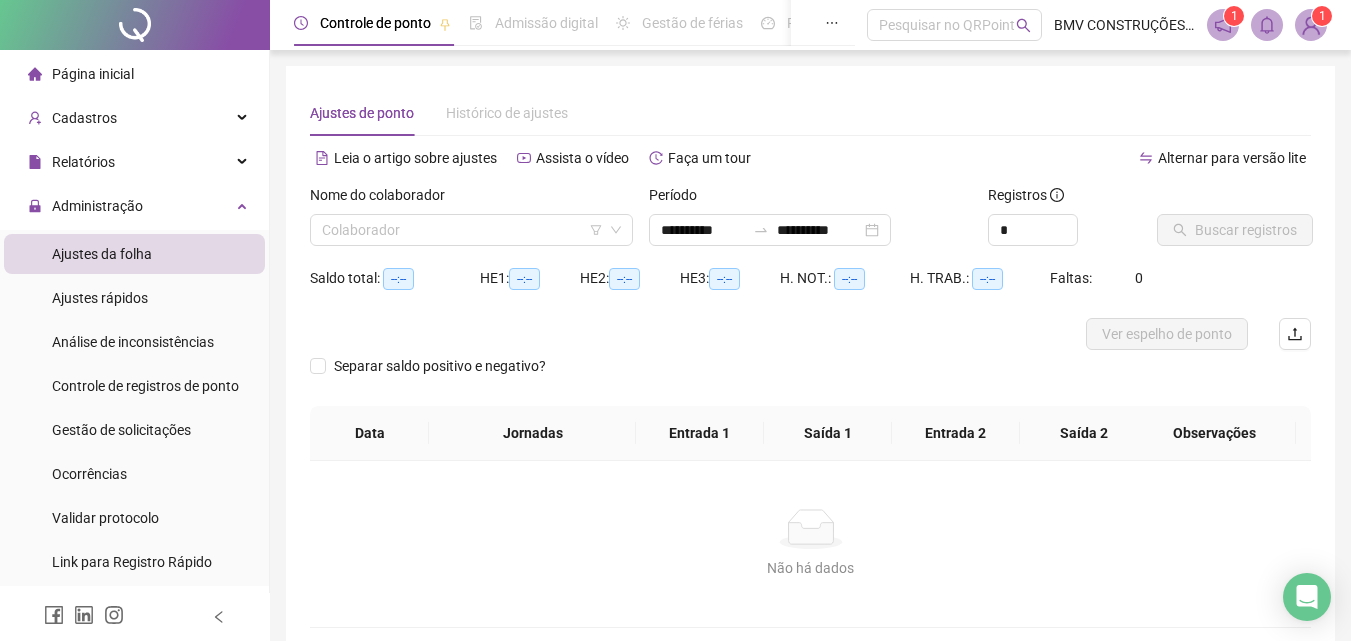 click on "Registros" at bounding box center (1032, 195) 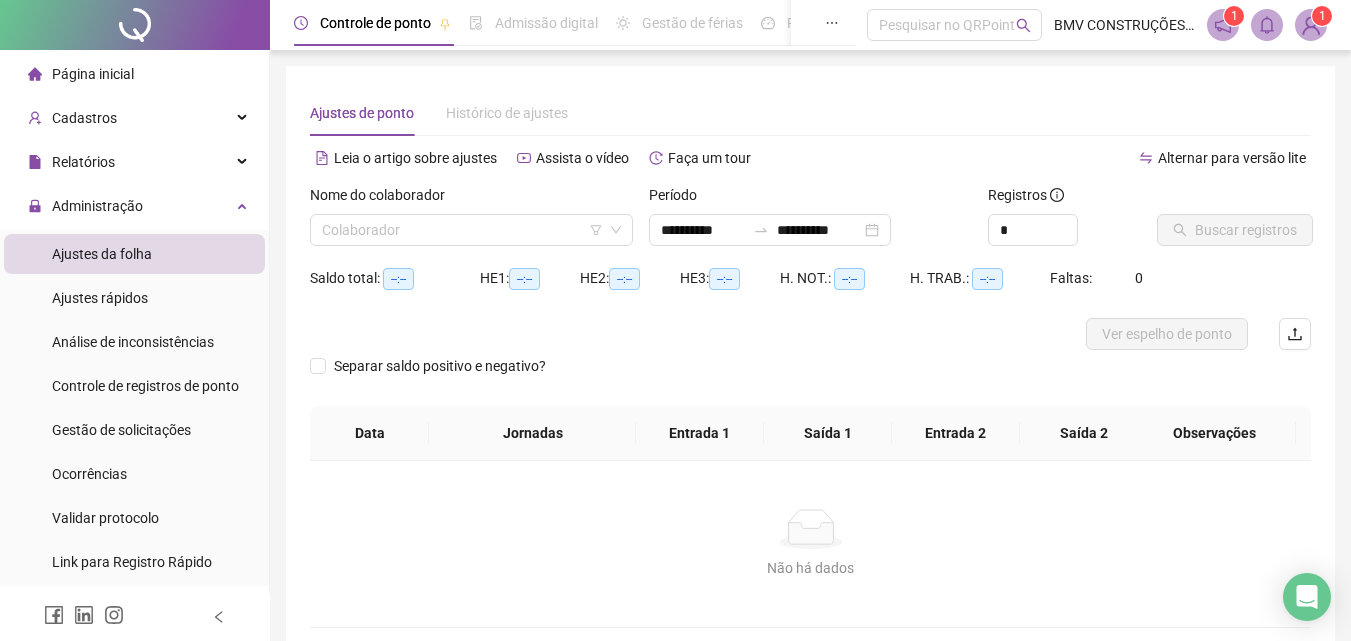 drag, startPoint x: 559, startPoint y: 239, endPoint x: 546, endPoint y: 254, distance: 19.849434 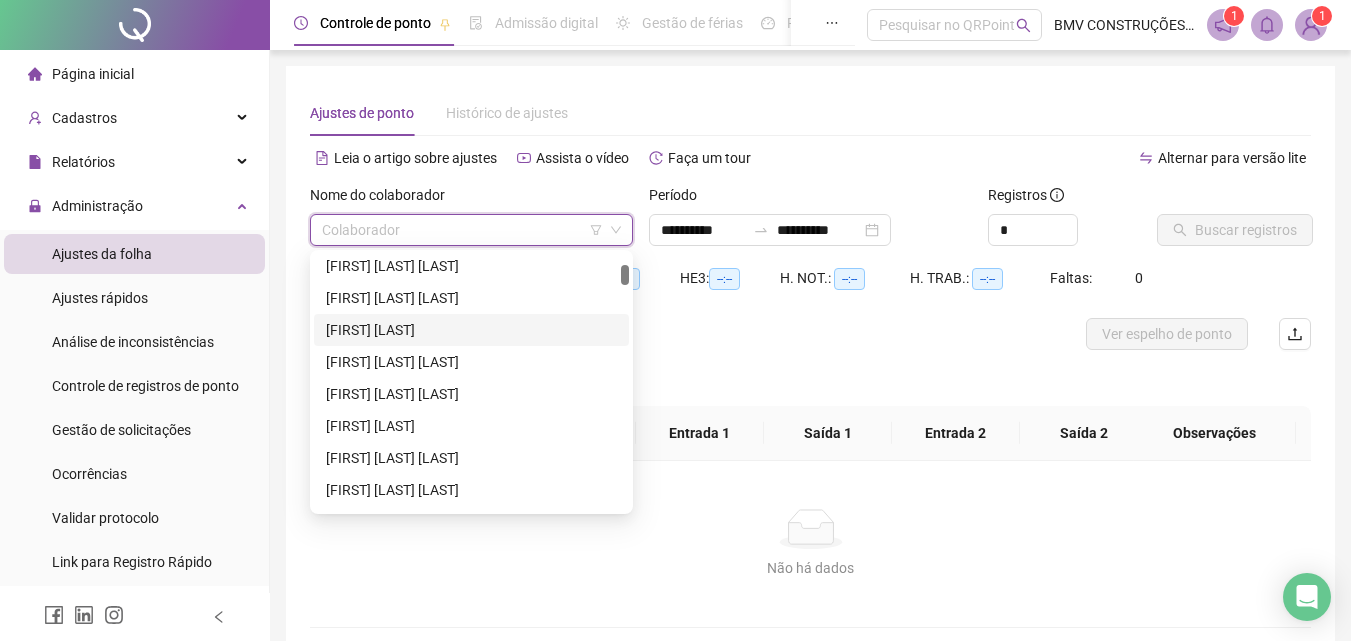 click on "[FIRST] [LAST]" at bounding box center [471, 330] 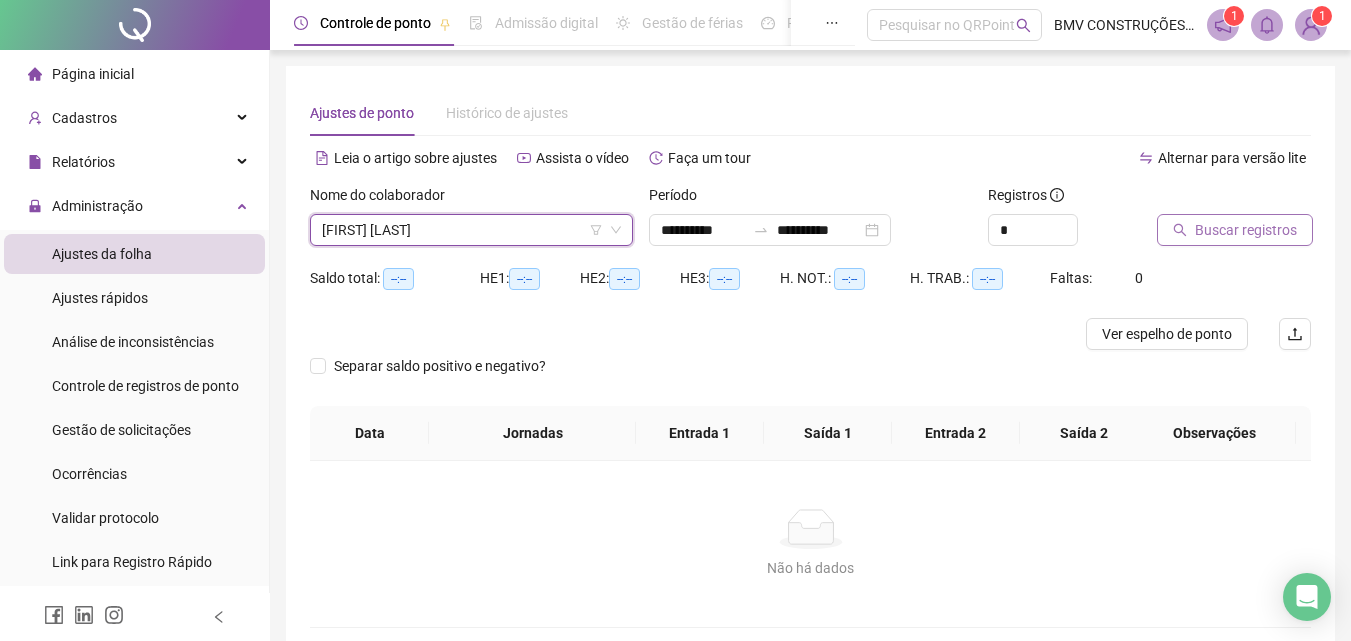 click on "Buscar registros" at bounding box center [1246, 230] 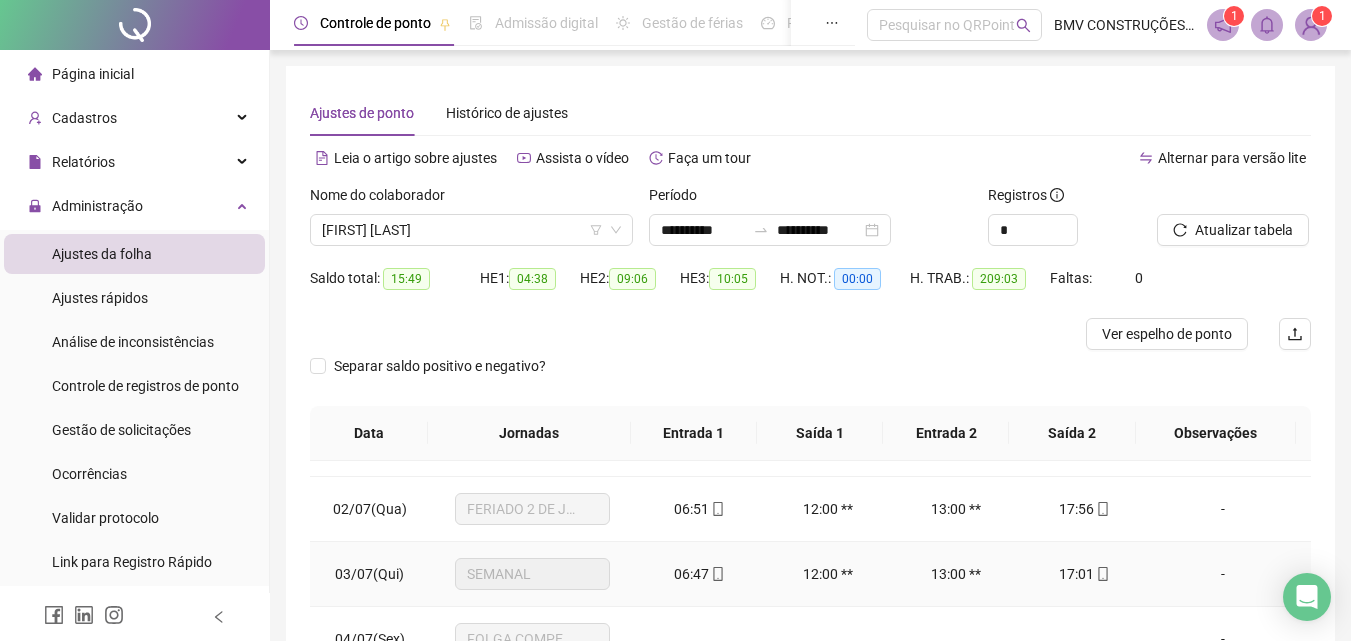 scroll, scrollTop: 0, scrollLeft: 0, axis: both 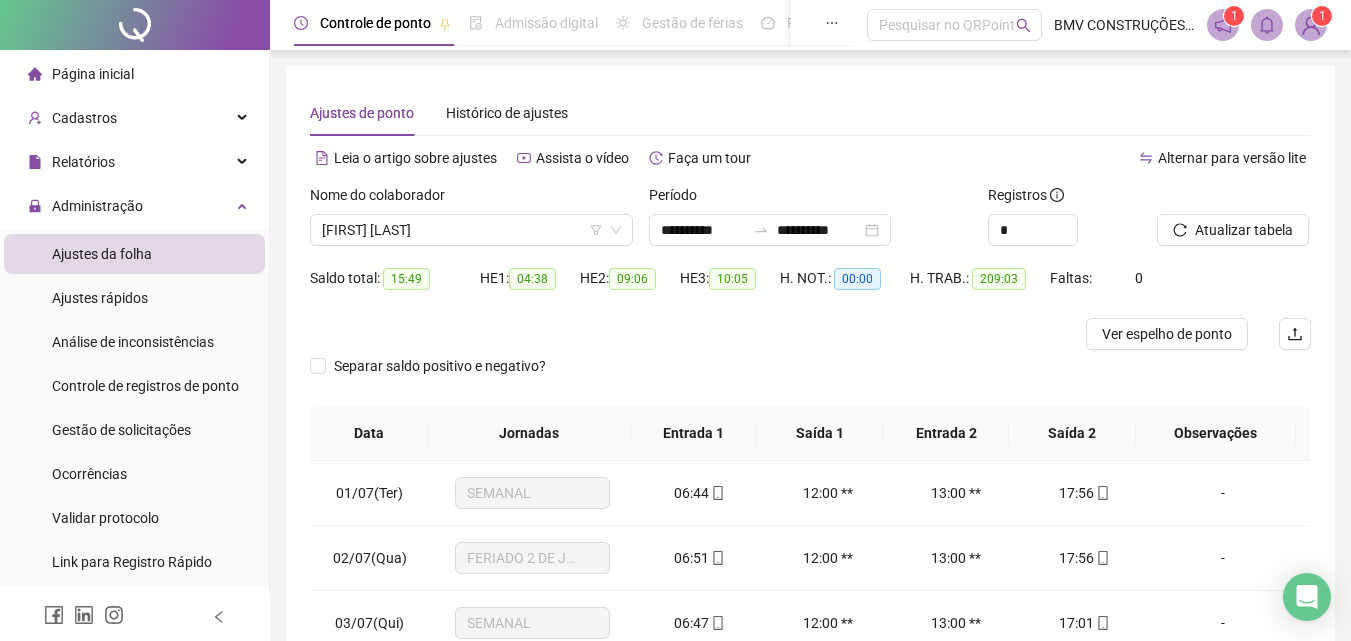 click on "Página inicial" at bounding box center [93, 74] 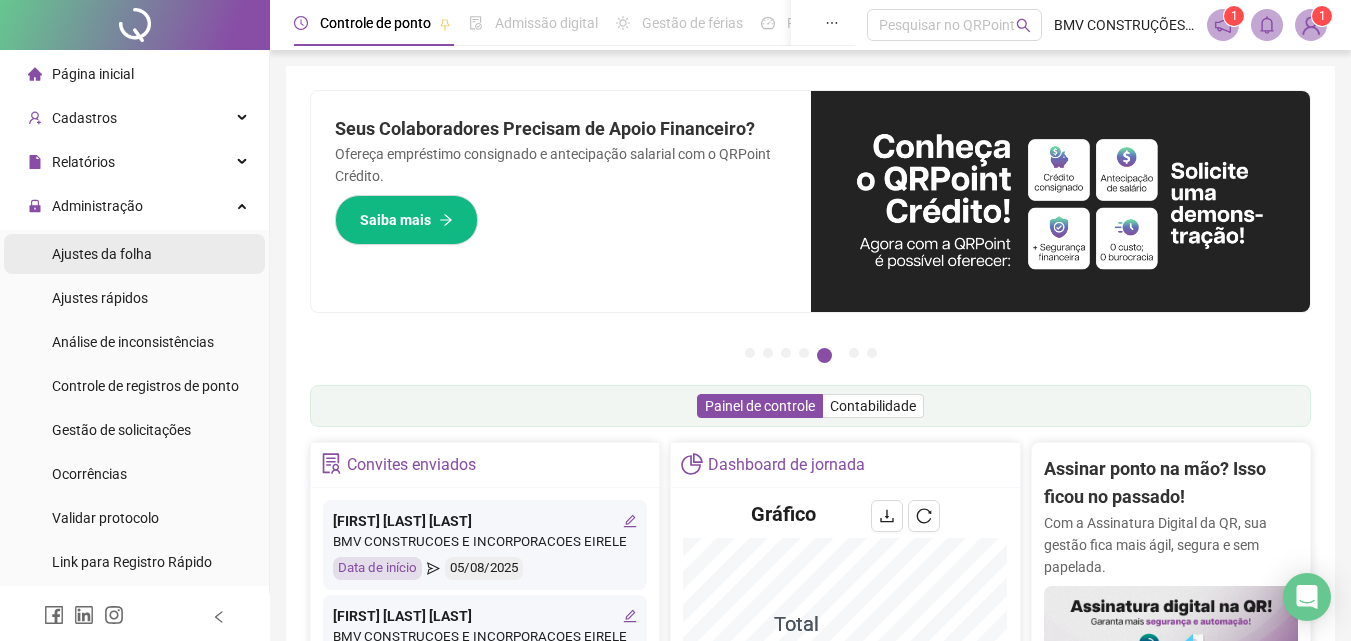 click on "Ajustes da folha" at bounding box center (134, 254) 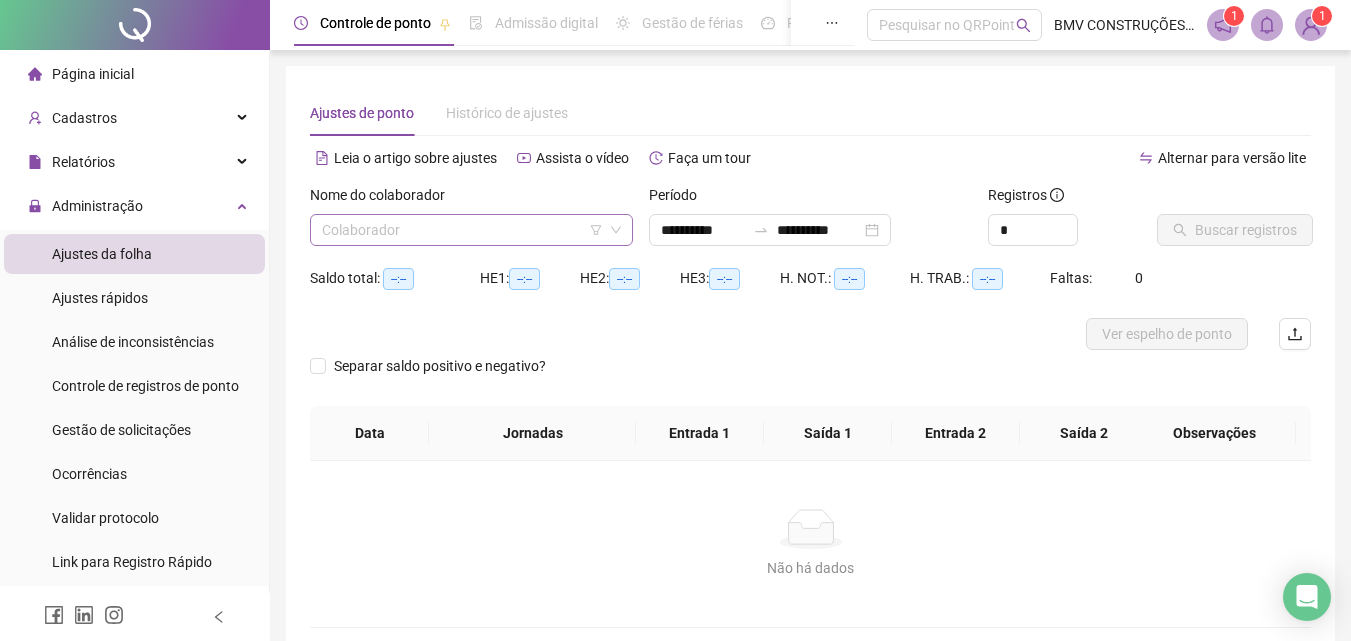 click at bounding box center (462, 230) 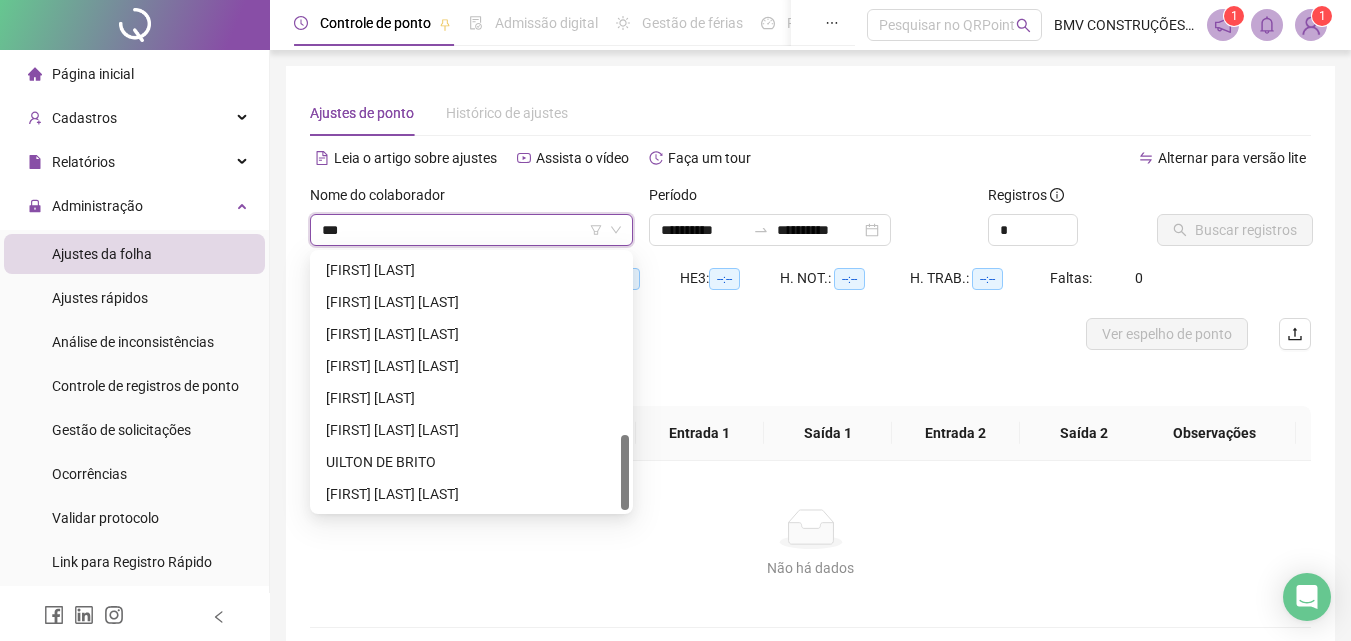 scroll, scrollTop: 0, scrollLeft: 0, axis: both 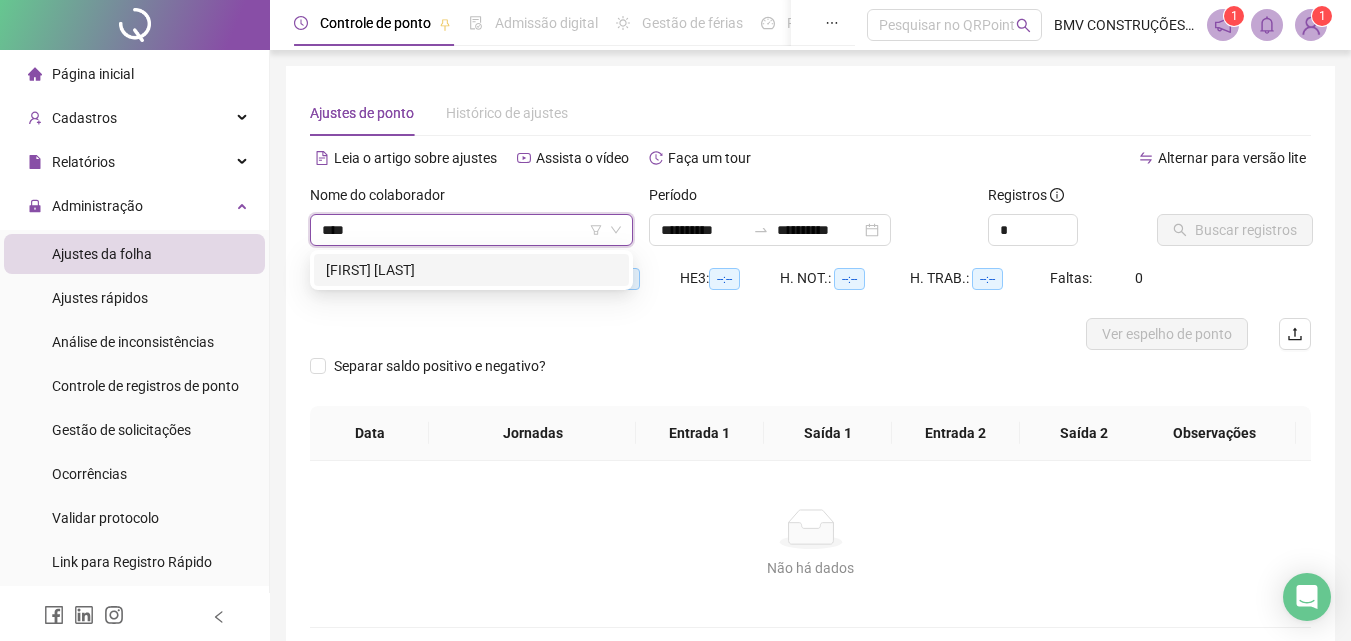 type on "*****" 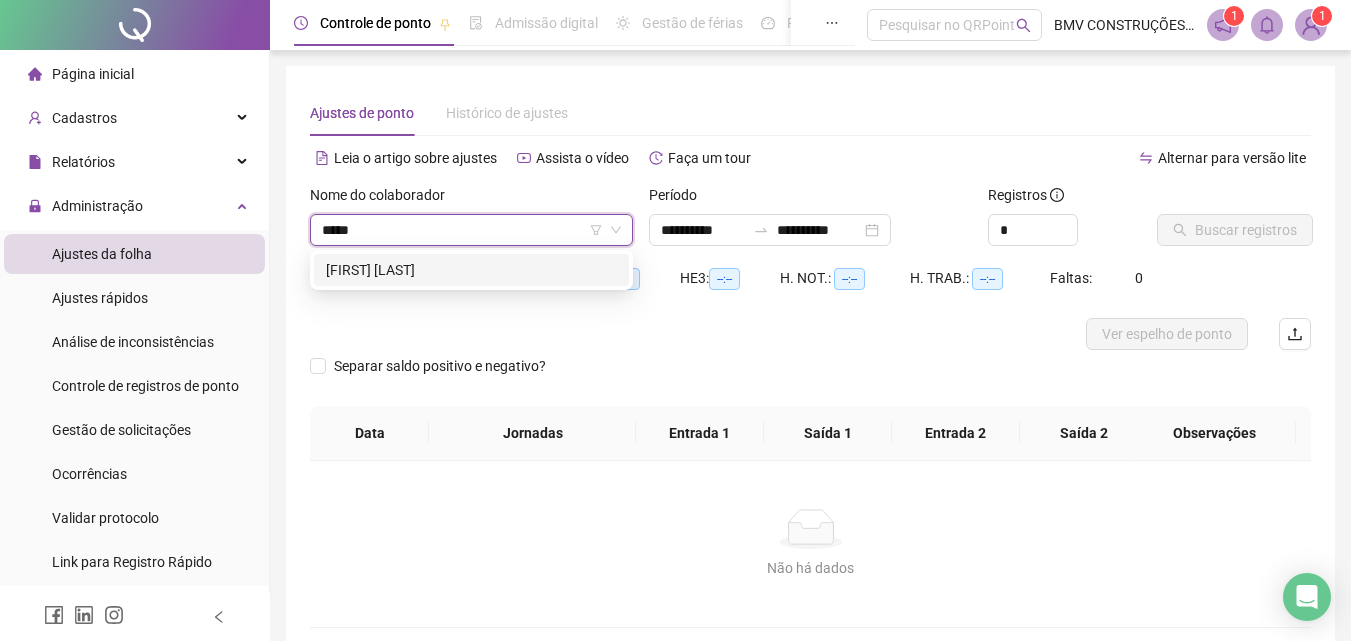 type 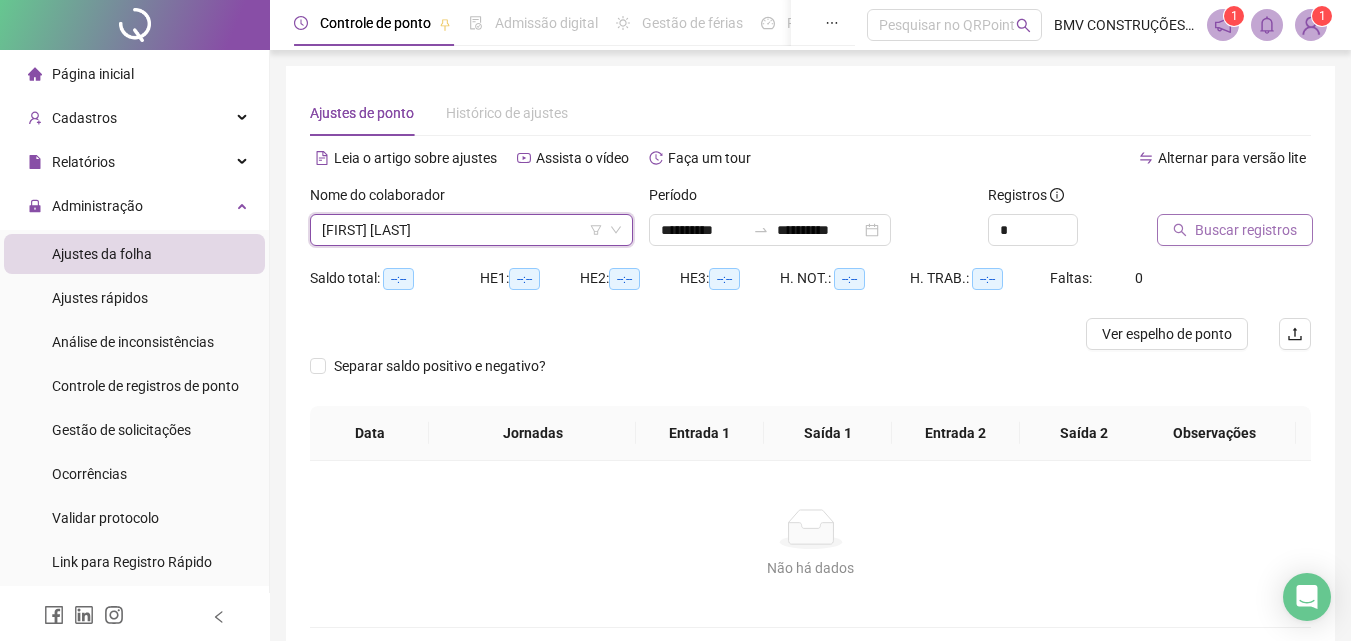 click on "Buscar registros" at bounding box center (1235, 230) 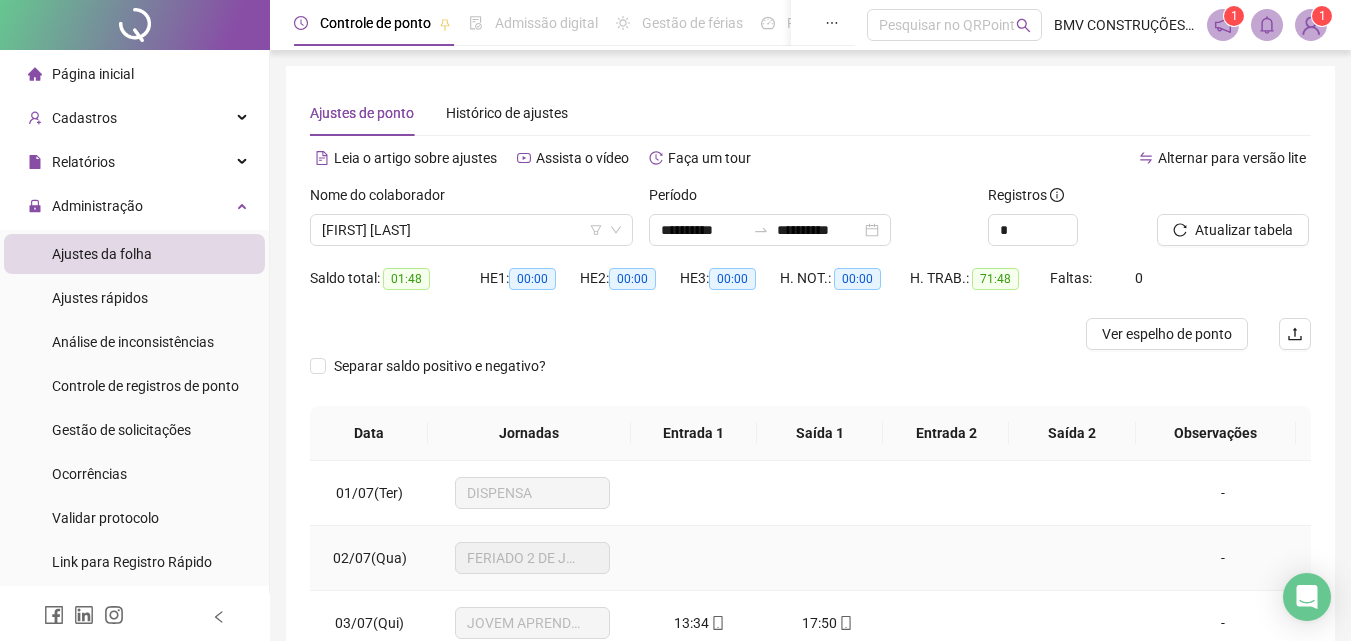 scroll, scrollTop: 200, scrollLeft: 0, axis: vertical 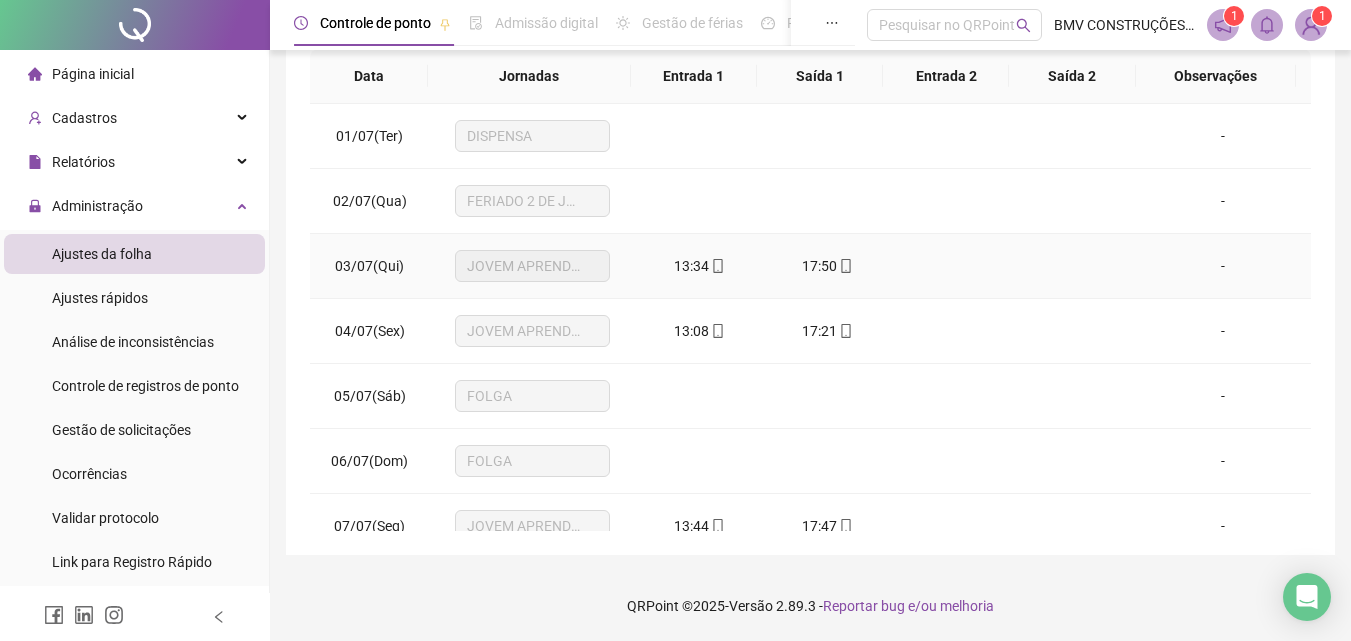 click on "13:34" at bounding box center (700, 266) 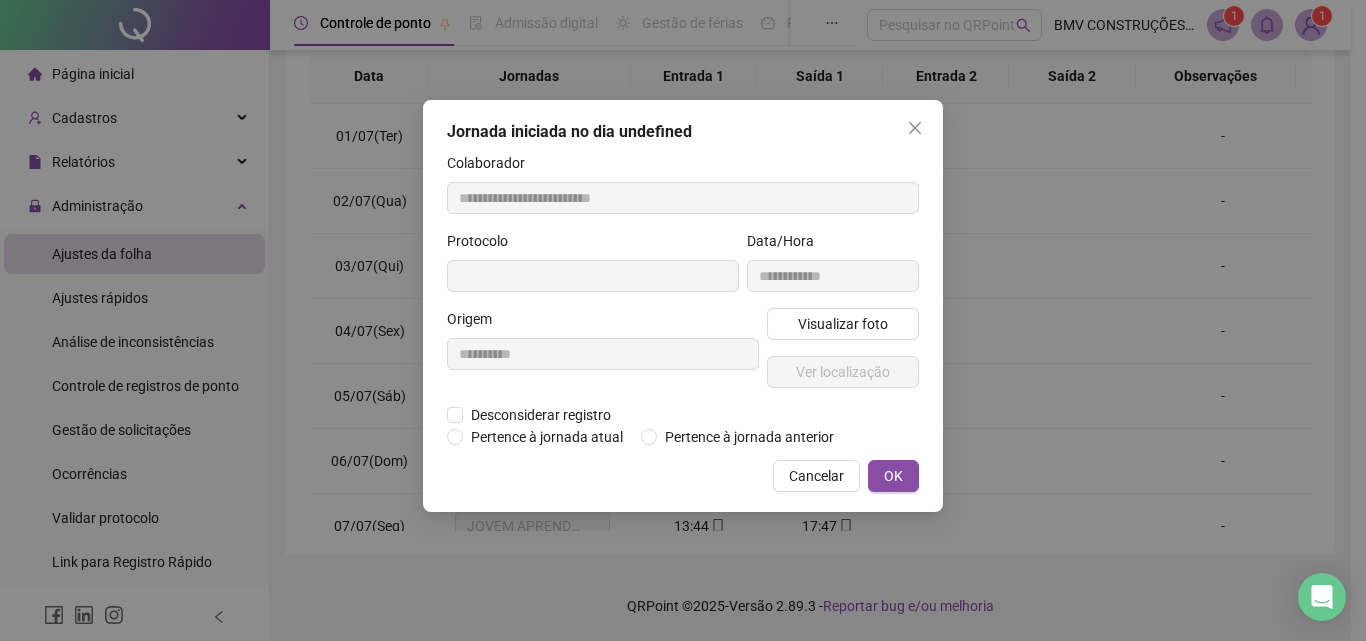 type on "**********" 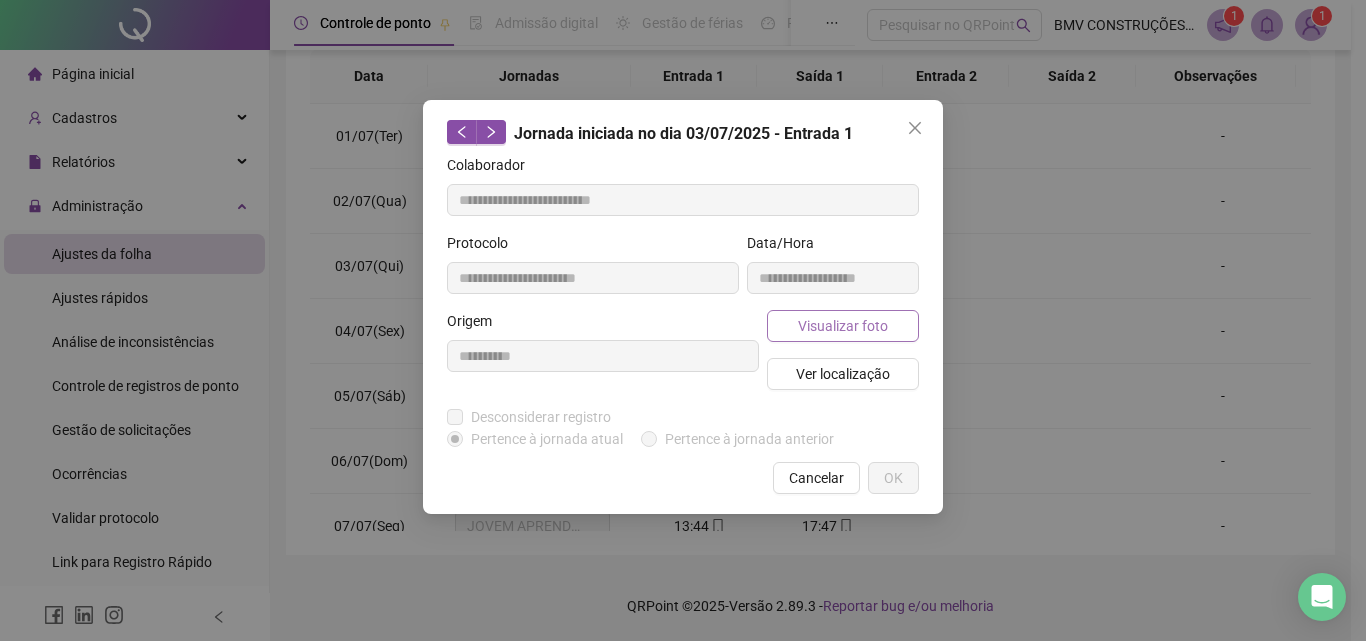 click on "Visualizar foto" at bounding box center (843, 326) 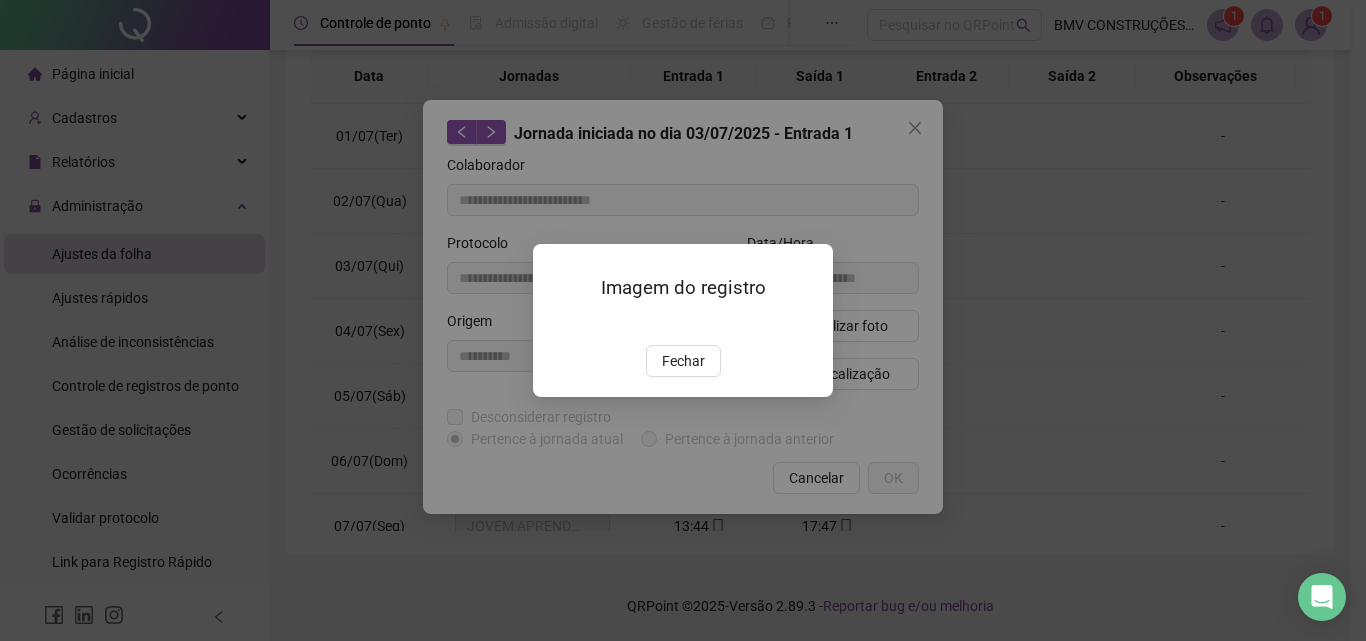 drag, startPoint x: 674, startPoint y: 472, endPoint x: 720, endPoint y: 467, distance: 46.270943 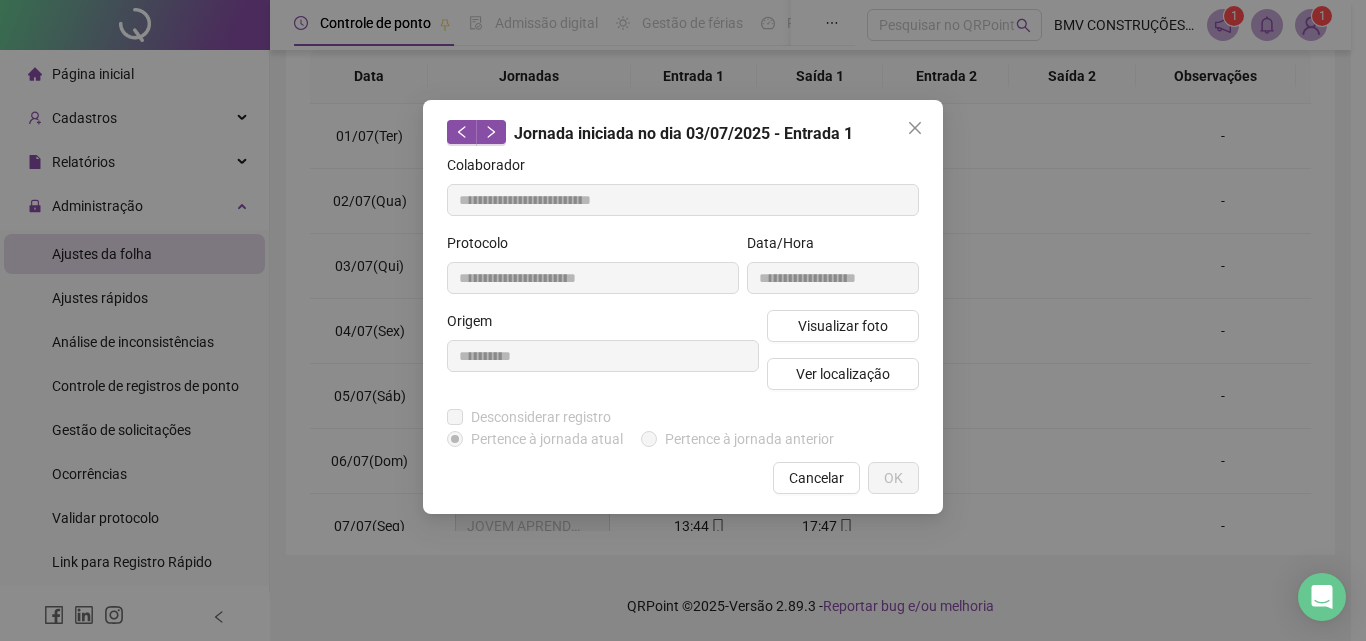 click on "Cancelar" at bounding box center [816, 478] 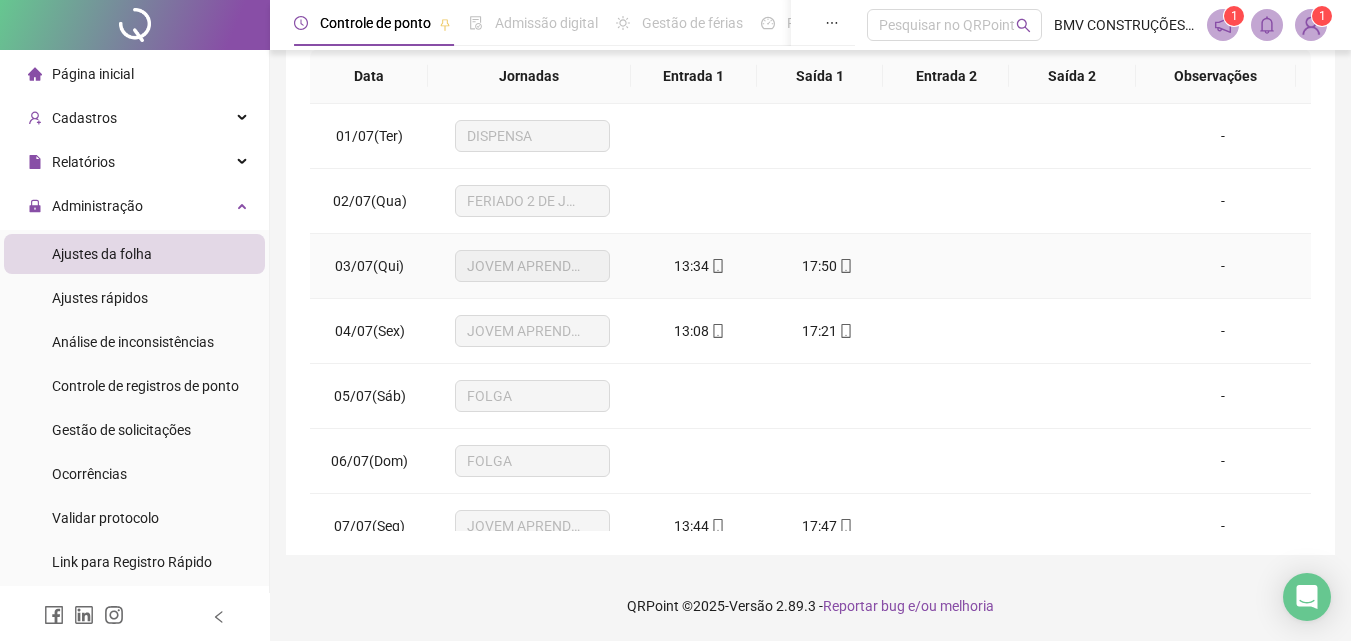 click on "17:50" at bounding box center (819, 266) 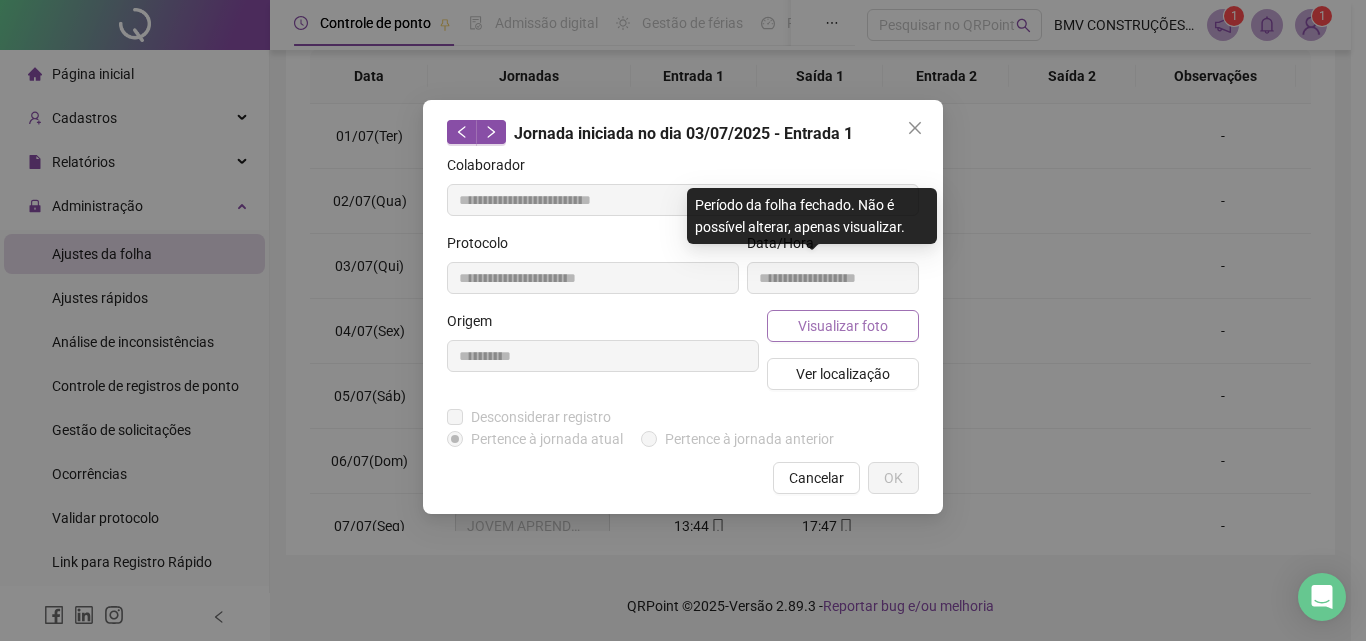 type on "**********" 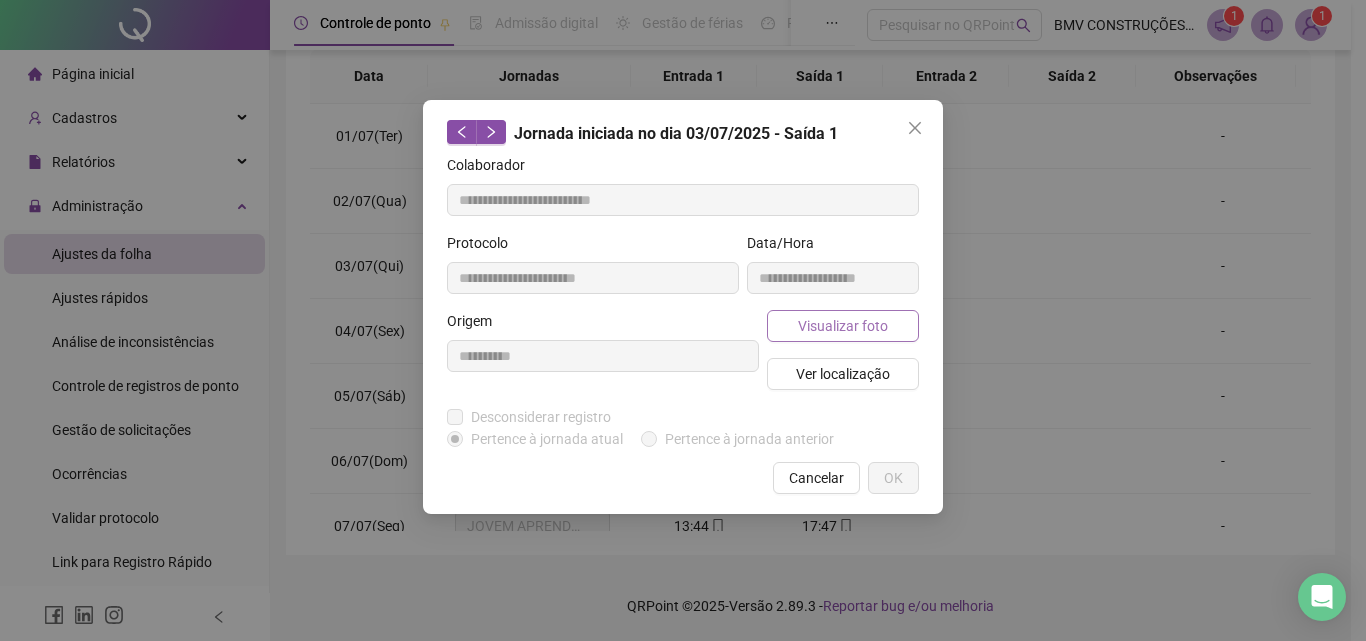 click on "Visualizar foto" at bounding box center (843, 326) 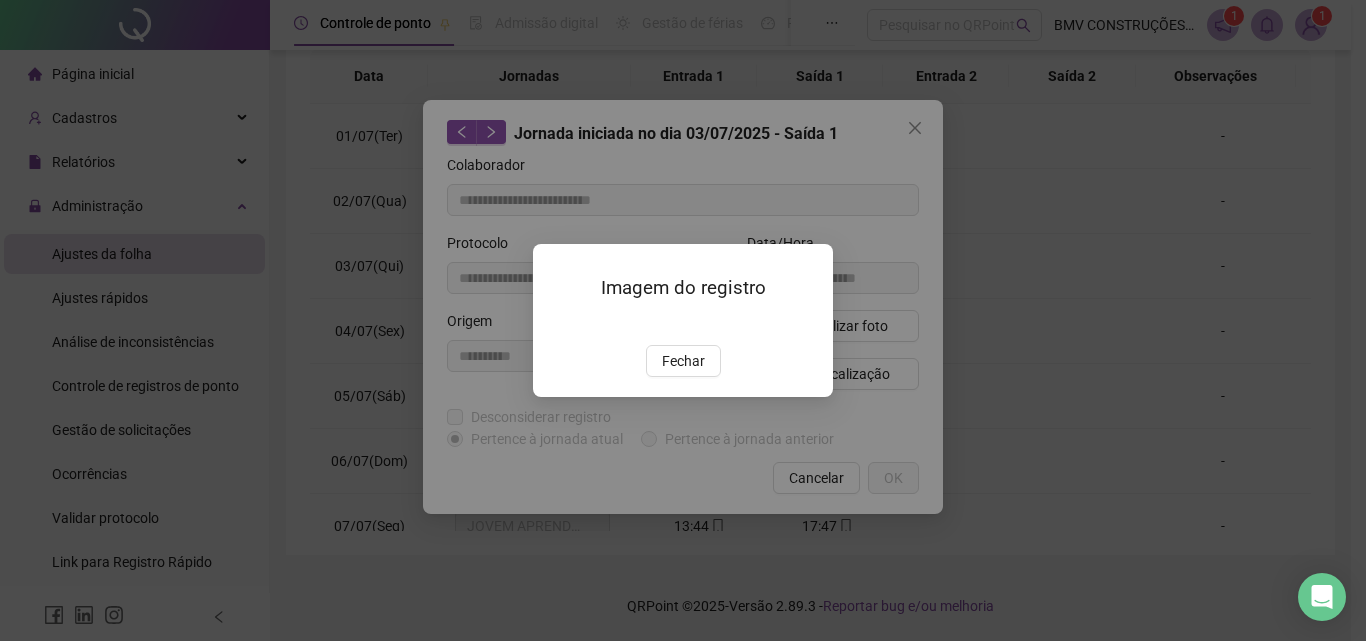 click on "Fechar" at bounding box center (683, 361) 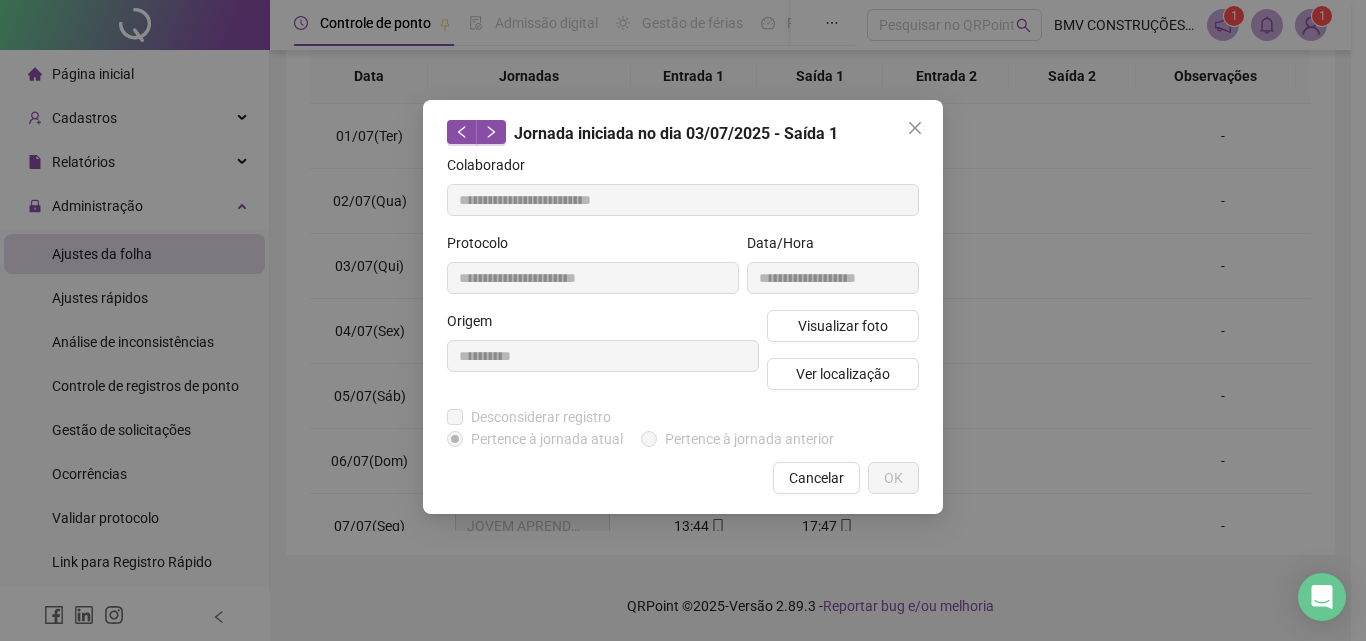 click on "Cancelar" at bounding box center [816, 478] 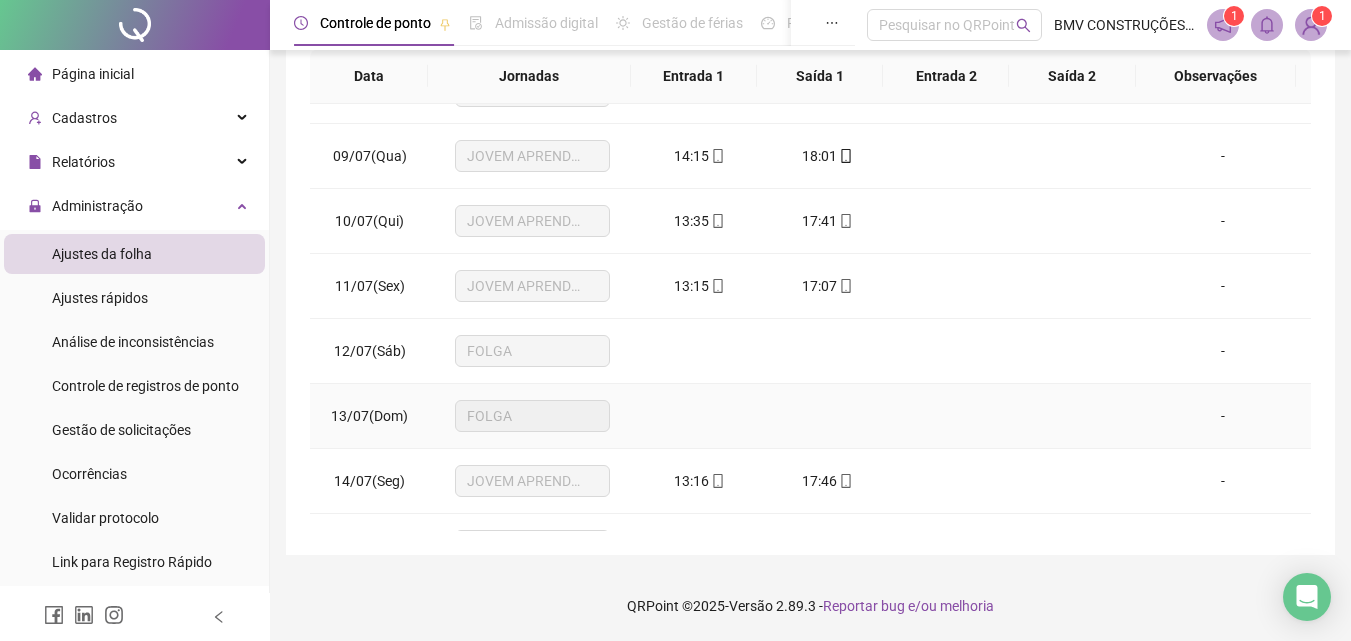 scroll, scrollTop: 0, scrollLeft: 0, axis: both 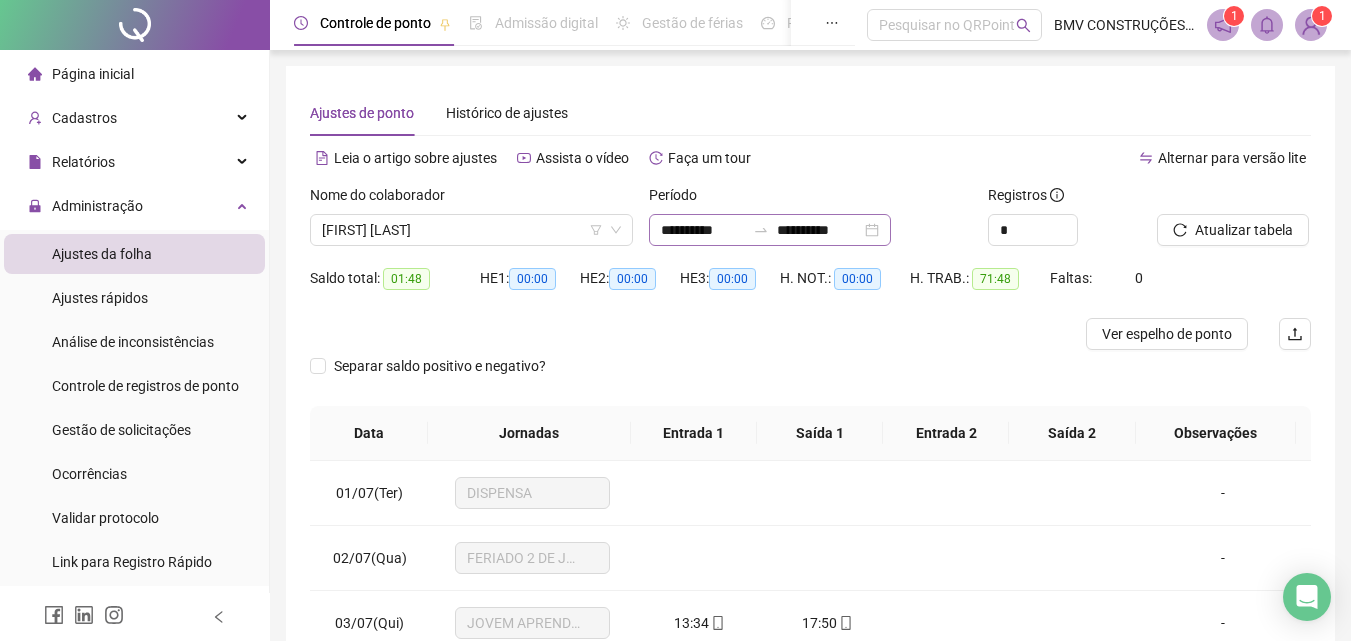 click 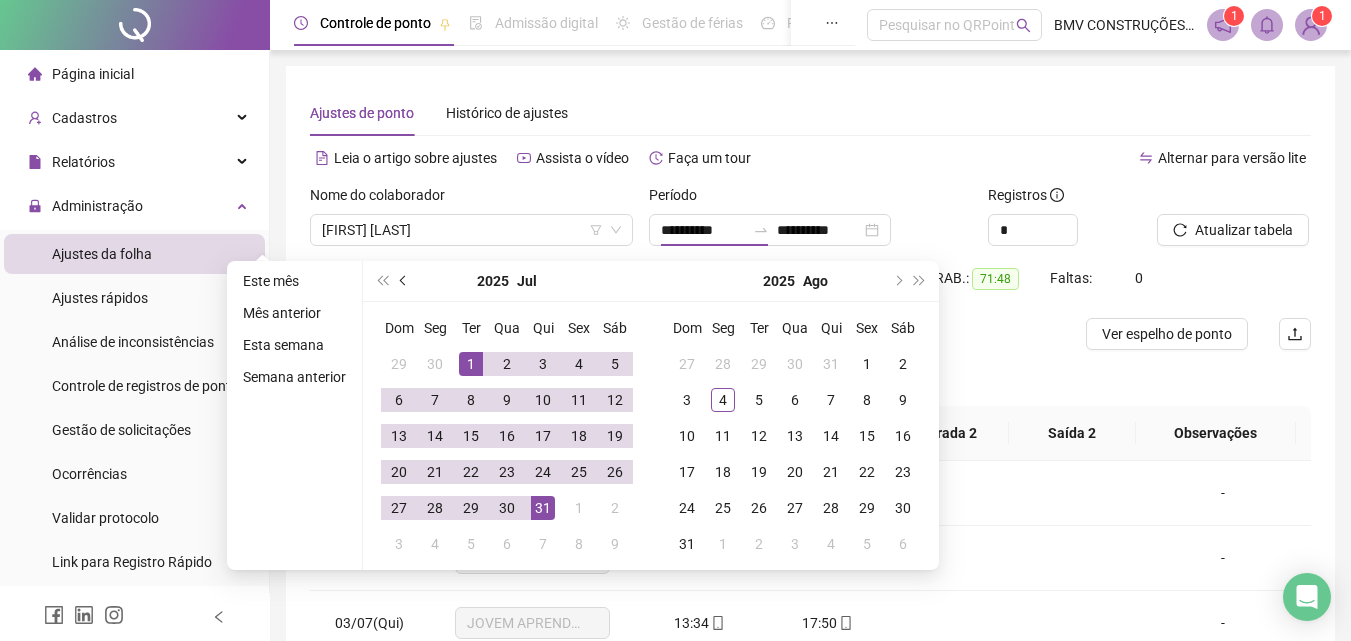 click at bounding box center (404, 281) 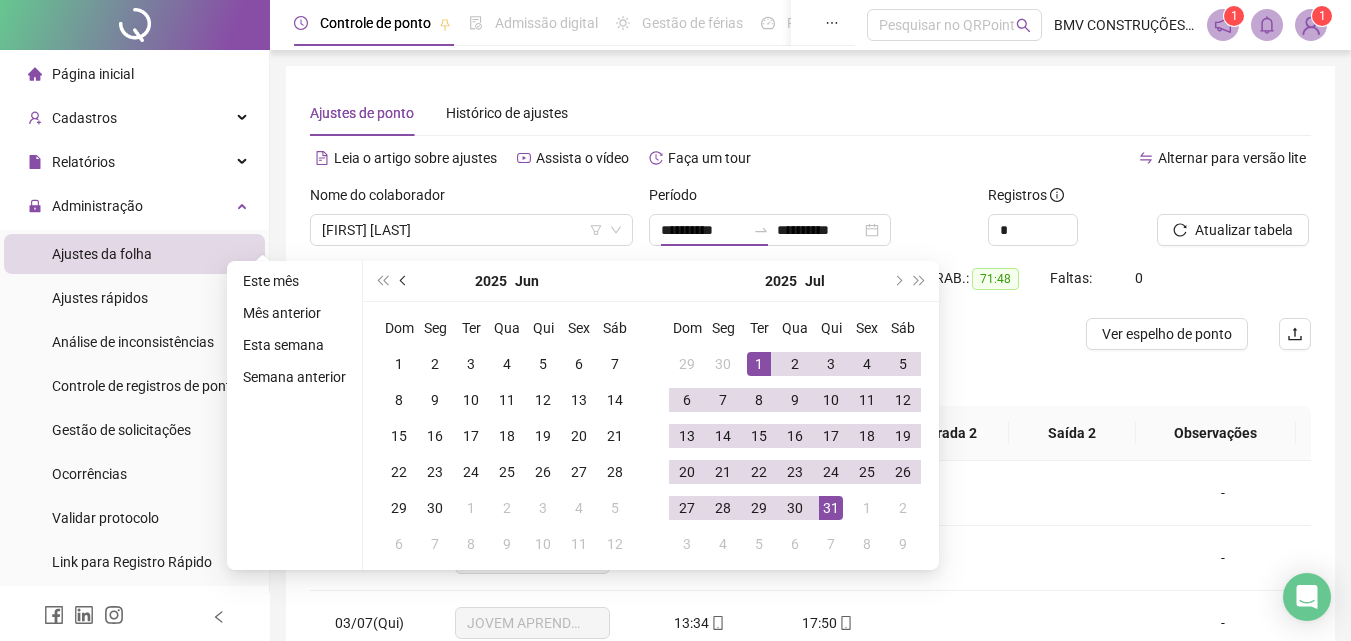 click at bounding box center [404, 281] 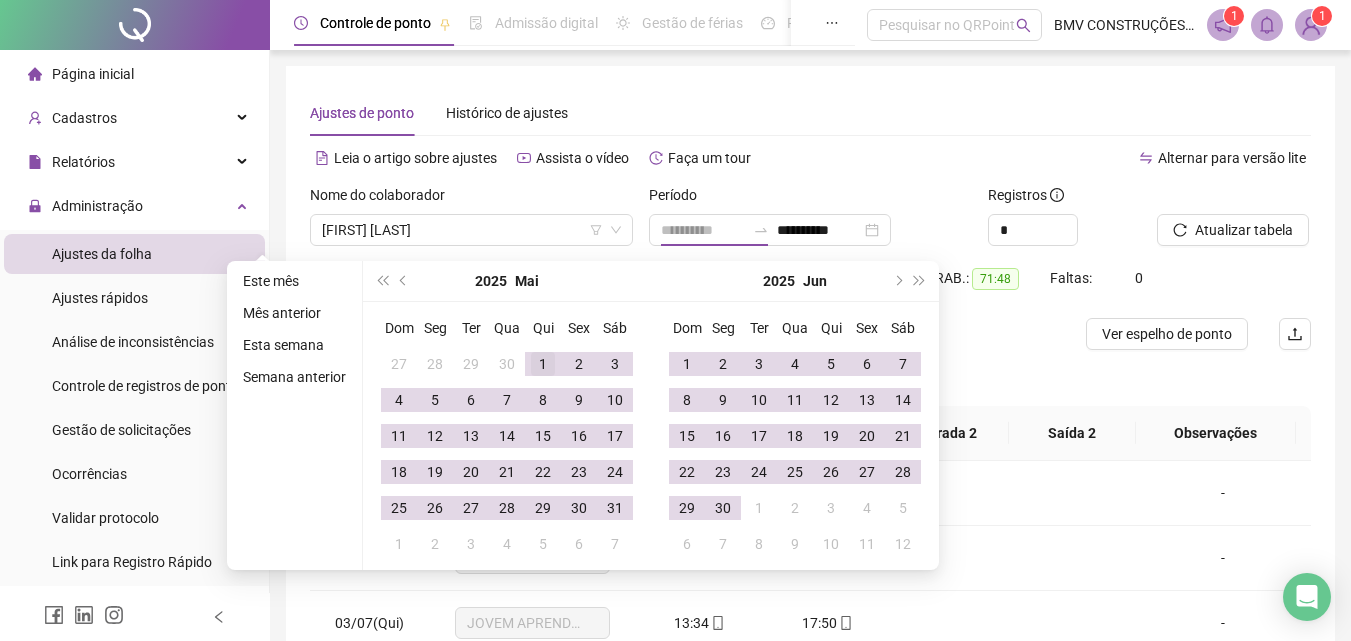 type on "**********" 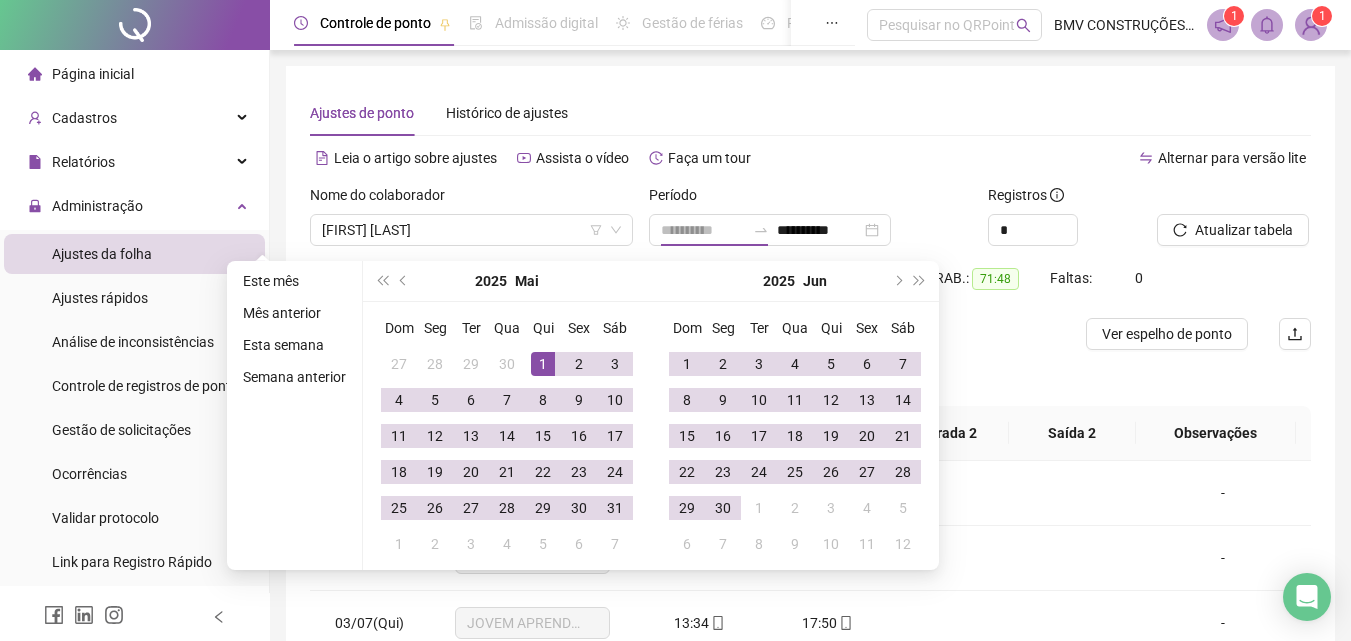 click on "1" at bounding box center (543, 364) 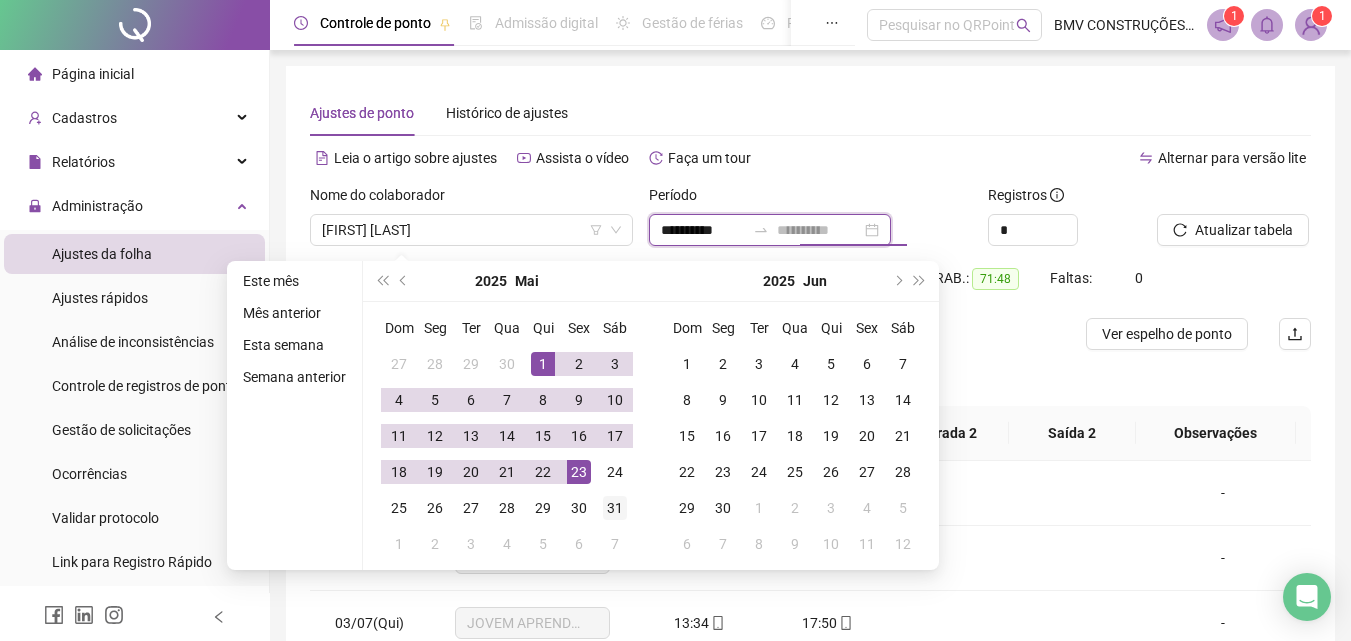 type on "**********" 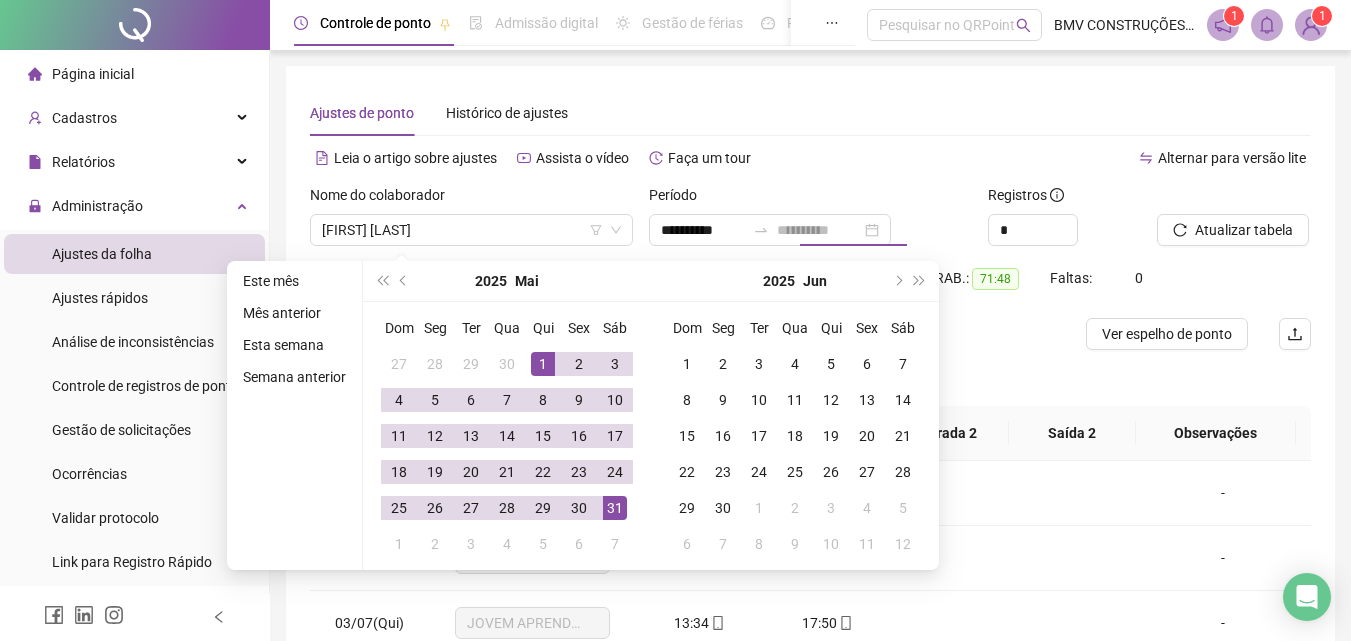 click on "31" at bounding box center [615, 508] 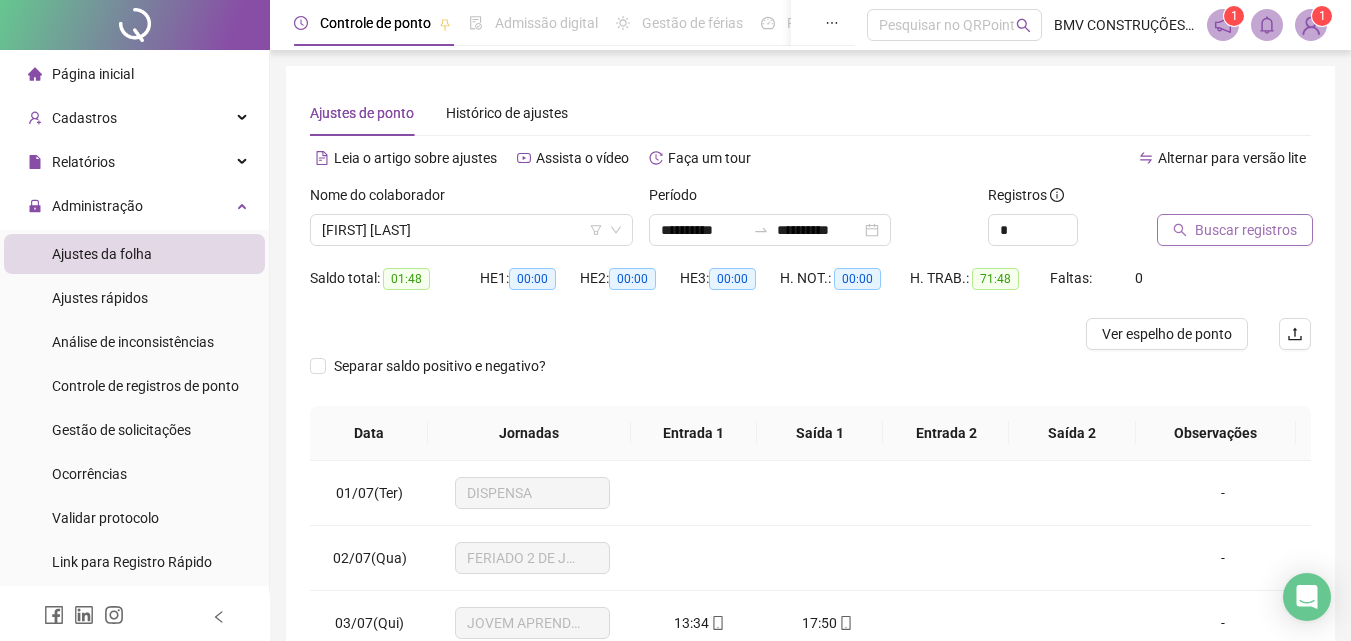 click on "Buscar registros" at bounding box center [1246, 230] 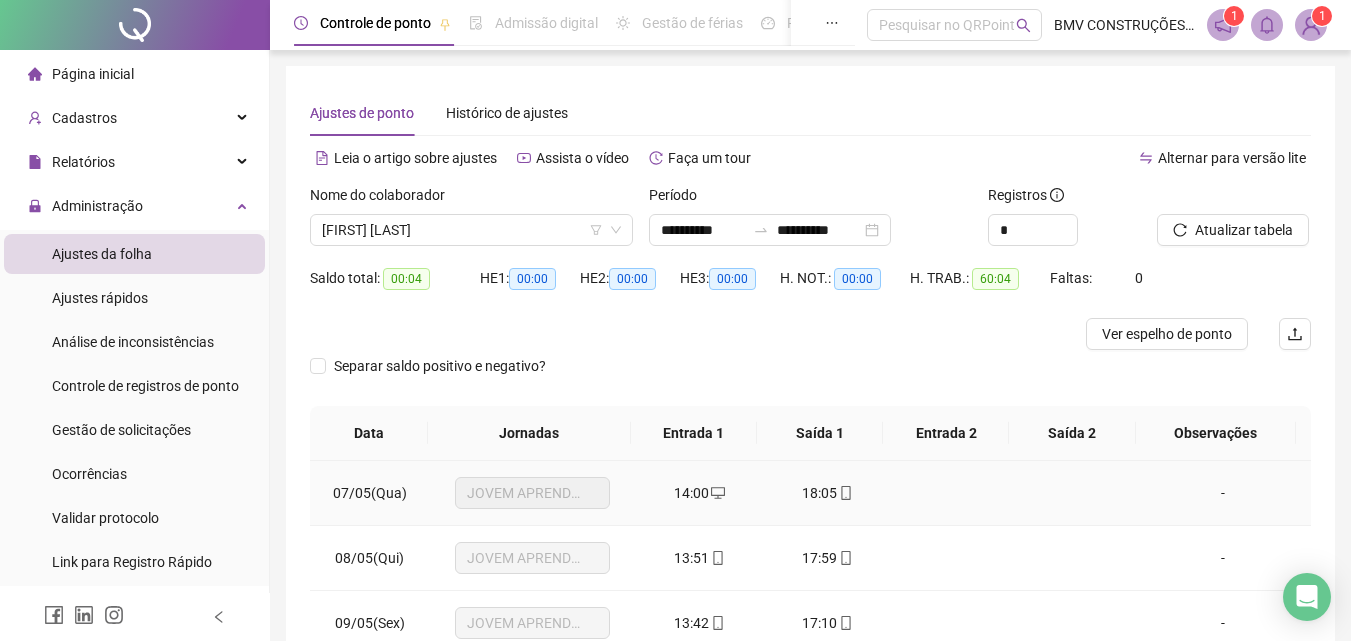scroll, scrollTop: 357, scrollLeft: 0, axis: vertical 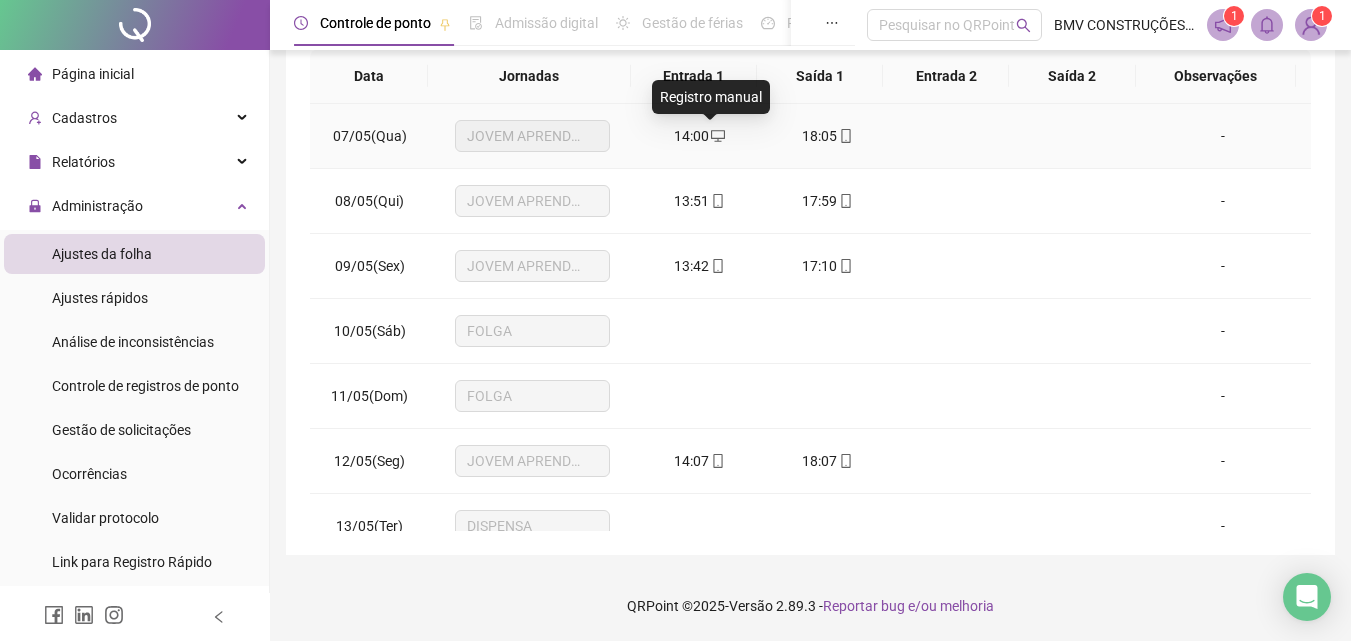click 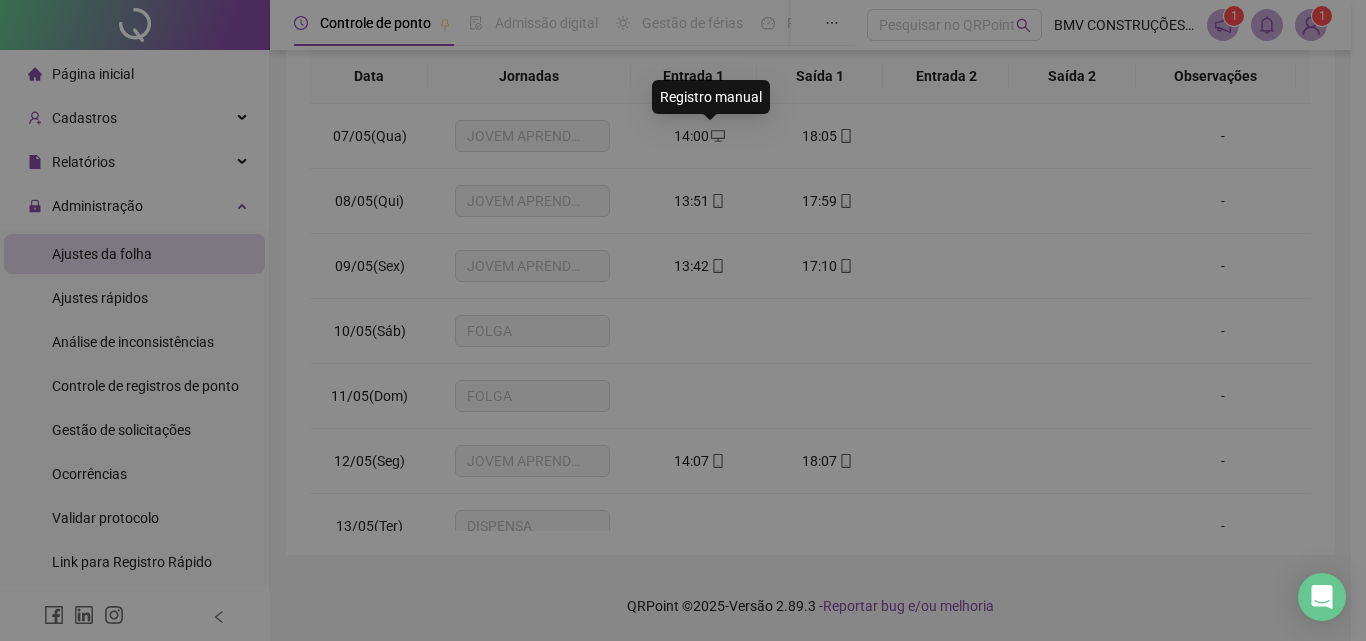 type on "**********" 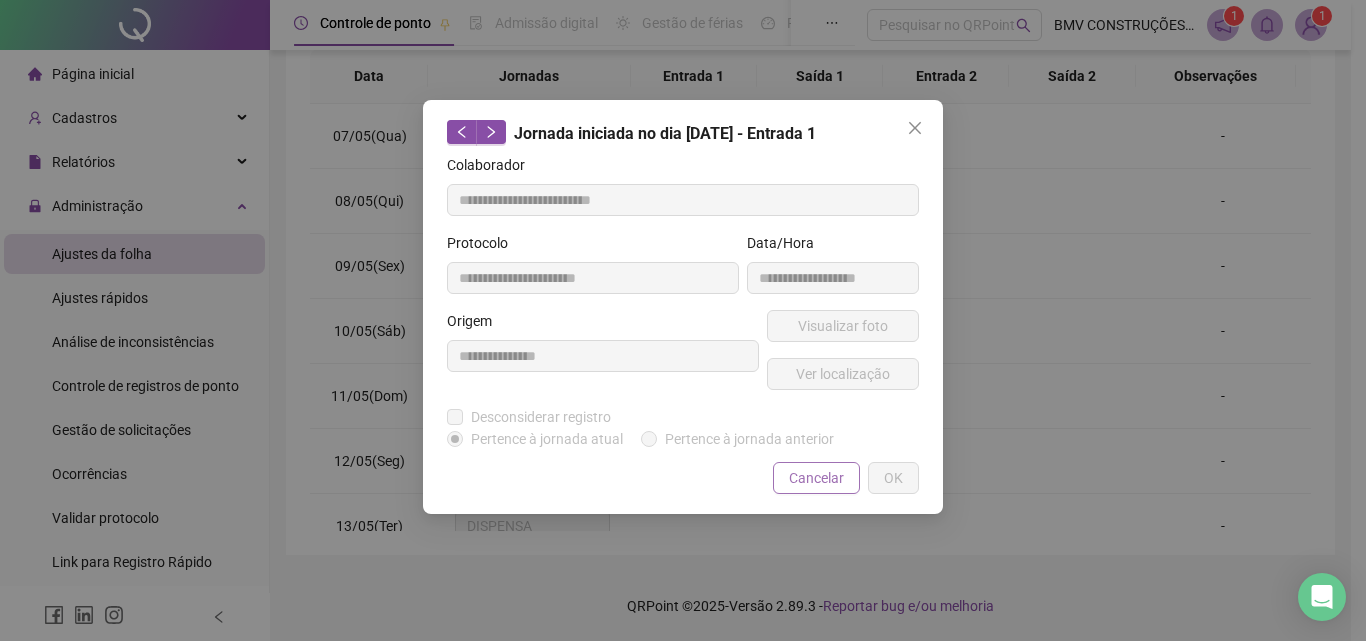 click on "Cancelar" at bounding box center (816, 478) 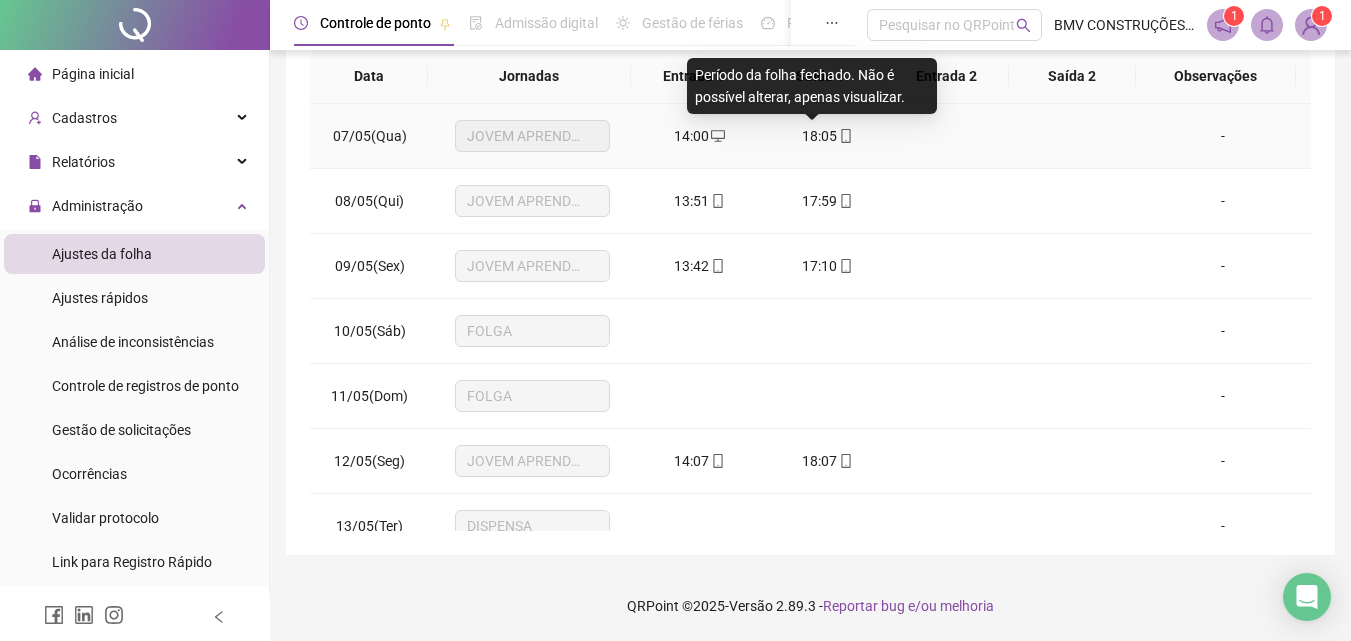 click on "18:05" at bounding box center [819, 136] 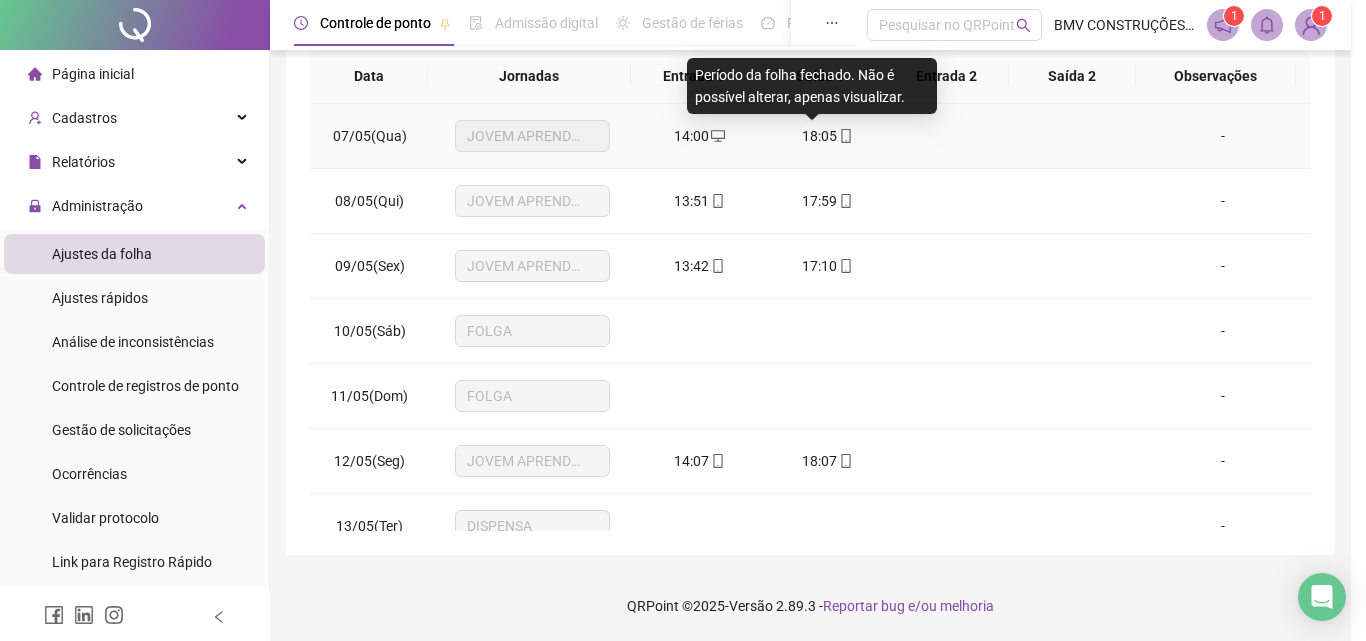 type on "**********" 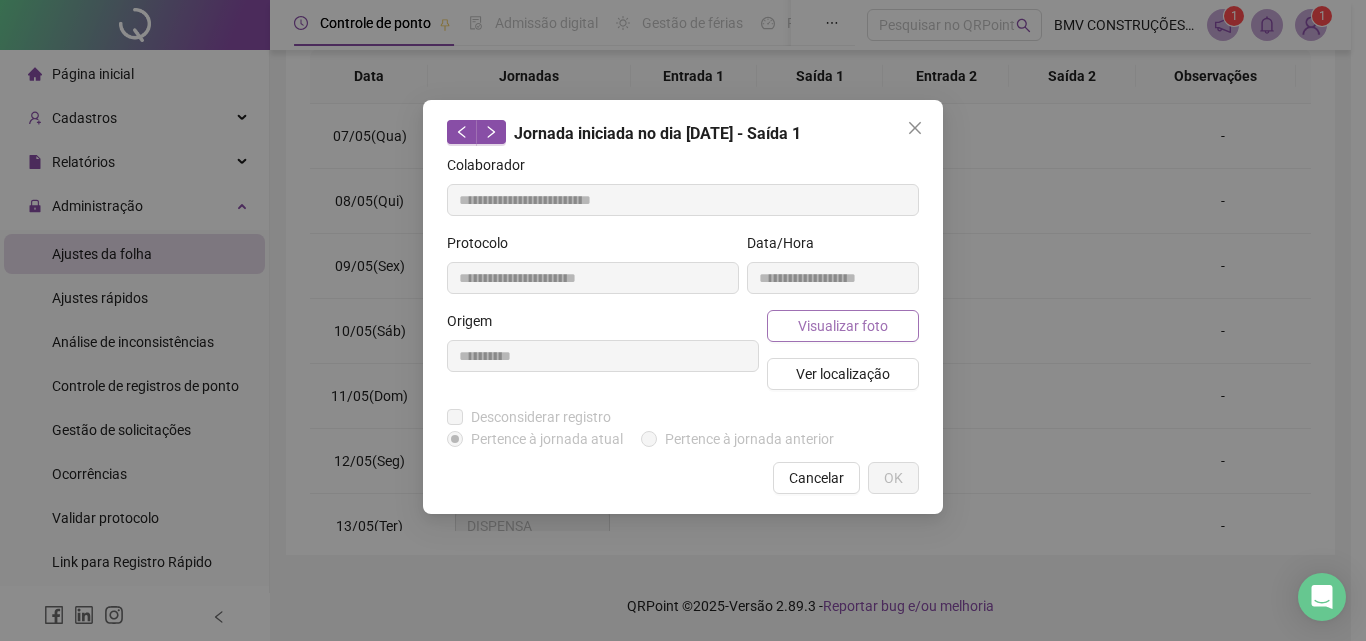 click on "Visualizar foto" at bounding box center (843, 326) 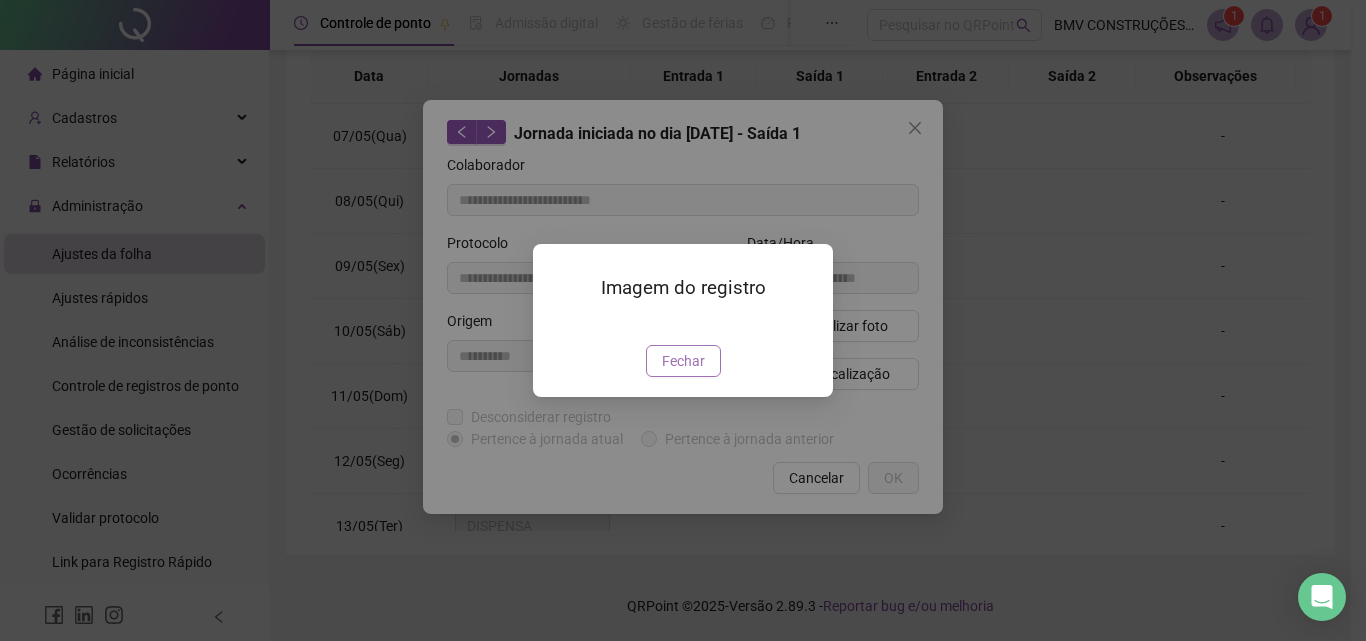 click on "Fechar" at bounding box center [683, 361] 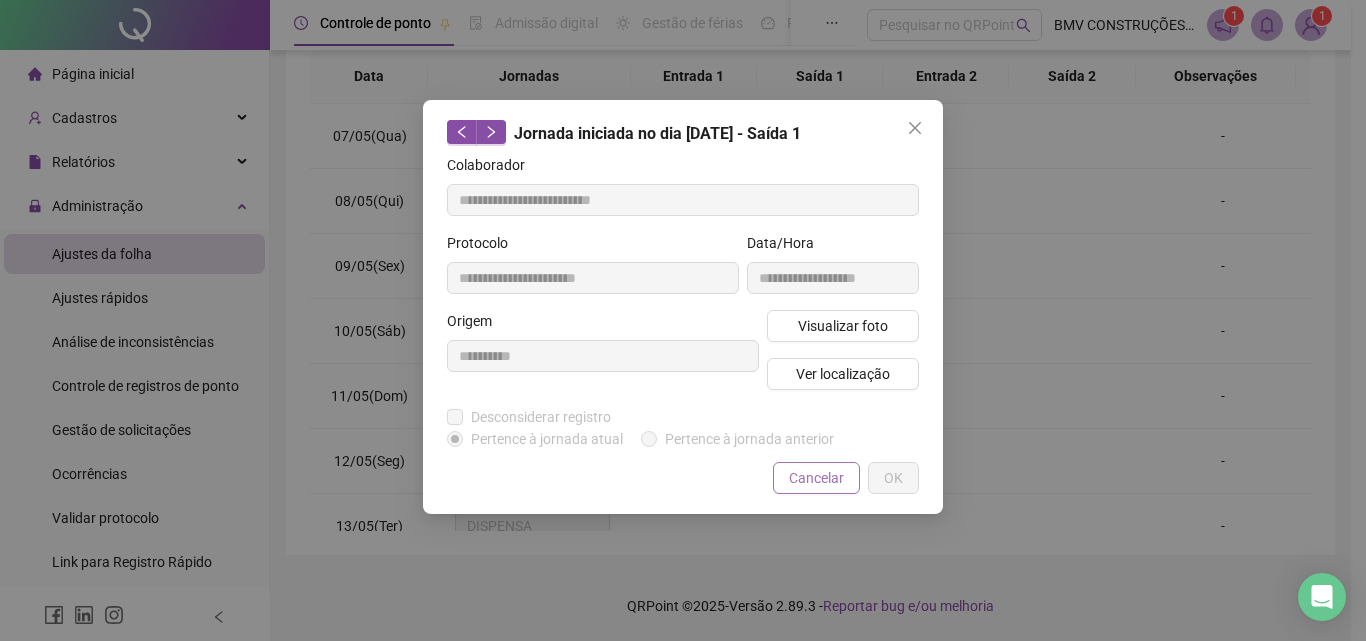 click on "Cancelar" at bounding box center [816, 478] 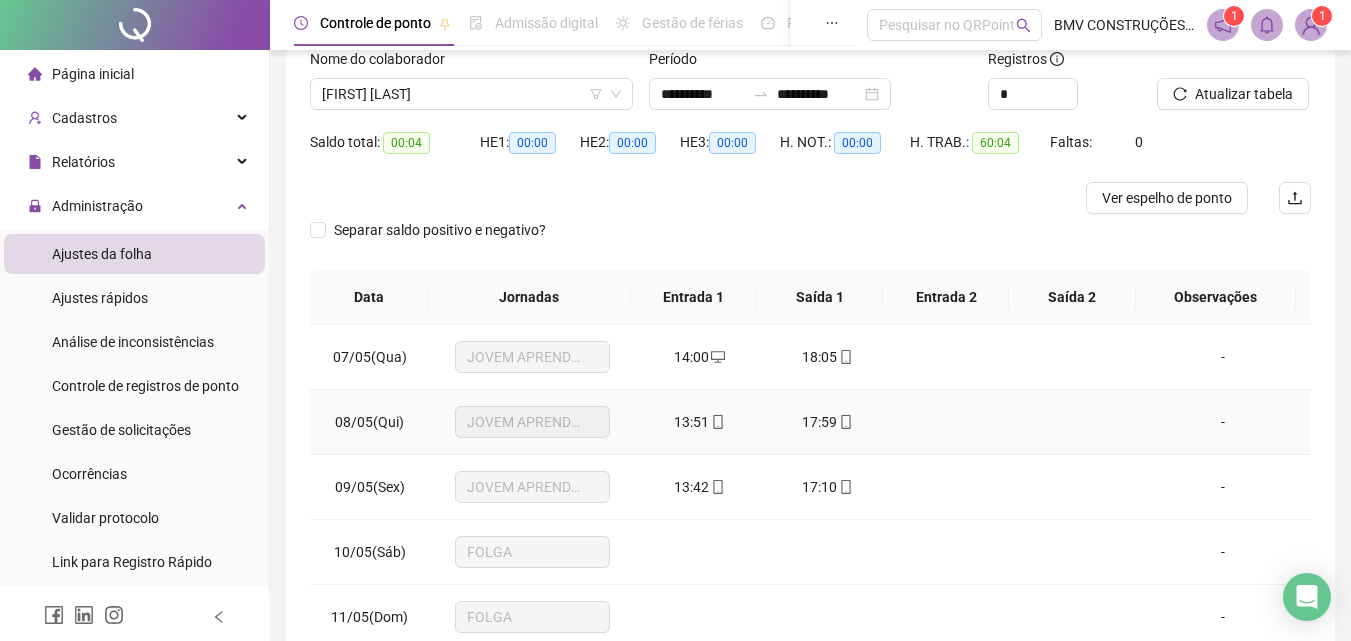 scroll, scrollTop: 0, scrollLeft: 0, axis: both 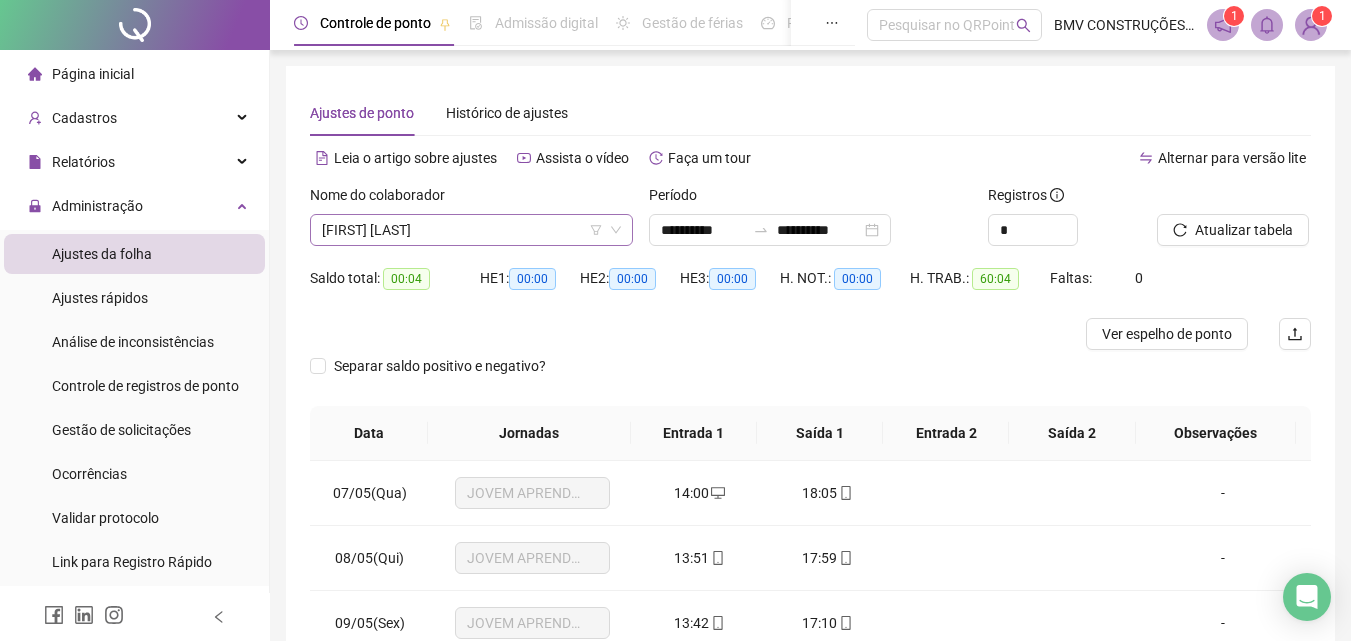 click on "[FIRST] [LAST]" at bounding box center [471, 230] 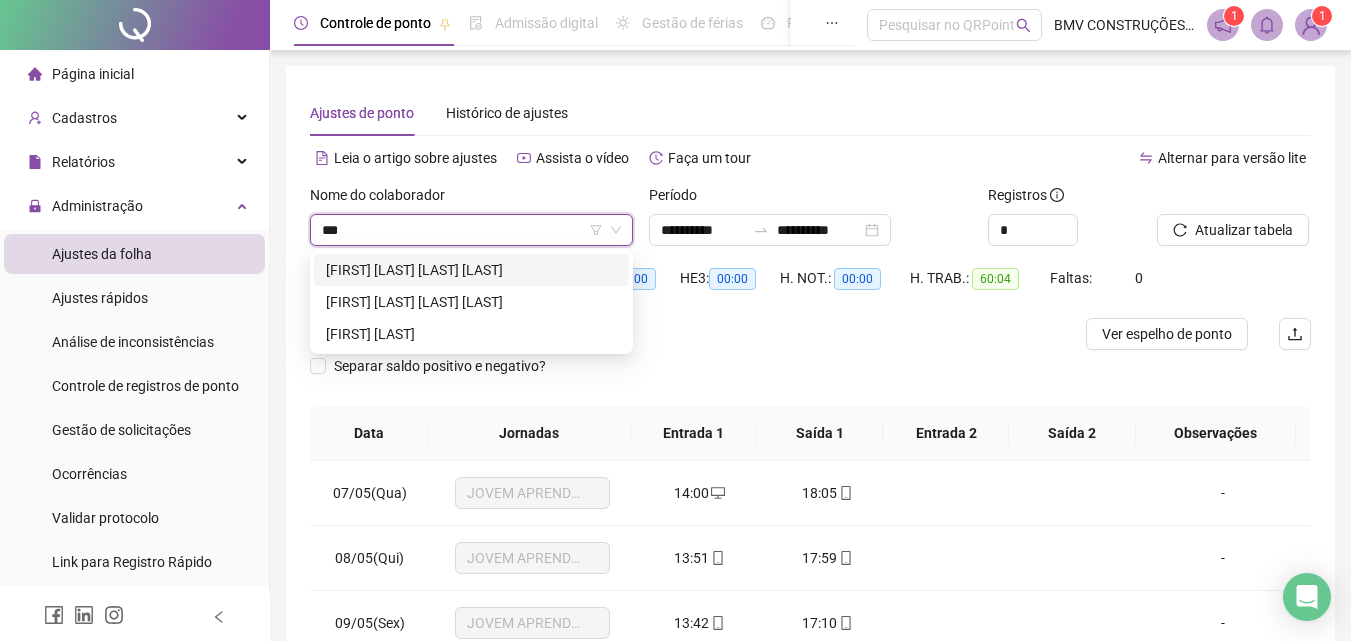 scroll, scrollTop: 0, scrollLeft: 0, axis: both 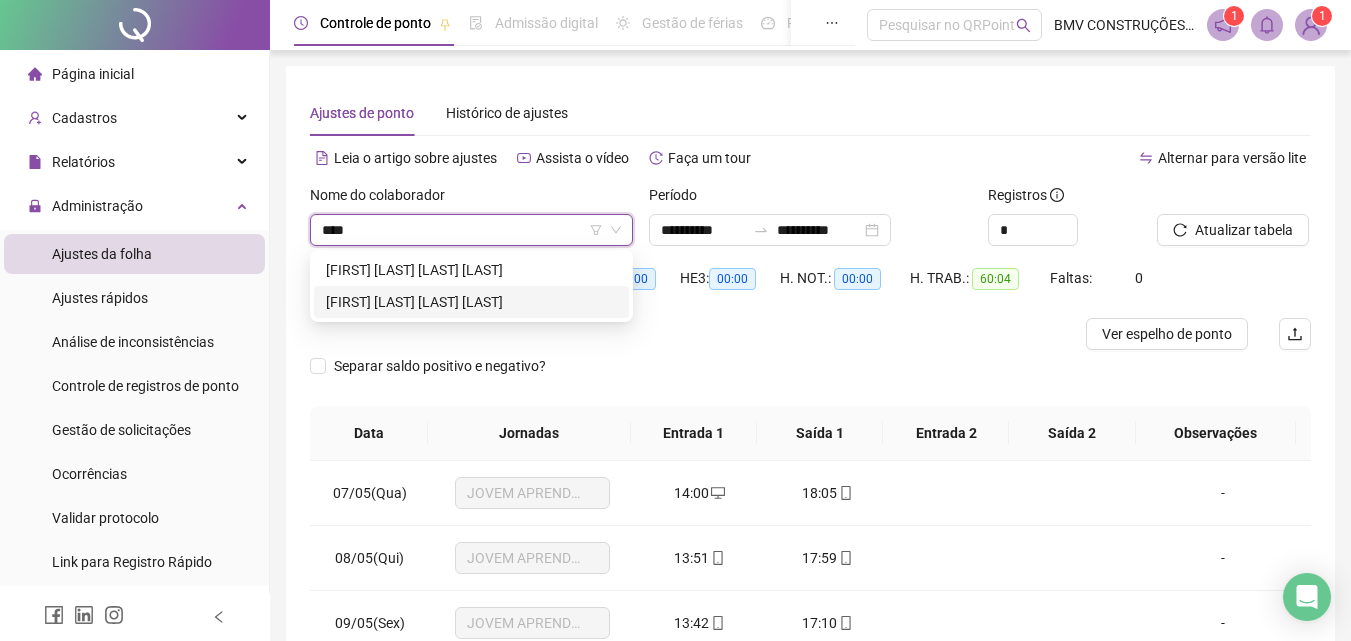 click on "[FIRST] [LAST] [LAST] [LAST]" at bounding box center (471, 302) 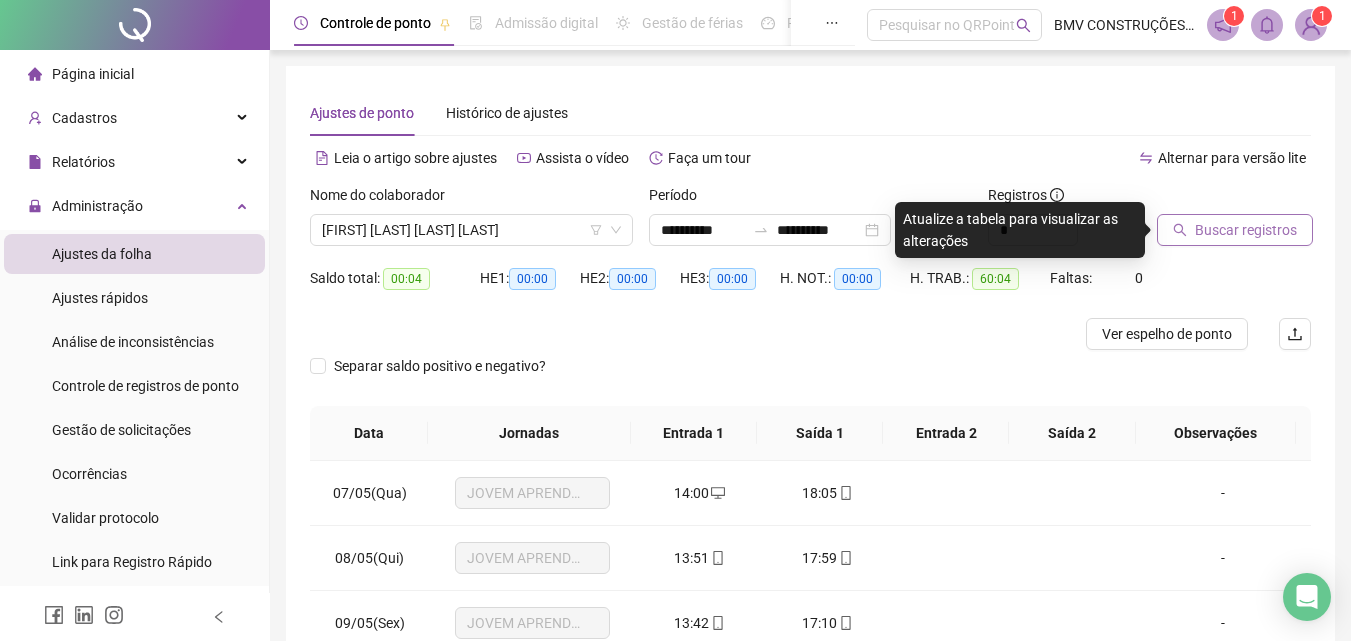 click on "Buscar registros" at bounding box center (1246, 230) 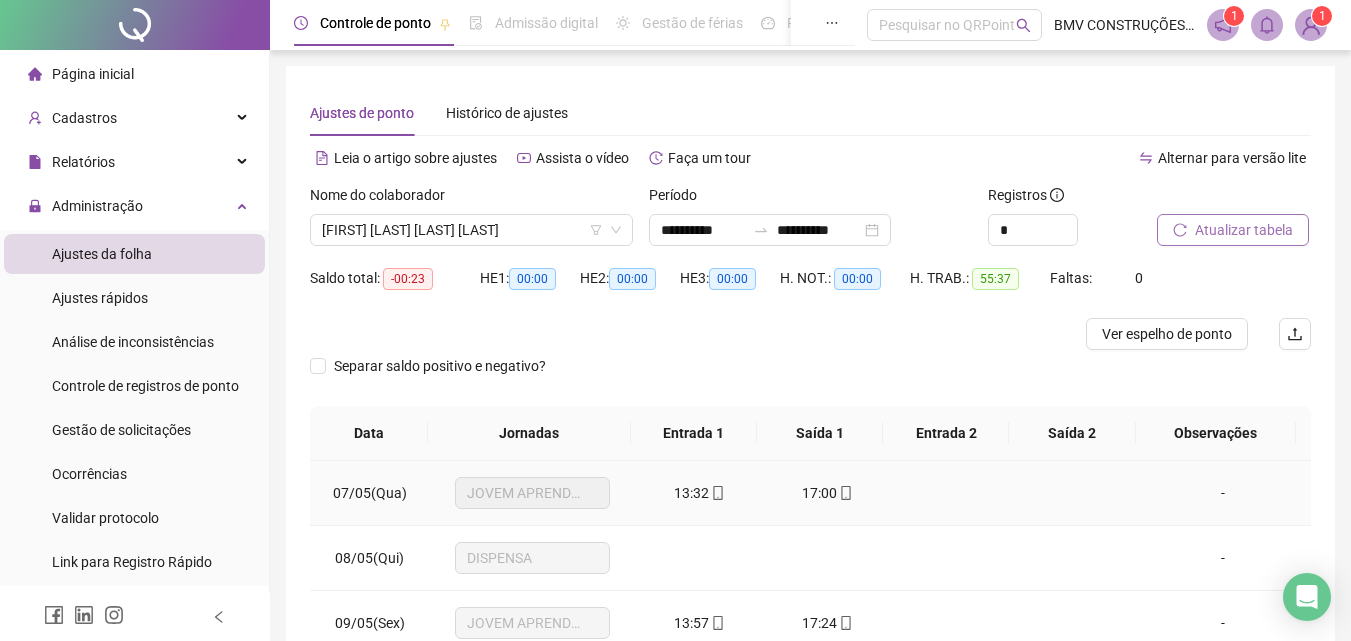 click on "13:32" at bounding box center [691, 493] 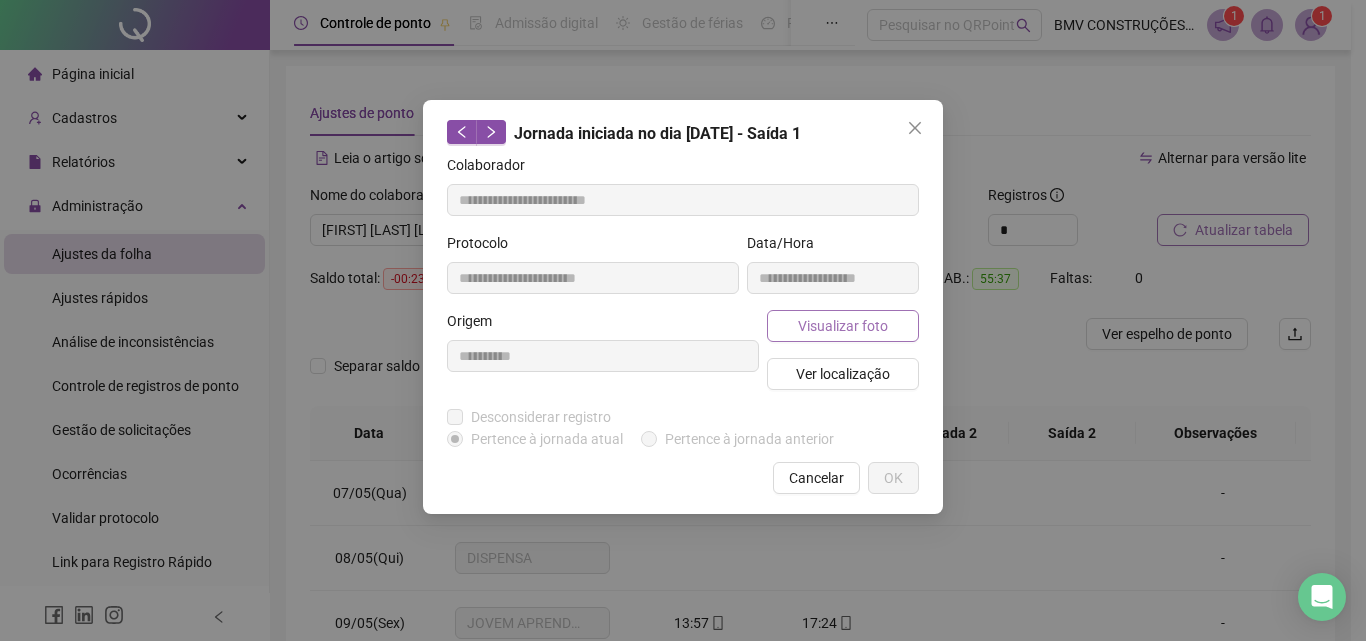 type on "**********" 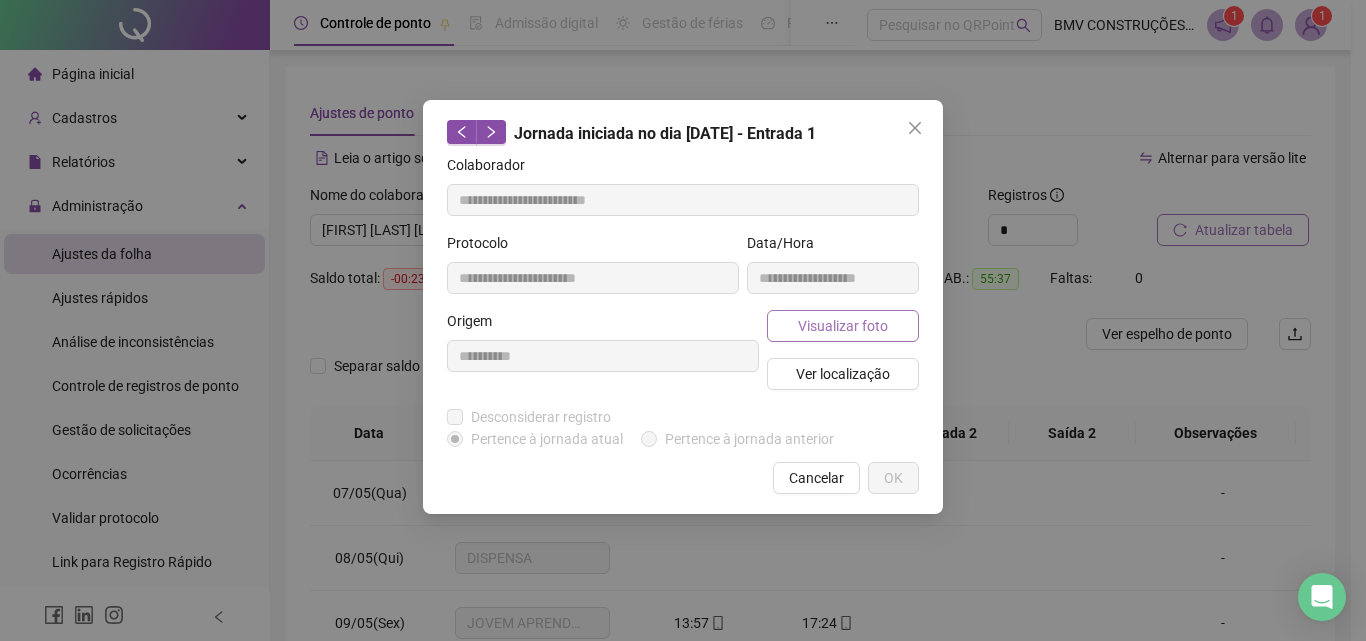 click on "Visualizar foto" at bounding box center (843, 326) 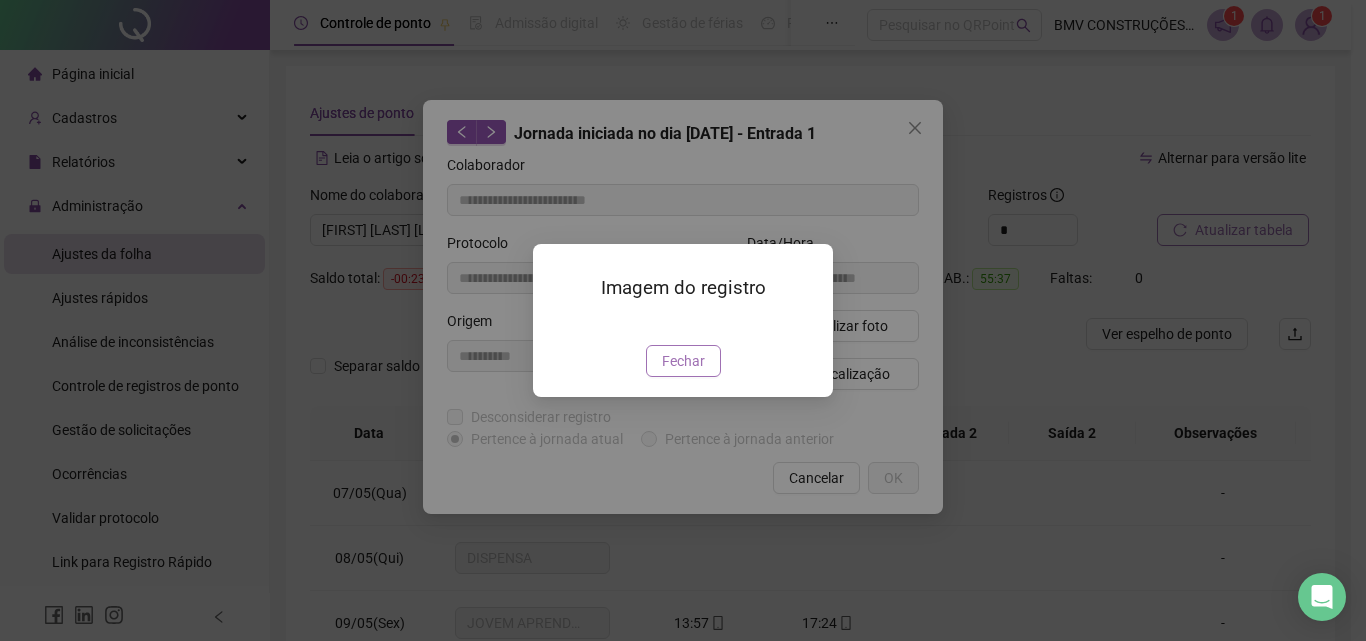 click on "Fechar" at bounding box center [683, 361] 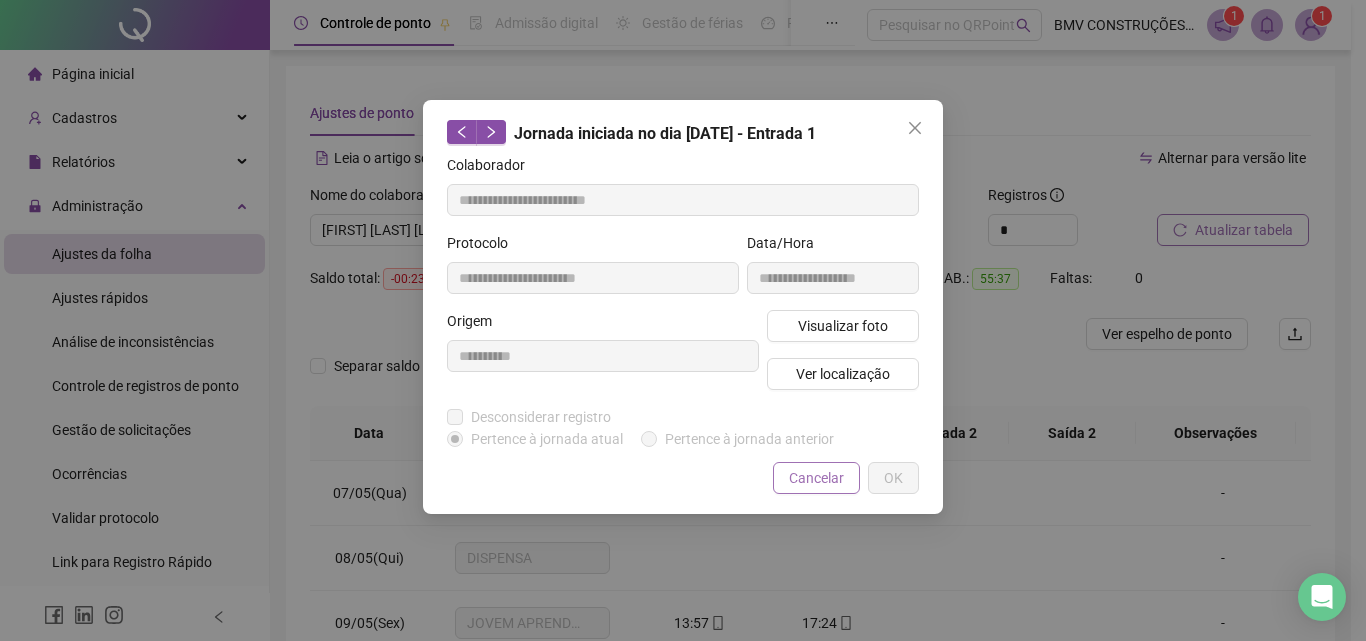 click on "Cancelar" at bounding box center [816, 478] 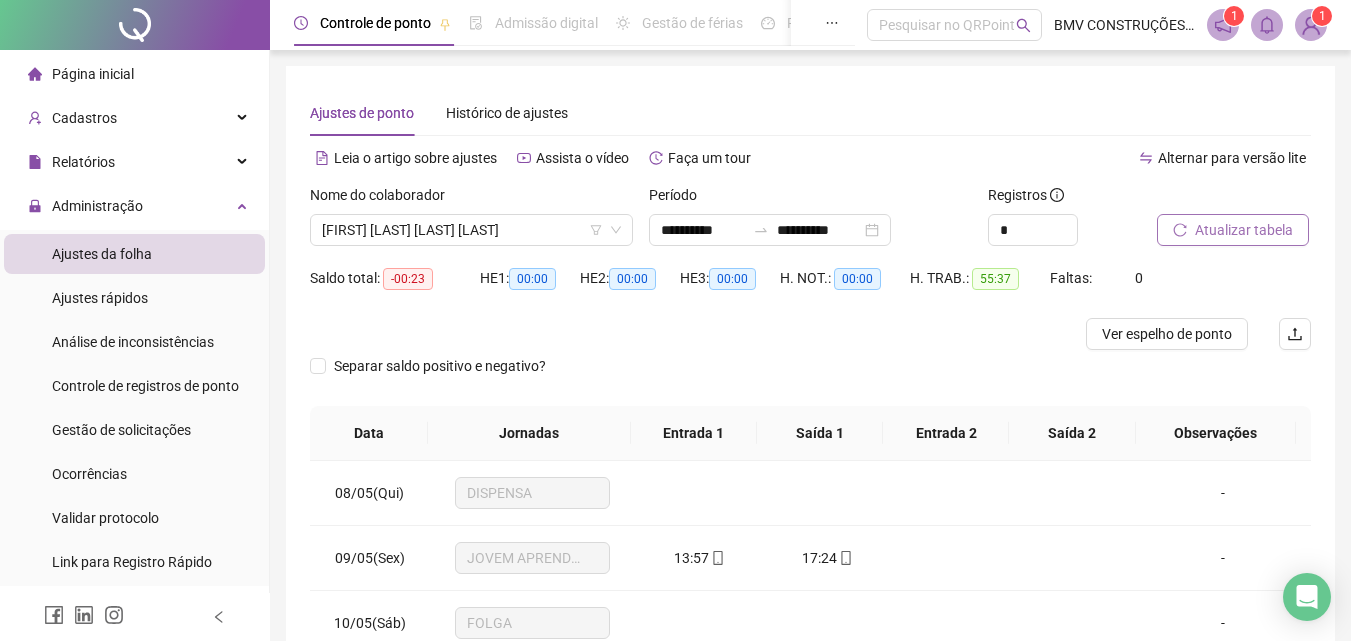 scroll, scrollTop: 100, scrollLeft: 0, axis: vertical 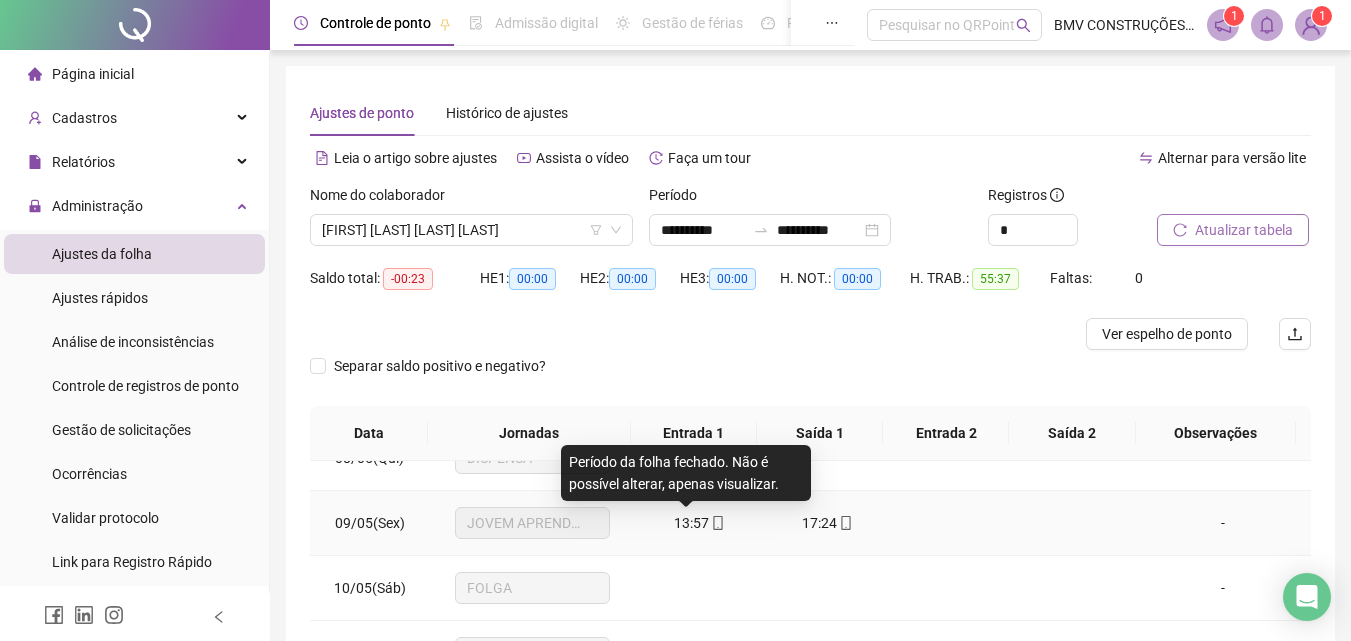 click on "13:57" at bounding box center [691, 523] 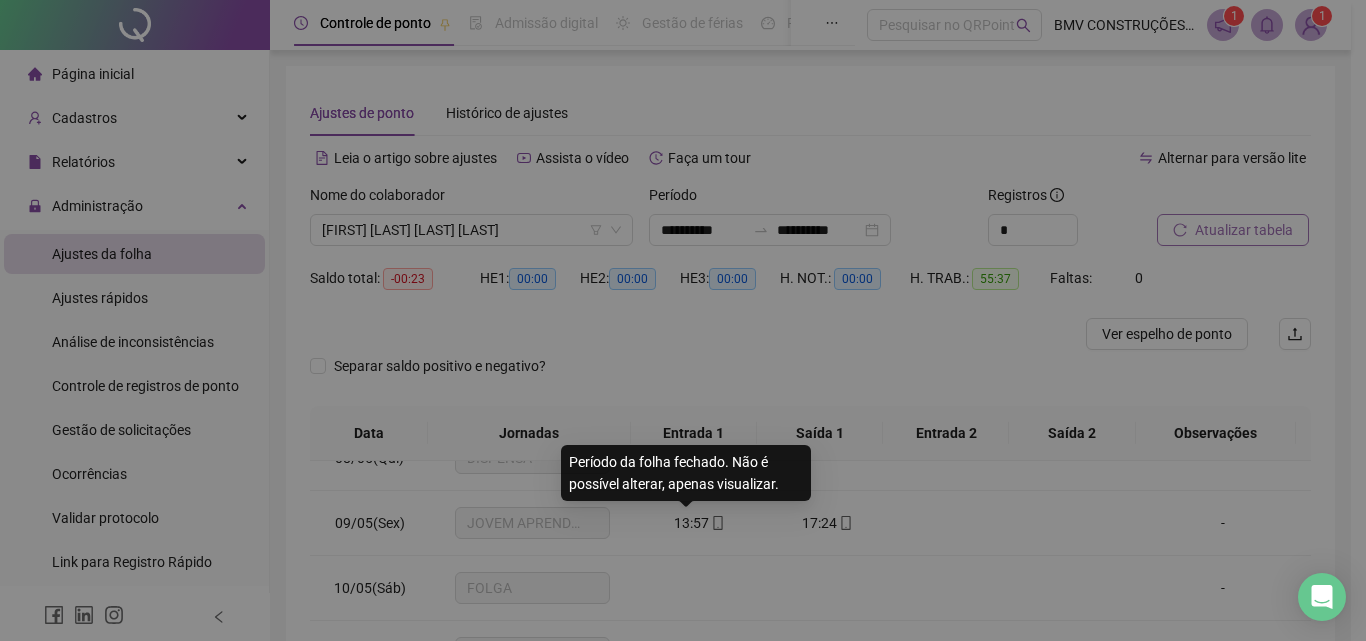 type on "**********" 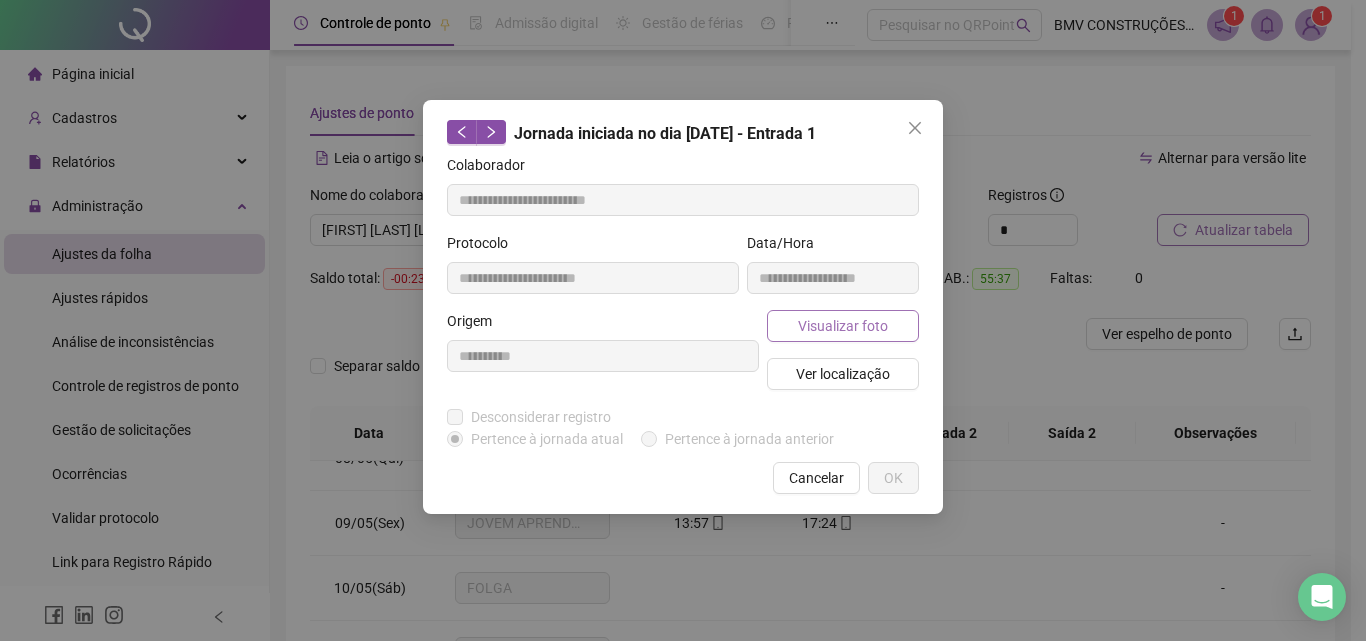click on "Visualizar foto" at bounding box center (843, 326) 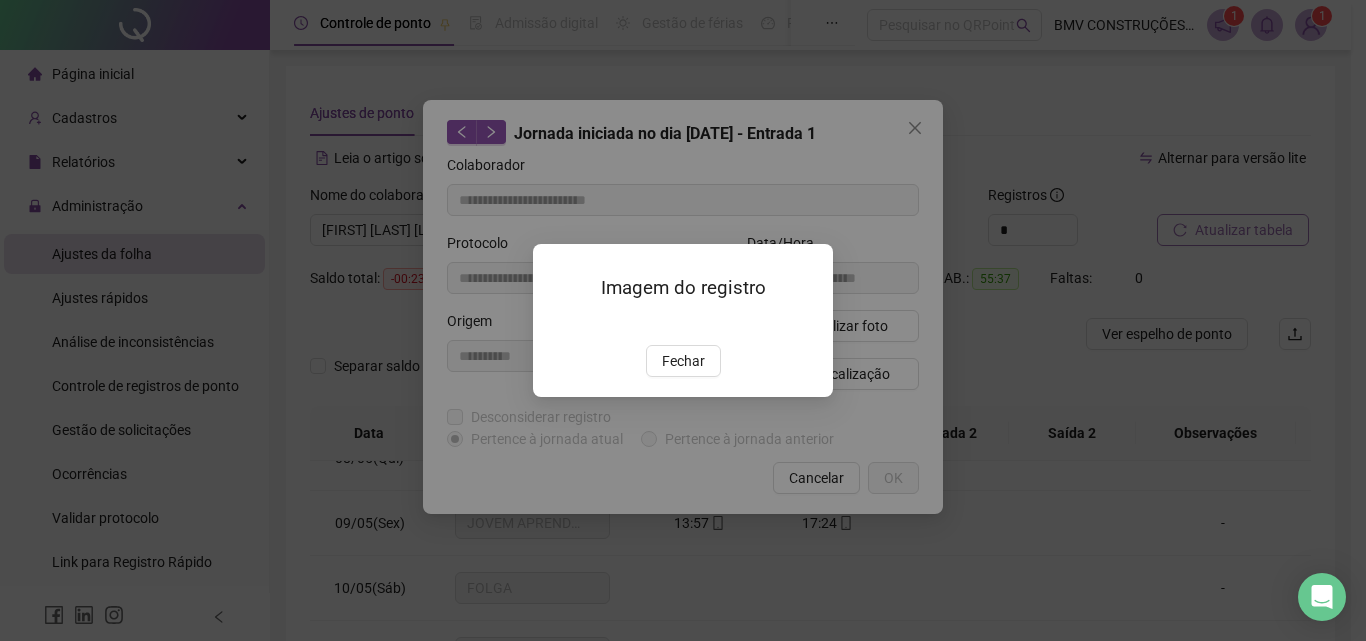 click on "Fechar" at bounding box center [683, 361] 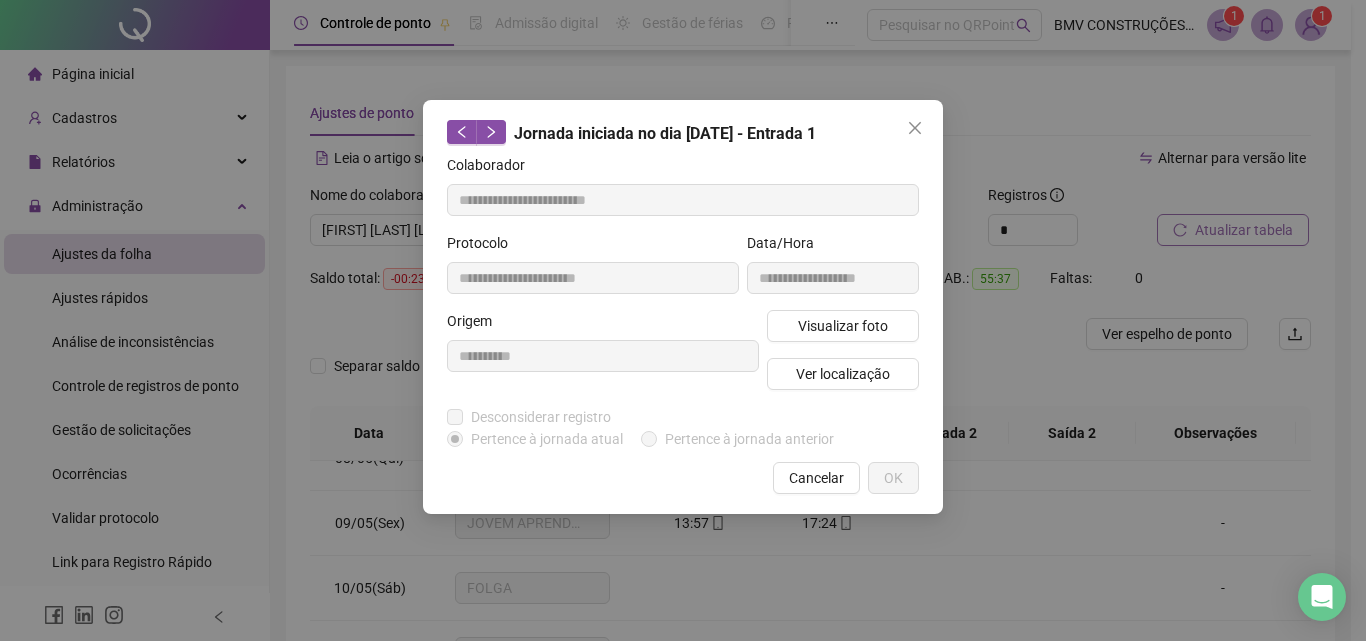 click on "Cancelar" at bounding box center [816, 478] 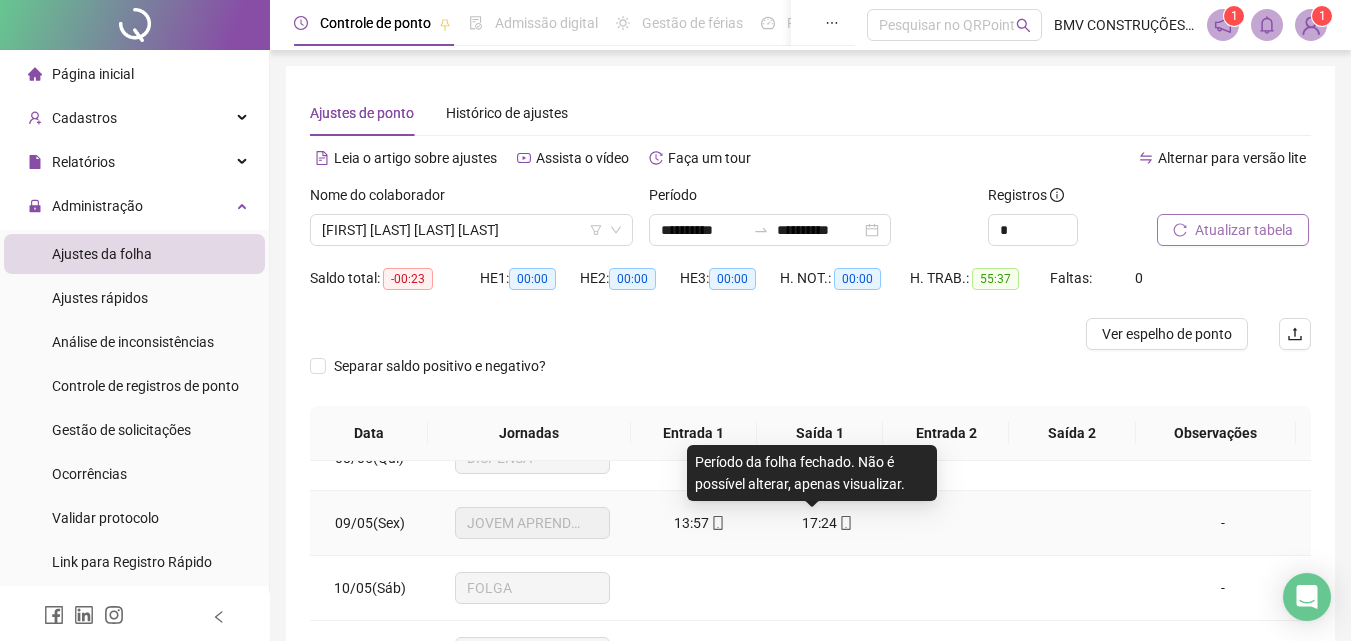 click on "17:24" at bounding box center (819, 523) 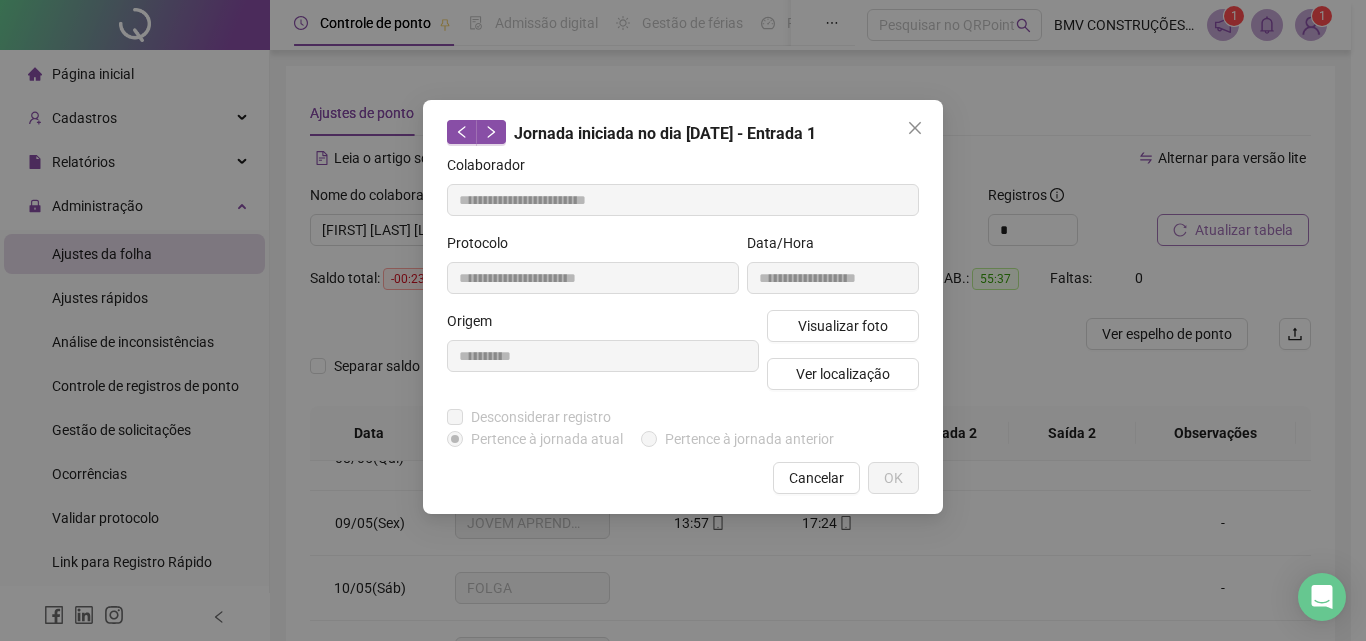 drag, startPoint x: 870, startPoint y: 294, endPoint x: 854, endPoint y: 324, distance: 34 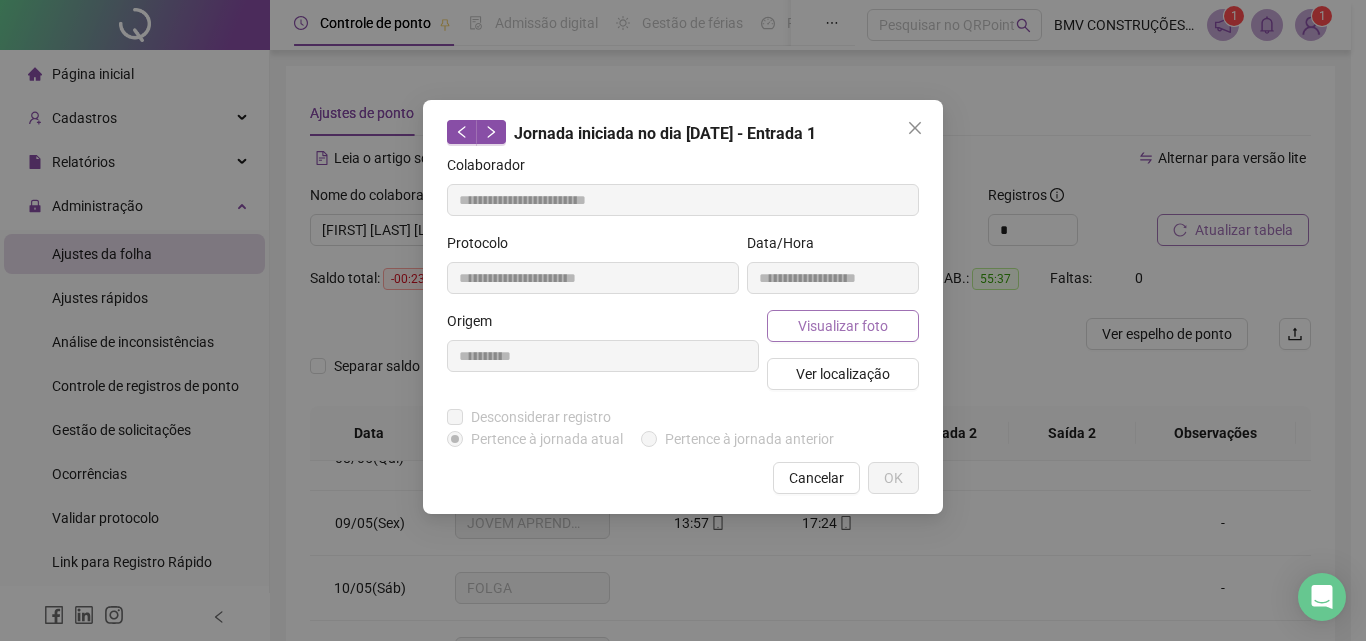 click on "Visualizar foto" at bounding box center (843, 326) 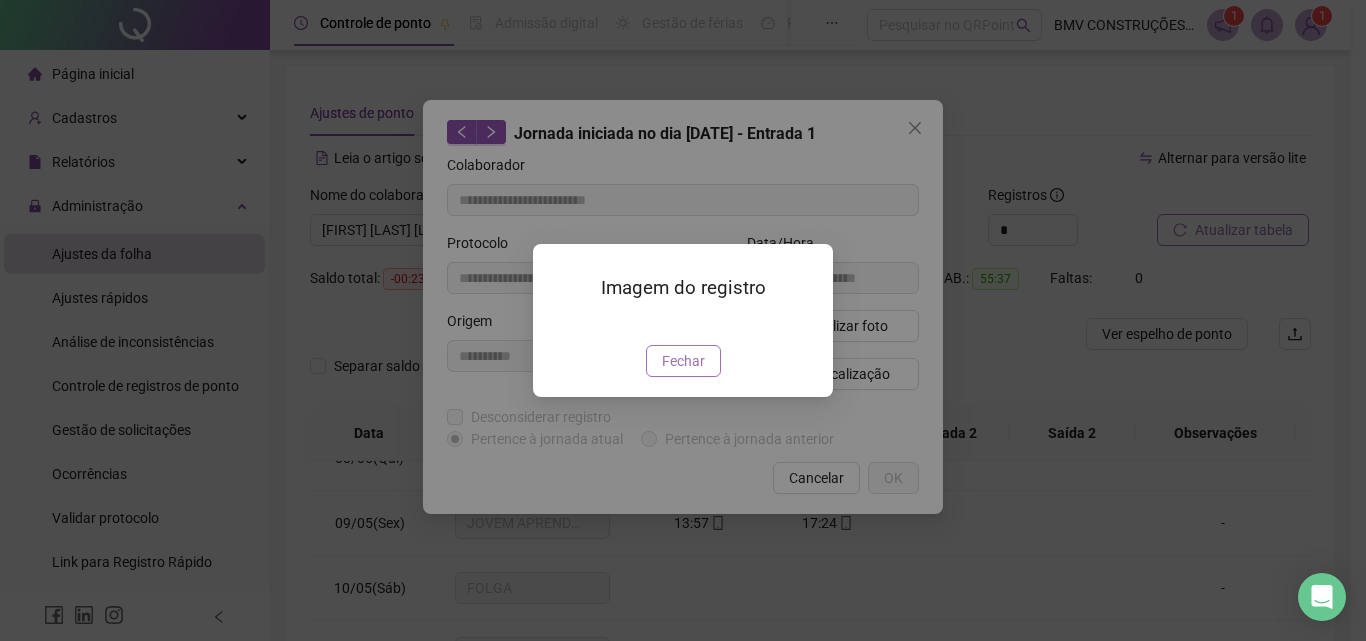 type on "**********" 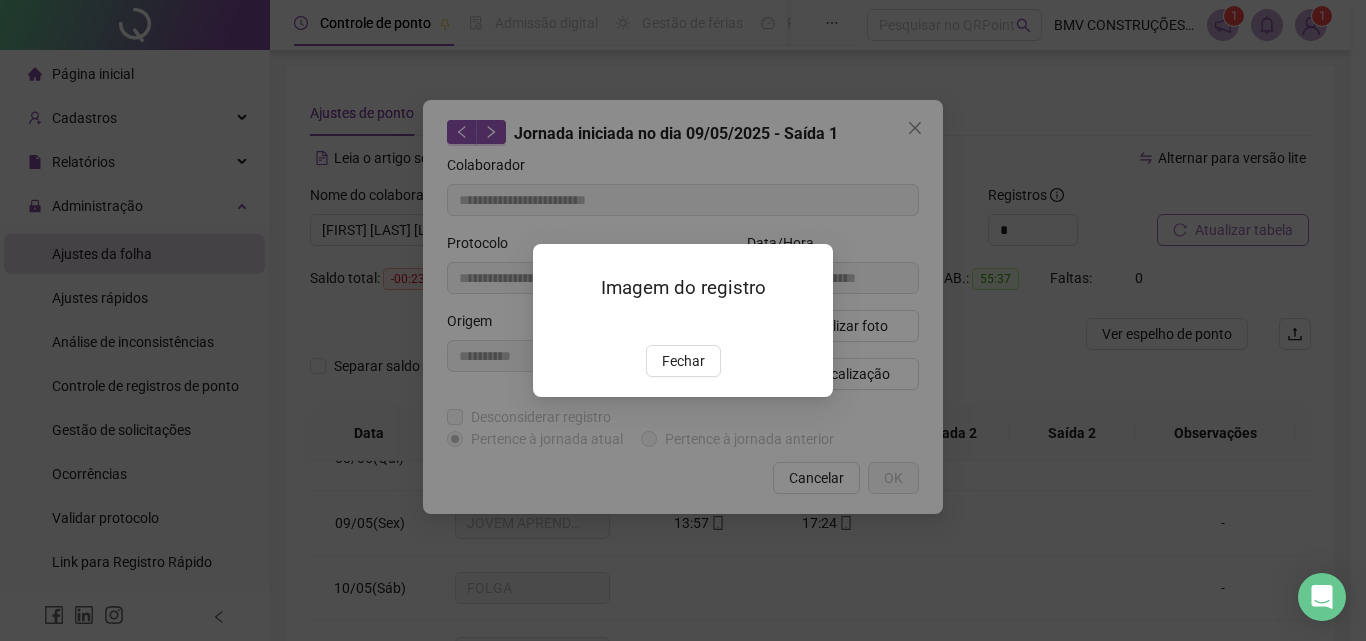 click on "Fechar" at bounding box center [683, 361] 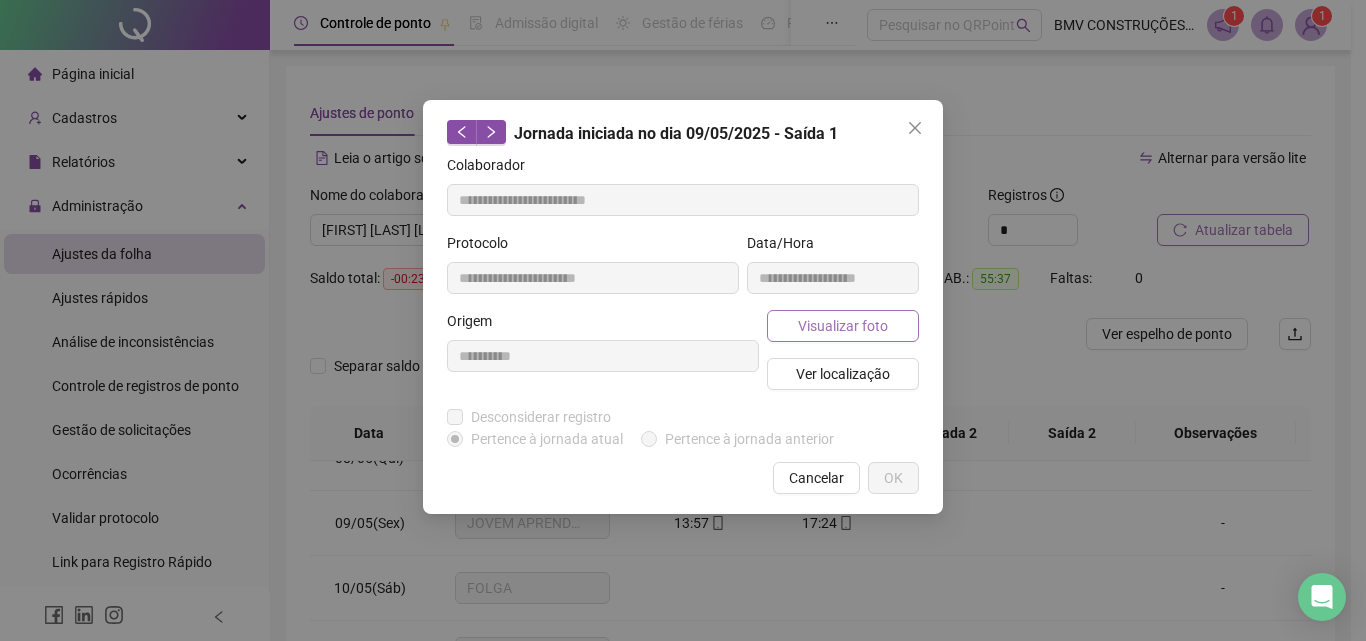 click on "Visualizar foto" at bounding box center (843, 326) 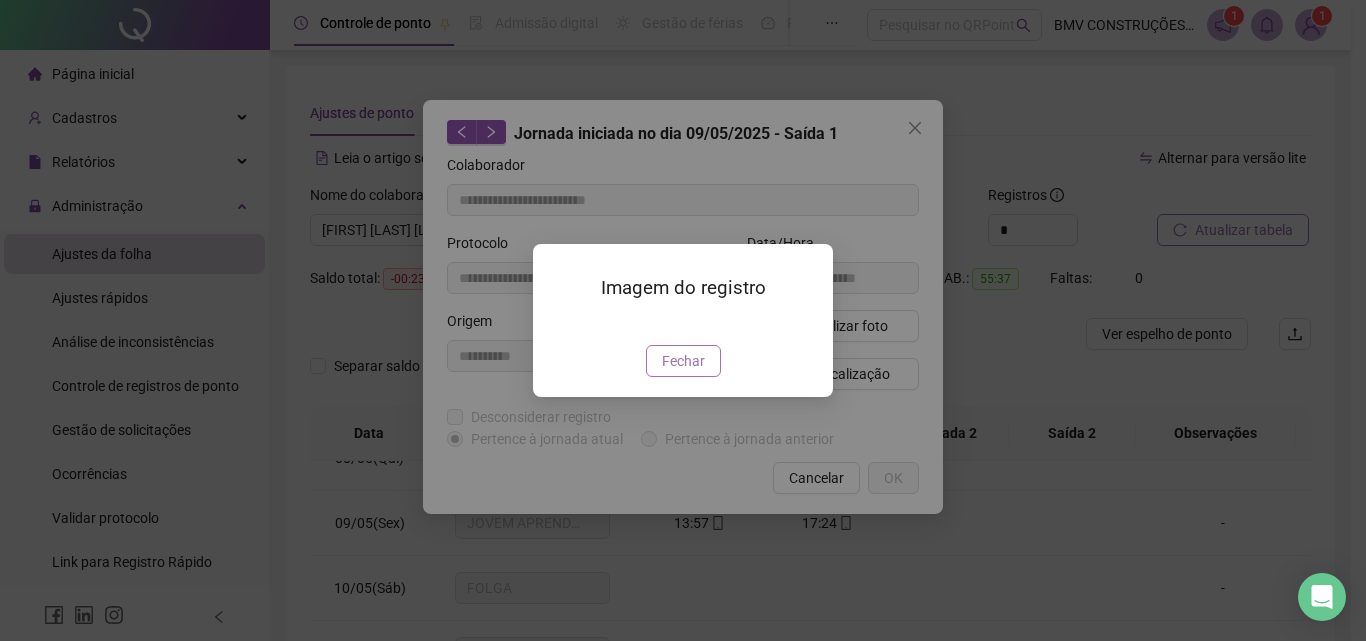 click on "Fechar" at bounding box center [683, 361] 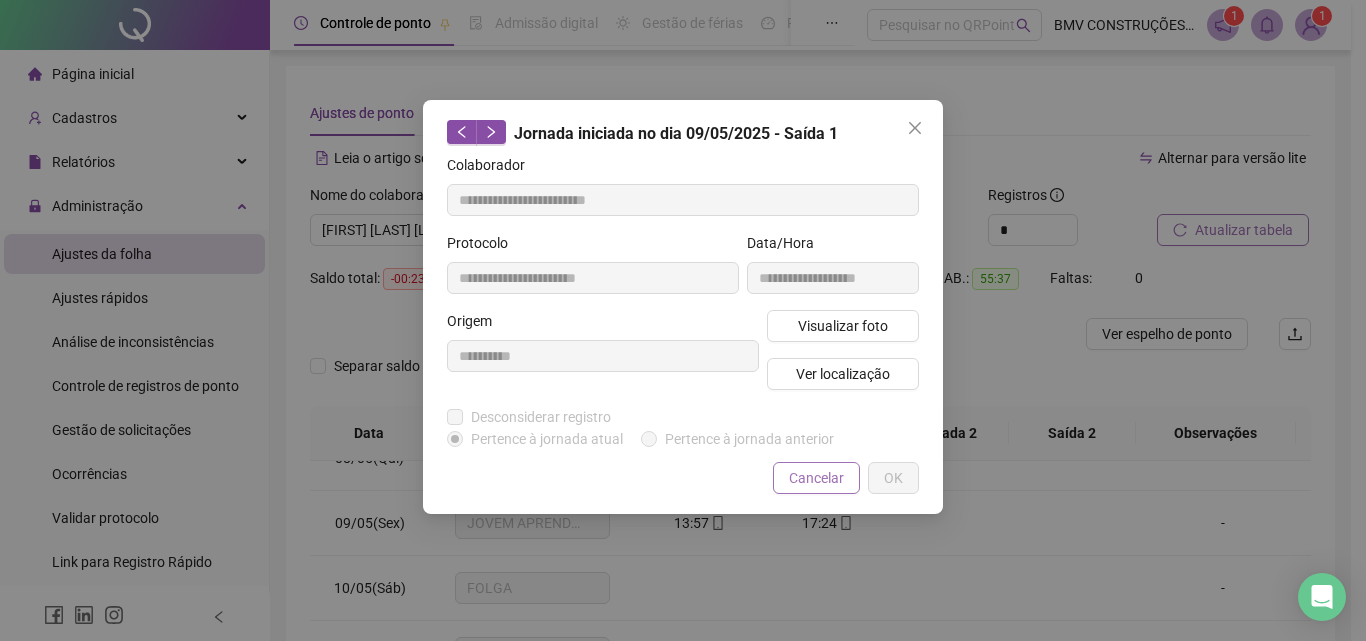 drag, startPoint x: 821, startPoint y: 457, endPoint x: 817, endPoint y: 471, distance: 14.56022 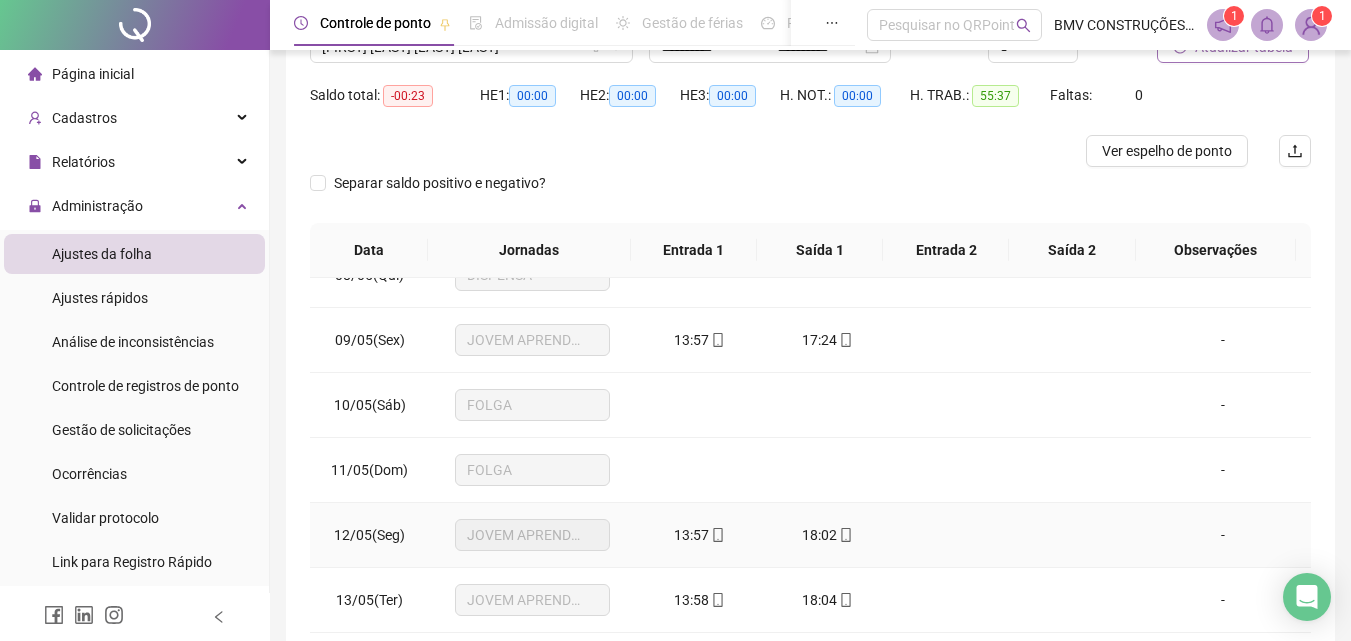 scroll, scrollTop: 357, scrollLeft: 0, axis: vertical 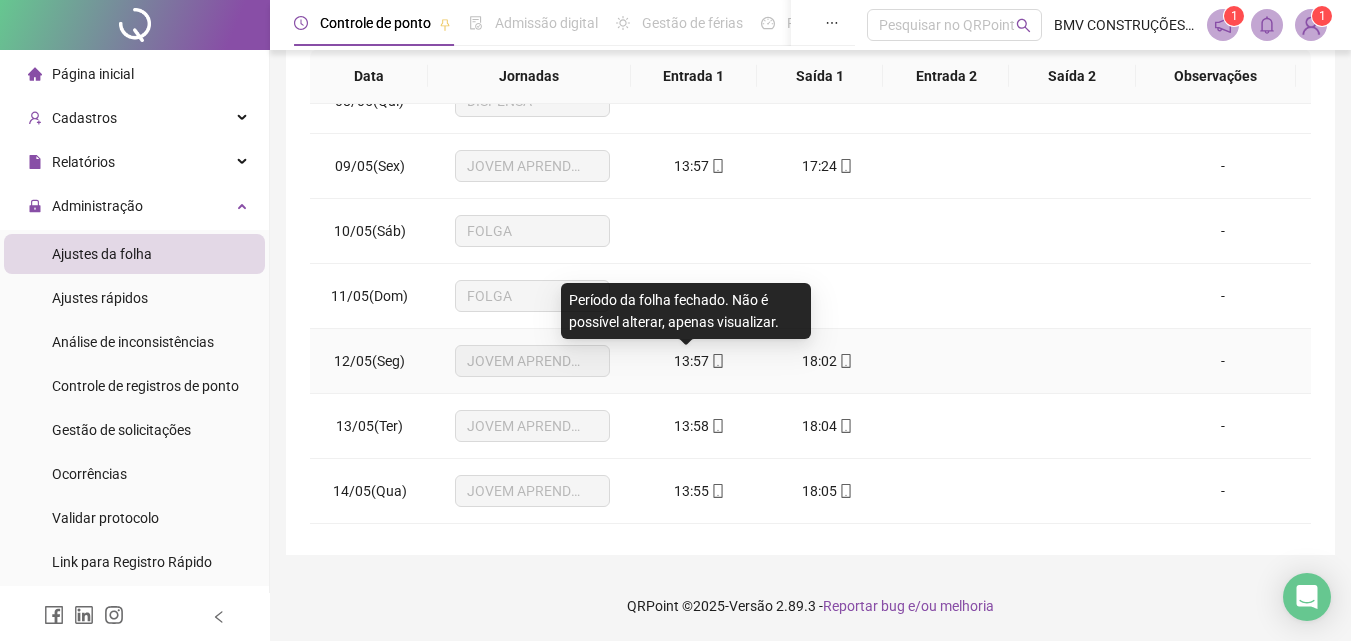 click on "13:57" at bounding box center (691, 361) 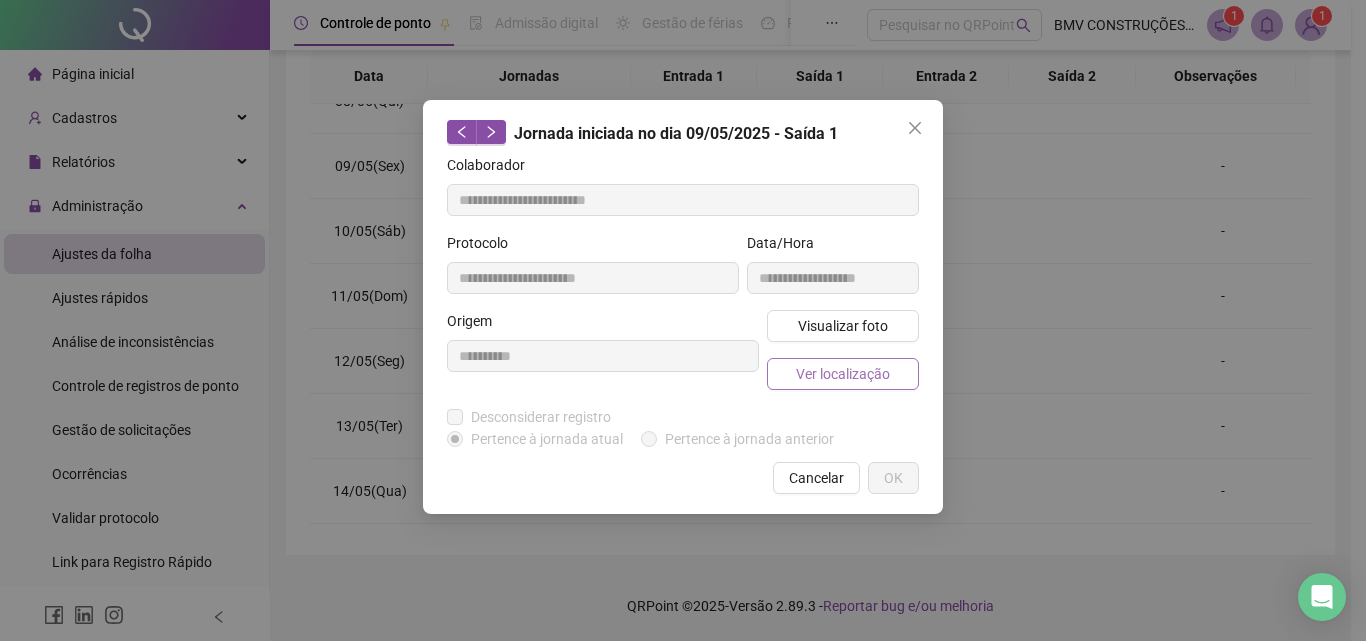 type on "**********" 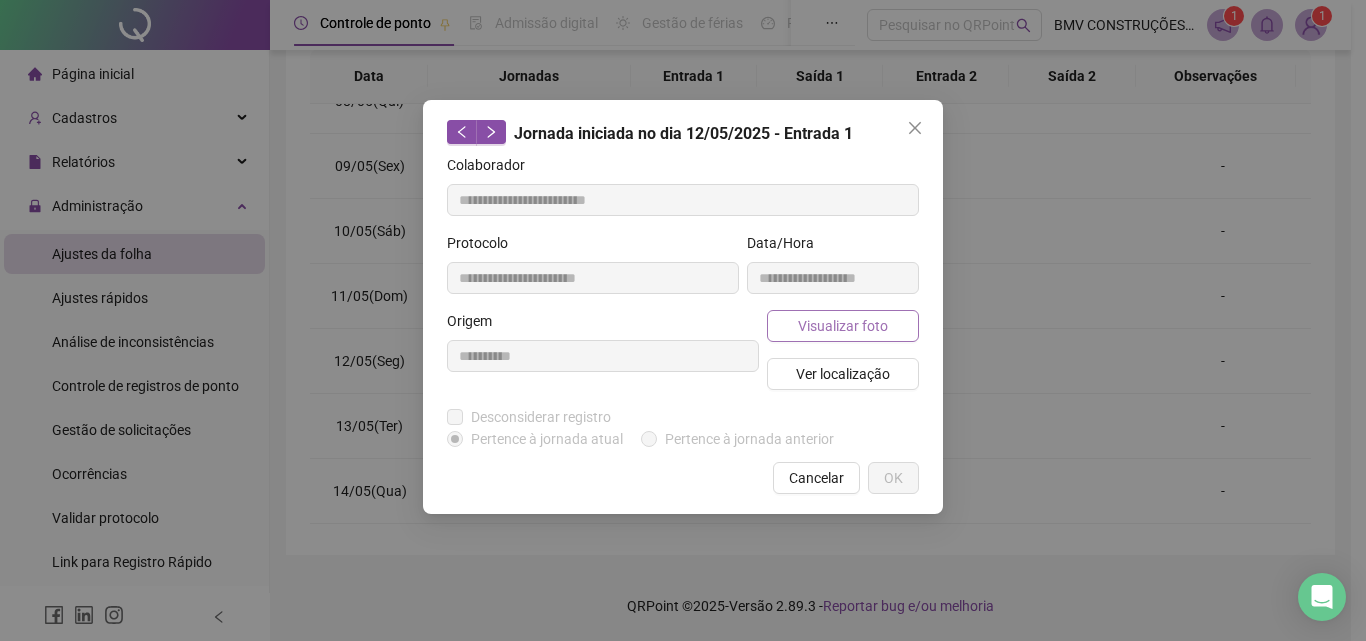 click on "Visualizar foto" at bounding box center [843, 326] 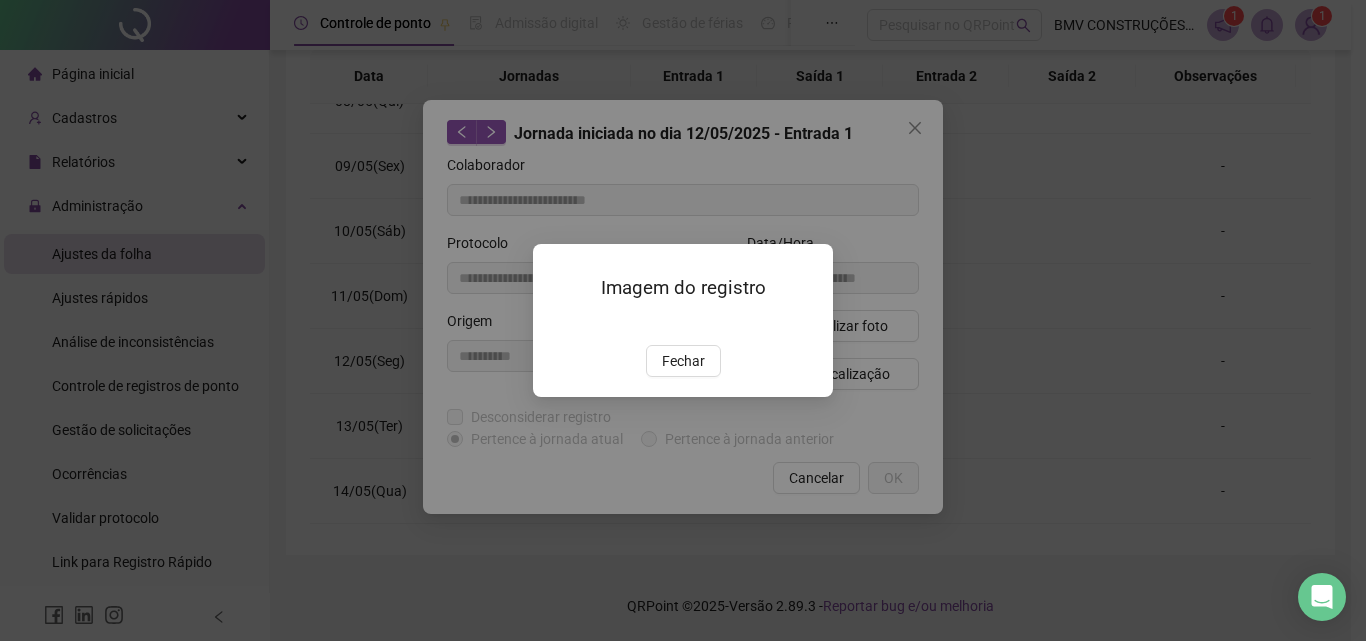 click on "Fechar" at bounding box center (683, 361) 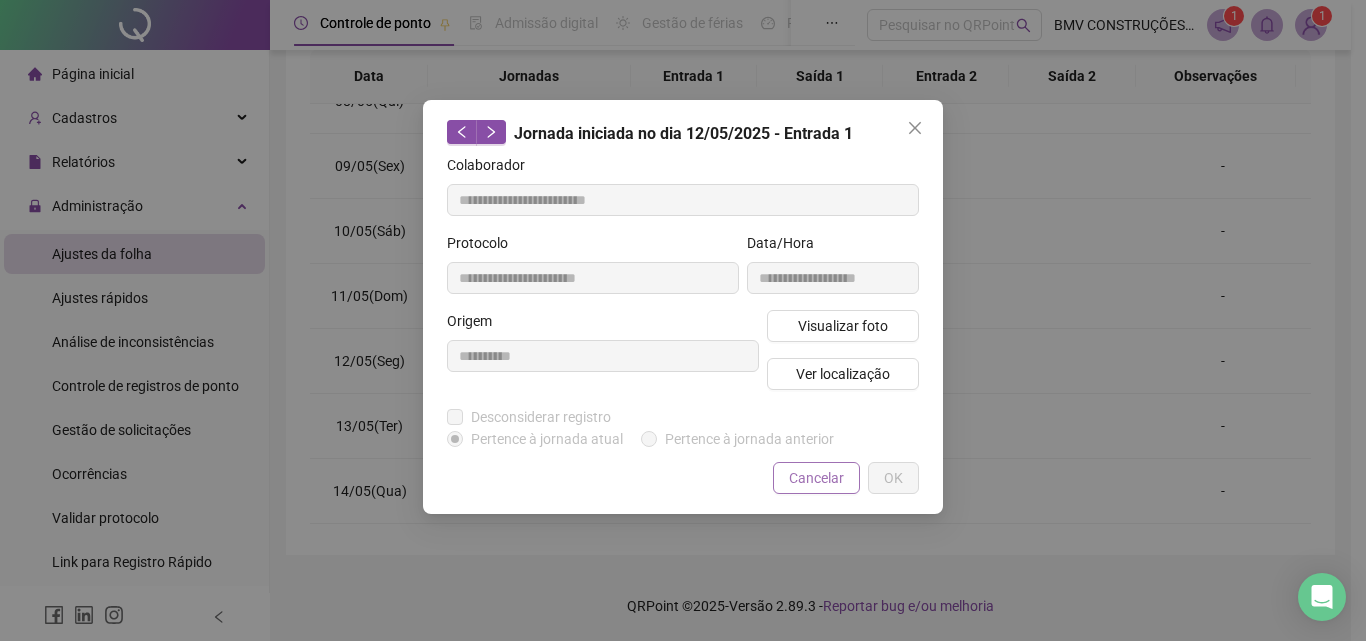 click on "Cancelar" at bounding box center (816, 478) 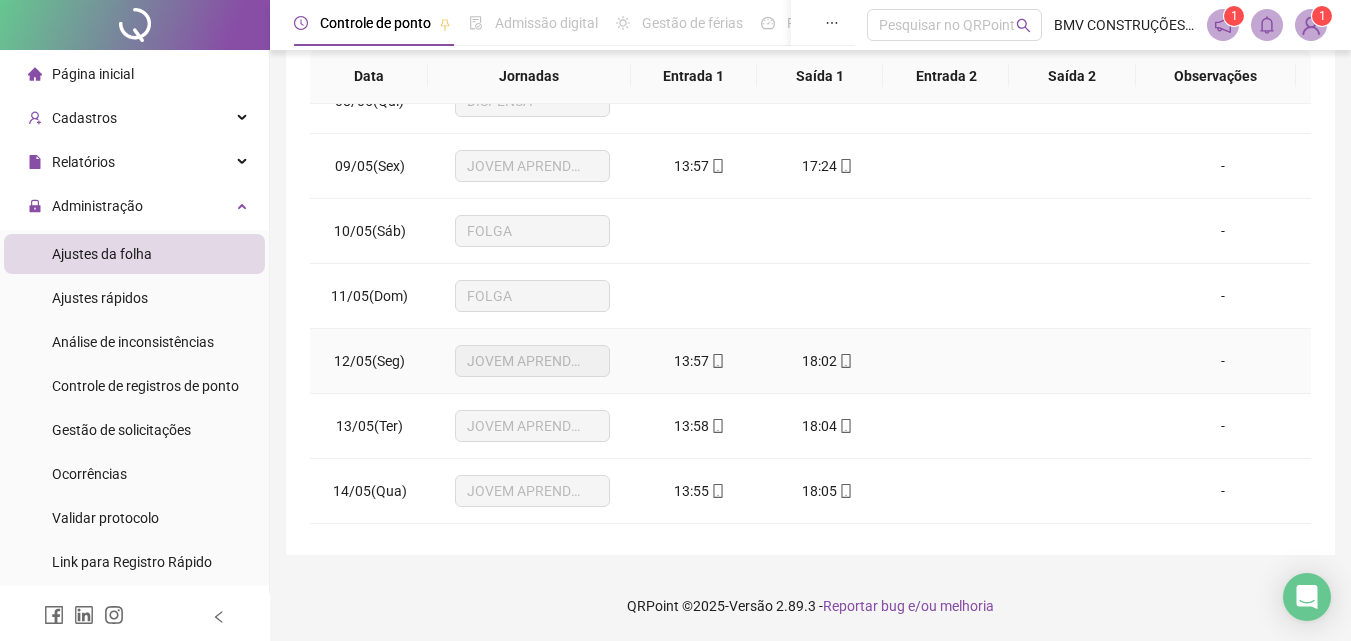 drag, startPoint x: 809, startPoint y: 359, endPoint x: 798, endPoint y: 390, distance: 32.89377 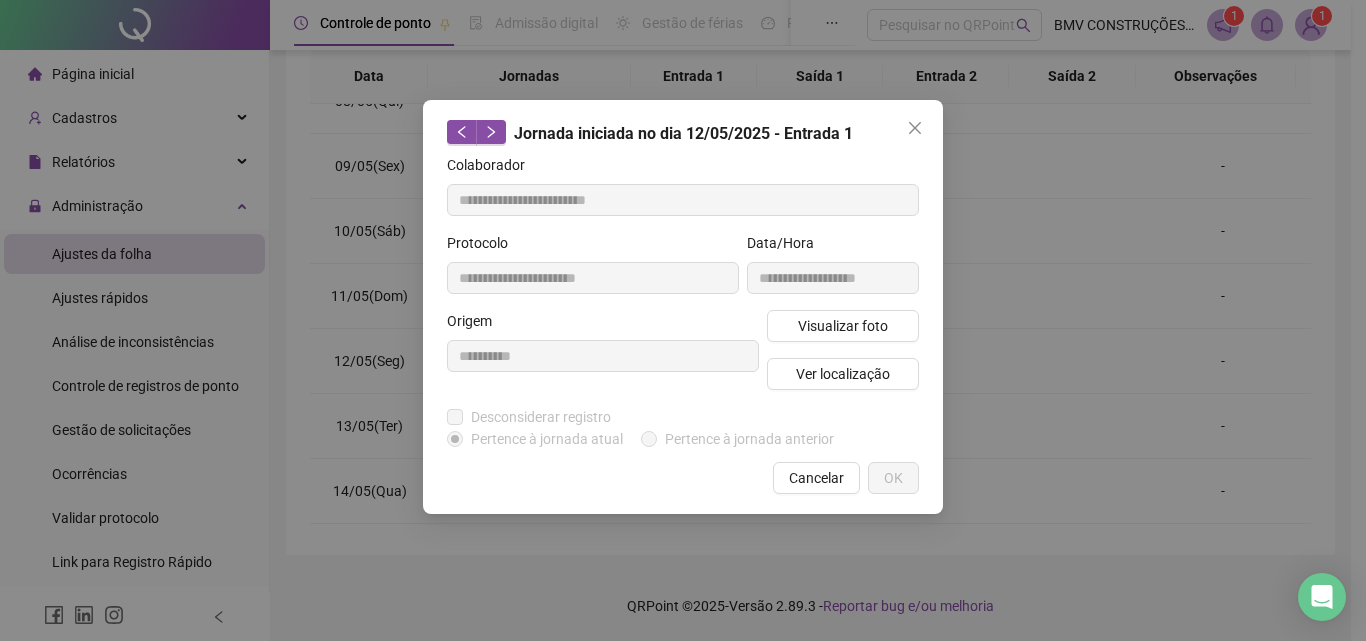 type on "**********" 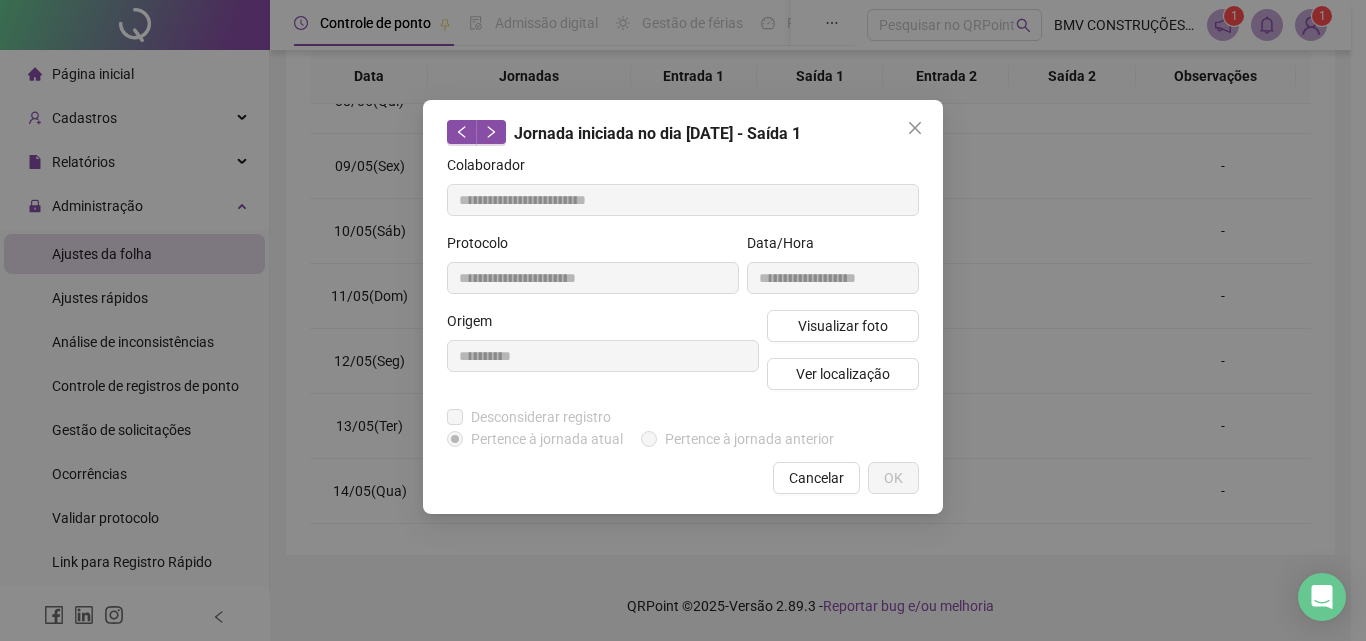 click on "Visualizar foto Ver localização" at bounding box center [843, 358] 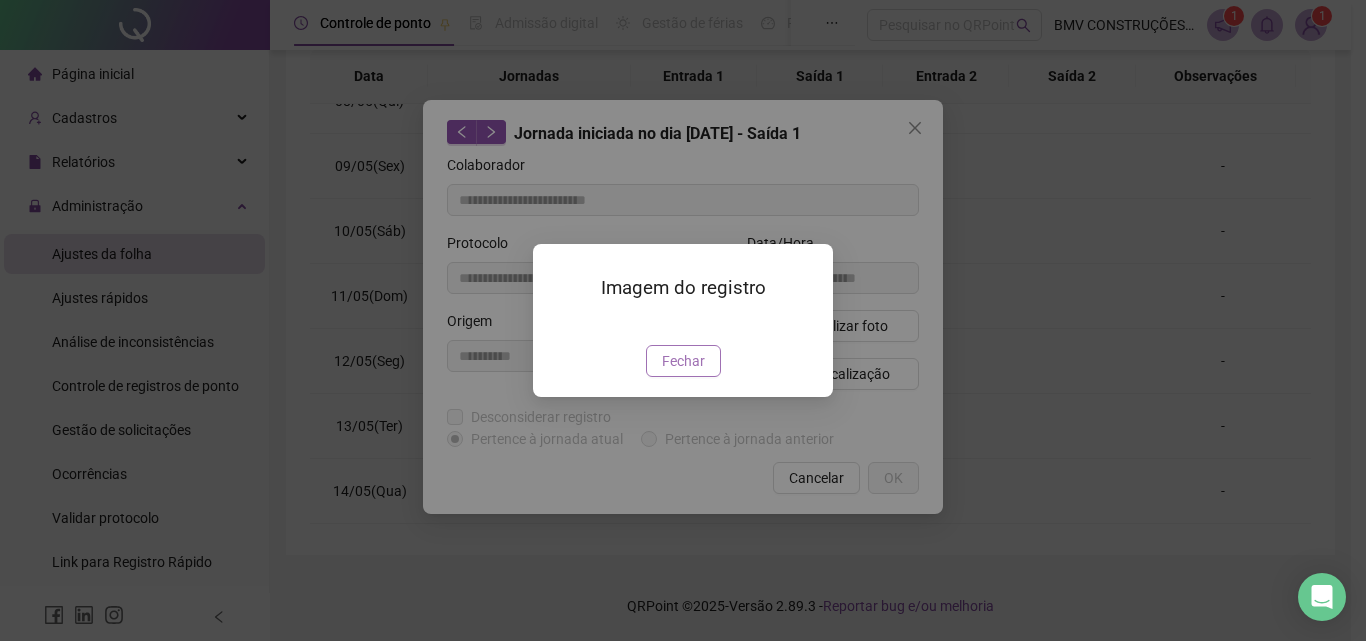 click on "Fechar" at bounding box center [683, 361] 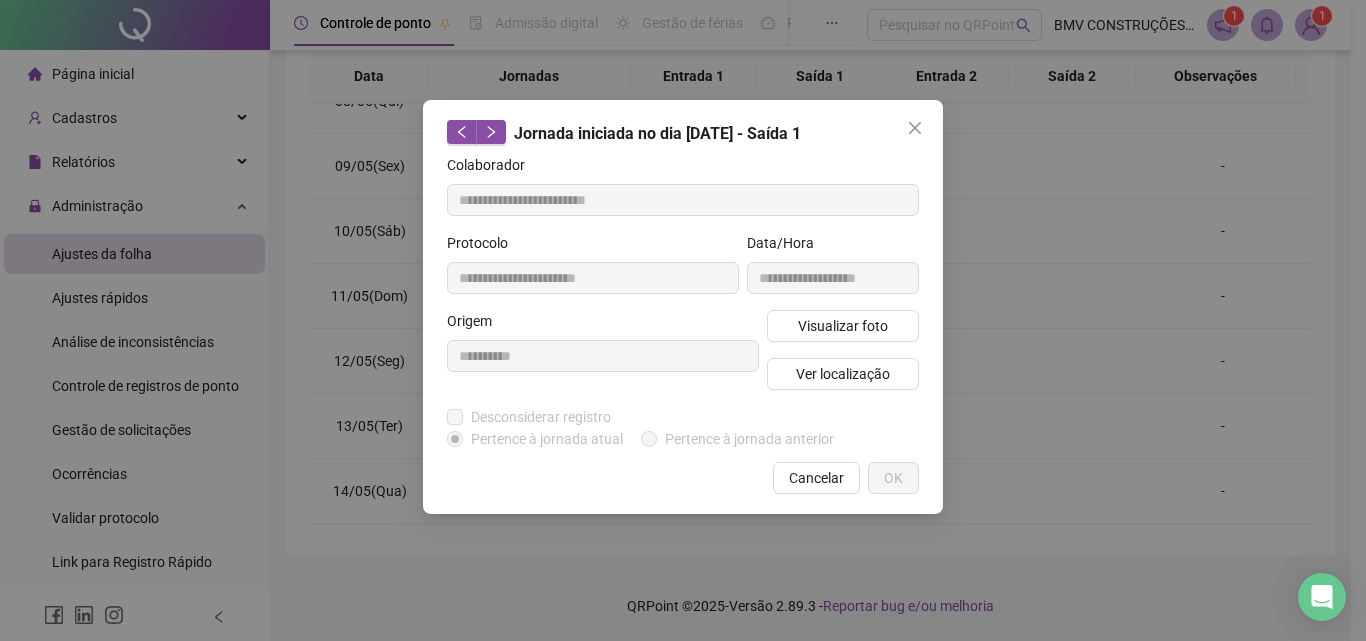 click on "Cancelar" at bounding box center [816, 478] 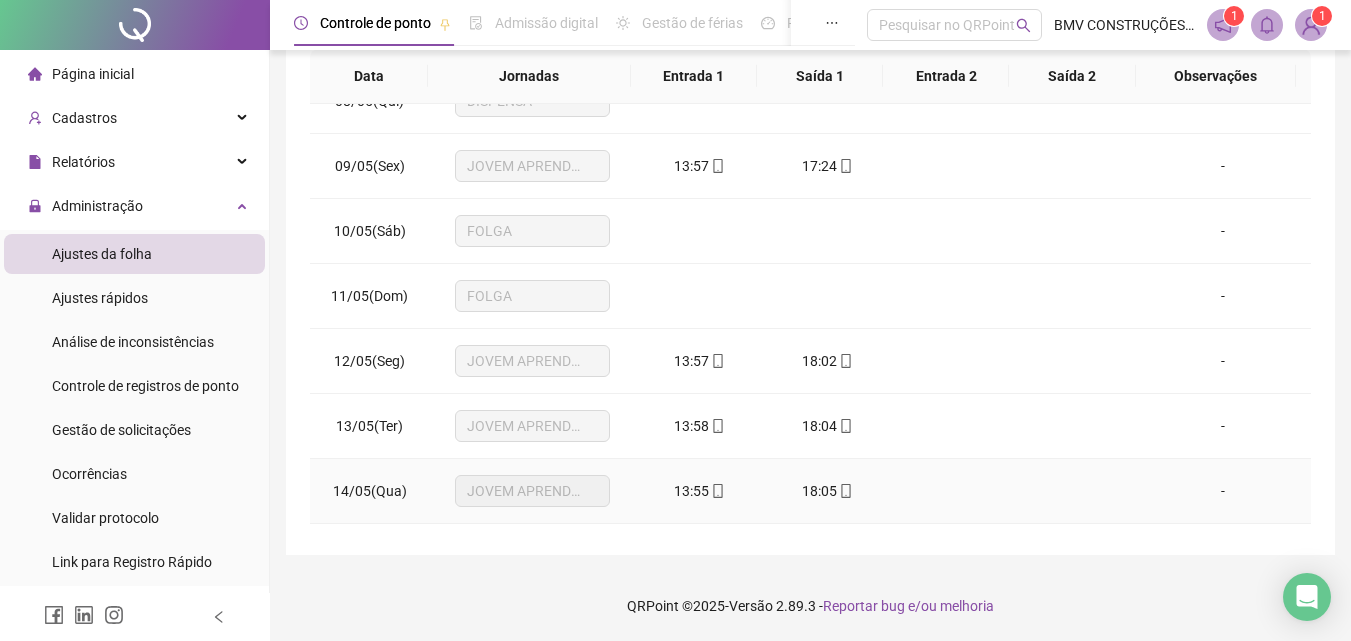 click on "18:05" at bounding box center (819, 491) 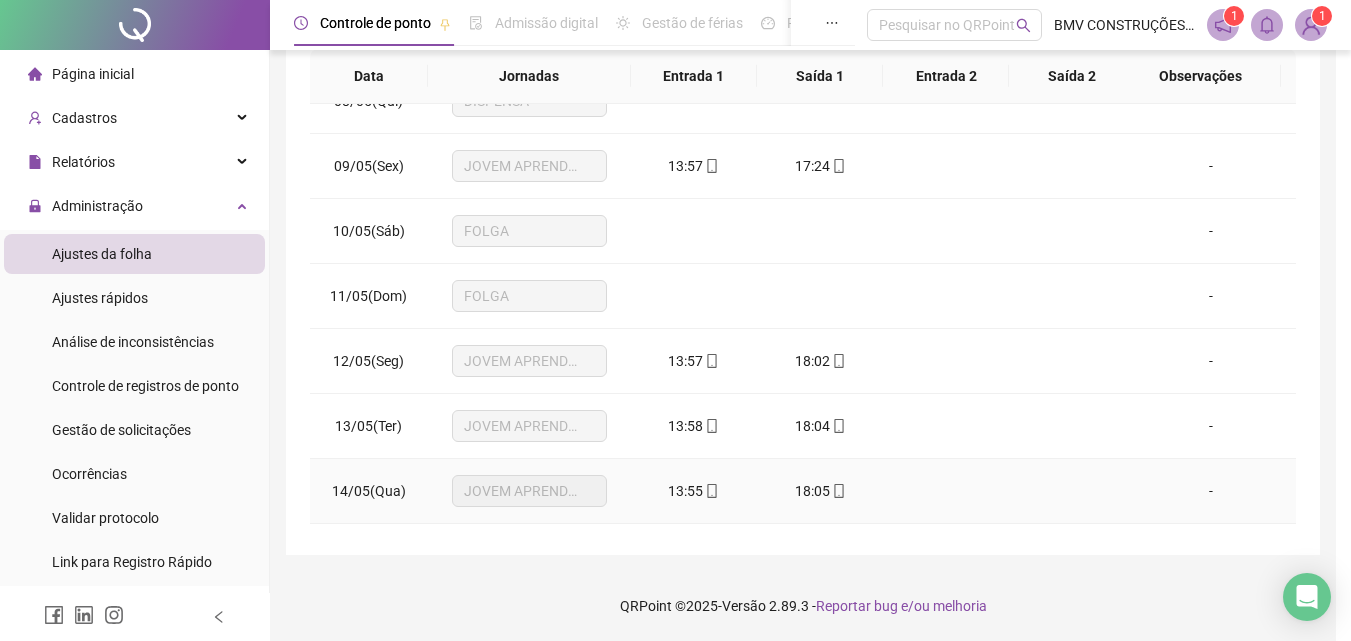 click on "Cancelar" at bounding box center (809, 478) 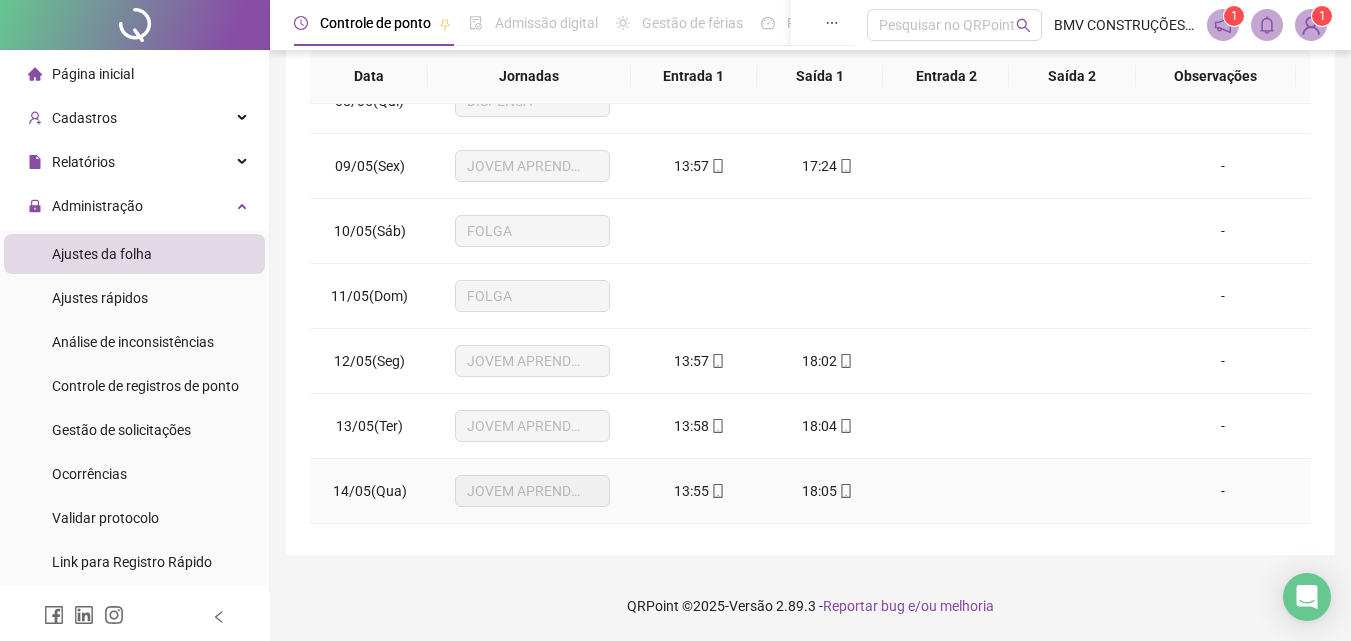 click on "18:05" at bounding box center [819, 491] 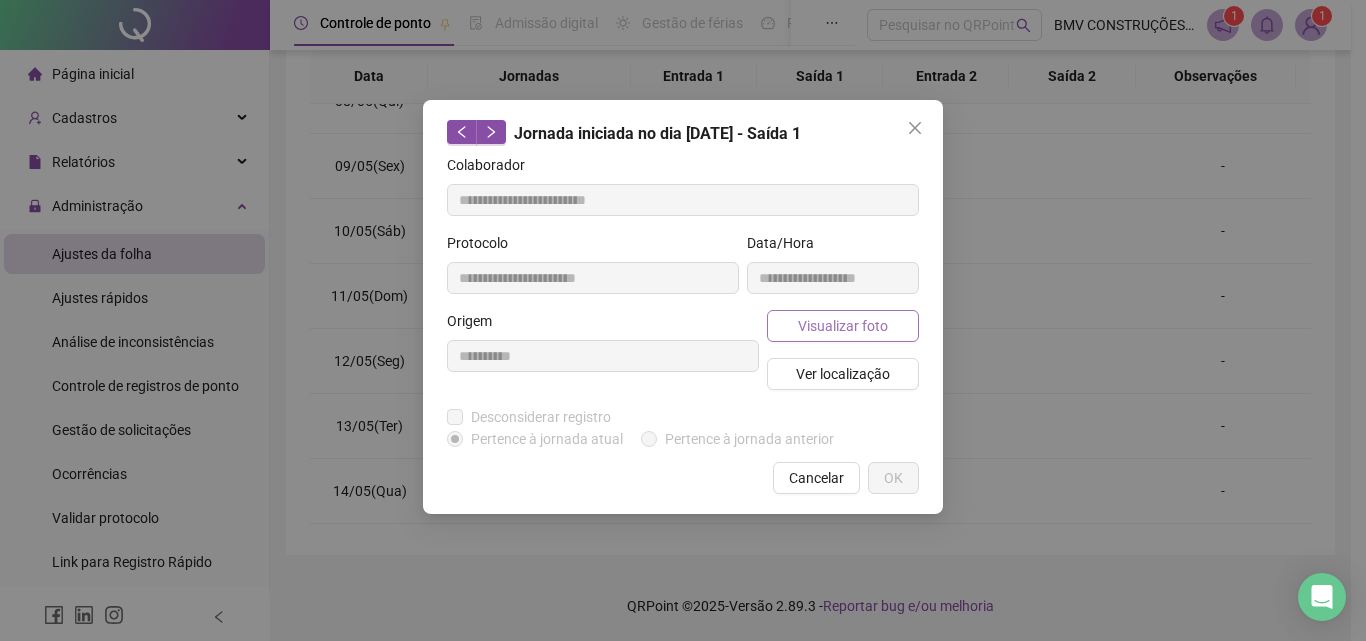 click on "Visualizar foto" at bounding box center [843, 326] 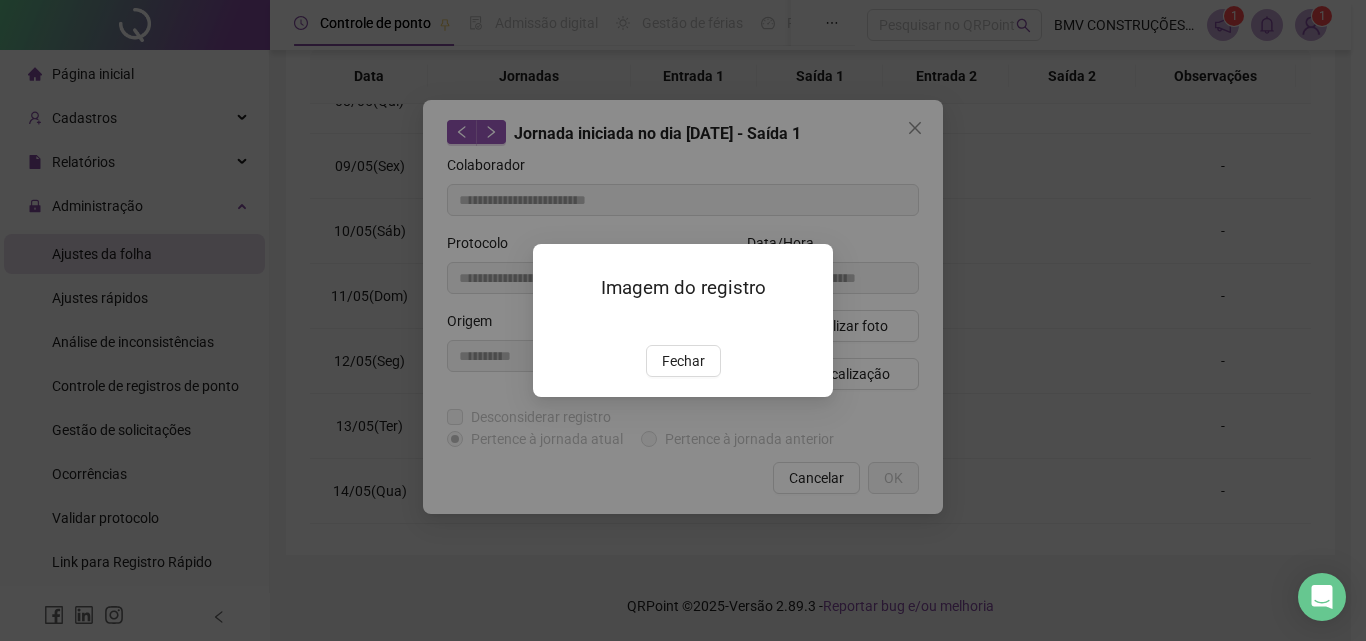 drag, startPoint x: 671, startPoint y: 474, endPoint x: 767, endPoint y: 485, distance: 96.62815 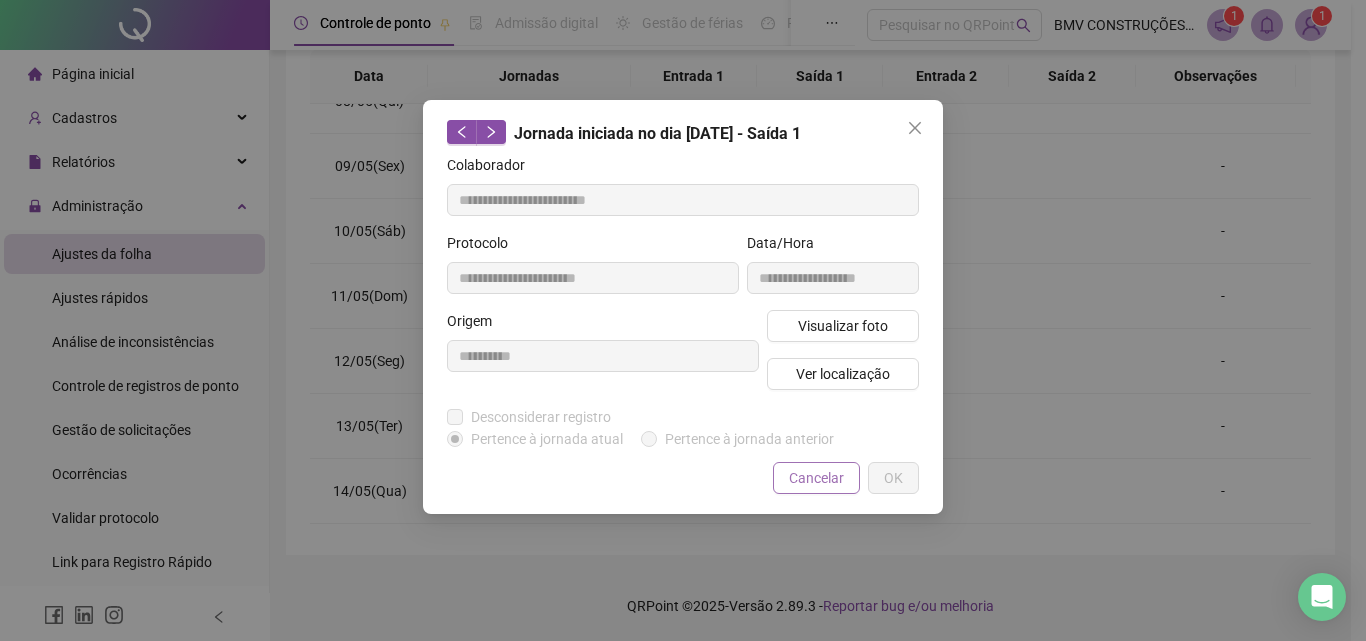 click on "Cancelar" at bounding box center [816, 478] 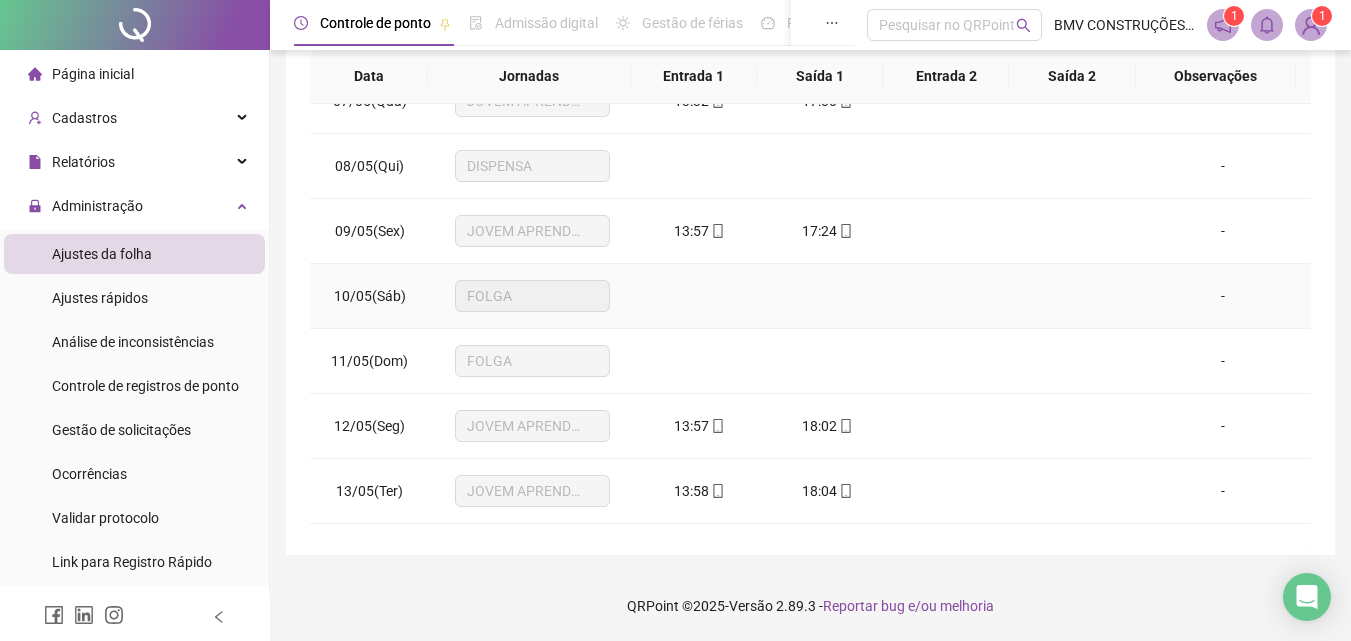 scroll, scrollTop: 0, scrollLeft: 0, axis: both 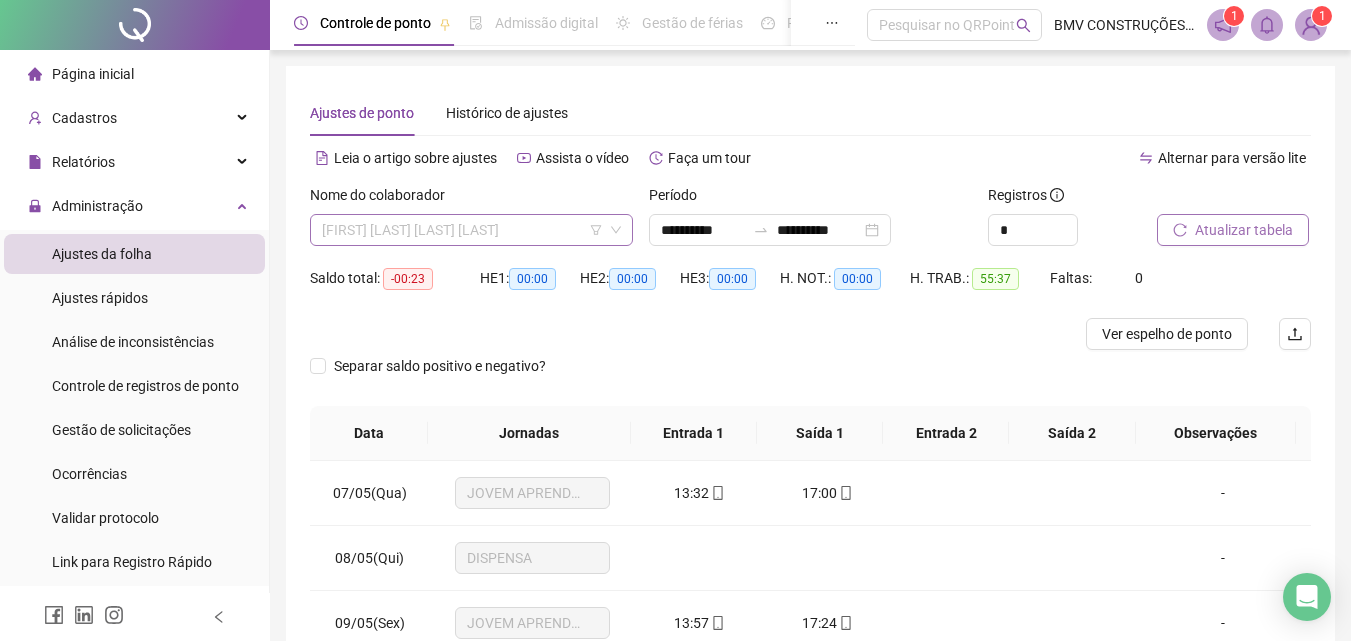 click on "[FIRST] [LAST] [LAST] [LAST]" at bounding box center (471, 230) 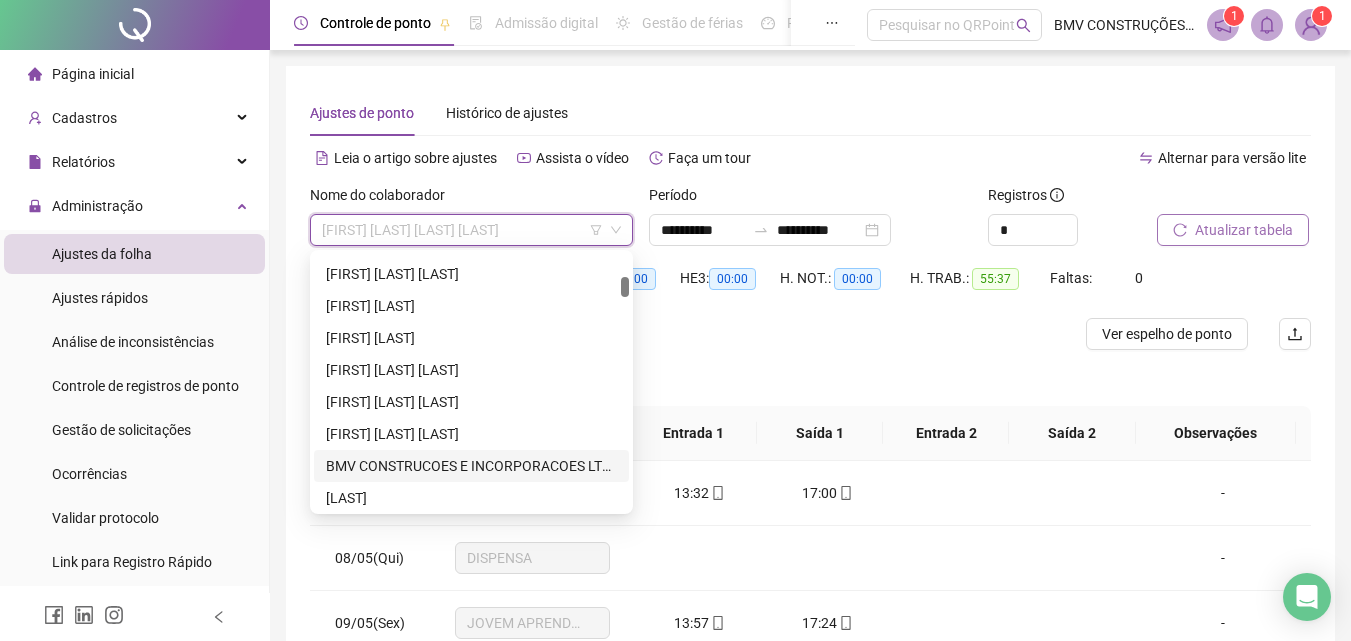 scroll, scrollTop: 1188, scrollLeft: 0, axis: vertical 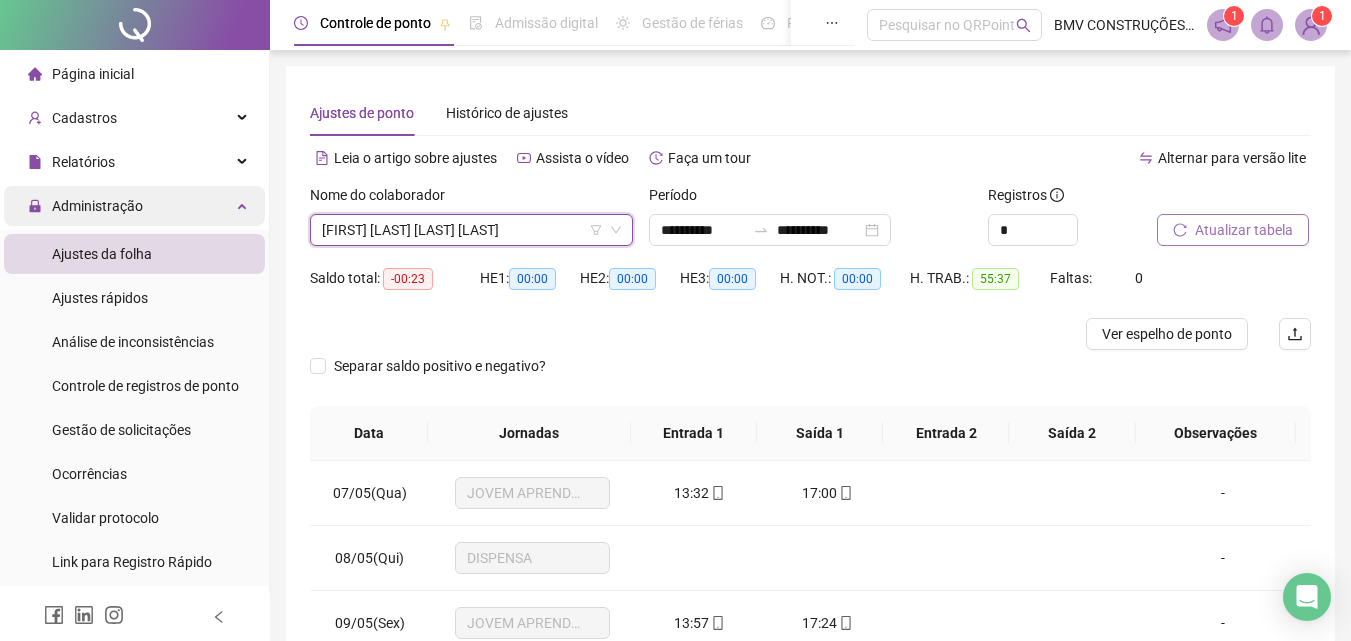 click on "Administração" at bounding box center [134, 206] 